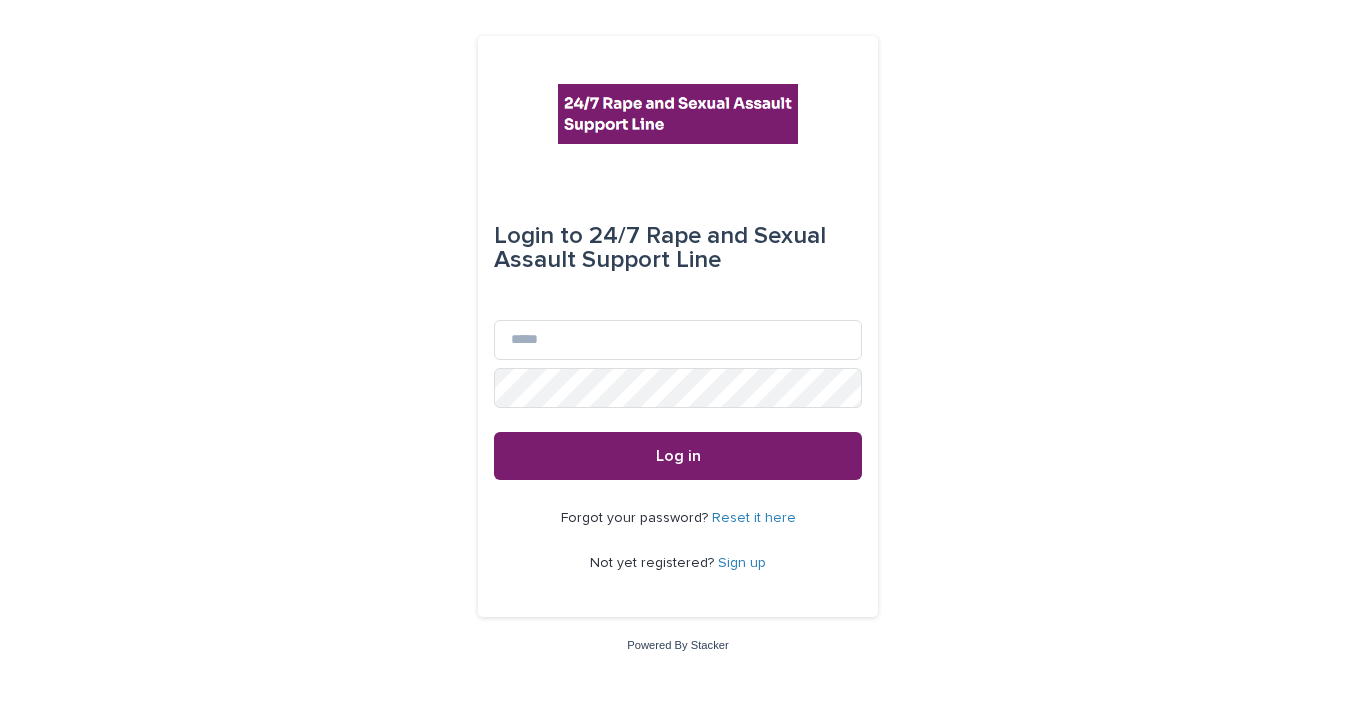 scroll, scrollTop: 0, scrollLeft: 0, axis: both 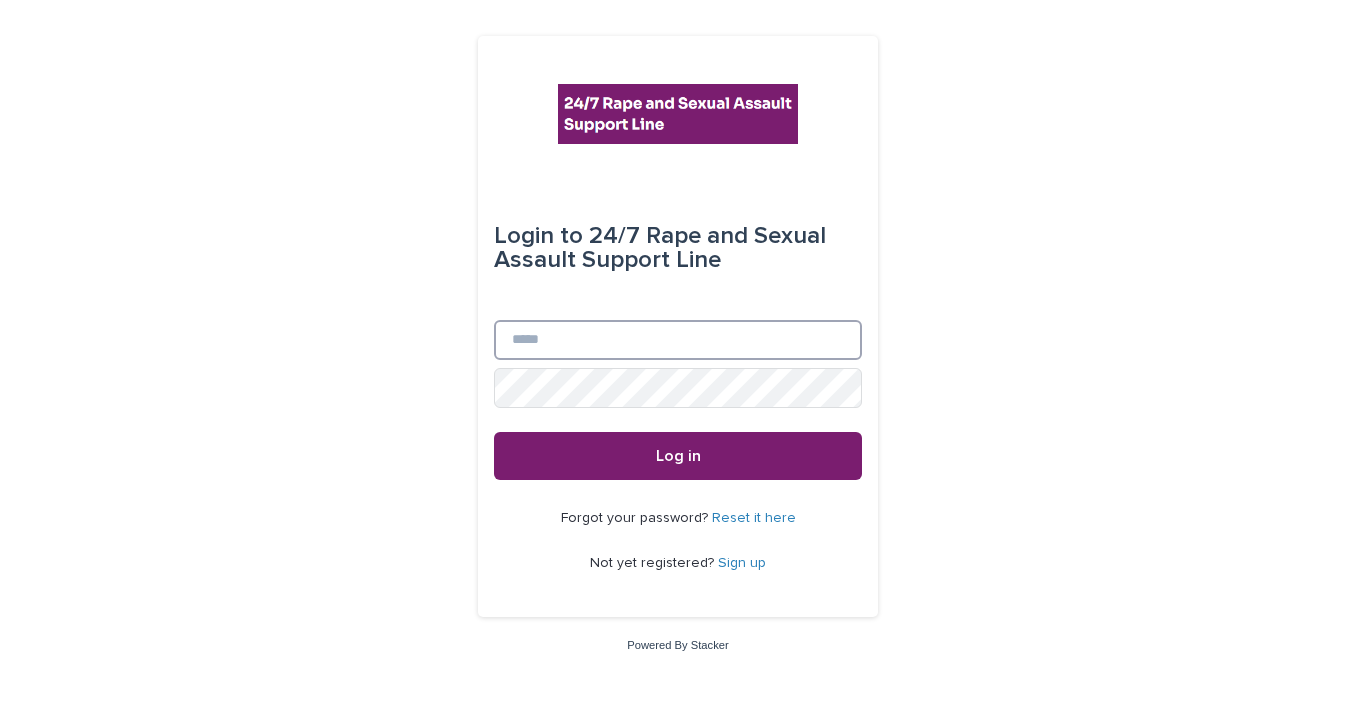 click on "Email" at bounding box center [678, 340] 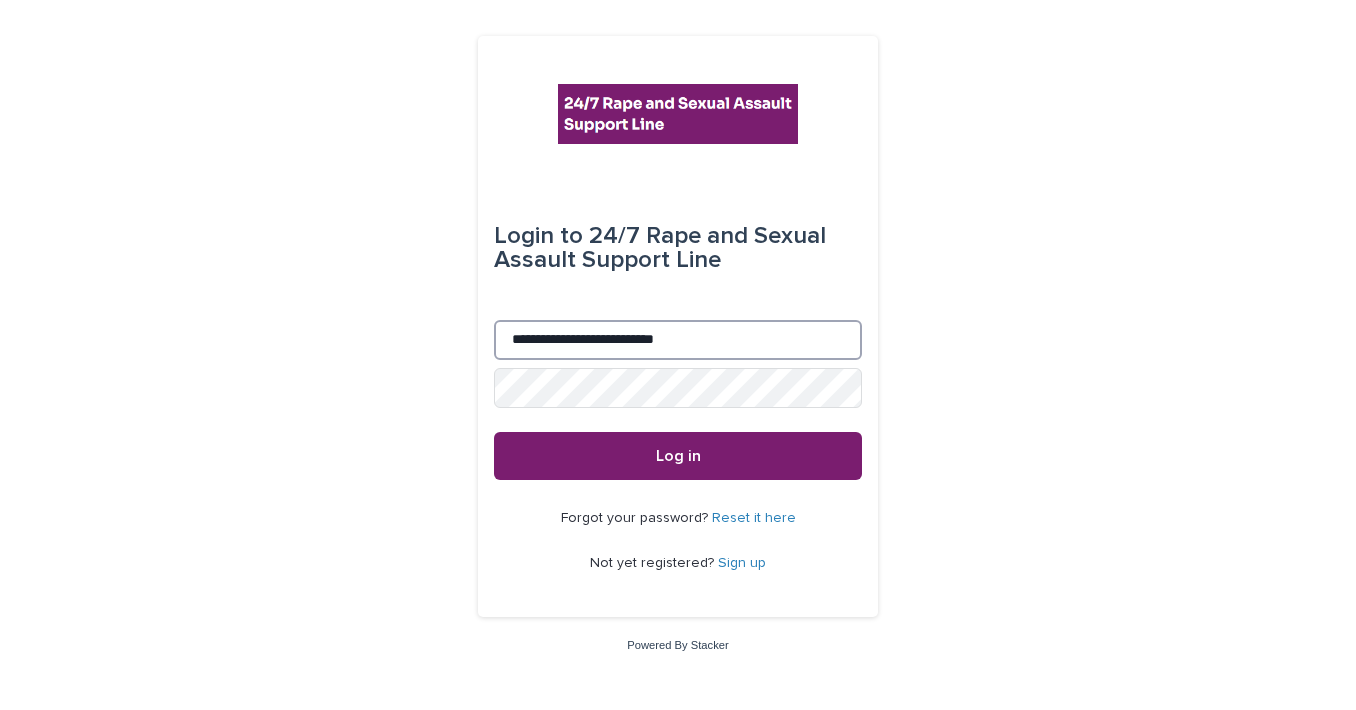 type on "**********" 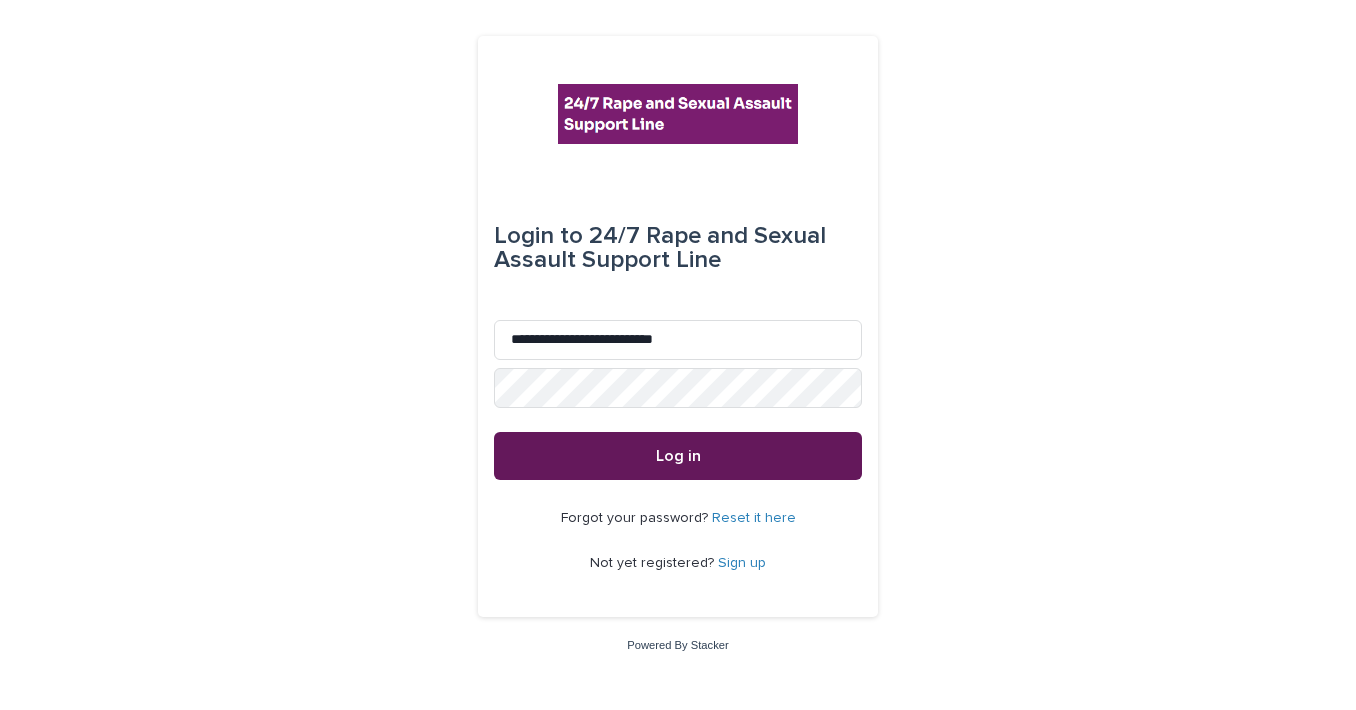 click on "Log in" at bounding box center (678, 456) 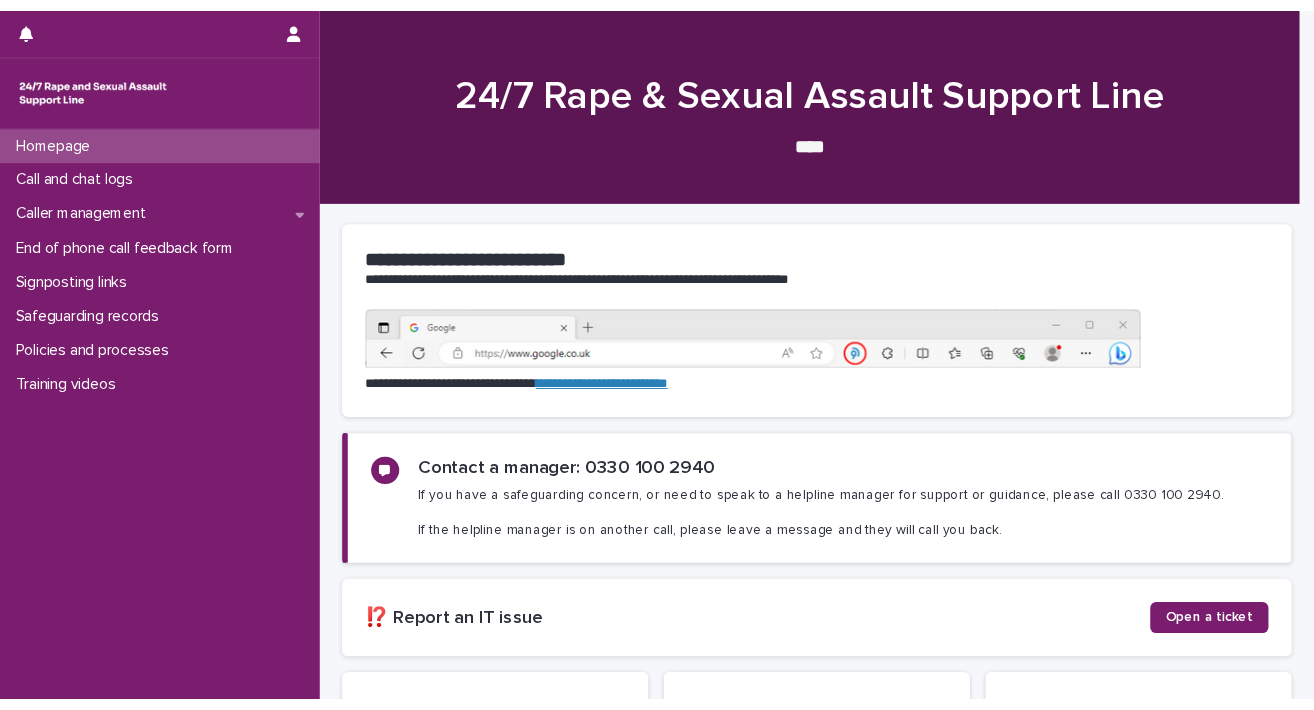 scroll, scrollTop: 0, scrollLeft: 0, axis: both 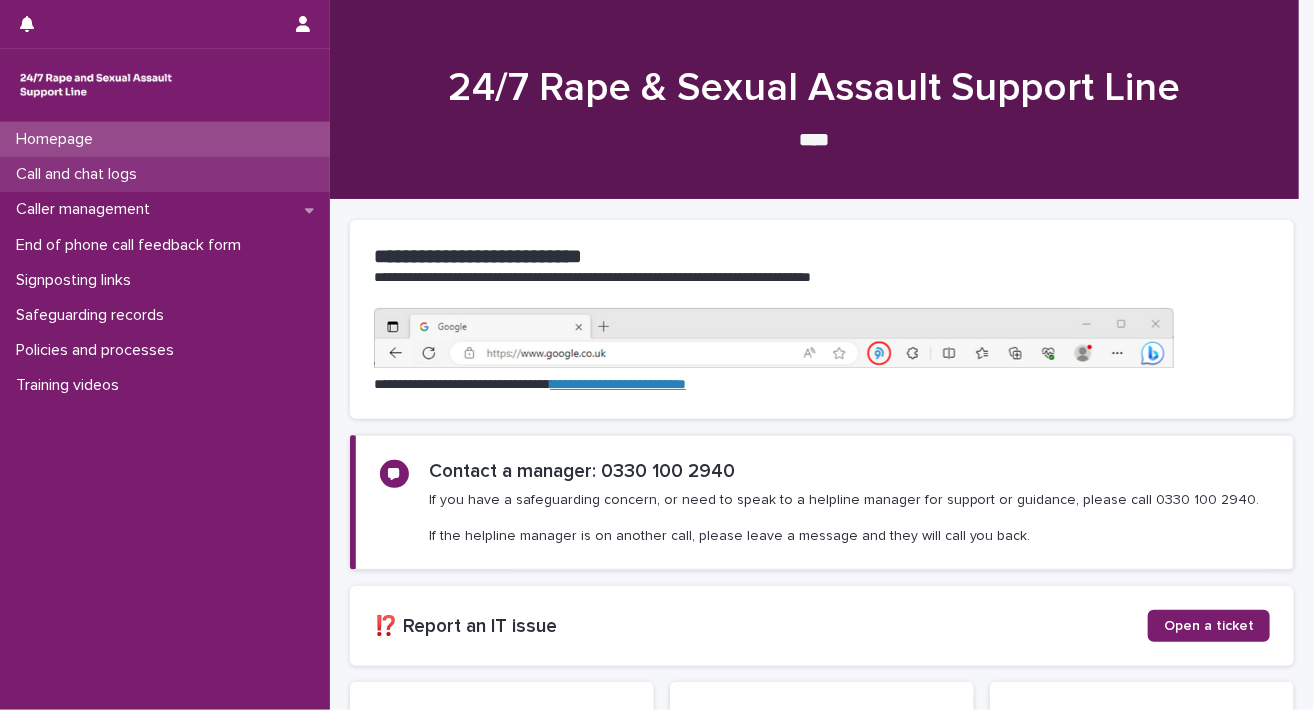 click on "Call and chat logs" at bounding box center [80, 174] 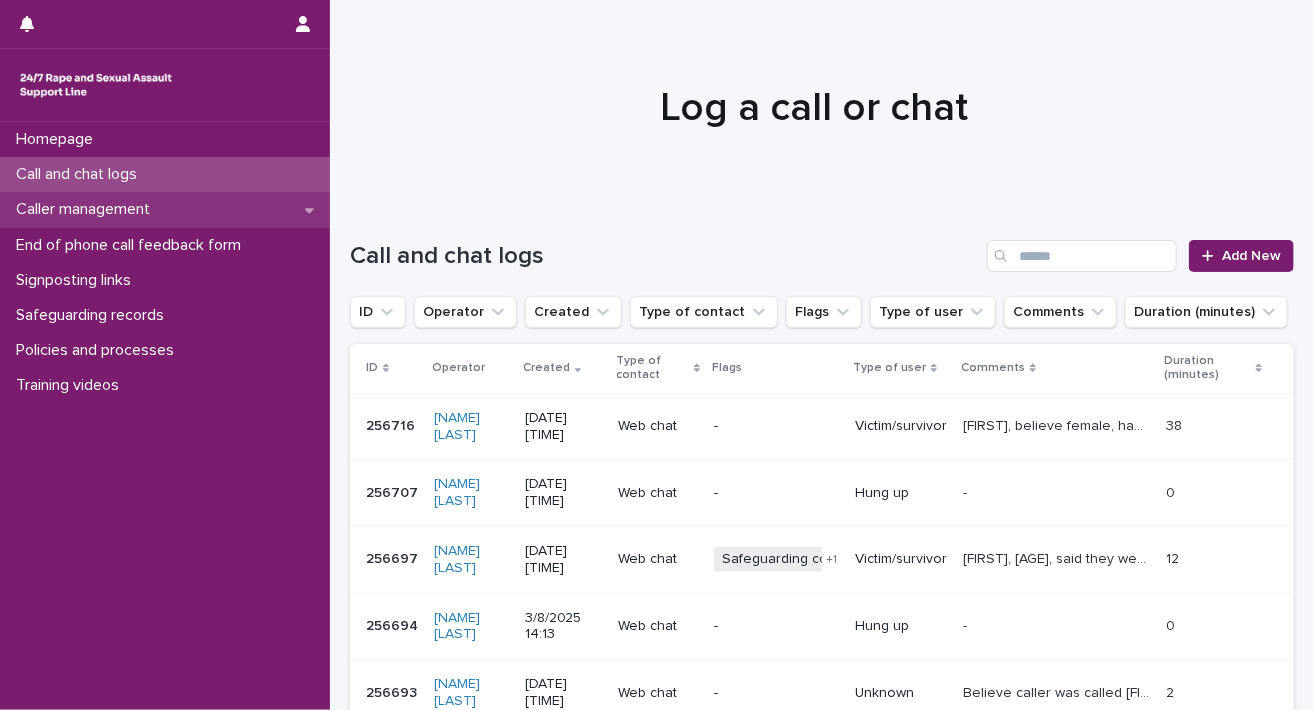 click on "Caller management" at bounding box center [87, 209] 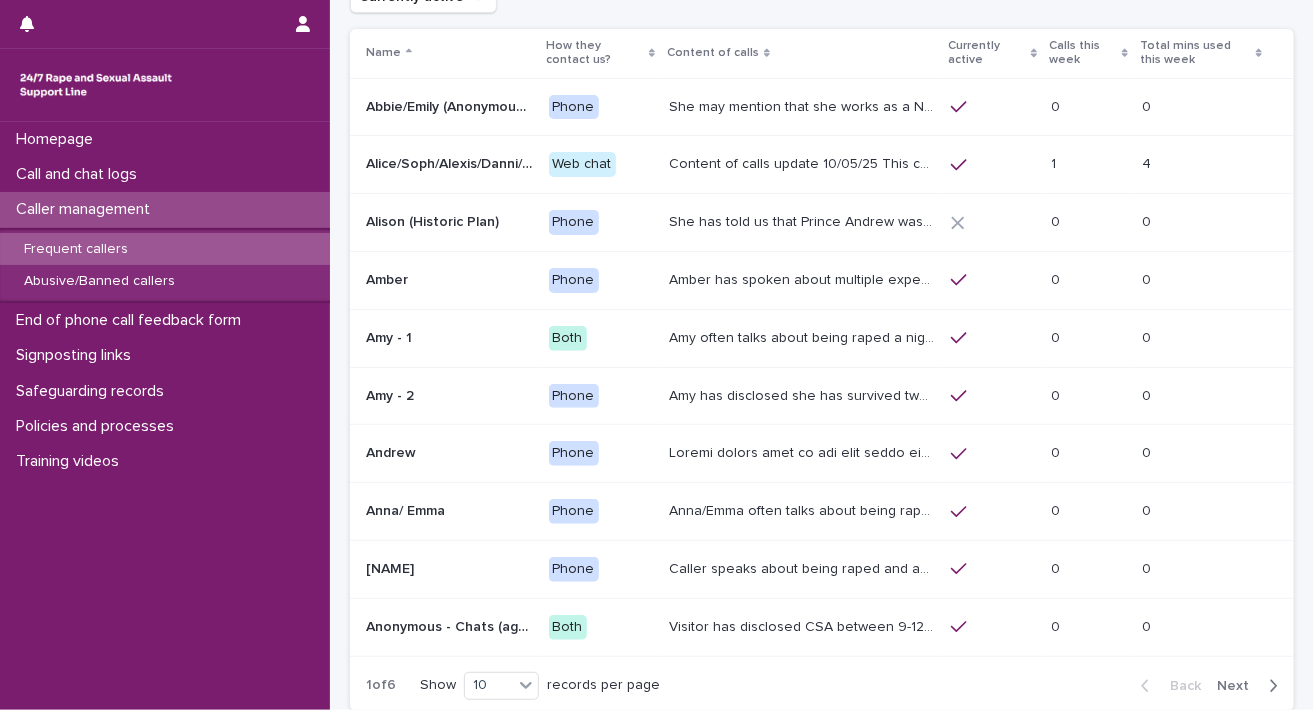 scroll, scrollTop: 136, scrollLeft: 0, axis: vertical 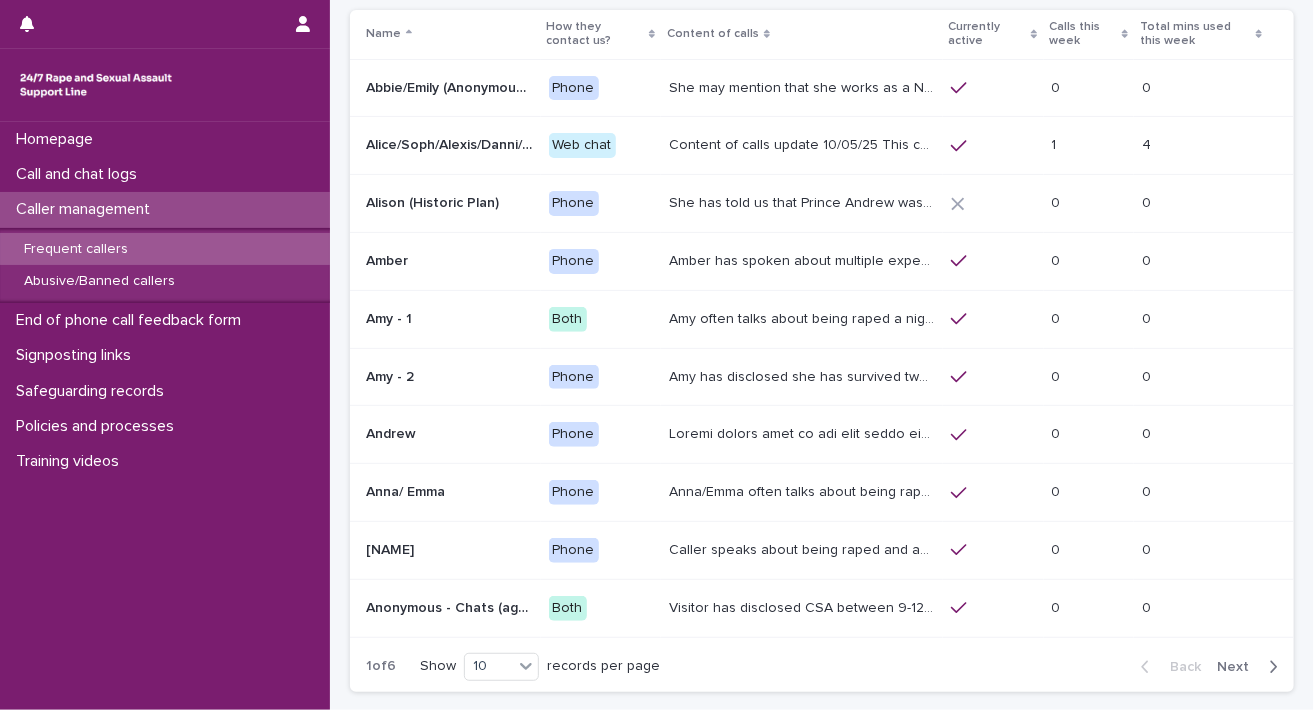 click on "Next" at bounding box center [1239, 667] 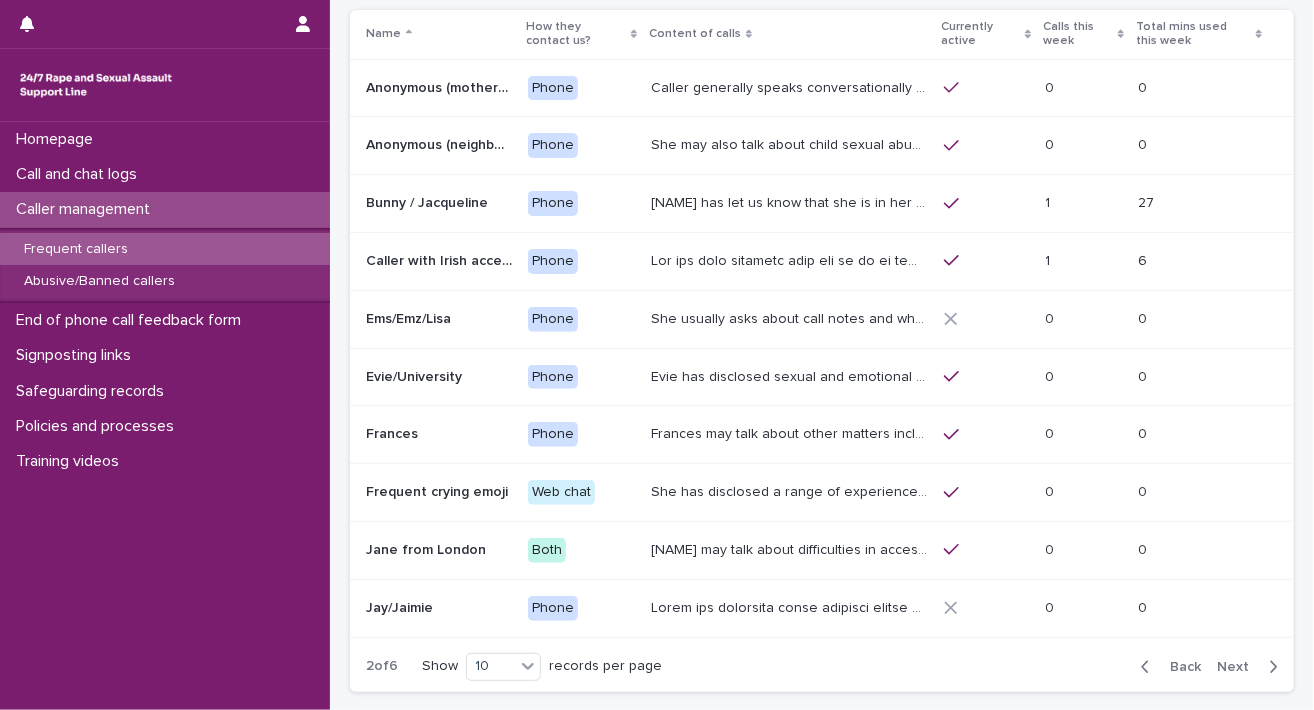 click on "Next" at bounding box center (1239, 667) 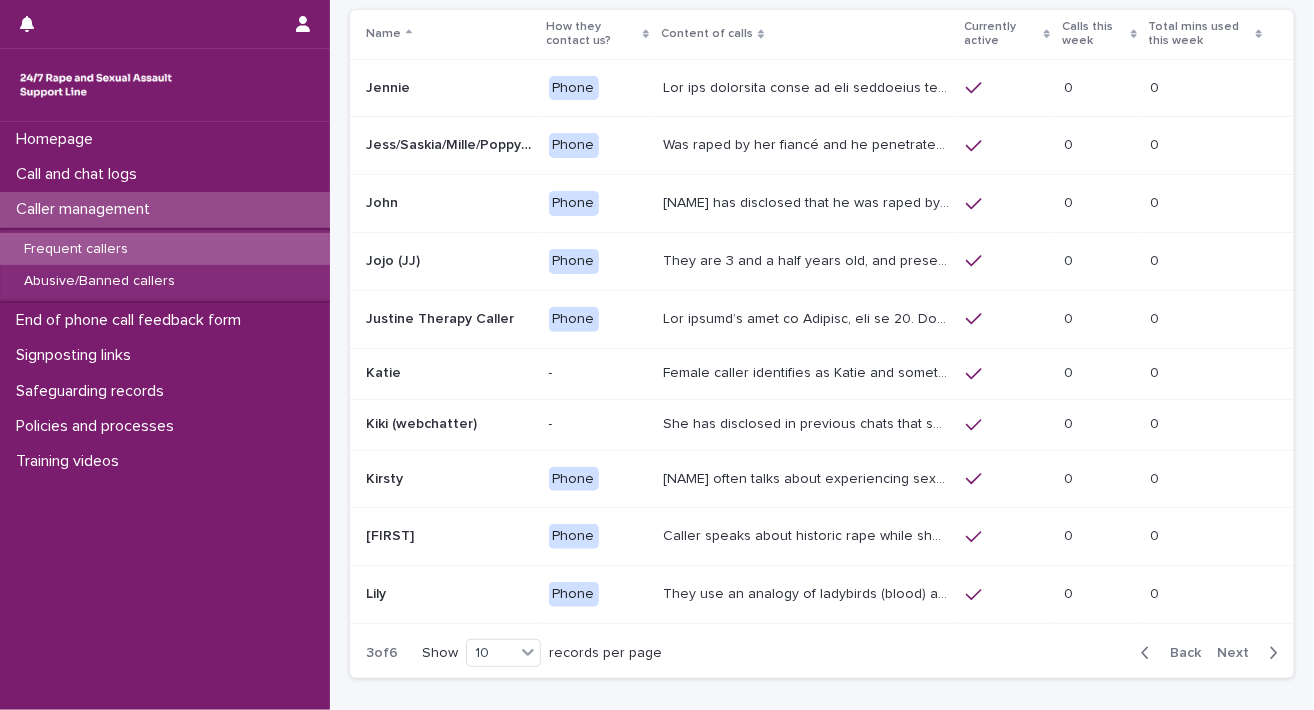 scroll, scrollTop: 130, scrollLeft: 0, axis: vertical 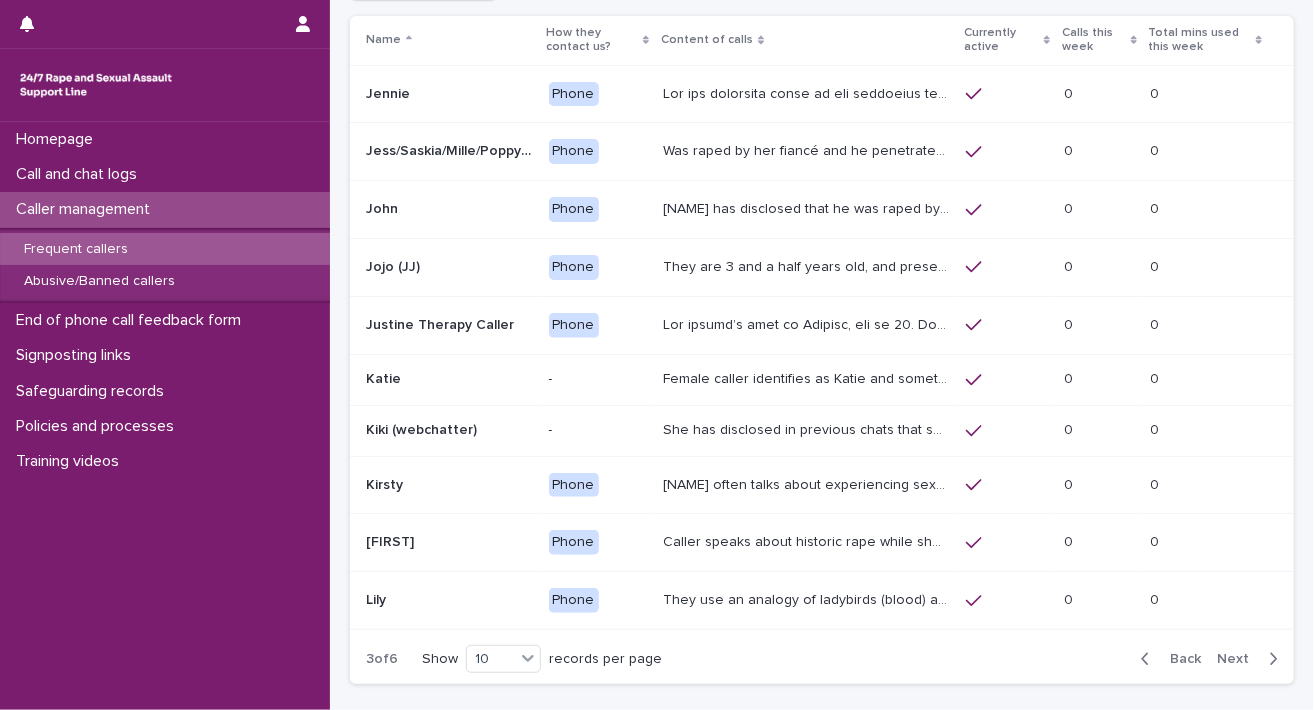 click on "Back" at bounding box center [1179, 659] 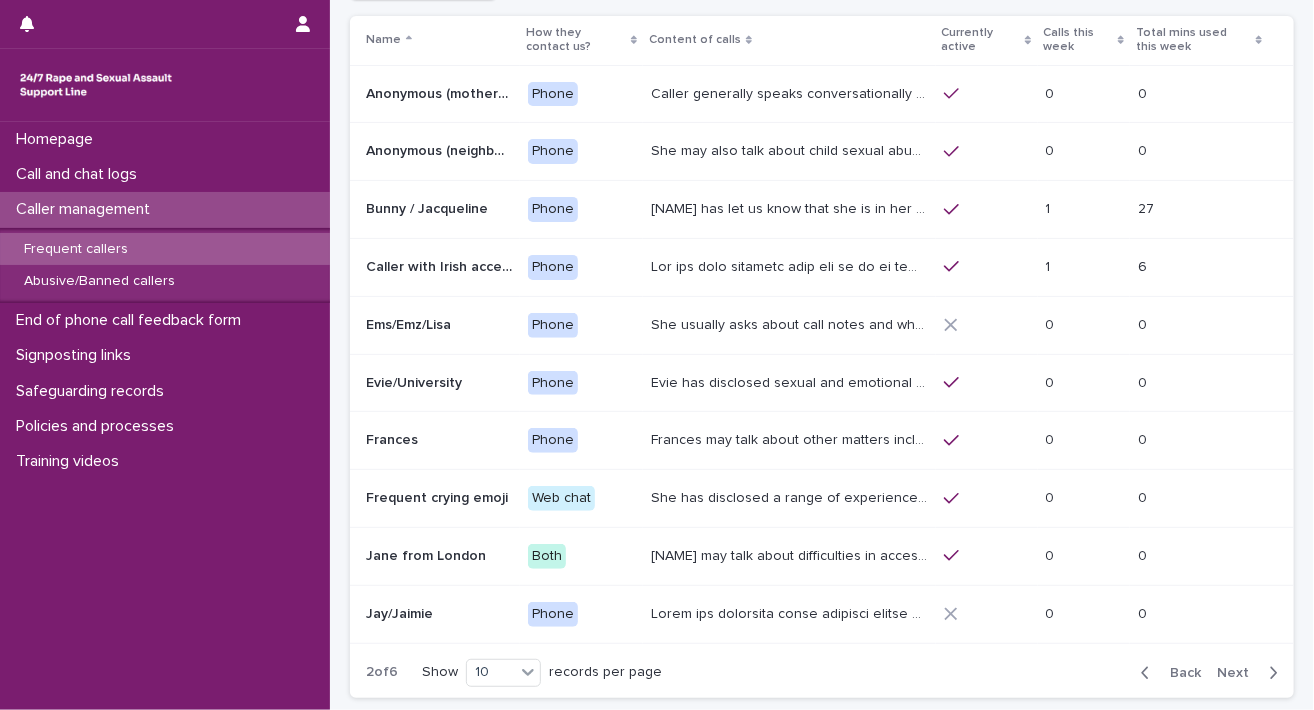 scroll, scrollTop: 136, scrollLeft: 0, axis: vertical 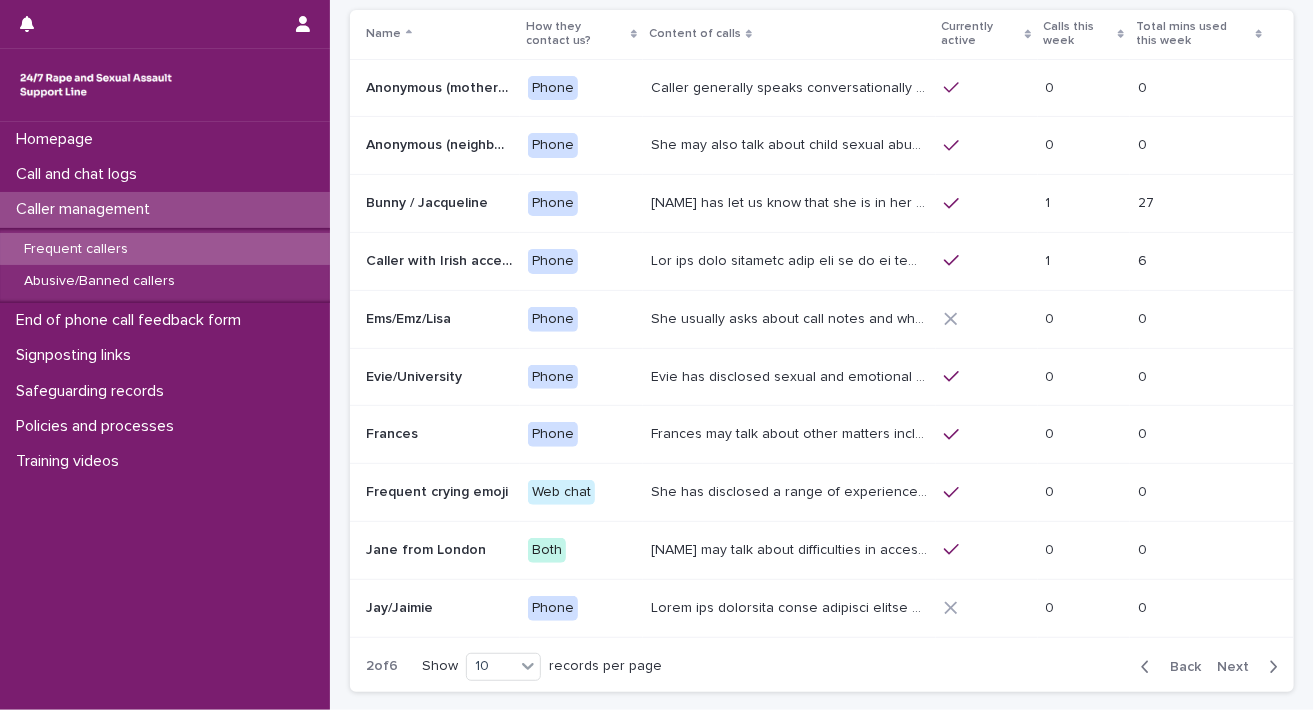 click on "Next" at bounding box center (1239, 667) 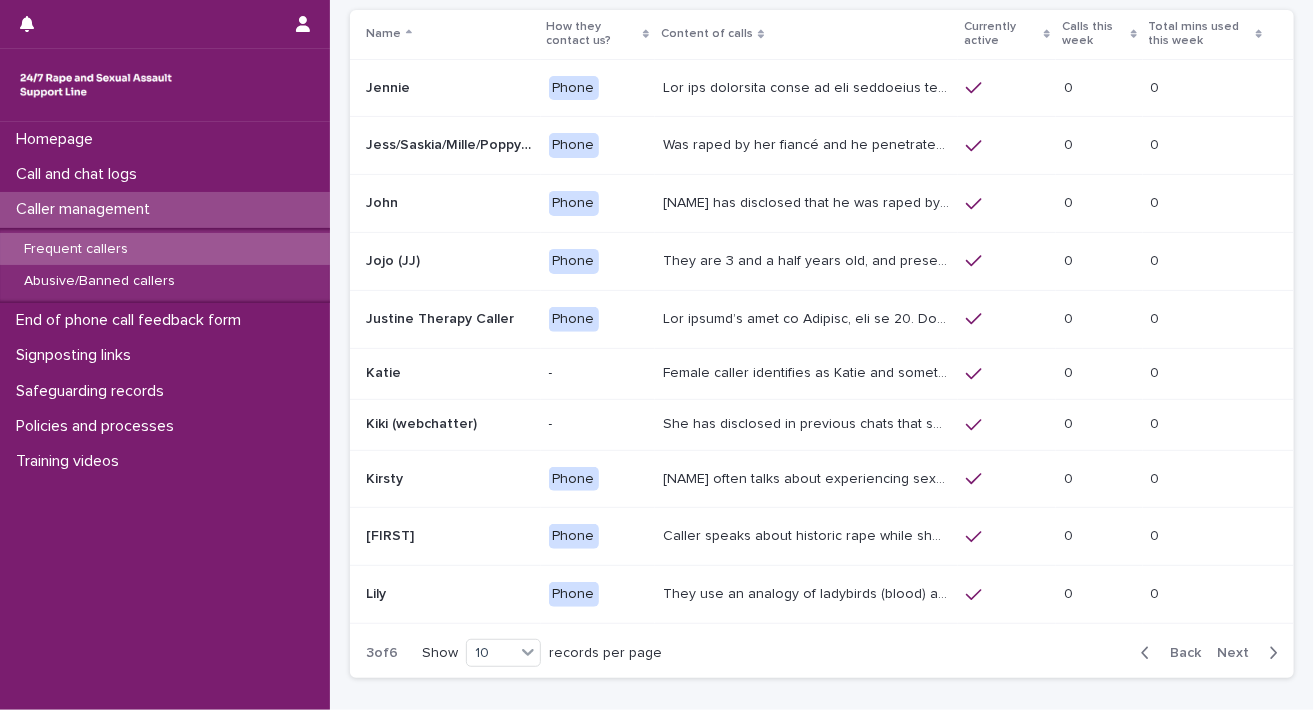 scroll, scrollTop: 130, scrollLeft: 0, axis: vertical 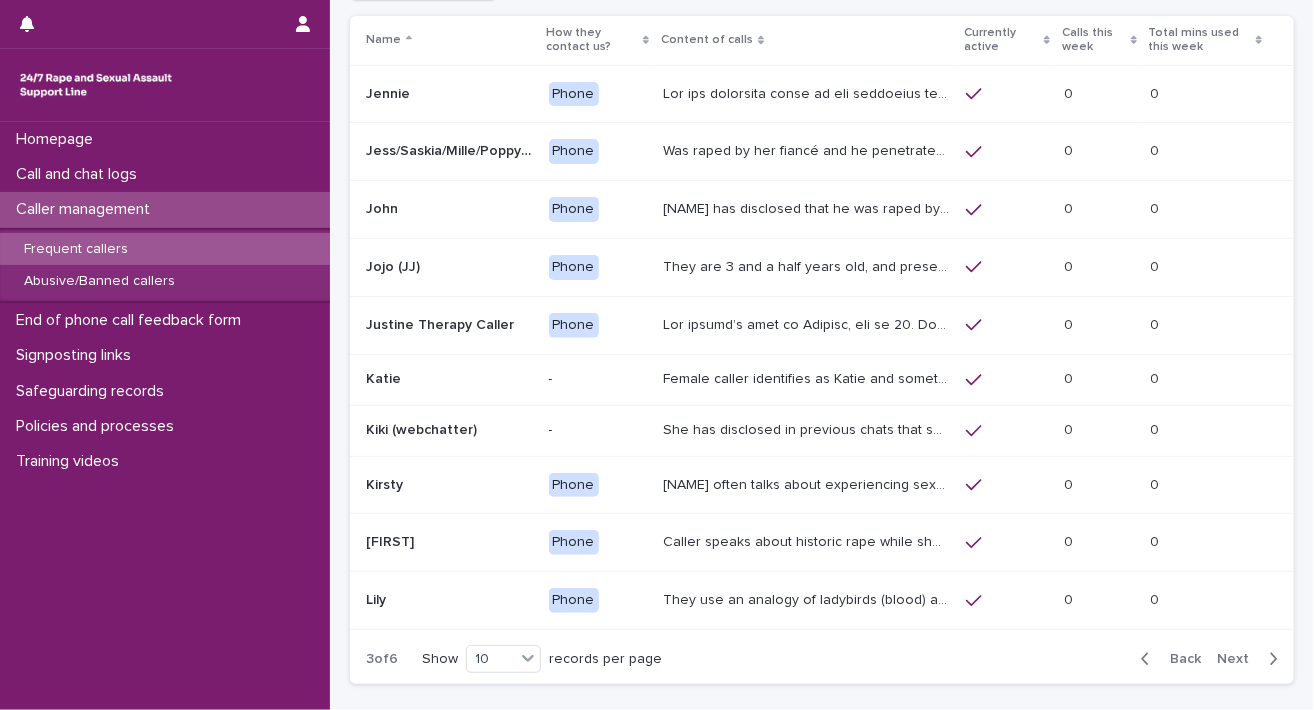 click on "Next" at bounding box center (1239, 659) 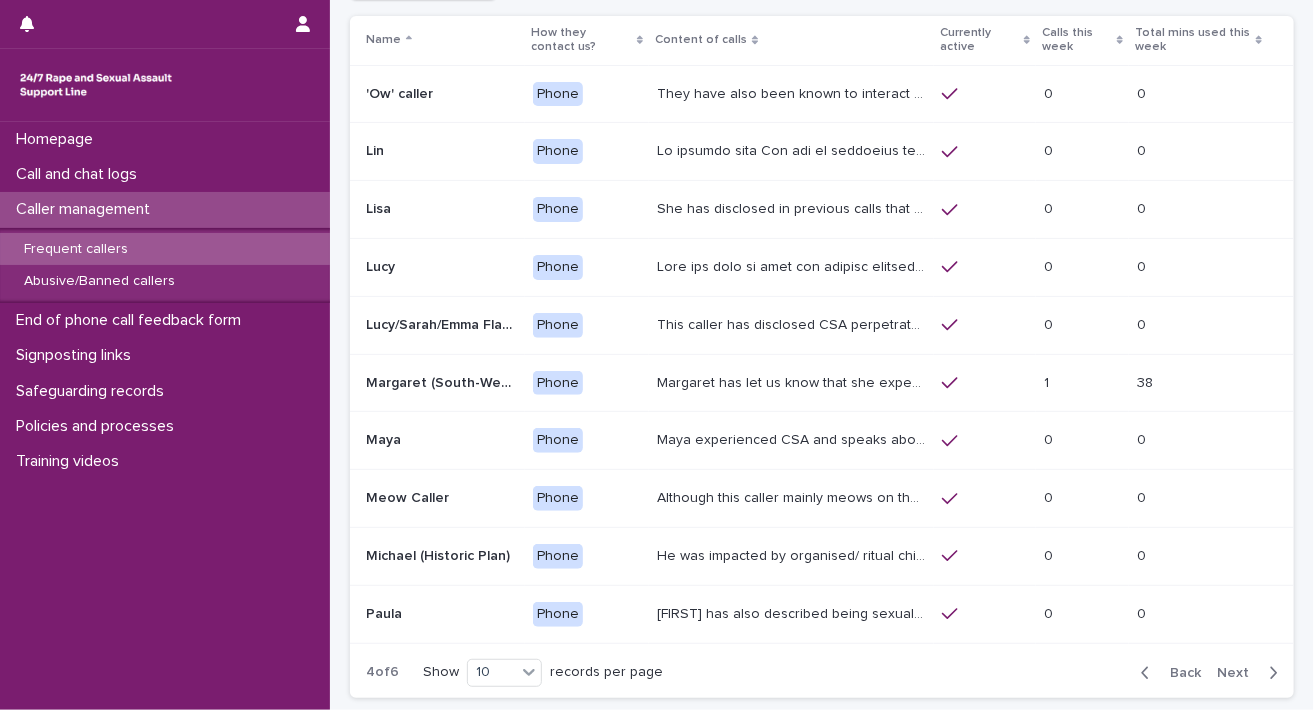 scroll, scrollTop: 136, scrollLeft: 0, axis: vertical 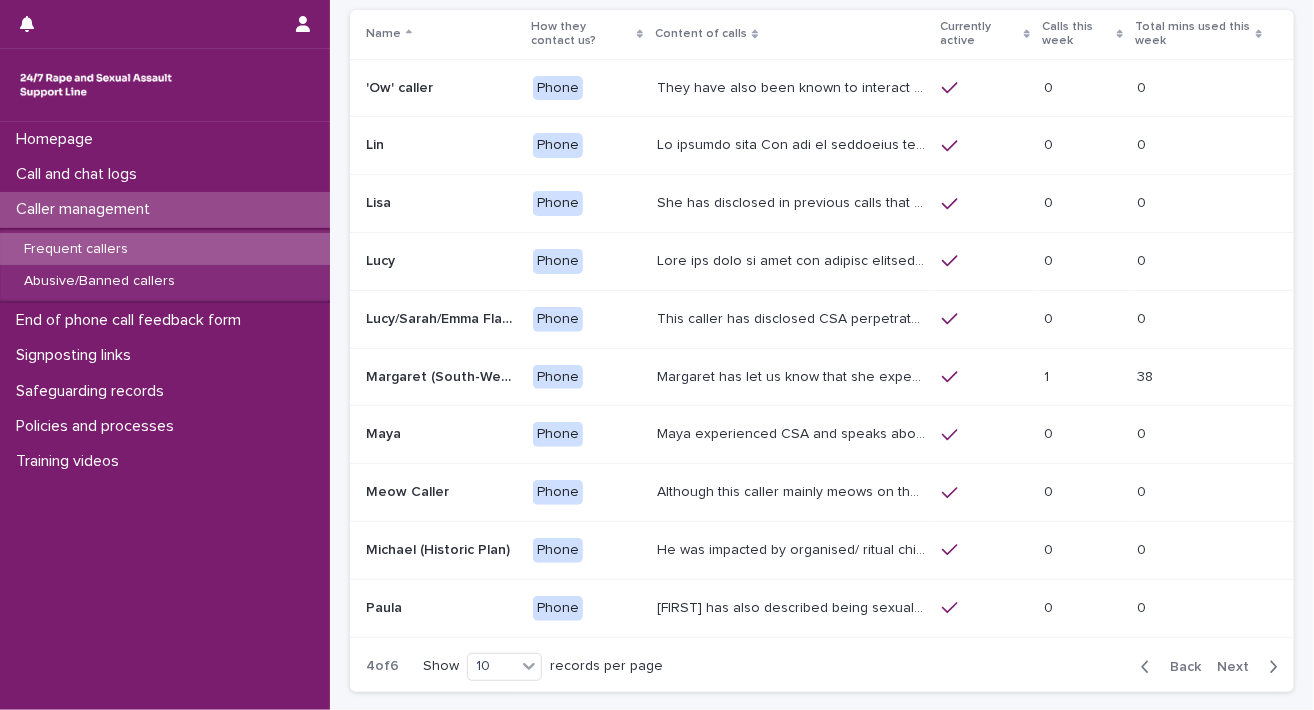 click on "Next" at bounding box center [1239, 667] 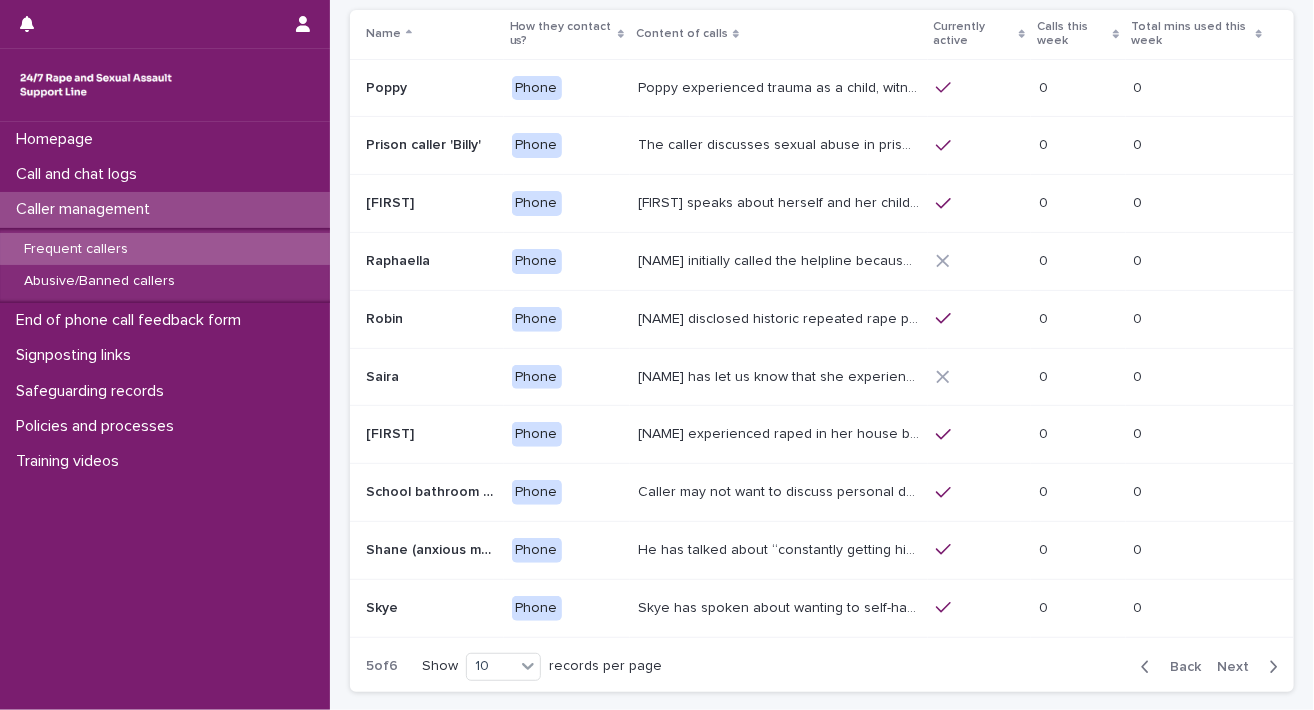 click on "Next" at bounding box center [1239, 667] 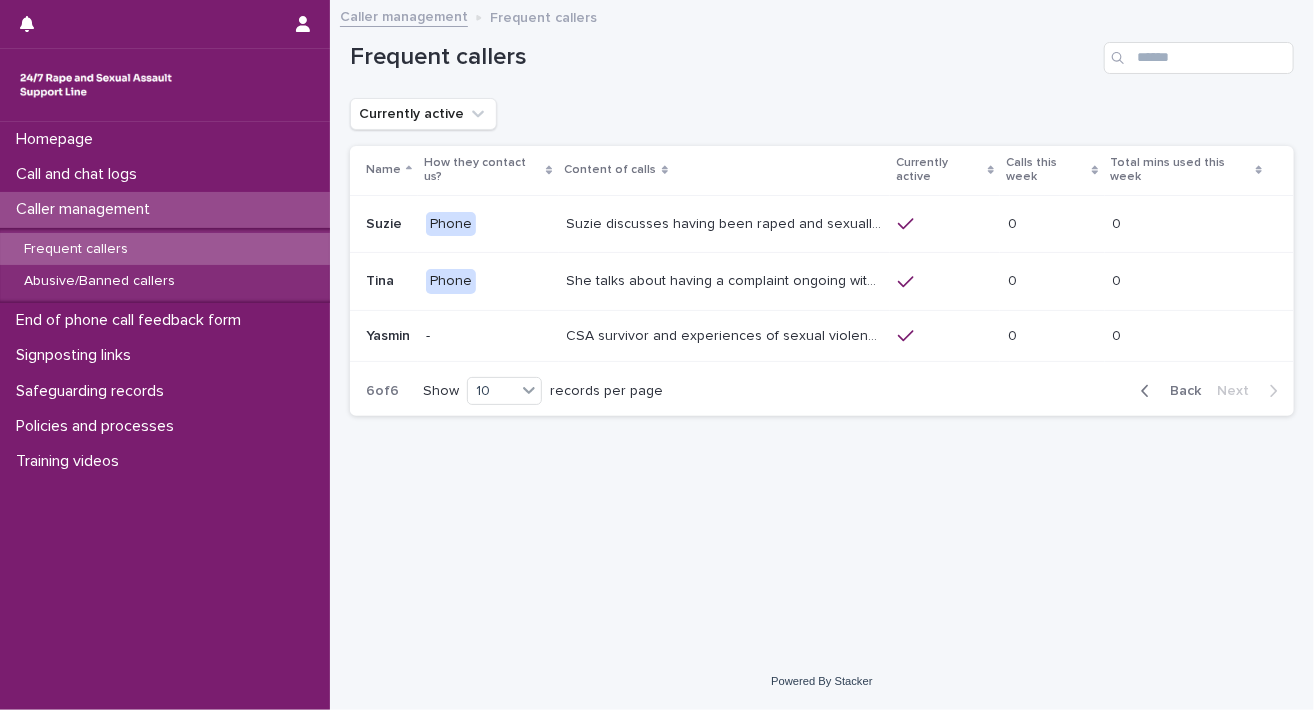 scroll, scrollTop: 0, scrollLeft: 0, axis: both 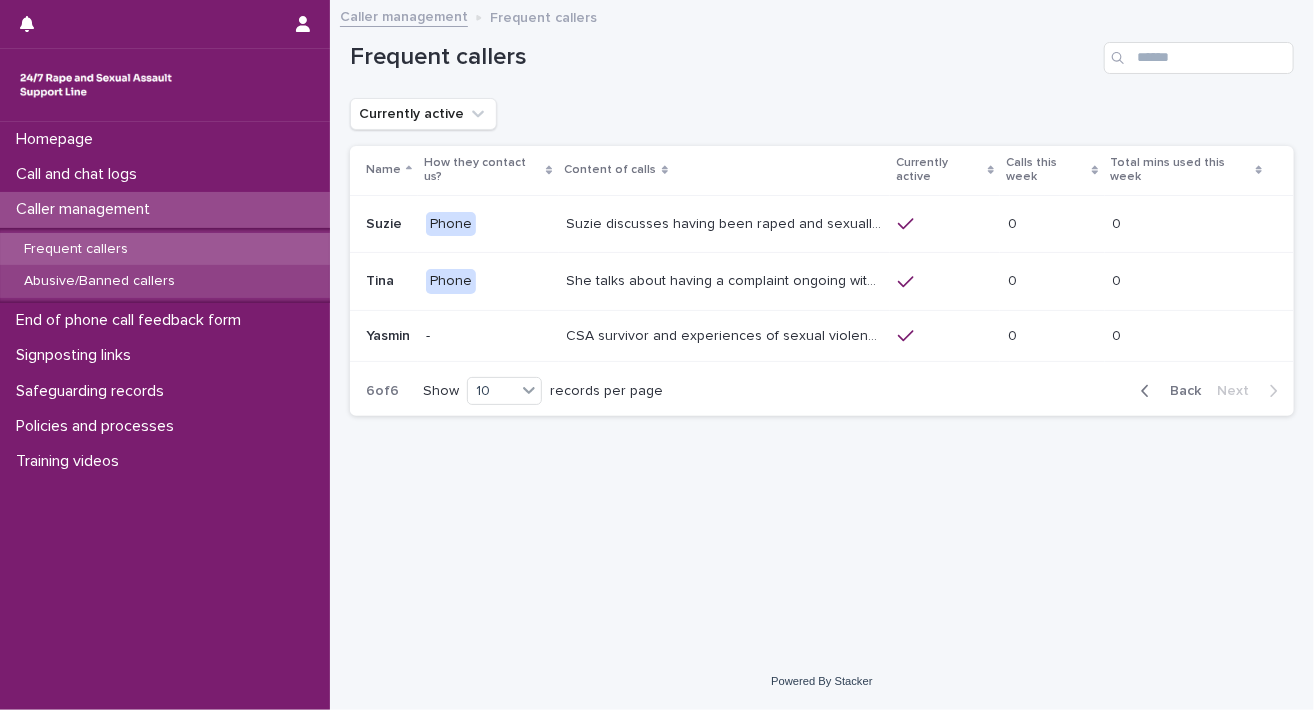 click on "Abusive/Banned callers" at bounding box center [99, 281] 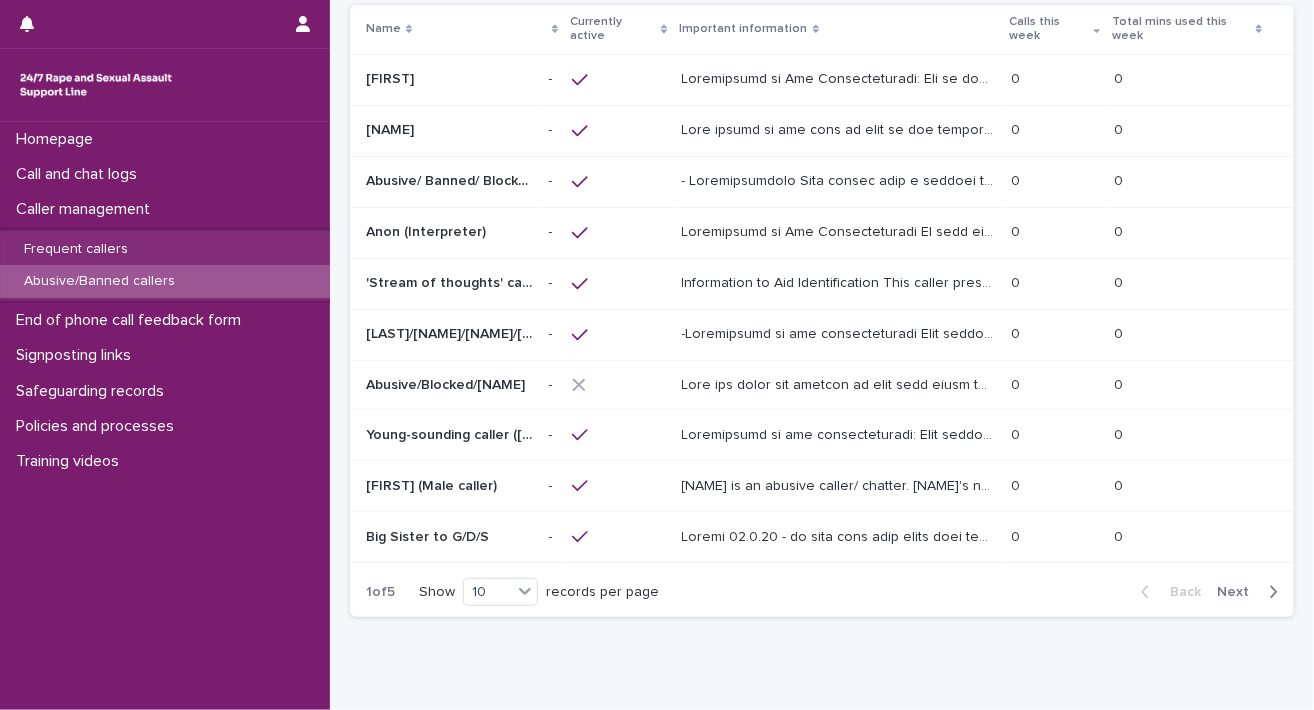 scroll, scrollTop: 117, scrollLeft: 0, axis: vertical 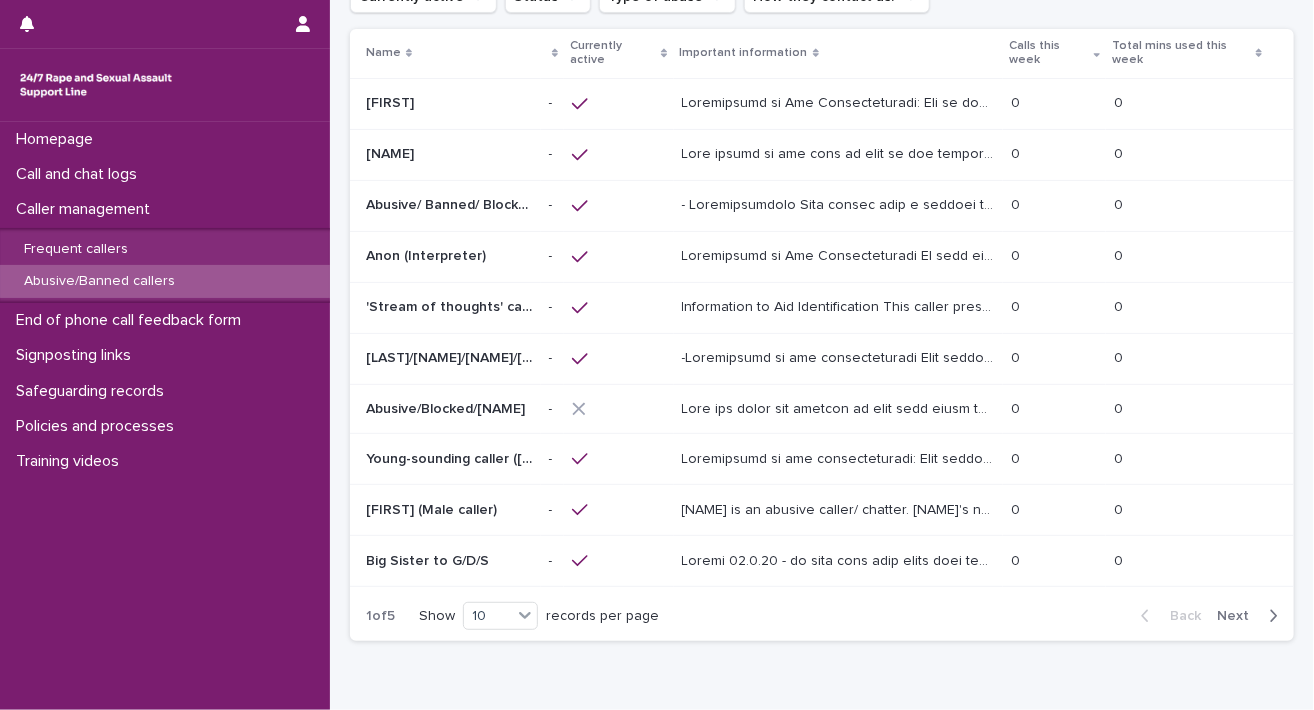 click on "Next" at bounding box center (1239, 616) 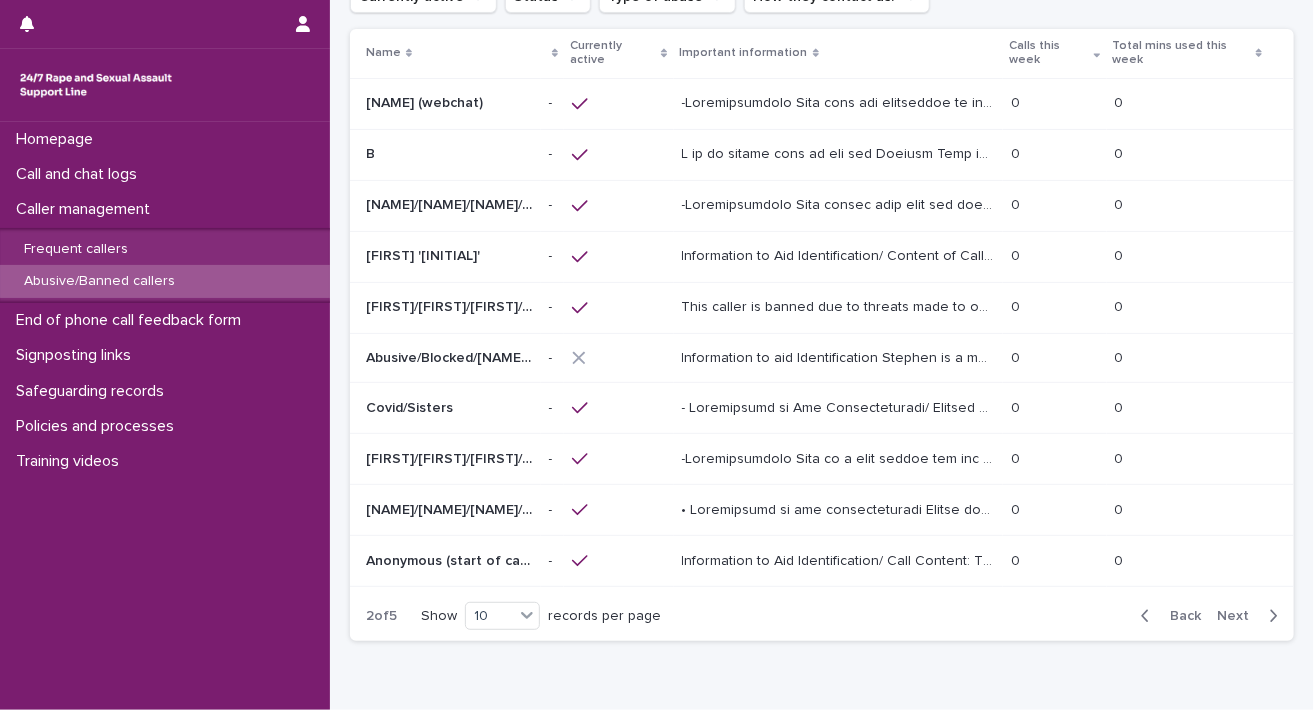 click on "Next" at bounding box center [1239, 616] 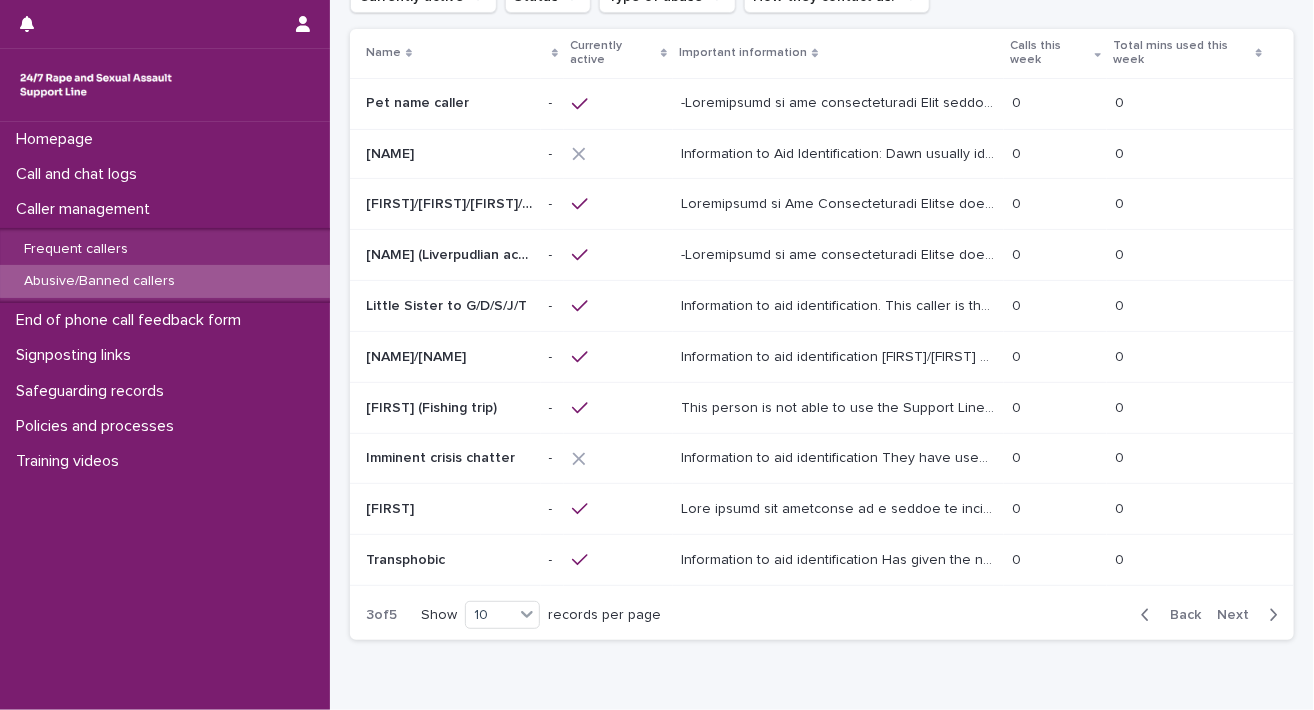scroll, scrollTop: 116, scrollLeft: 0, axis: vertical 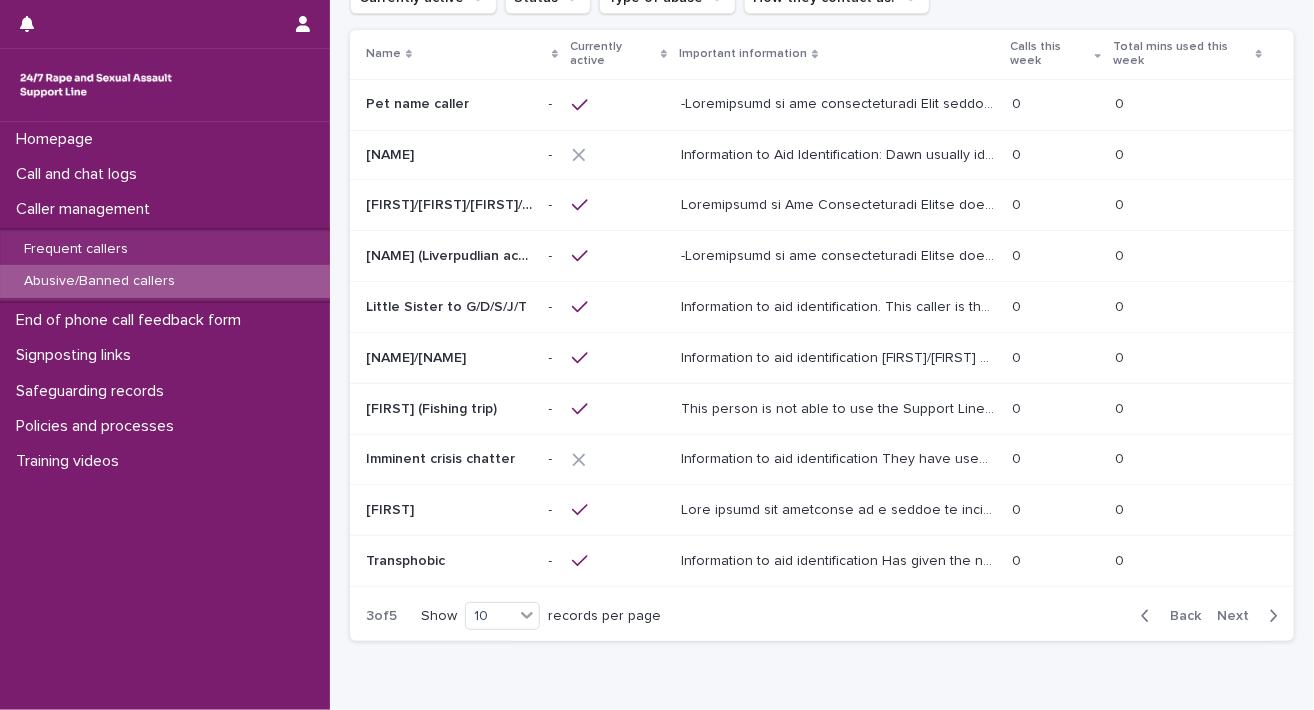 click on "Next" at bounding box center (1239, 616) 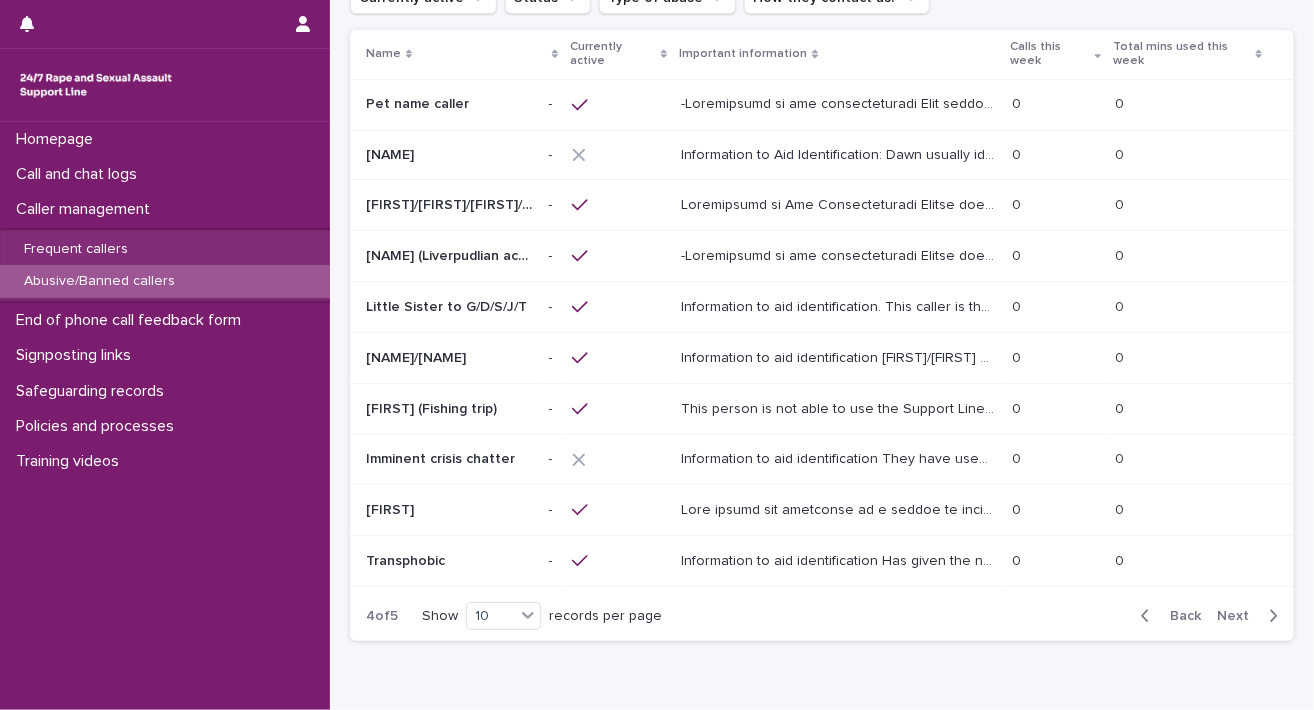 scroll, scrollTop: 118, scrollLeft: 0, axis: vertical 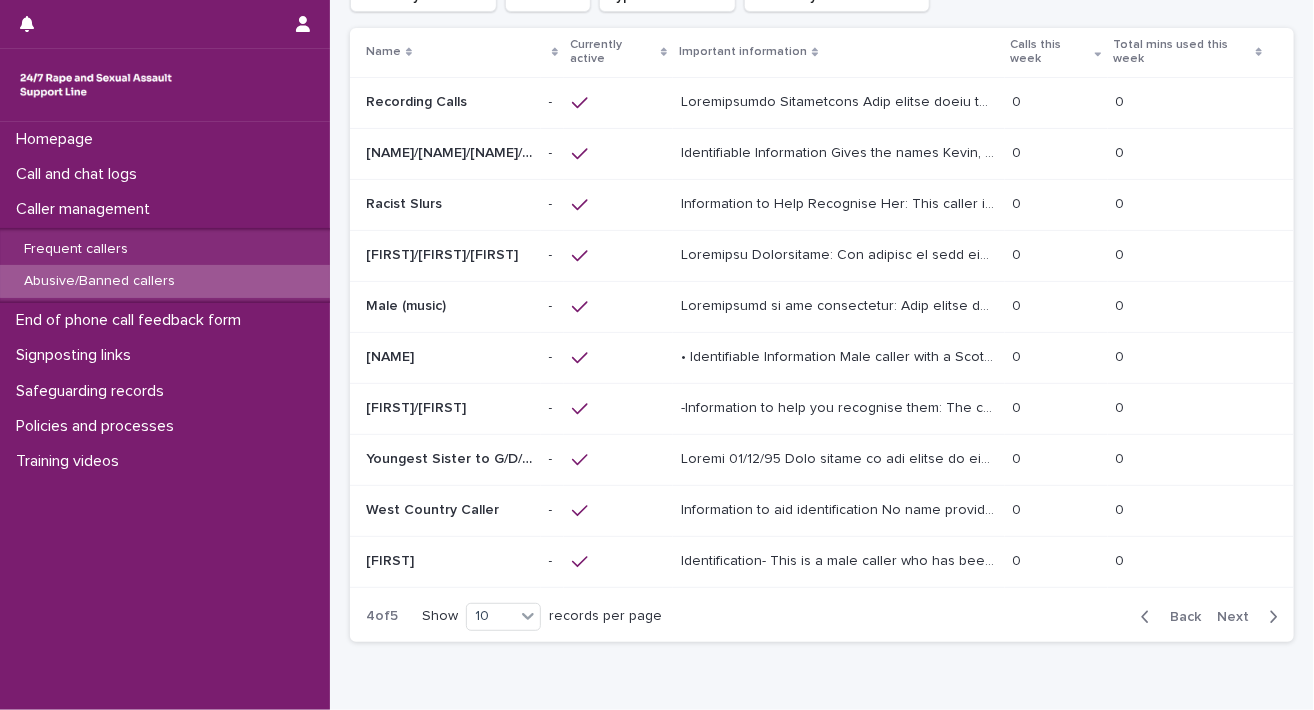 click on "Next" at bounding box center (1239, 617) 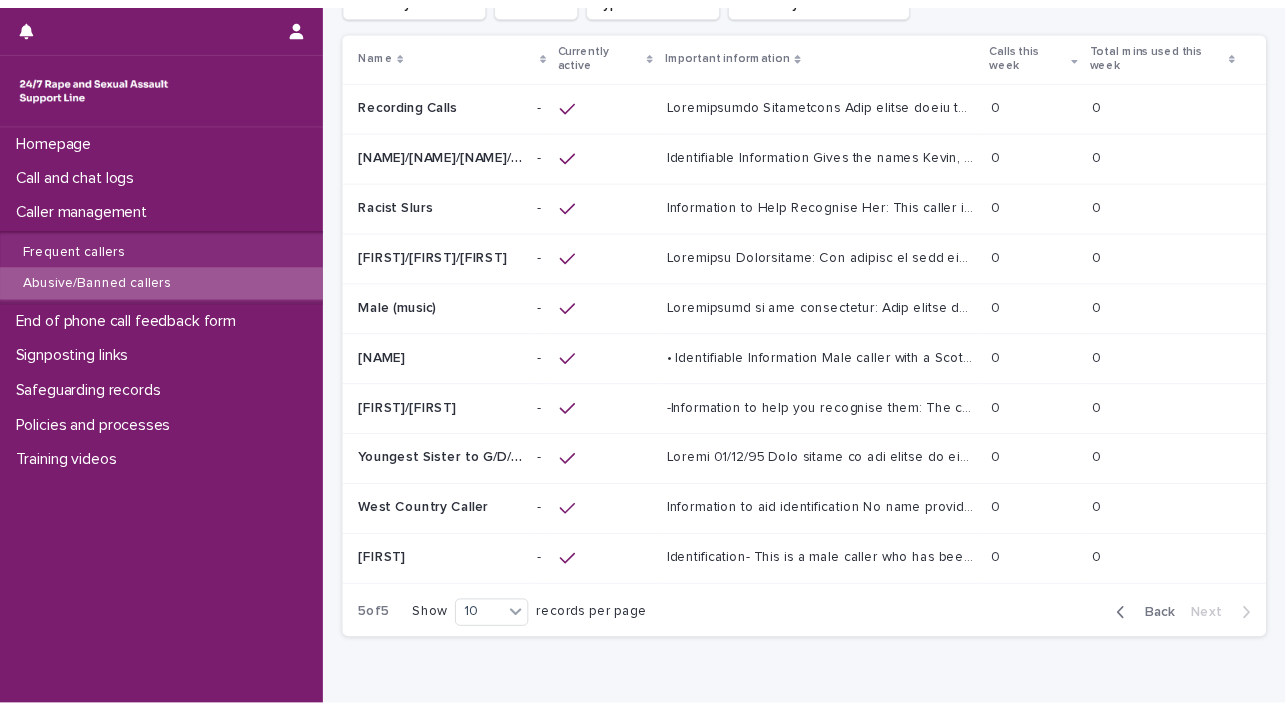 scroll, scrollTop: 0, scrollLeft: 0, axis: both 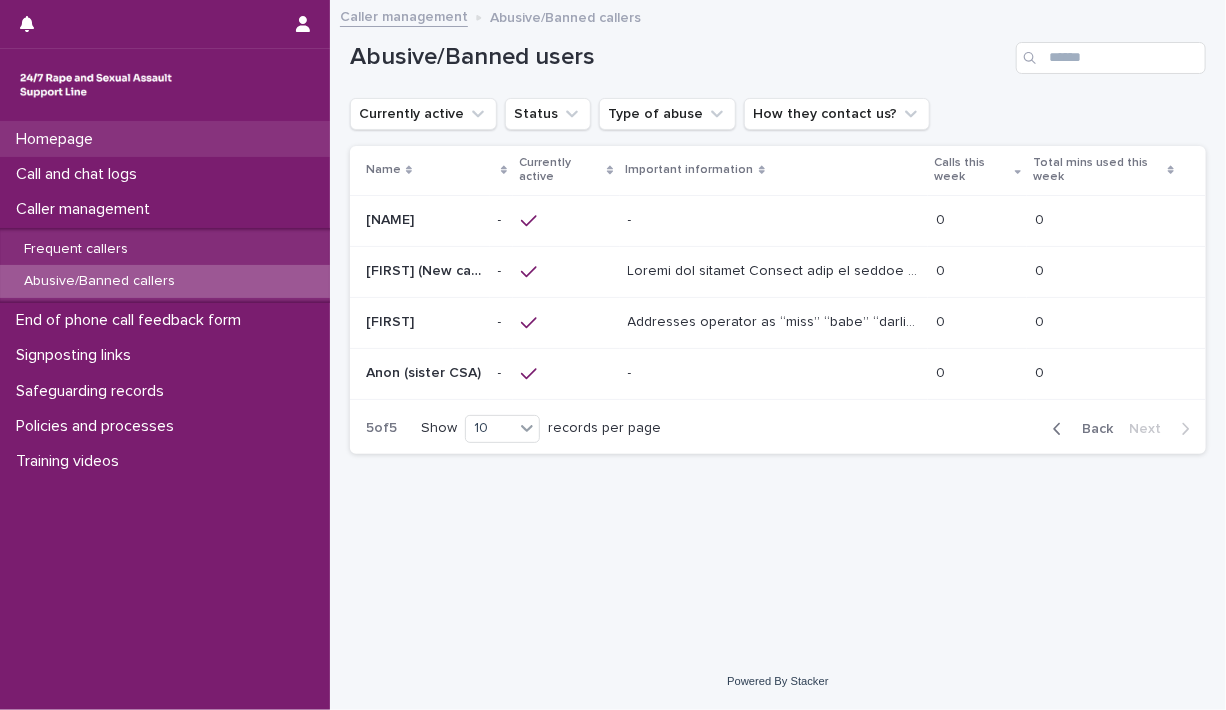click on "Homepage" at bounding box center [58, 139] 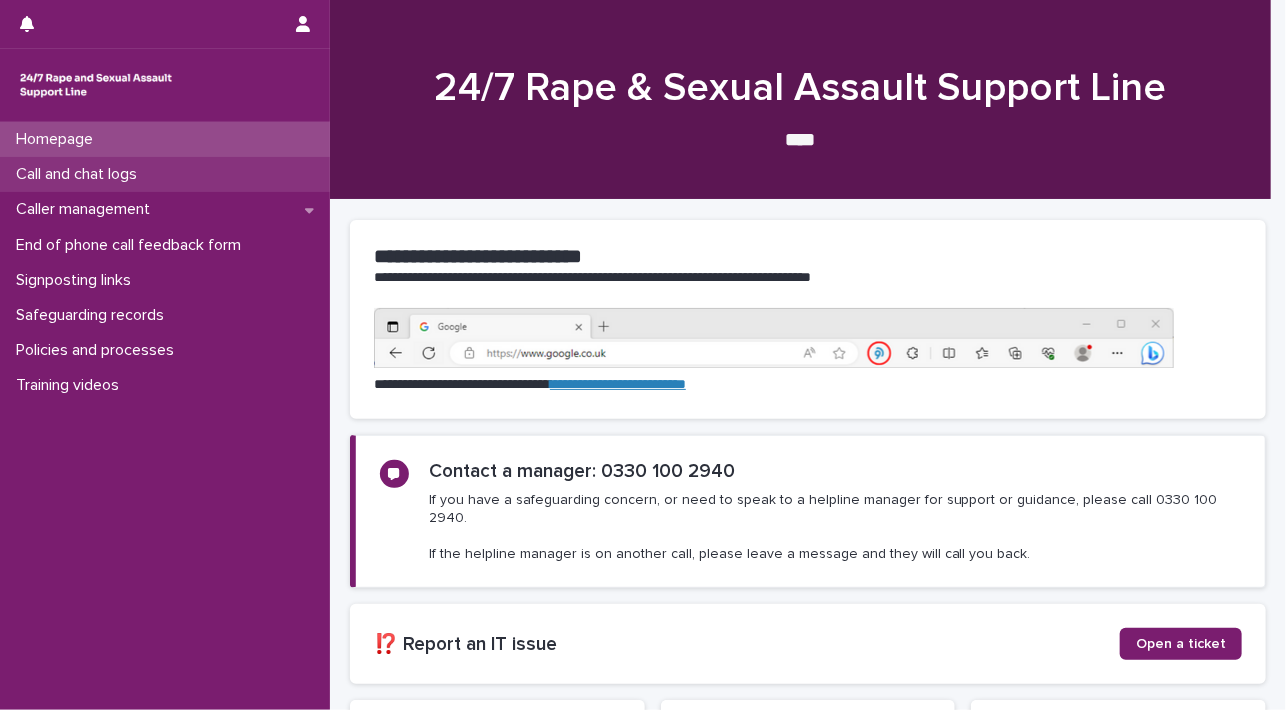 click on "Call and chat logs" at bounding box center [165, 174] 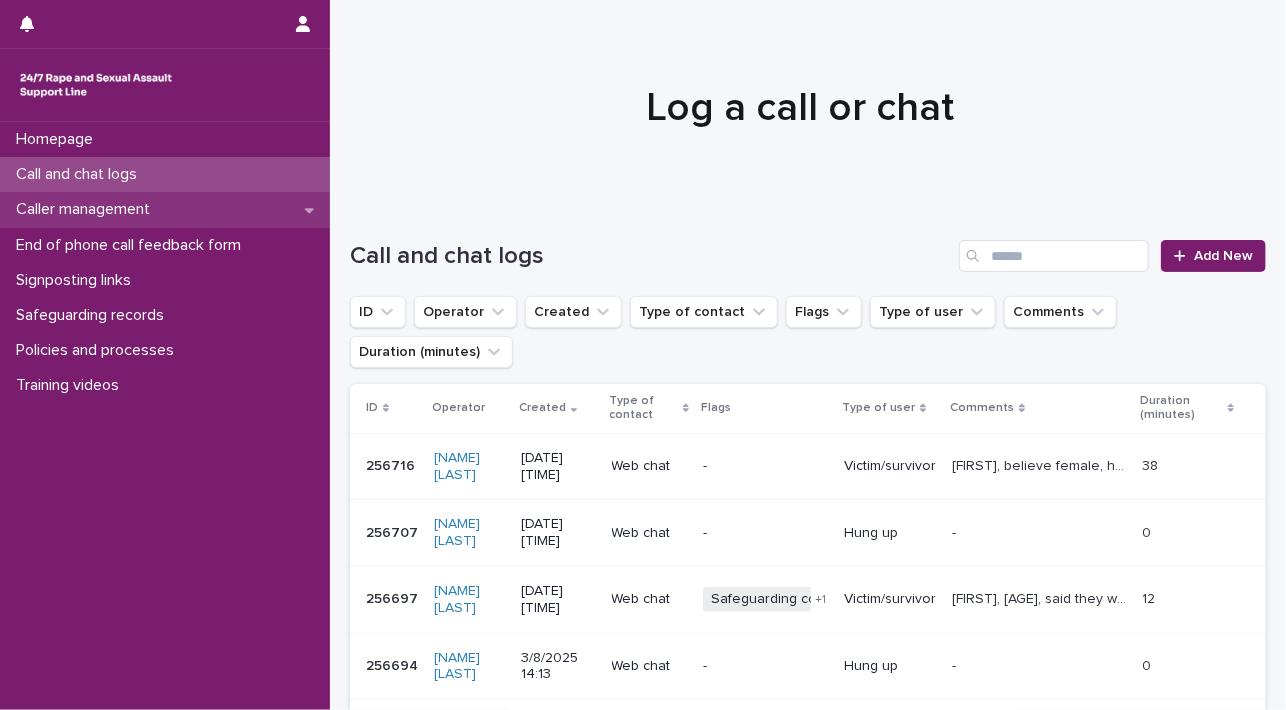 click on "Caller management" at bounding box center [165, 209] 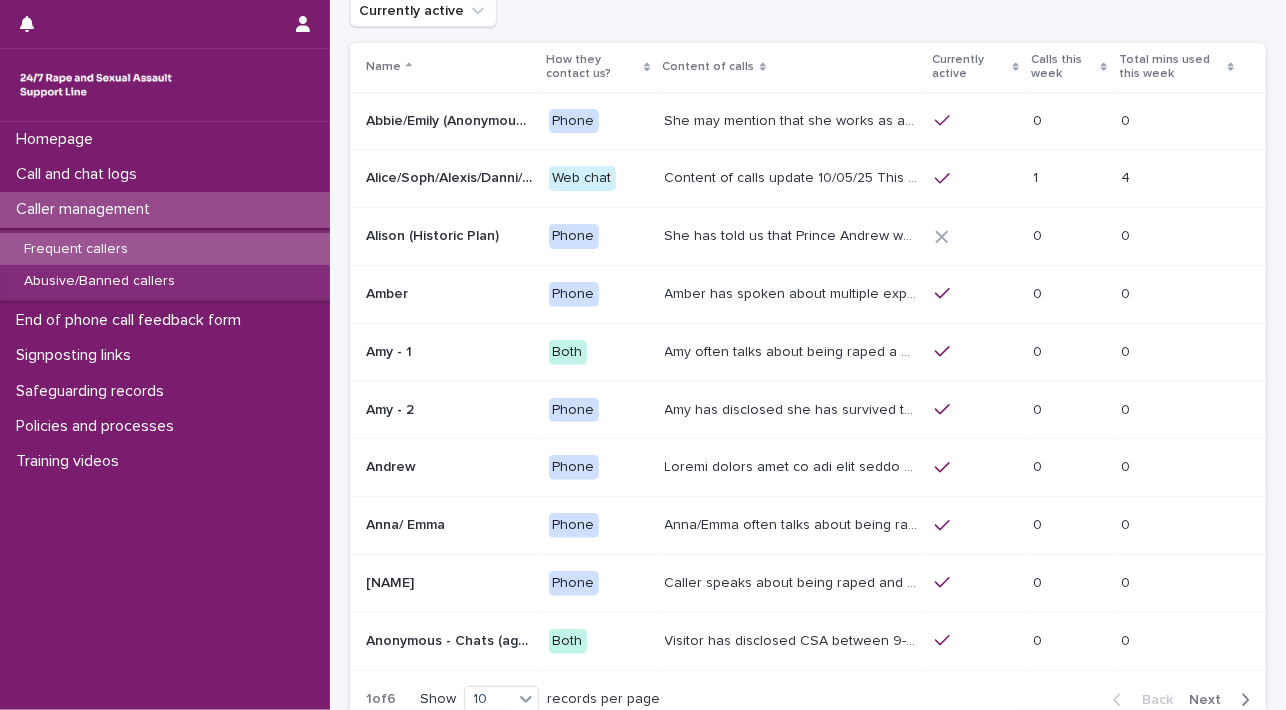 scroll, scrollTop: 115, scrollLeft: 0, axis: vertical 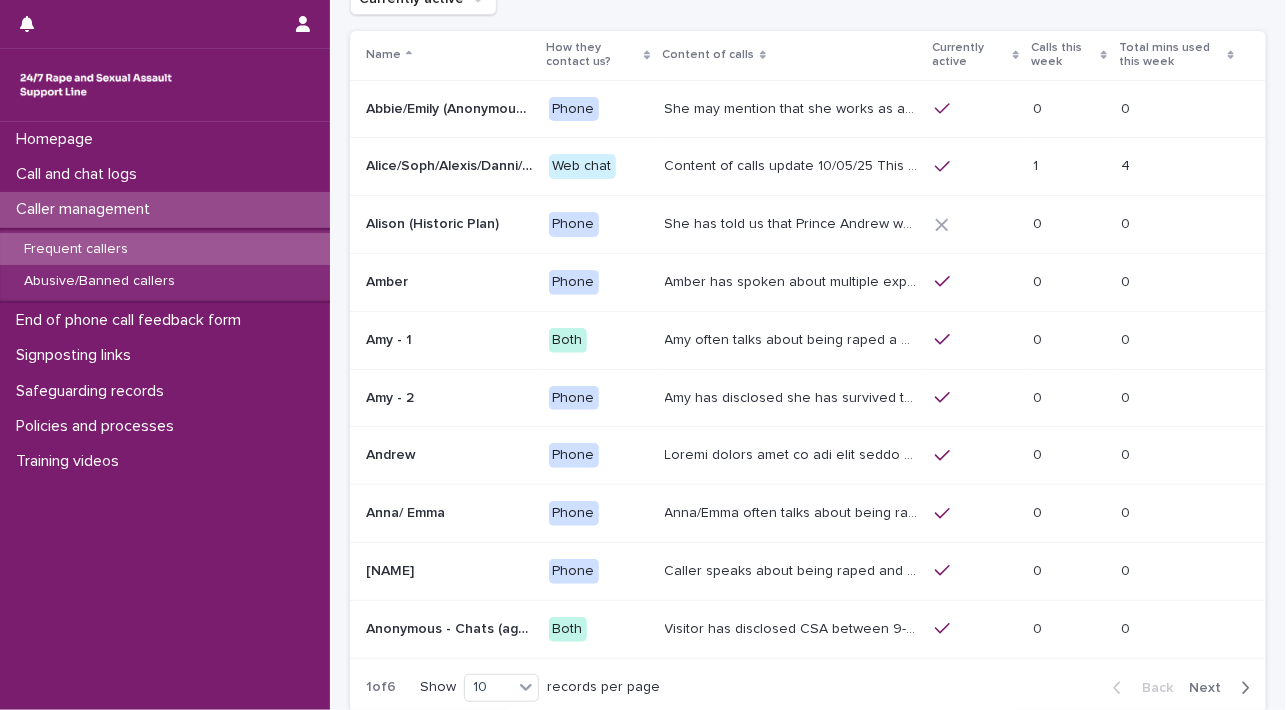 click on "Next" at bounding box center [1211, 688] 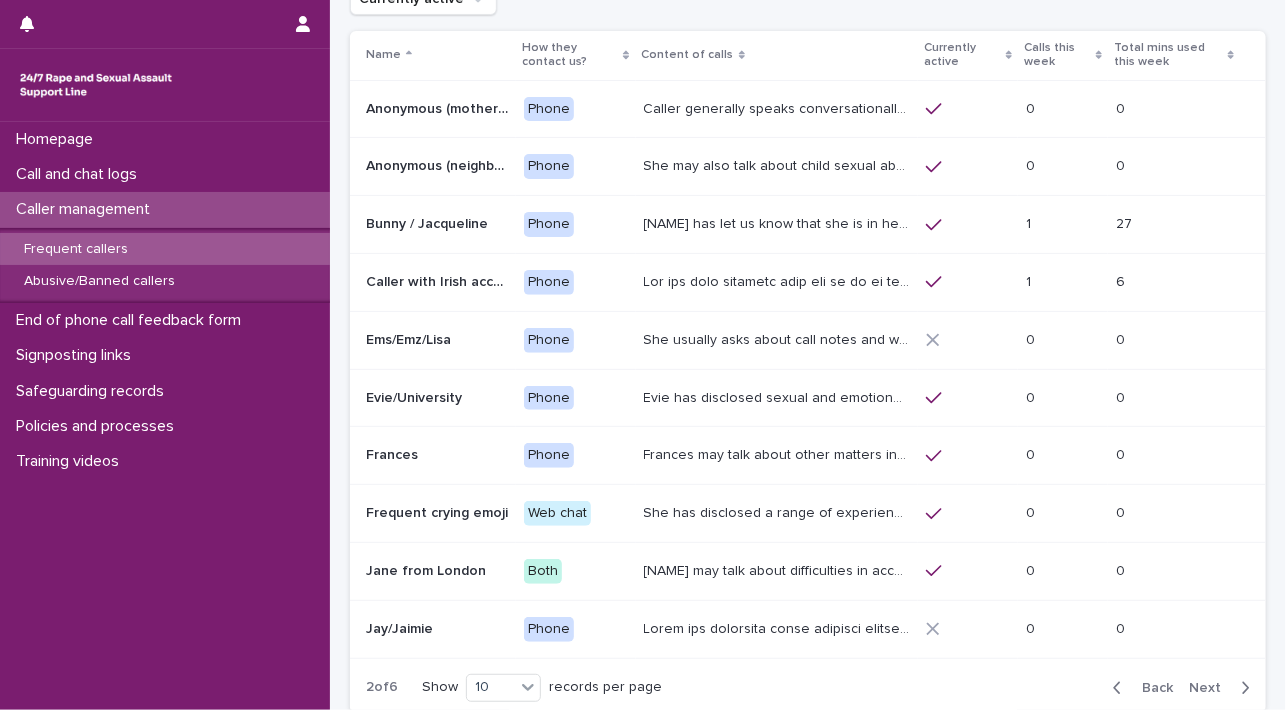 click at bounding box center (779, 280) 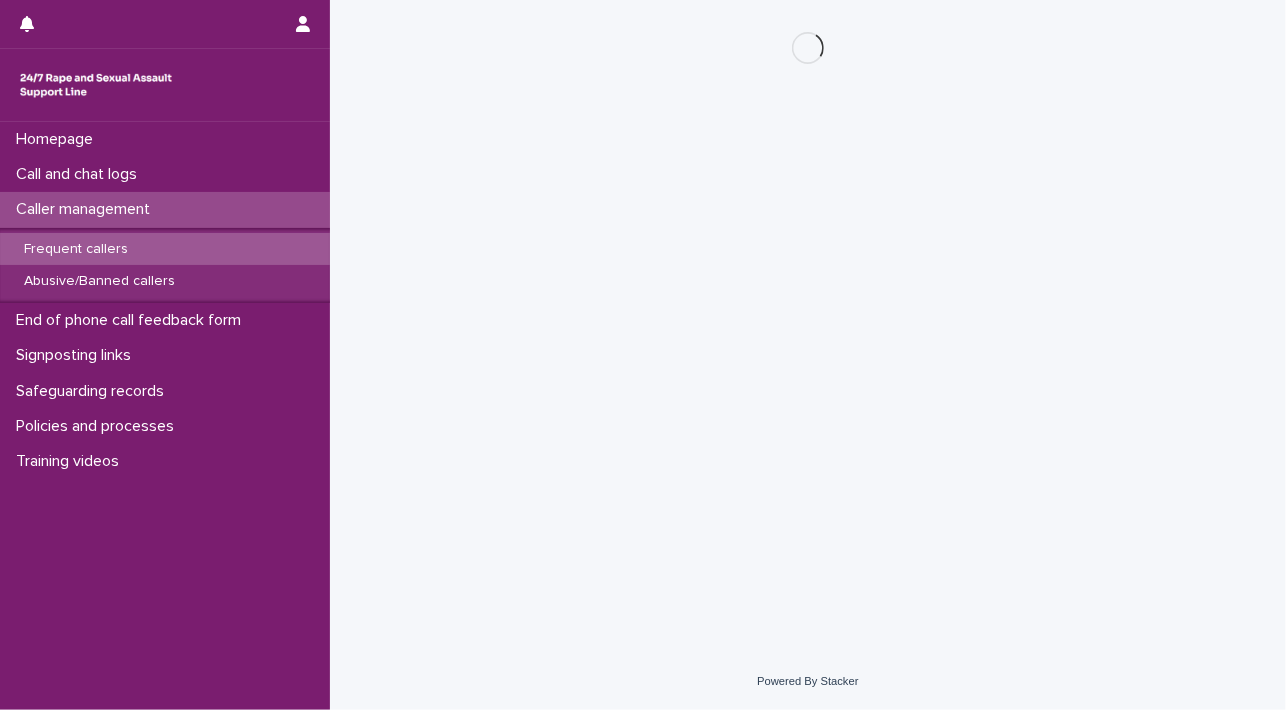 scroll, scrollTop: 0, scrollLeft: 0, axis: both 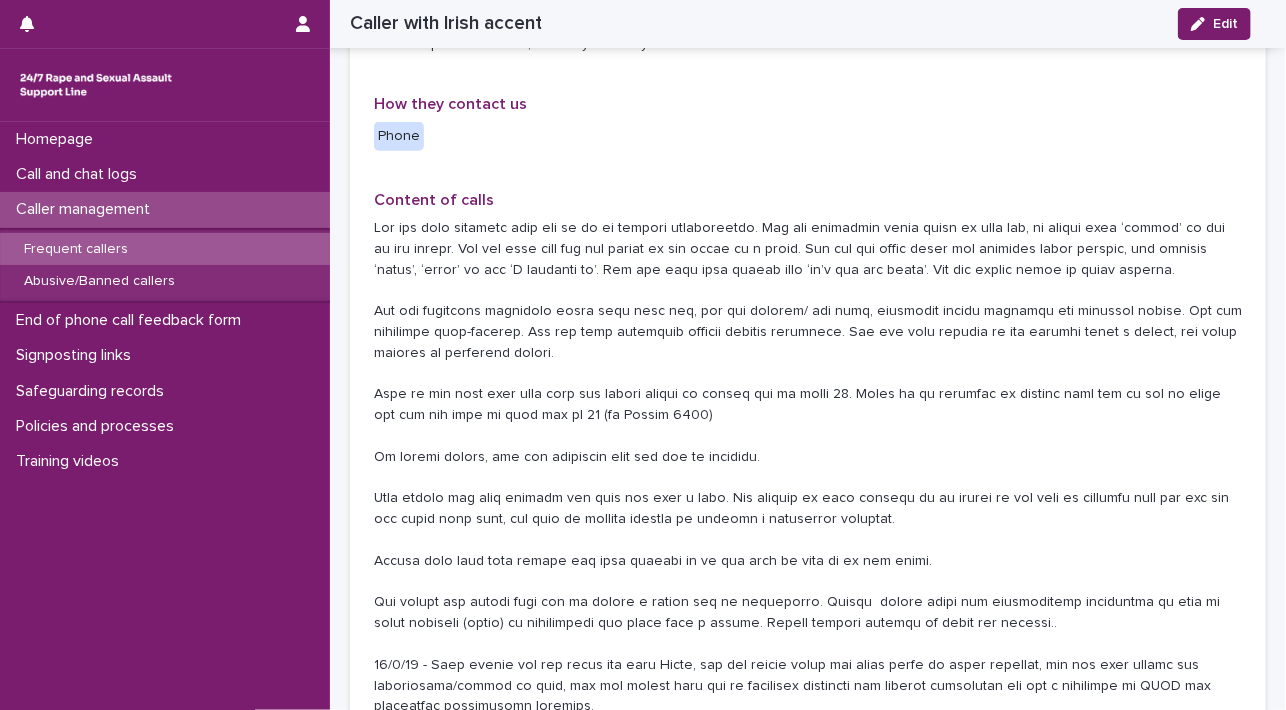click on "Frequent callers" at bounding box center [76, 249] 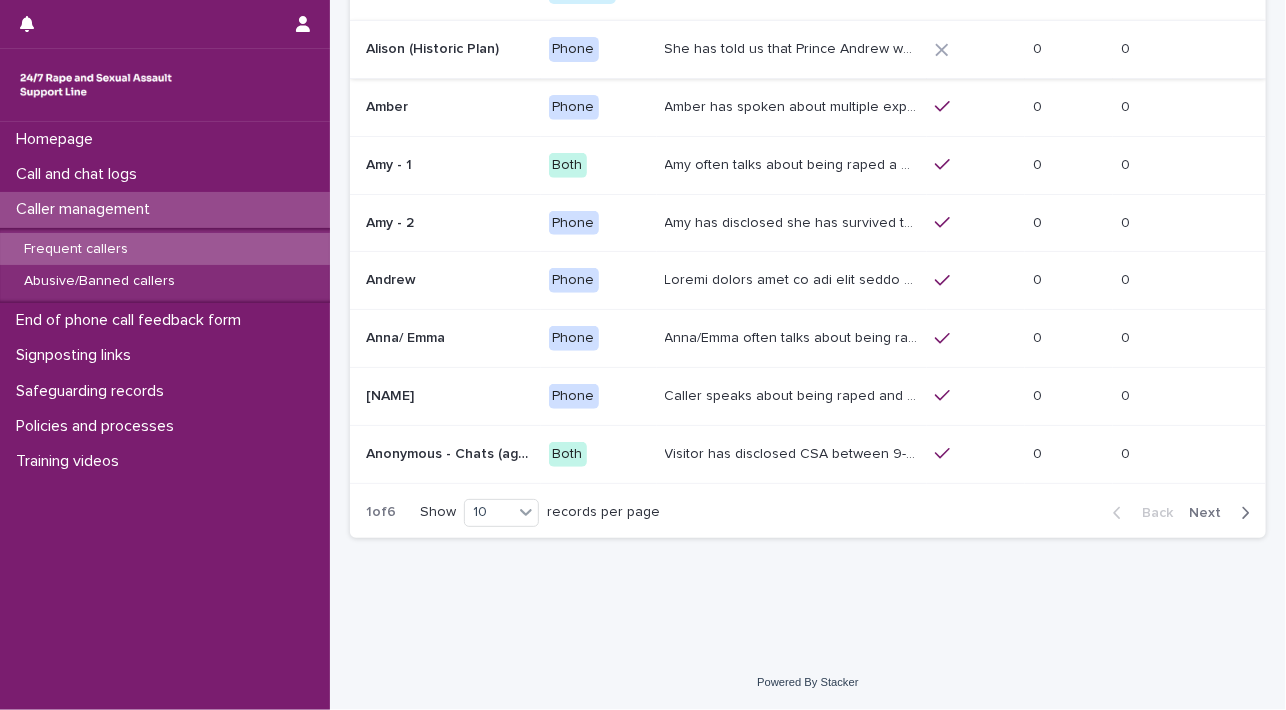 scroll, scrollTop: 0, scrollLeft: 0, axis: both 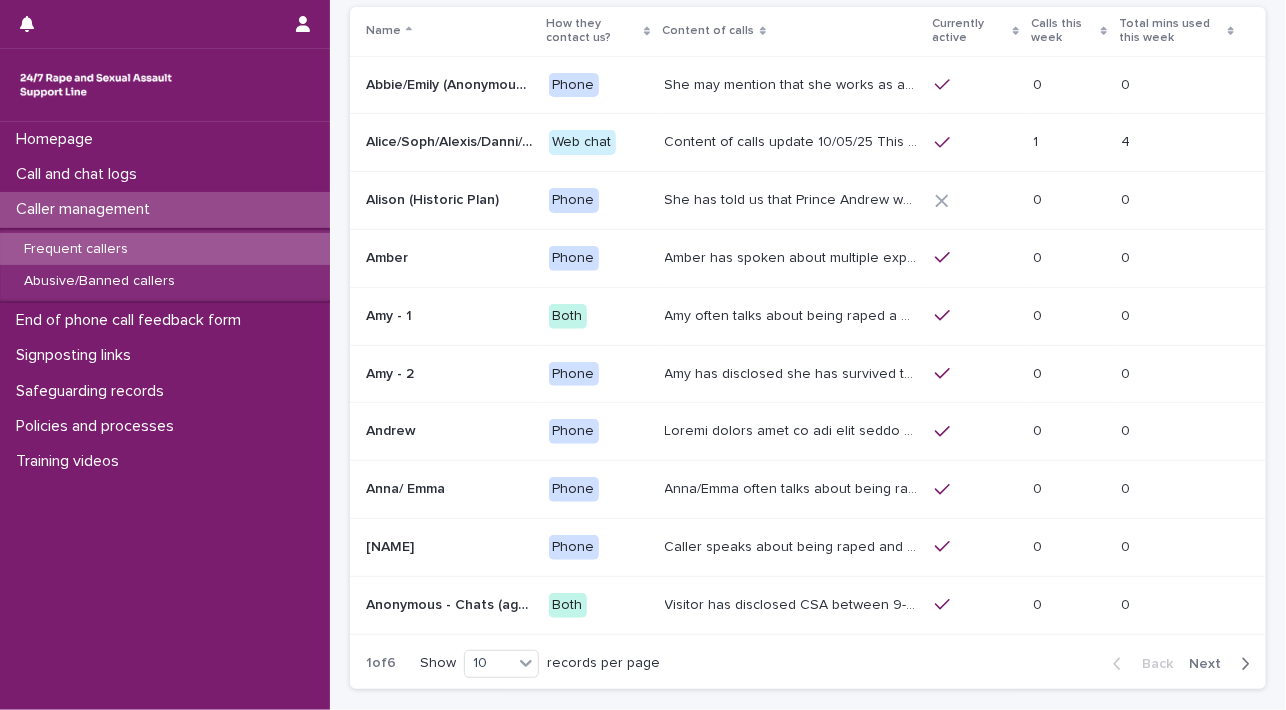 click on "Next" at bounding box center [1211, 664] 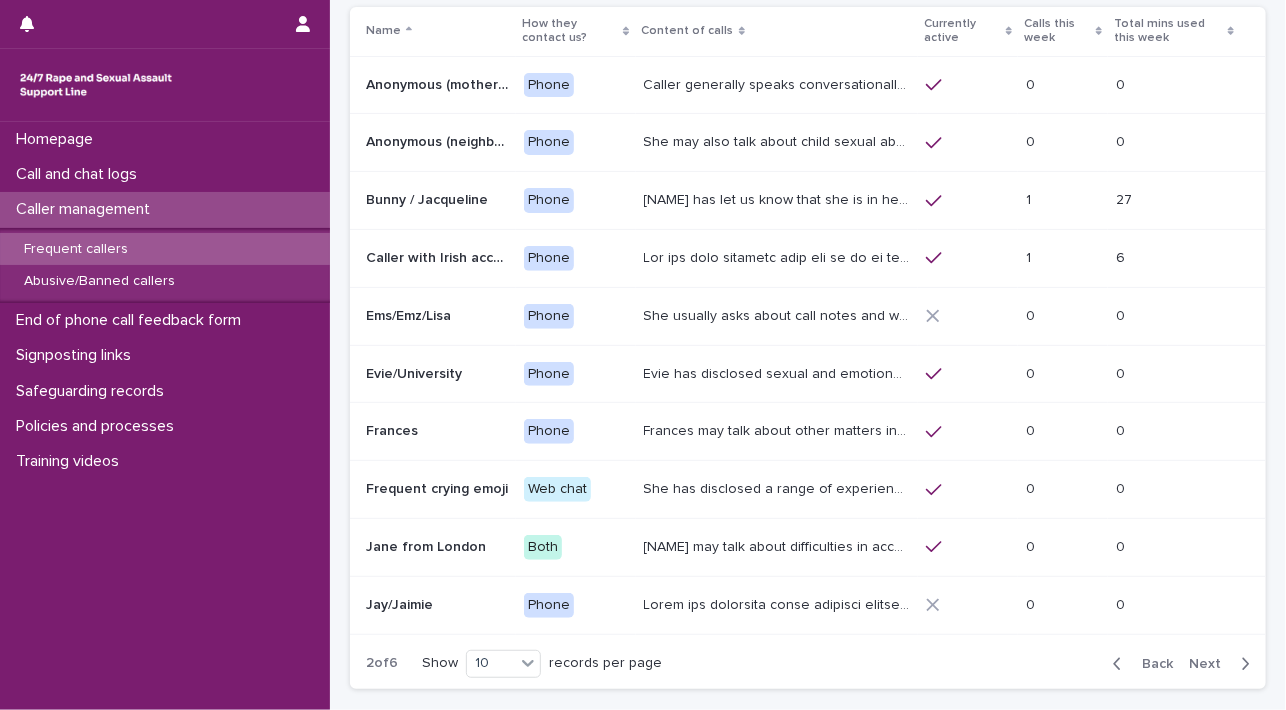 click at bounding box center (968, 201) 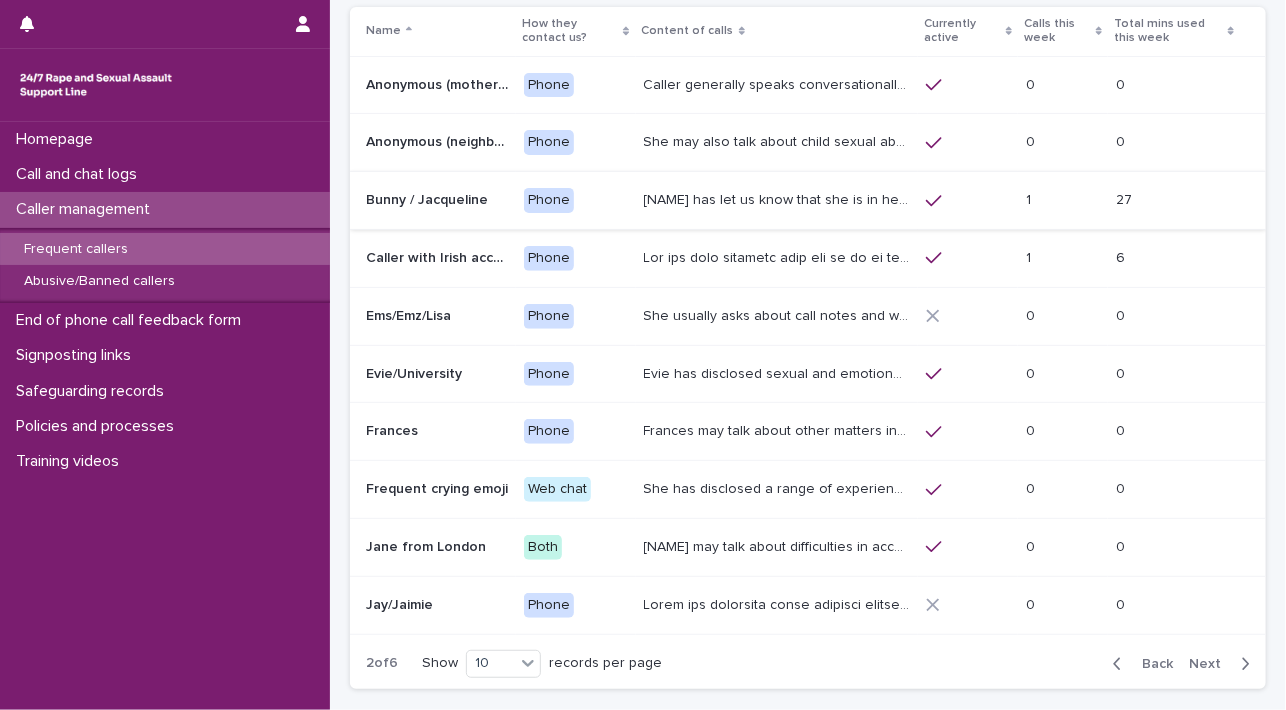 scroll, scrollTop: 0, scrollLeft: 0, axis: both 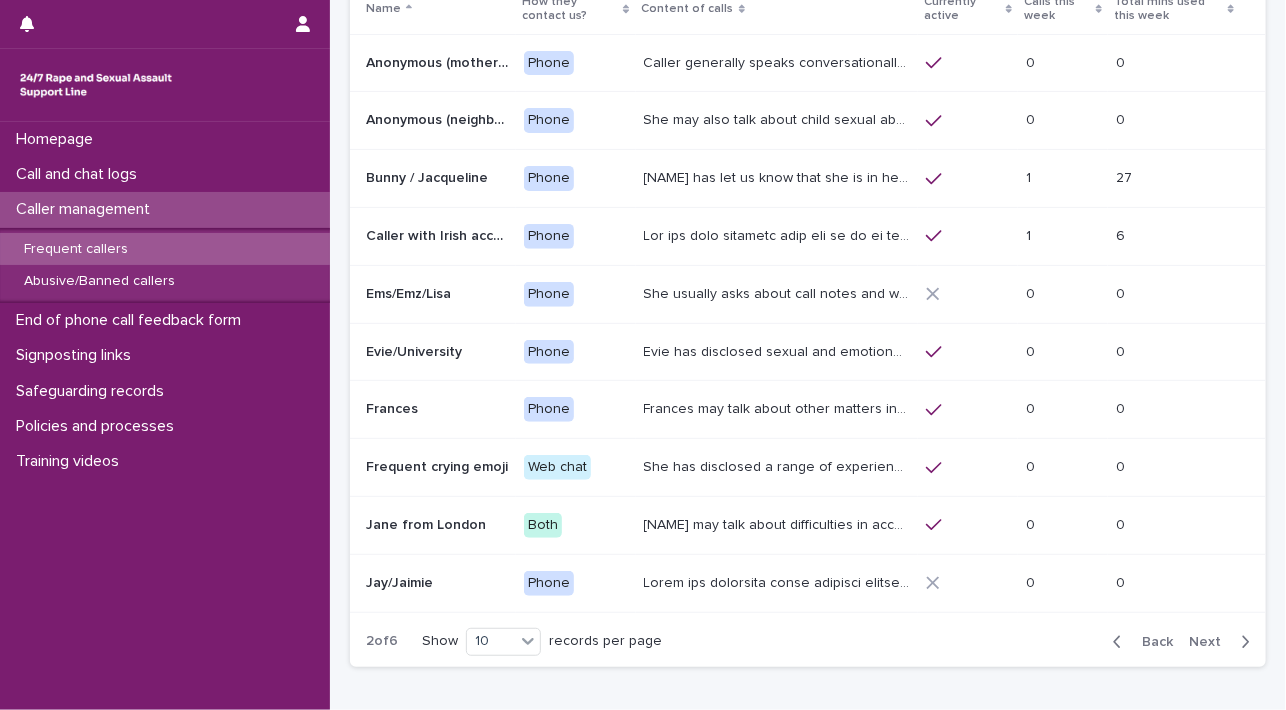 click on "Next" at bounding box center [1211, 642] 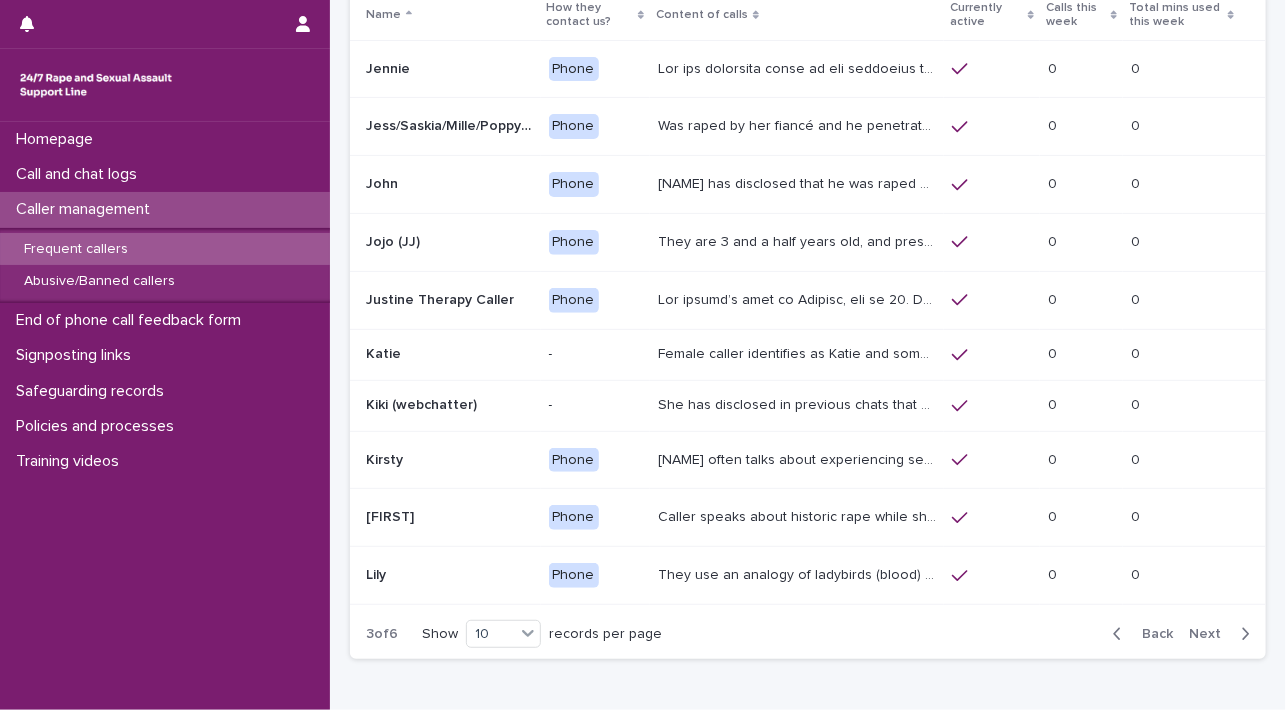 click on "Next" at bounding box center (1223, 634) 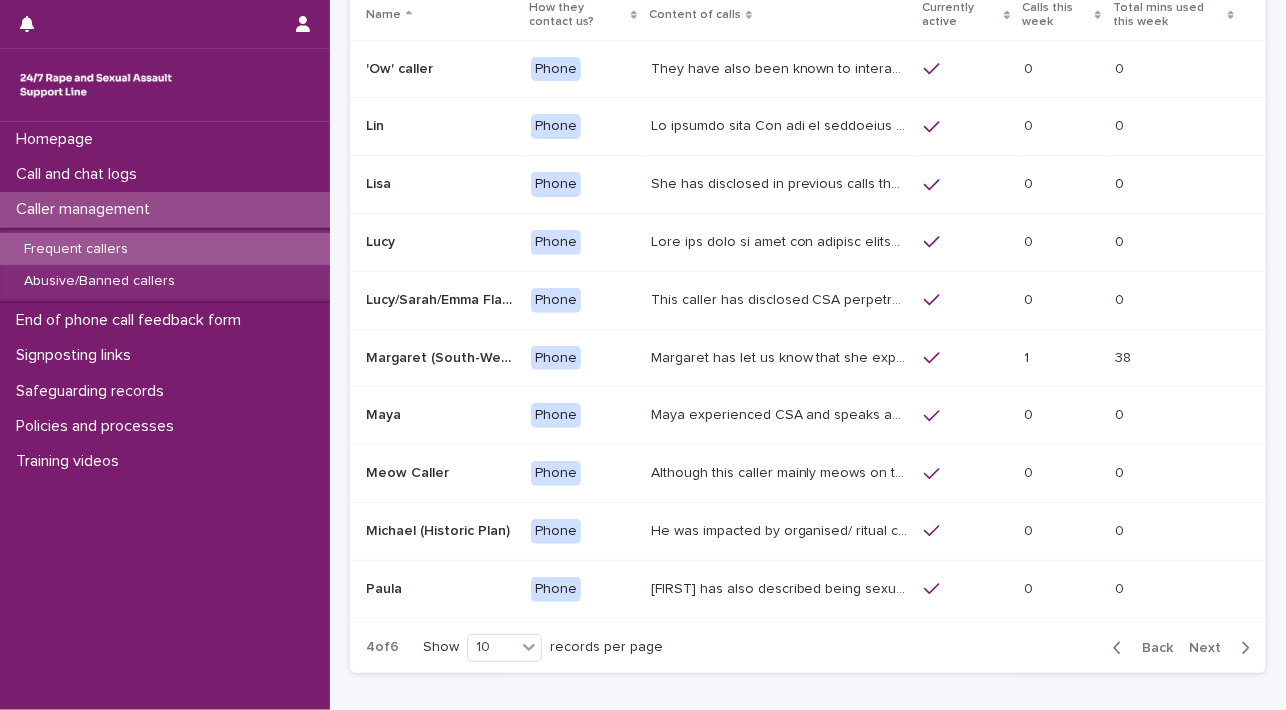 scroll, scrollTop: 161, scrollLeft: 0, axis: vertical 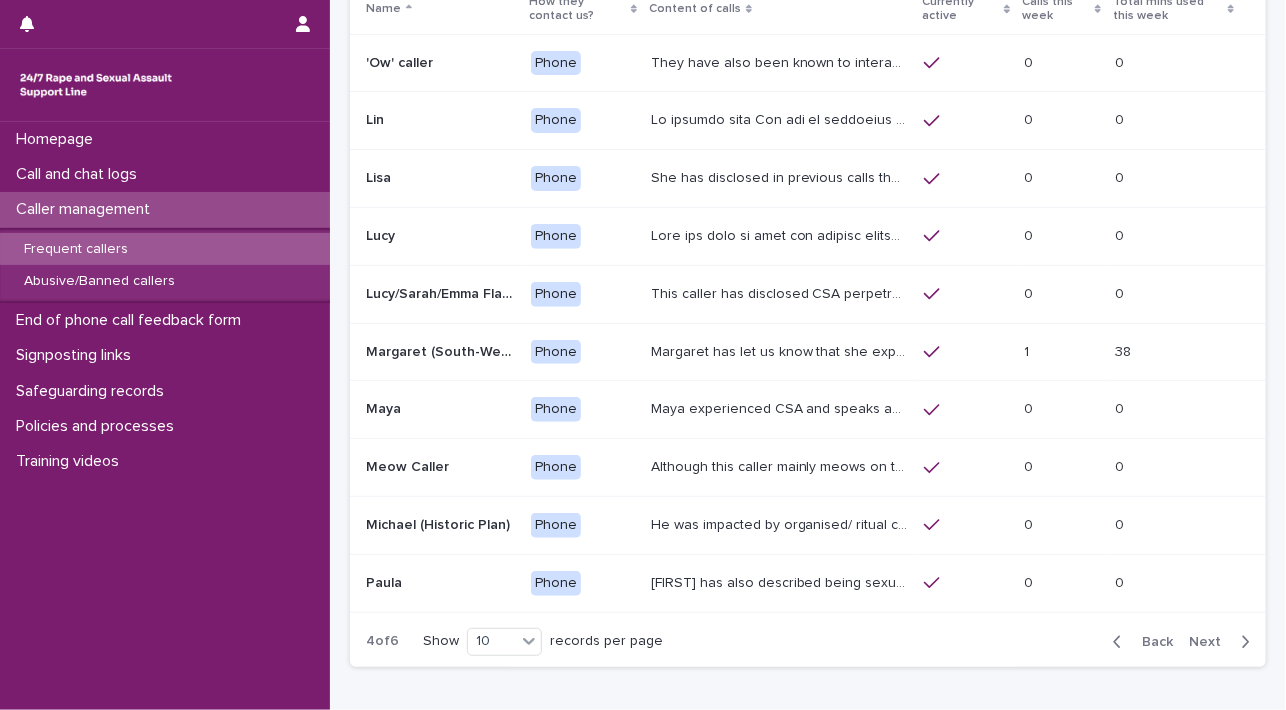 click on "Margaret has let us know that she experienced child sexual abuse by a doctor. She was raped by her ex-partner, who also subjected her to physical abuse. She met this ex-partner online. Last year, she described that he is still contacting her. She had to move into a shelter for a year.
She is a widow, and describes the relationship with her late husband as positive. She has described feeling lonely and isolated. Margaret has let us know that she experienced child sexual abuse by a doctor. She was raped by her ex-partner, who also subjected her to physical abuse. She met this ex-partner online. Last year, she described that he is still contacting her. She had to move into a shelter for a year.
She is a widow, and describes the relationship with her late husband as positive. She has described feeling lonely and isolated." at bounding box center [779, 352] 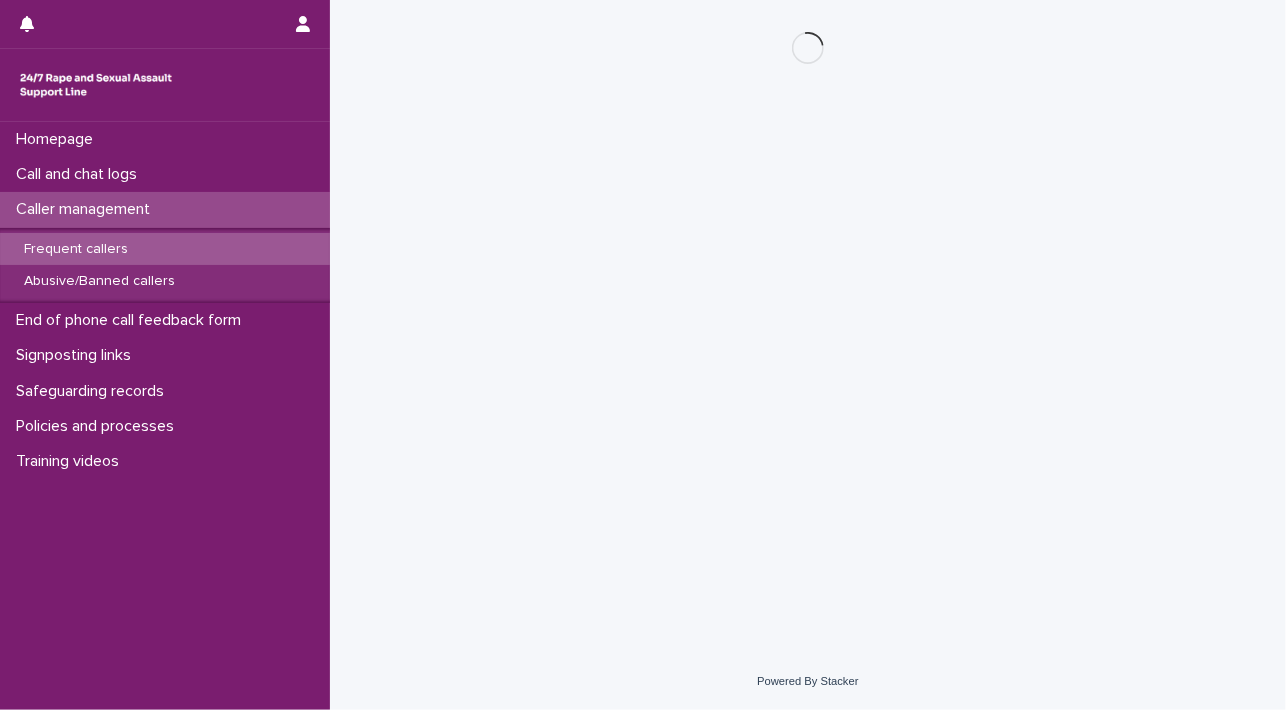 scroll, scrollTop: 0, scrollLeft: 0, axis: both 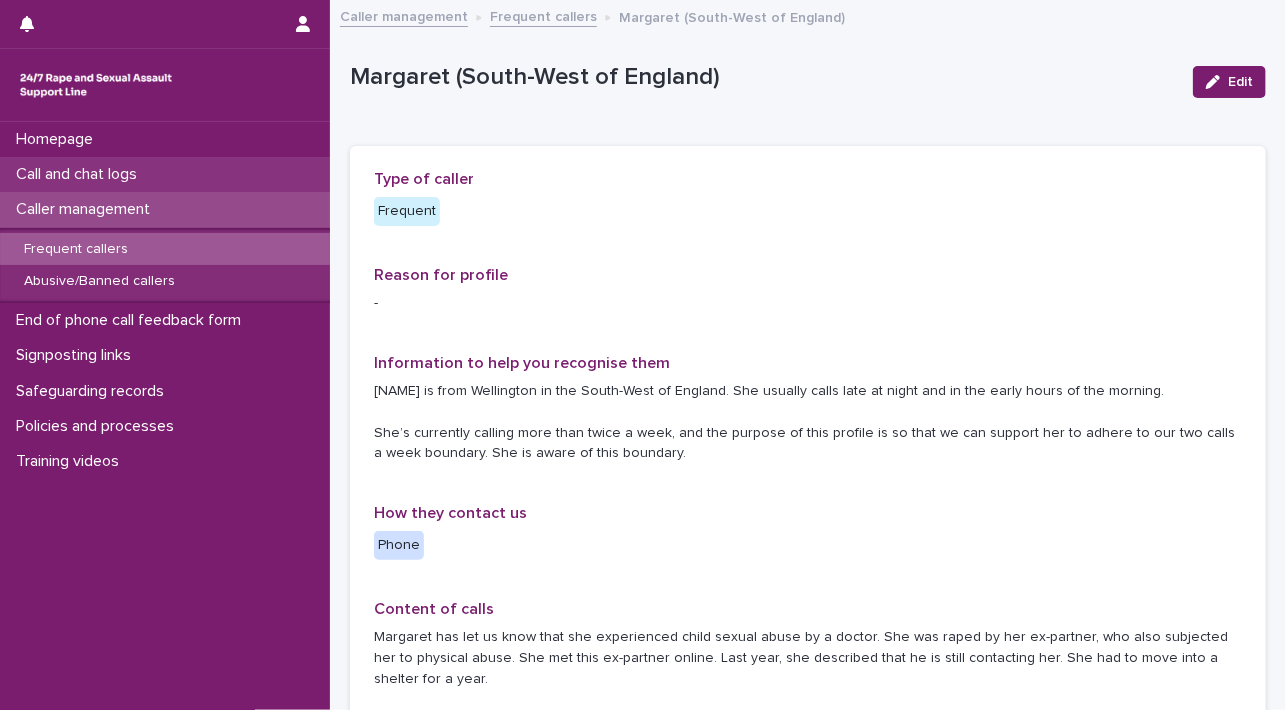 click on "Call and chat logs" at bounding box center [165, 174] 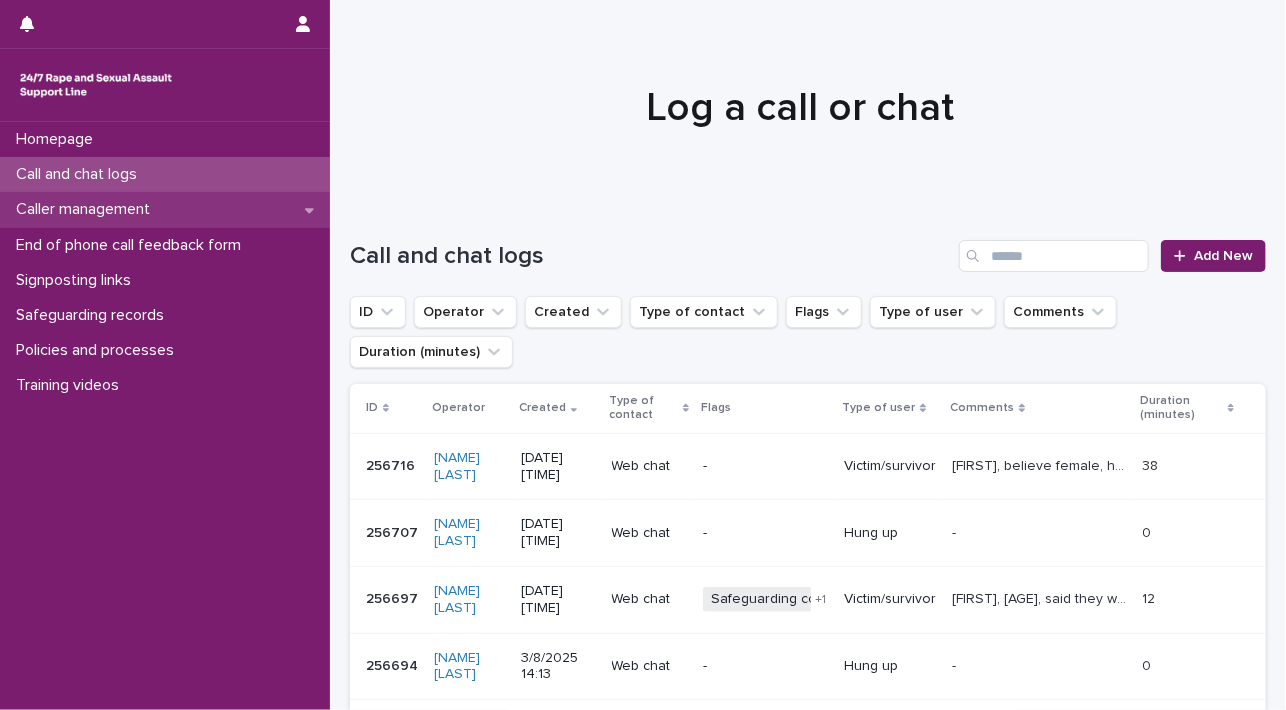 click on "Caller management" at bounding box center (165, 209) 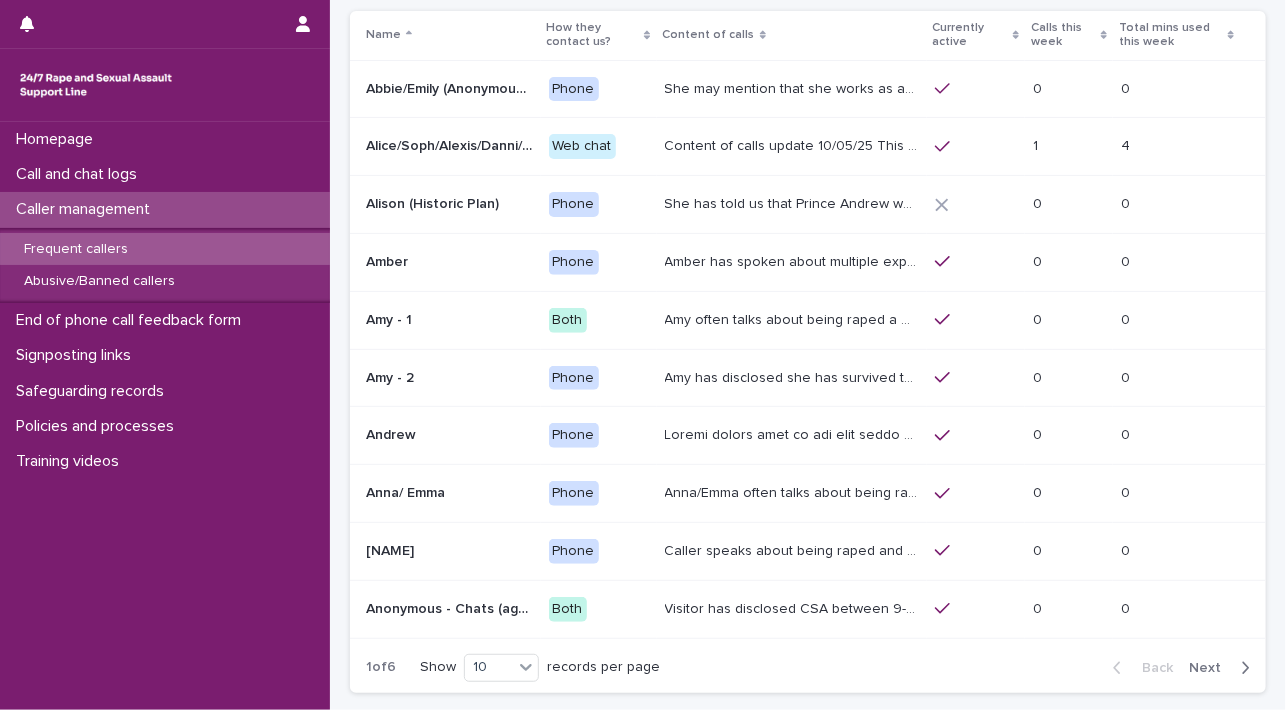 scroll, scrollTop: 140, scrollLeft: 0, axis: vertical 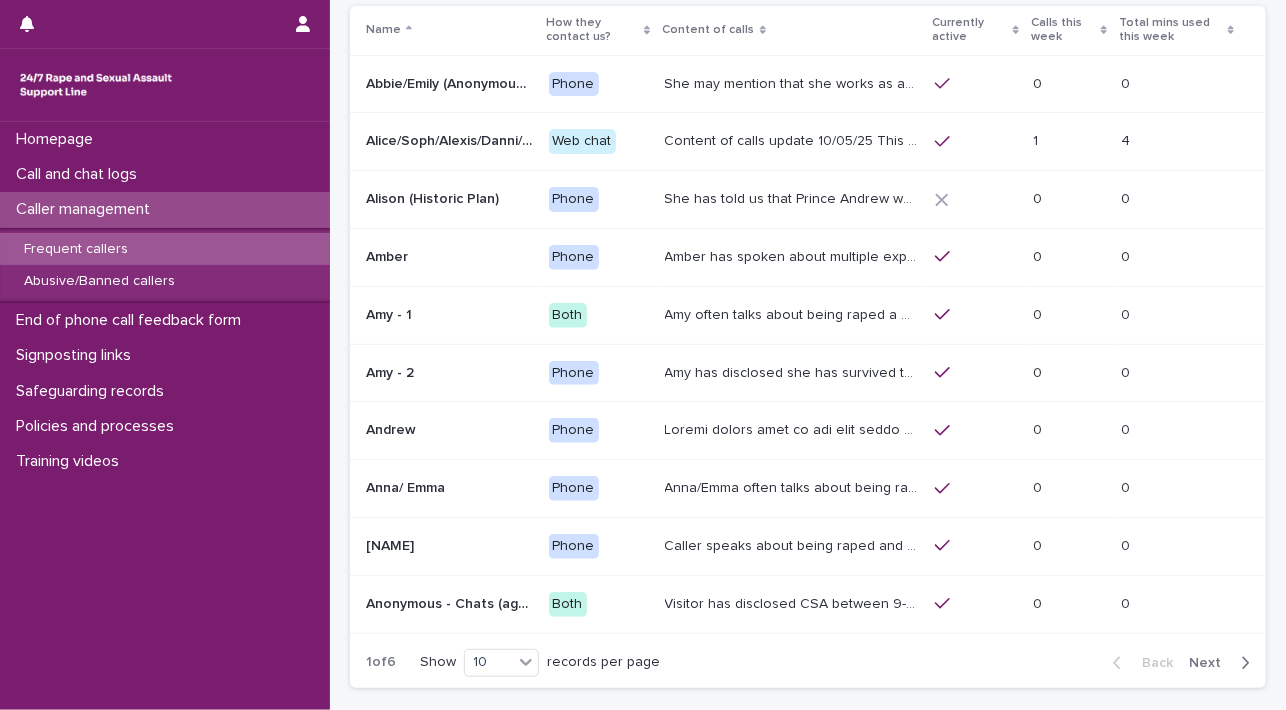 click on "Content of calls update 10/05/25
This caller discloses different sexual violence they have experienced, it is usually recent.
More recently they have been disclosing sexual violence perpetrated by a gang/group of perpetrators. Alongside what they have already disclosed.
They have mentioned having suicidal thoughts and also attempts.
They have also disclosed on multiple contacts that they are currently getting treated for cancer (Chemotherapy).
Chatter uses a variety of names like Alice, Soph, Alexis, Danni, Scarlet, Katy, Hannah, Lucy, Alana, Cara.
Chatter will present in different ways.  She sometimes discusses being raped or experiencing domestic abuse by their partner / another perpetrator, or experiencing ritual abuse.
She will also often chat about some kind of loss, the loss of a child, her mum etc." at bounding box center (794, 139) 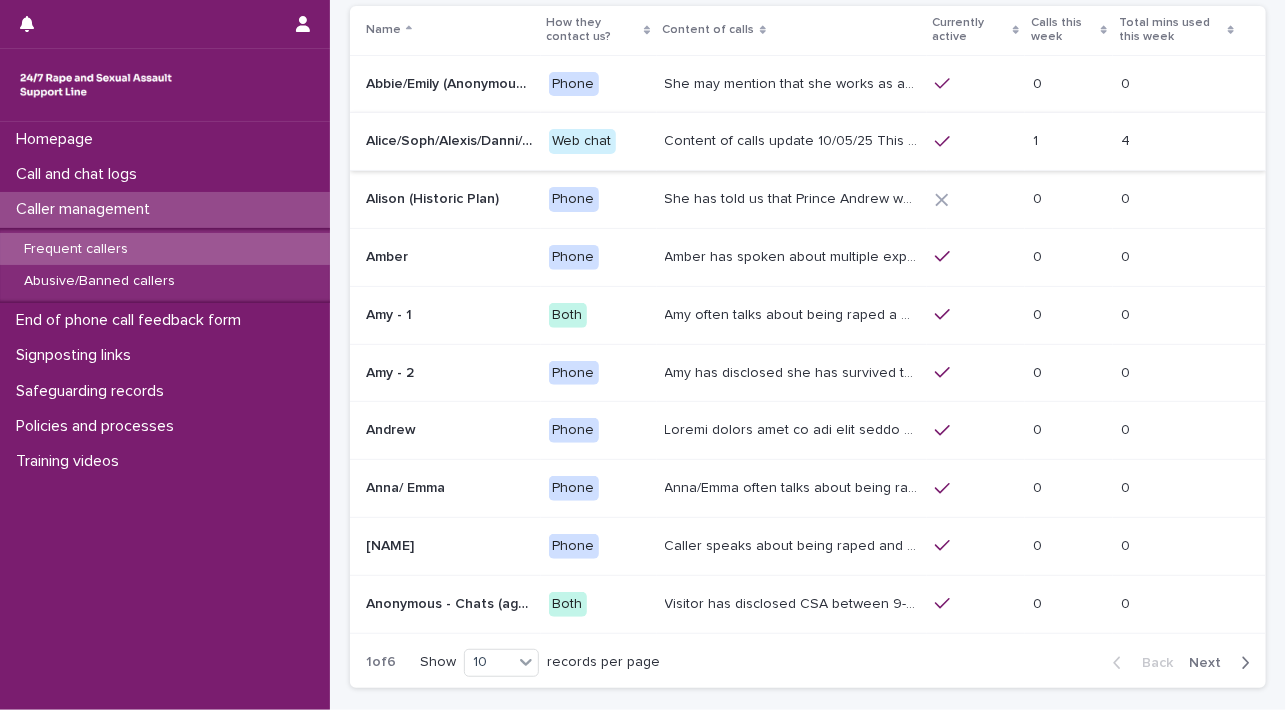 scroll, scrollTop: 0, scrollLeft: 0, axis: both 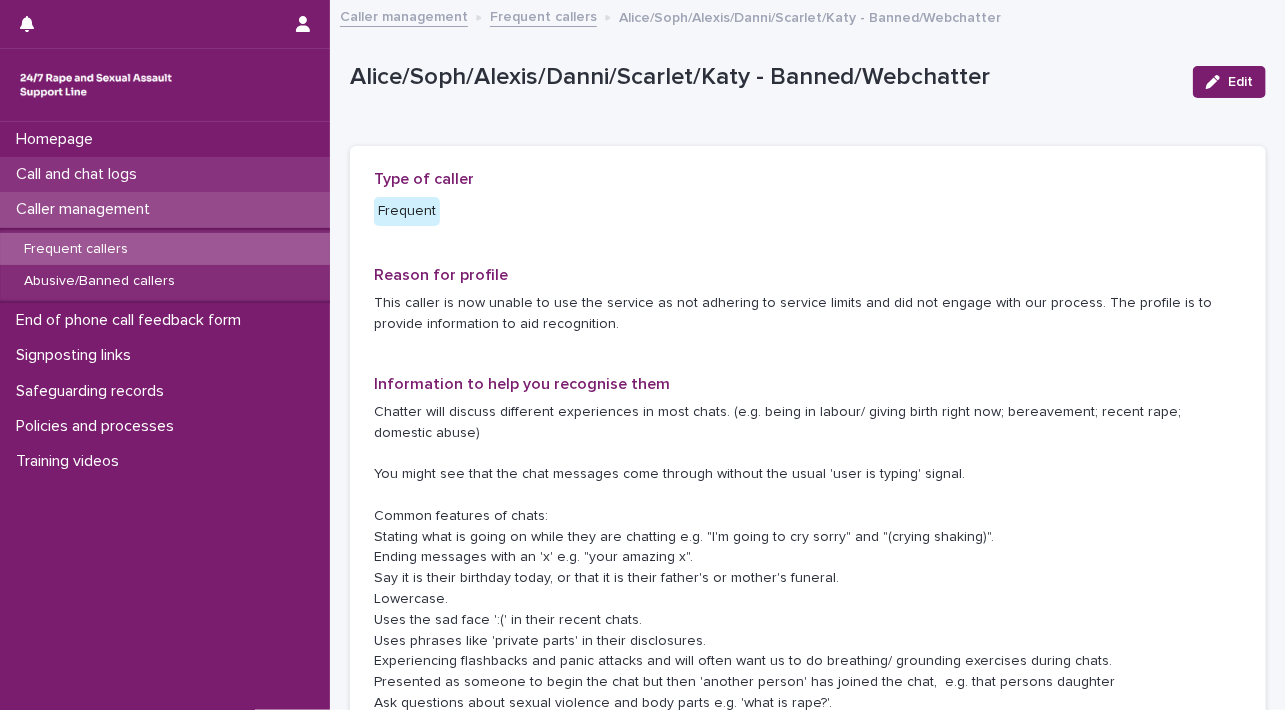 click on "Call and chat logs" at bounding box center (165, 174) 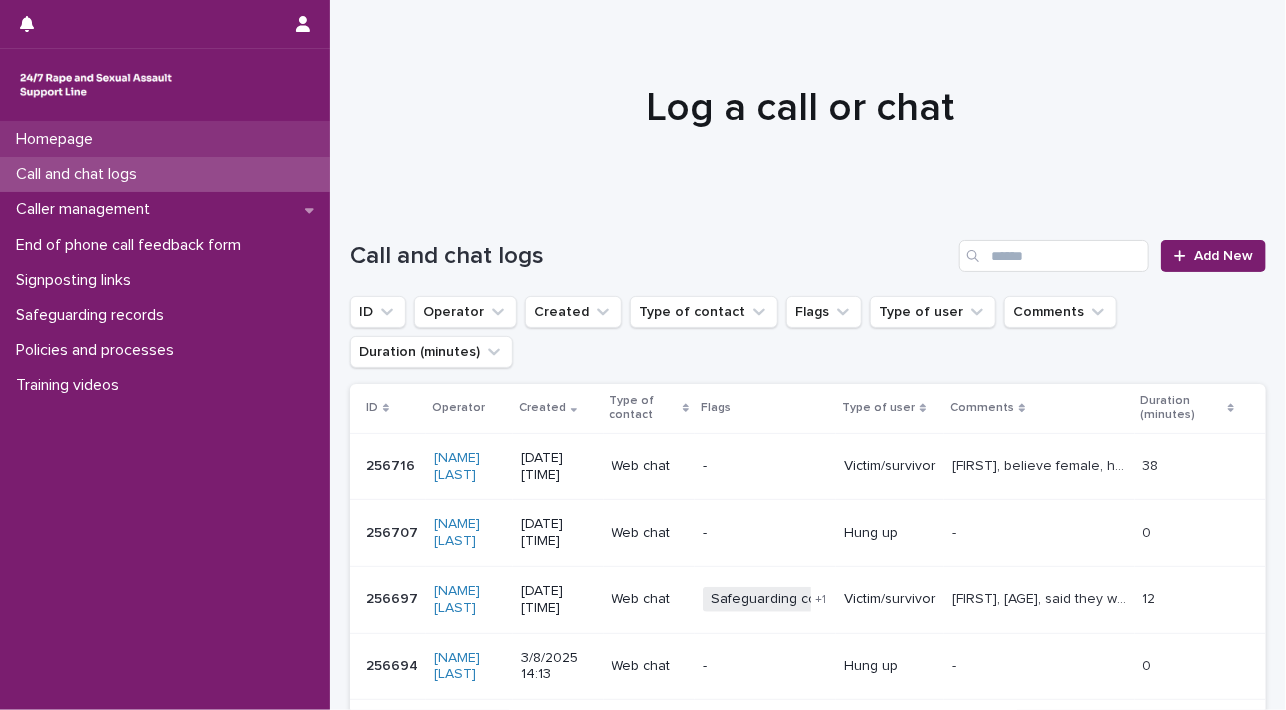 click on "Homepage" at bounding box center [165, 139] 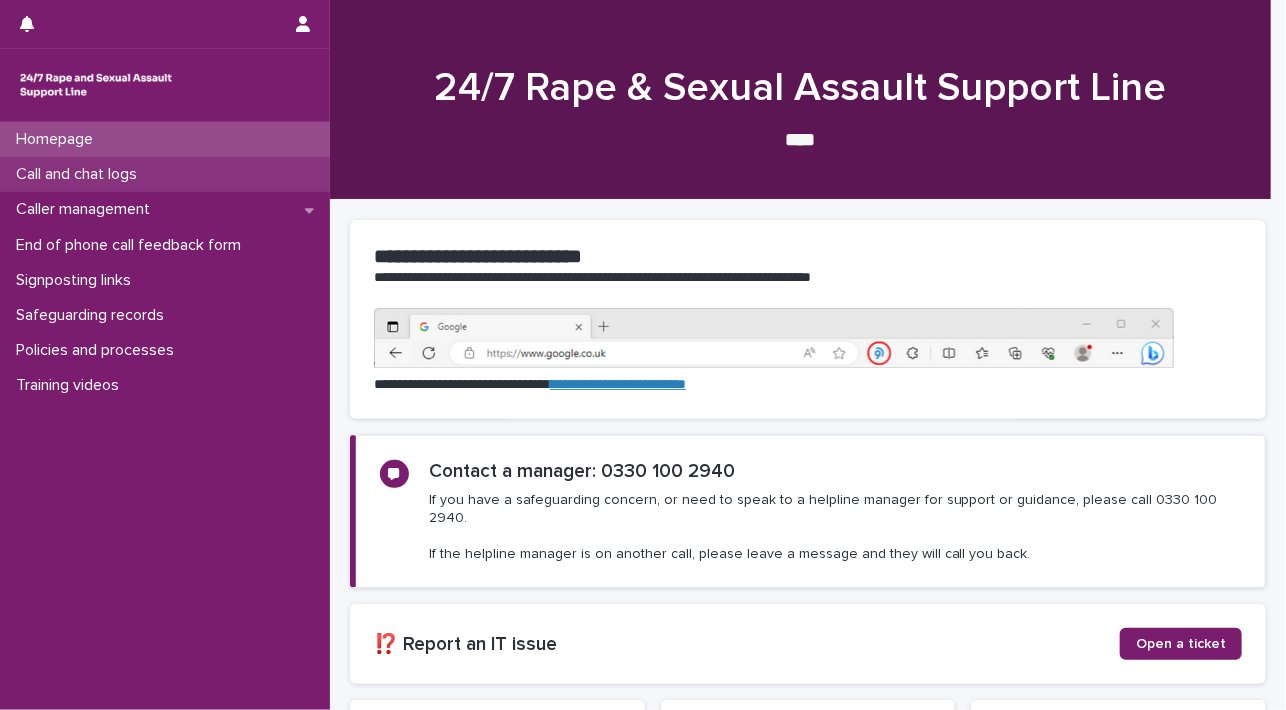 click on "Call and chat logs" at bounding box center (165, 174) 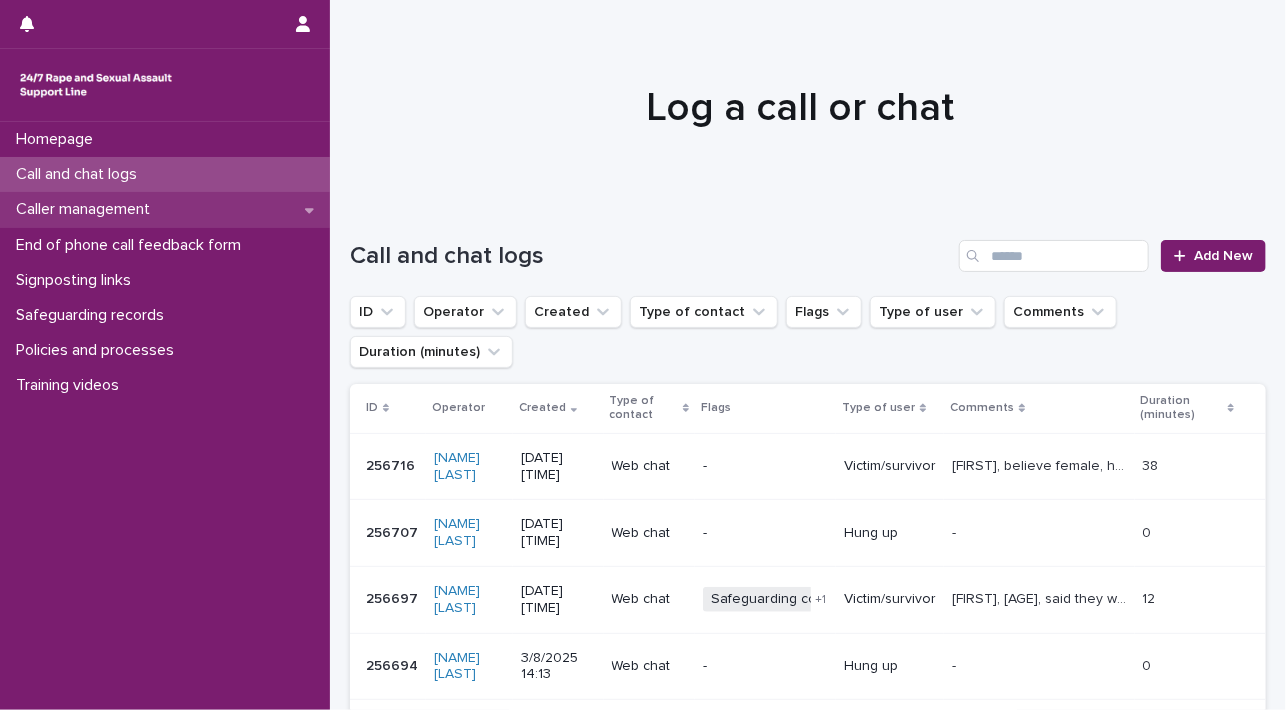 click on "Caller management" at bounding box center [87, 209] 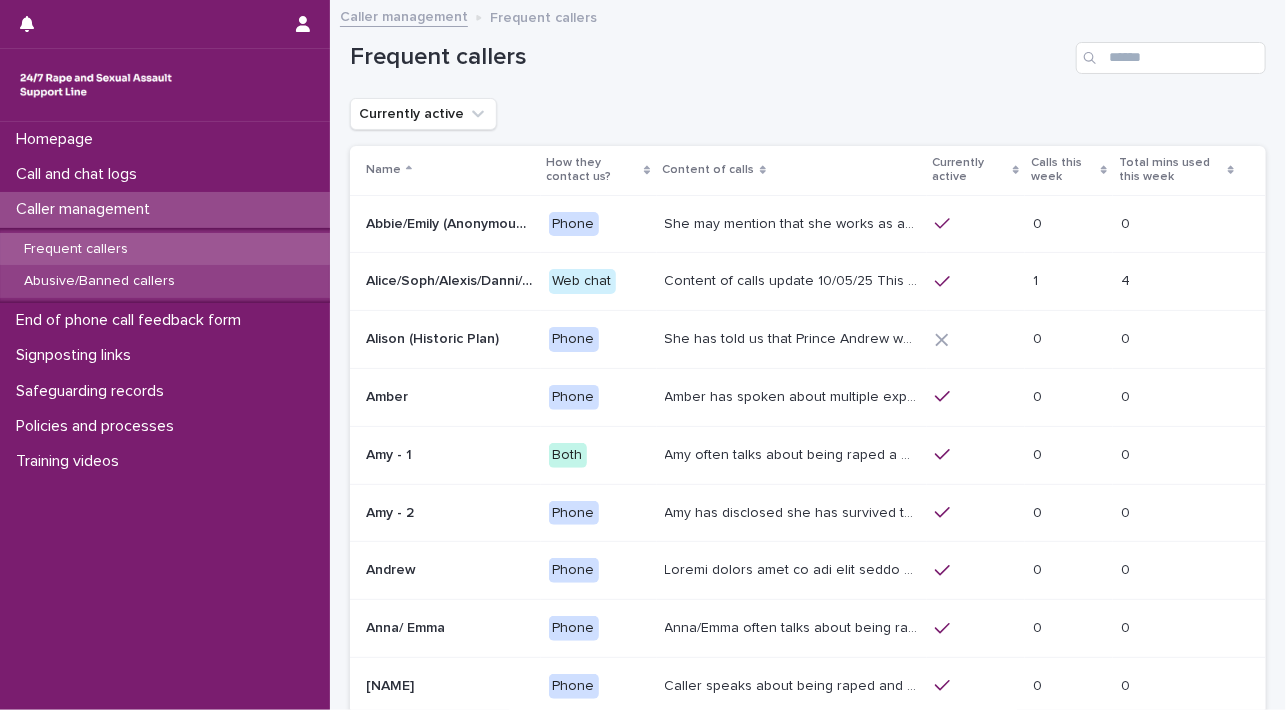 click on "Abusive/Banned callers" at bounding box center (99, 281) 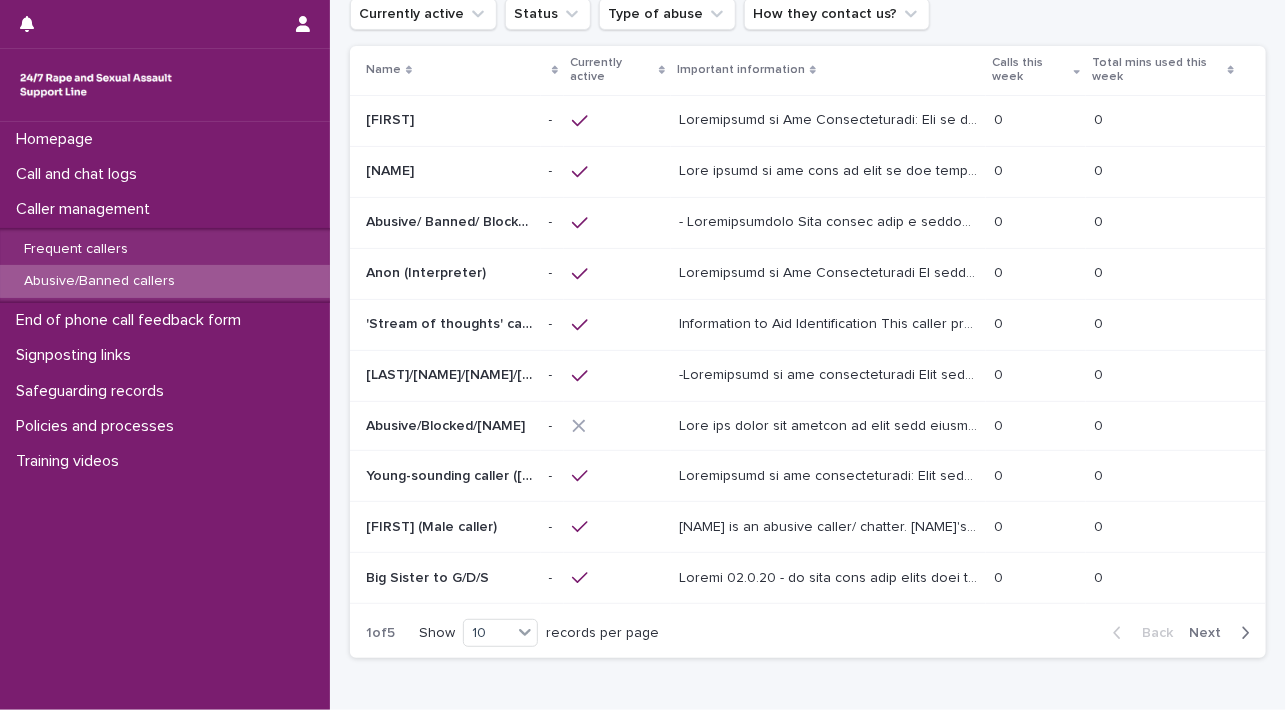 scroll, scrollTop: 112, scrollLeft: 0, axis: vertical 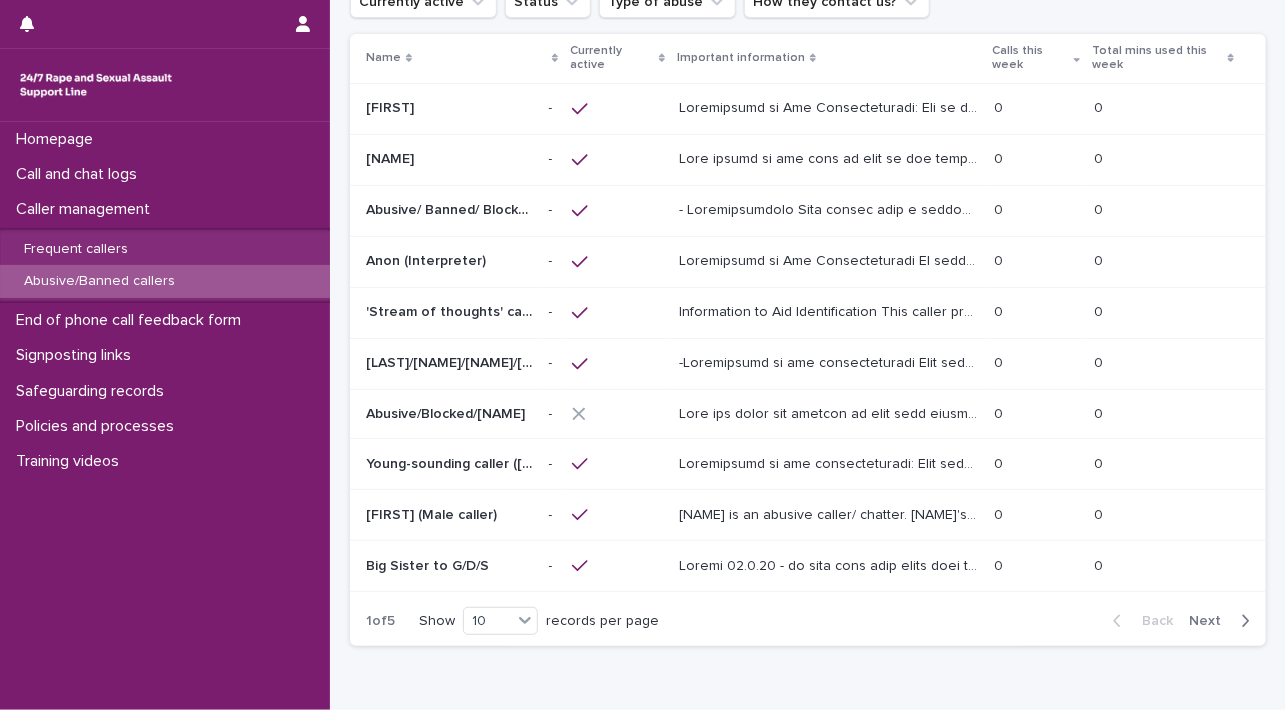click on "Next" at bounding box center [1211, 621] 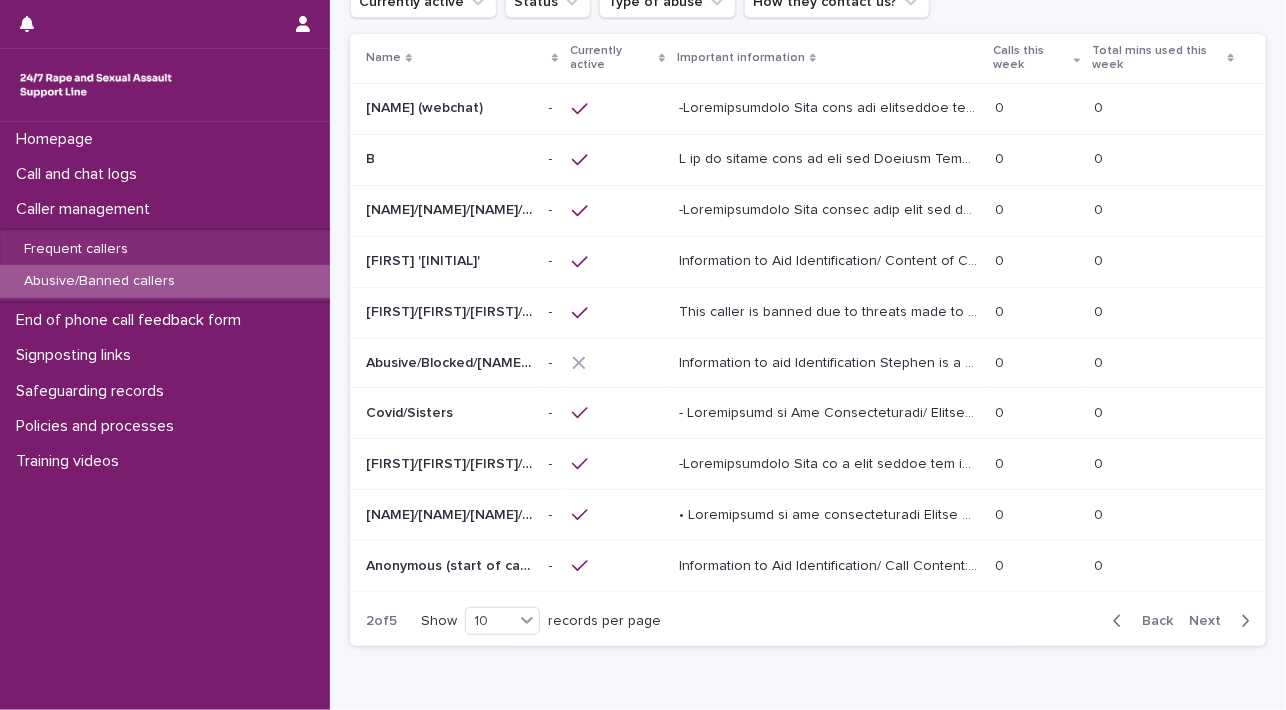 click on "Next" at bounding box center [1211, 621] 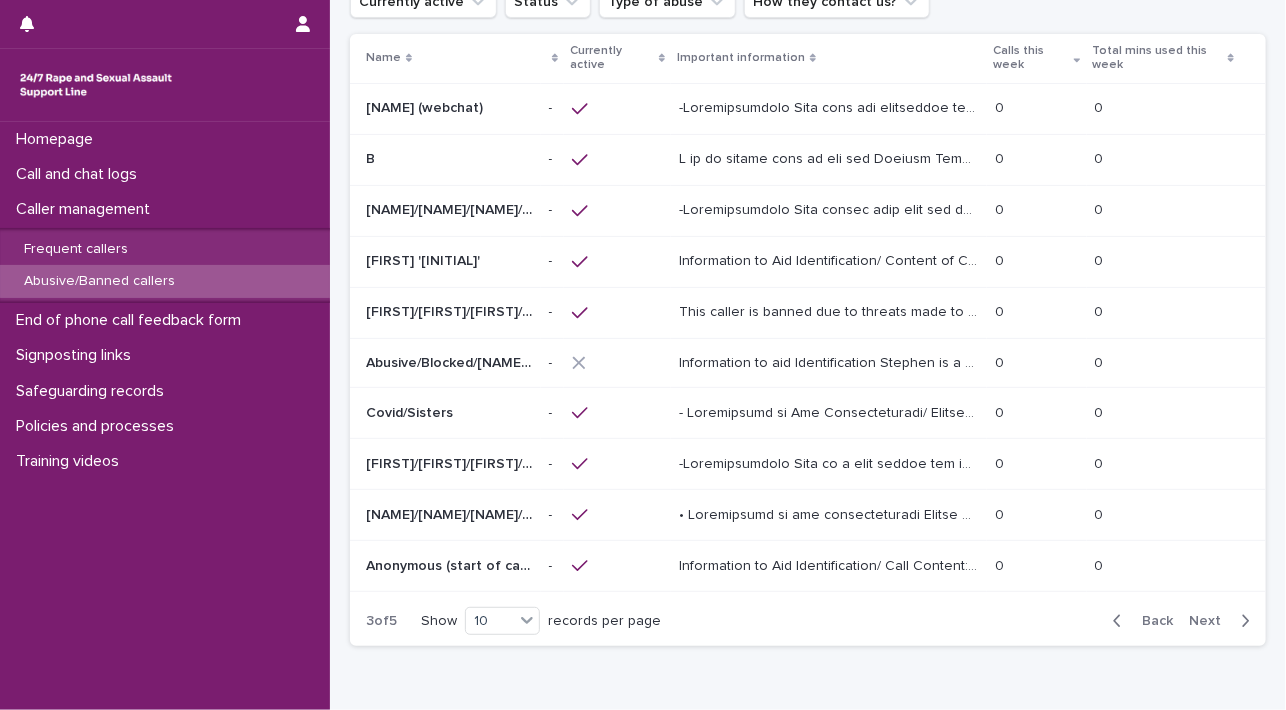 scroll, scrollTop: 111, scrollLeft: 0, axis: vertical 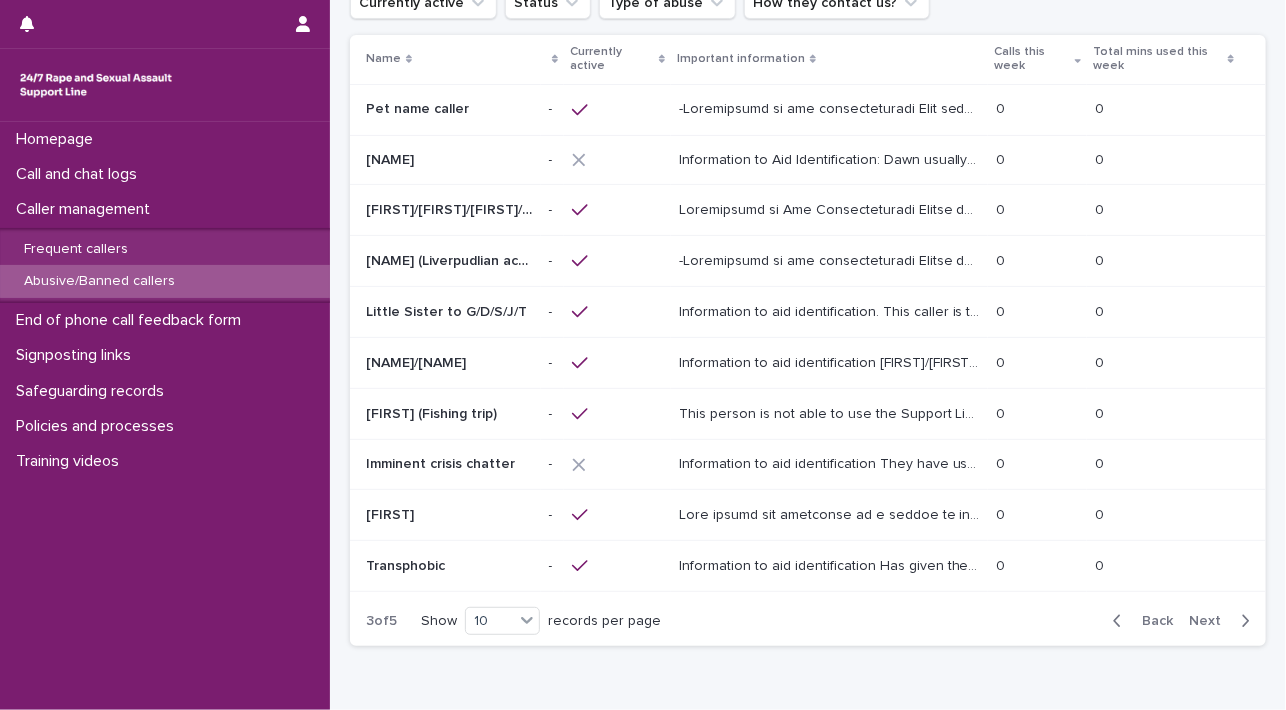 click on "Next" at bounding box center [1211, 621] 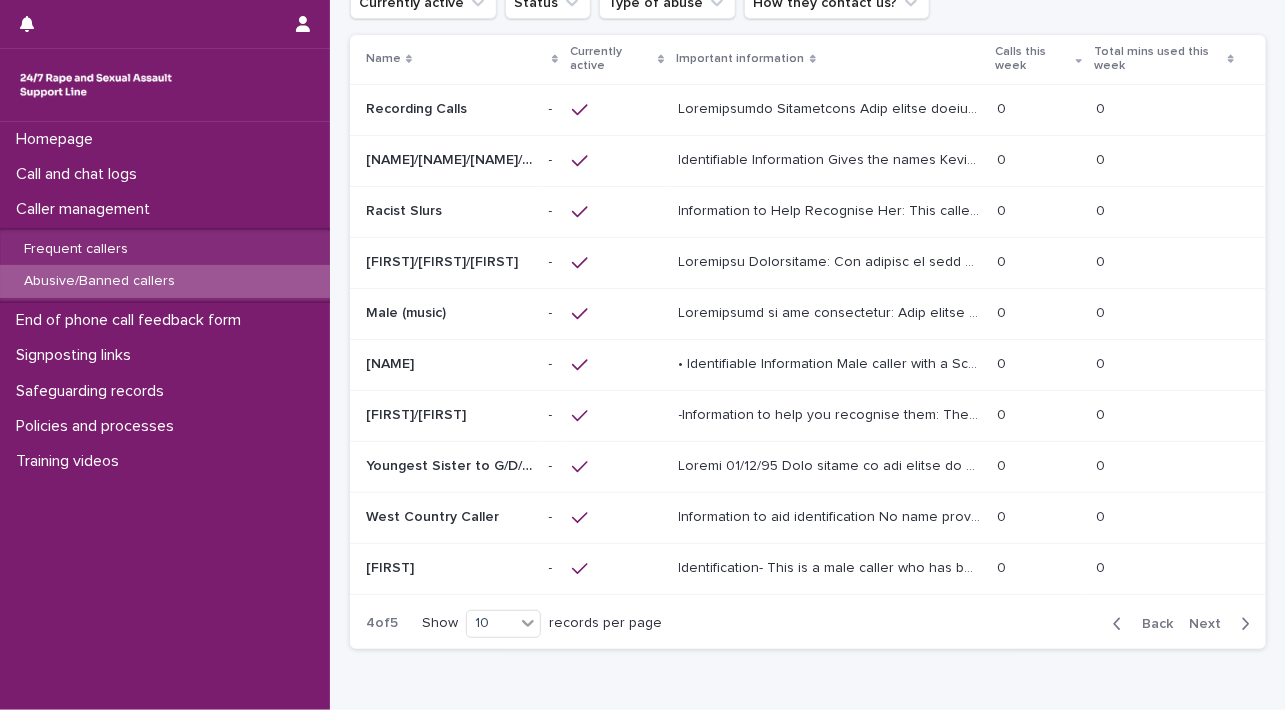 scroll, scrollTop: 112, scrollLeft: 0, axis: vertical 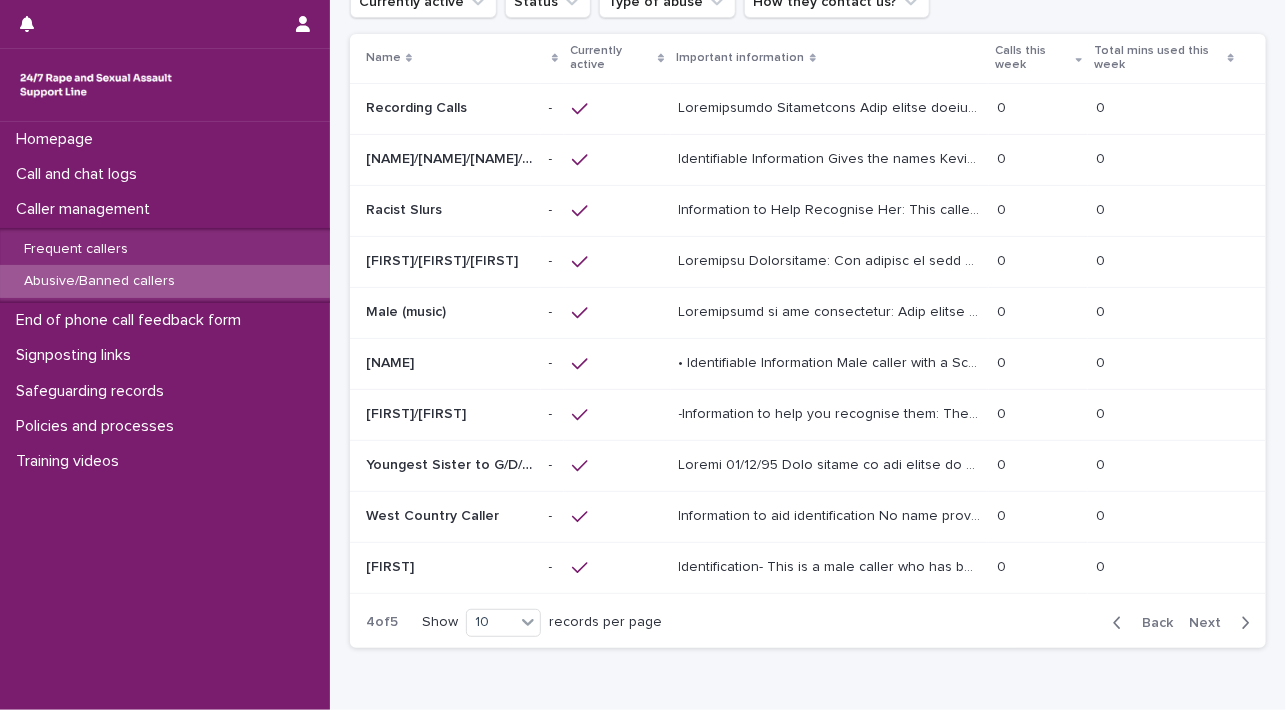 click on "Information to aid identification
No name provided, Female caller, West Country ‘Gloucestershire/Bristol’ accent, the caller has recently started to use alcohol as a coping mechanism after being sober for a number of years and may have slurred speech. The caller has disclosed she has a physical disability.
Content of the Call
The caller has disclosed she is grieving the loss of her friend, after dying from suicide. The caller has twice experienced sexual violence, Christmas of 2023 and 20 years ago, her friend had also survived rape, several months prior to her death.
She has become confrontational in some calls and has made personal abusive comments" at bounding box center [832, 514] 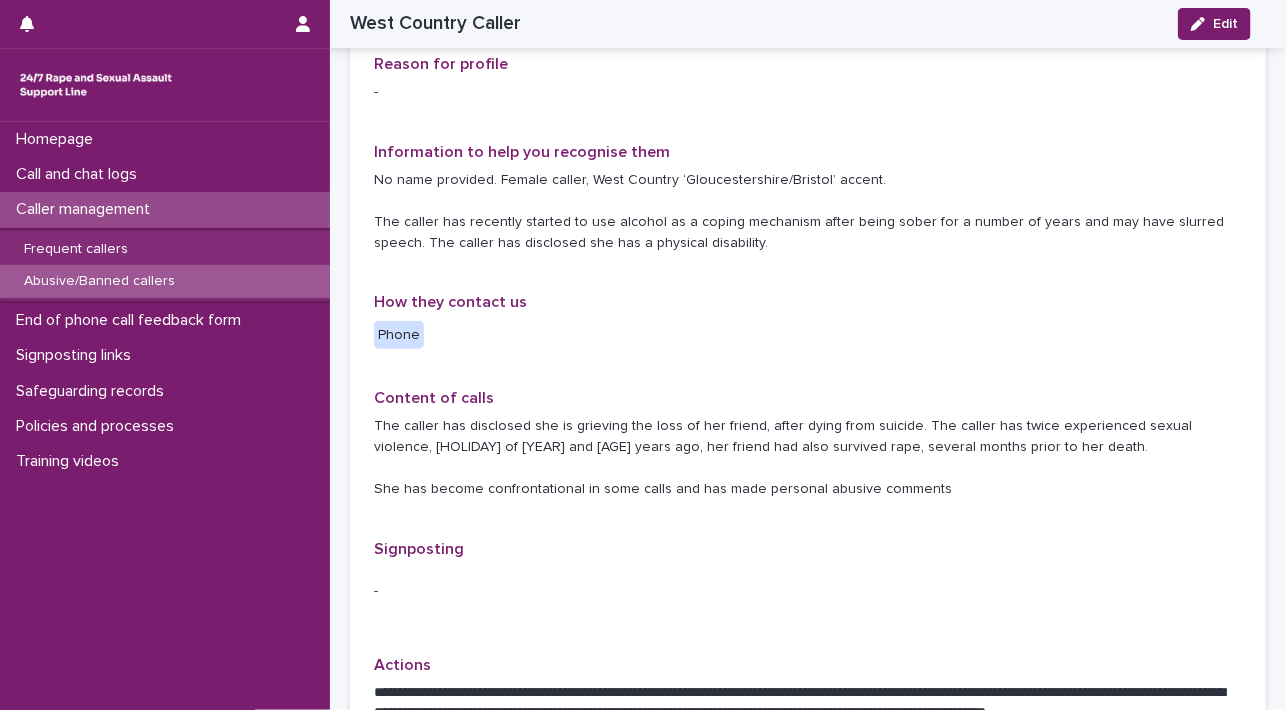 scroll, scrollTop: 0, scrollLeft: 0, axis: both 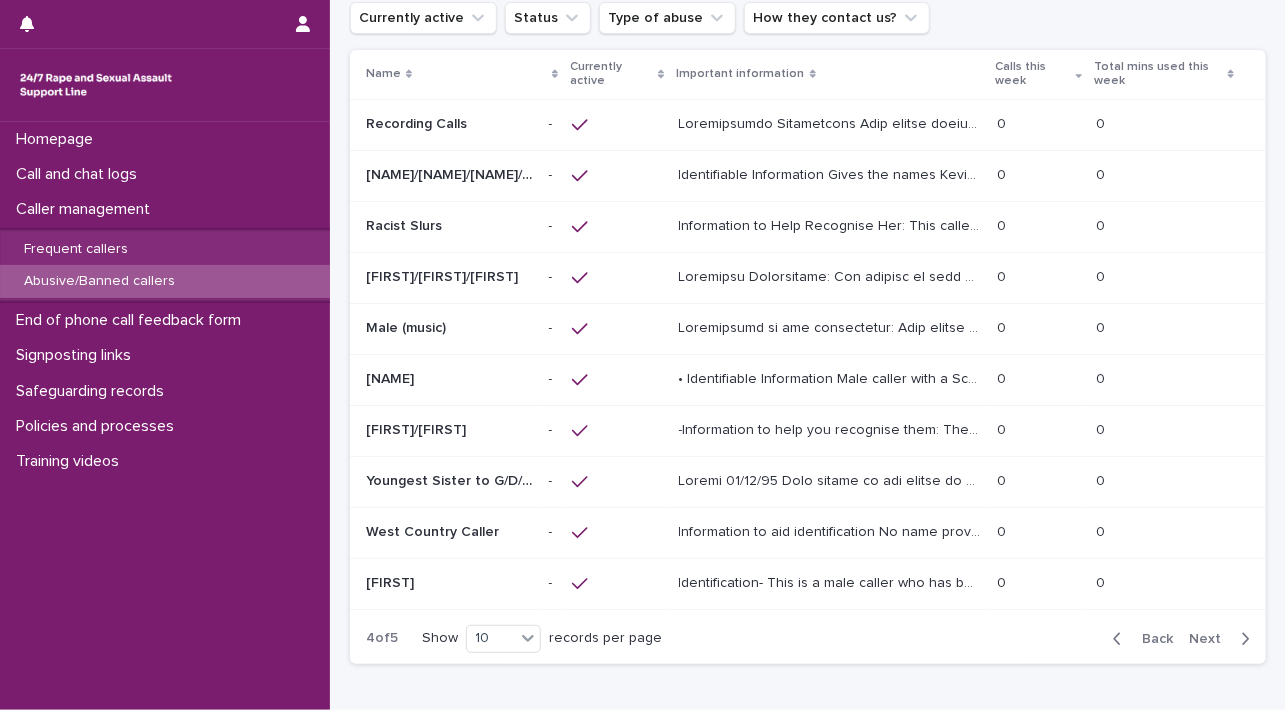 click on "Next" at bounding box center (1211, 639) 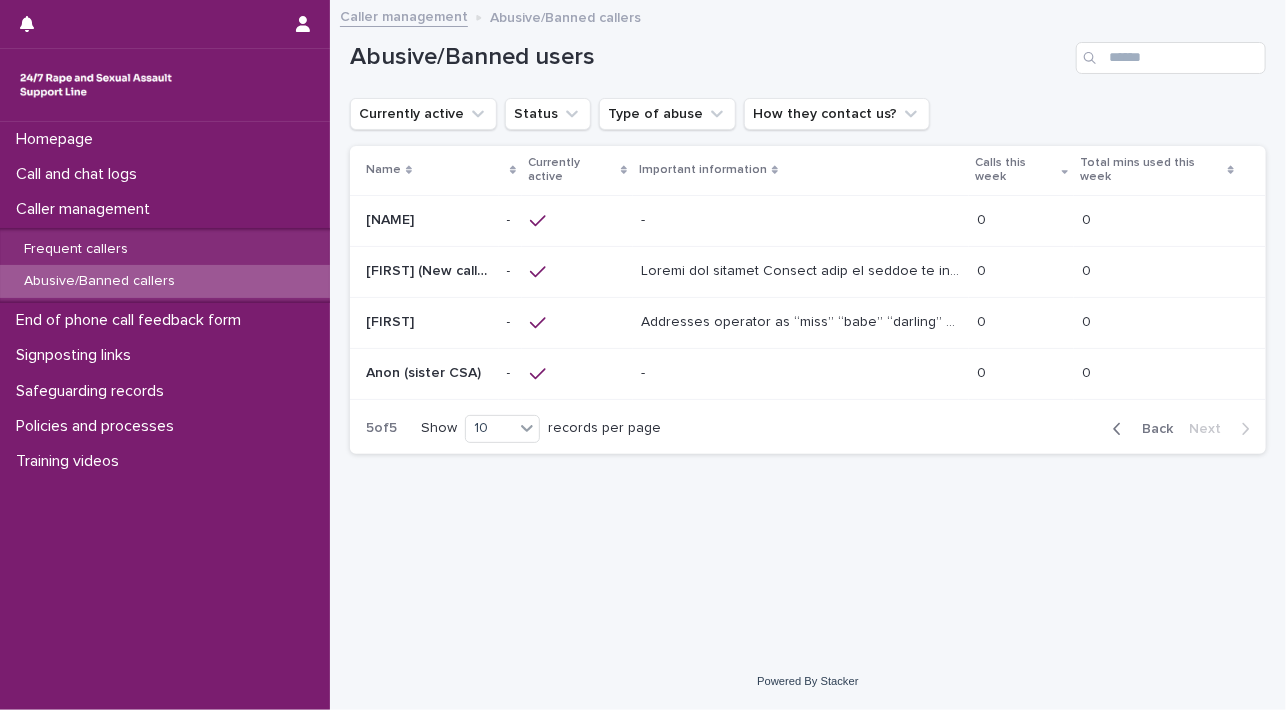 scroll, scrollTop: 0, scrollLeft: 0, axis: both 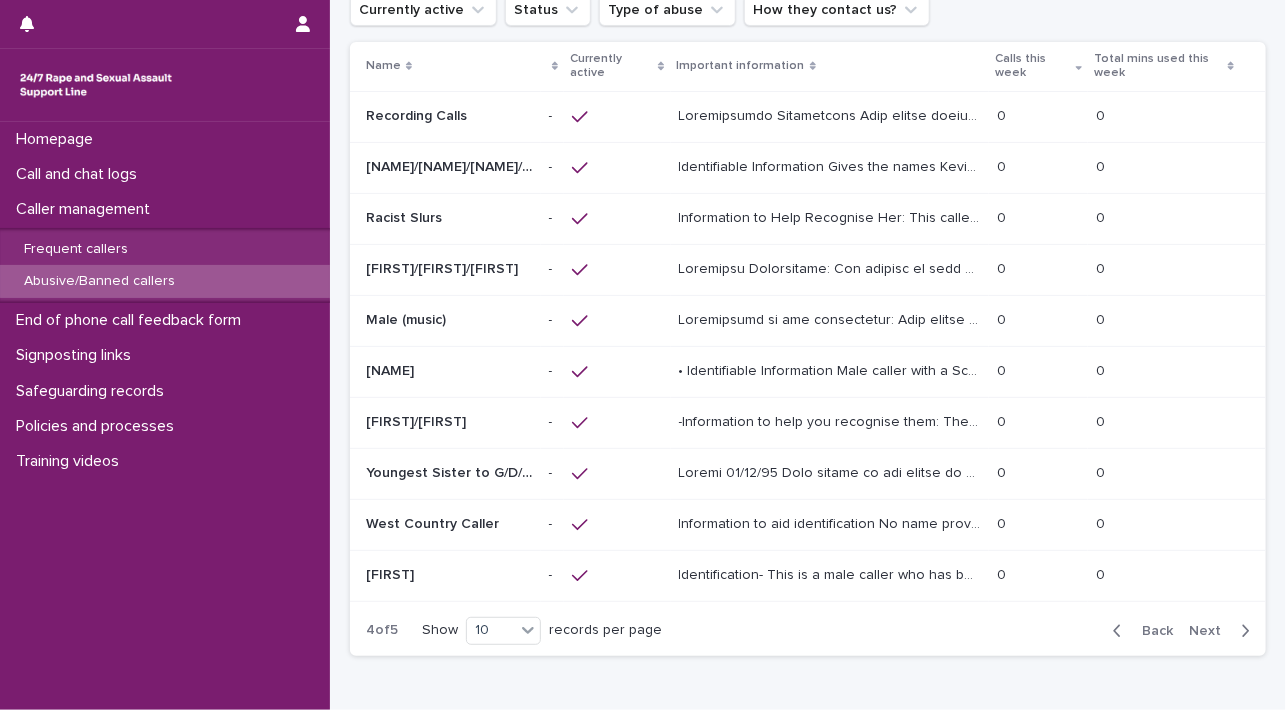 click at bounding box center (832, 114) 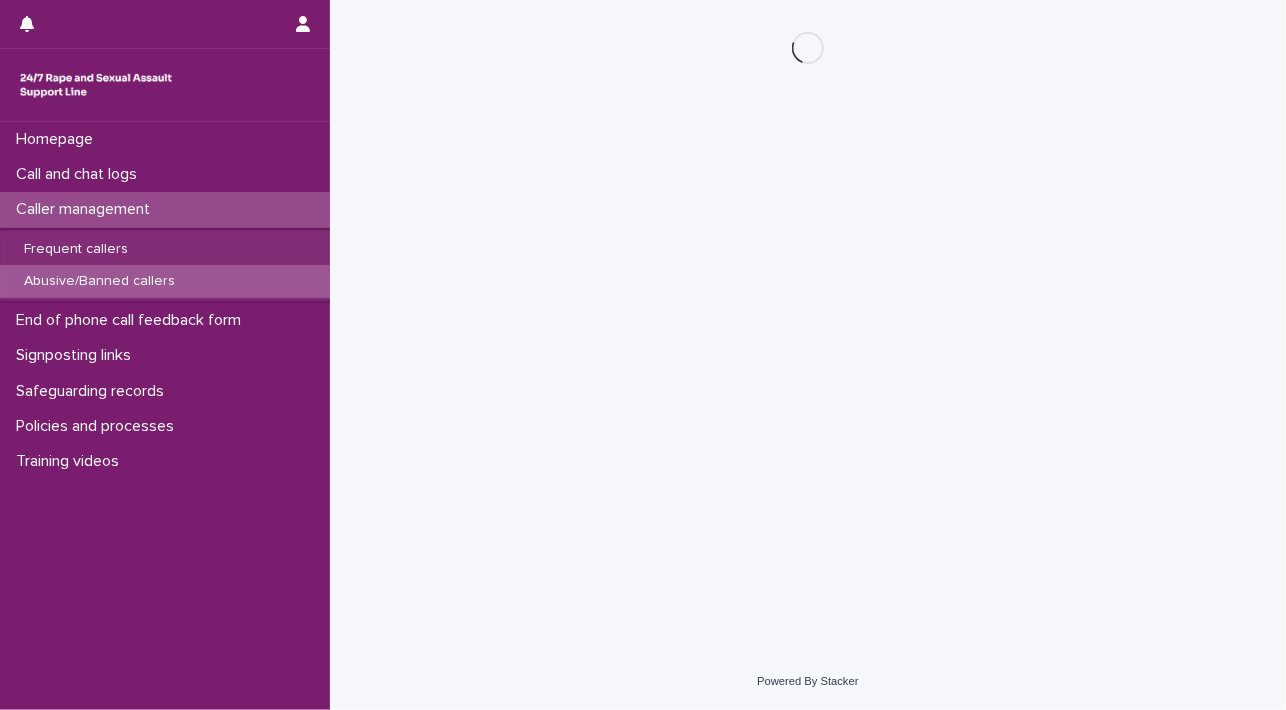 scroll, scrollTop: 0, scrollLeft: 0, axis: both 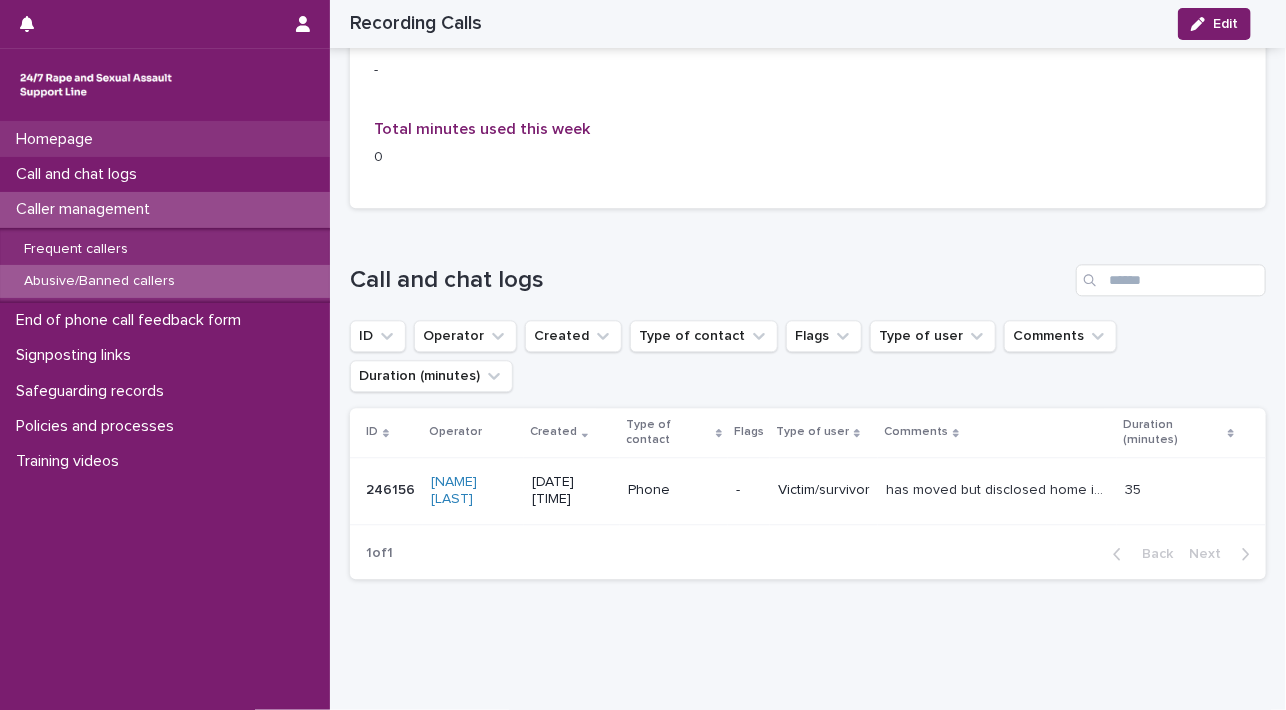 click on "Homepage" at bounding box center (165, 139) 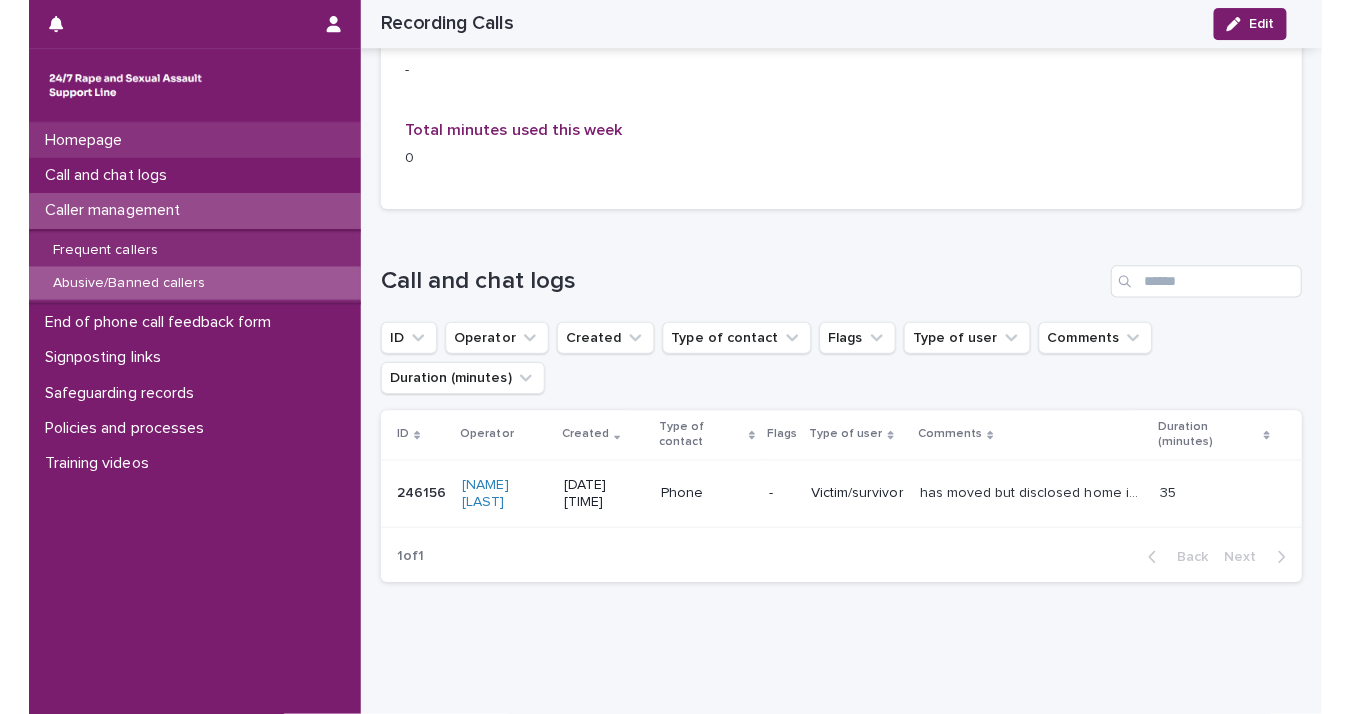 scroll, scrollTop: 0, scrollLeft: 0, axis: both 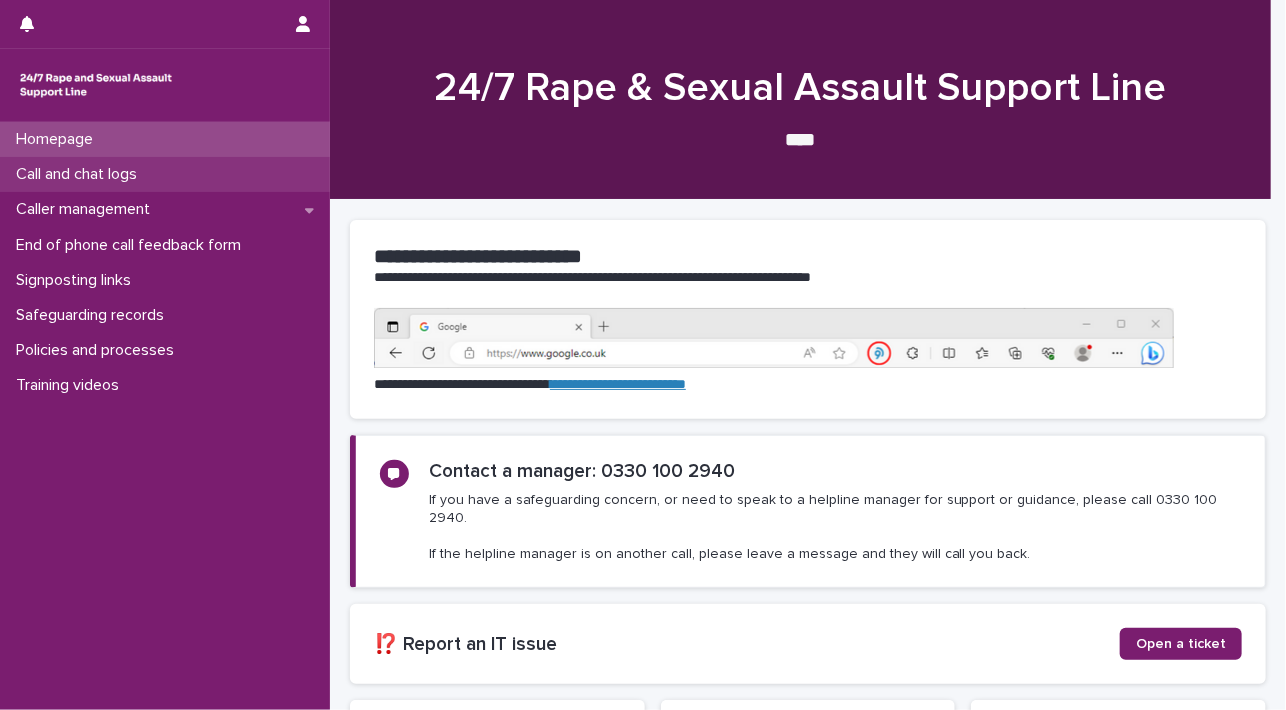click on "Call and chat logs" at bounding box center [165, 174] 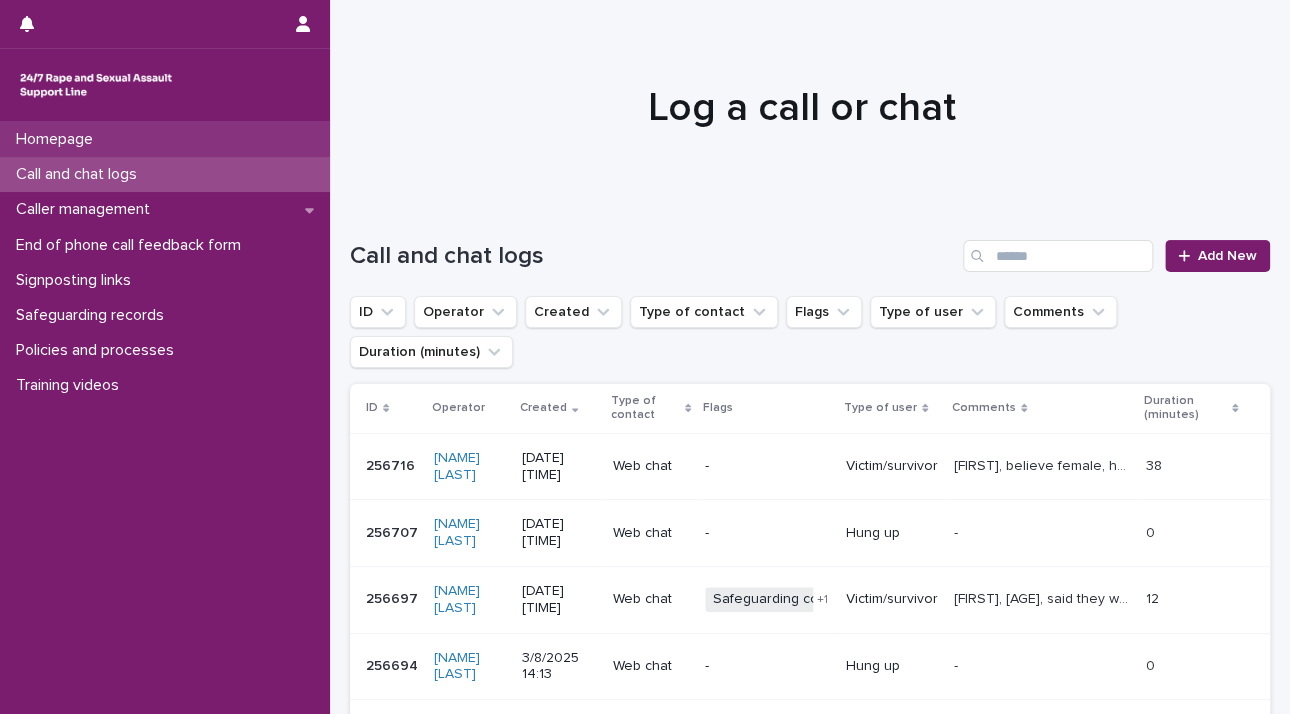 click on "Homepage" at bounding box center (58, 139) 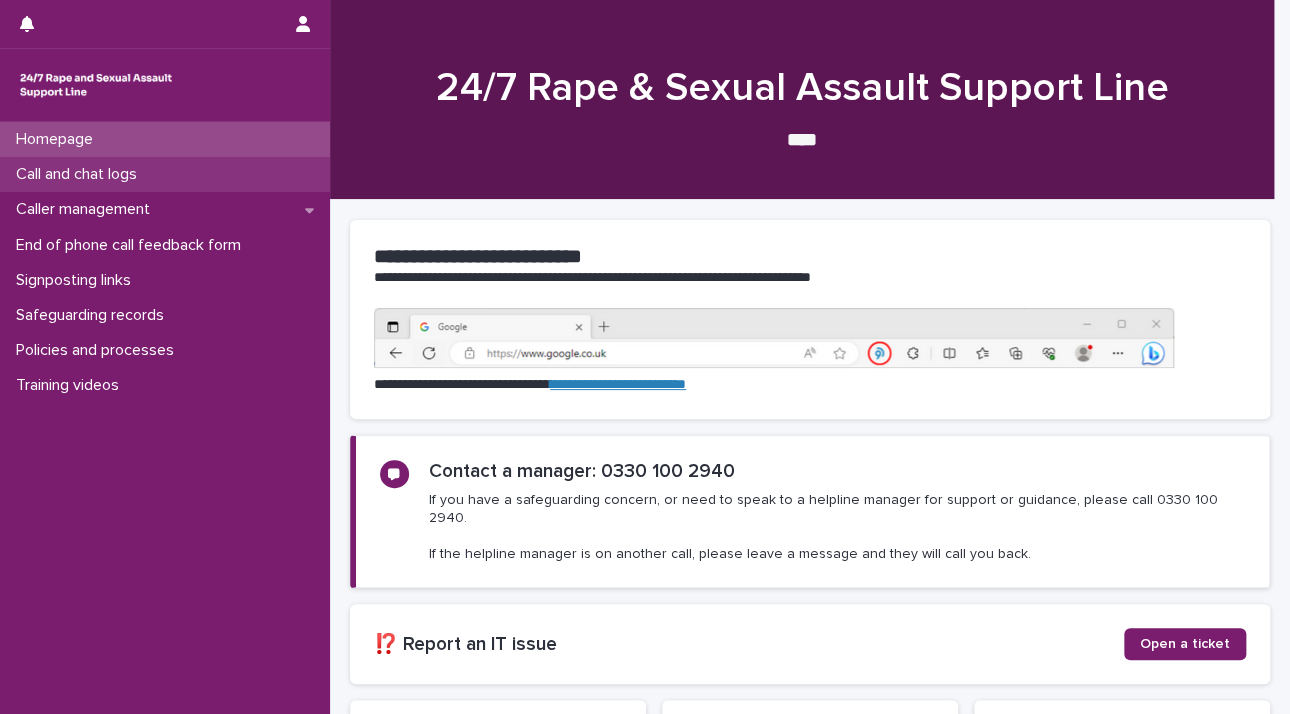 click on "Call and chat logs" at bounding box center [80, 174] 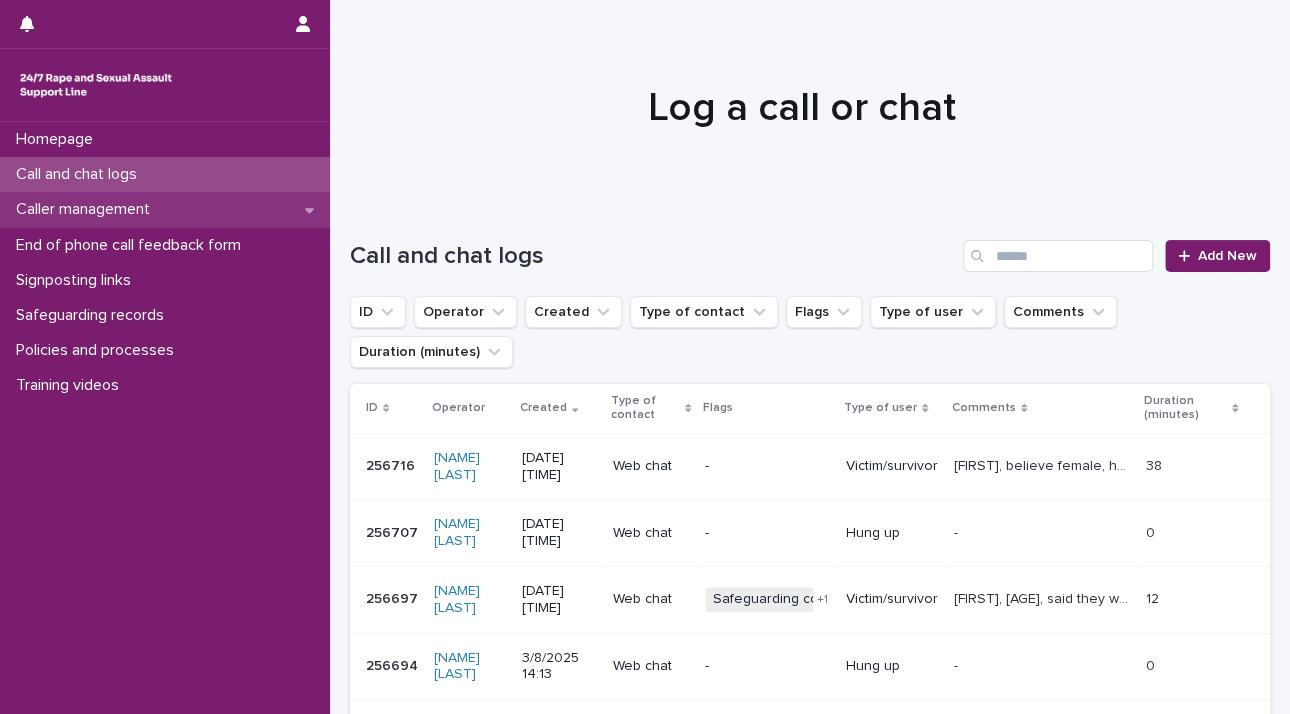 click on "Caller management" at bounding box center (87, 209) 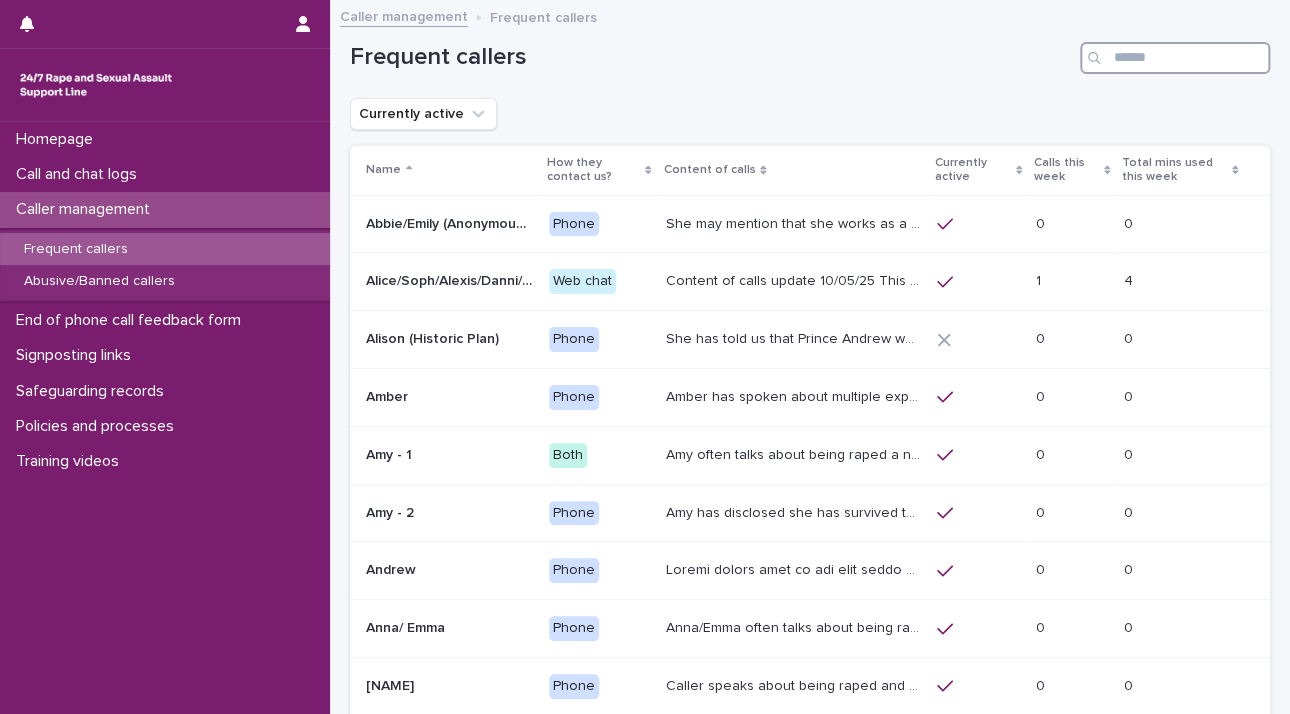 click at bounding box center [1175, 58] 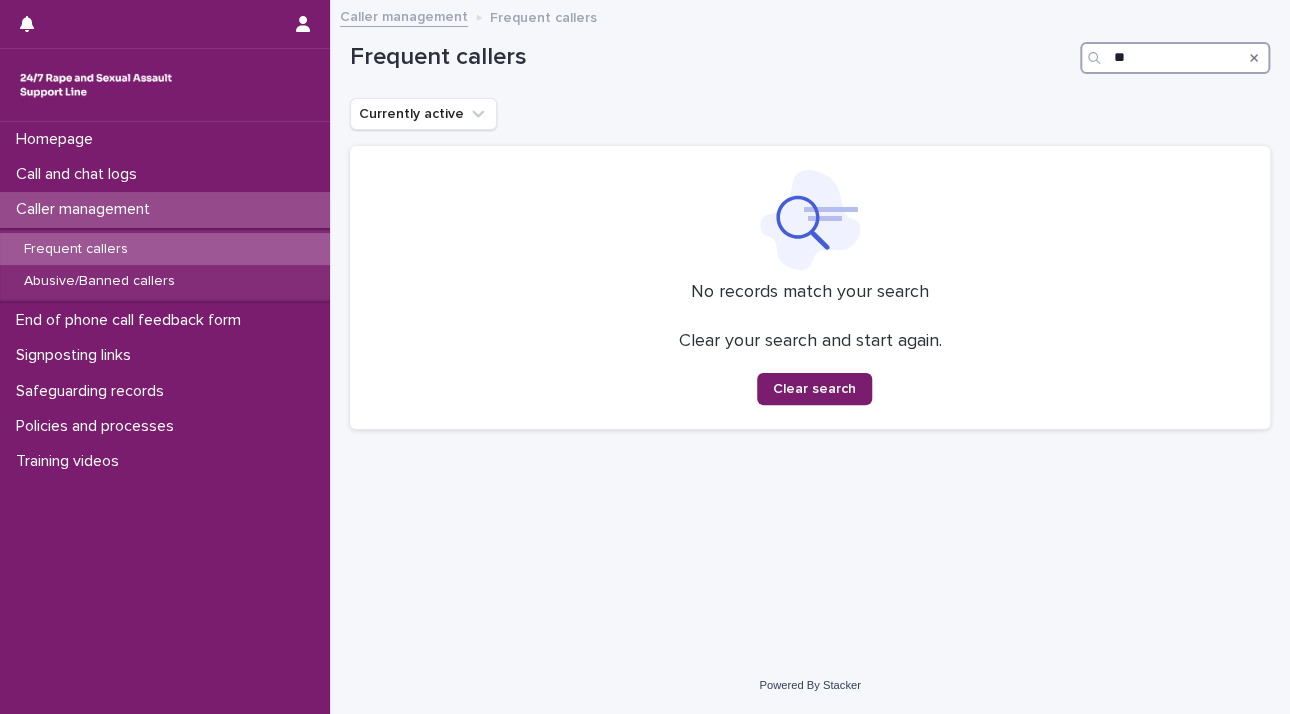 type on "*" 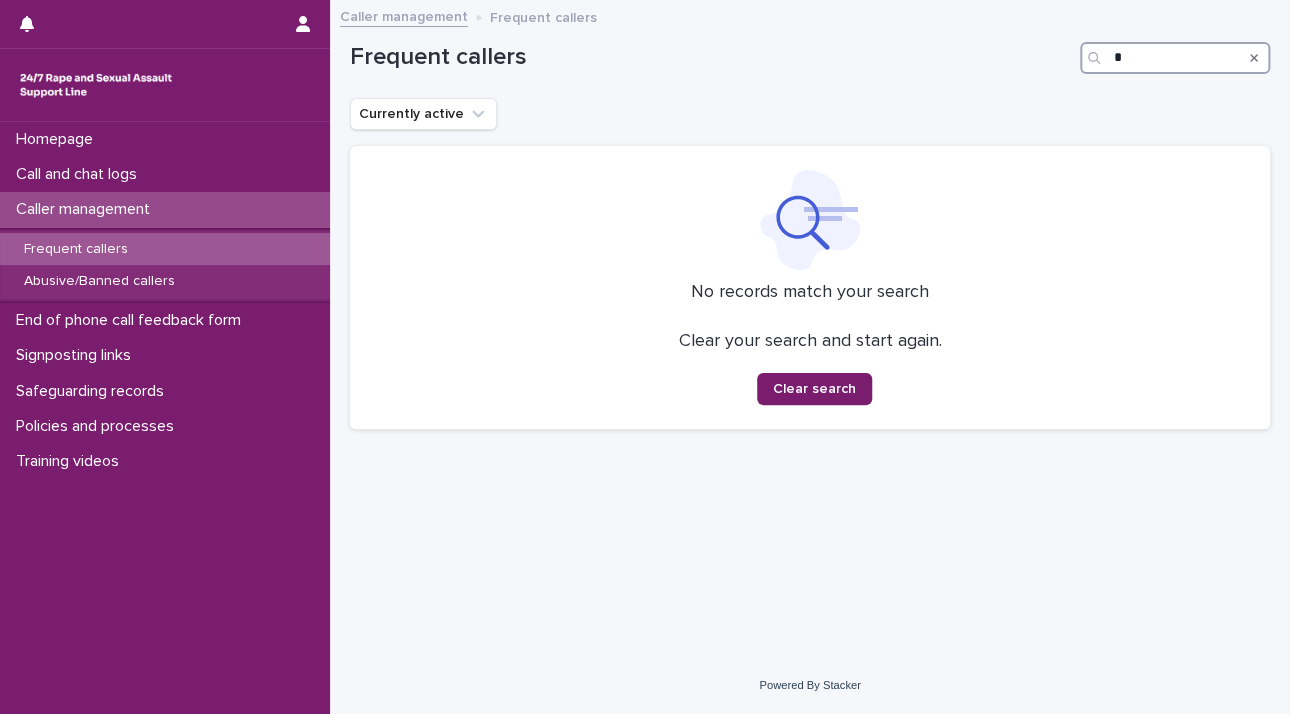 type 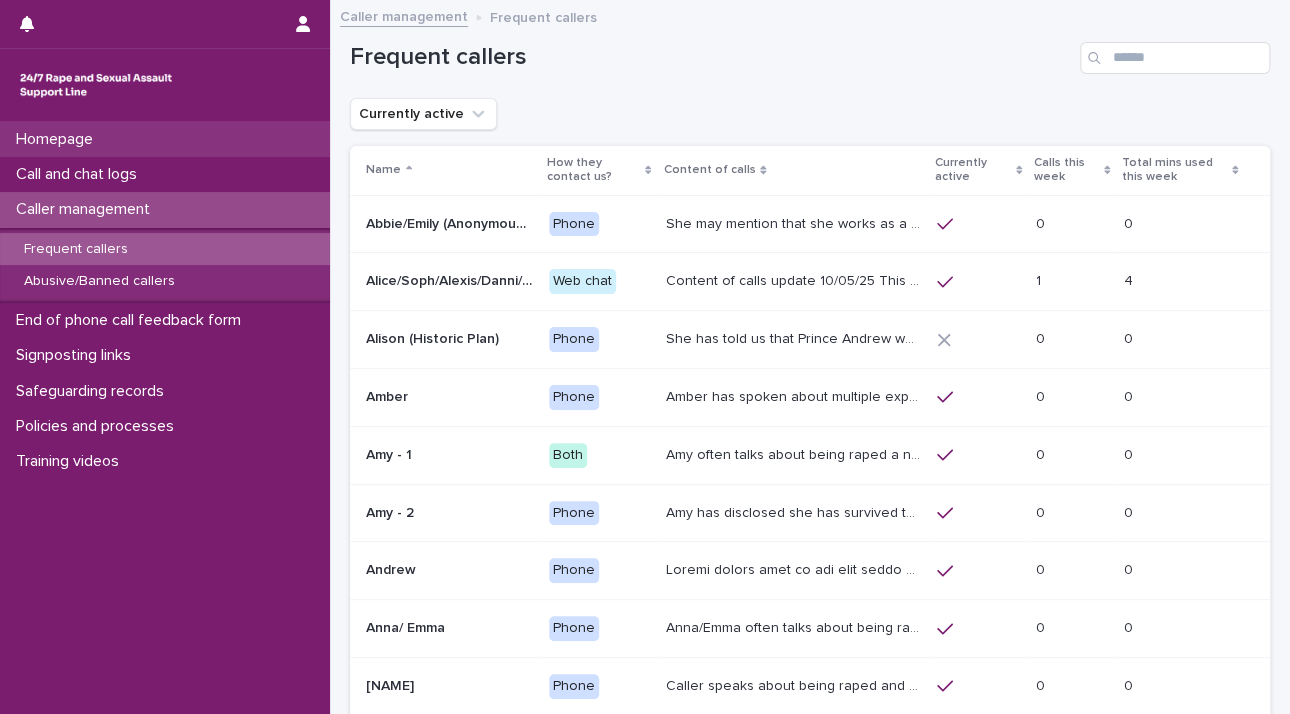 click on "Homepage" at bounding box center [165, 139] 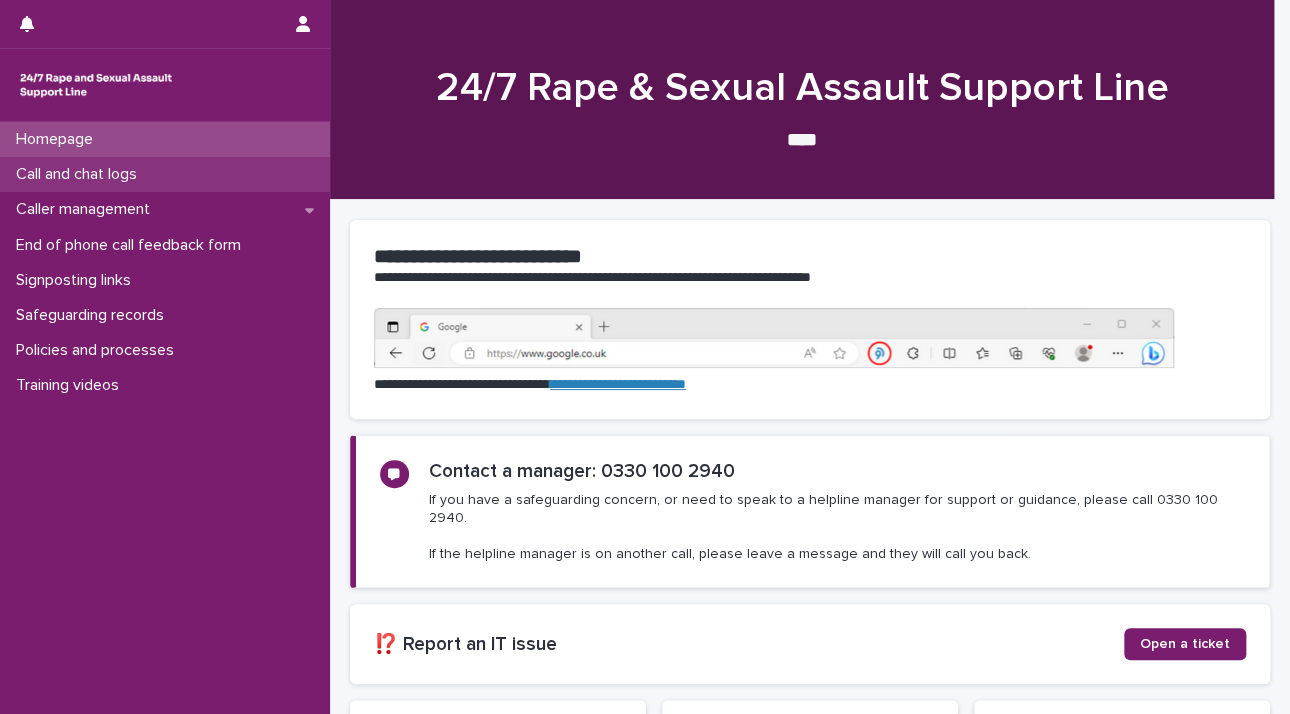 click on "Call and chat logs" at bounding box center [165, 174] 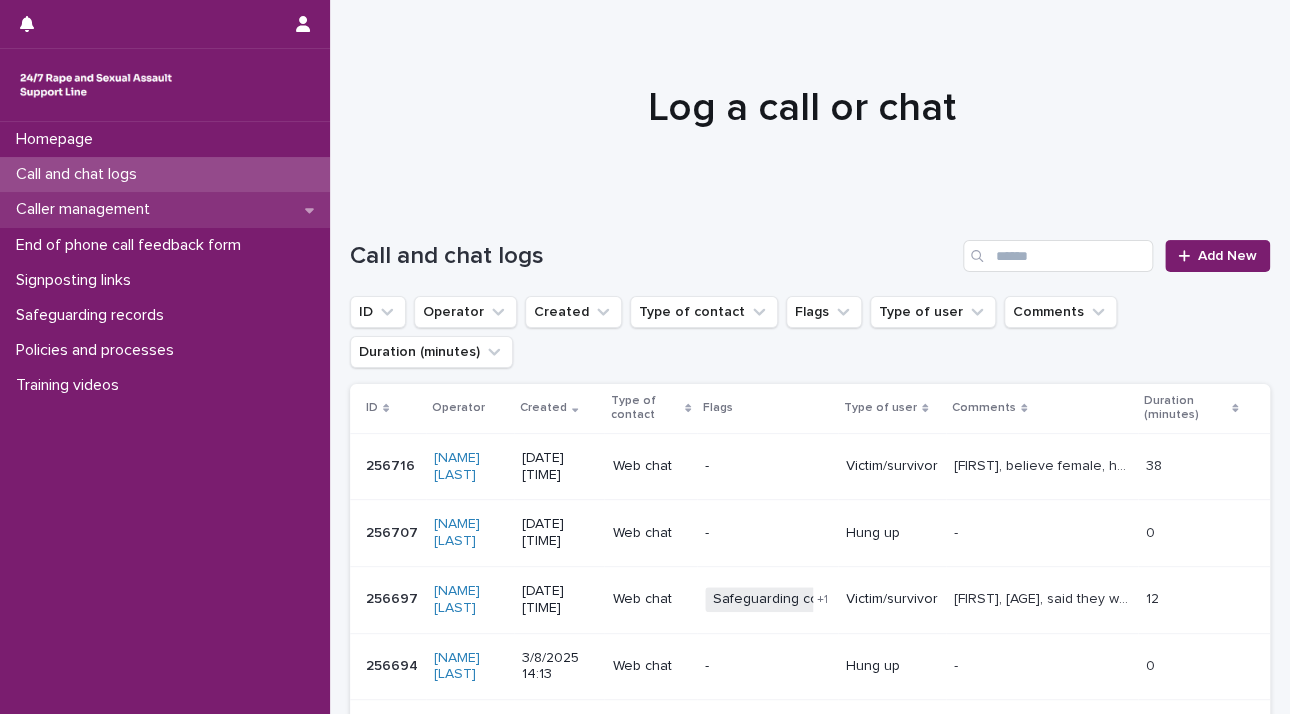 click on "Caller management" at bounding box center (87, 209) 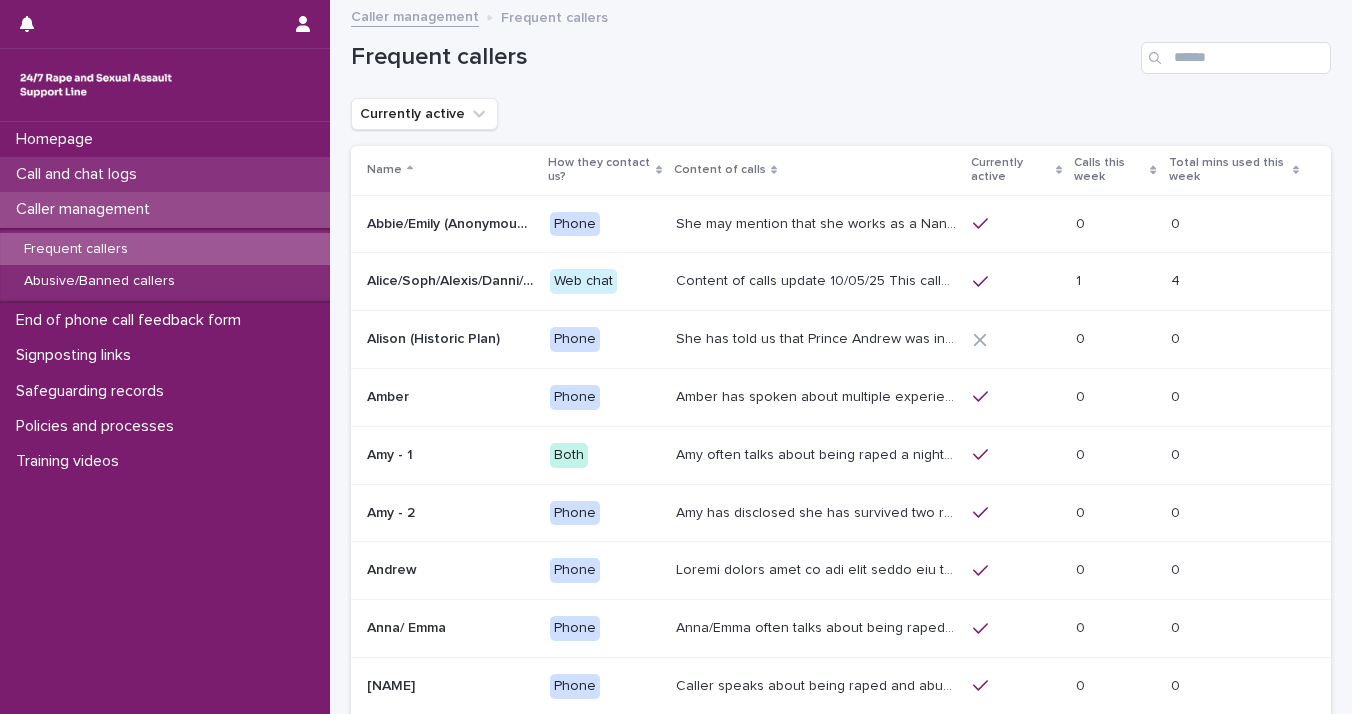 click on "Call and chat logs" at bounding box center (80, 174) 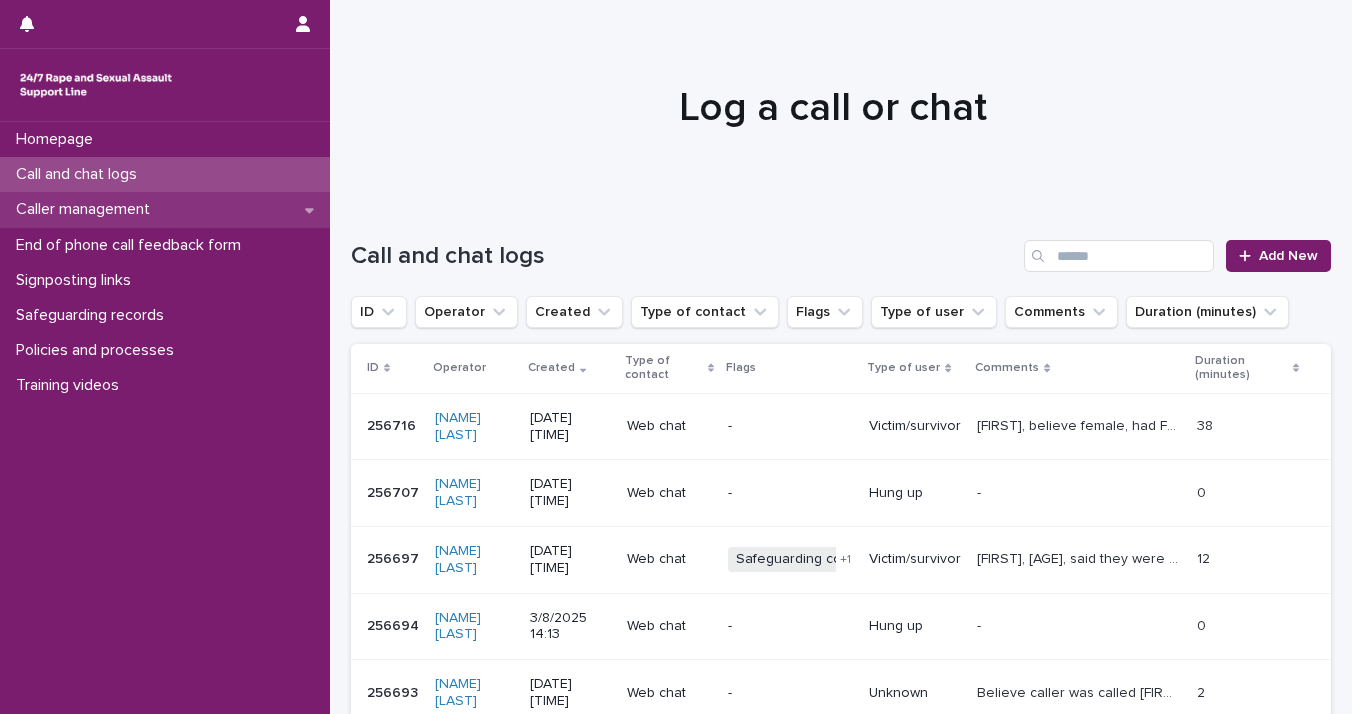 click on "Caller management" at bounding box center (87, 209) 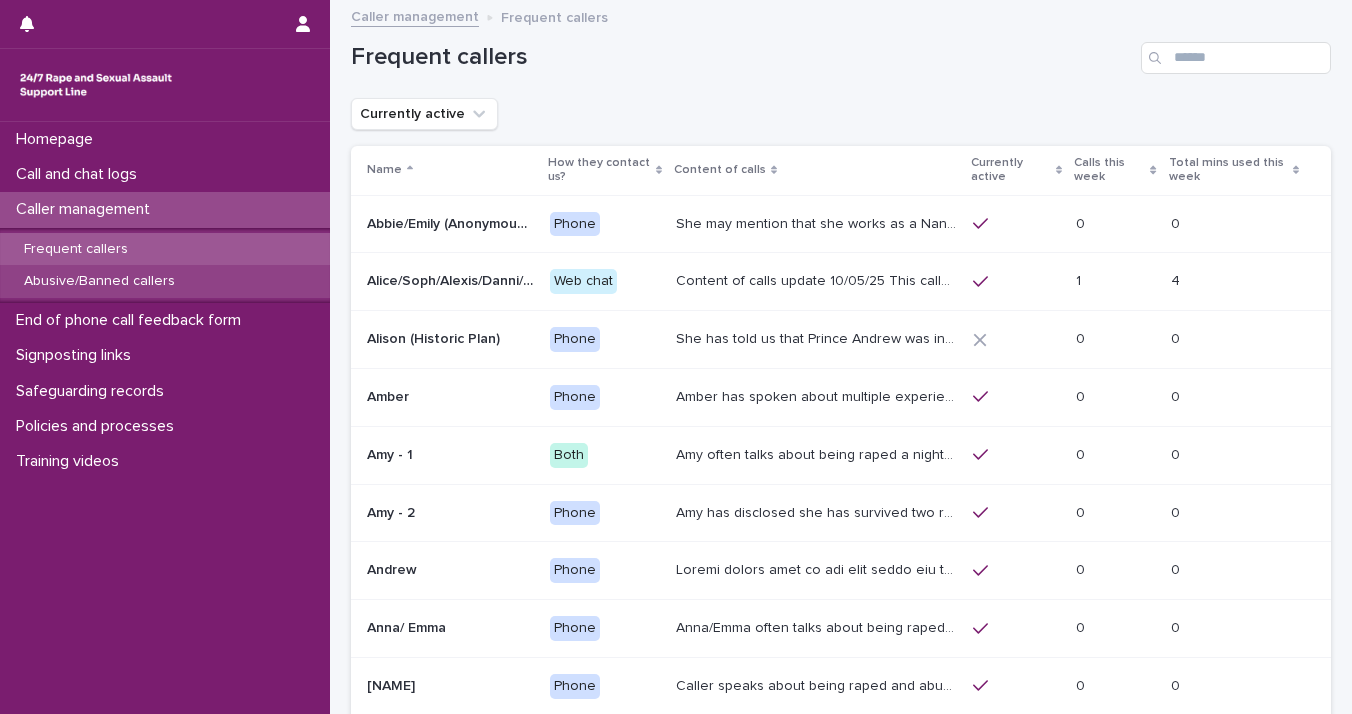 click on "Abusive/Banned callers" at bounding box center [99, 281] 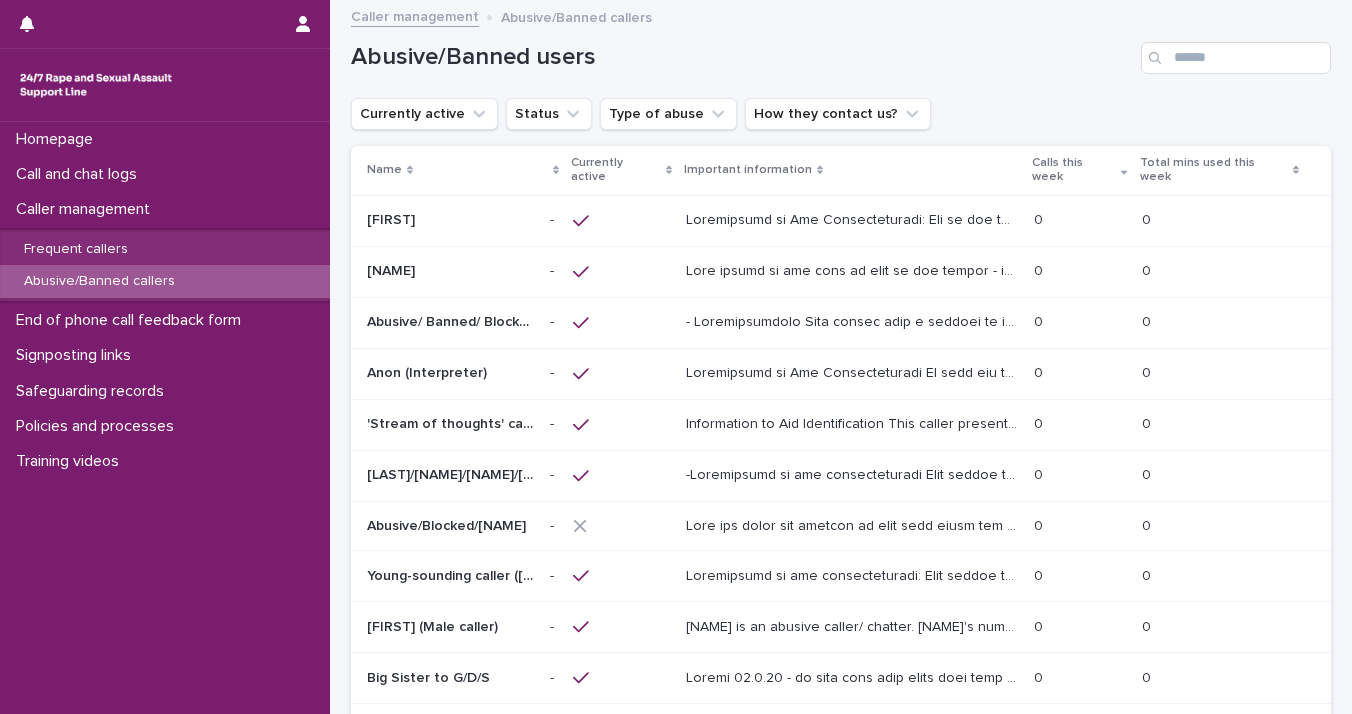 click at bounding box center (854, 269) 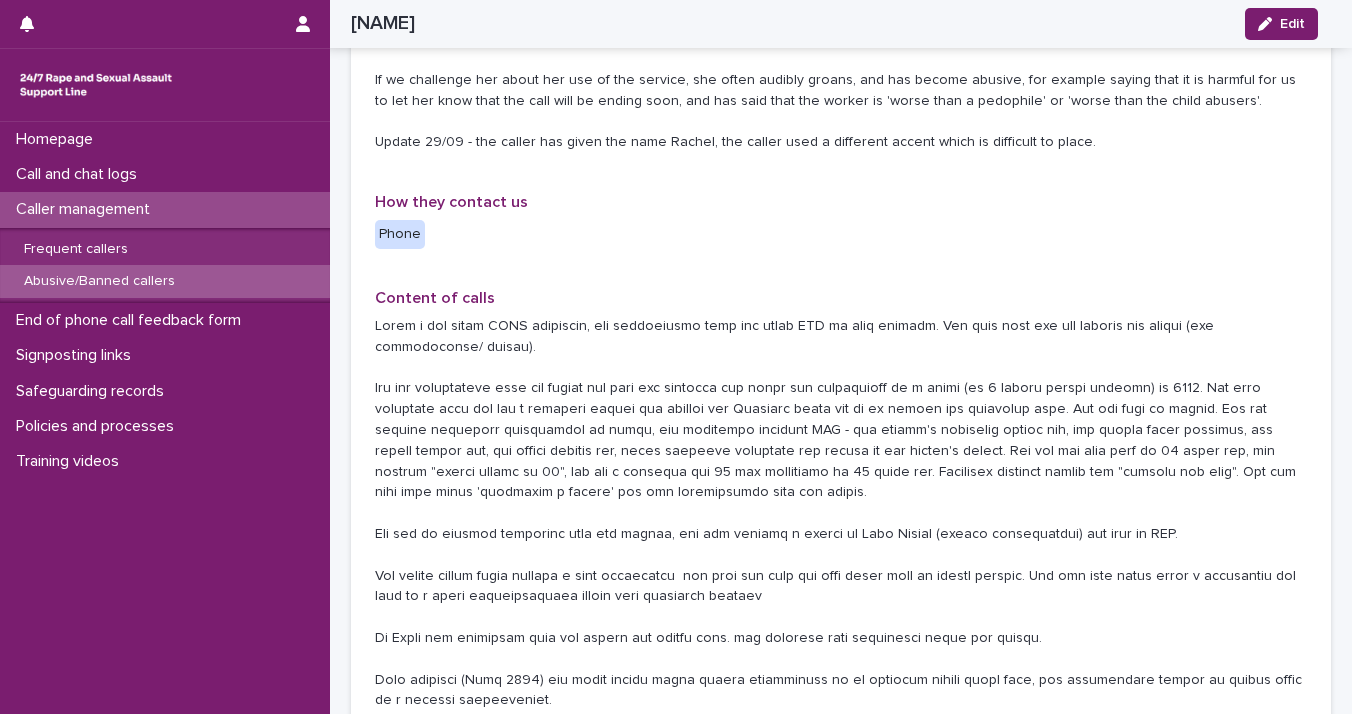 scroll, scrollTop: 0, scrollLeft: 0, axis: both 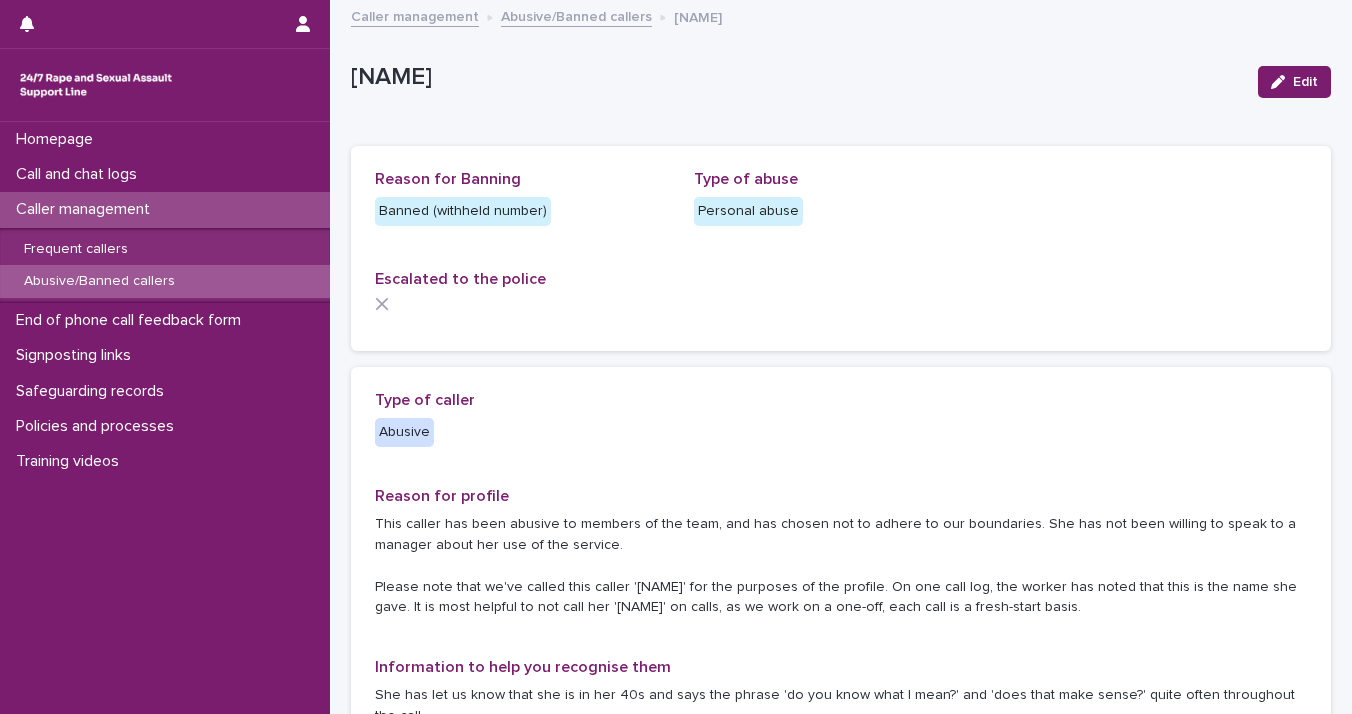 click on "Caller management" at bounding box center (87, 209) 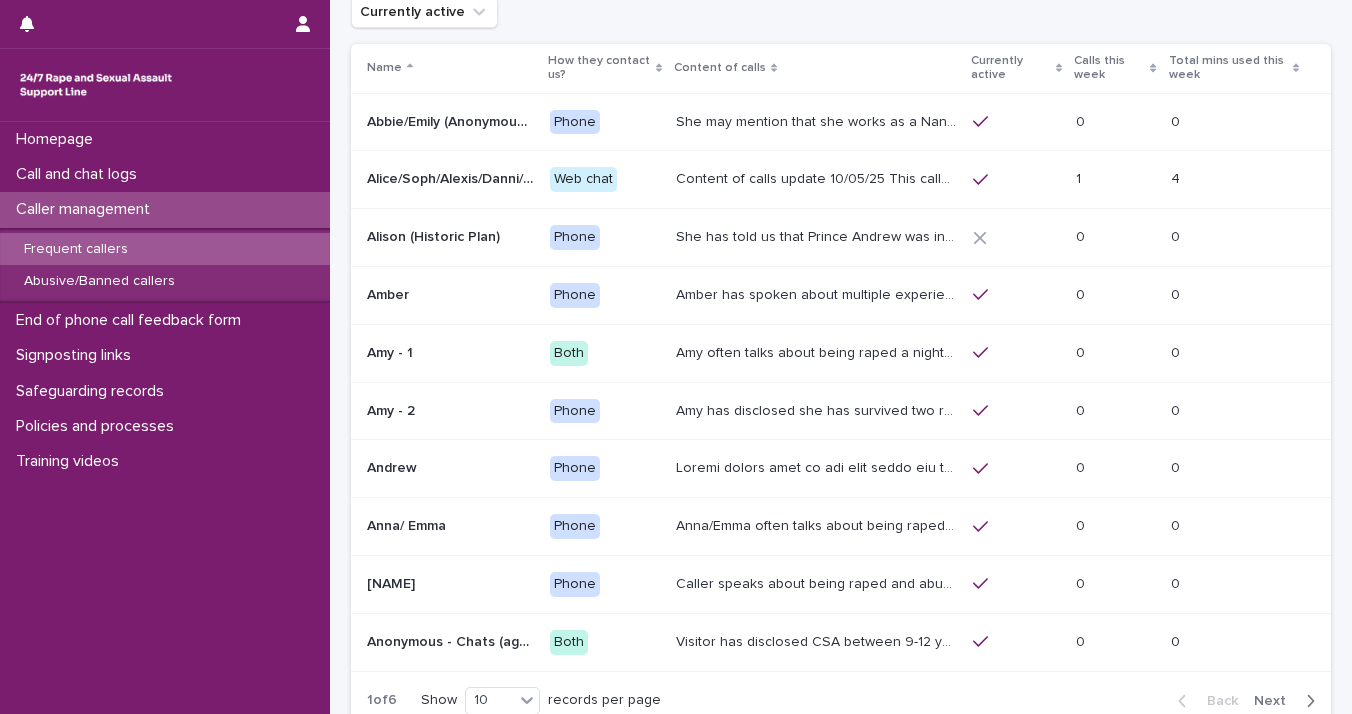 scroll, scrollTop: 126, scrollLeft: 0, axis: vertical 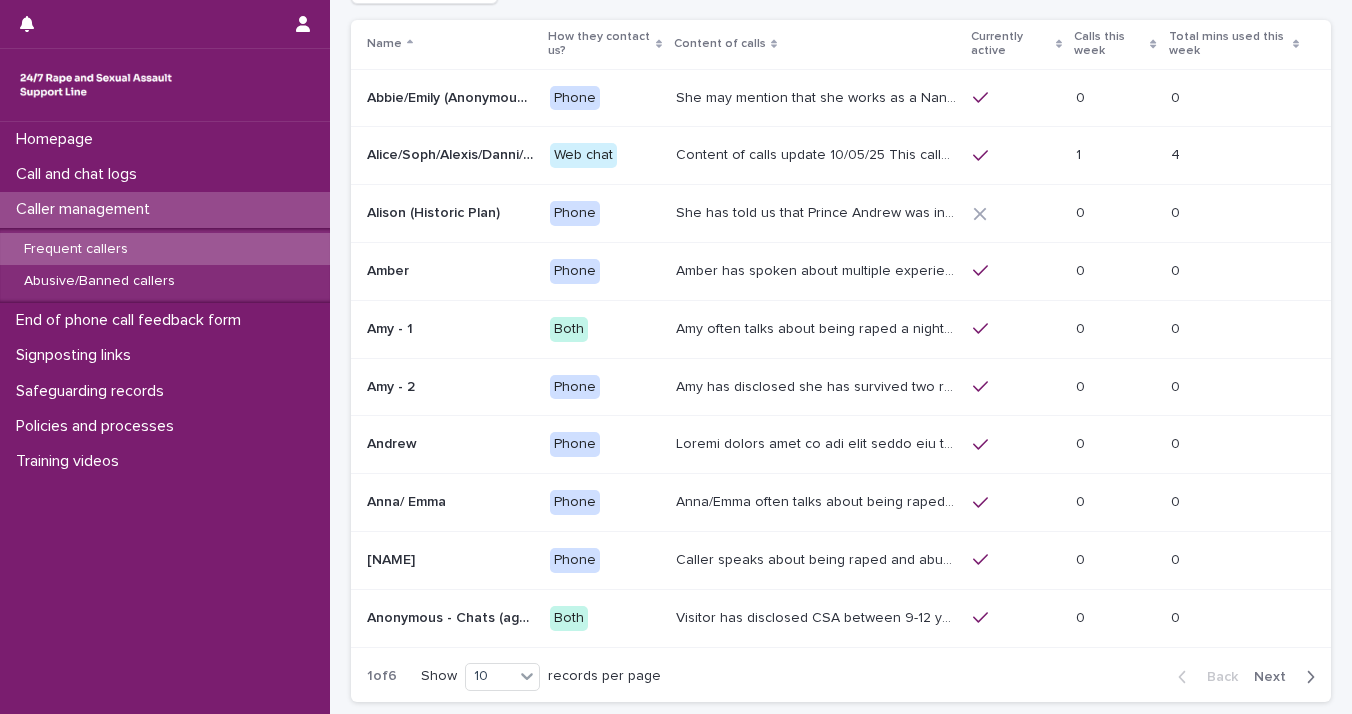 click on "Next" at bounding box center [1276, 677] 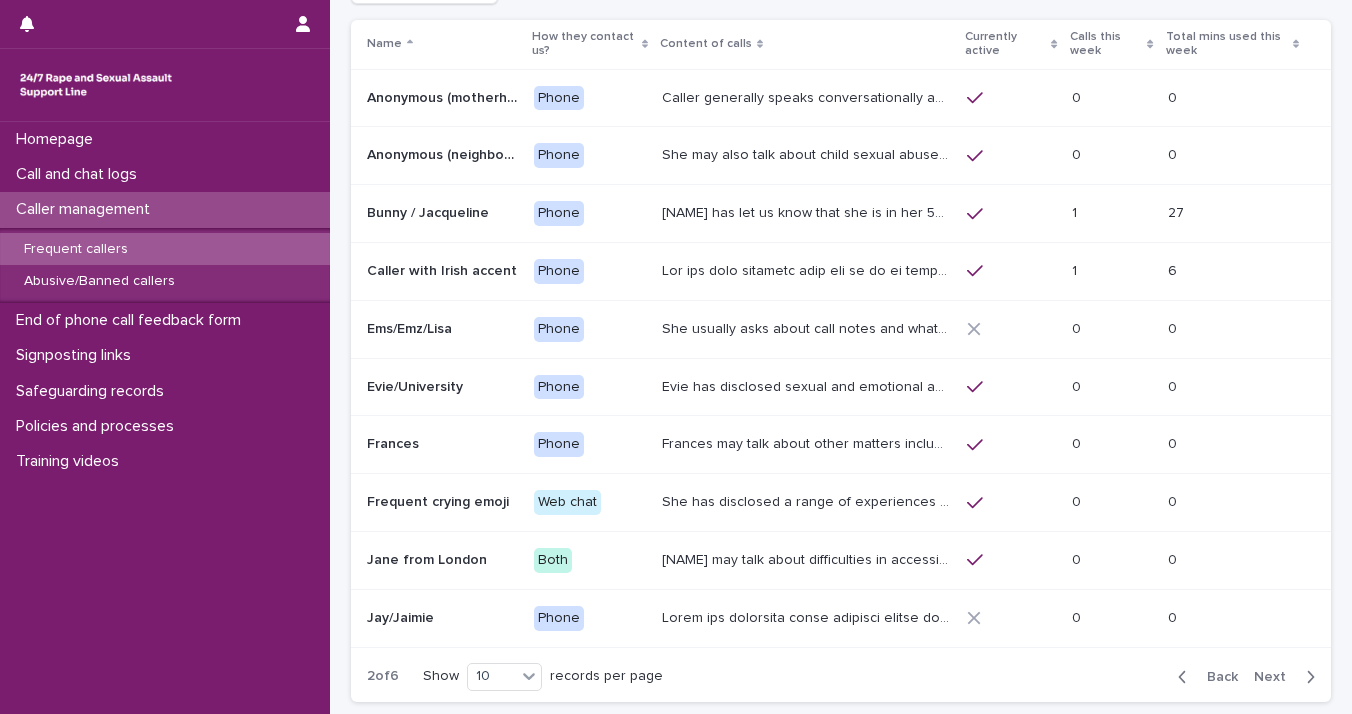 click on "Next" at bounding box center (1276, 677) 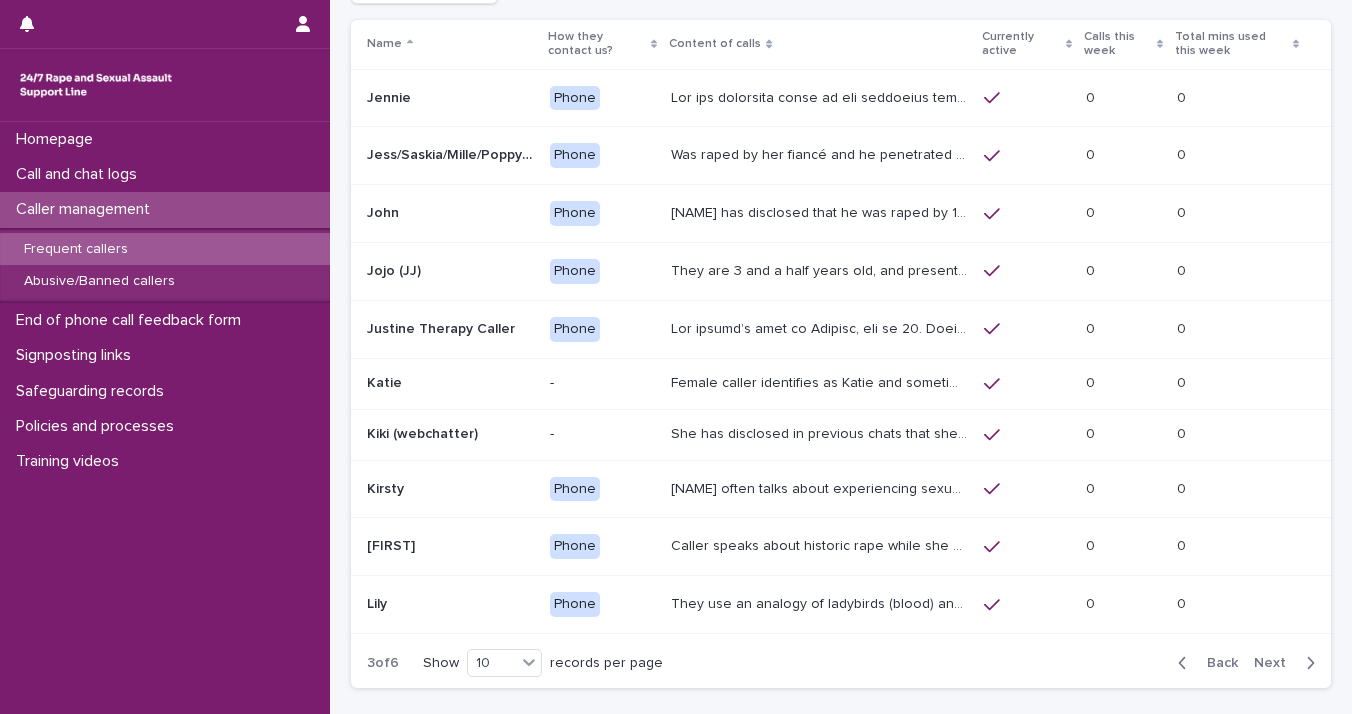 scroll, scrollTop: 120, scrollLeft: 0, axis: vertical 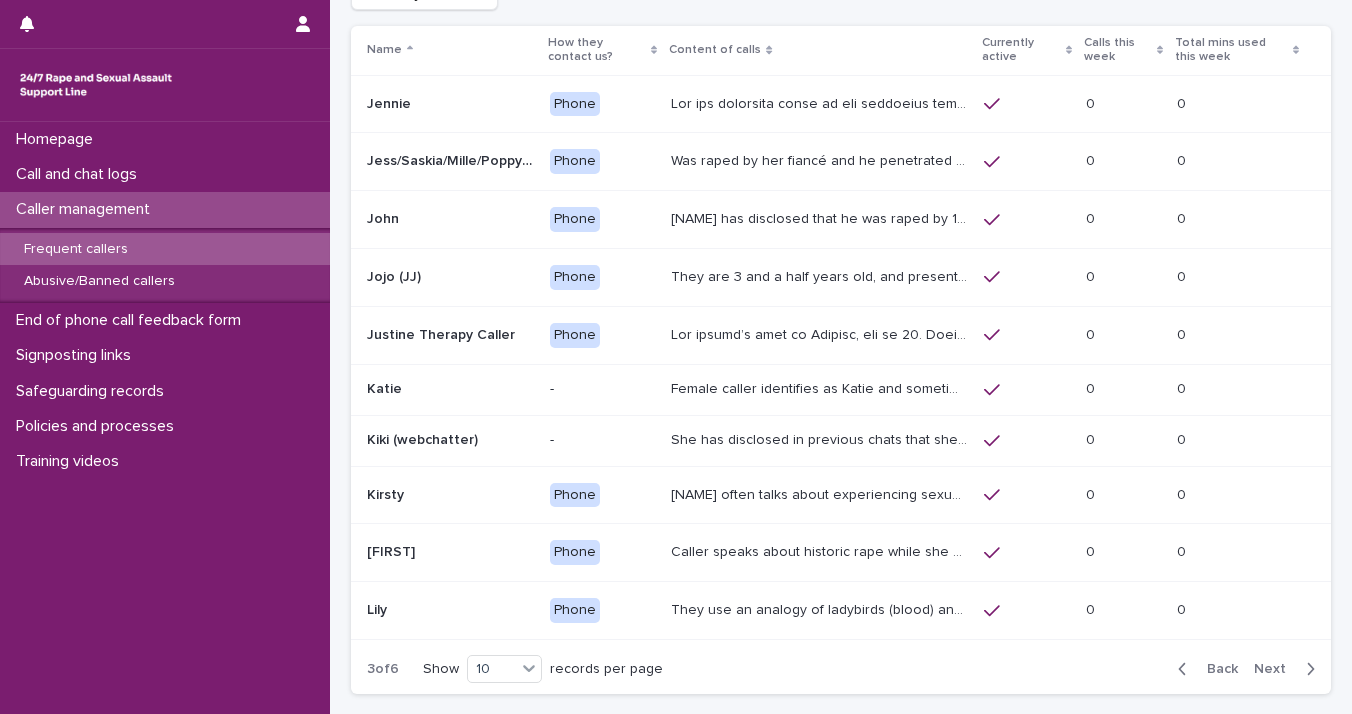 click on "Next" at bounding box center [1288, 669] 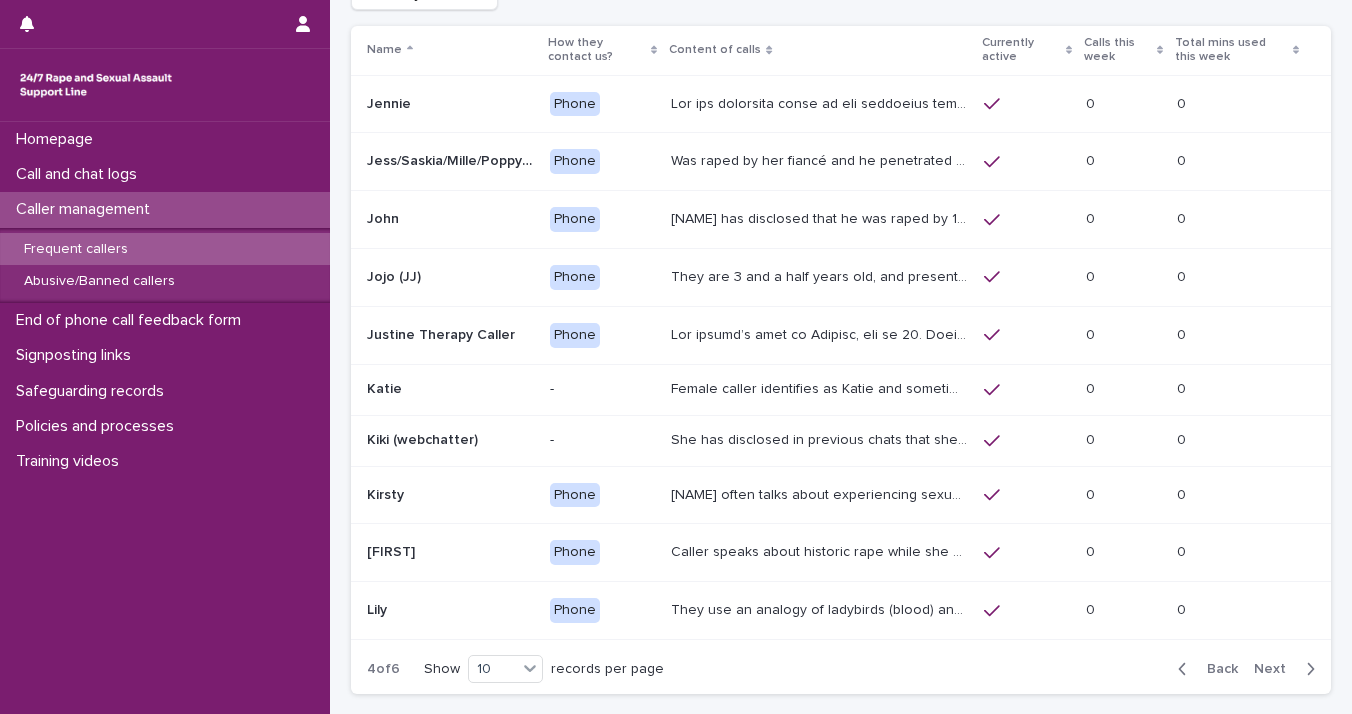 scroll, scrollTop: 126, scrollLeft: 0, axis: vertical 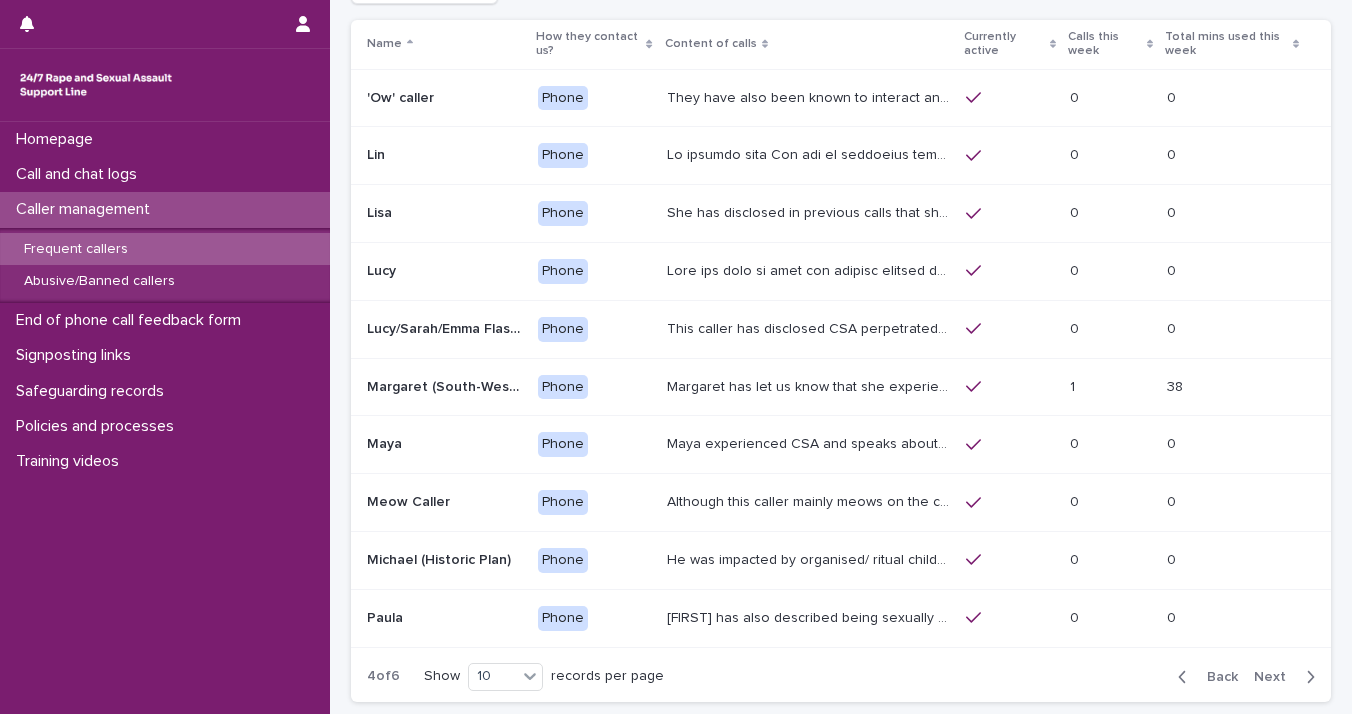 click on "Next" at bounding box center (1276, 677) 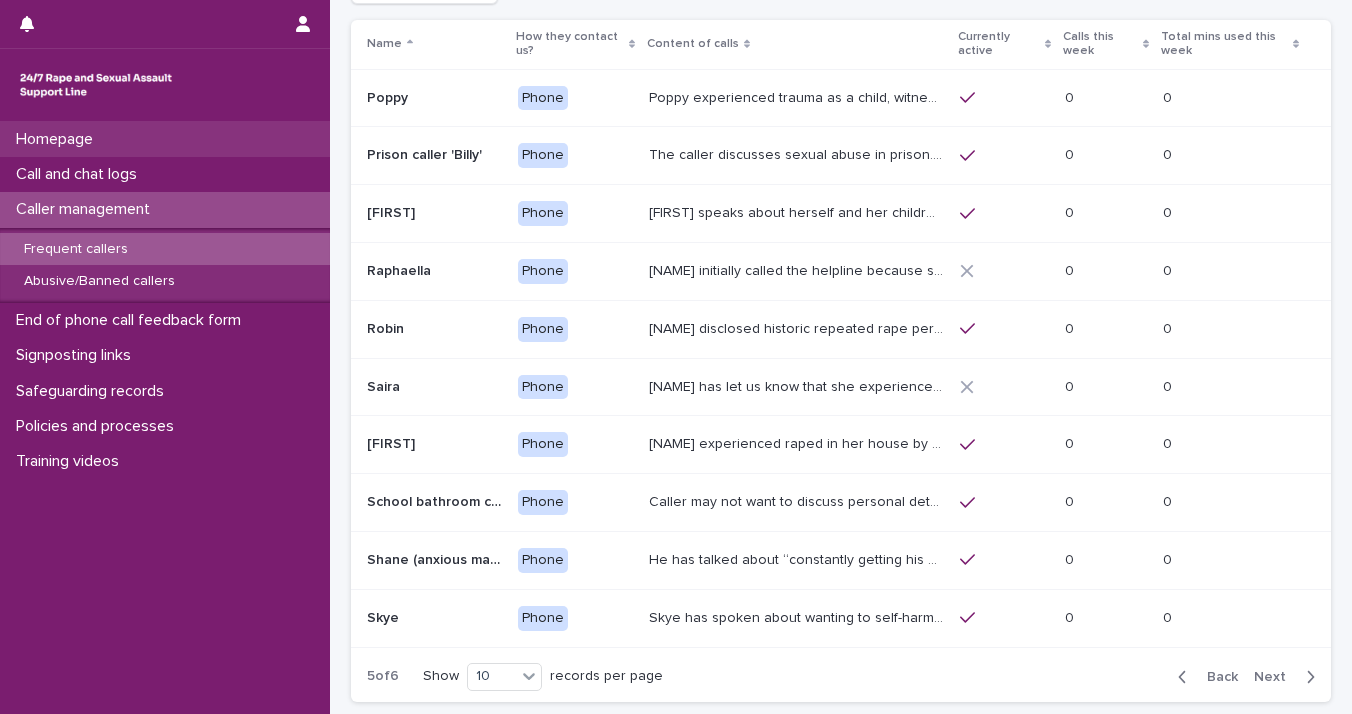 click on "Homepage" at bounding box center (165, 139) 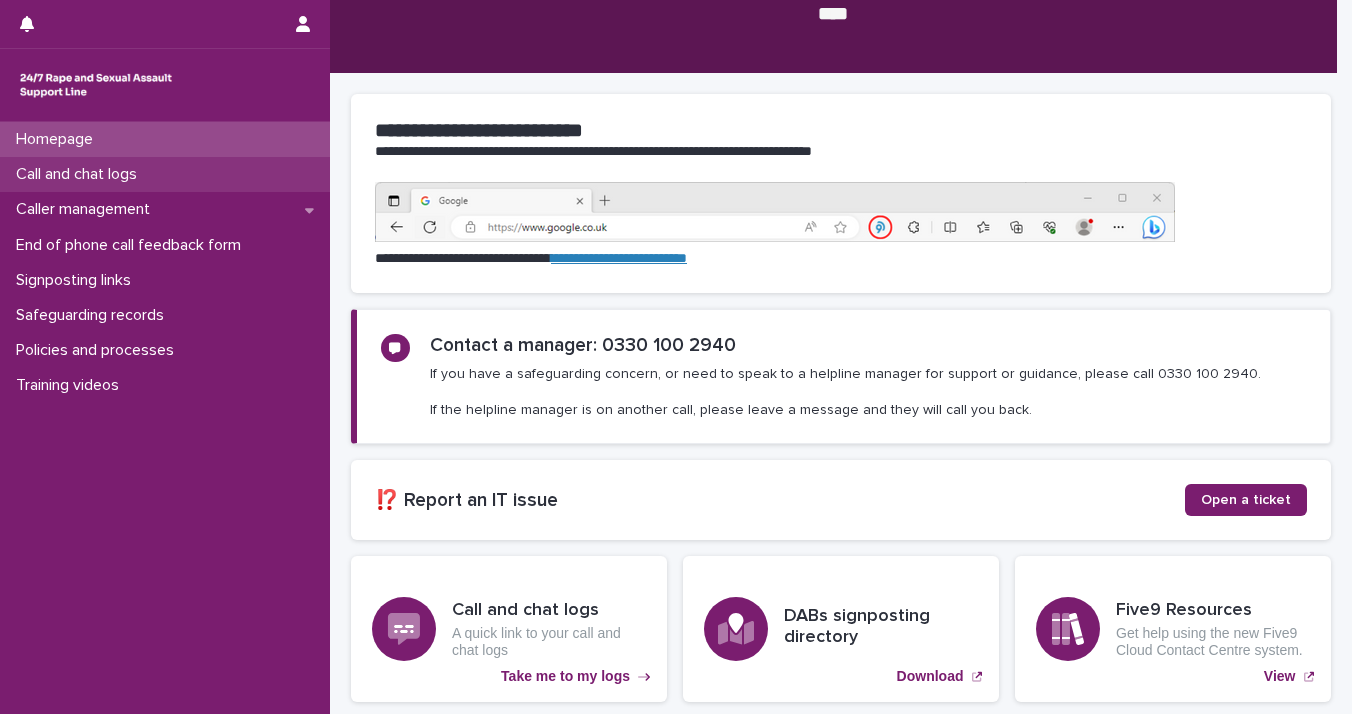 scroll, scrollTop: 0, scrollLeft: 0, axis: both 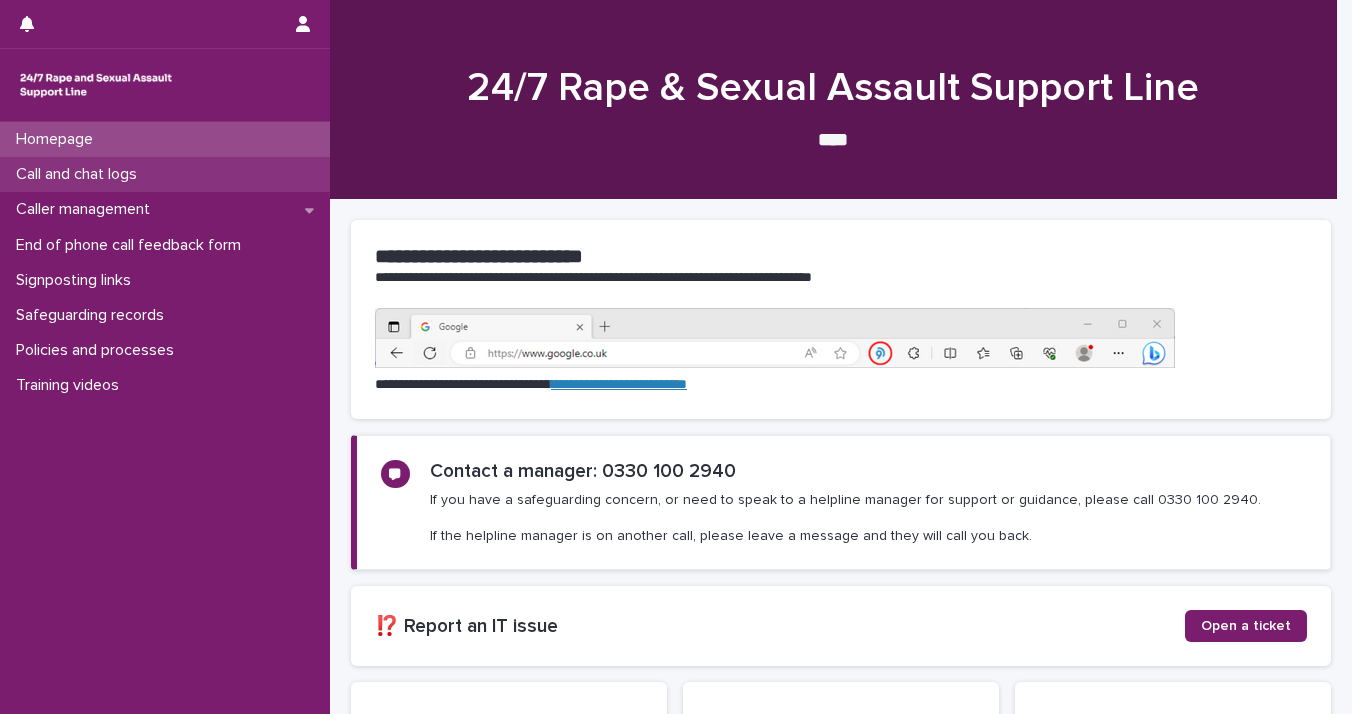 click on "Call and chat logs" at bounding box center (165, 174) 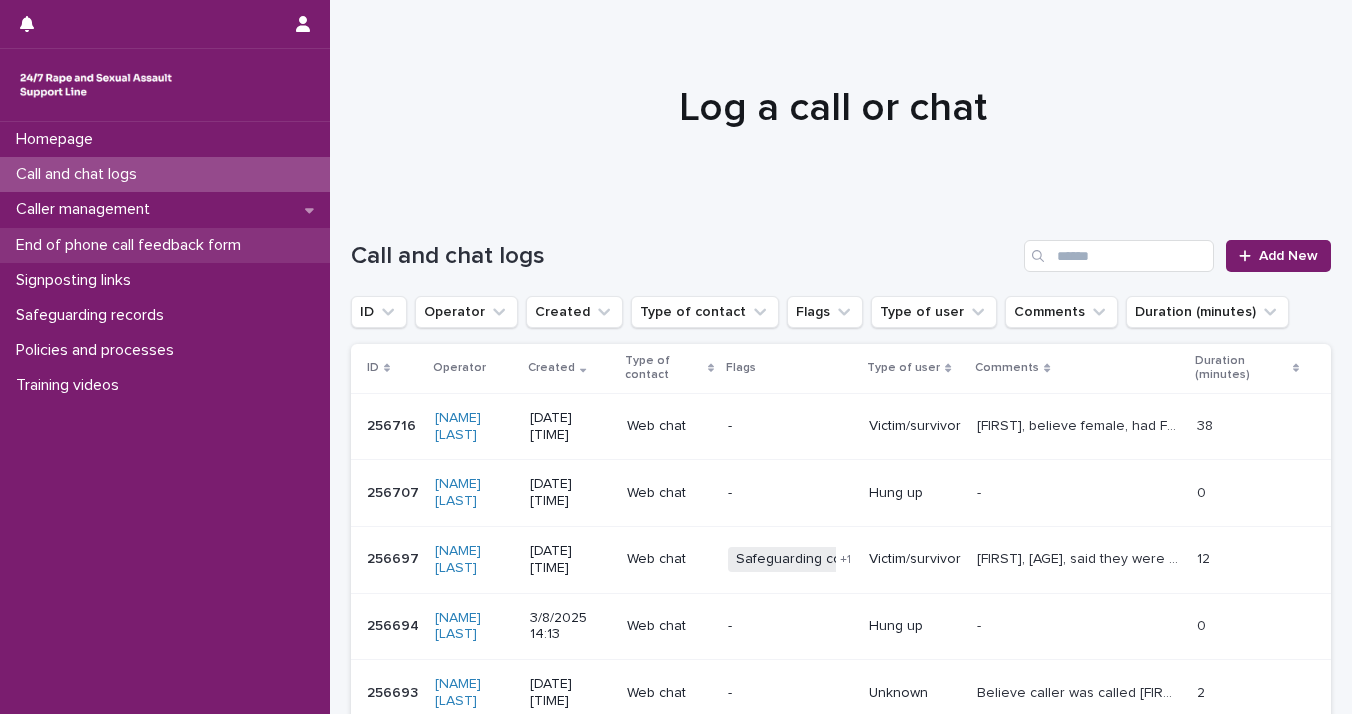 click on "End of phone call feedback form" at bounding box center (132, 245) 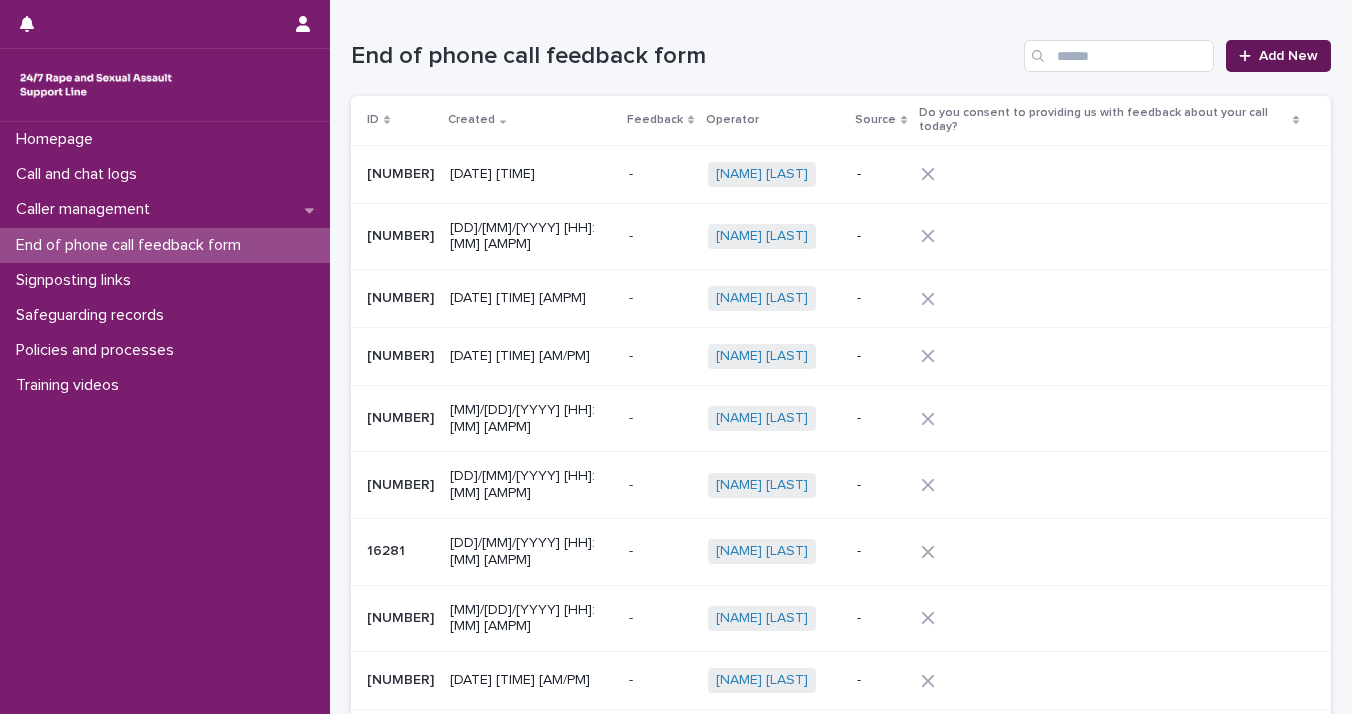 click on "Add New" at bounding box center [1278, 56] 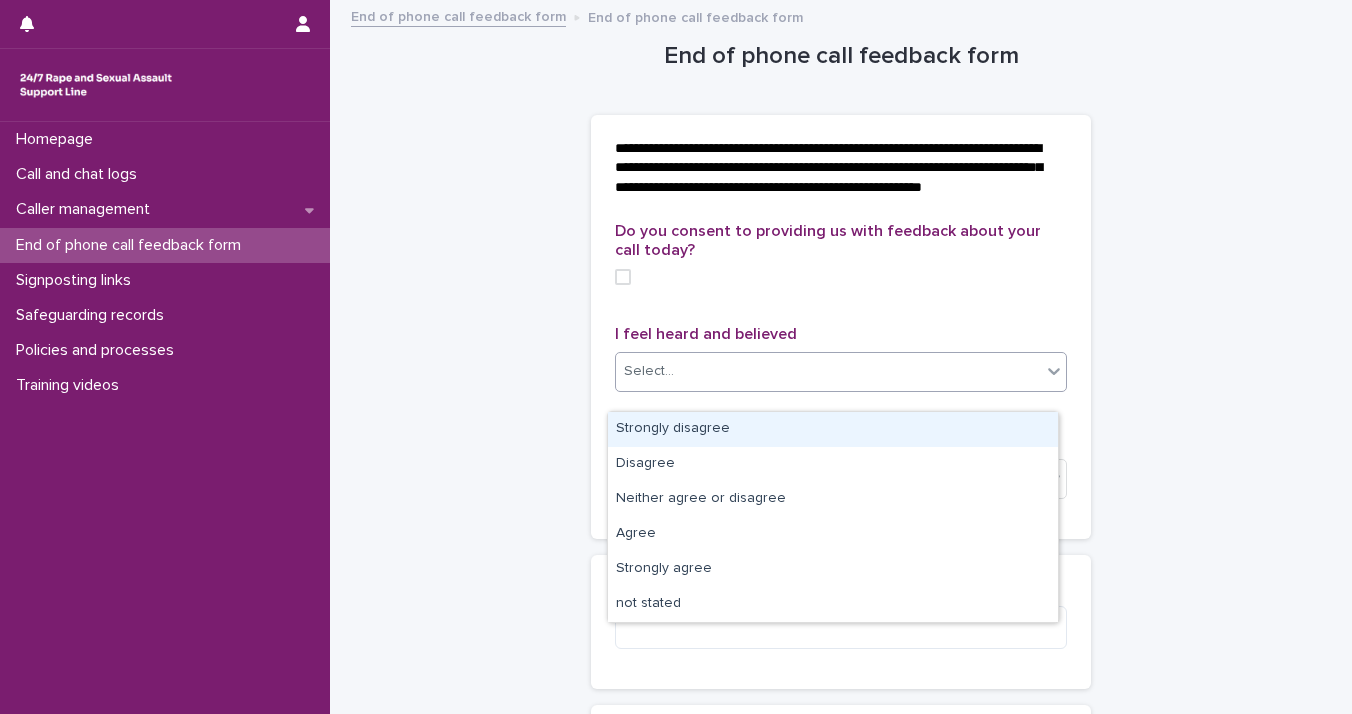 click on "Select..." at bounding box center (828, 371) 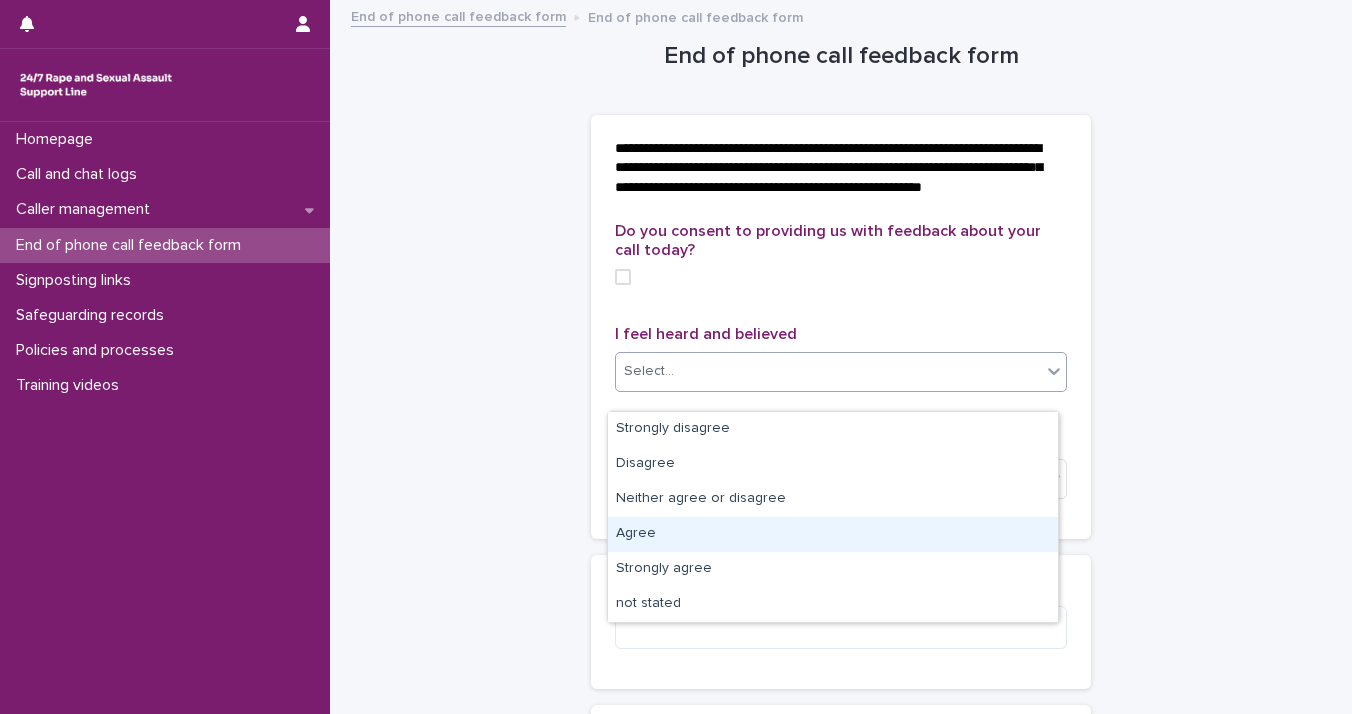 click on "Agree" at bounding box center (833, 534) 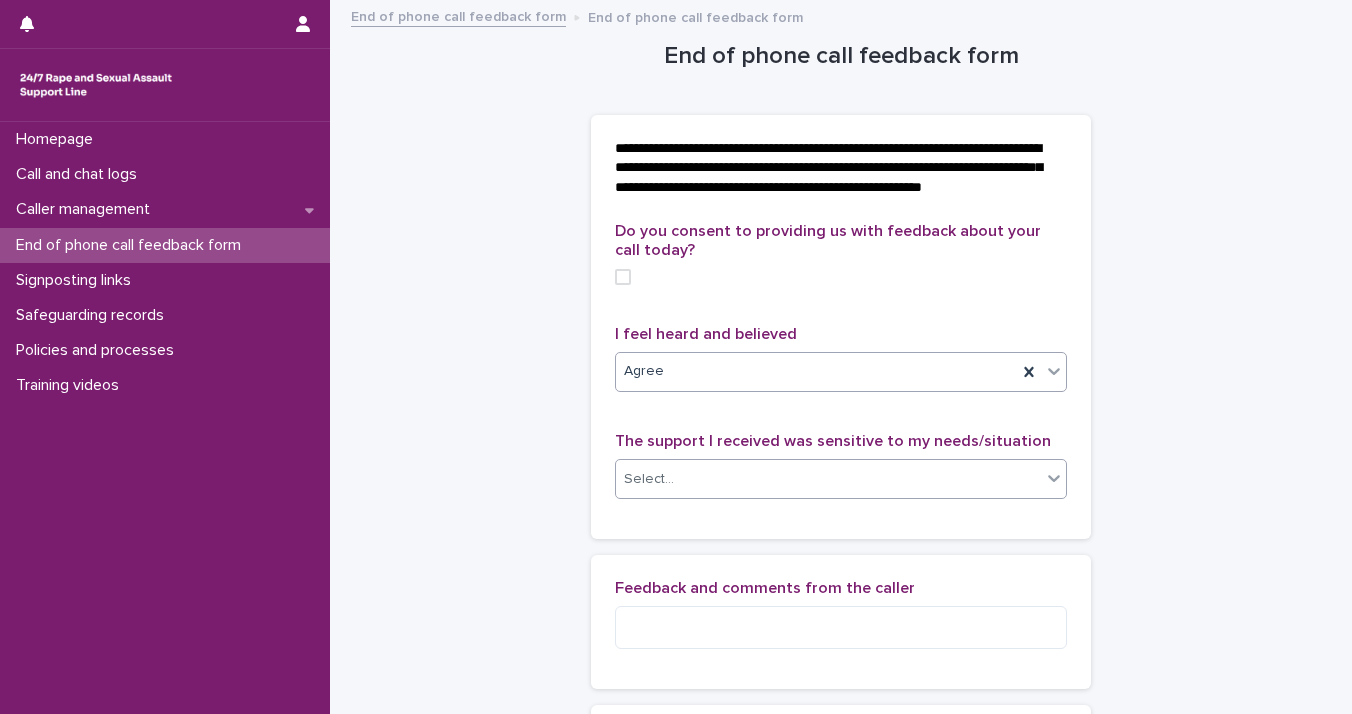 click at bounding box center (1054, 478) 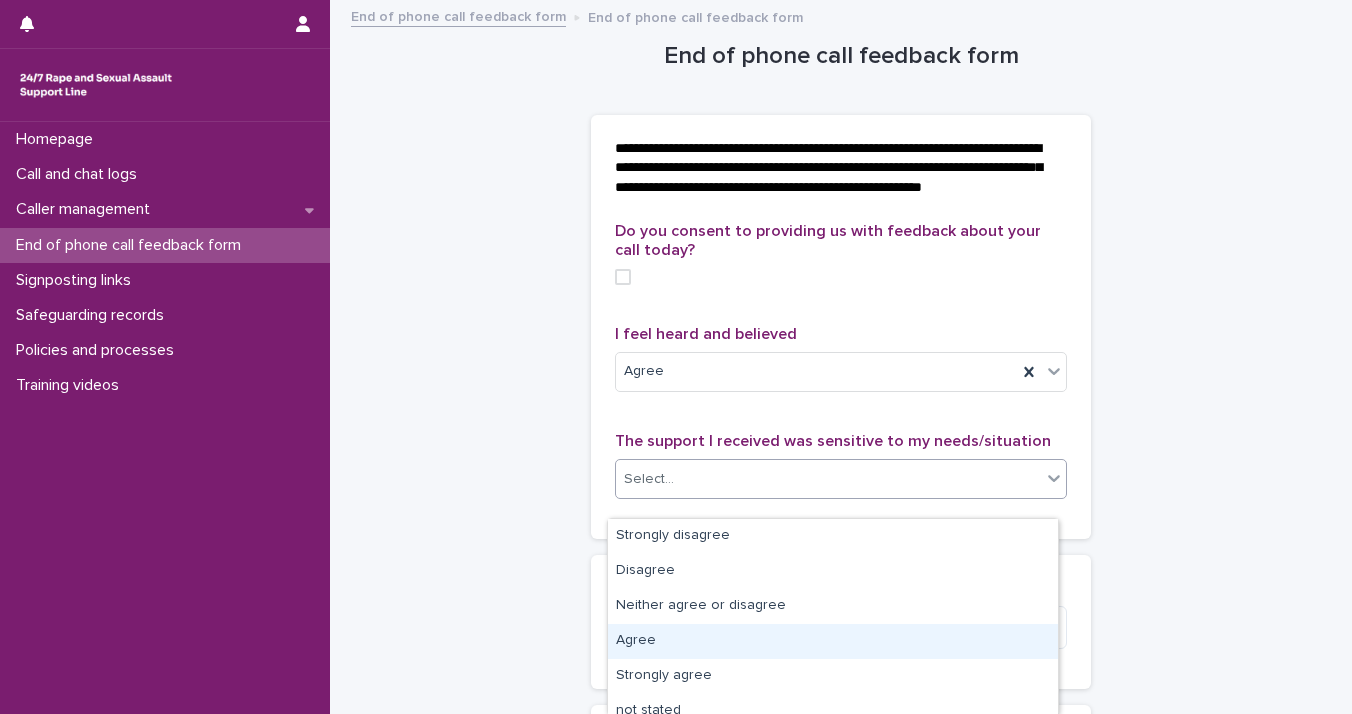 click on "Agree" at bounding box center (833, 641) 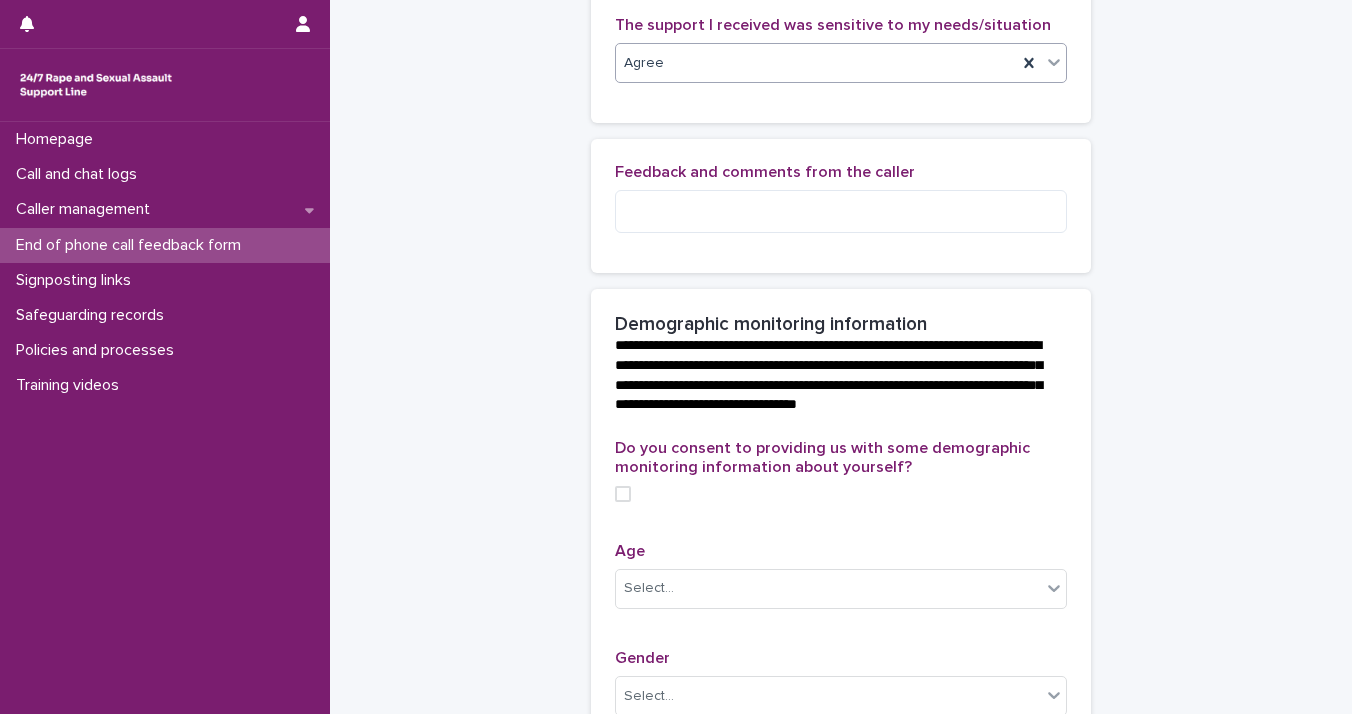 scroll, scrollTop: 419, scrollLeft: 0, axis: vertical 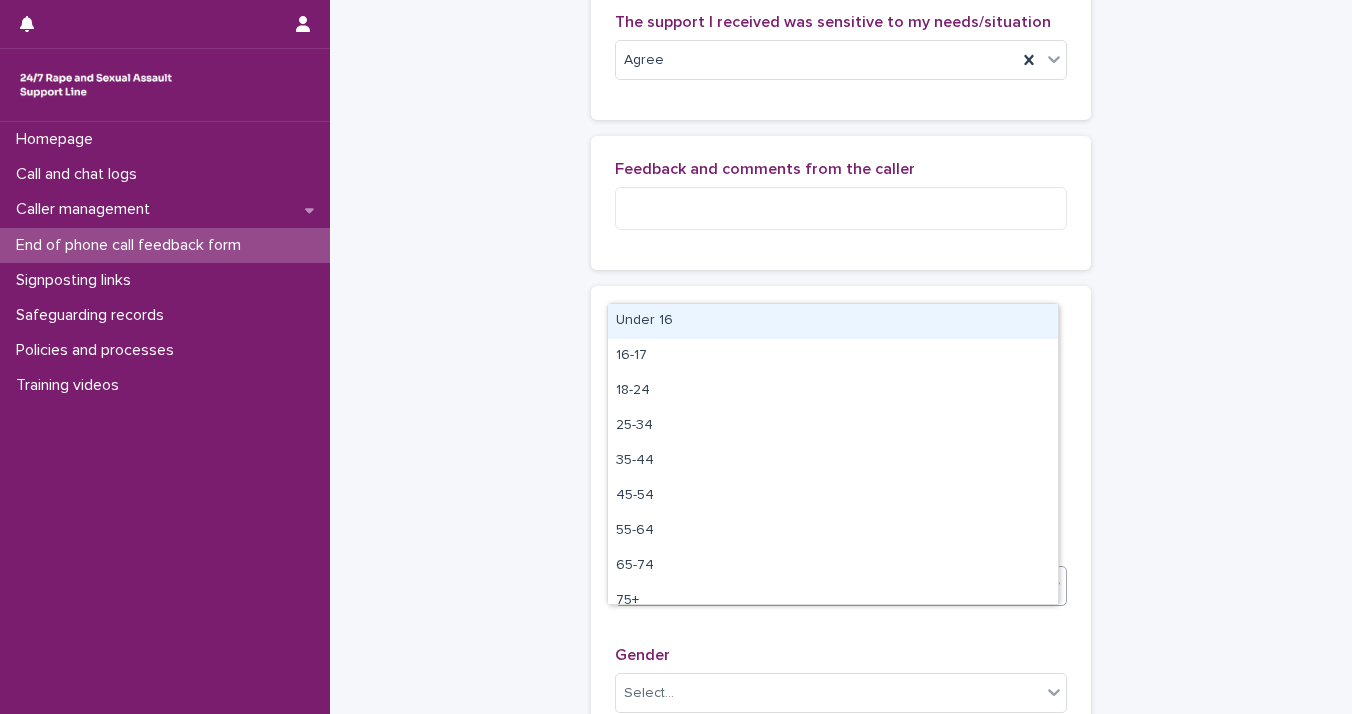 click 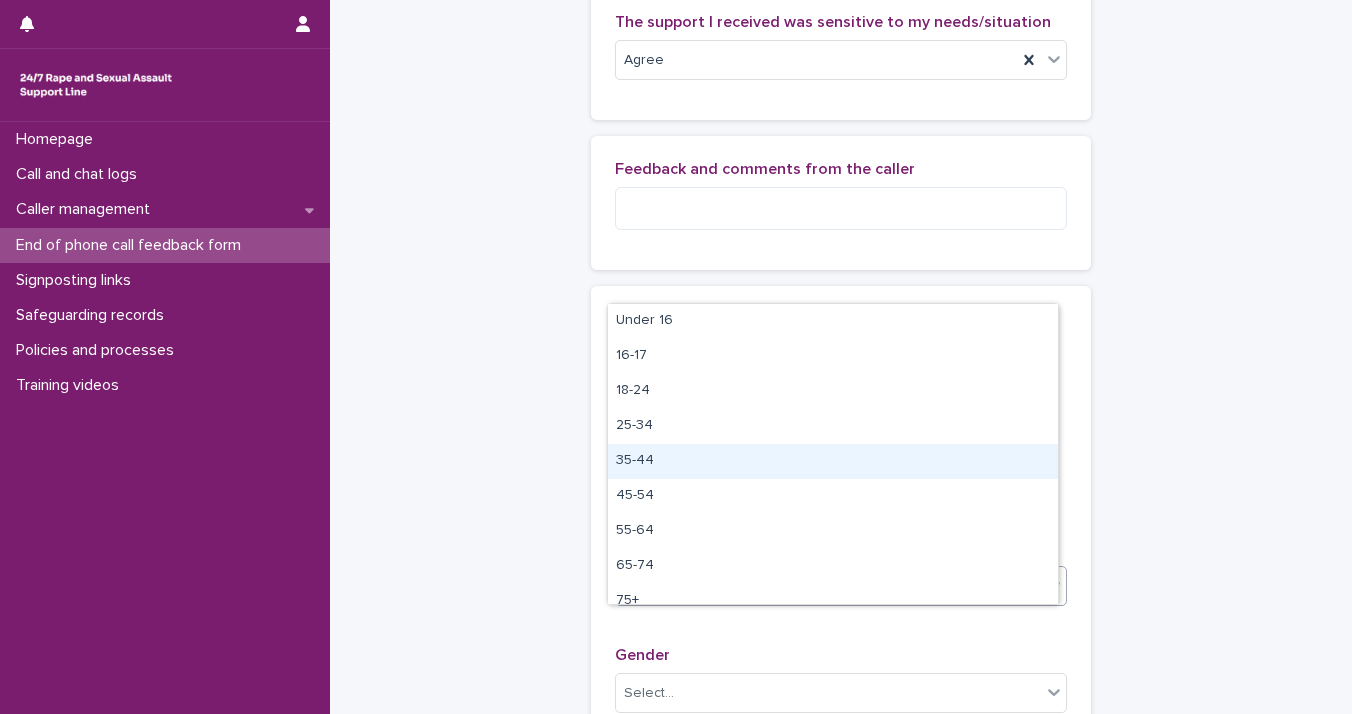 click on "35-44" at bounding box center [833, 461] 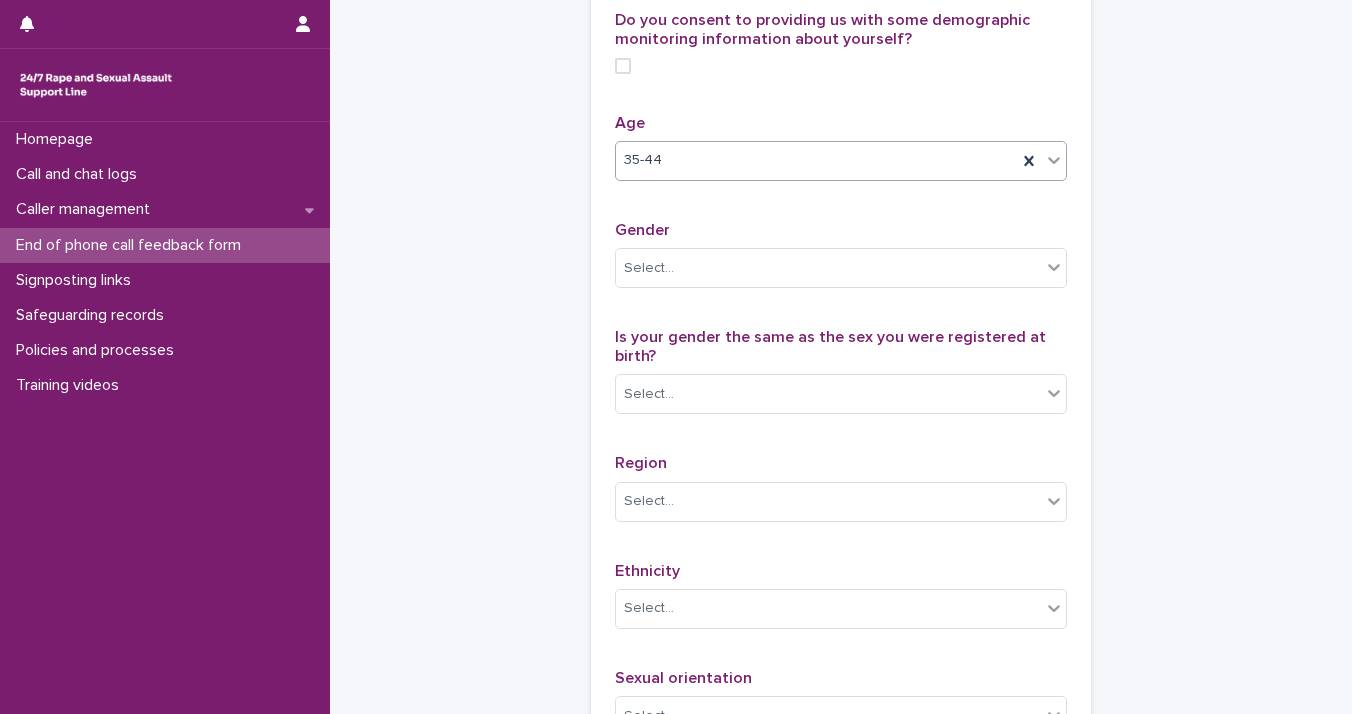 scroll, scrollTop: 882, scrollLeft: 0, axis: vertical 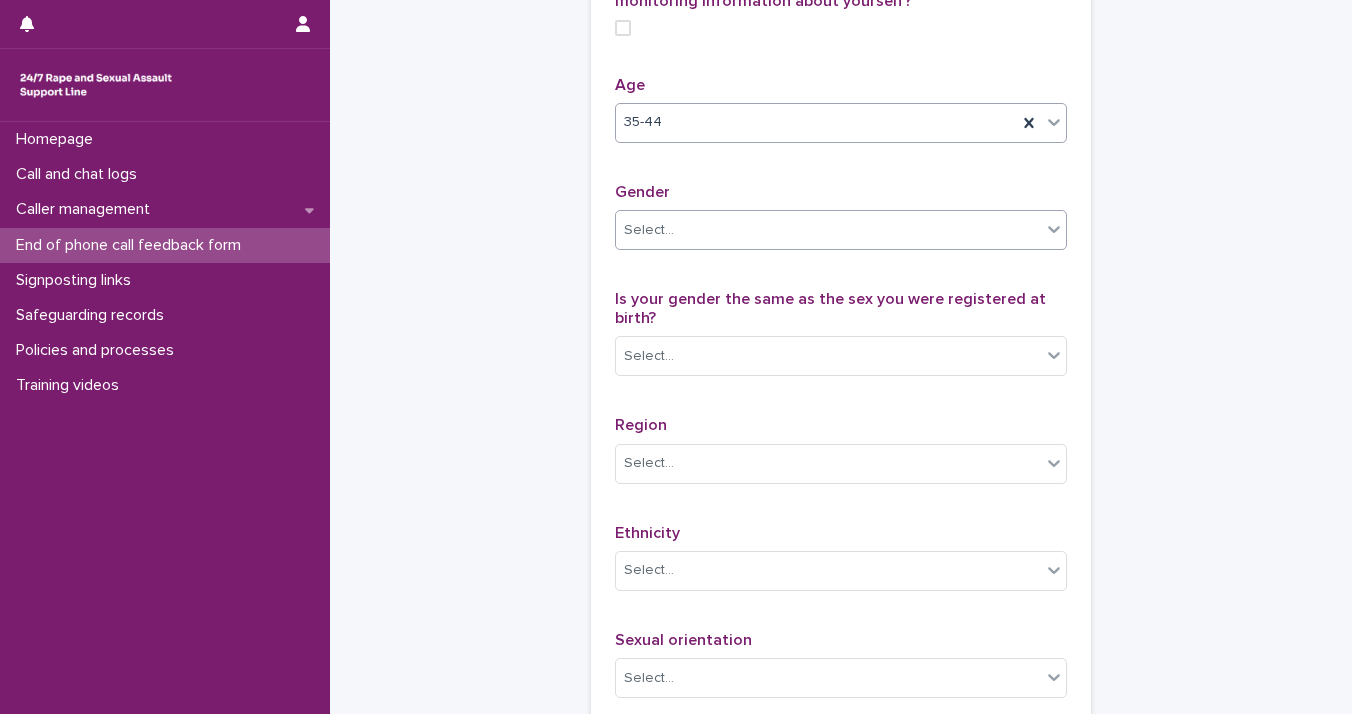 click on "Select..." at bounding box center [828, 230] 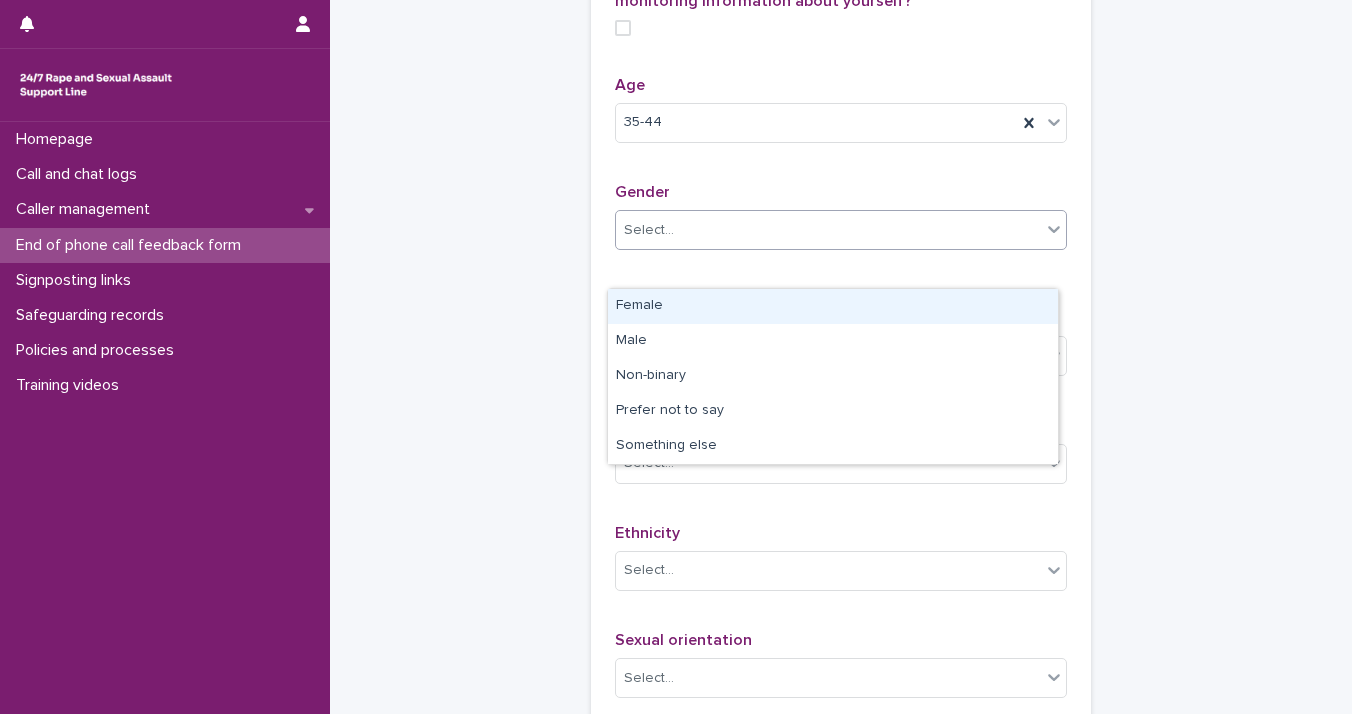 click on "Female" at bounding box center [833, 306] 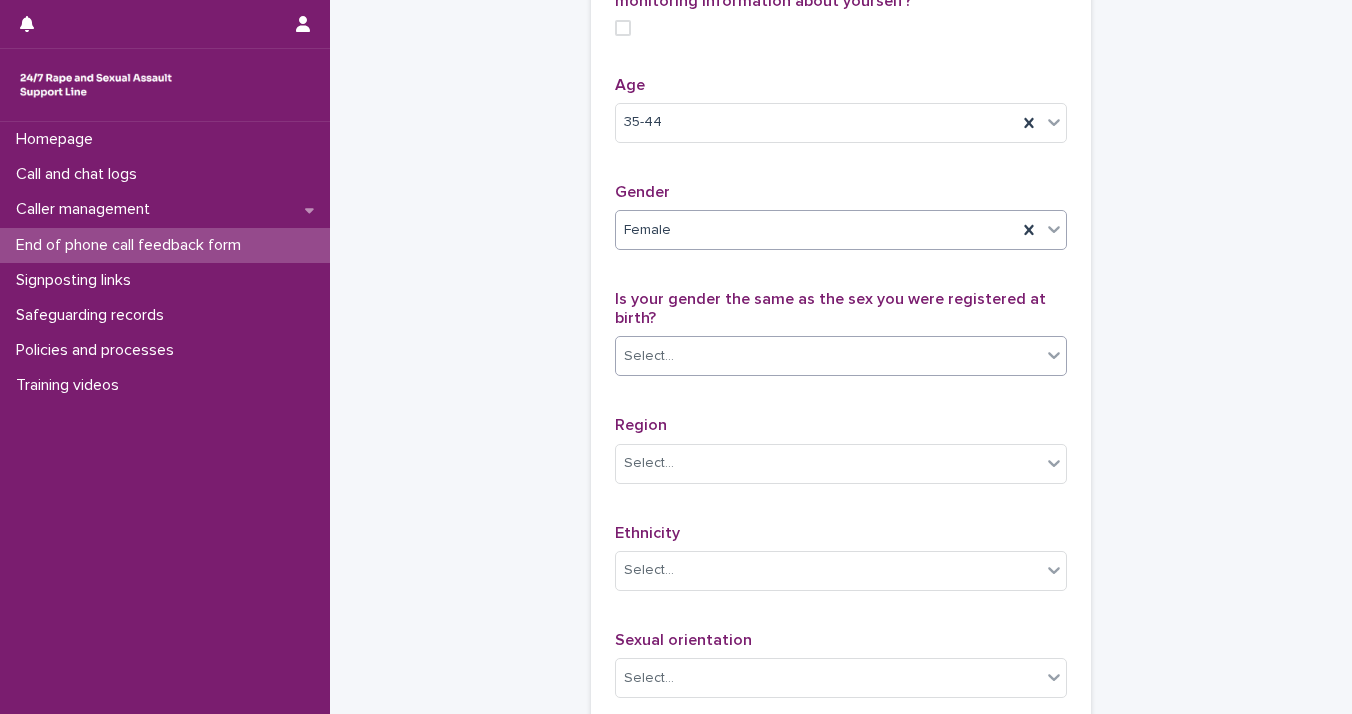 click 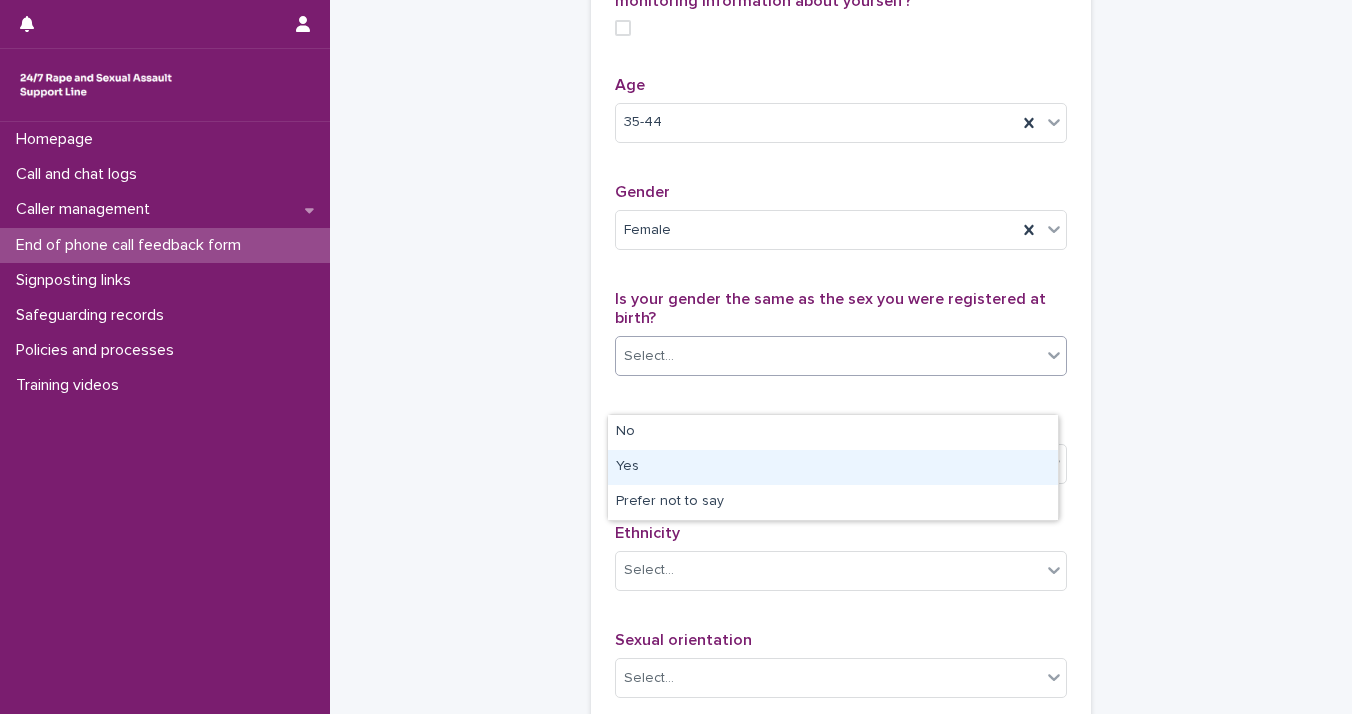 click on "Yes" at bounding box center (833, 467) 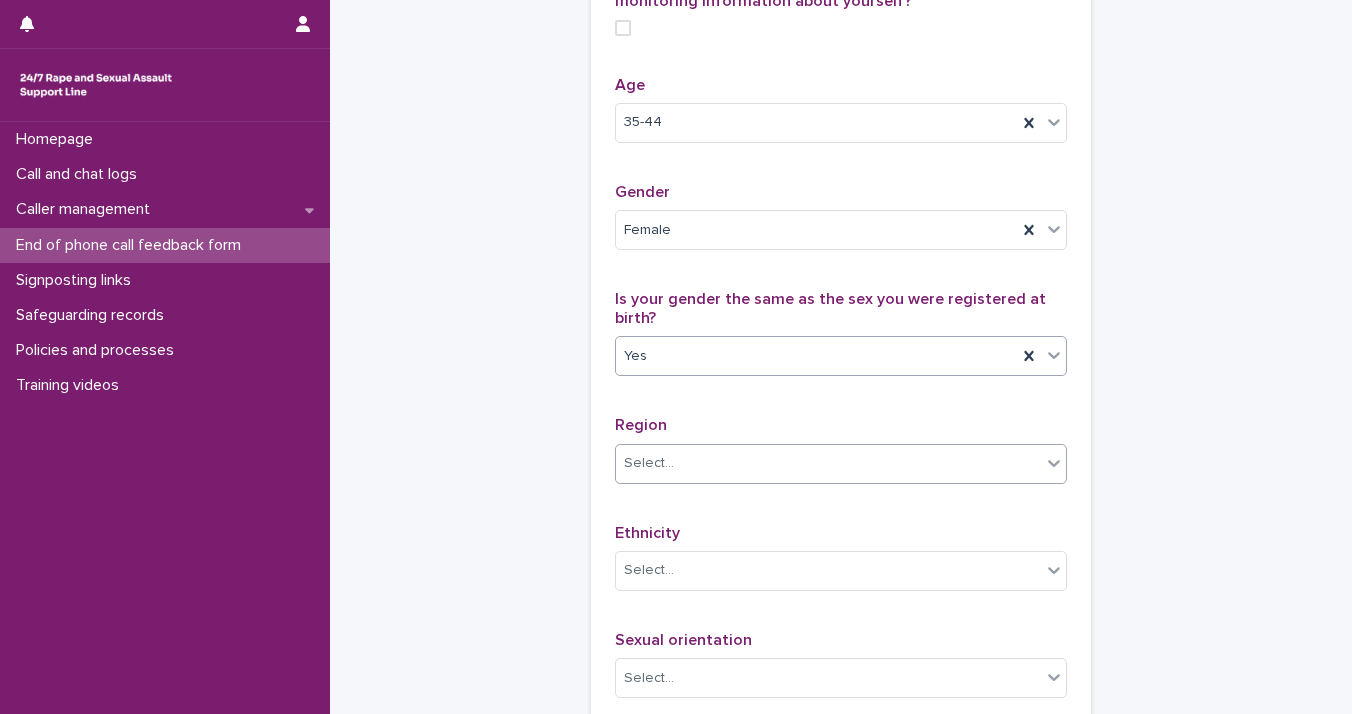click 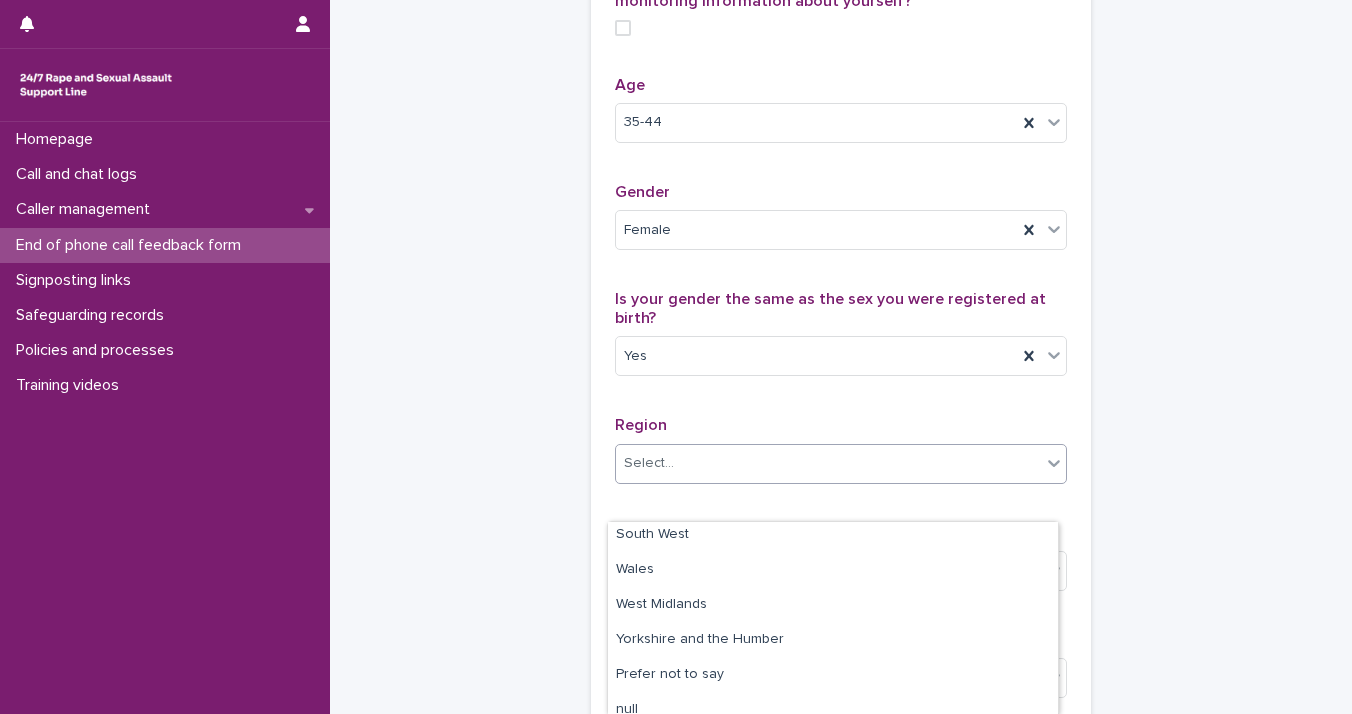 scroll, scrollTop: 226, scrollLeft: 0, axis: vertical 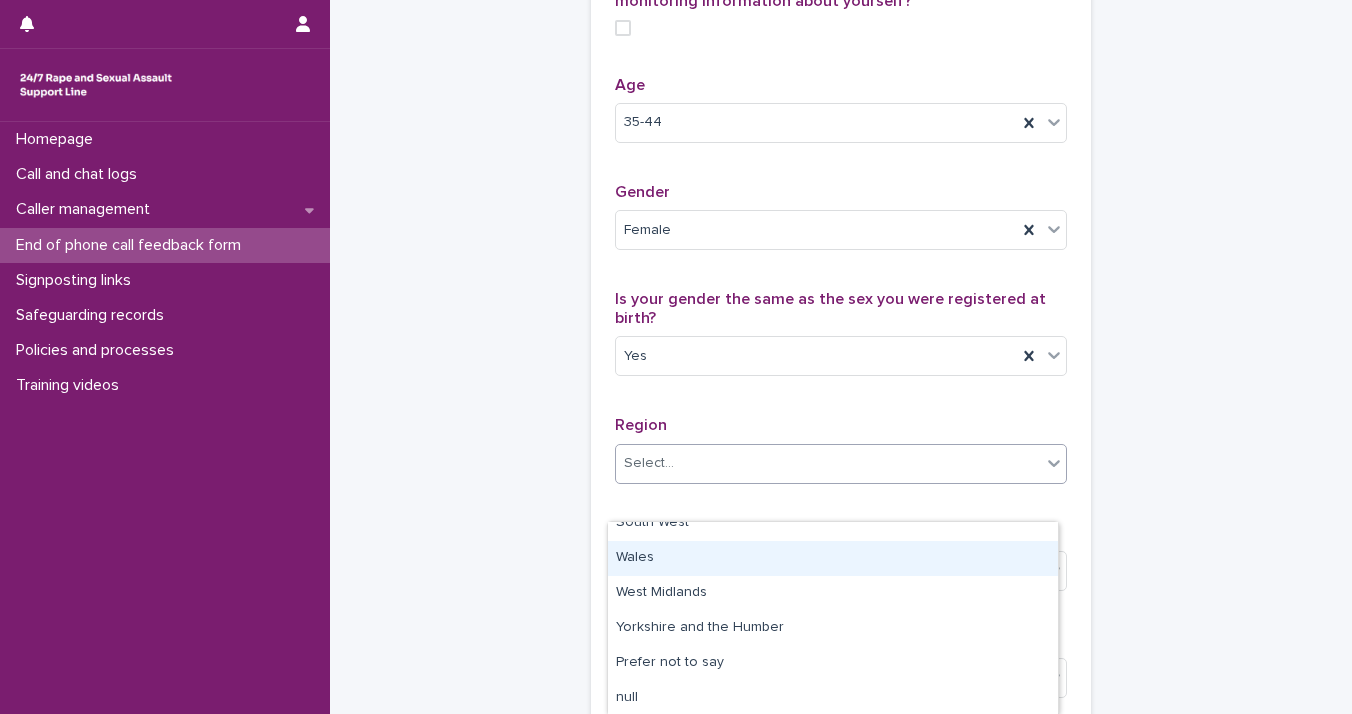 click on "Wales" at bounding box center [833, 558] 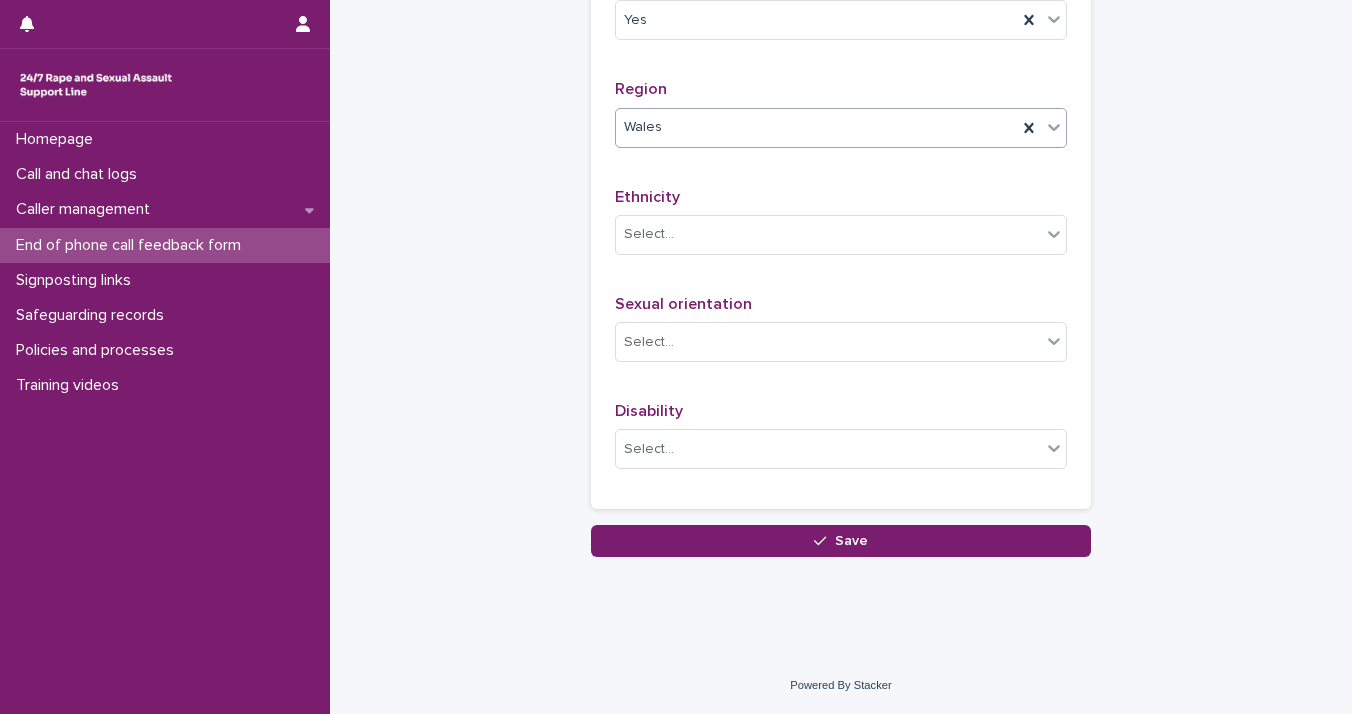 scroll, scrollTop: 1253, scrollLeft: 0, axis: vertical 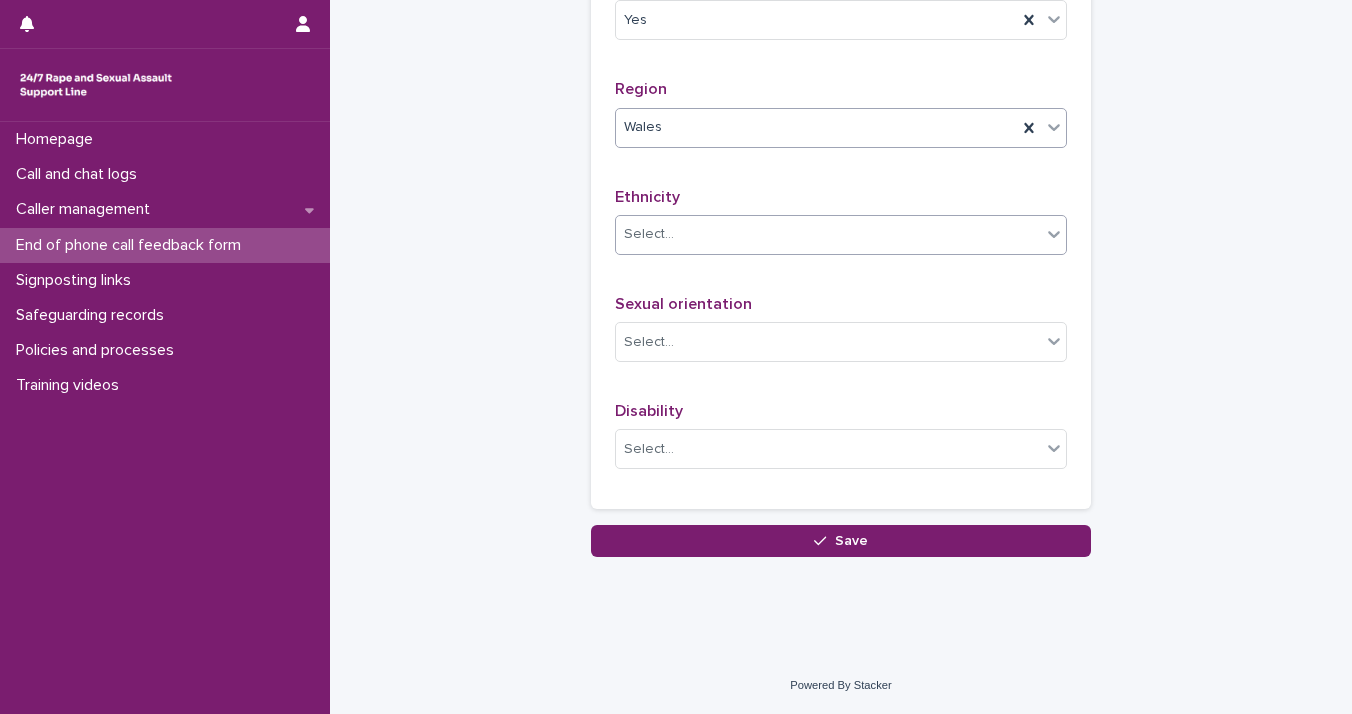 click at bounding box center [1054, 234] 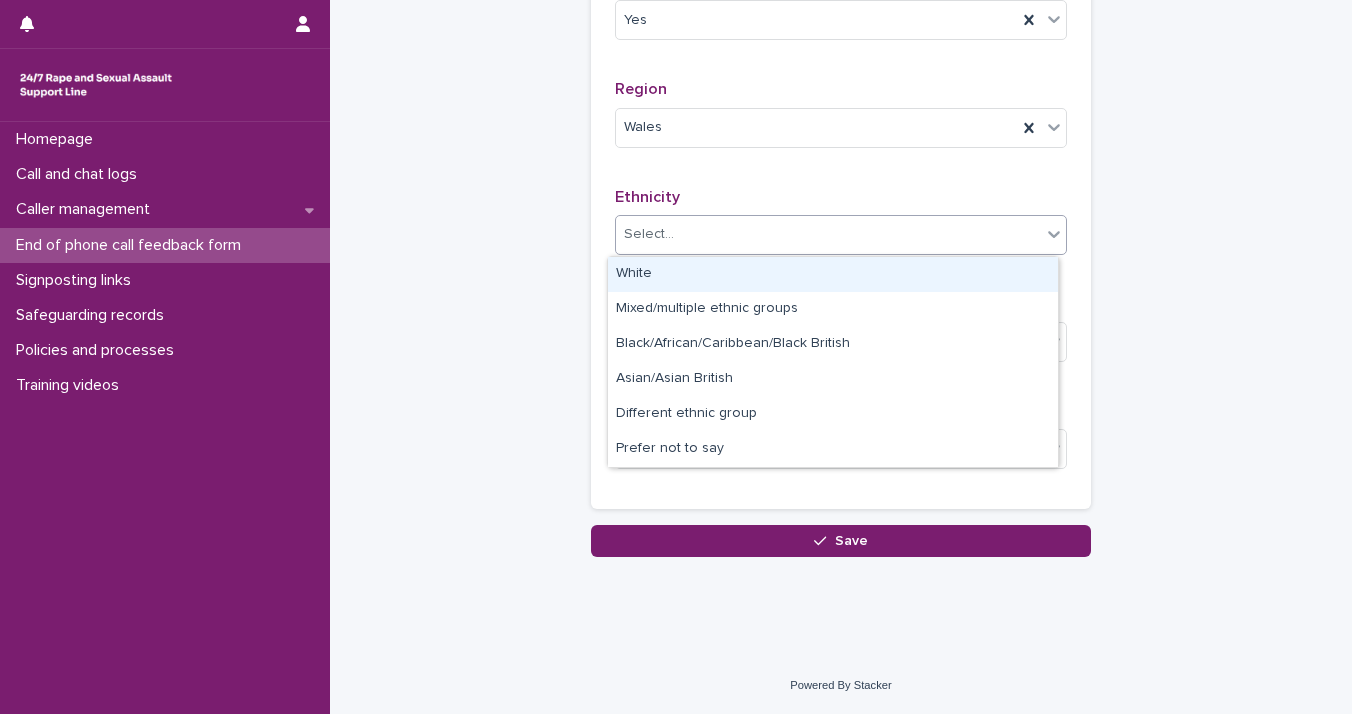 click on "White" at bounding box center [833, 274] 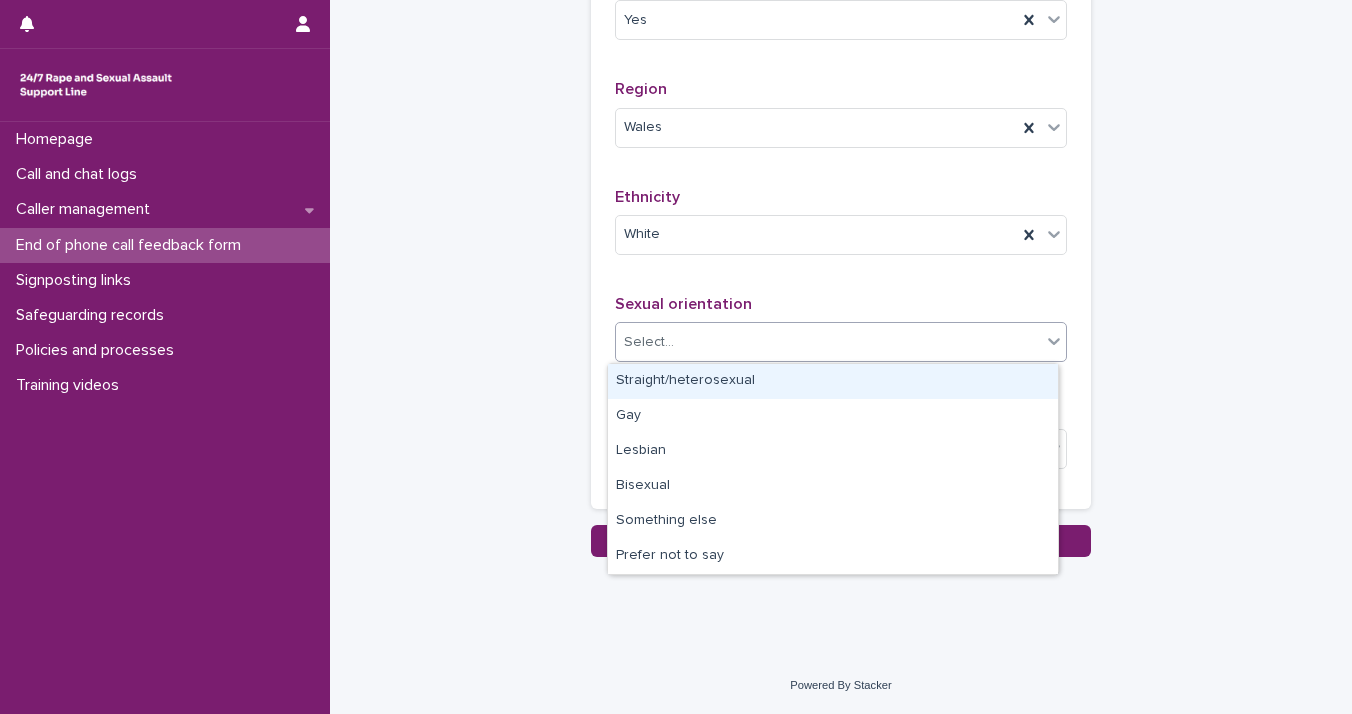 click 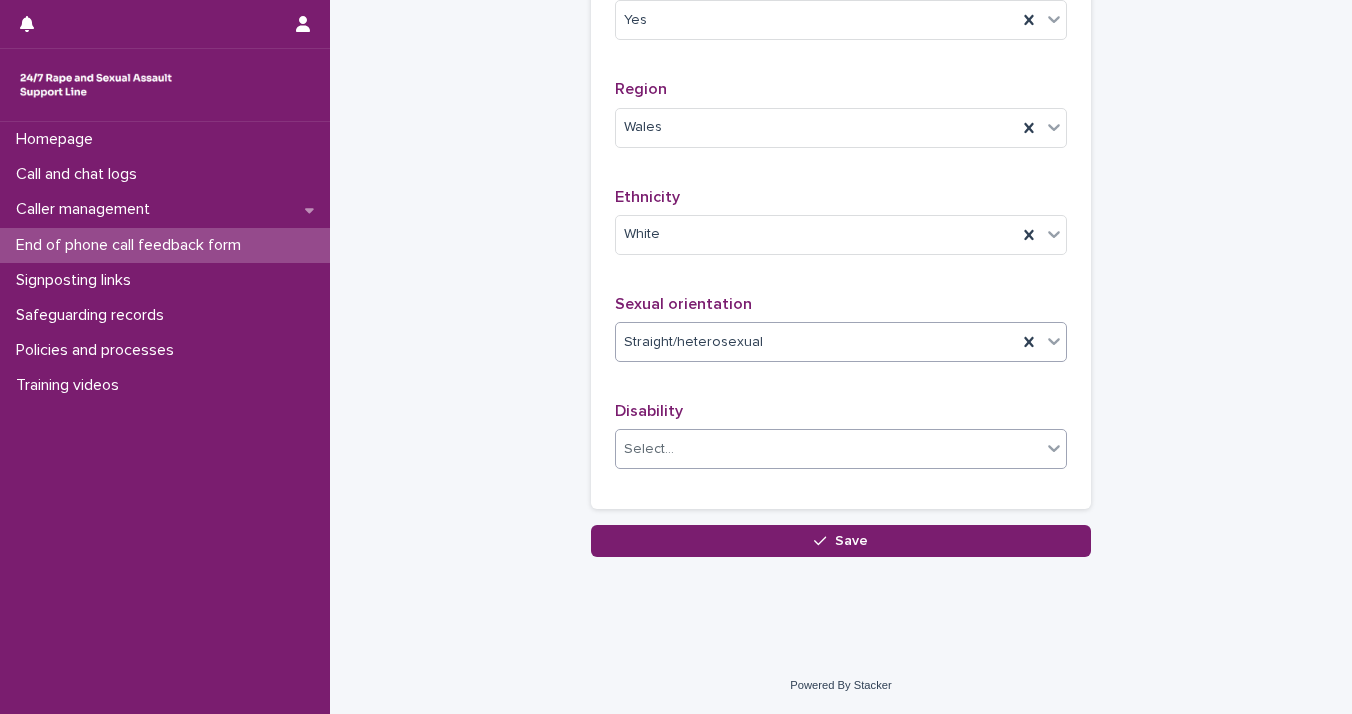 click 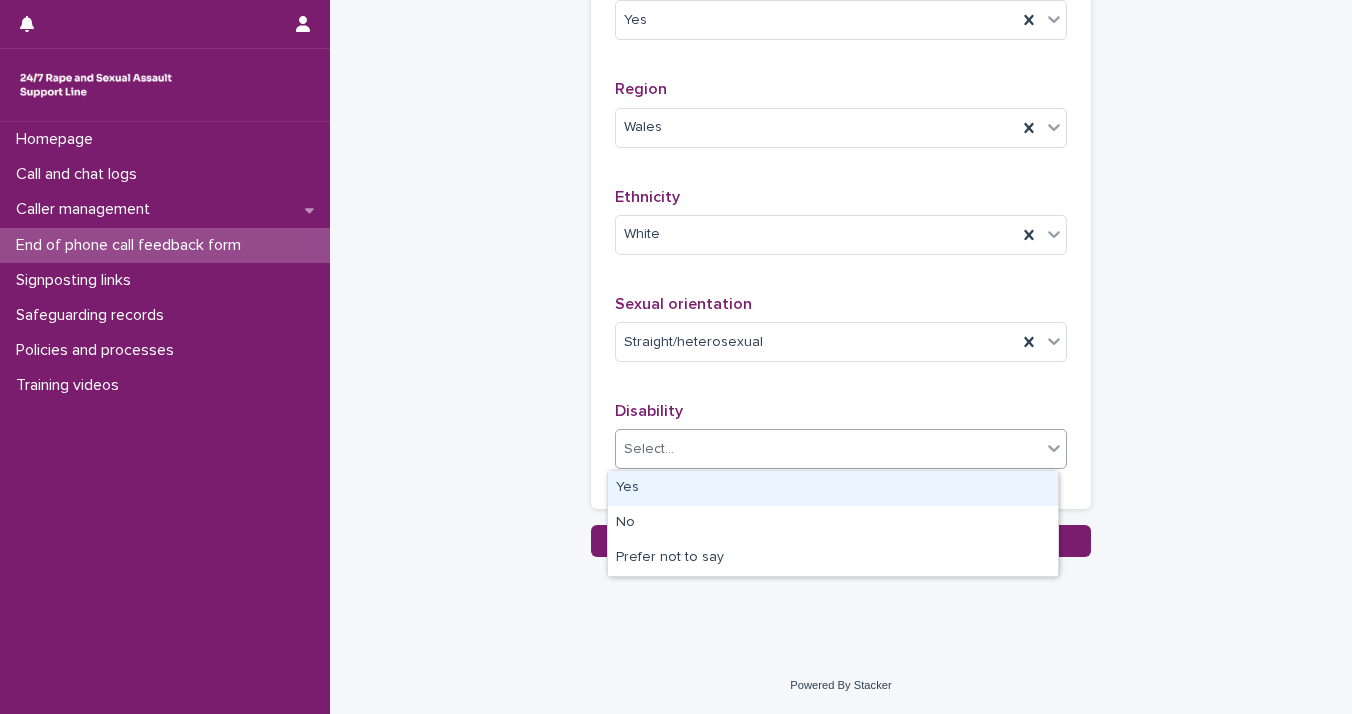 click on "Yes" at bounding box center (833, 488) 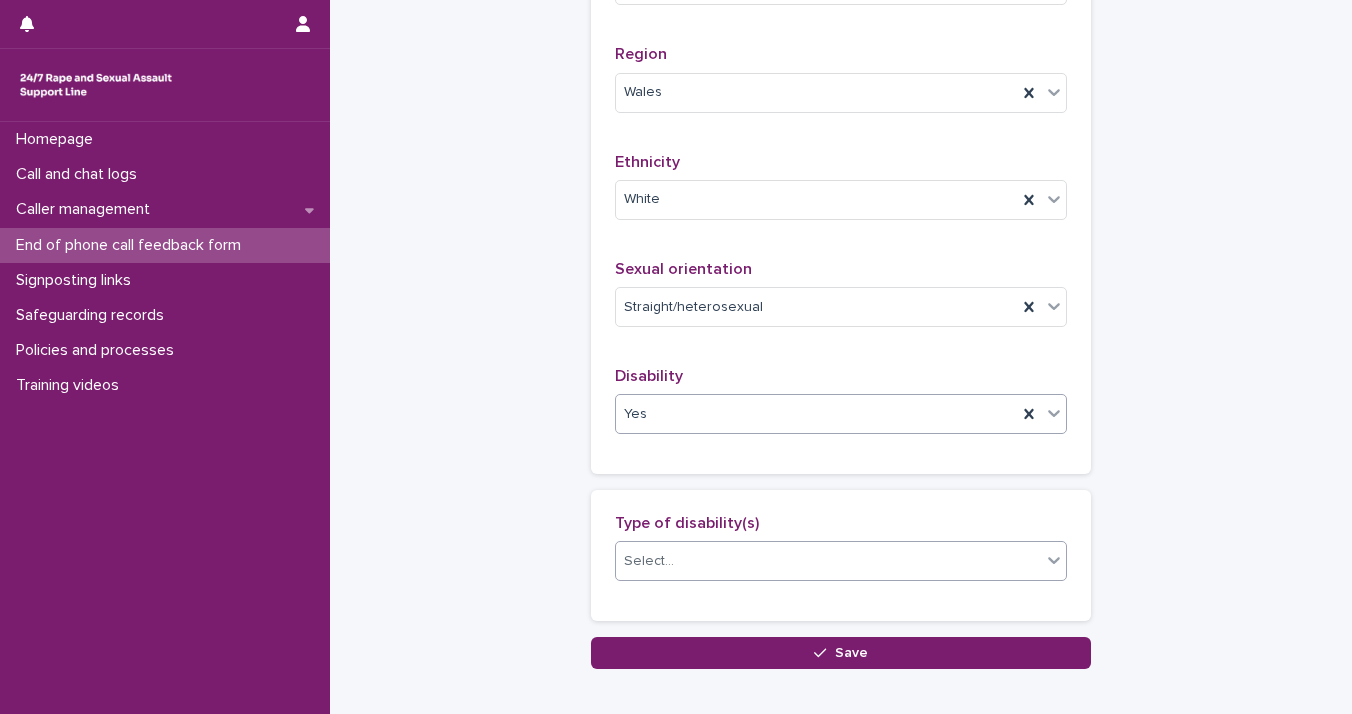 click 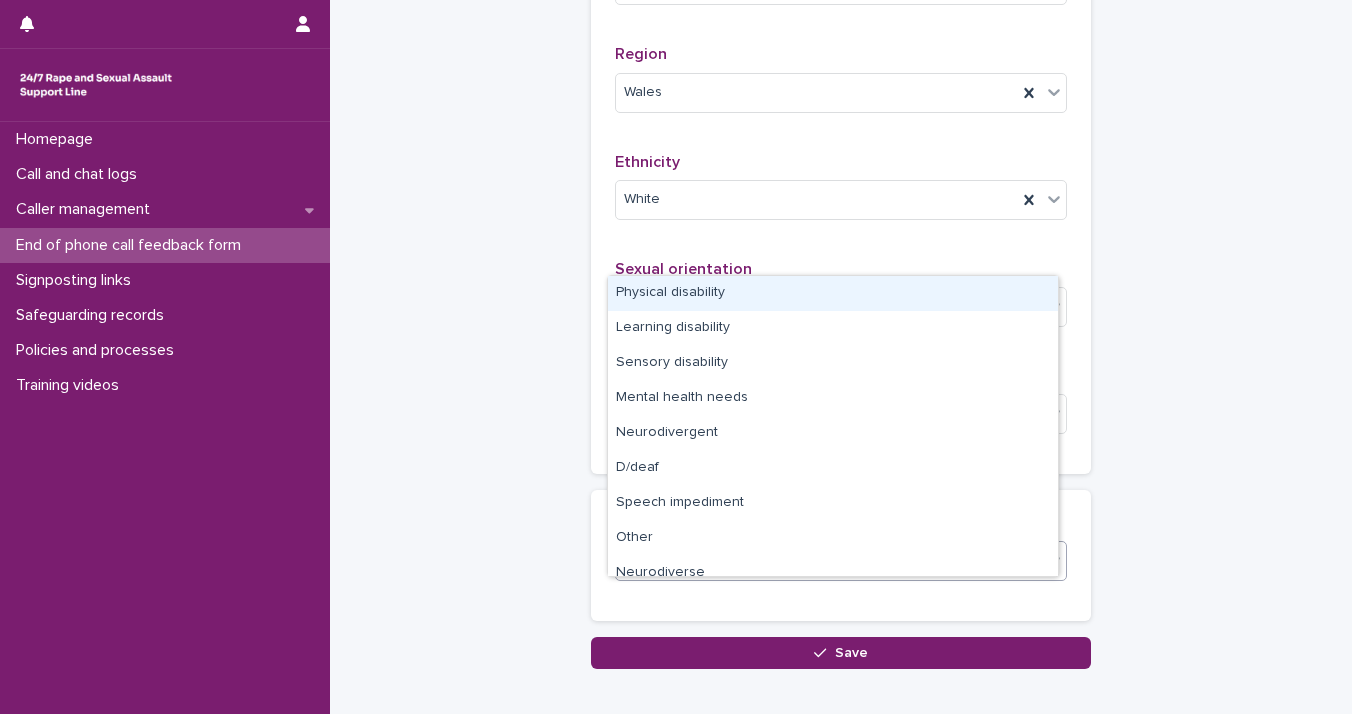 click on "Physical disability" at bounding box center [833, 293] 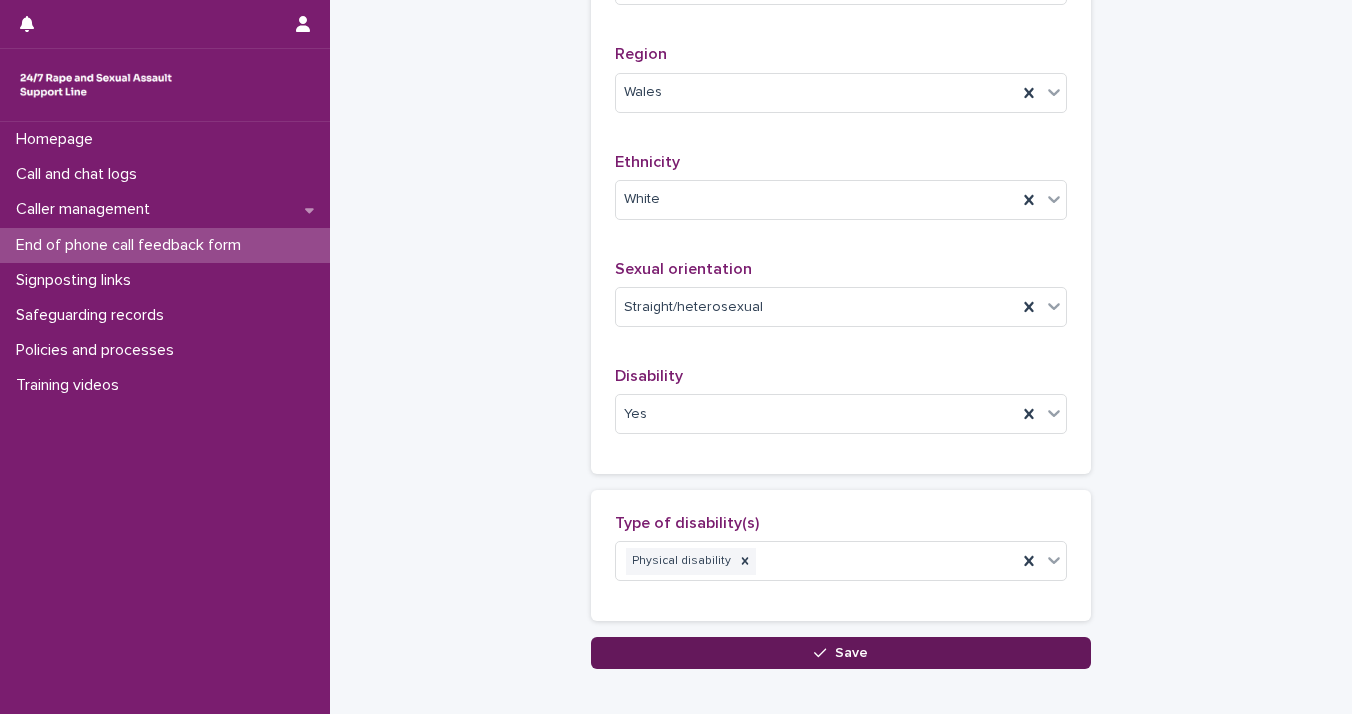 click on "Save" at bounding box center [841, 653] 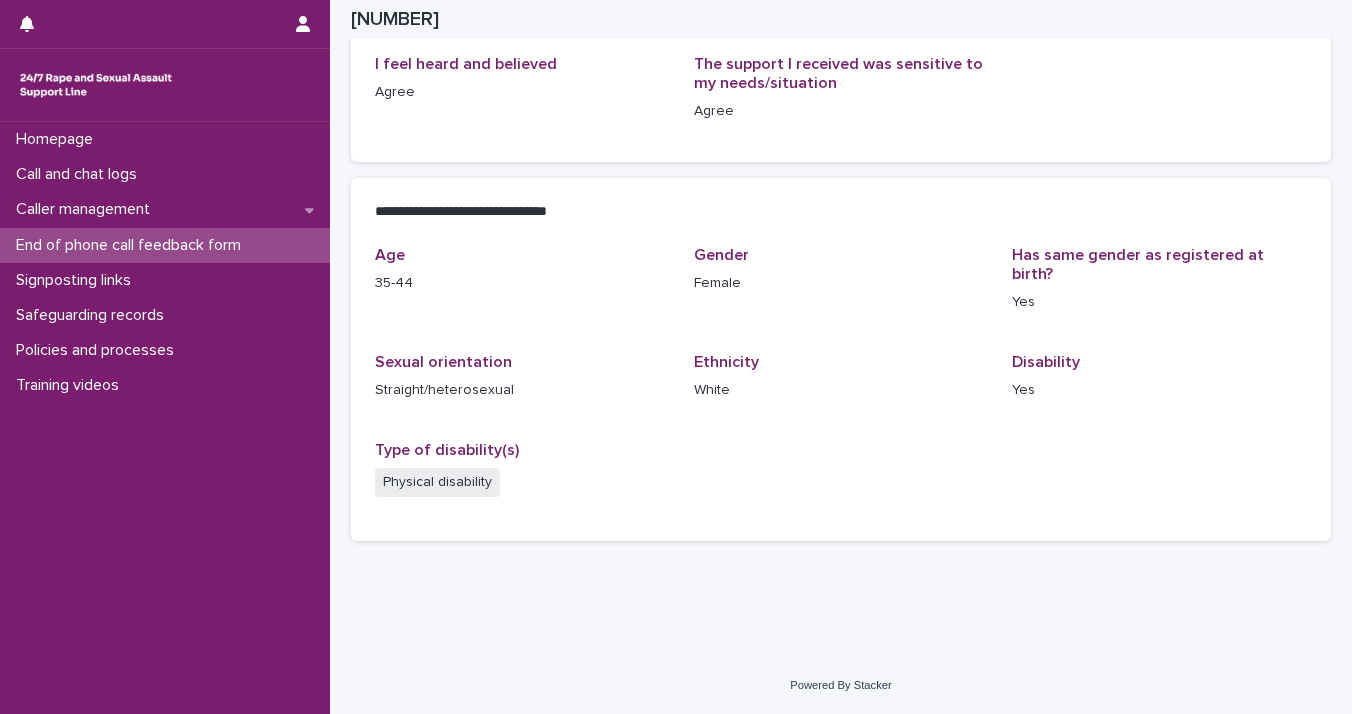 scroll, scrollTop: 311, scrollLeft: 0, axis: vertical 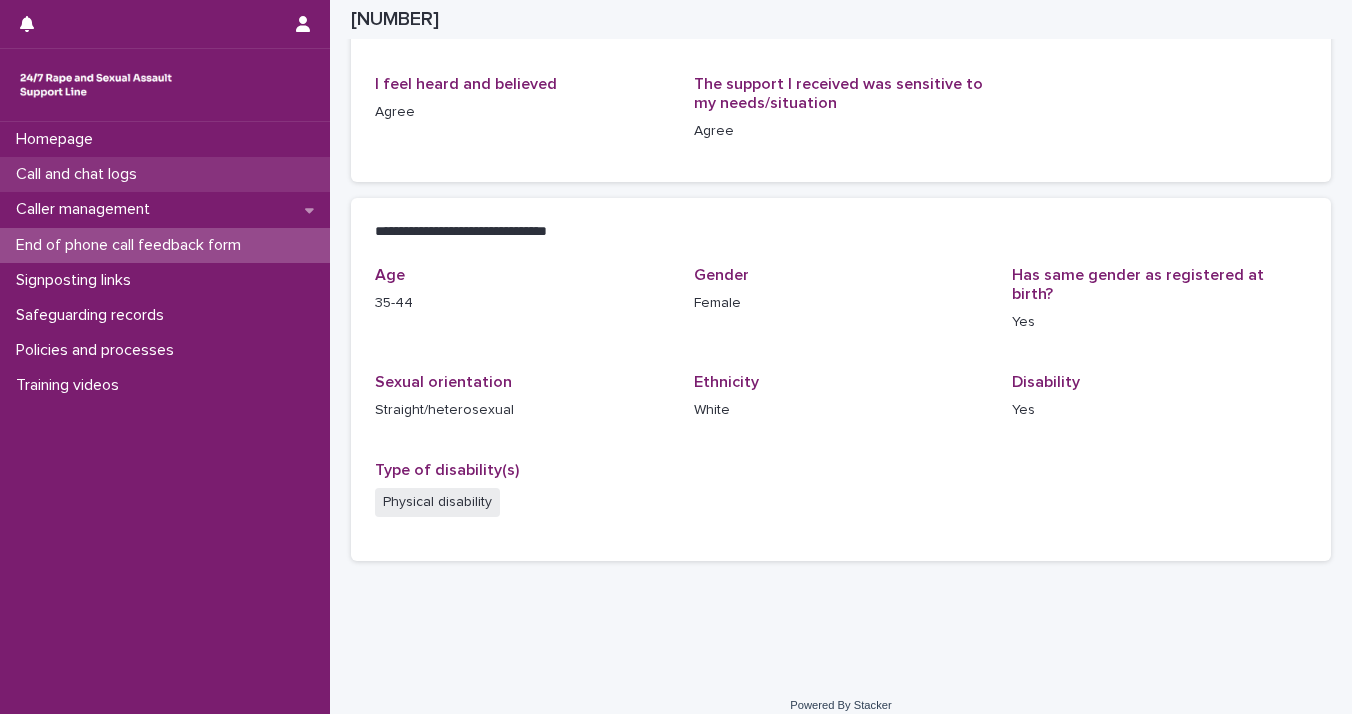 click on "Call and chat logs" at bounding box center [165, 174] 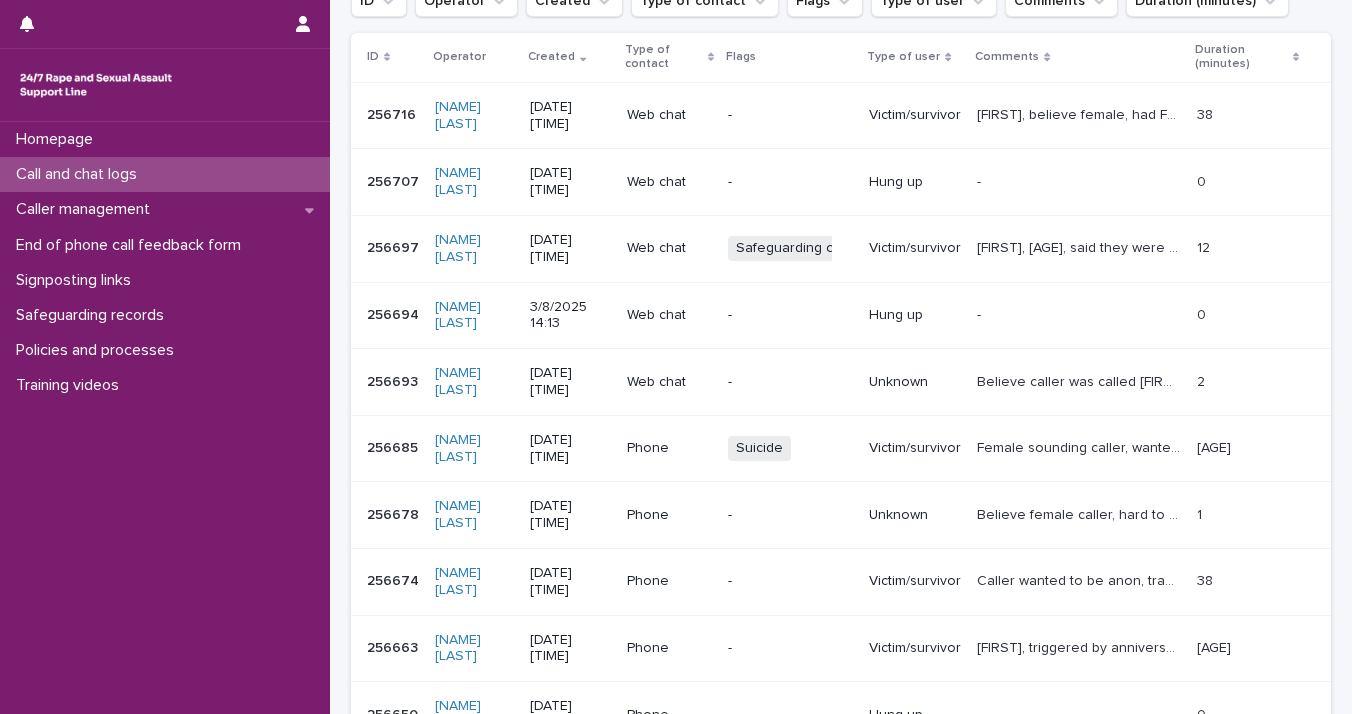 scroll, scrollTop: 0, scrollLeft: 0, axis: both 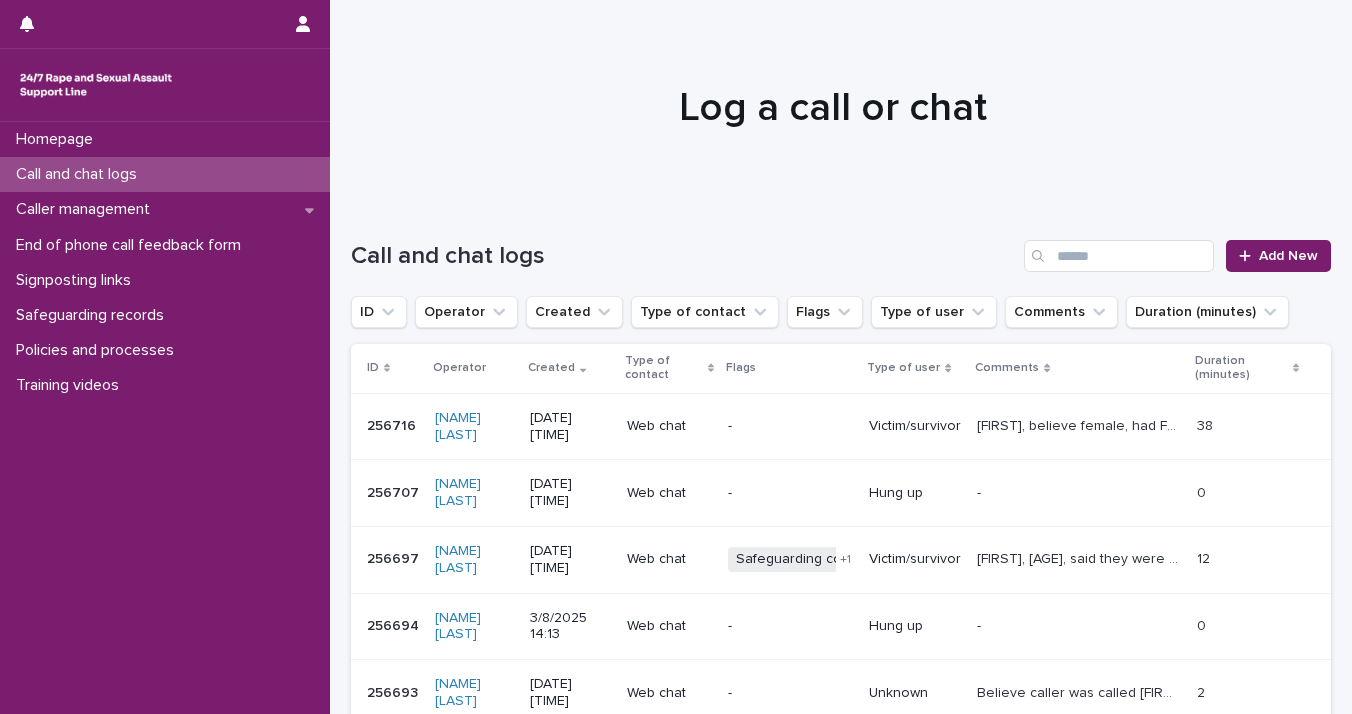 click on "Call and chat logs Add New" at bounding box center (841, 248) 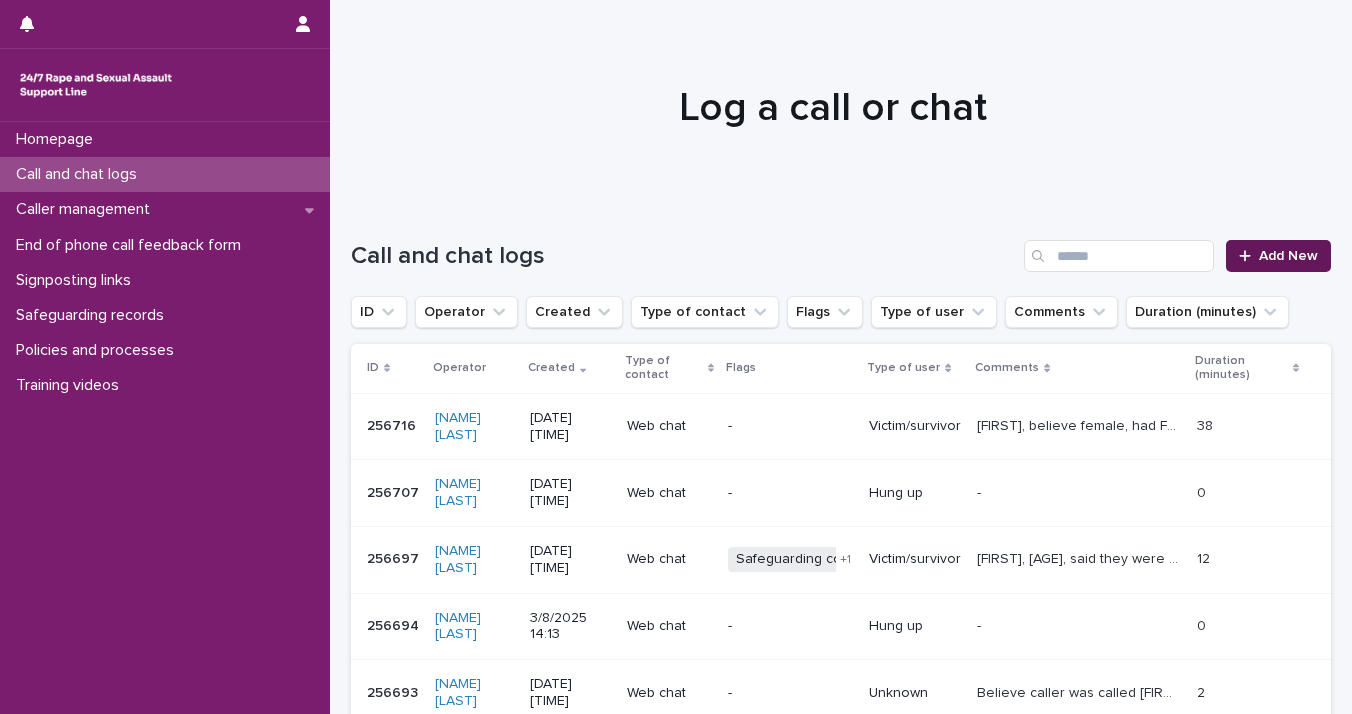 click on "Add New" at bounding box center [1288, 256] 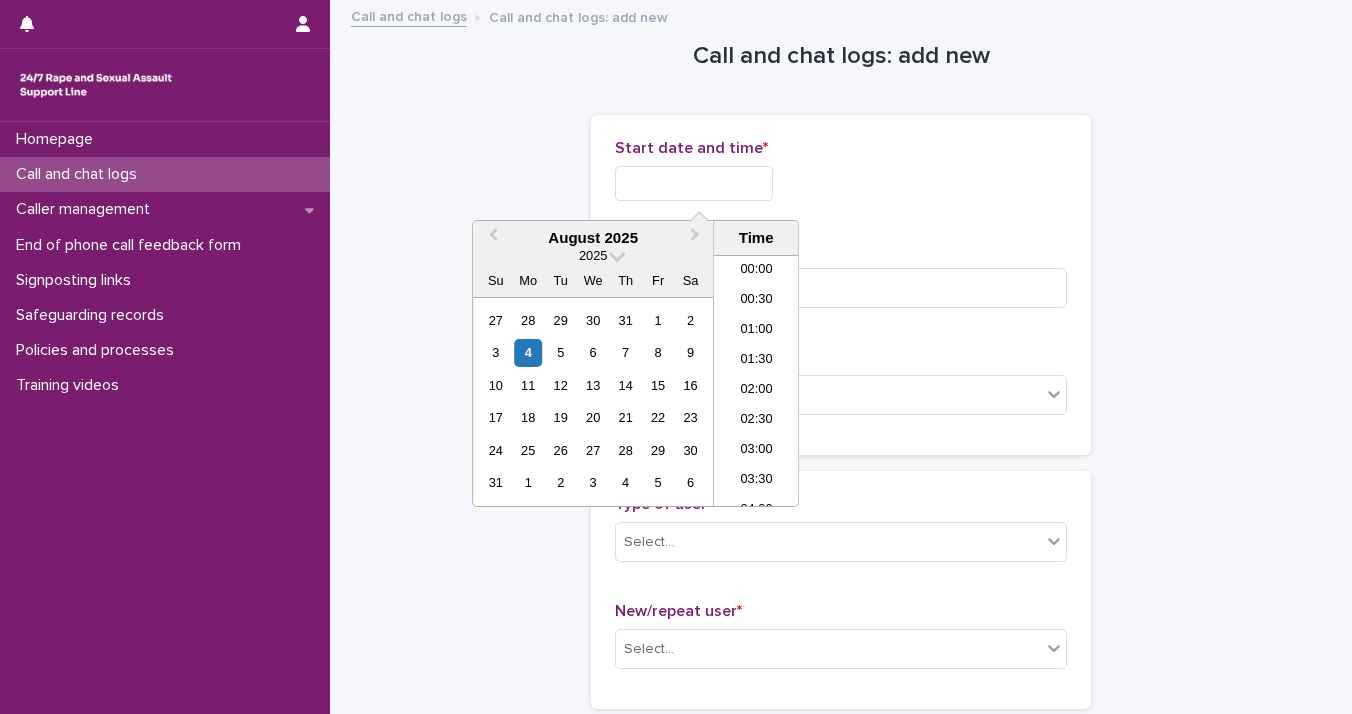 click at bounding box center [694, 183] 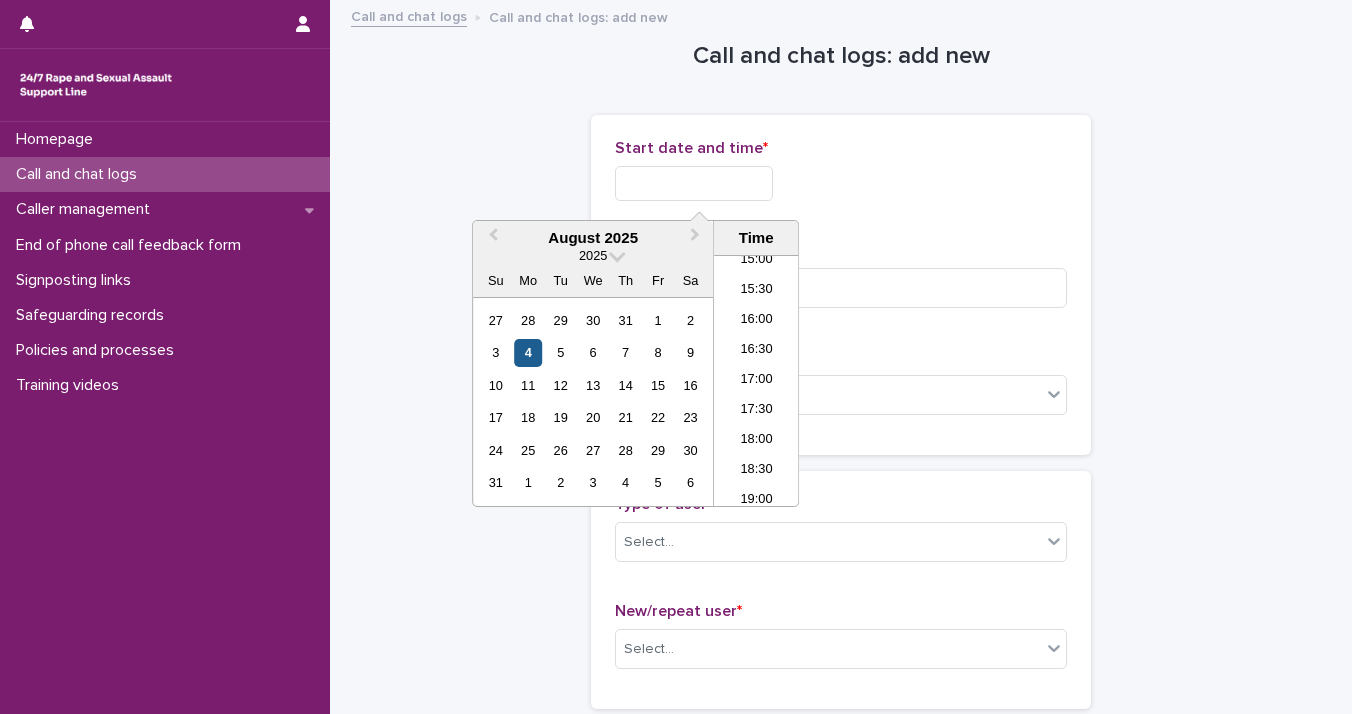 click on "4" at bounding box center [528, 352] 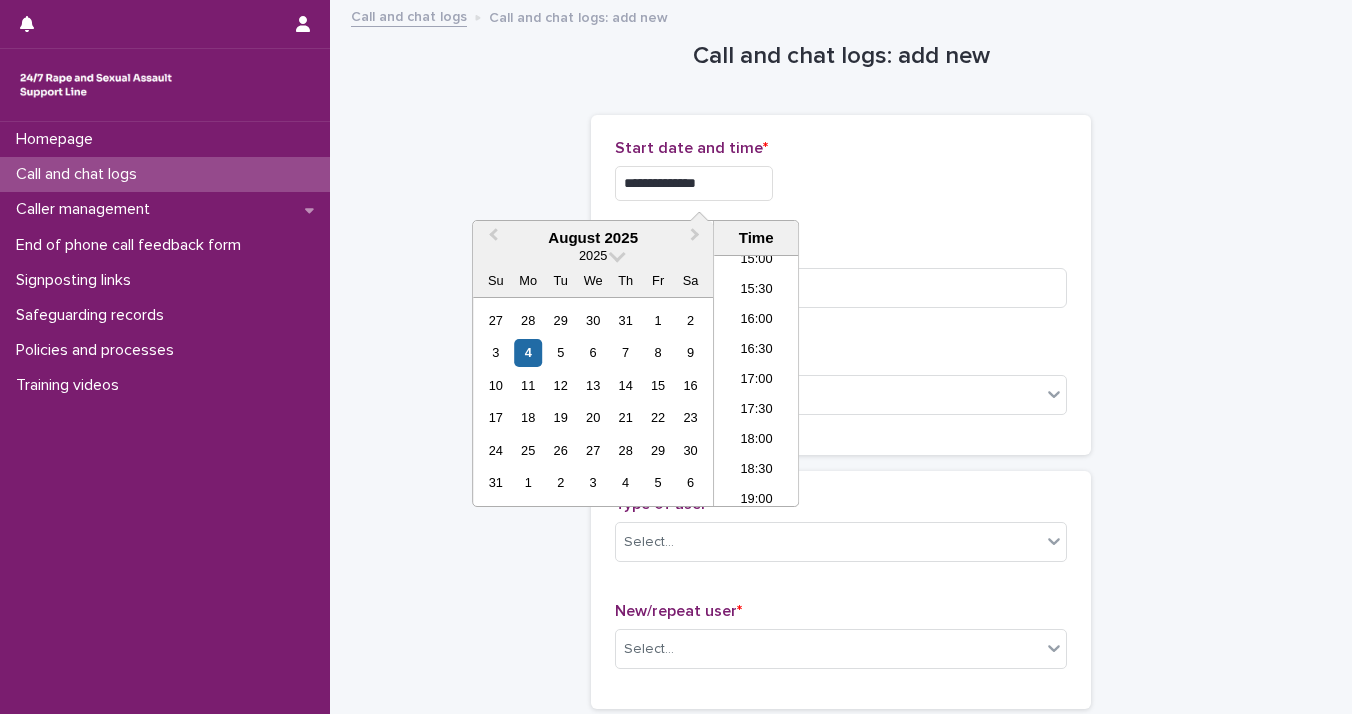 drag, startPoint x: 675, startPoint y: 176, endPoint x: 759, endPoint y: 167, distance: 84.48077 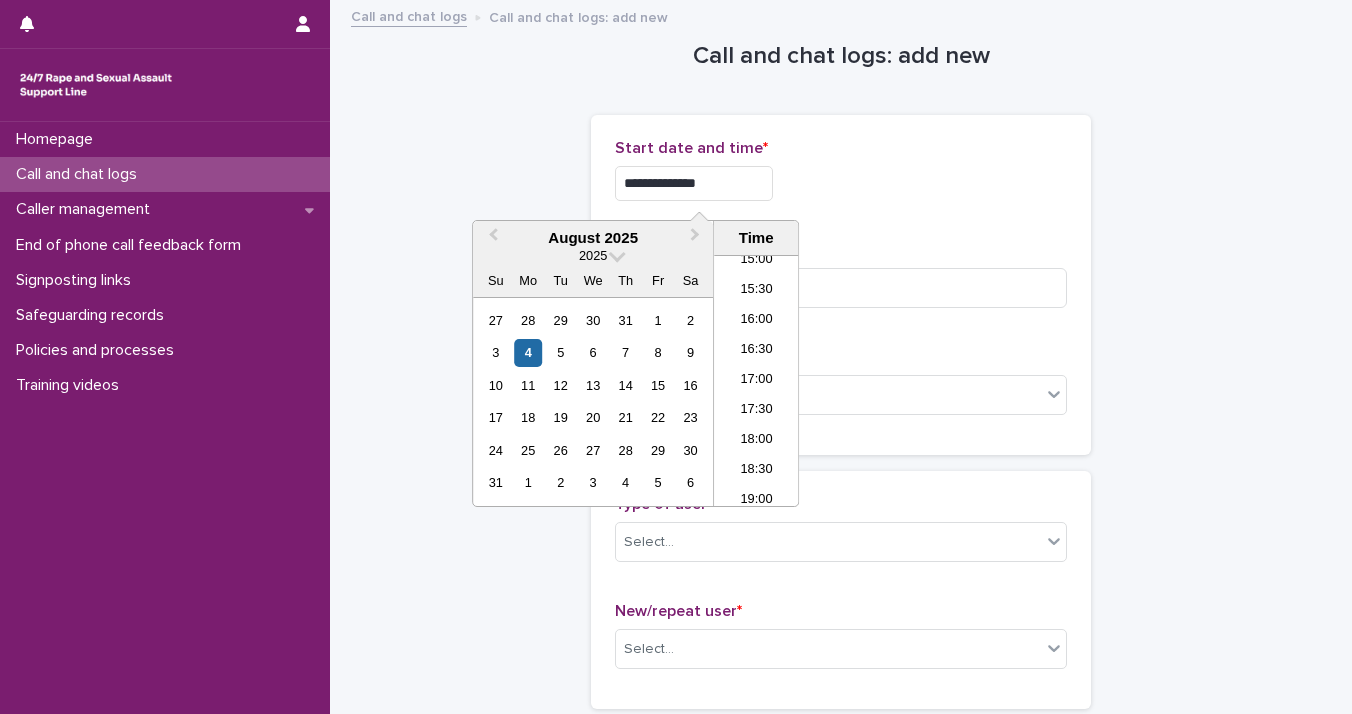 type on "**********" 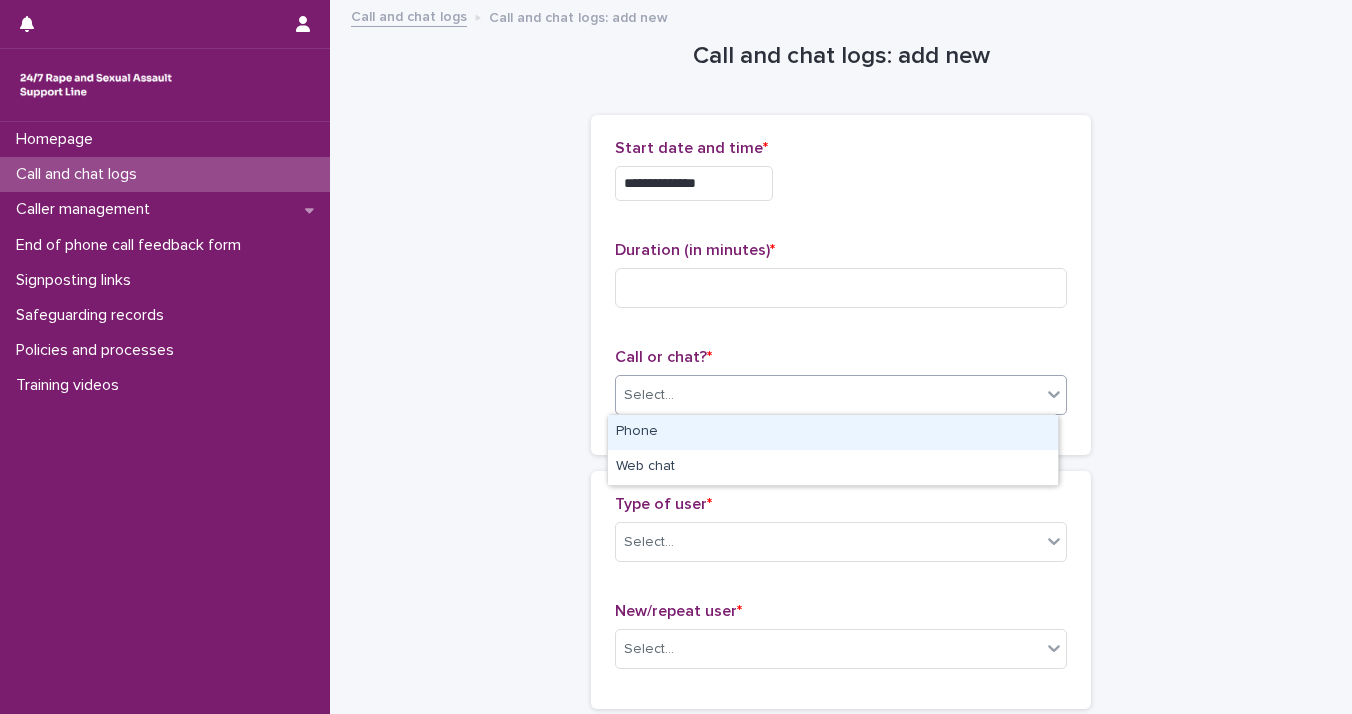 click on "Select..." at bounding box center [828, 395] 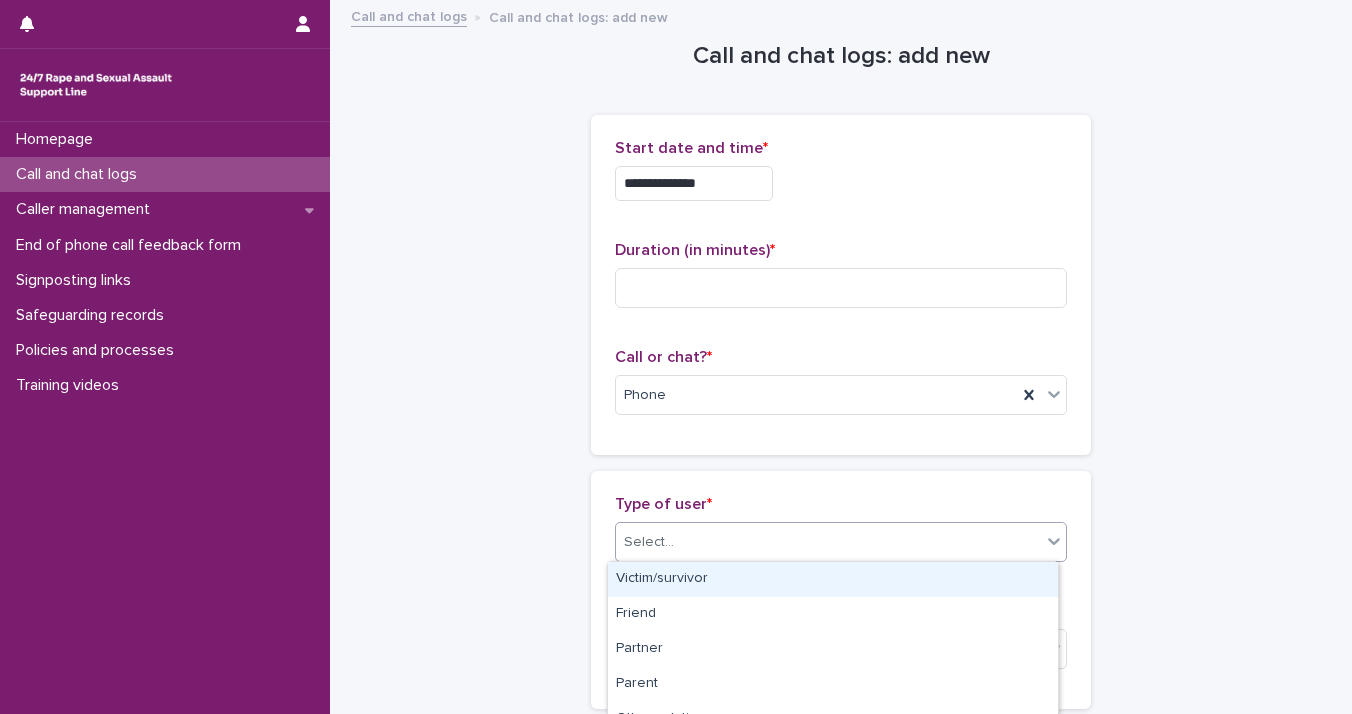 click 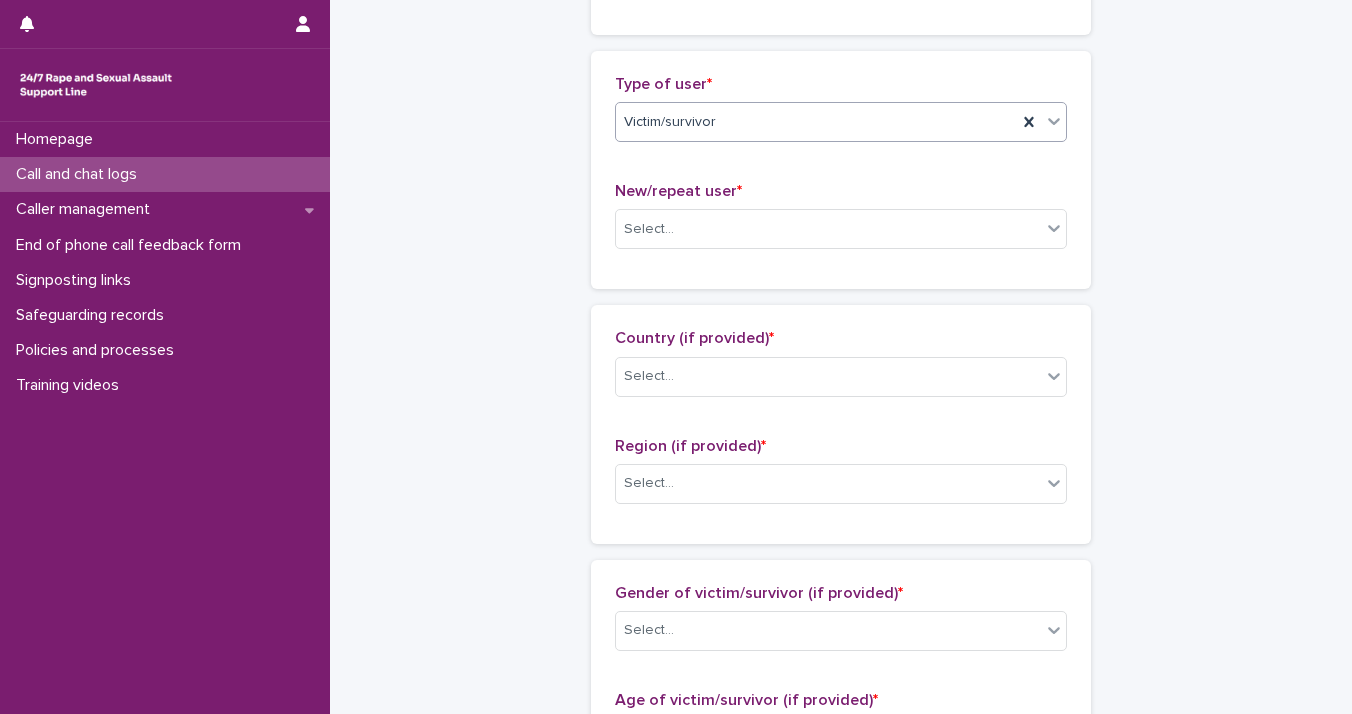scroll, scrollTop: 481, scrollLeft: 0, axis: vertical 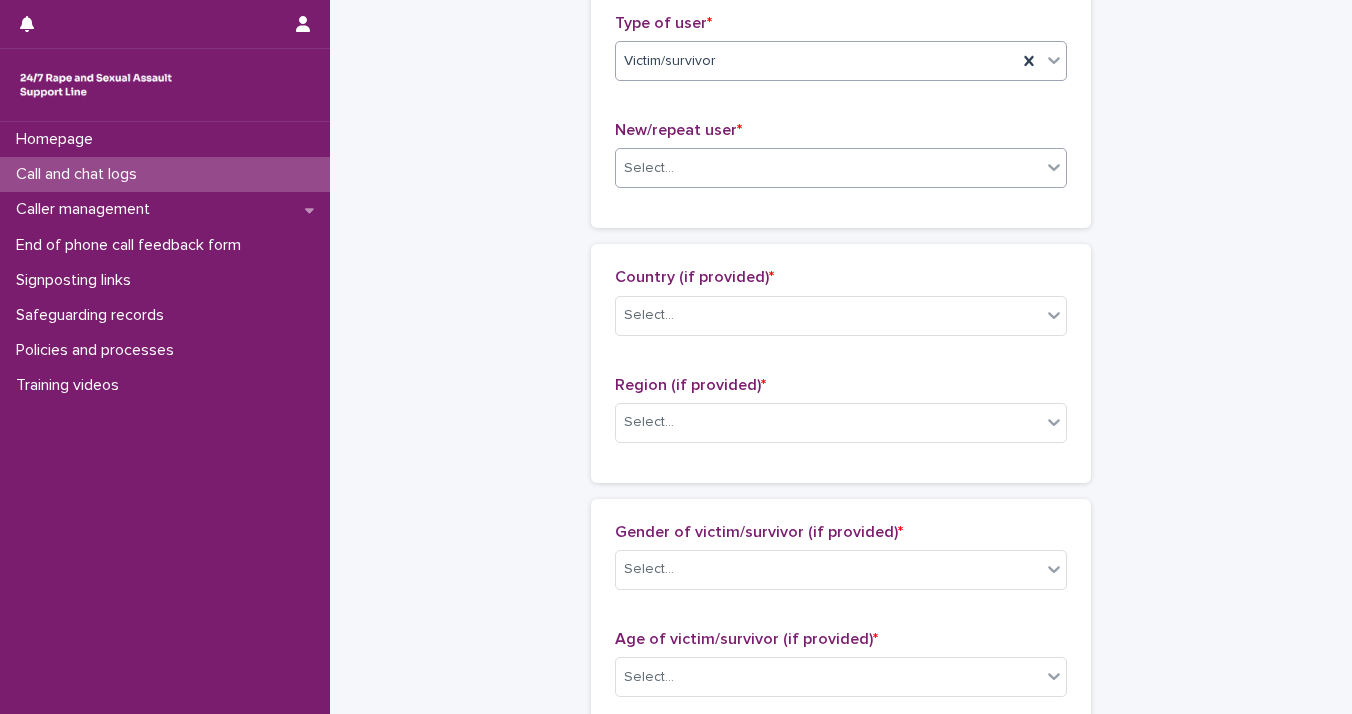 click on "Select..." at bounding box center (828, 168) 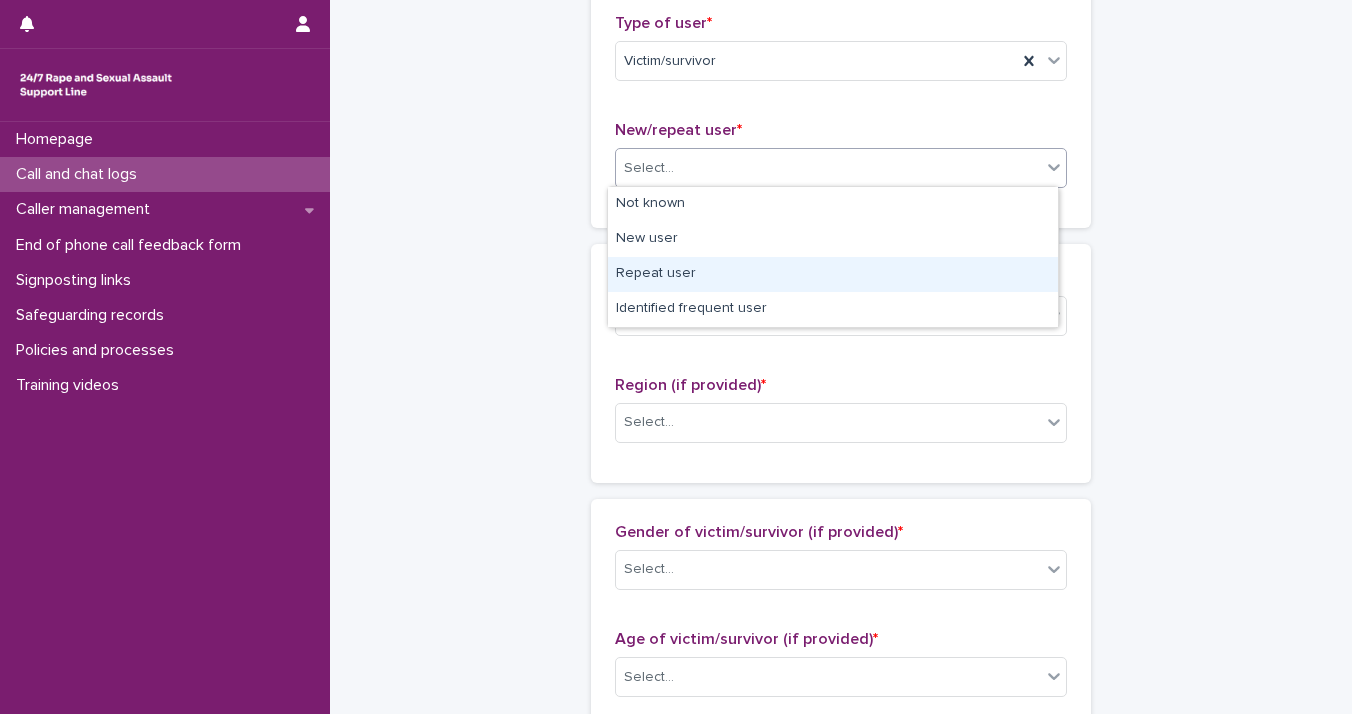 click on "Repeat user" at bounding box center [833, 274] 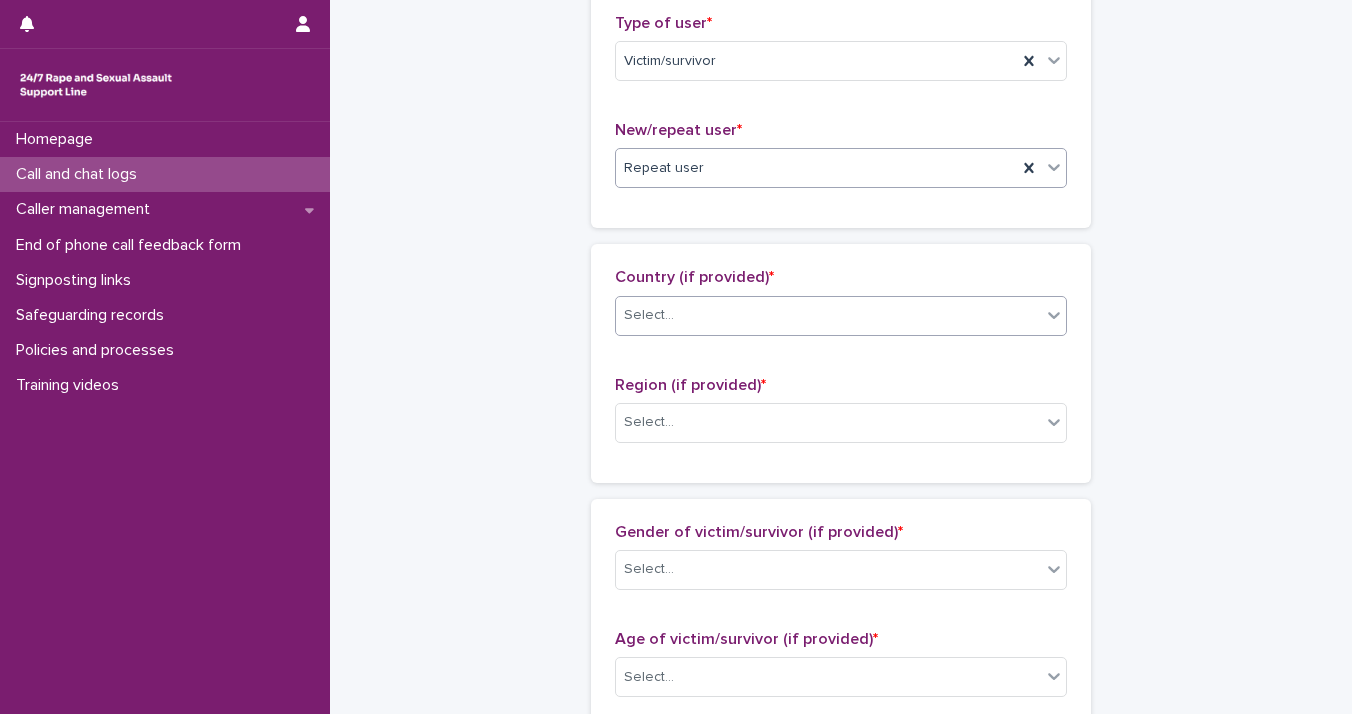 click 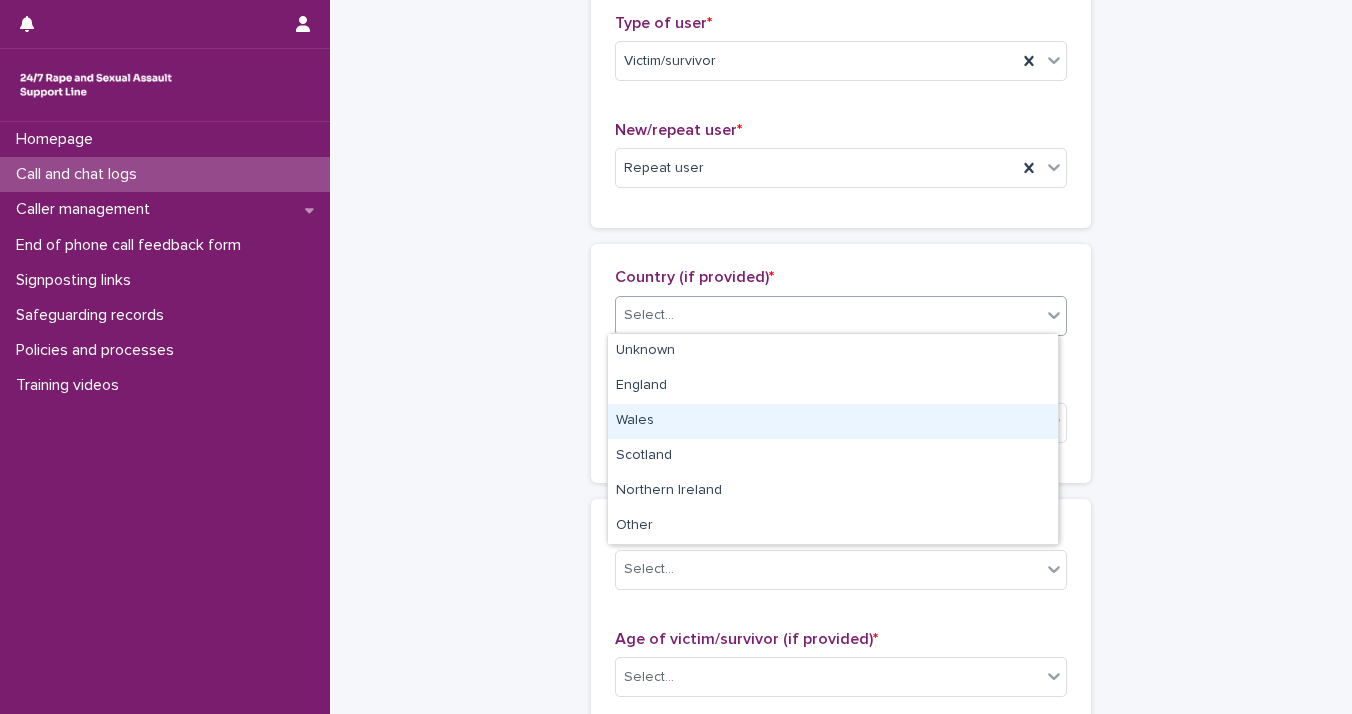 click on "Wales" at bounding box center (833, 421) 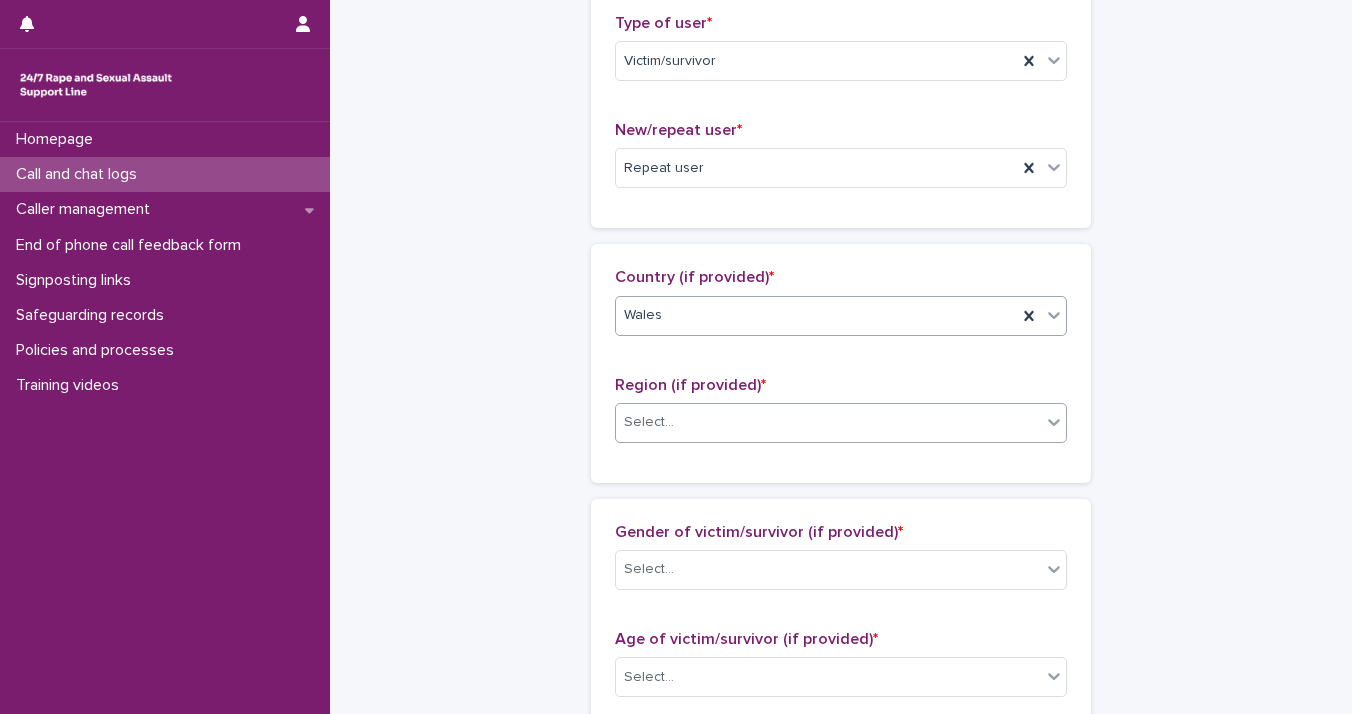 click at bounding box center [1054, 422] 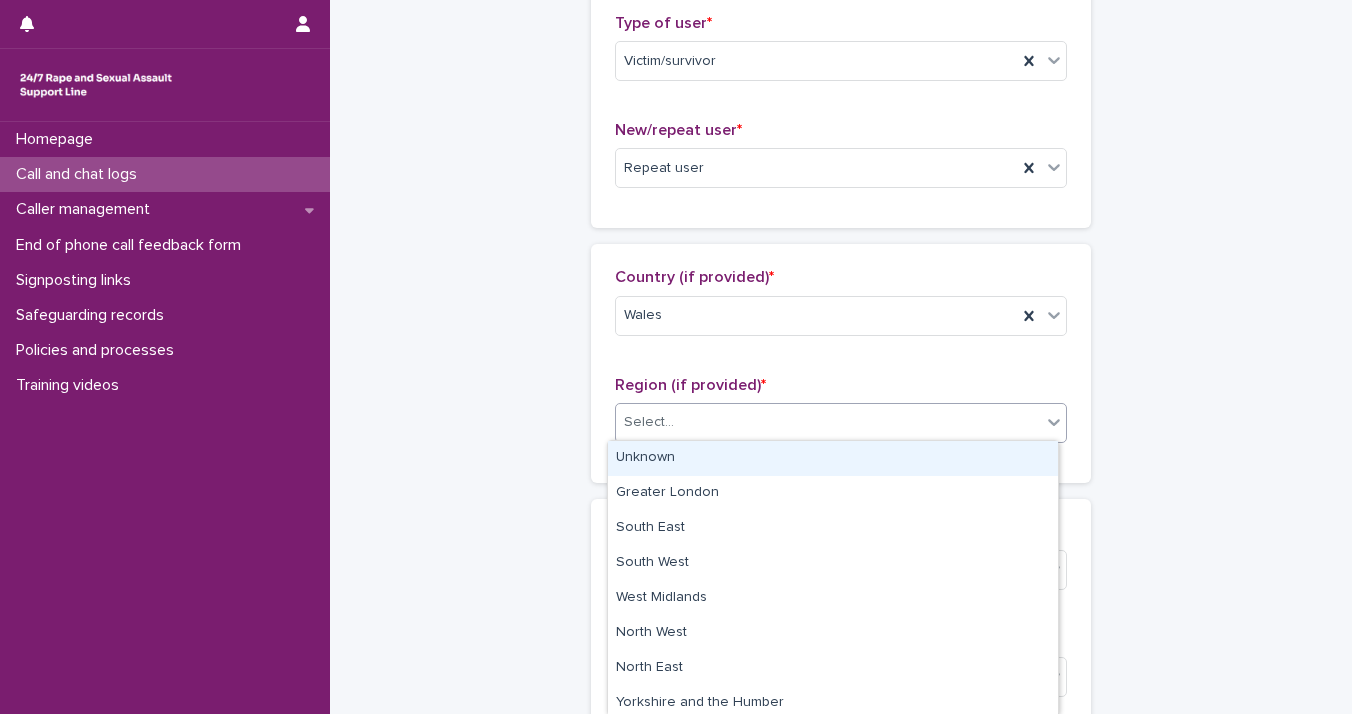 click on "Unknown" at bounding box center (833, 458) 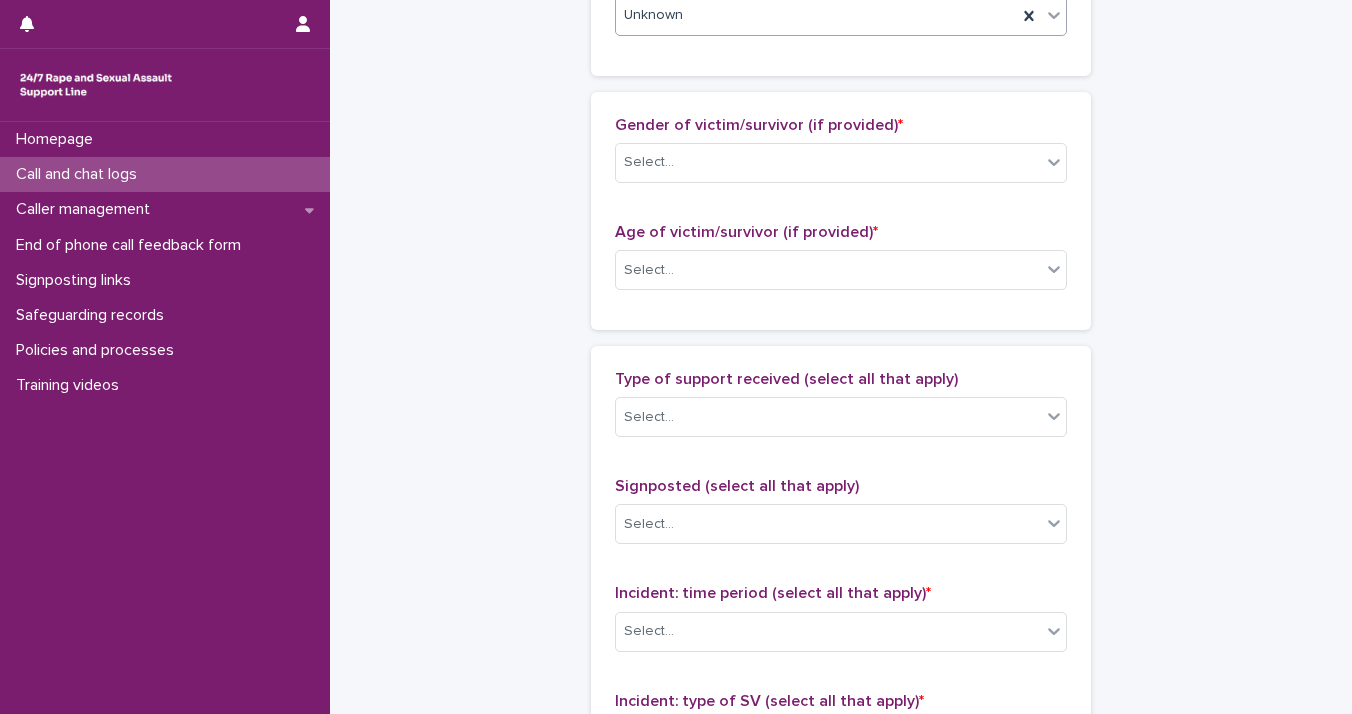 scroll, scrollTop: 1029, scrollLeft: 0, axis: vertical 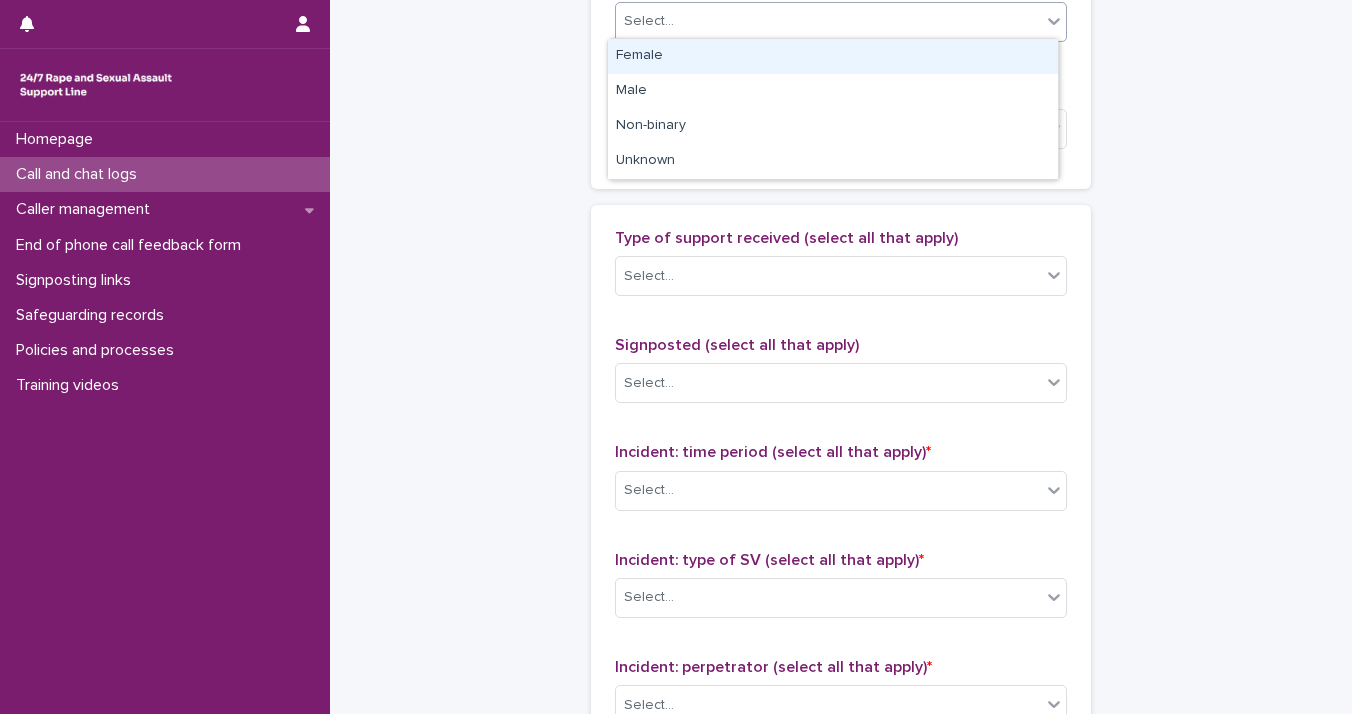 click 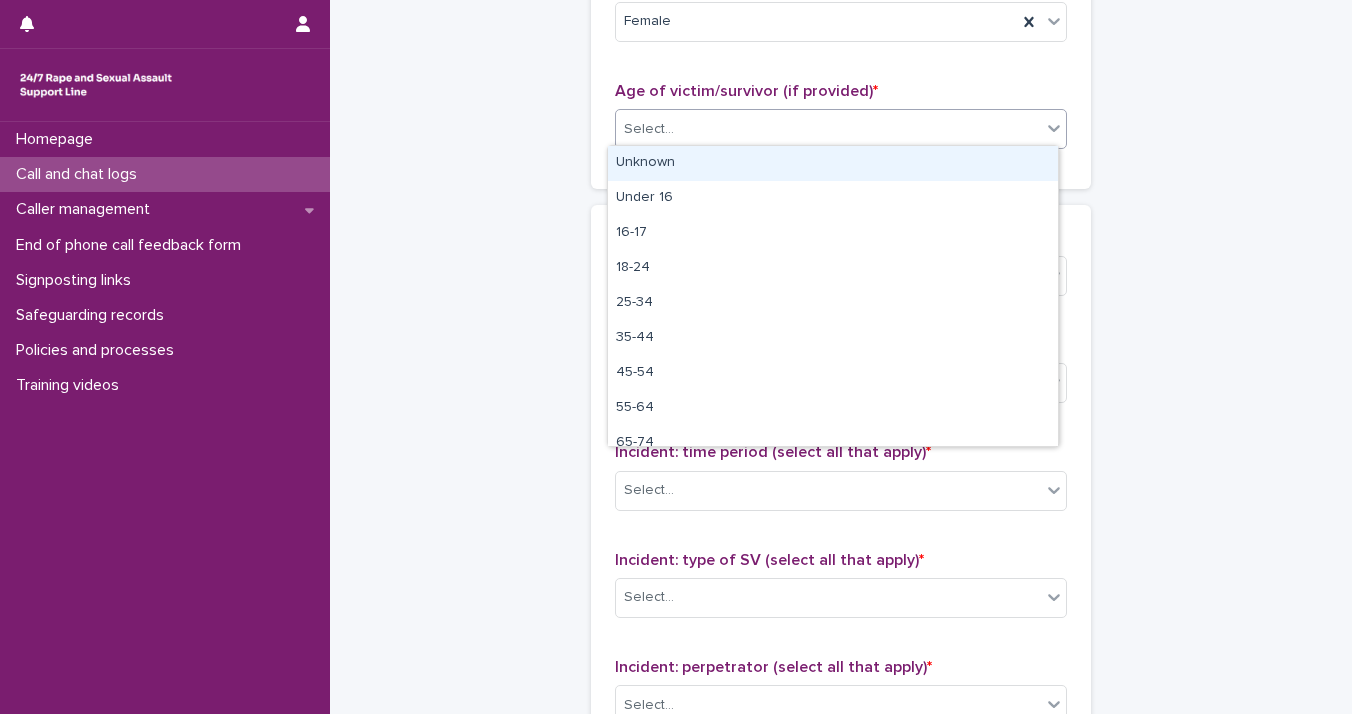 click at bounding box center (1041, 129) 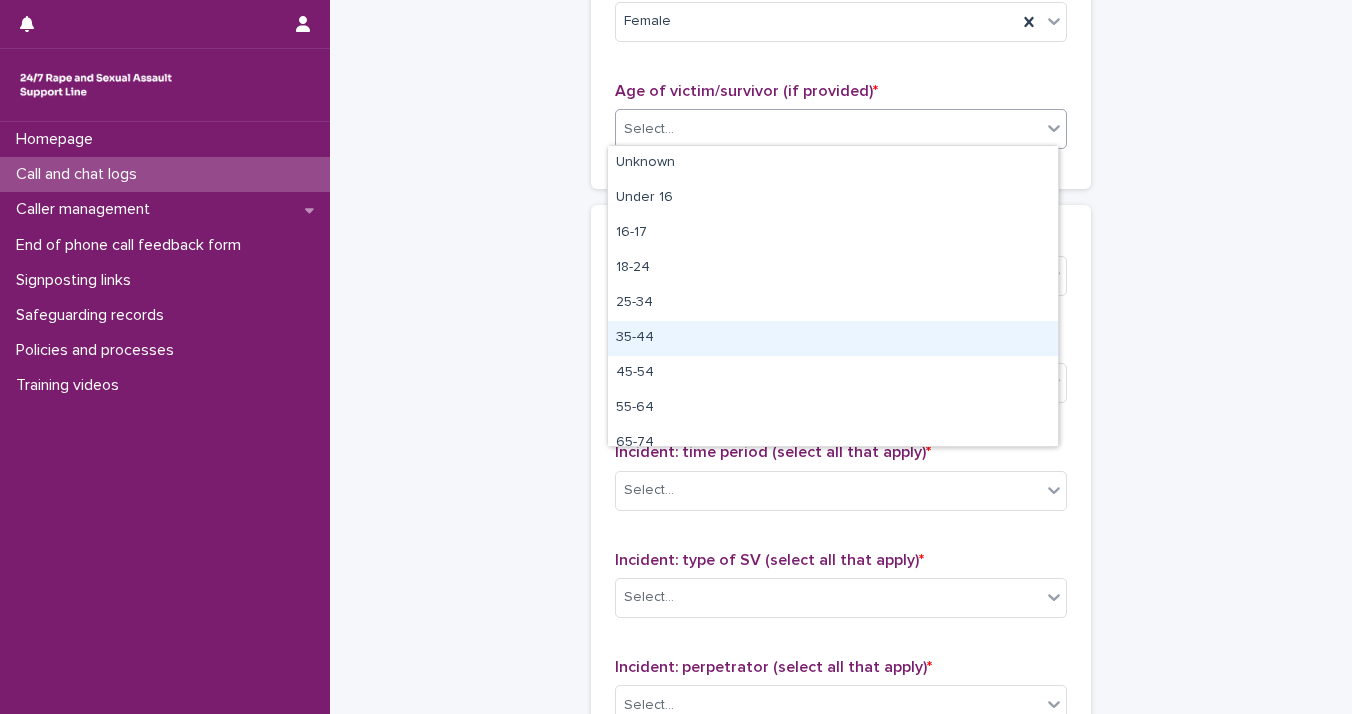click on "35-44" at bounding box center [833, 338] 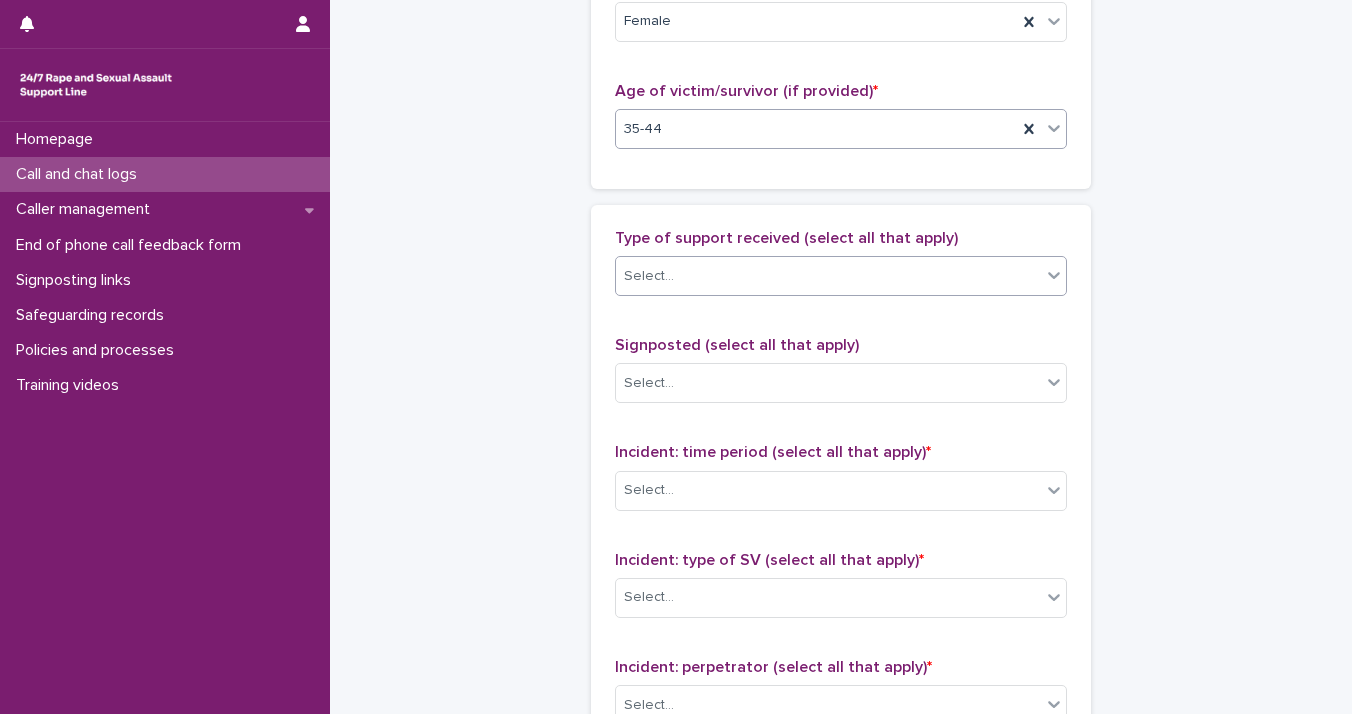 click 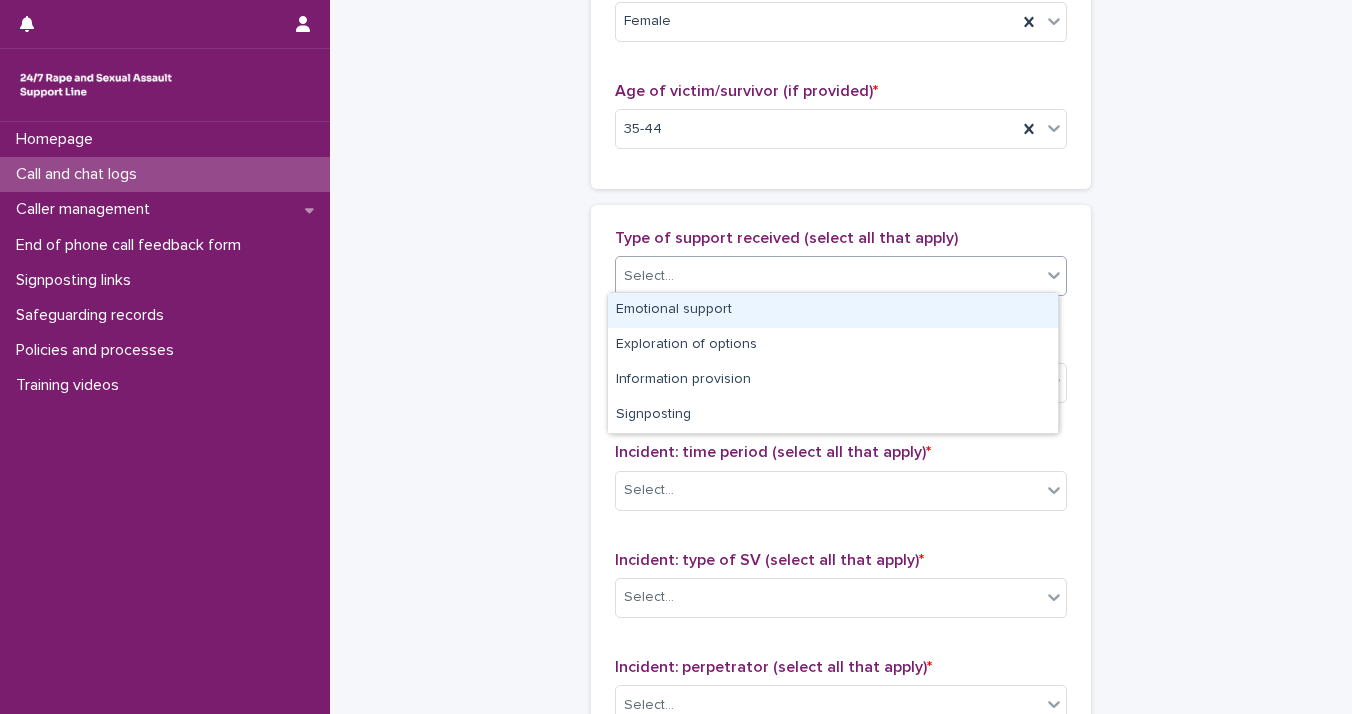 click on "Emotional support" at bounding box center [833, 310] 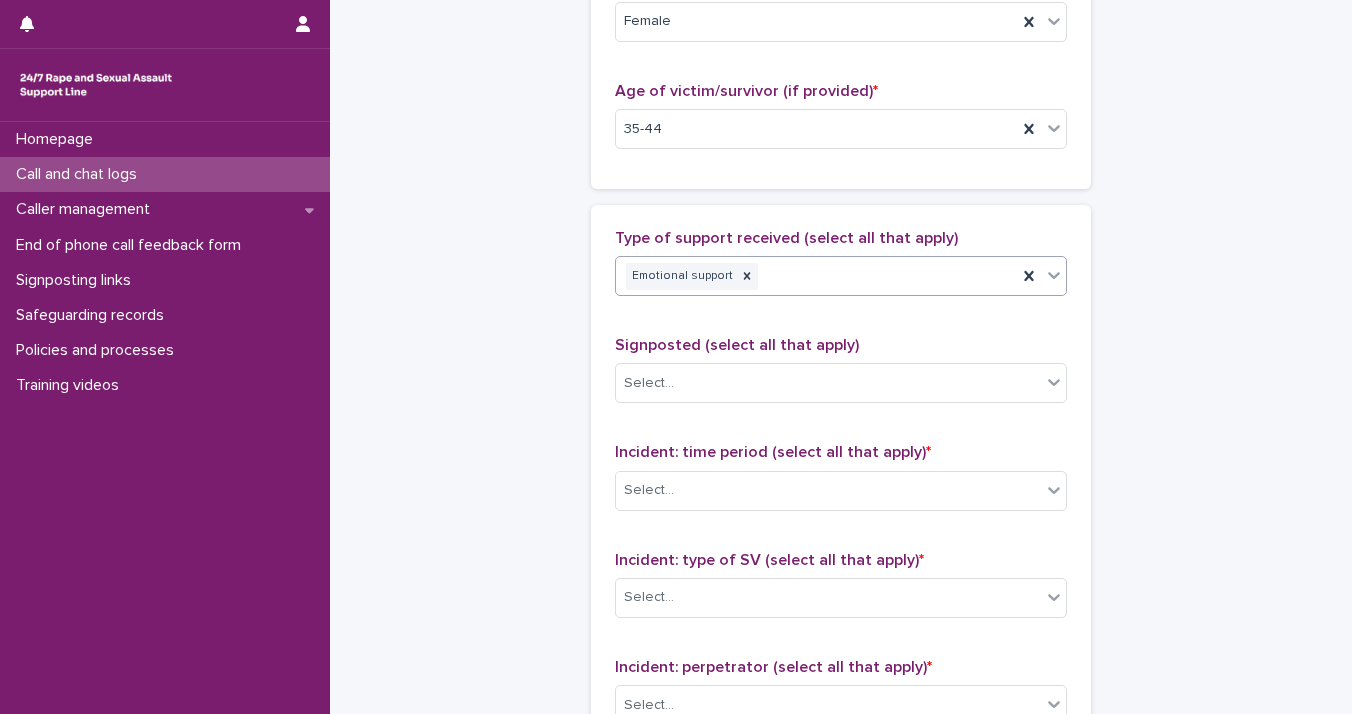 click at bounding box center [1054, 275] 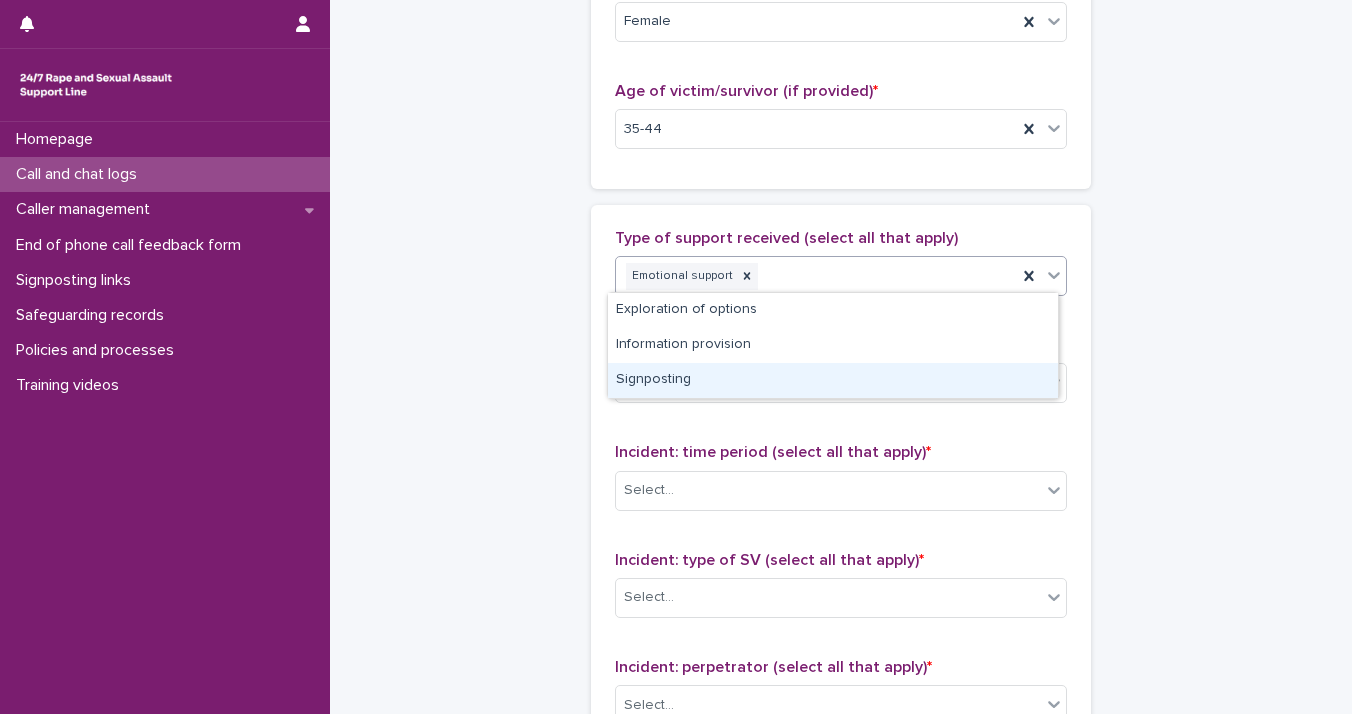 click on "Signposting" at bounding box center (833, 380) 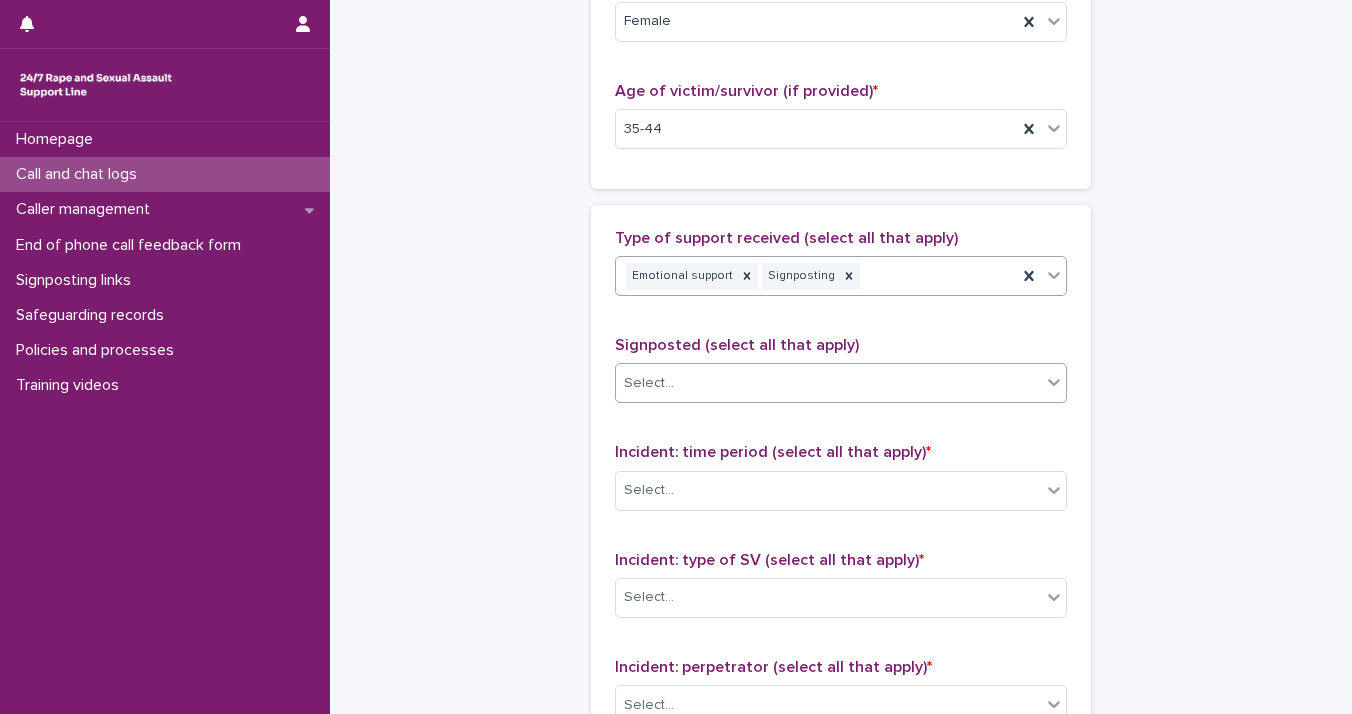 click 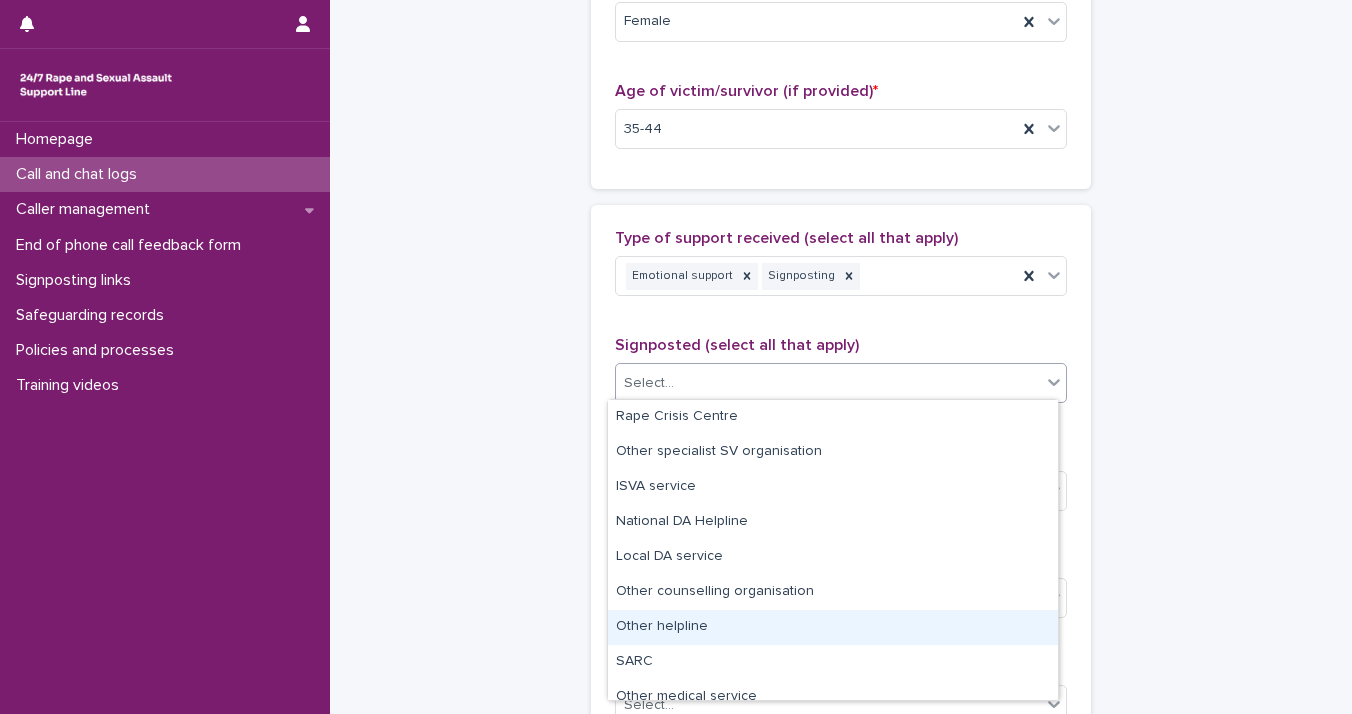click on "Other helpline" at bounding box center [833, 627] 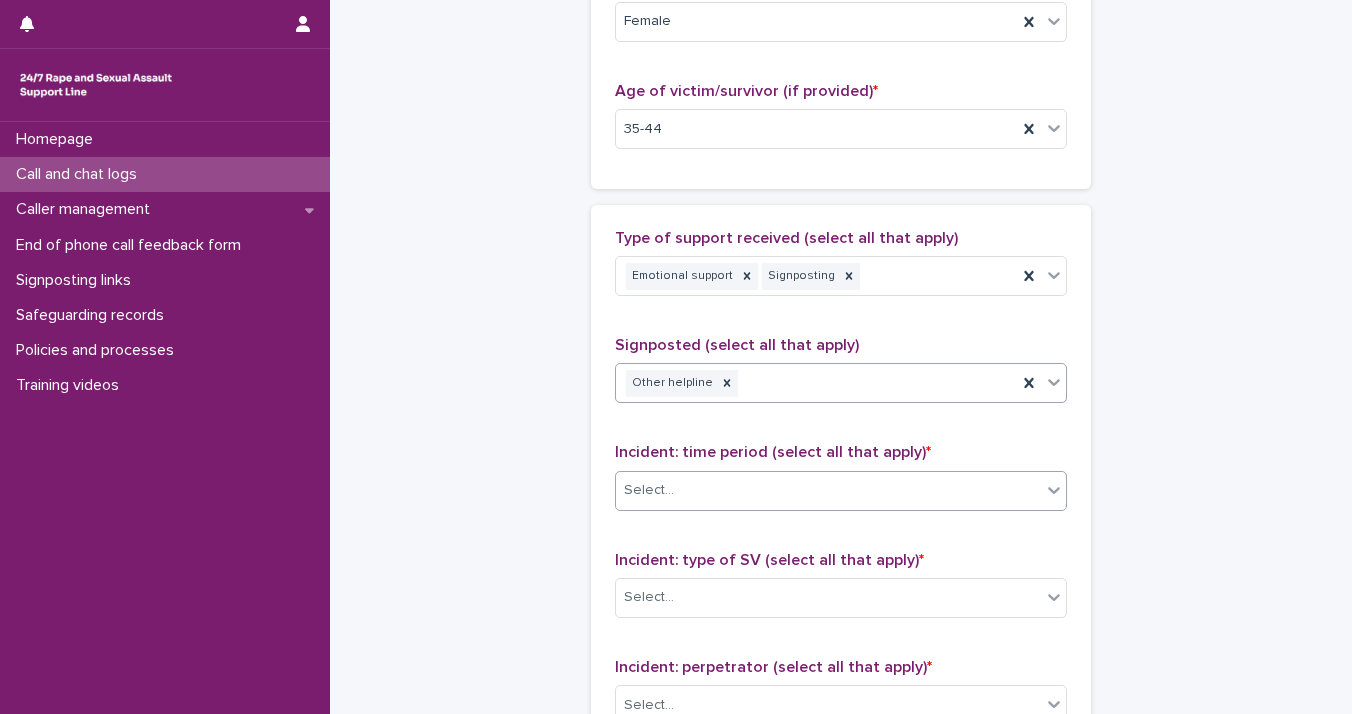 click on "Select..." at bounding box center (828, 490) 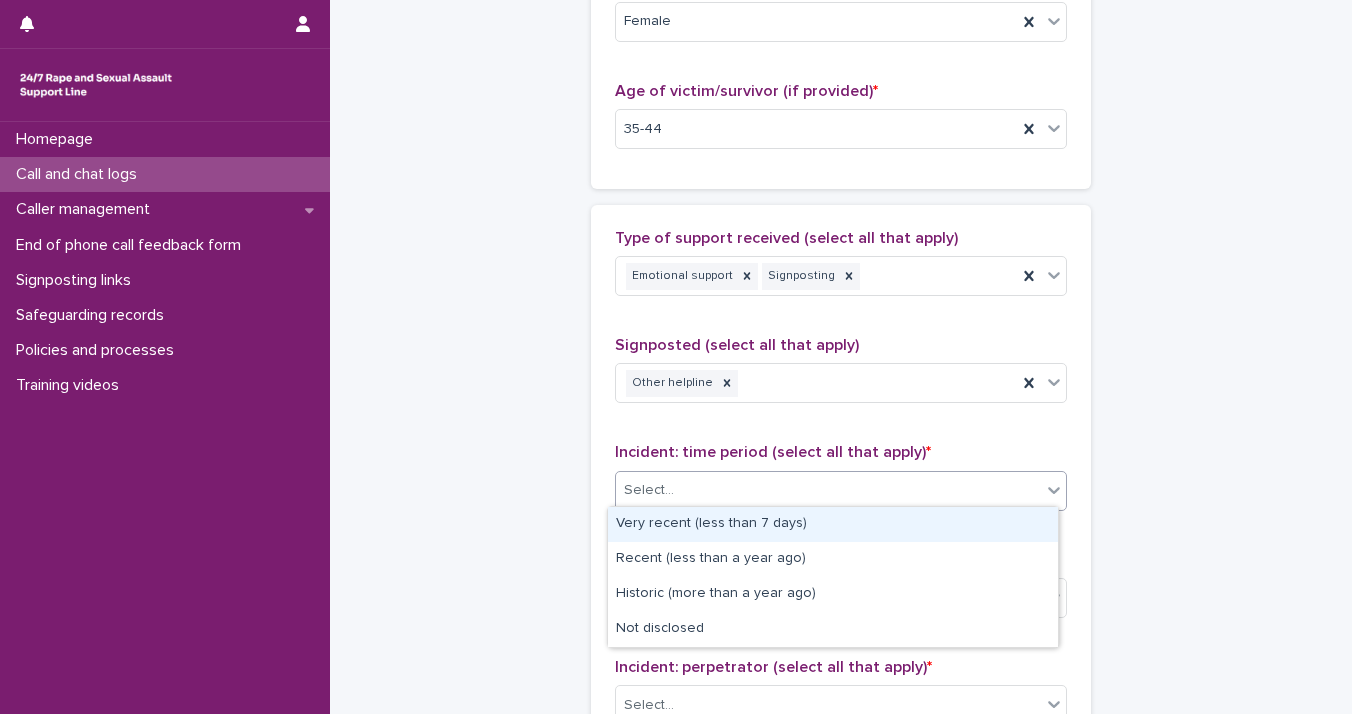 click on "Very recent (less than 7 days)" at bounding box center (833, 524) 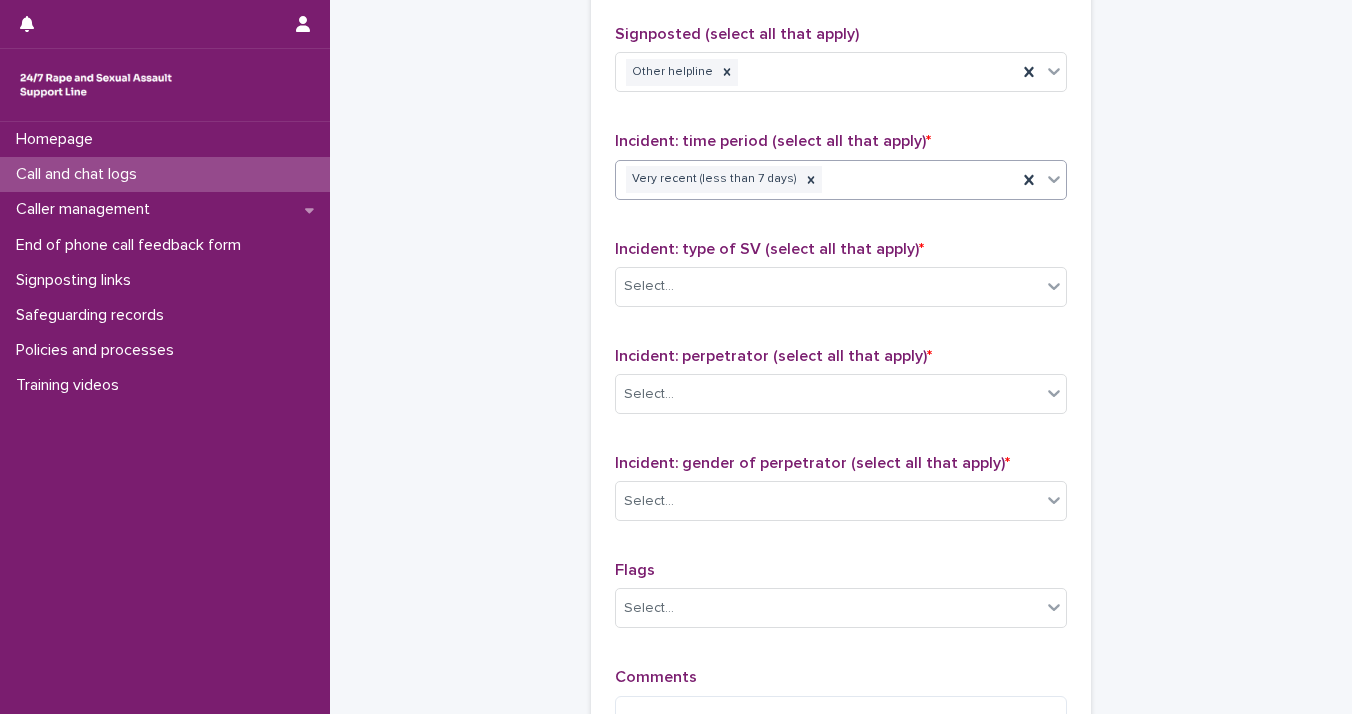scroll, scrollTop: 1359, scrollLeft: 0, axis: vertical 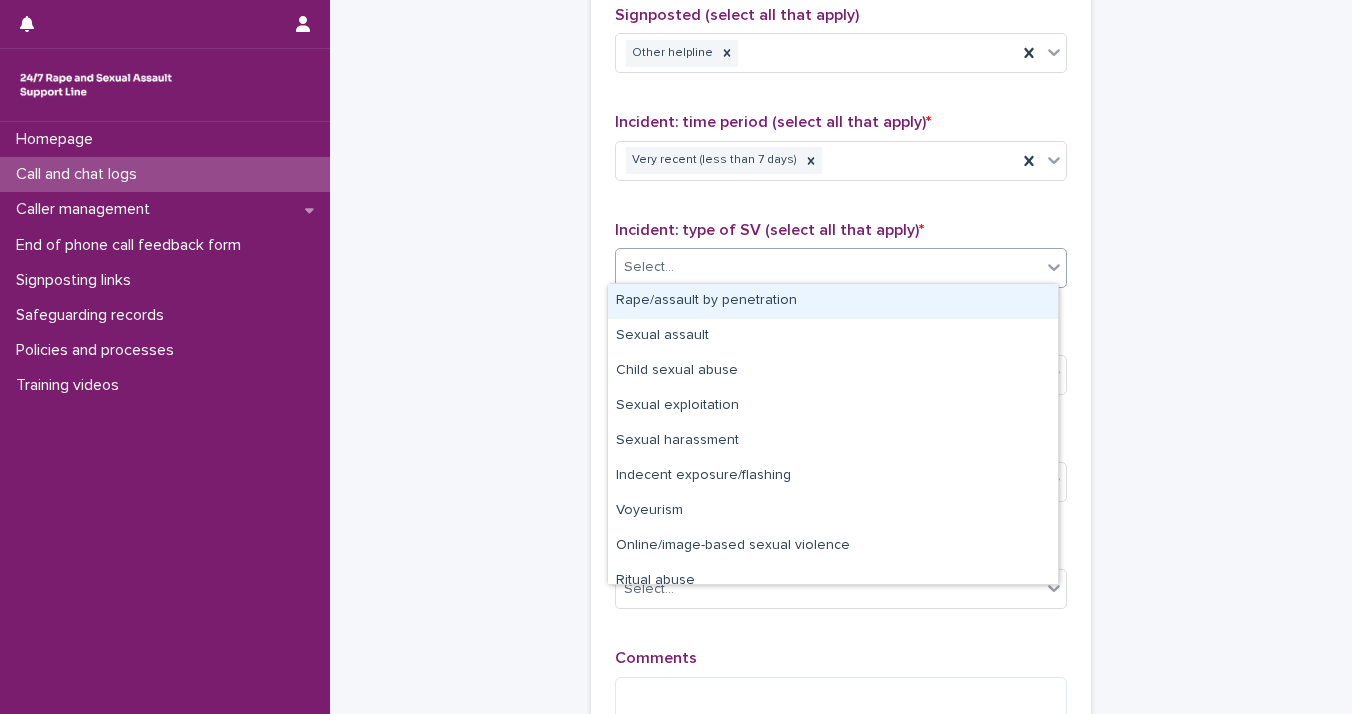 click 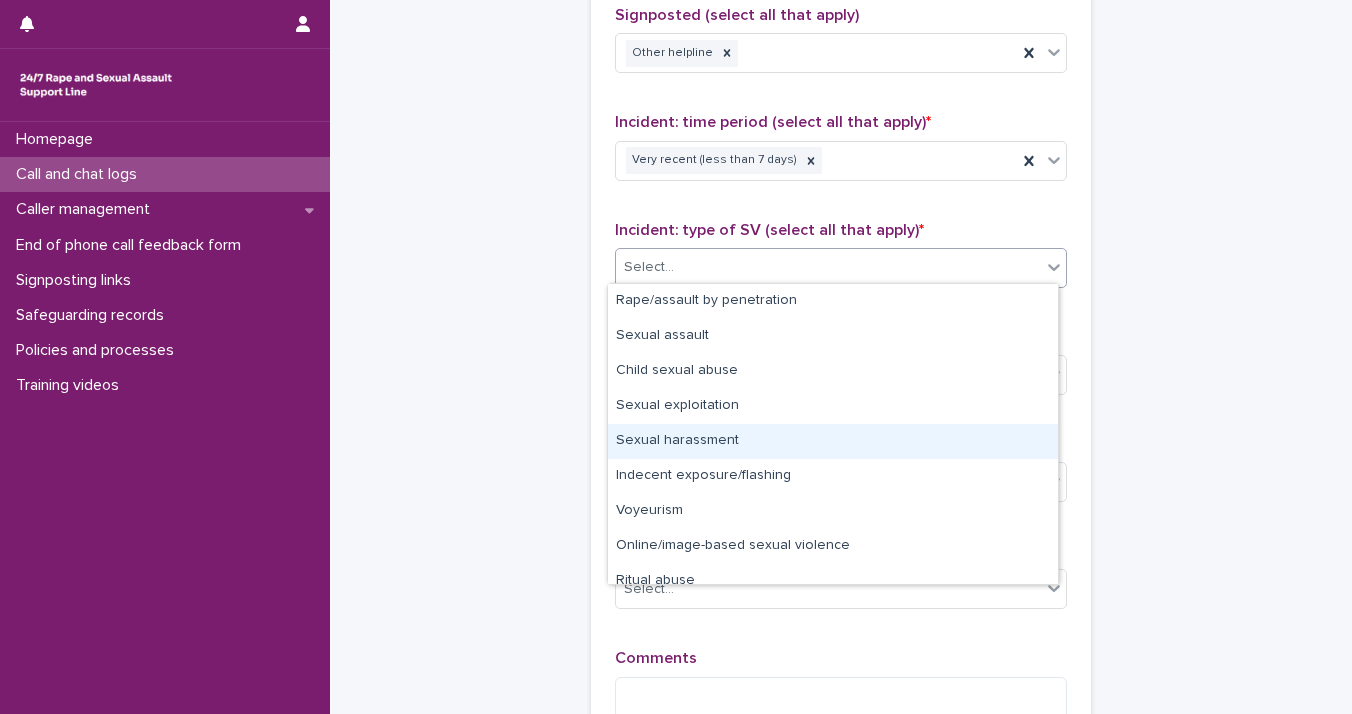 click on "Sexual harassment" at bounding box center [833, 441] 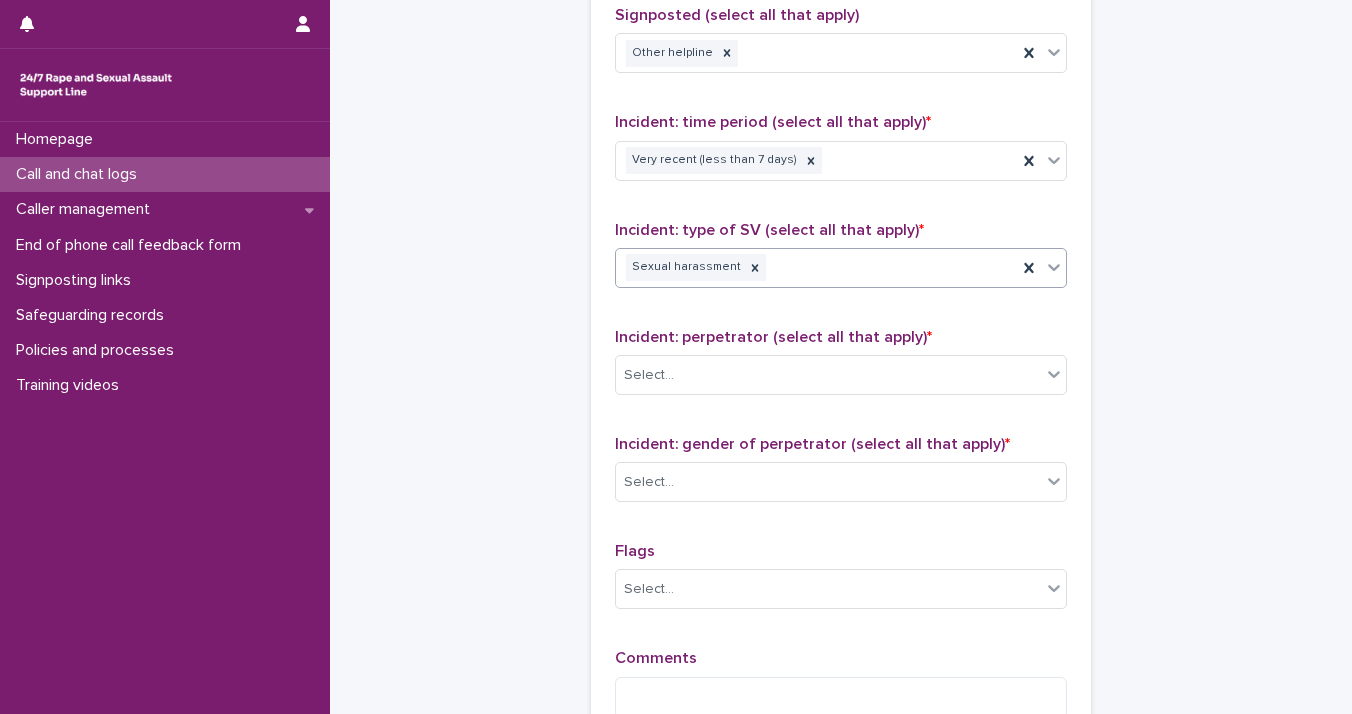 click 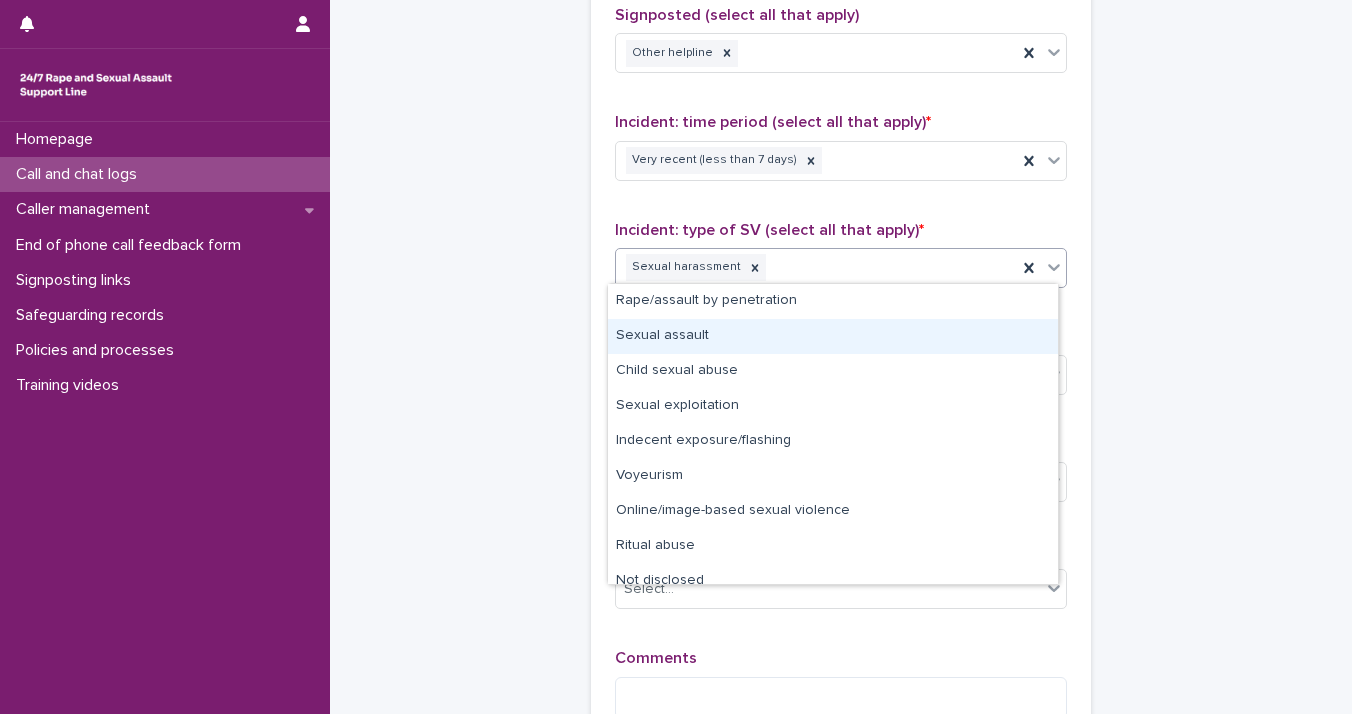 click on "Sexual assault" at bounding box center (833, 336) 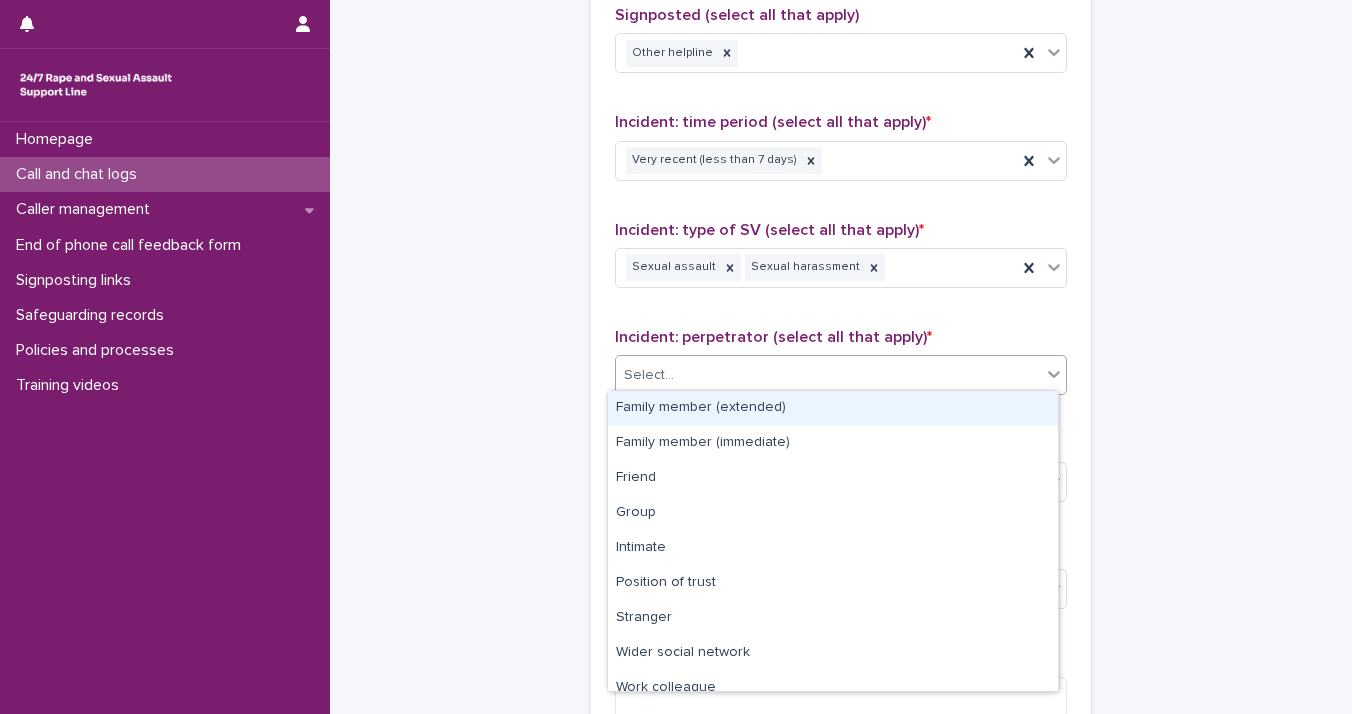 click 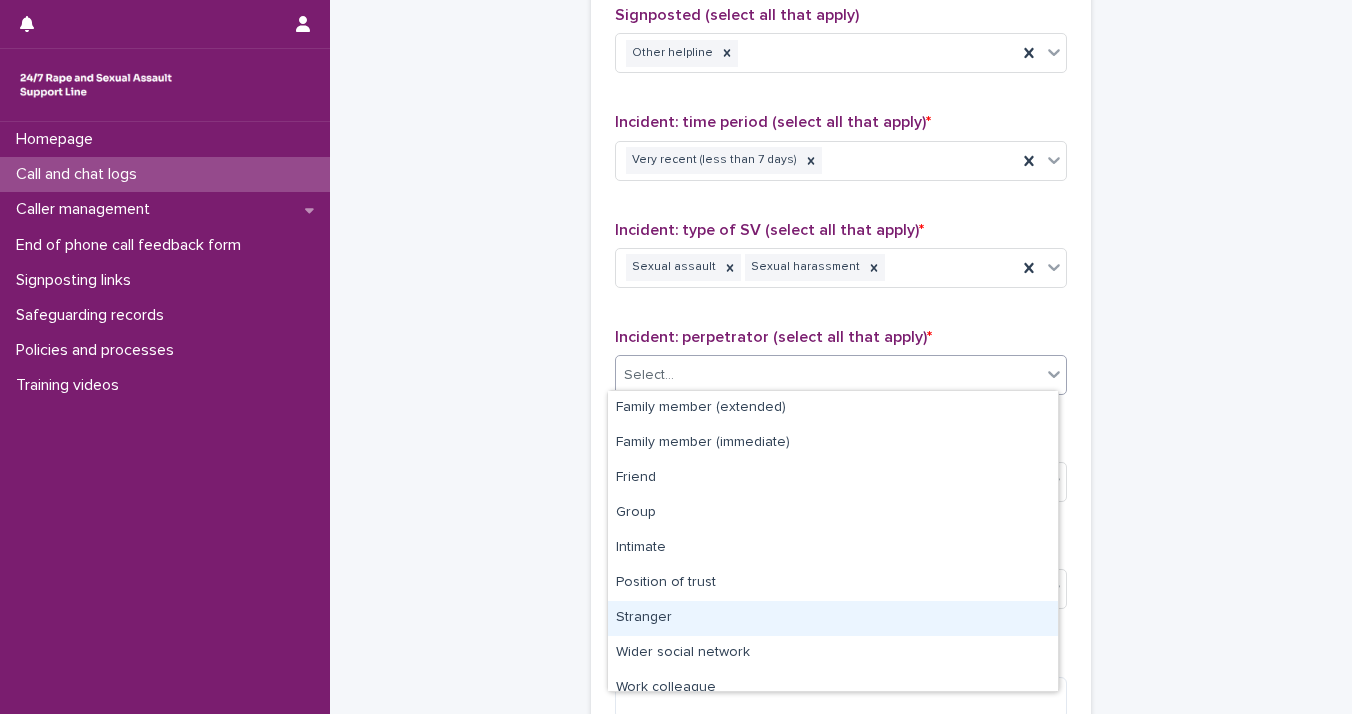click on "Stranger" at bounding box center (833, 618) 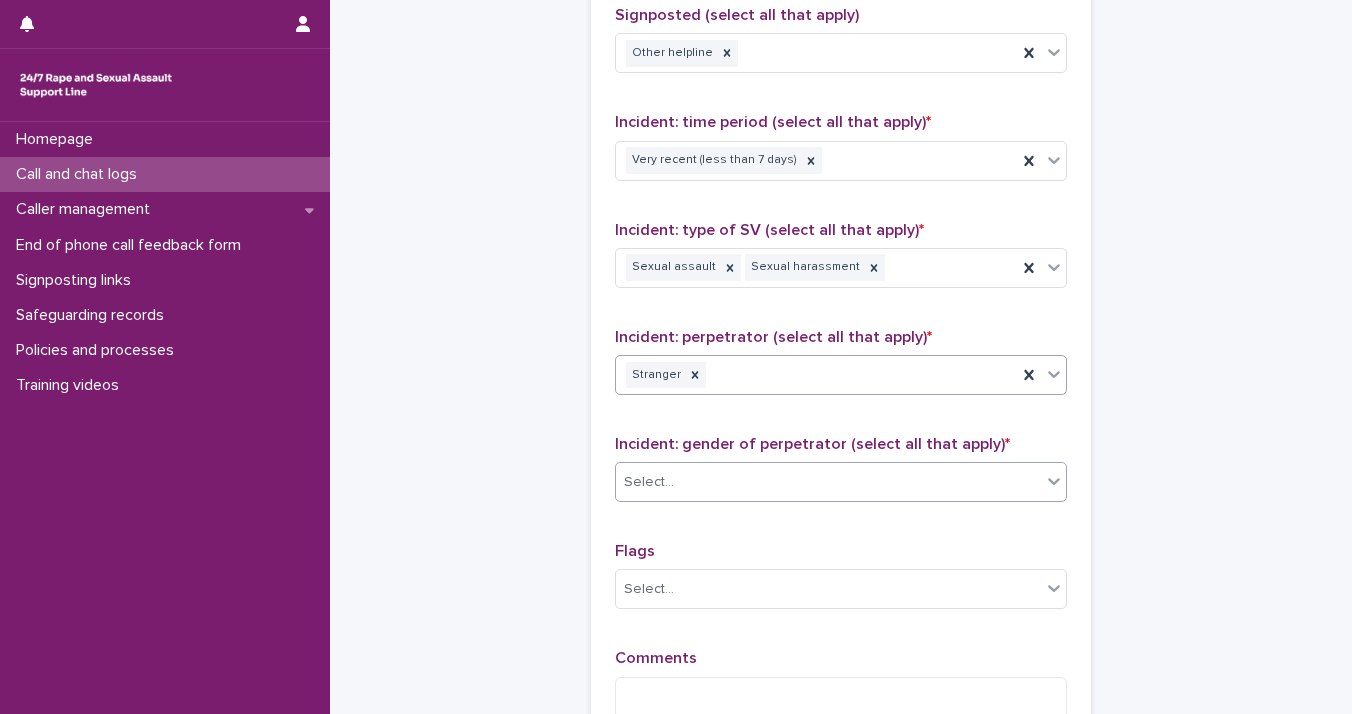 click 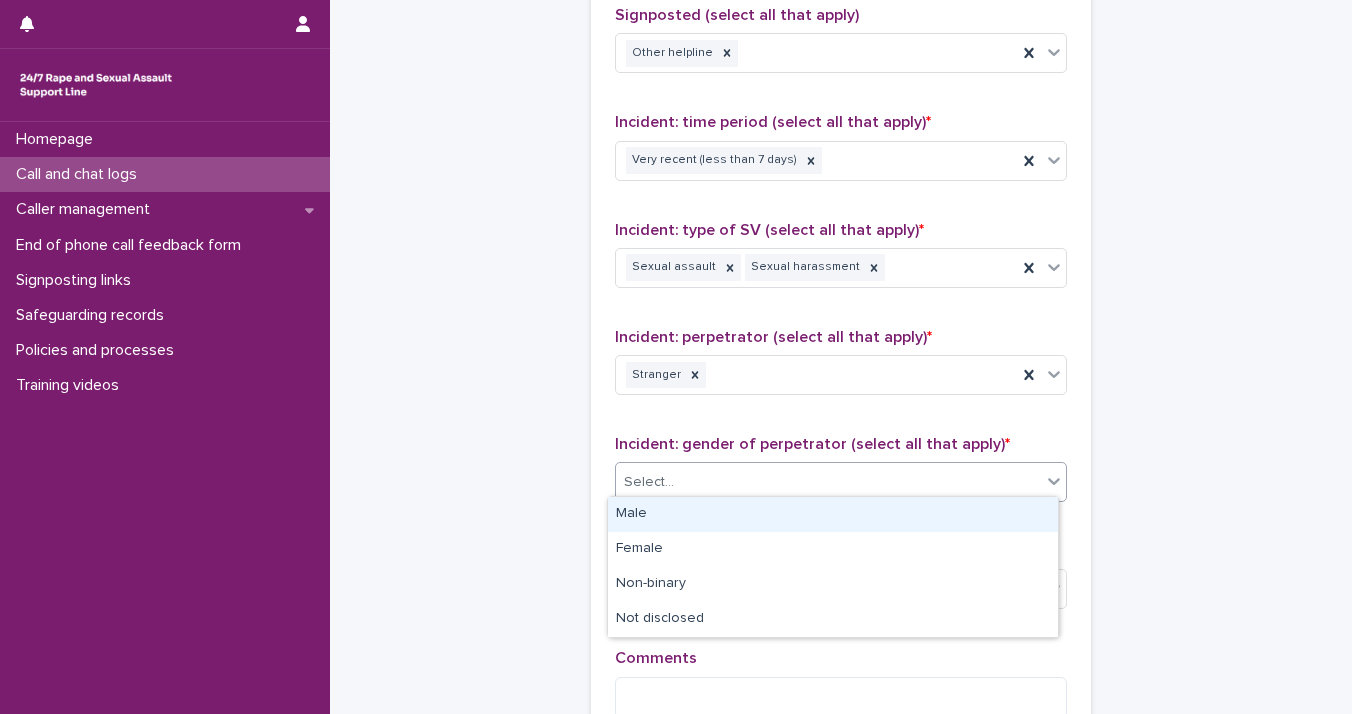 click on "Male" at bounding box center [833, 514] 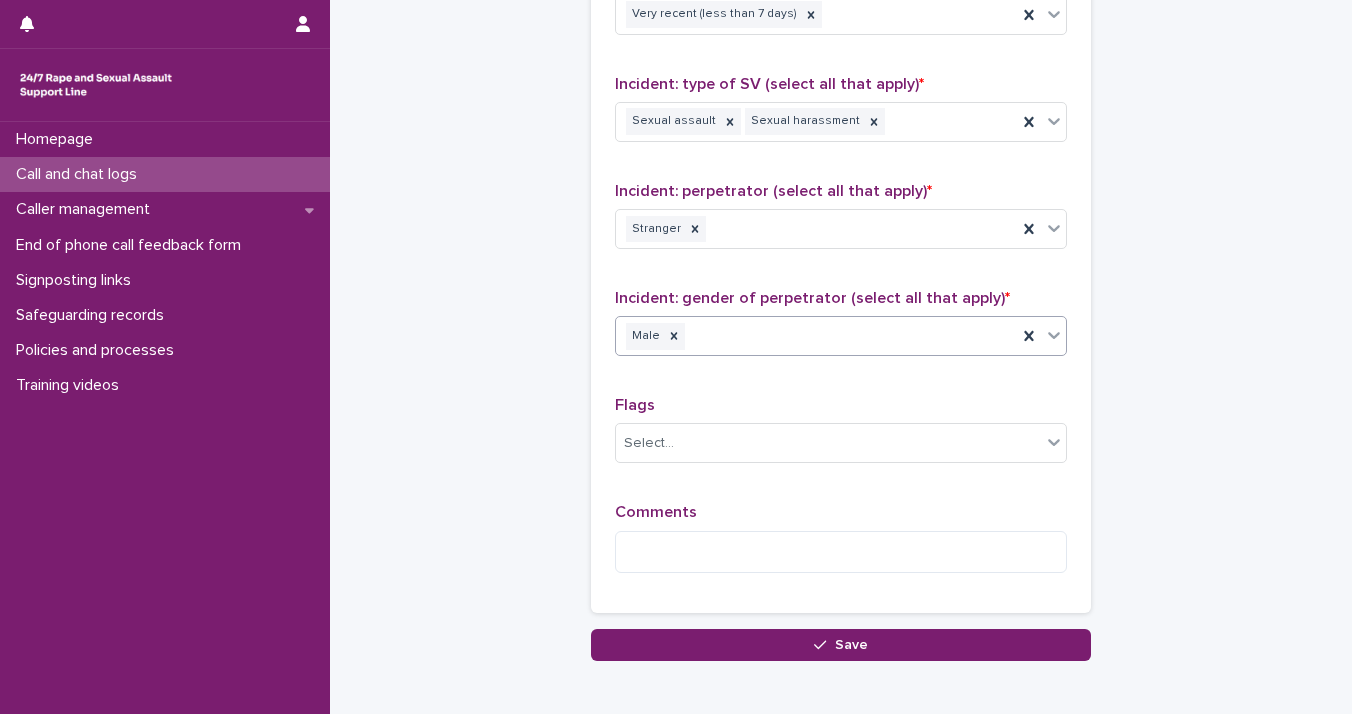 scroll, scrollTop: 1602, scrollLeft: 0, axis: vertical 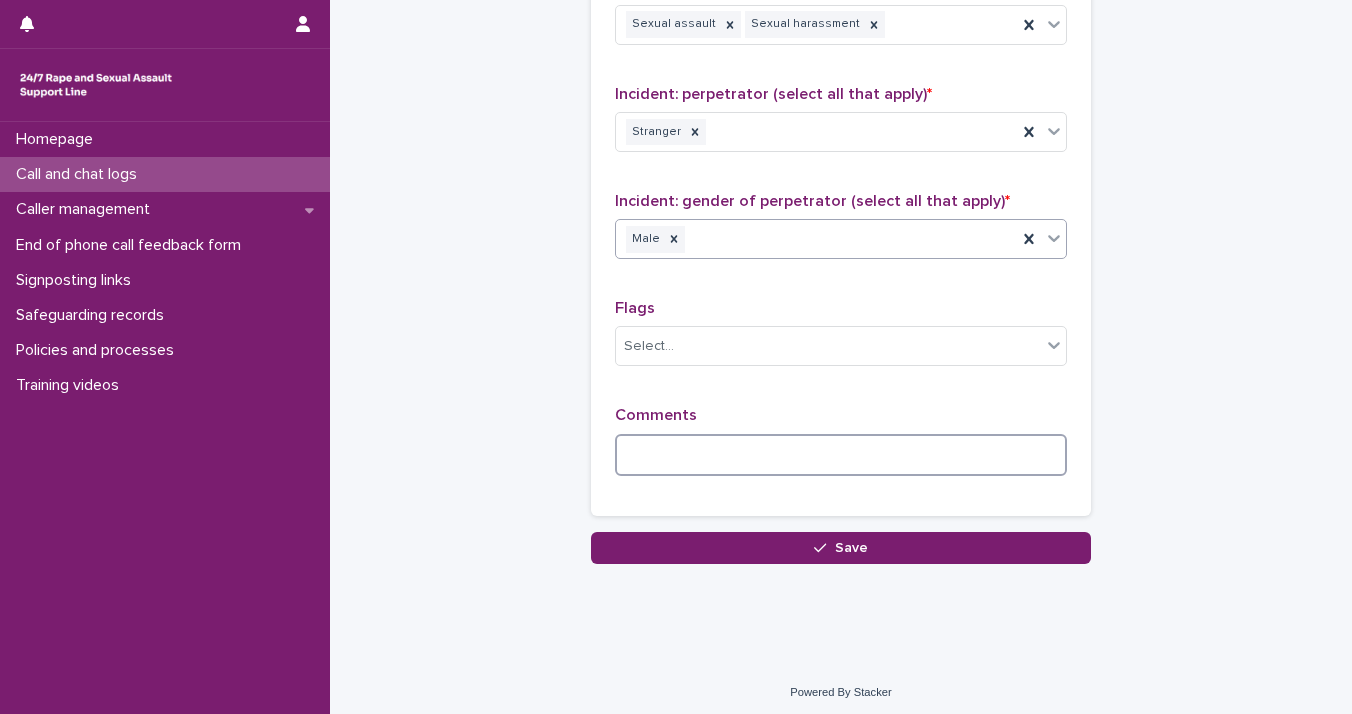 click at bounding box center (841, 455) 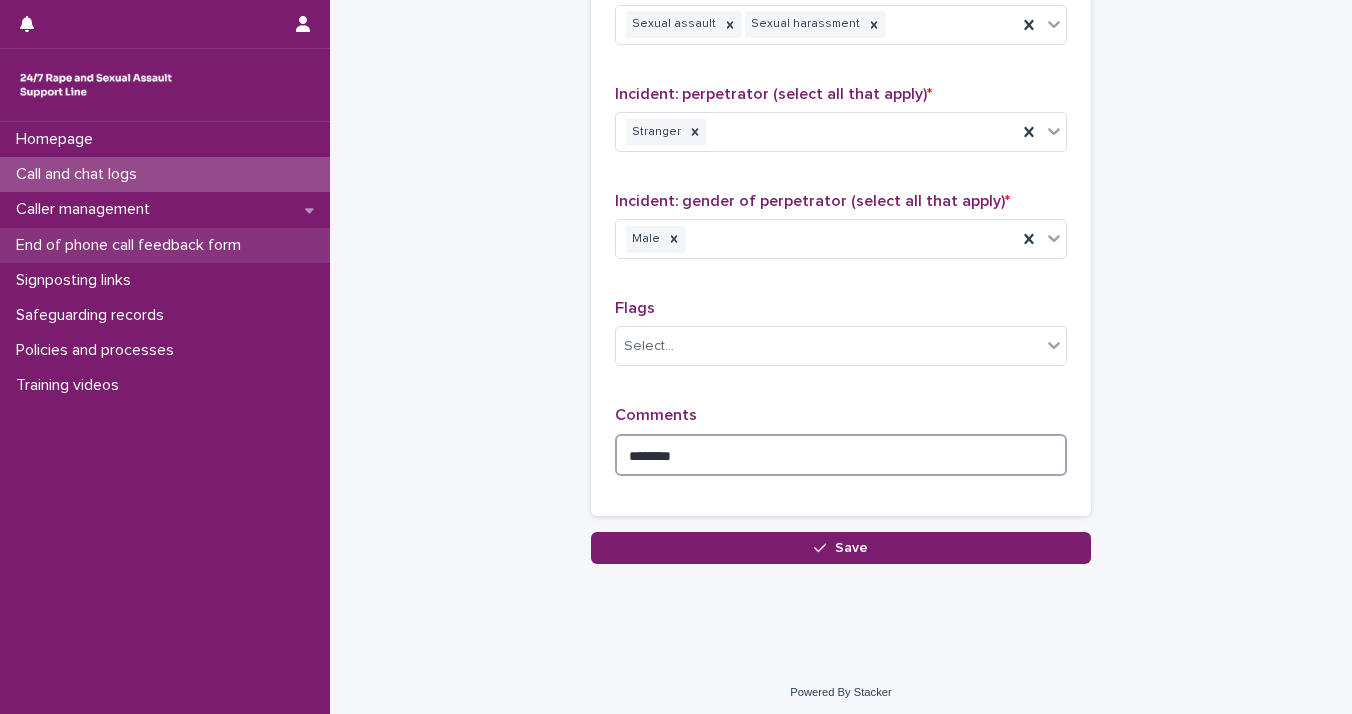 type on "*******" 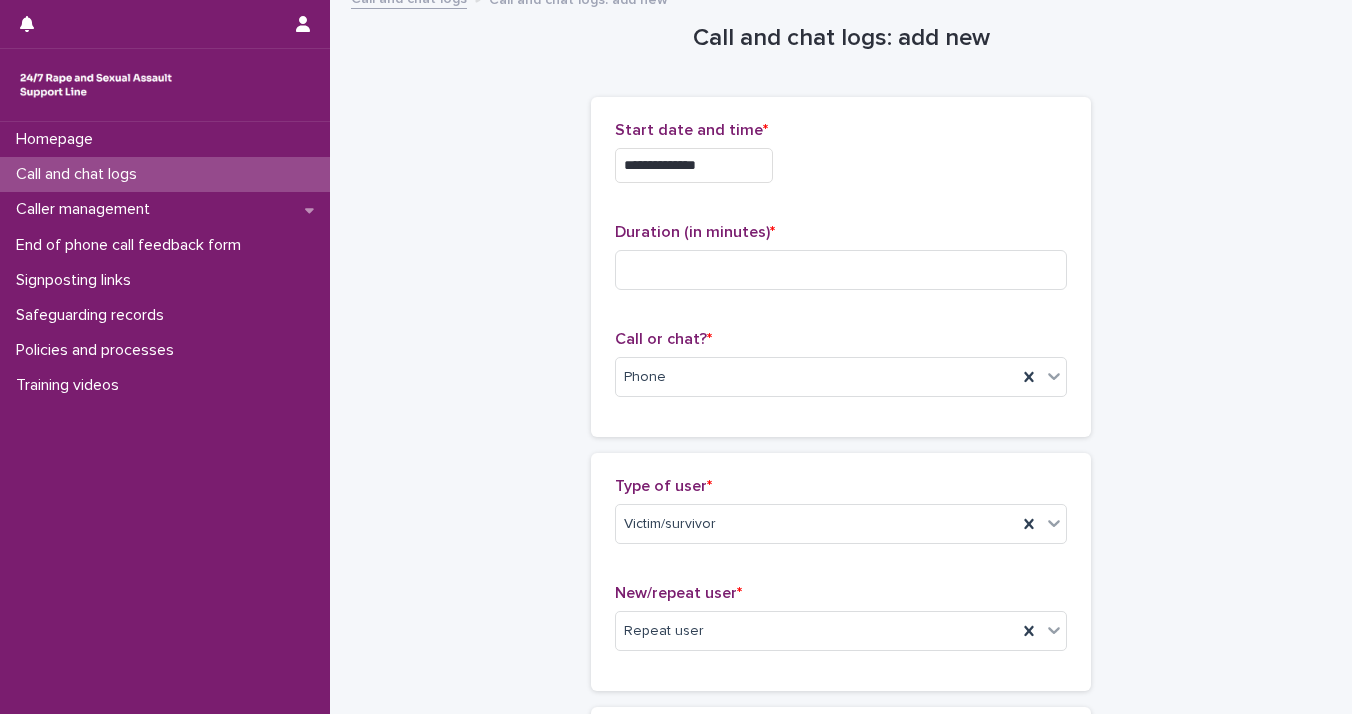 scroll, scrollTop: 0, scrollLeft: 0, axis: both 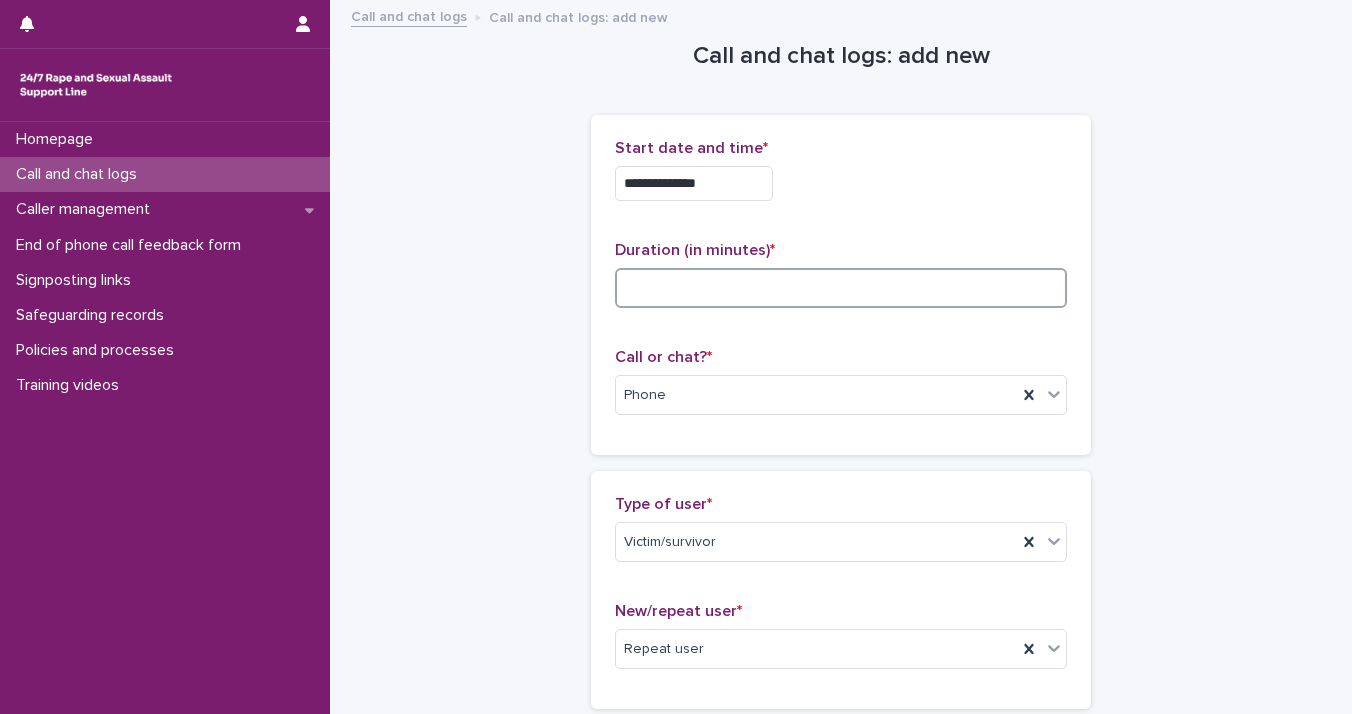 click at bounding box center [841, 288] 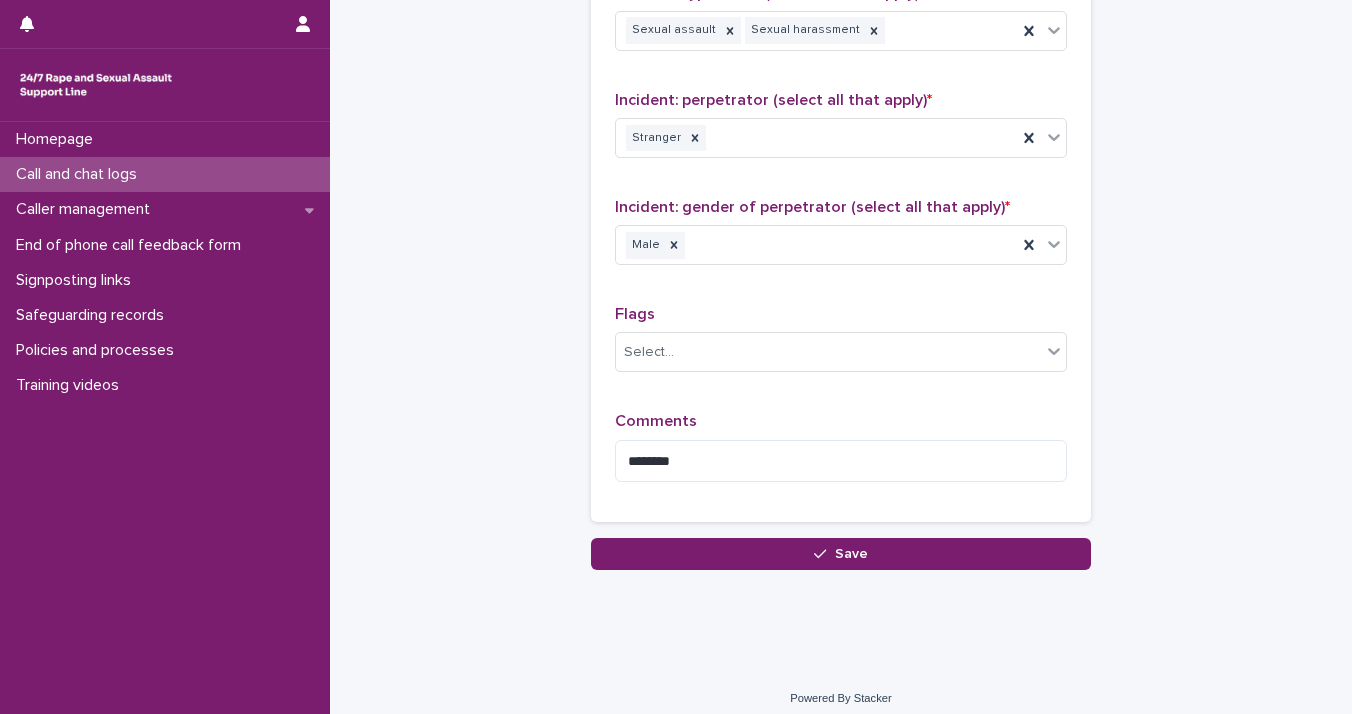 scroll, scrollTop: 1602, scrollLeft: 0, axis: vertical 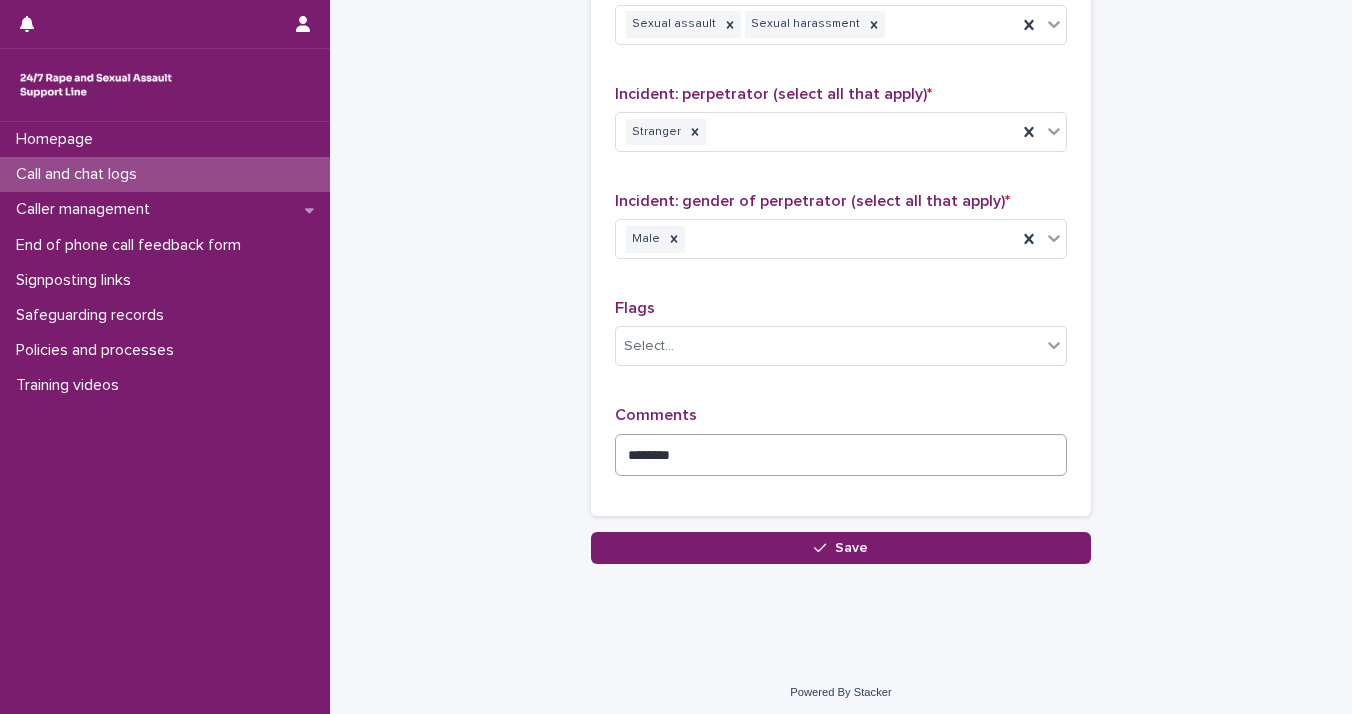 type on "**" 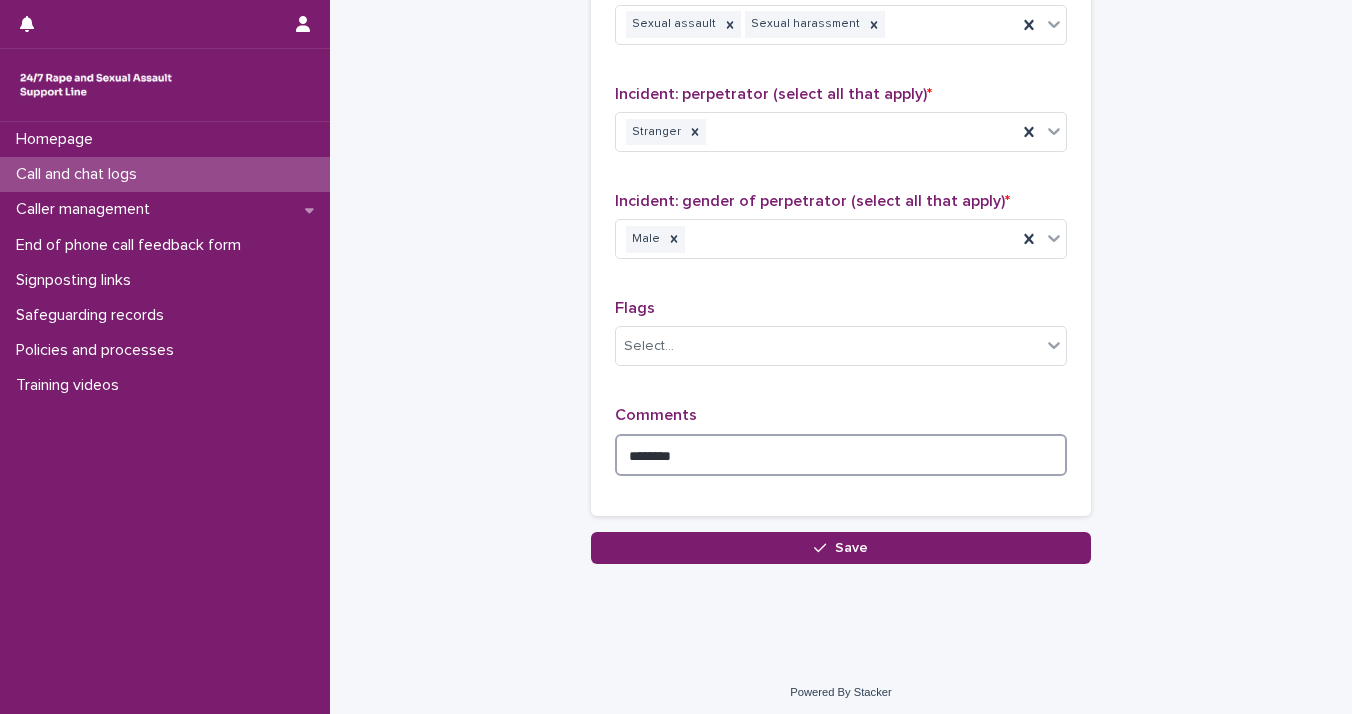 click on "*******" at bounding box center (841, 455) 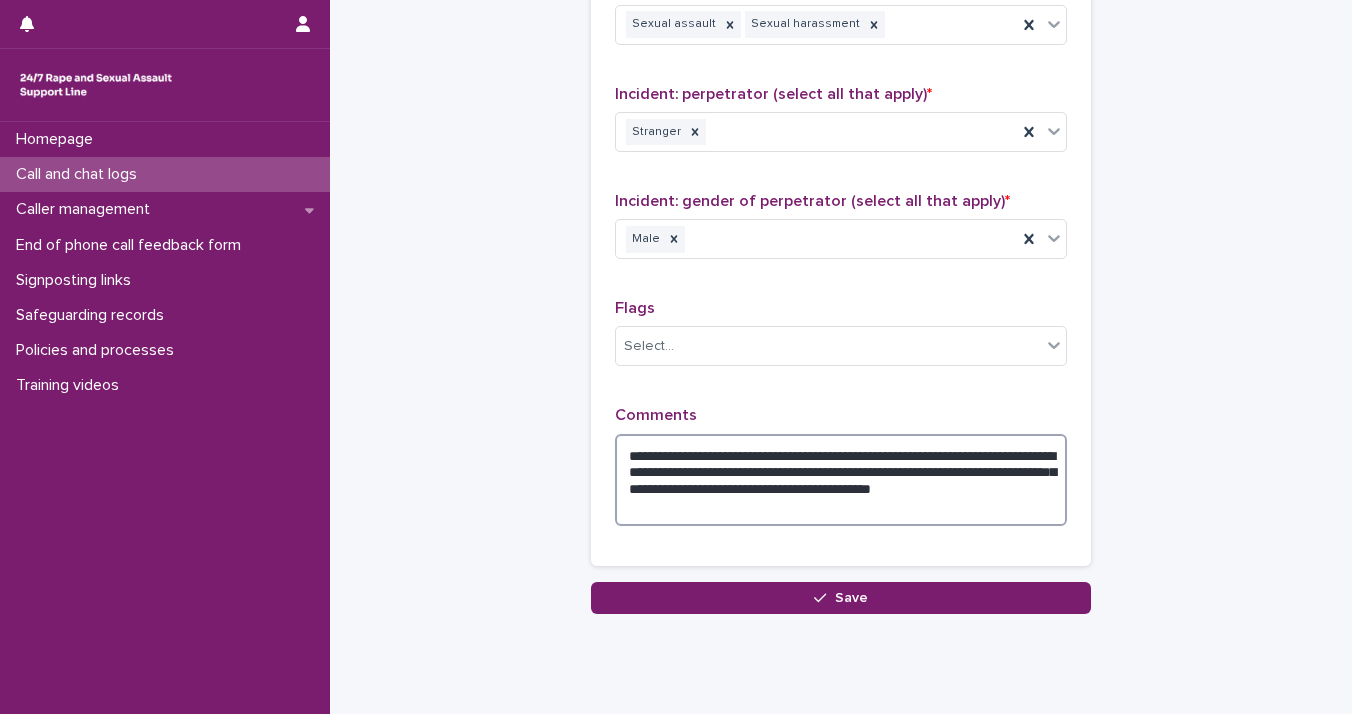 click on "**********" at bounding box center [841, 480] 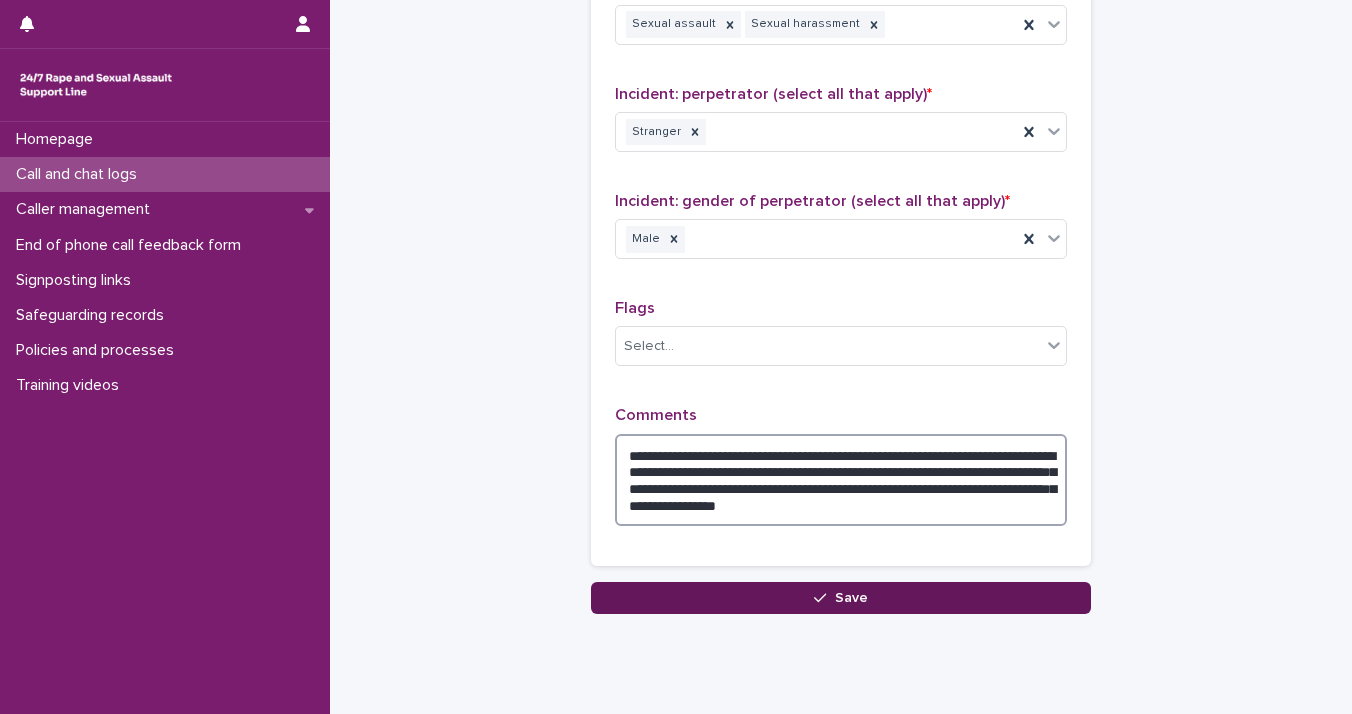 type on "**********" 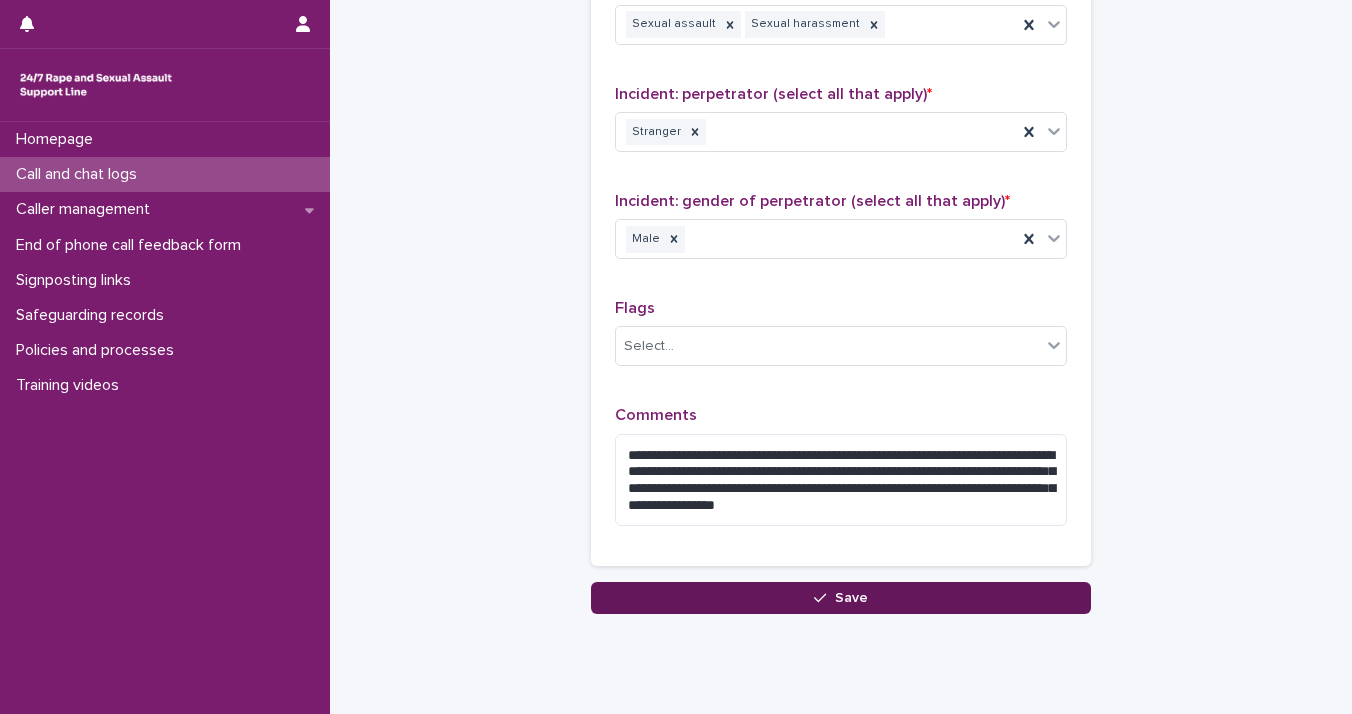 click on "Save" at bounding box center [841, 598] 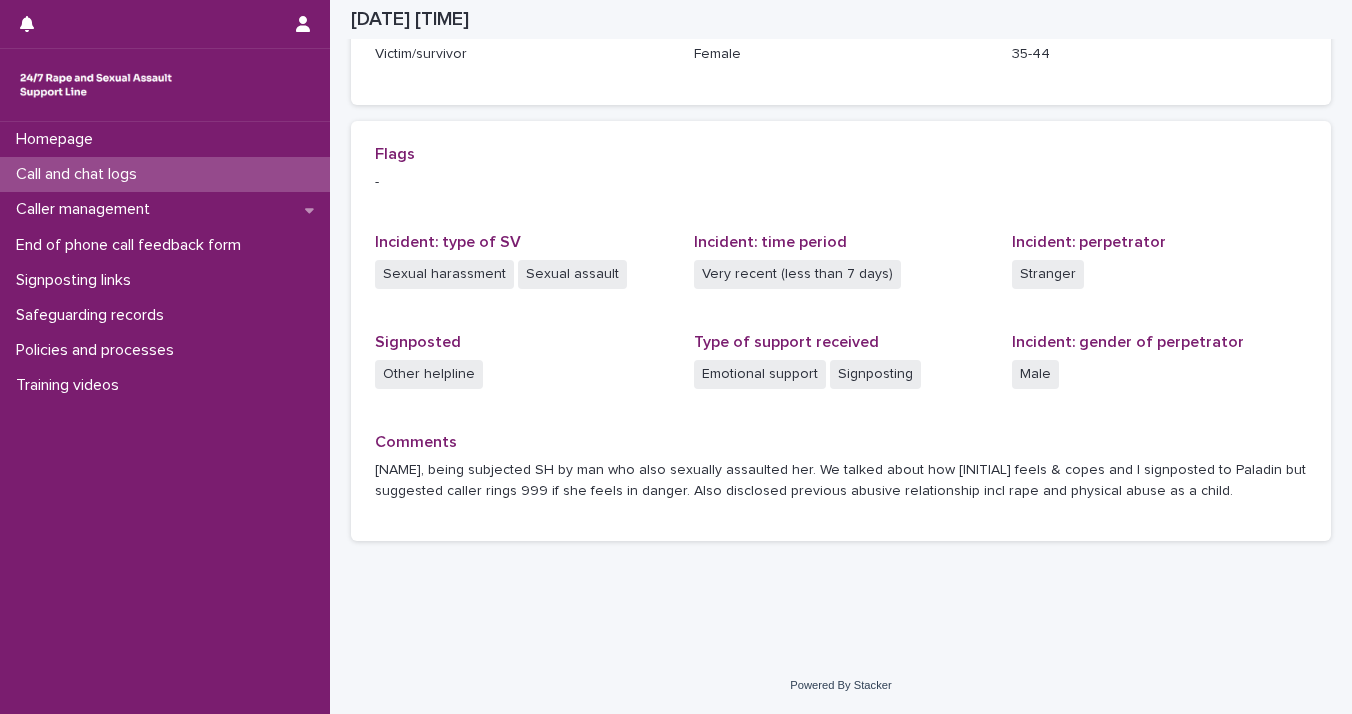 scroll, scrollTop: 368, scrollLeft: 0, axis: vertical 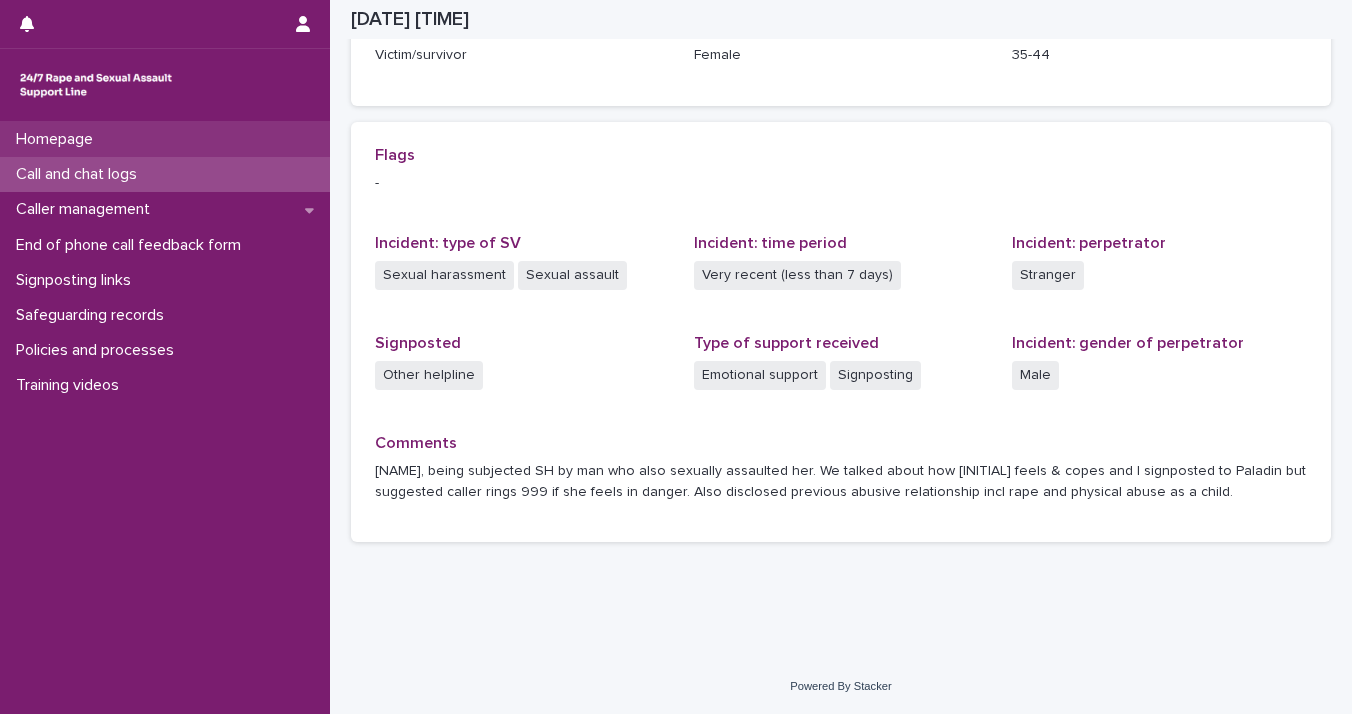 click on "Homepage" at bounding box center [58, 139] 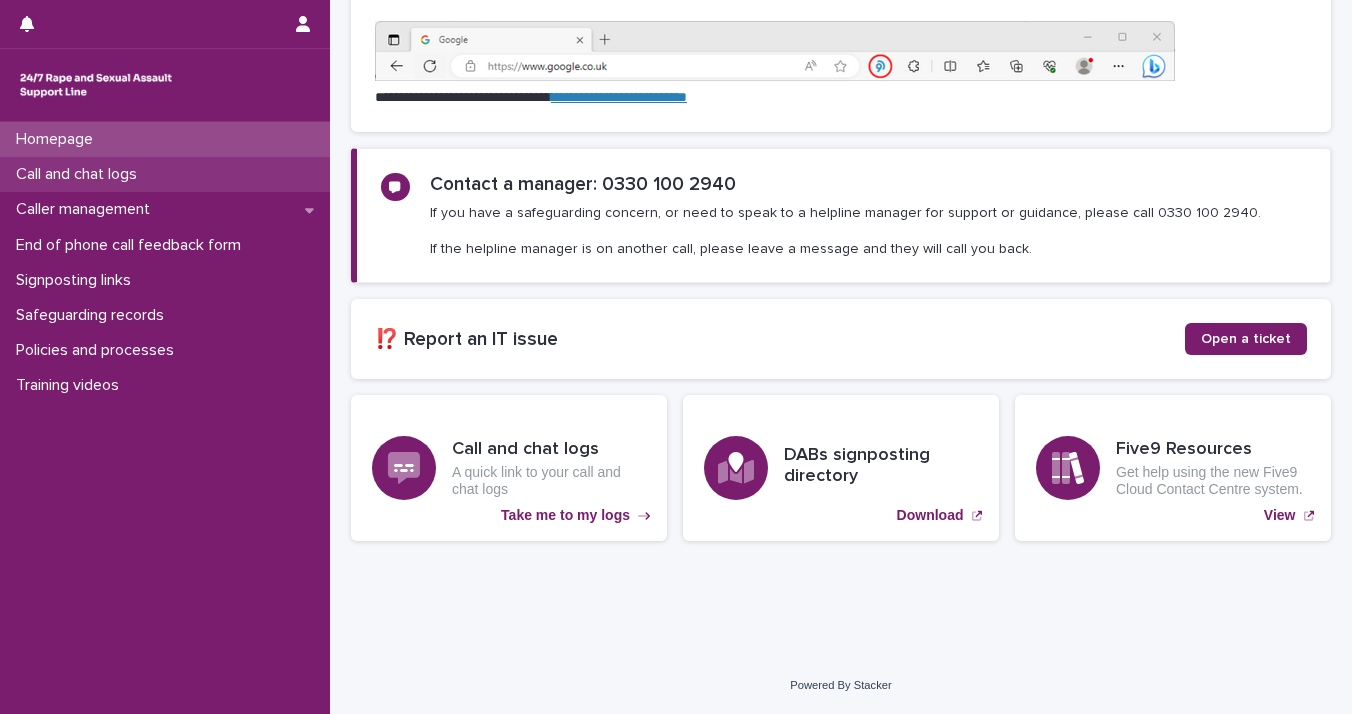 scroll, scrollTop: 0, scrollLeft: 0, axis: both 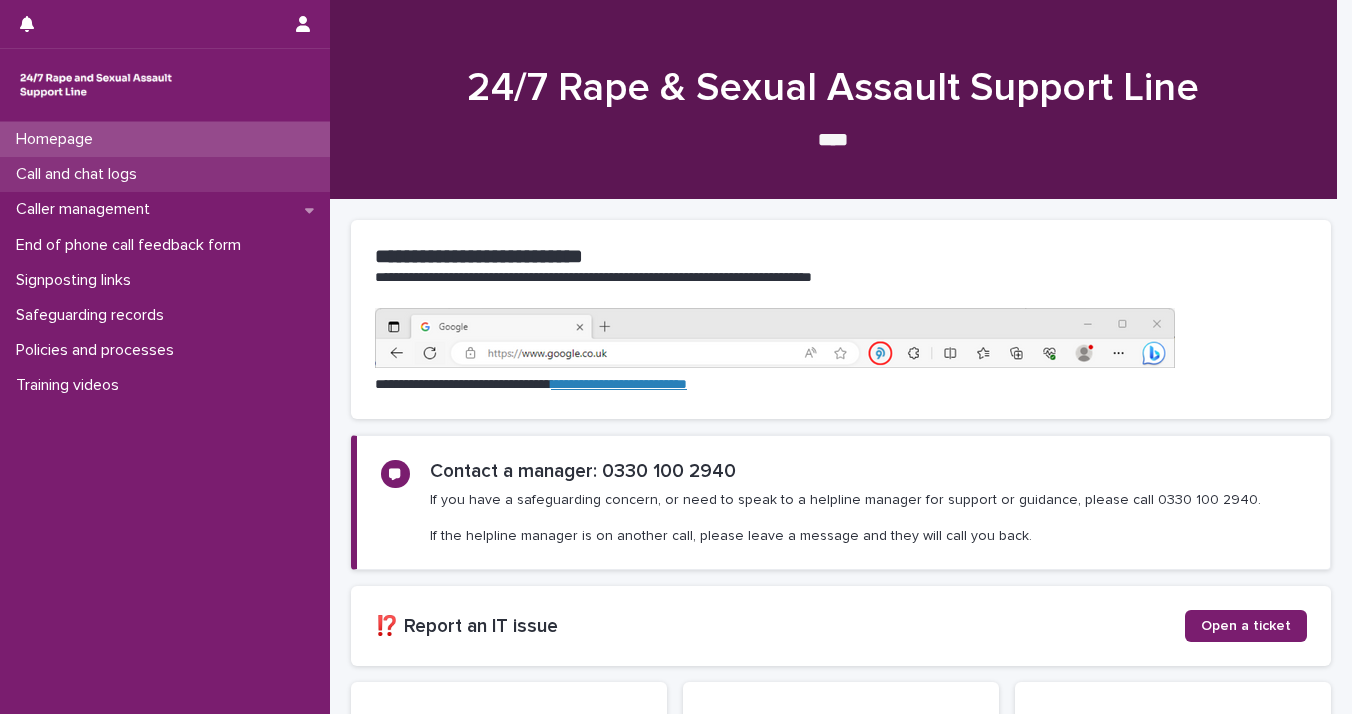 click on "Call and chat logs" at bounding box center (80, 174) 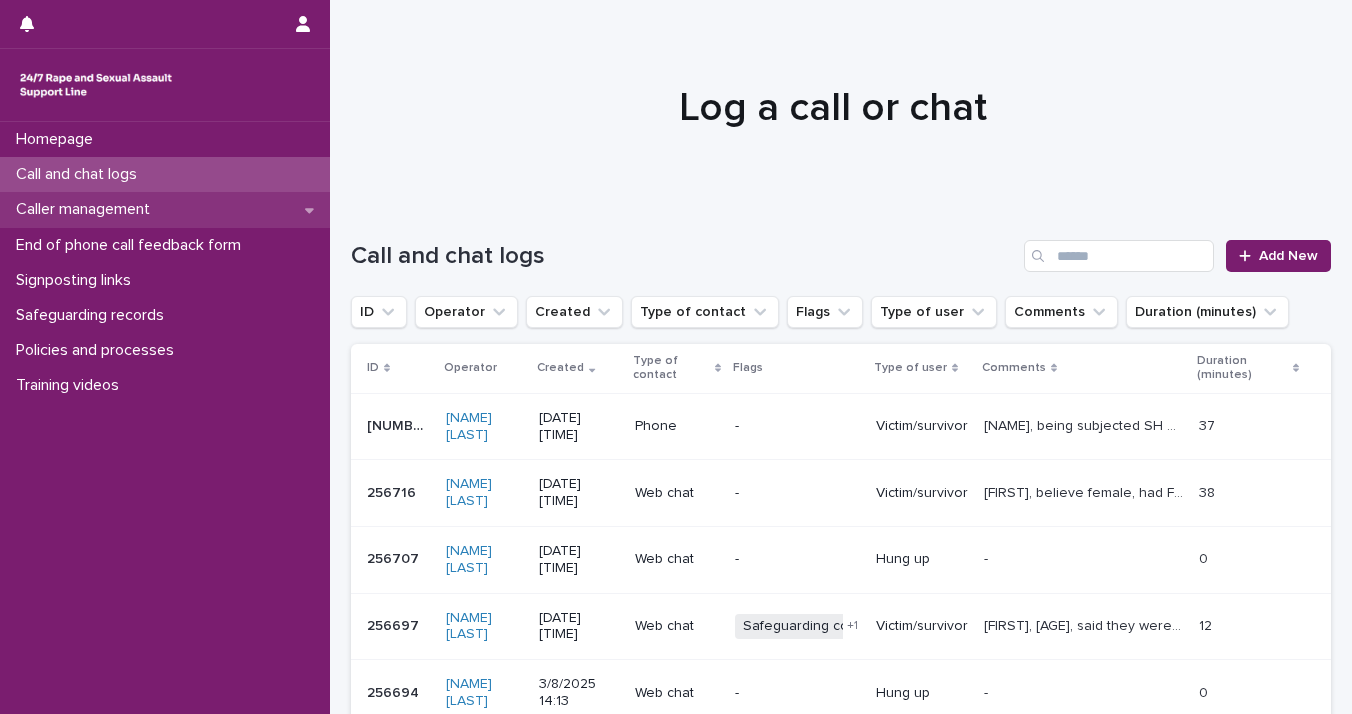 click on "Caller management" at bounding box center [165, 209] 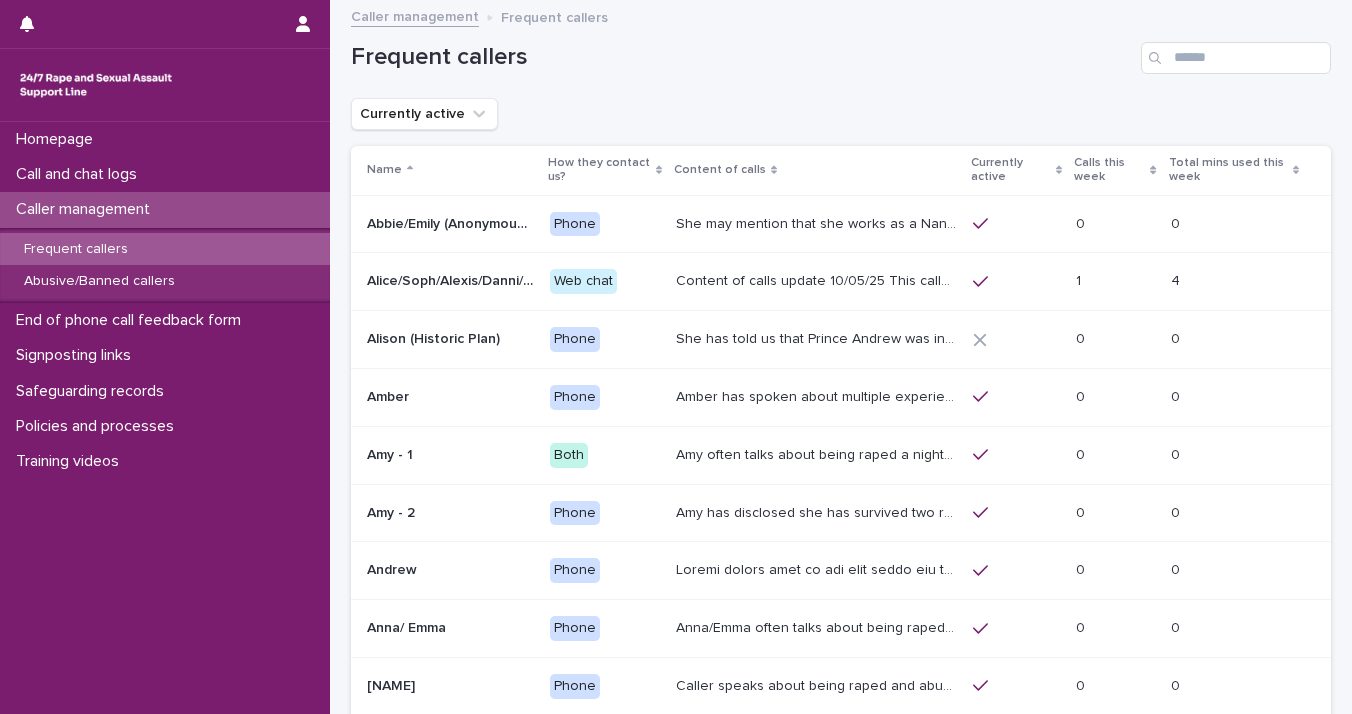 click at bounding box center [818, 568] 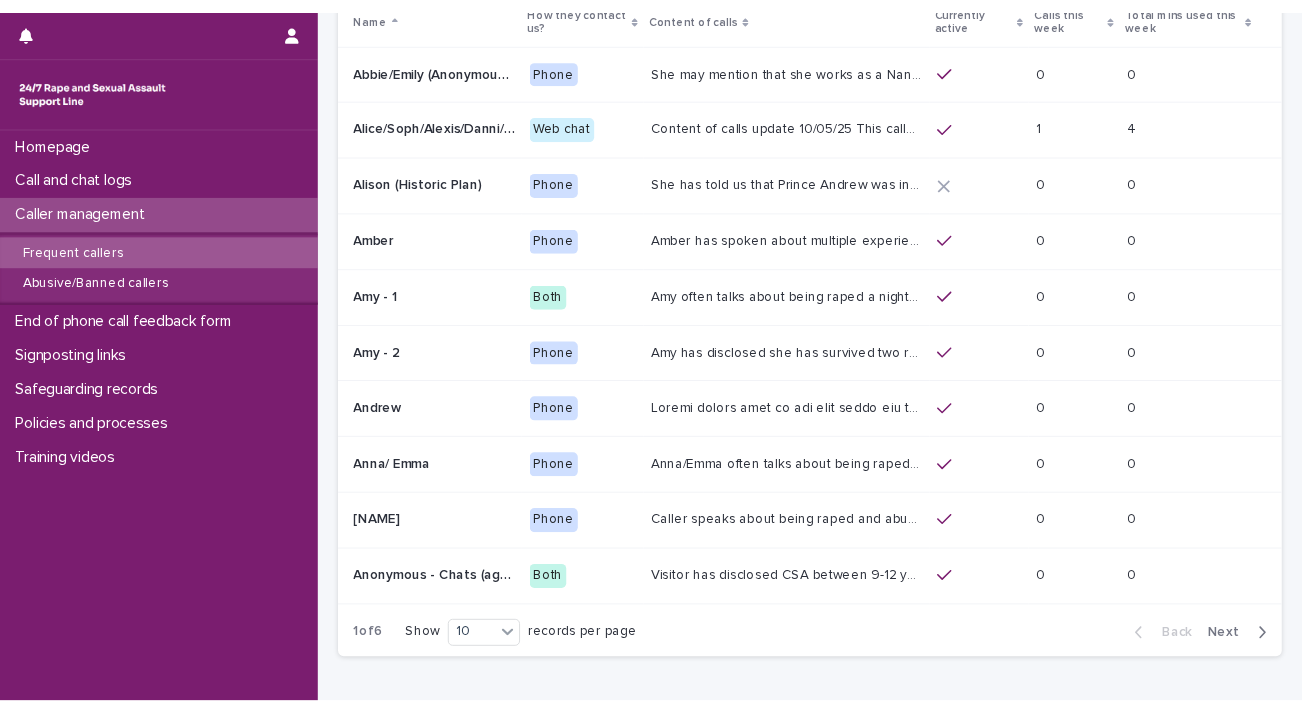 scroll, scrollTop: 156, scrollLeft: 0, axis: vertical 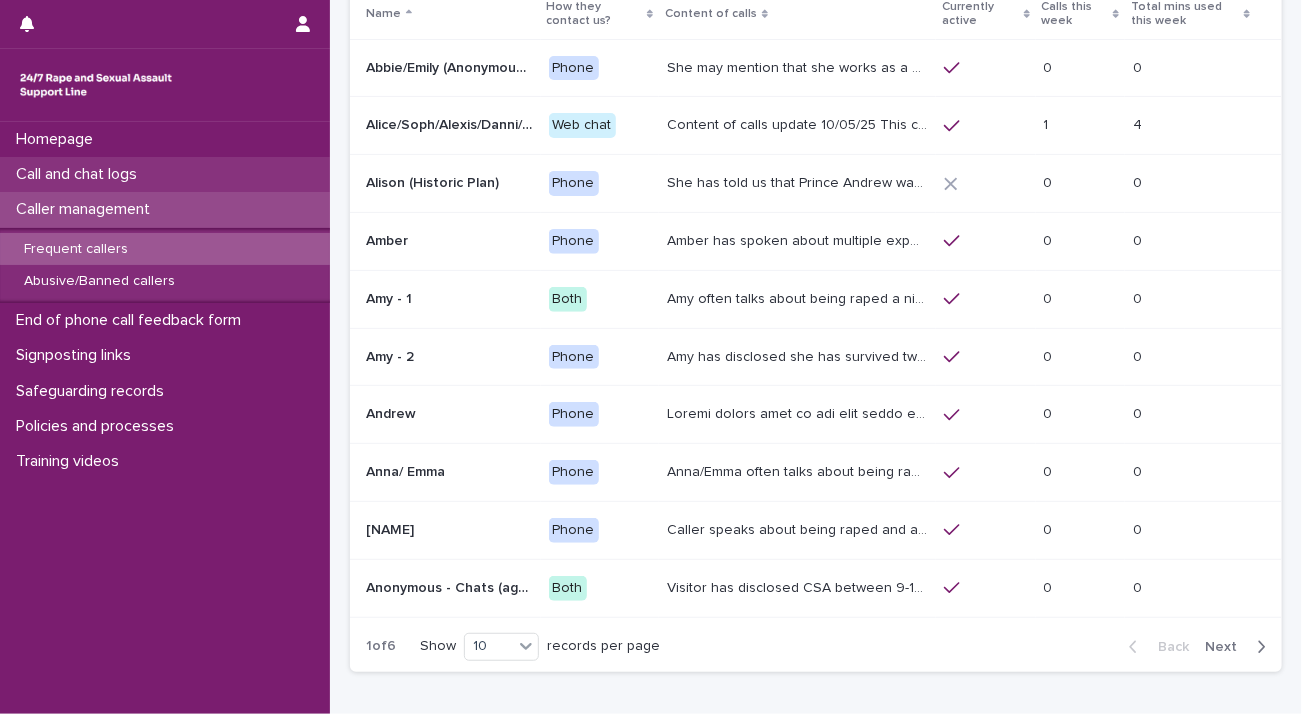 click on "Call and chat logs" at bounding box center (80, 174) 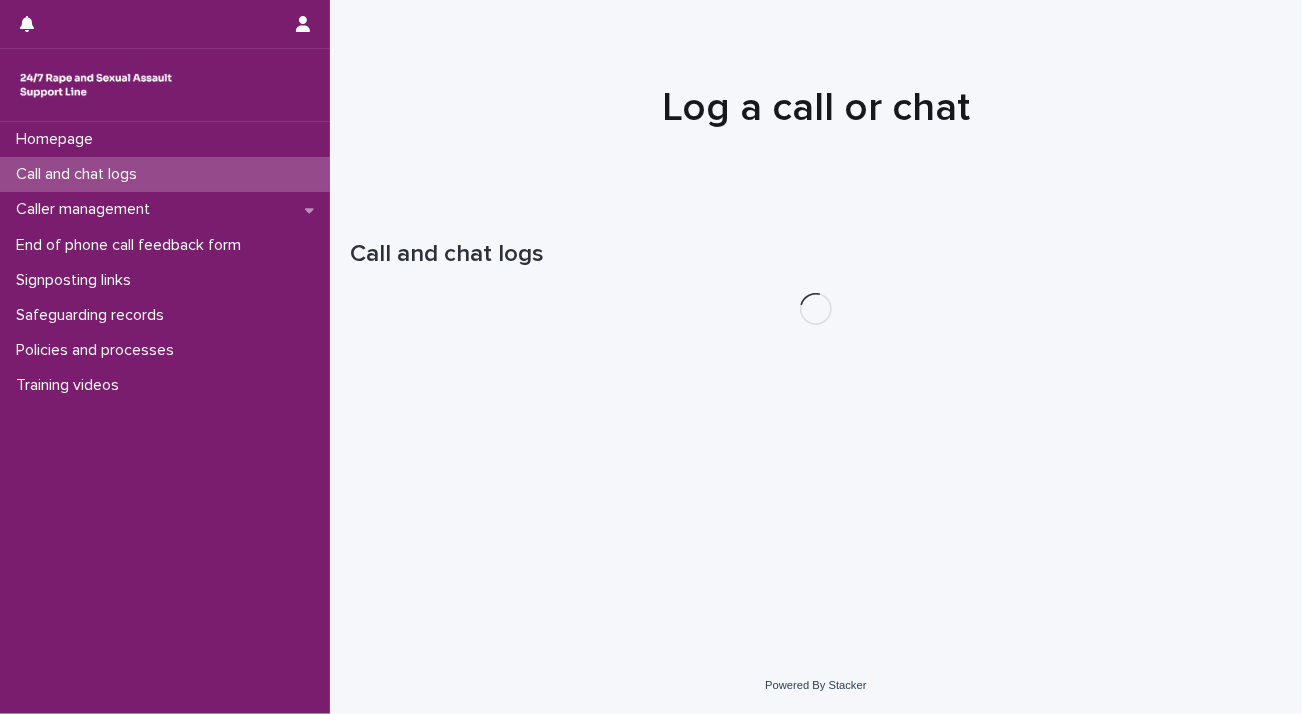 scroll, scrollTop: 0, scrollLeft: 0, axis: both 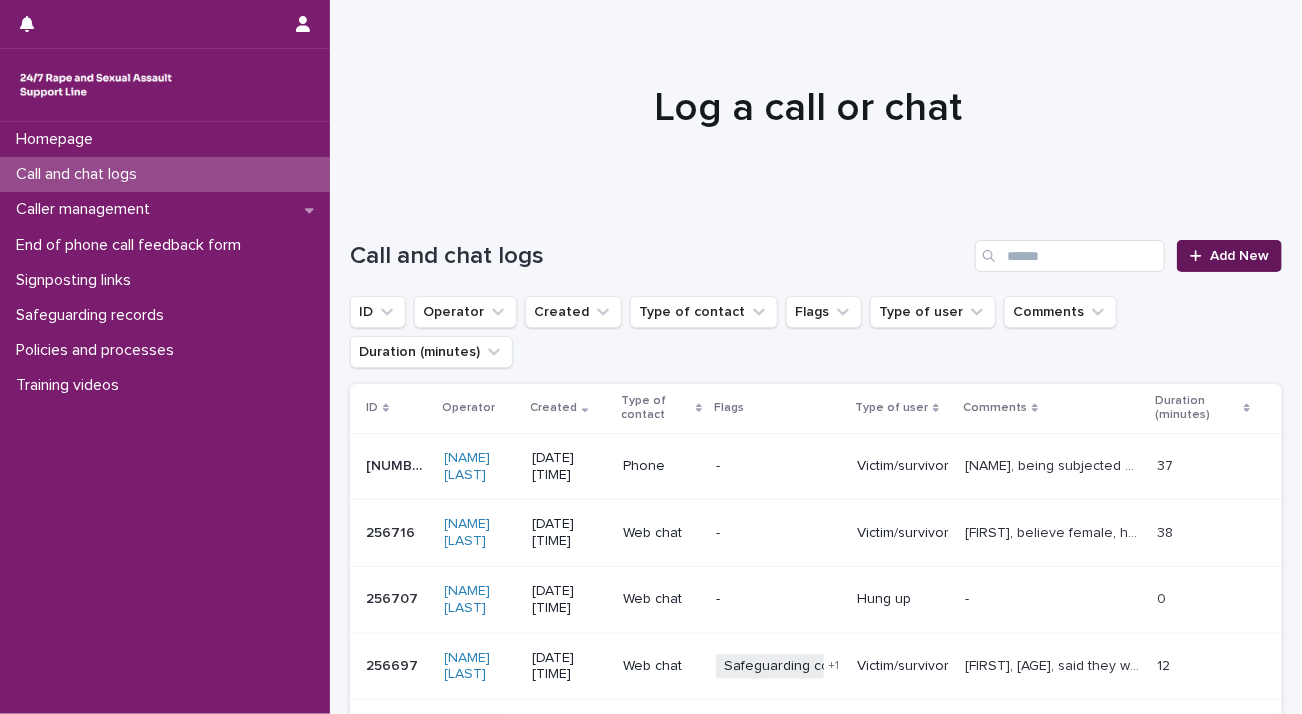 click 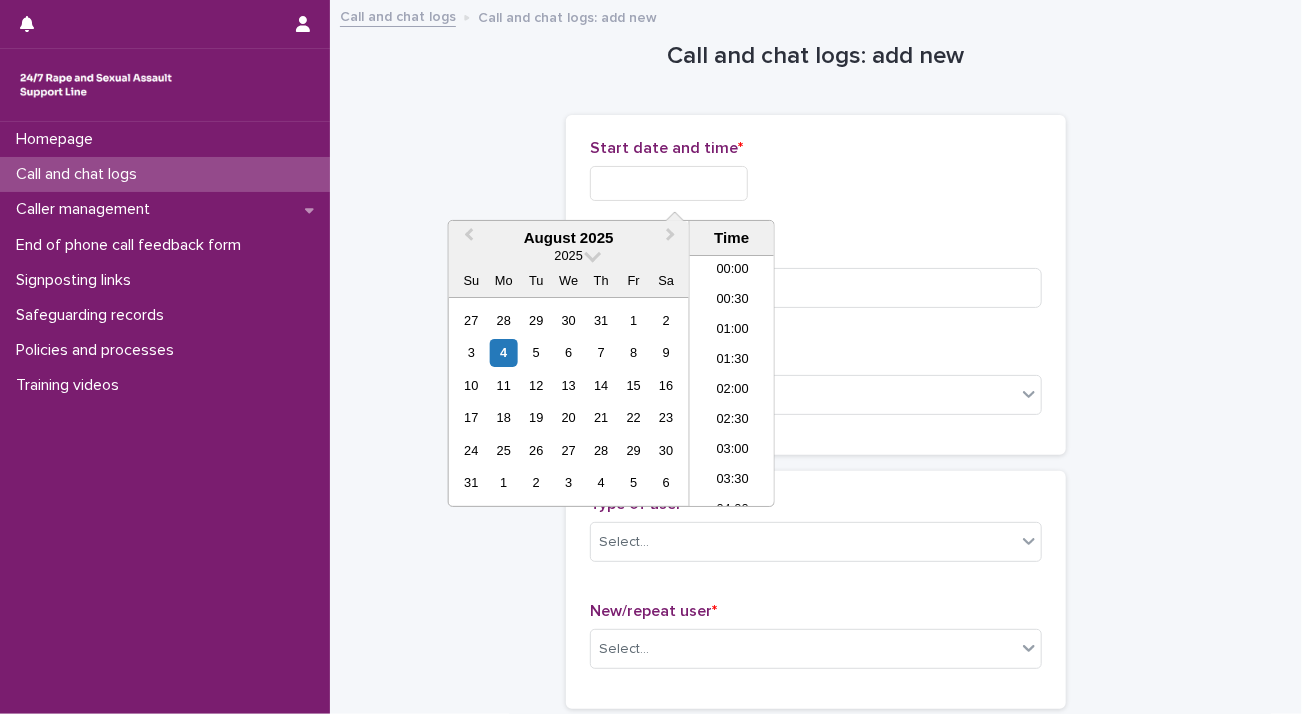 click at bounding box center (669, 183) 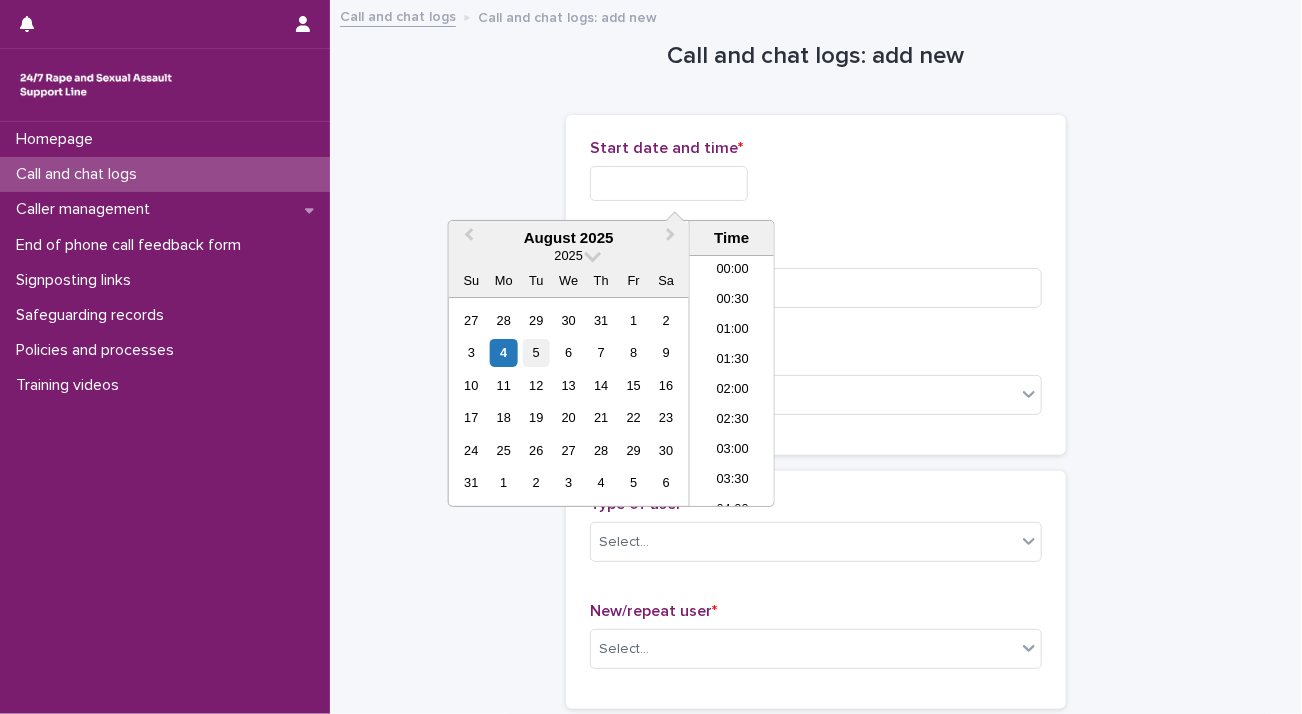 scroll, scrollTop: 940, scrollLeft: 0, axis: vertical 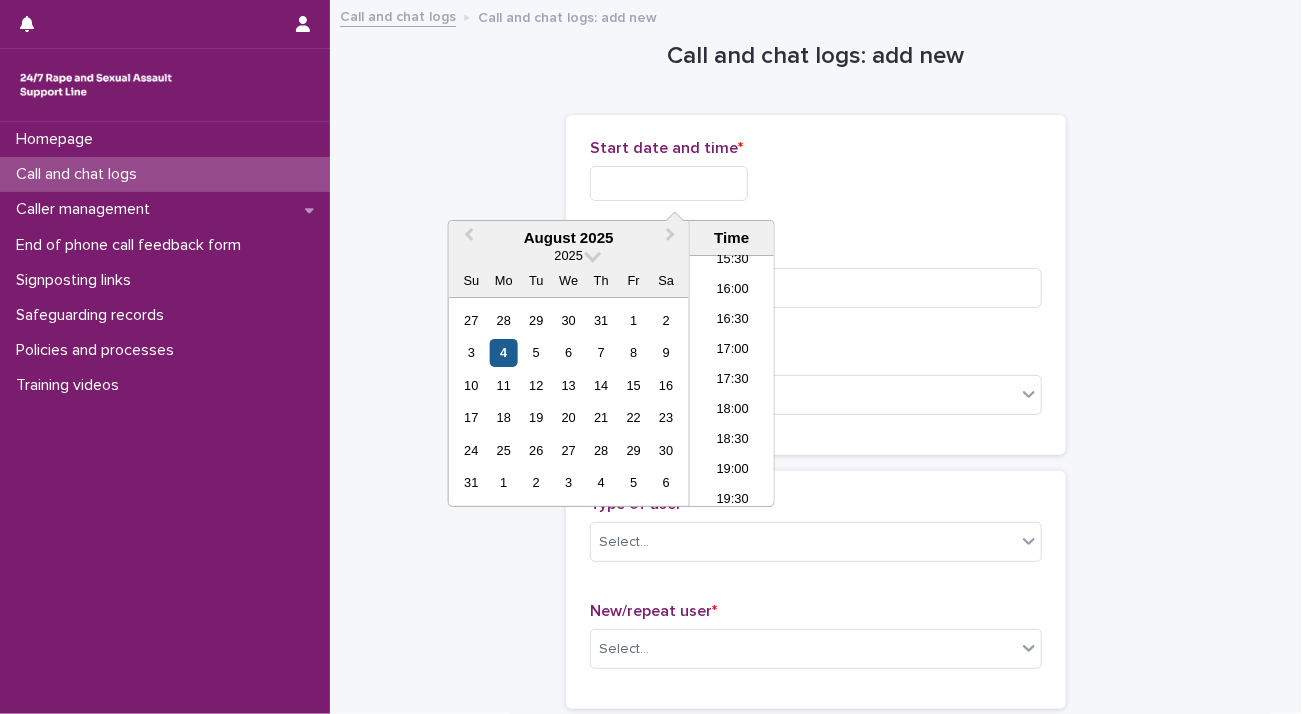 click on "4" at bounding box center [503, 352] 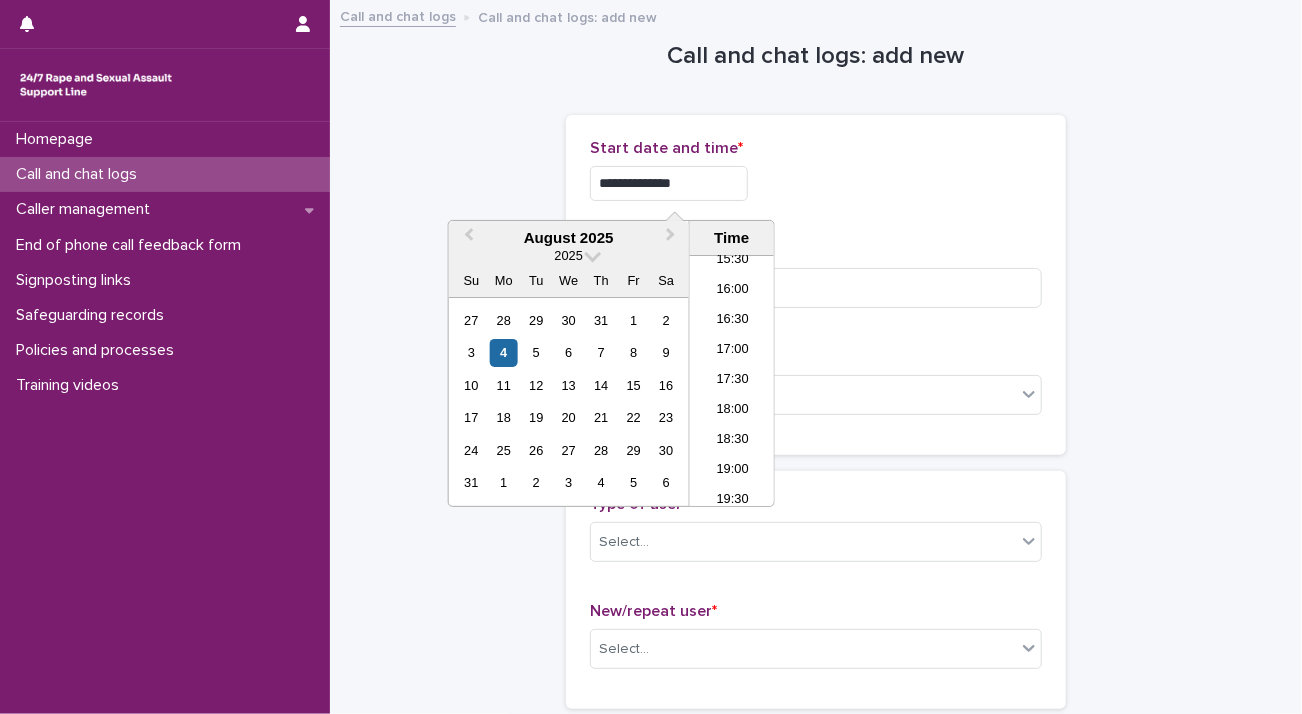 drag, startPoint x: 652, startPoint y: 177, endPoint x: 764, endPoint y: 169, distance: 112.28535 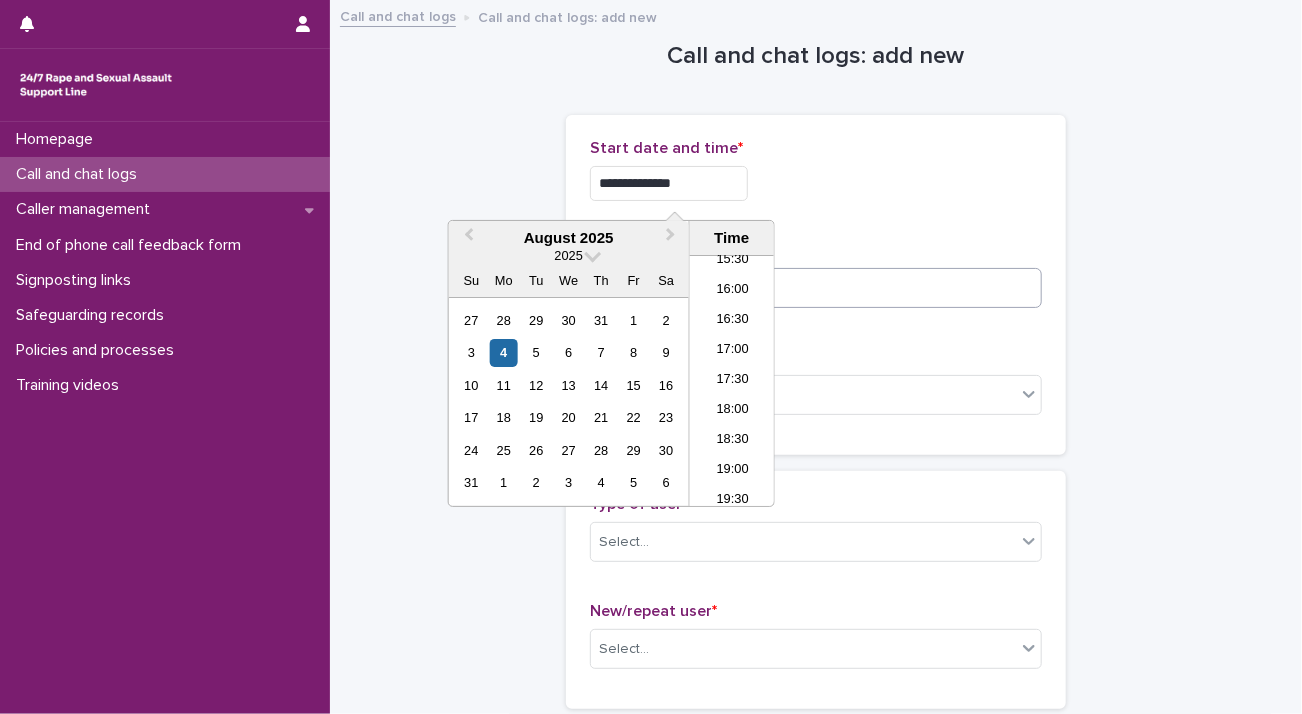 type on "**********" 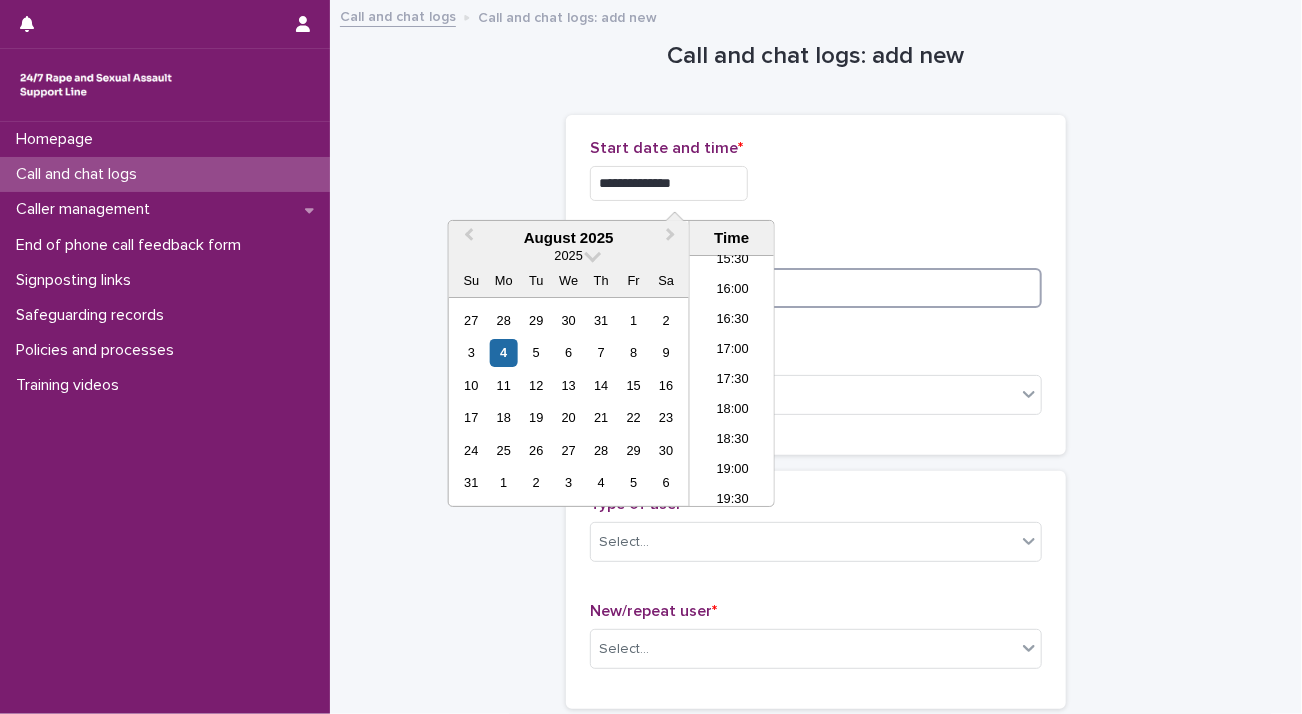 click at bounding box center [816, 288] 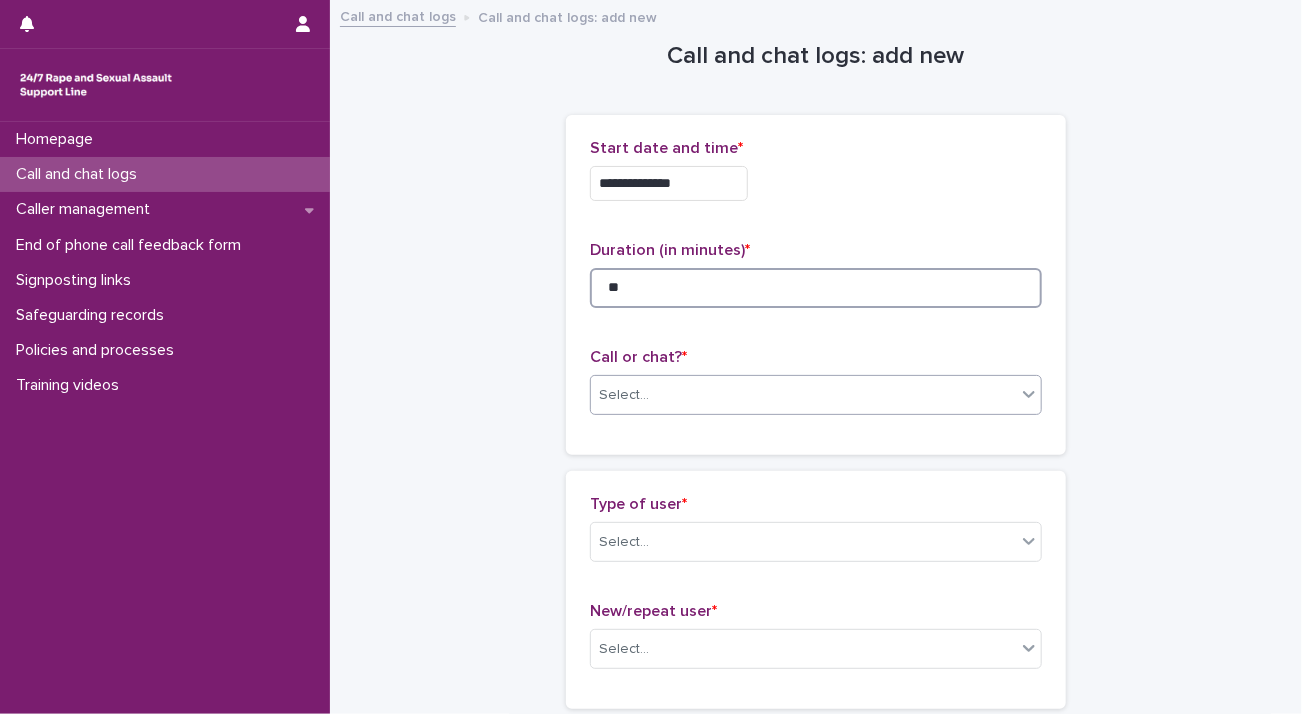 type on "**" 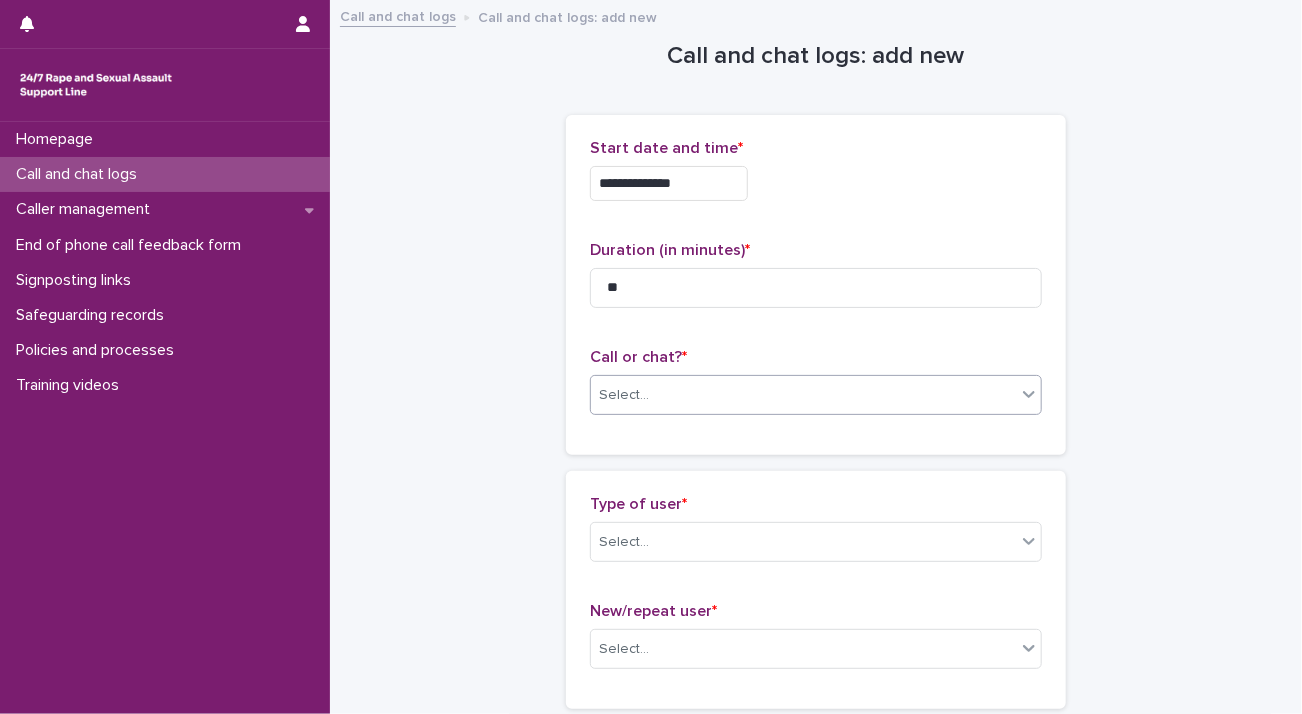 click on "Select..." at bounding box center [803, 395] 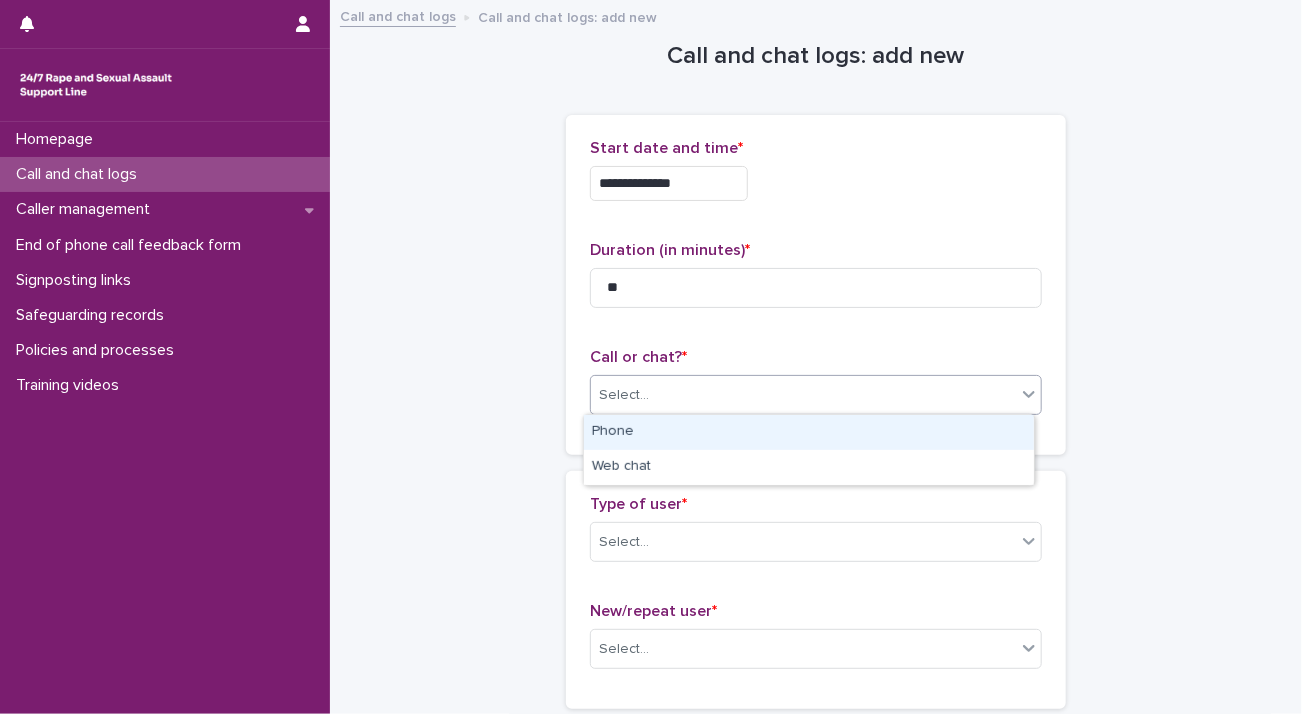 click on "Phone" at bounding box center [809, 432] 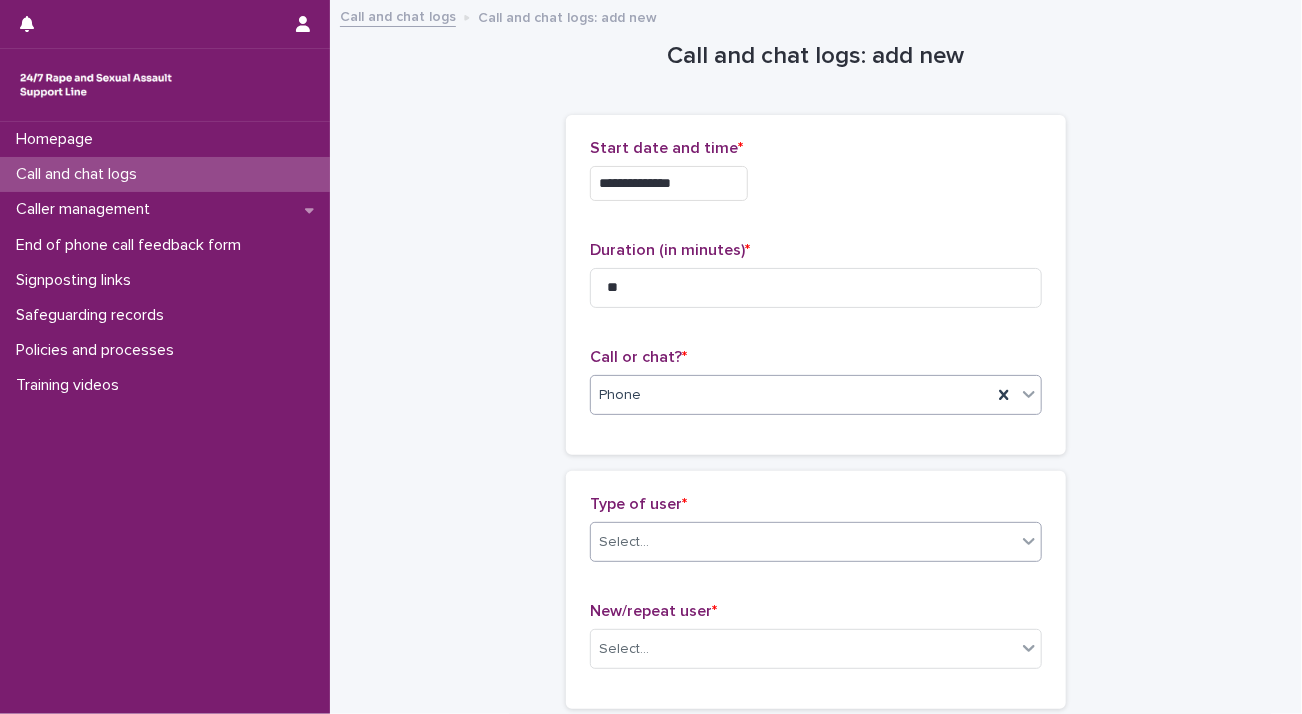 click 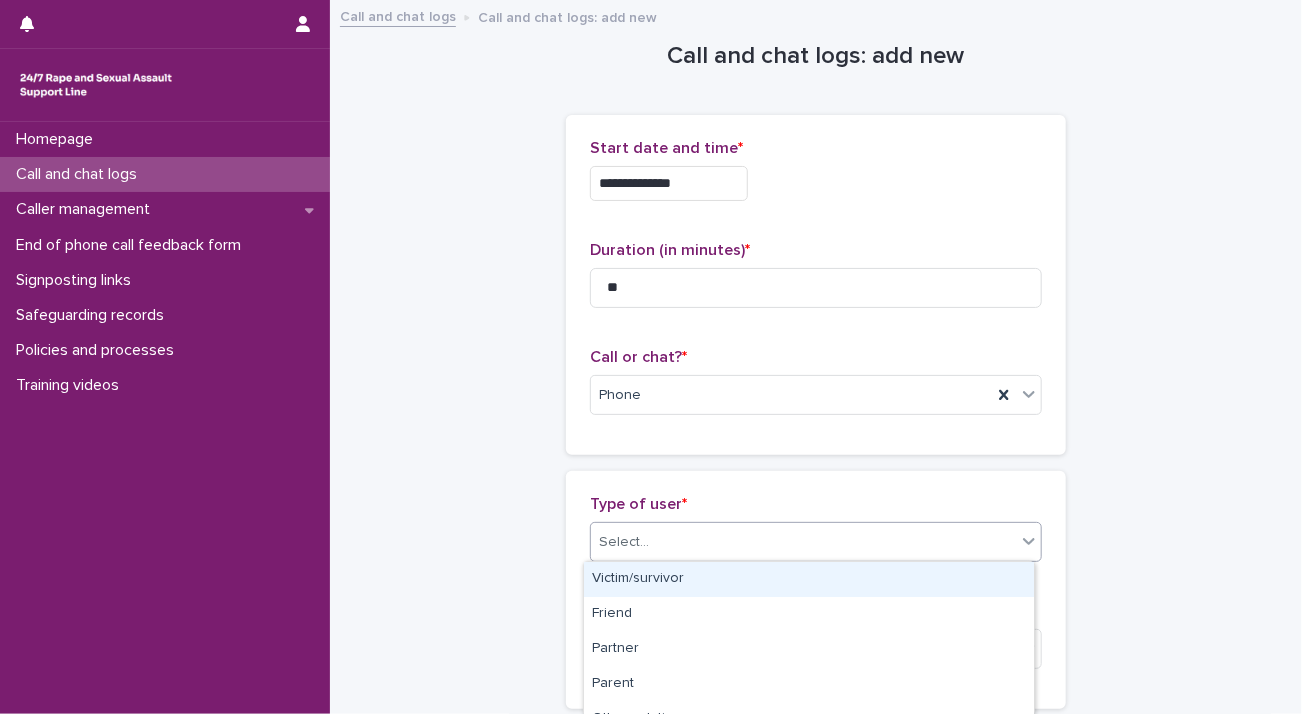 click on "Victim/survivor" at bounding box center (809, 579) 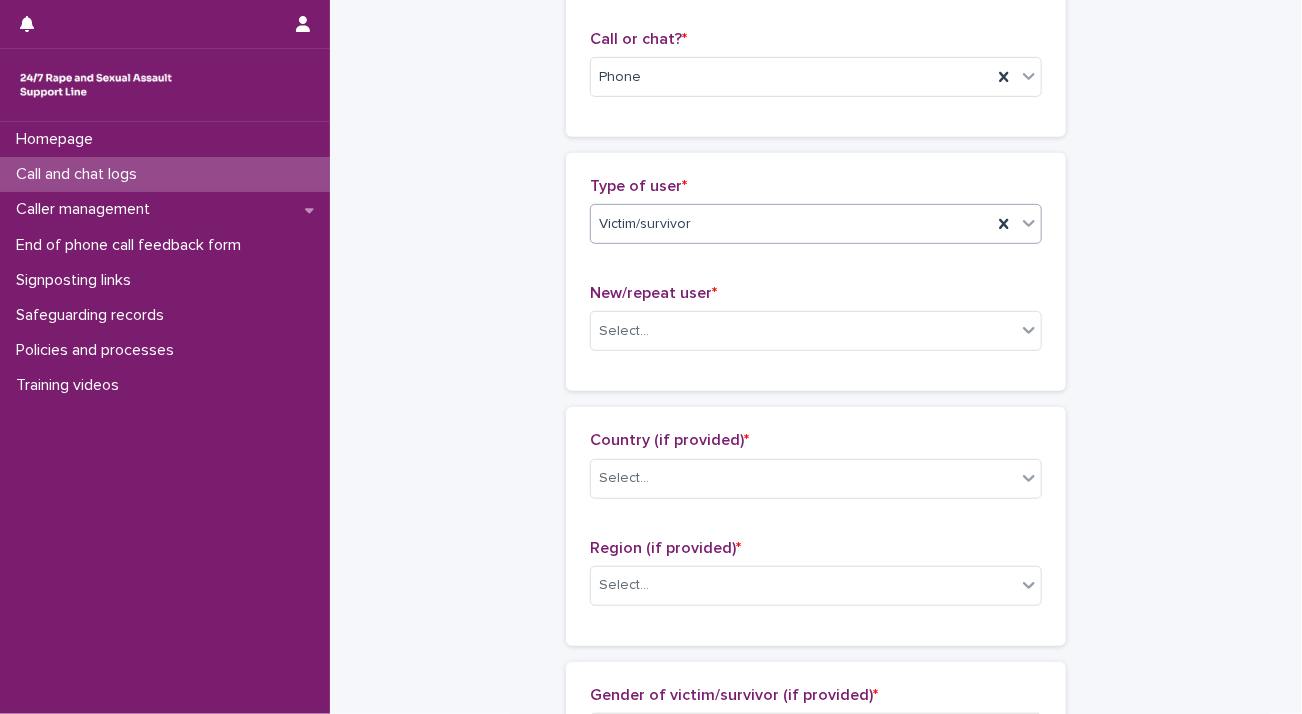 scroll, scrollTop: 373, scrollLeft: 0, axis: vertical 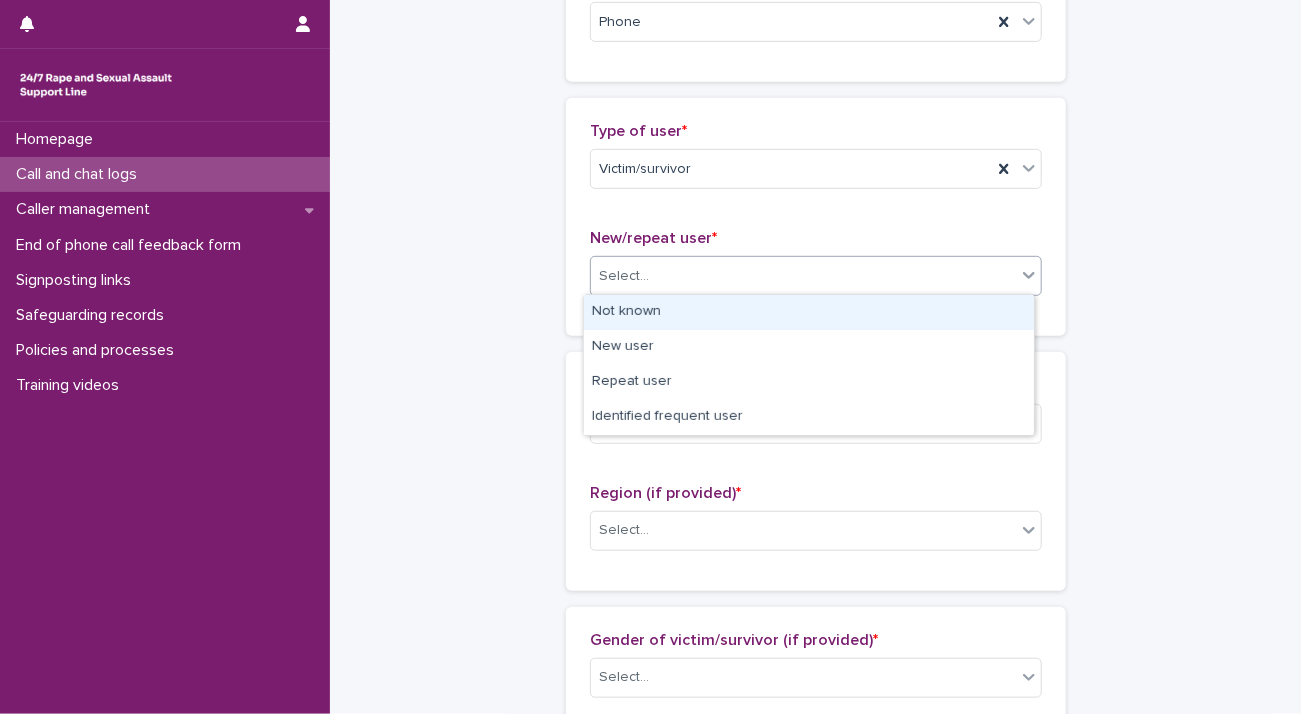 click at bounding box center (1028, 276) 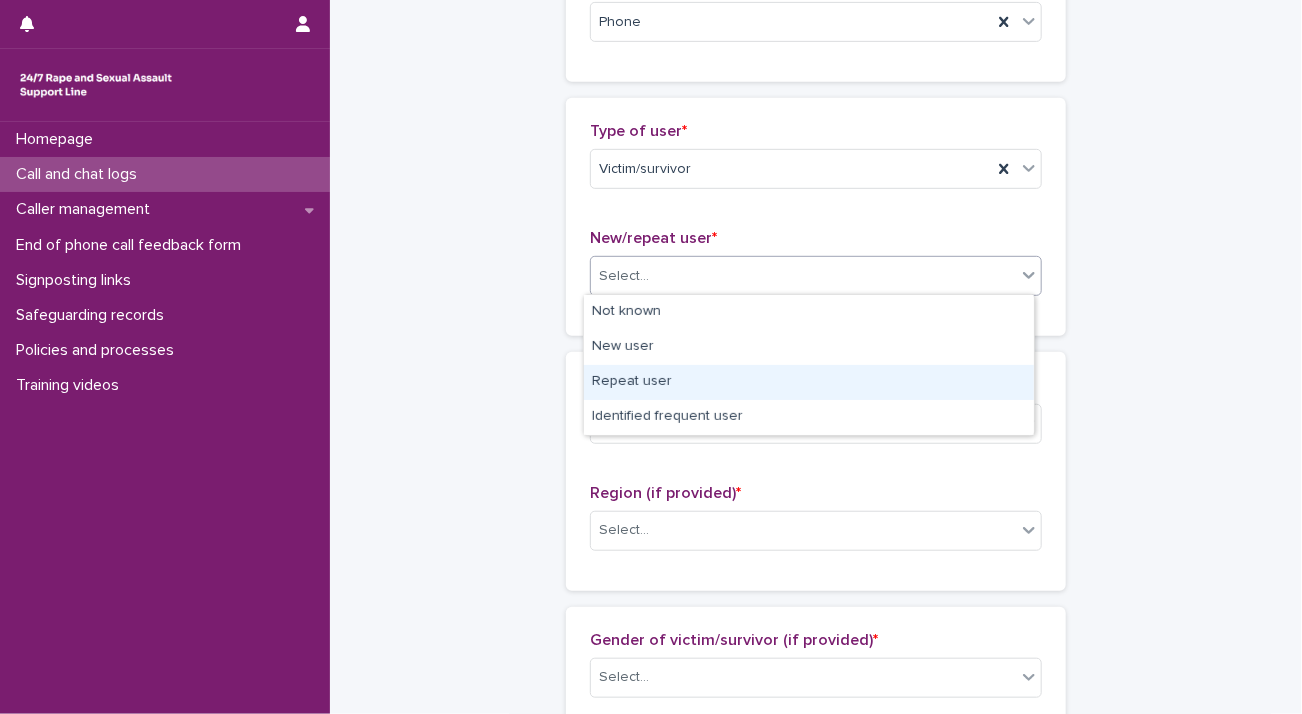 click on "Repeat user" at bounding box center (809, 382) 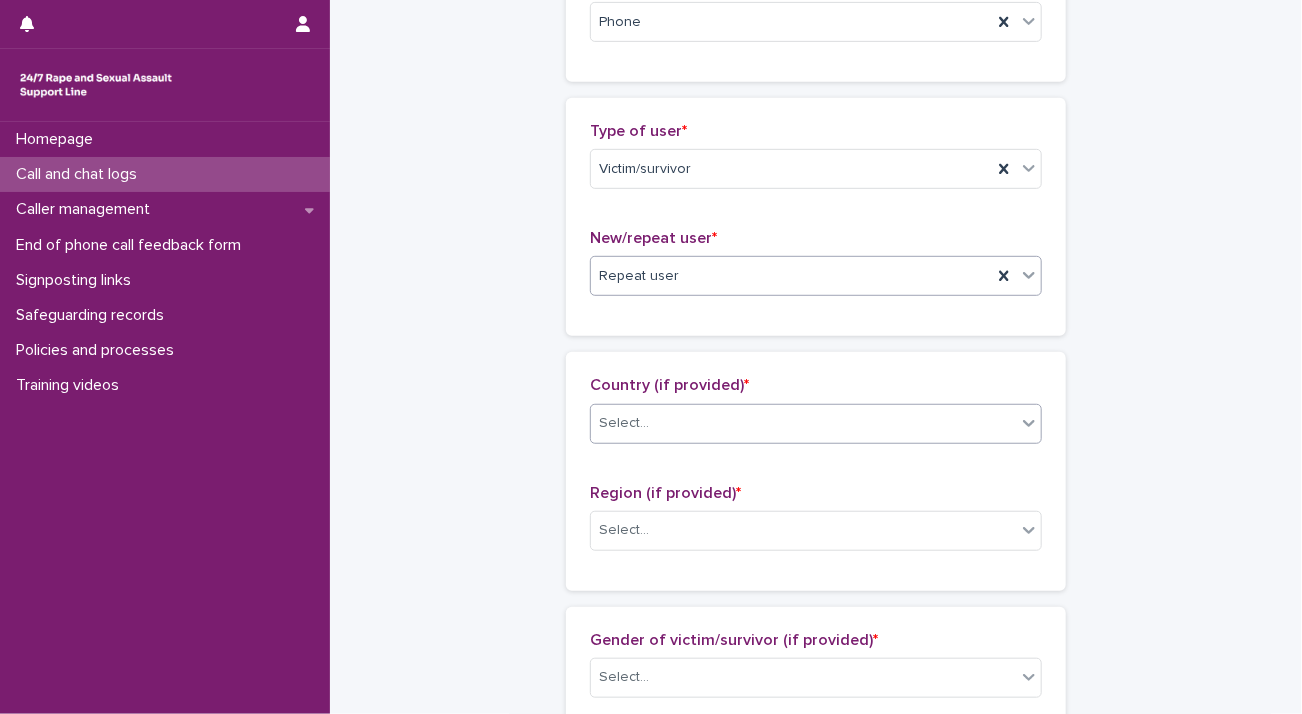 click on "Select..." at bounding box center [803, 423] 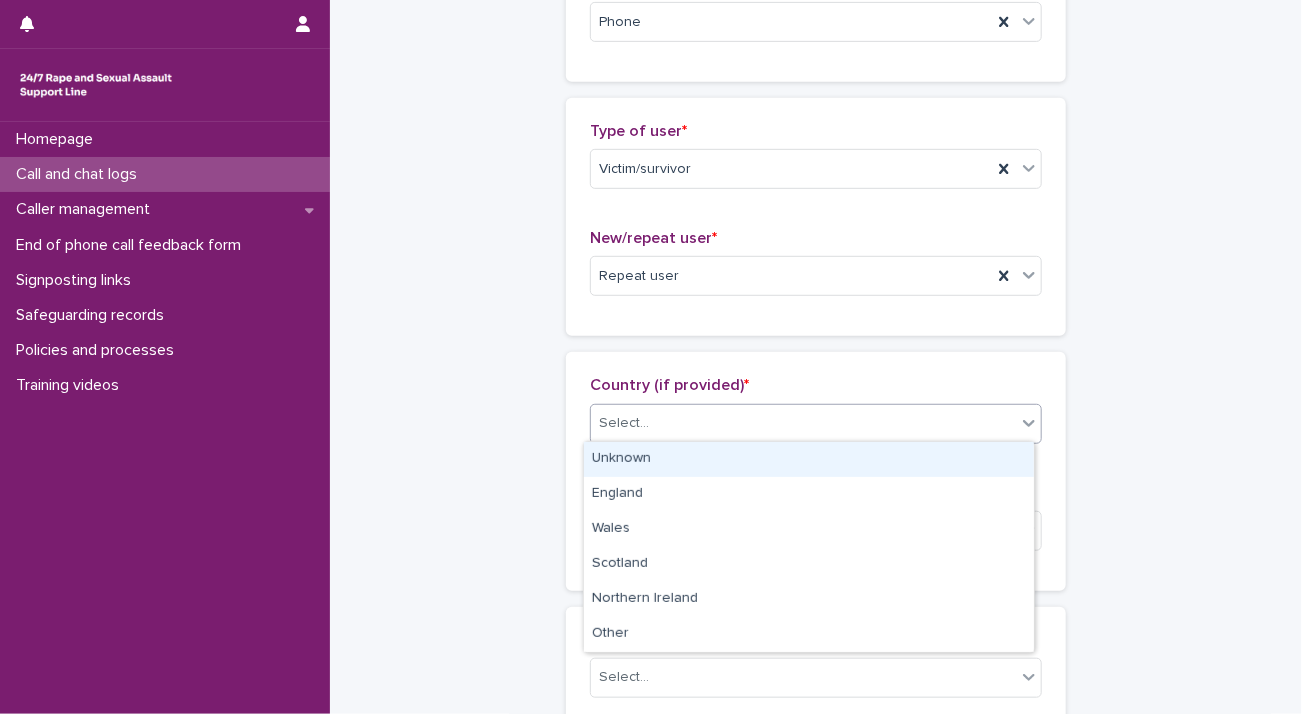 click on "Unknown" at bounding box center [809, 459] 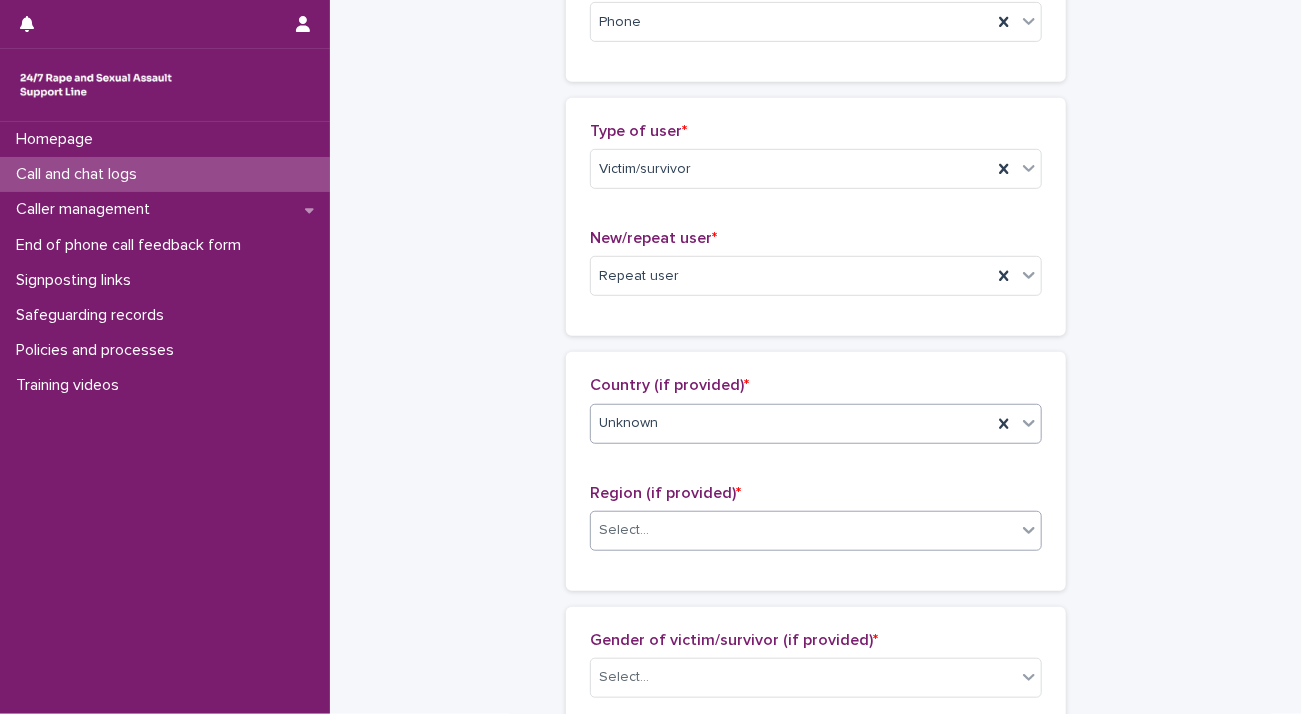 click on "Select..." at bounding box center (803, 530) 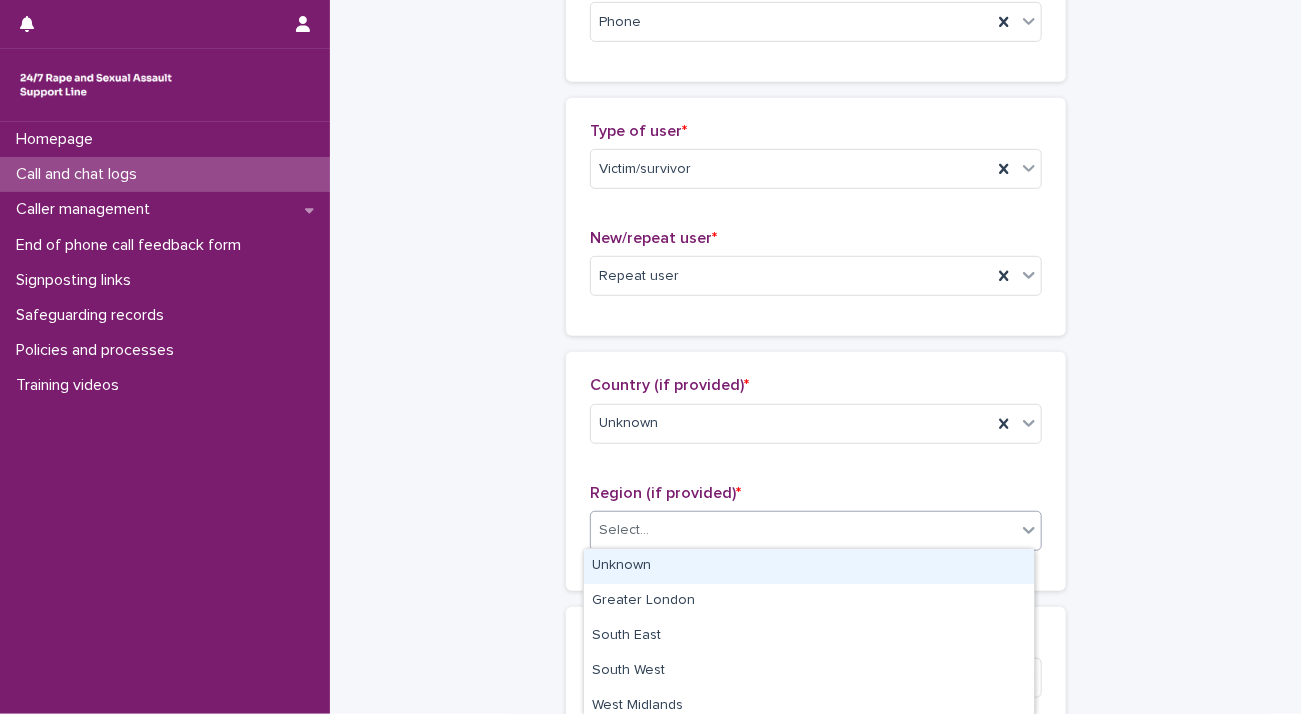 click on "Unknown" at bounding box center (809, 566) 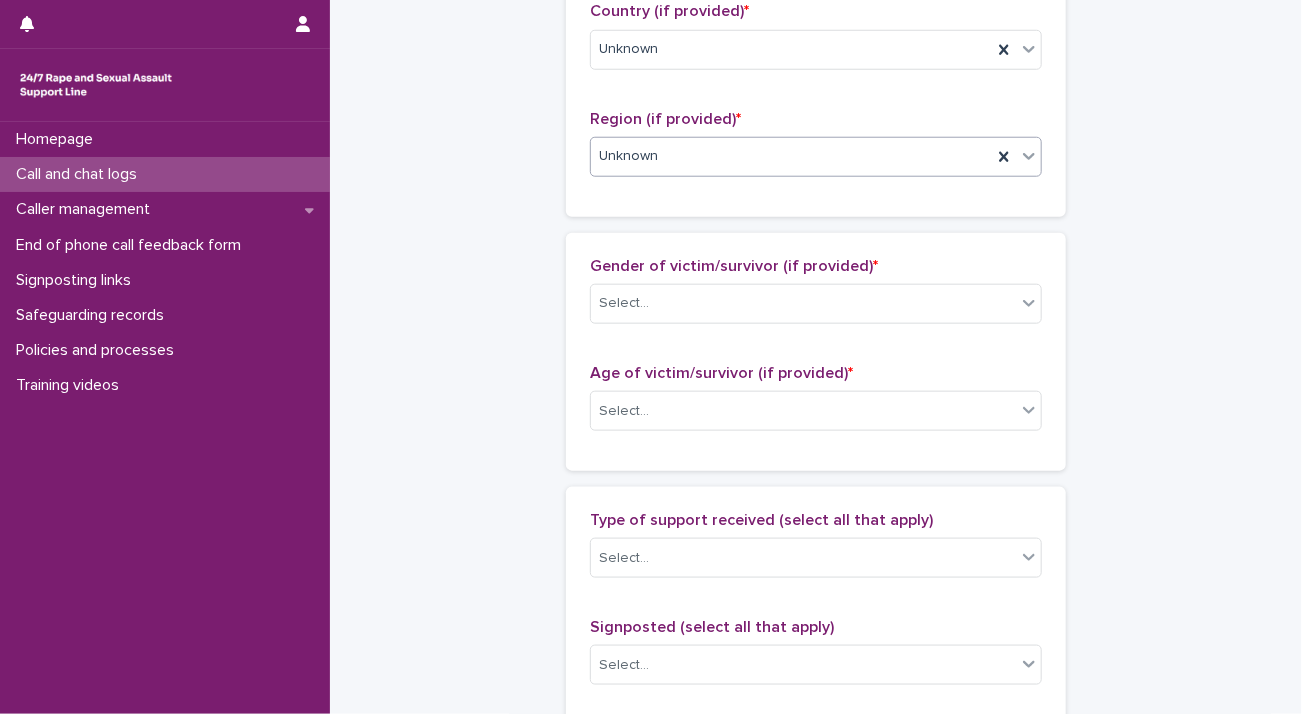 scroll, scrollTop: 844, scrollLeft: 0, axis: vertical 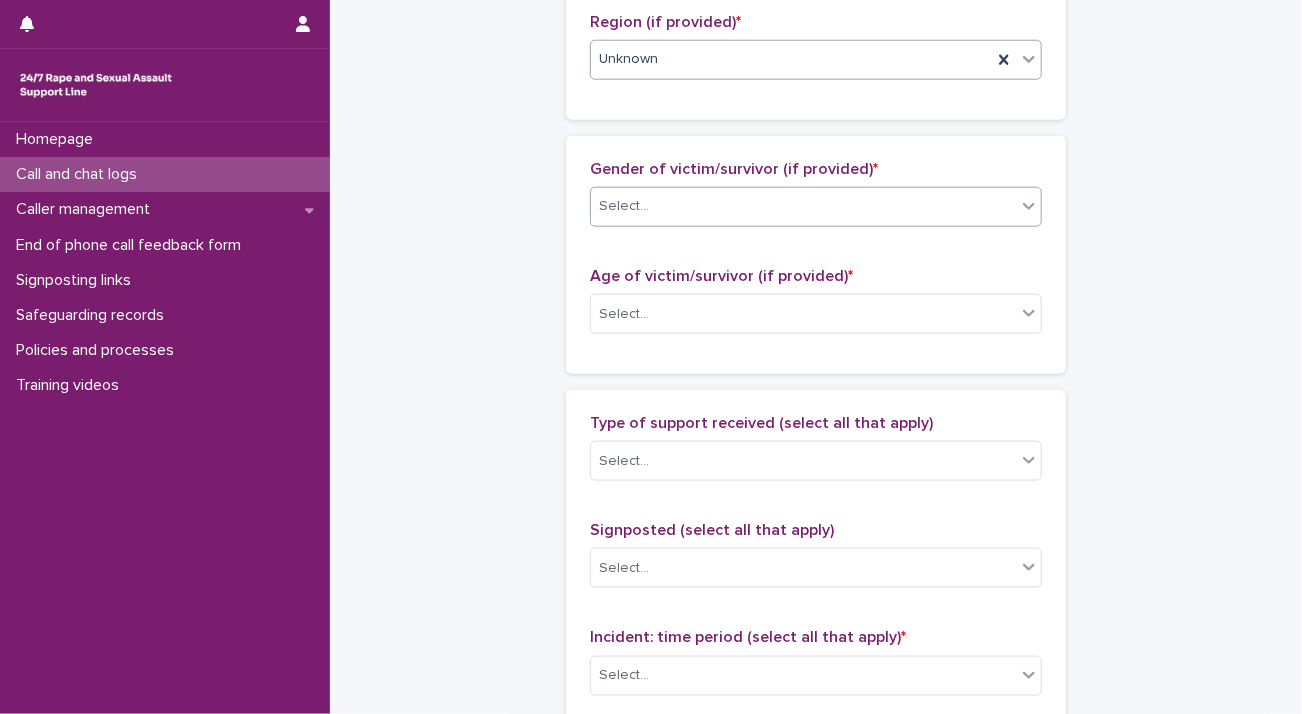 click at bounding box center [1029, 206] 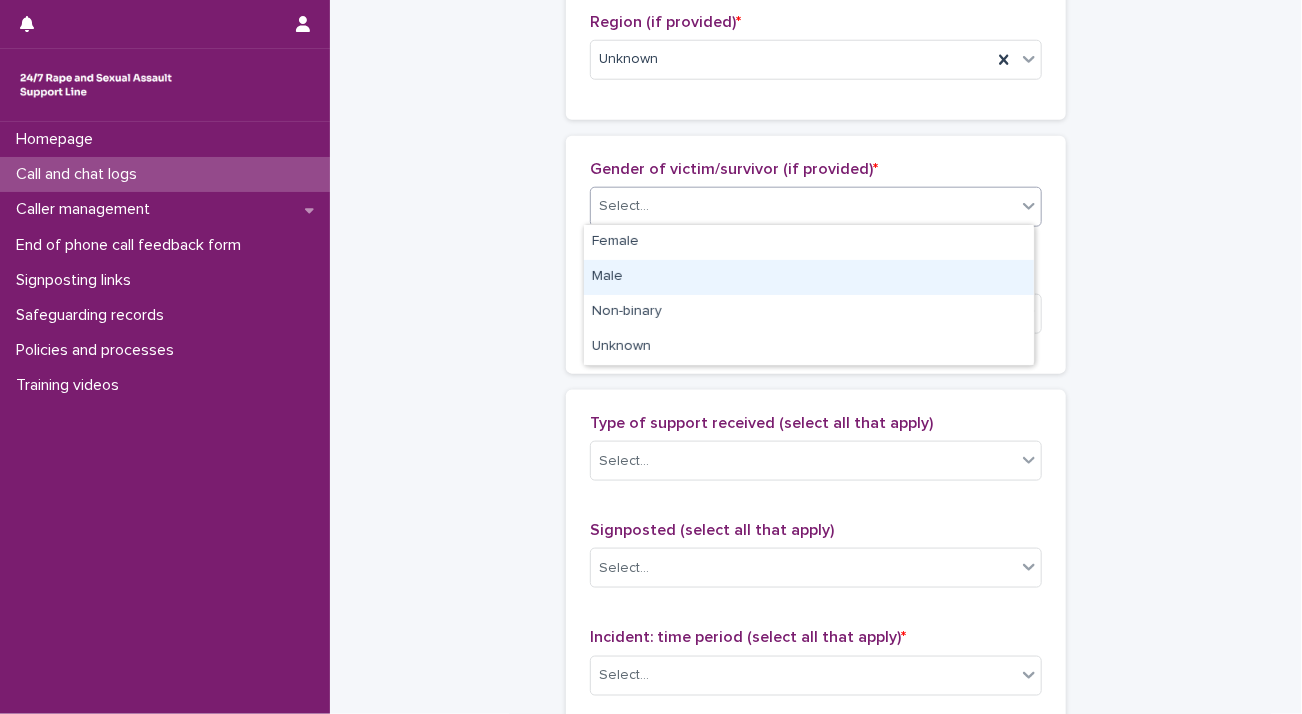 click on "Male" at bounding box center [809, 277] 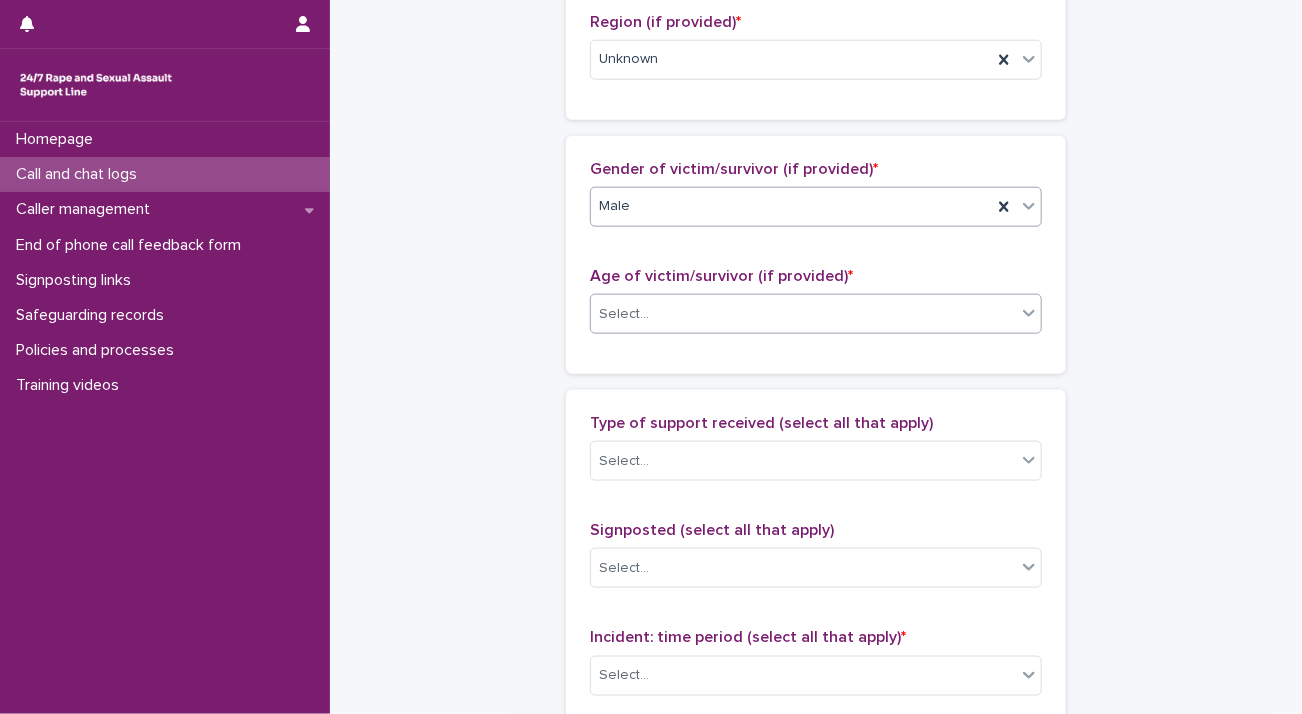 click 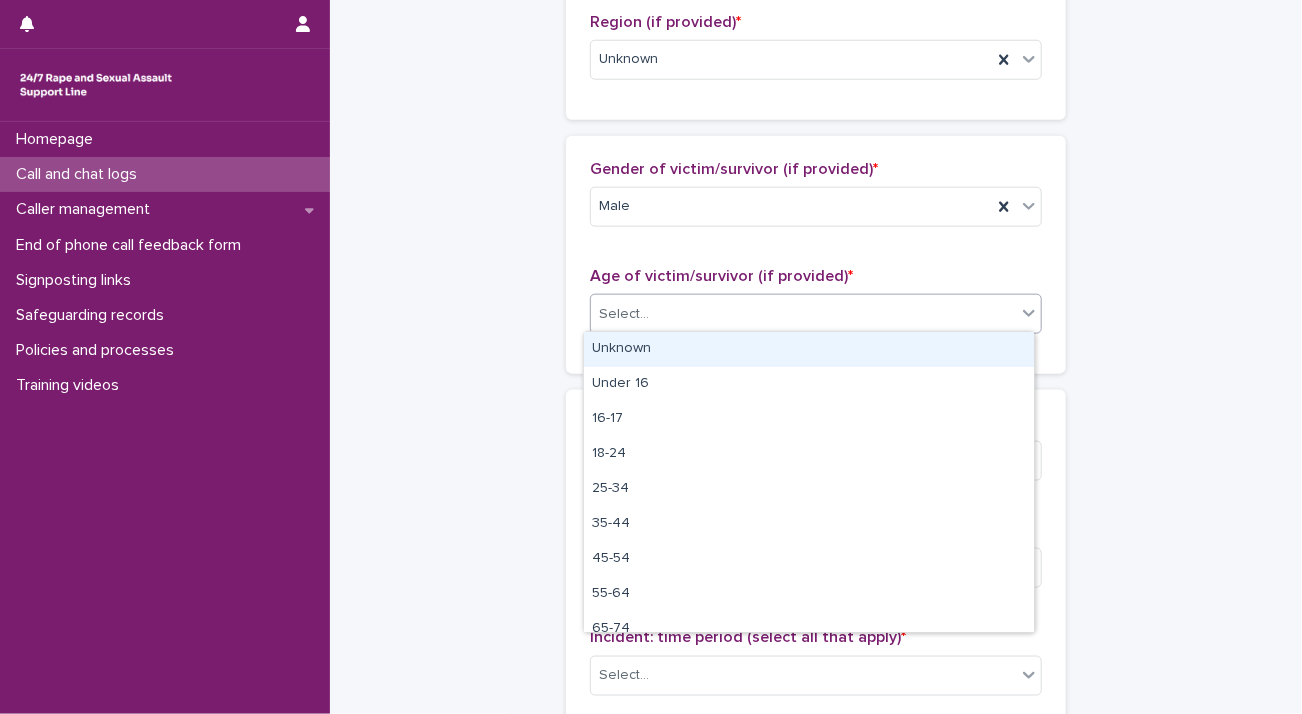 click on "Unknown" at bounding box center (809, 349) 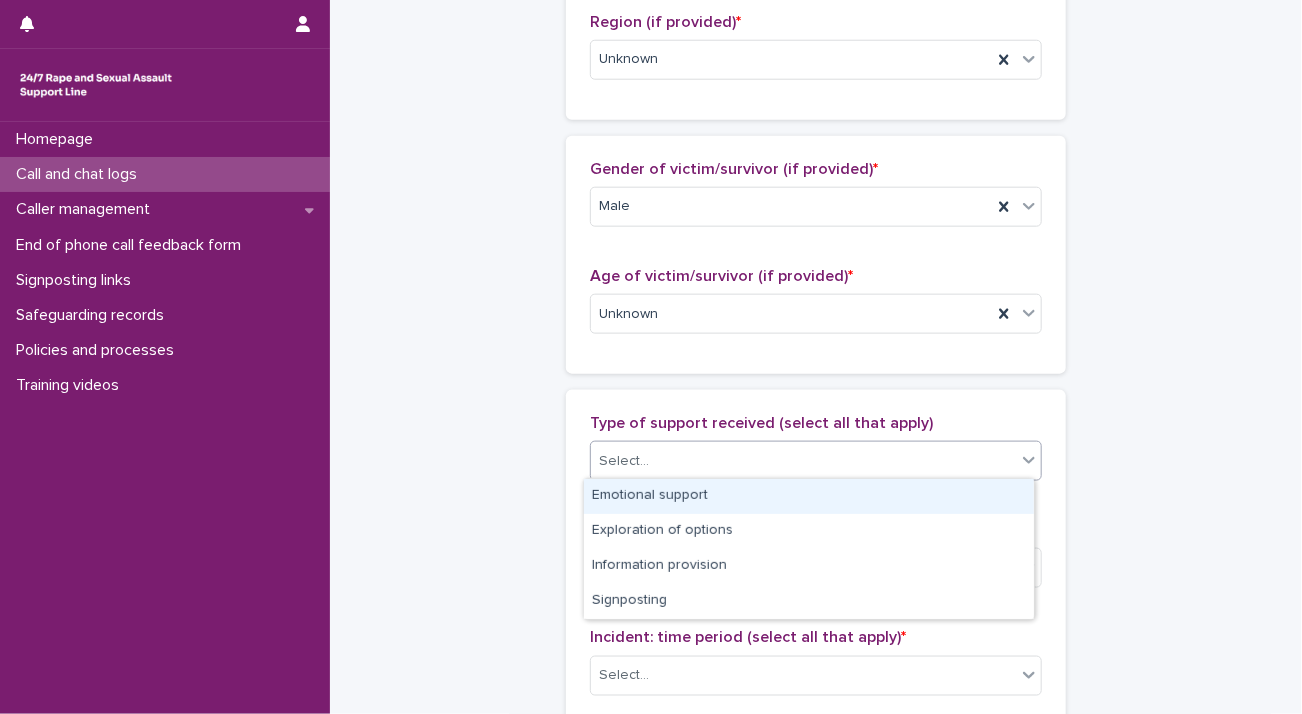 click at bounding box center (1029, 460) 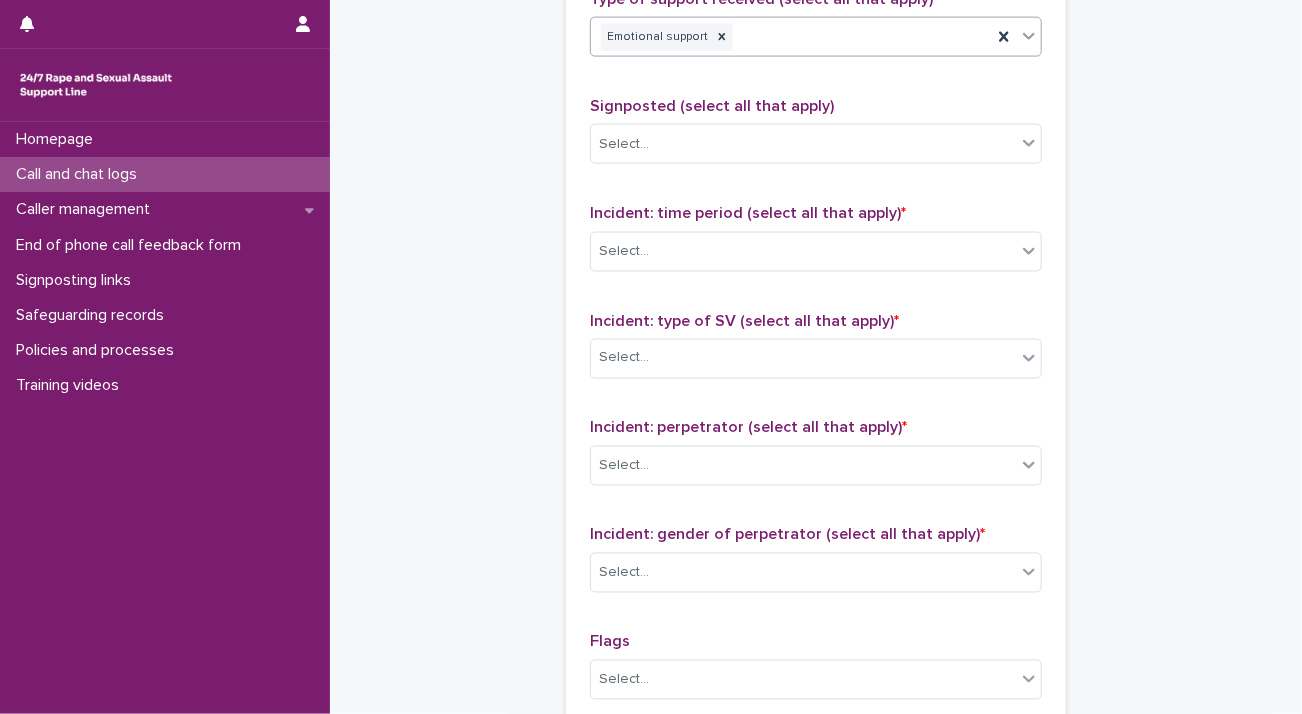 scroll, scrollTop: 1336, scrollLeft: 0, axis: vertical 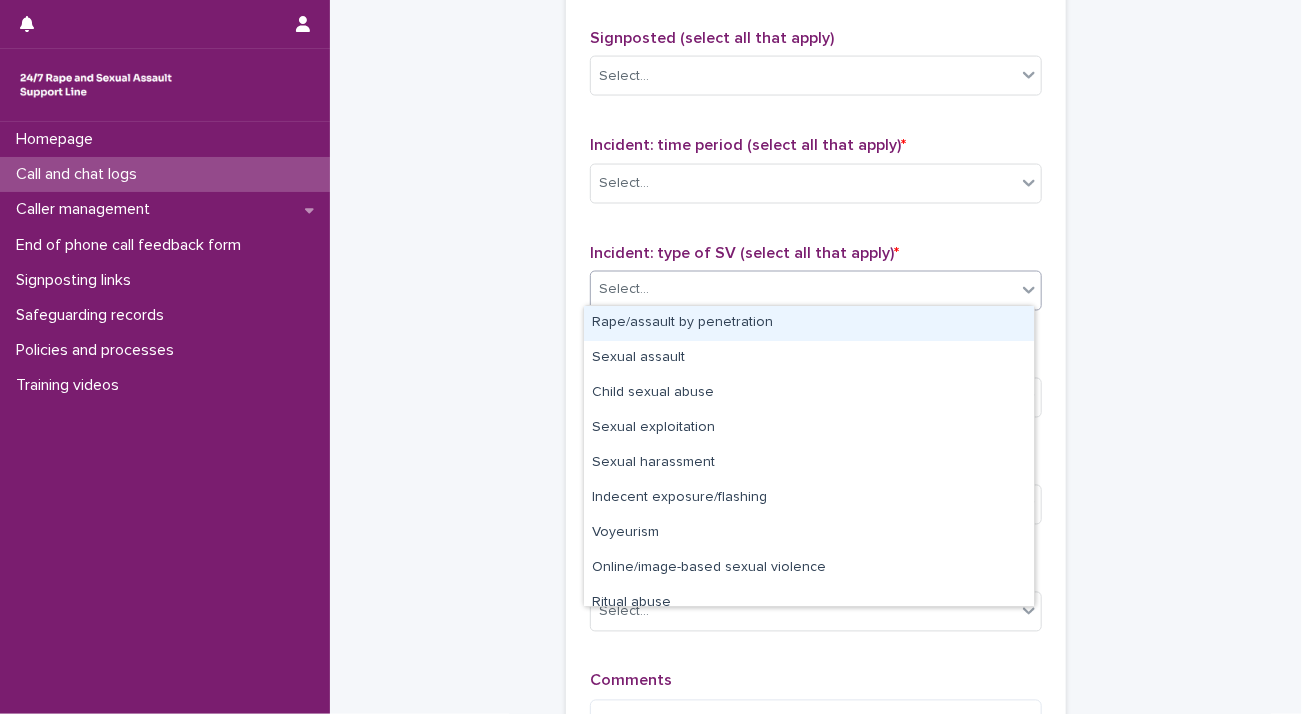 click 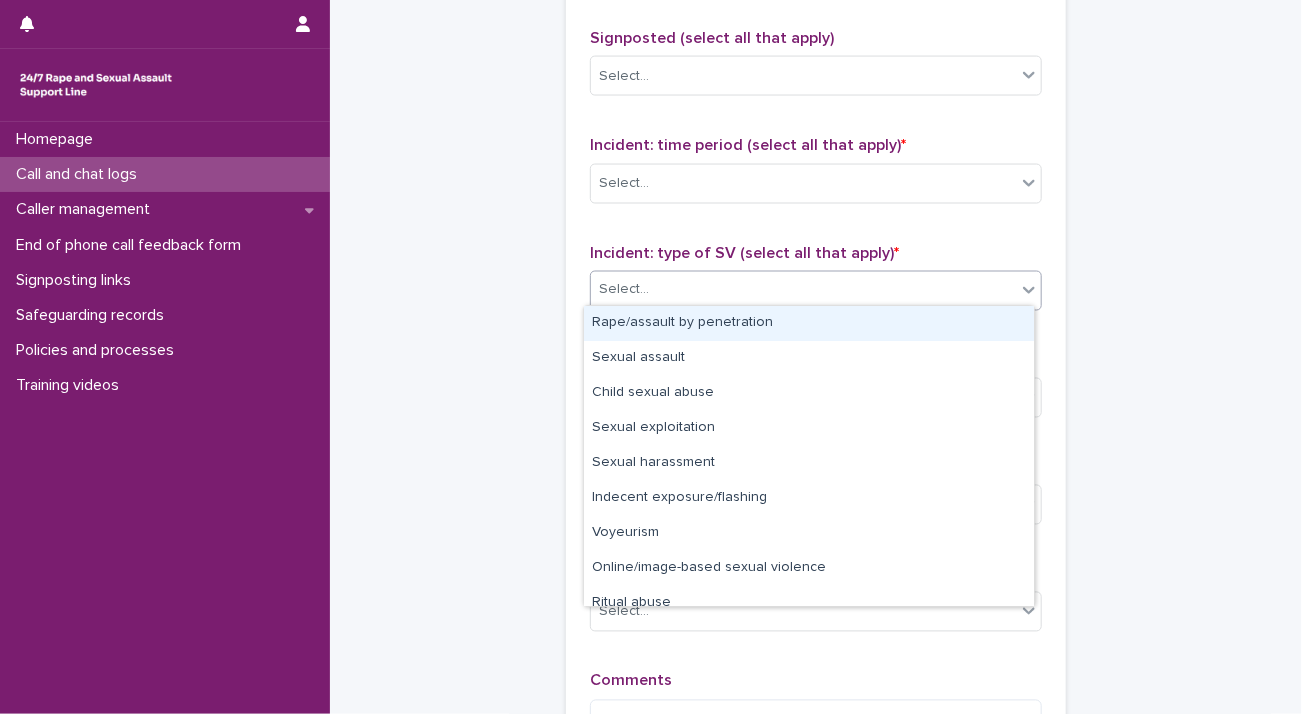 click on "Rape/assault by penetration" at bounding box center (809, 323) 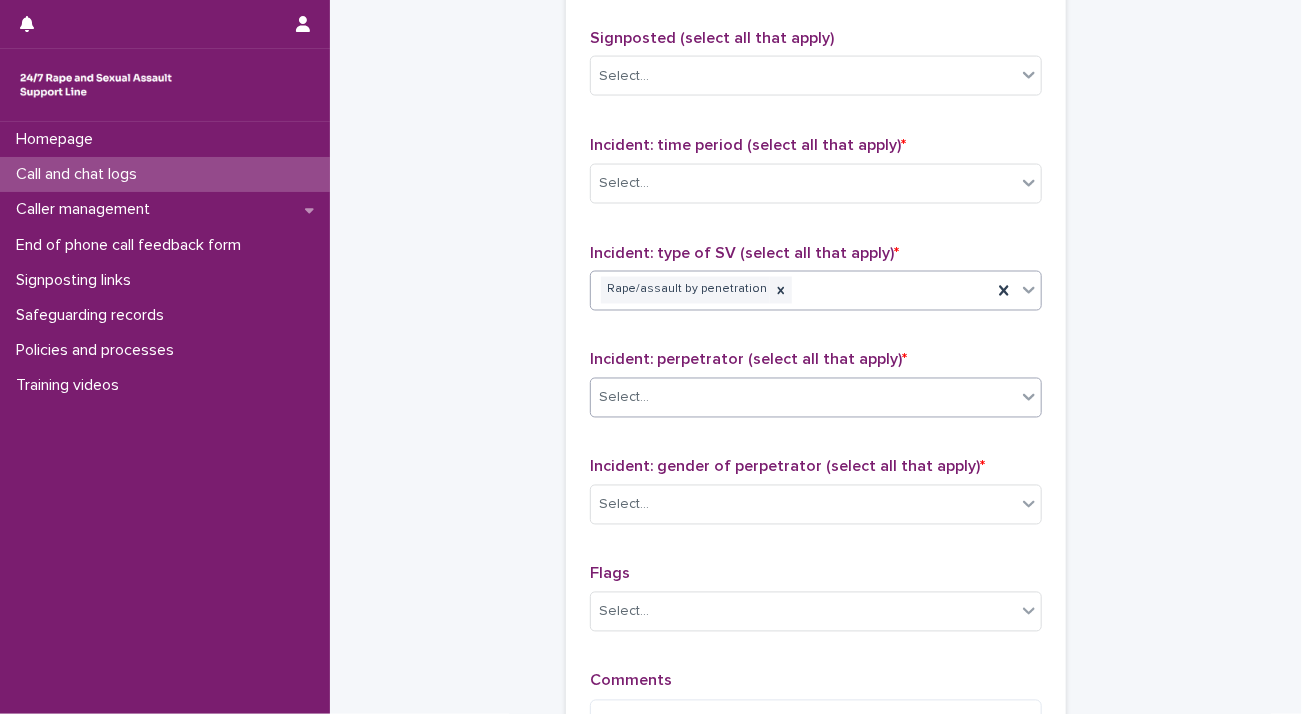 click at bounding box center (1029, 397) 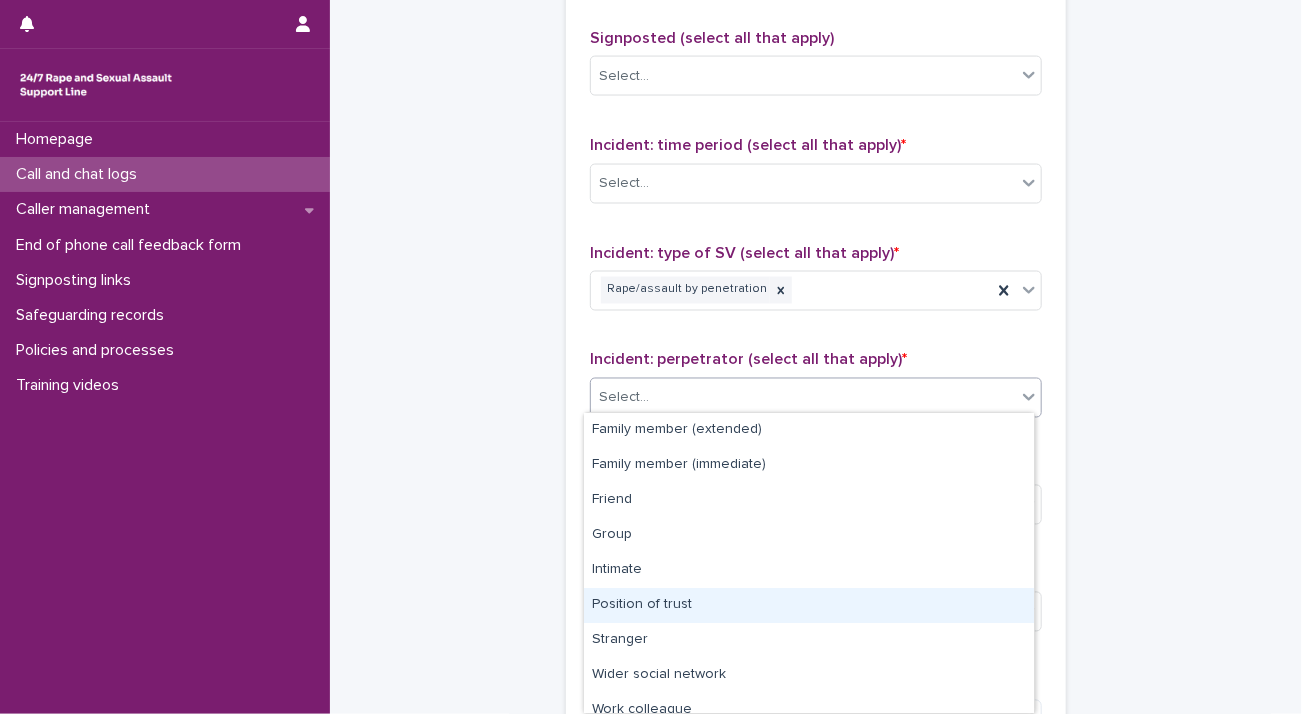 click on "Position of trust" at bounding box center [809, 605] 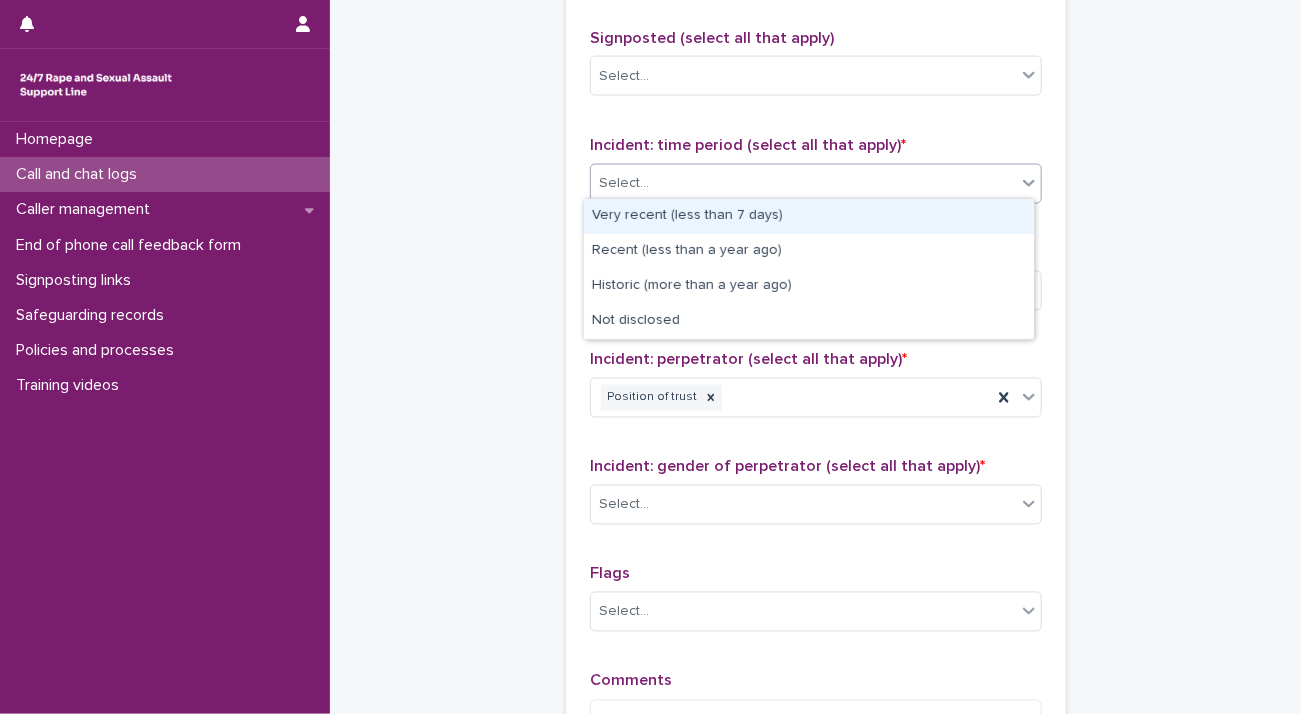 click 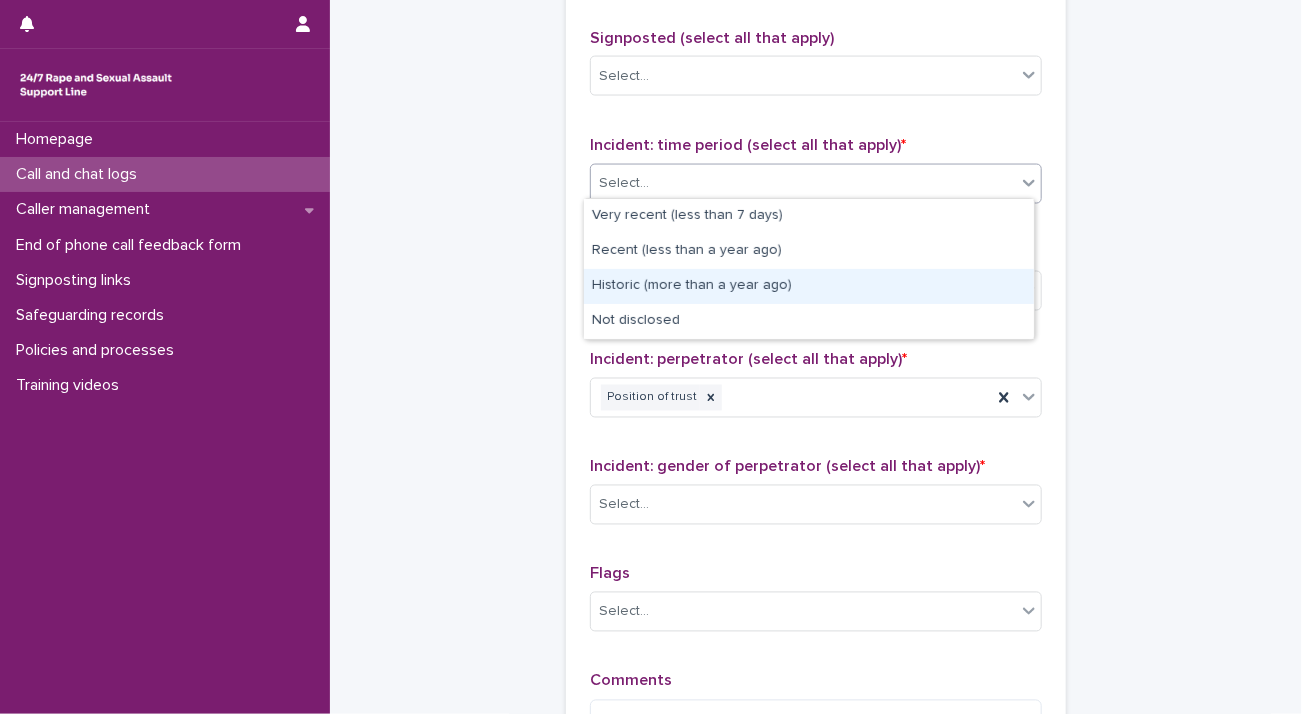 click on "Historic (more than a year ago)" at bounding box center (809, 286) 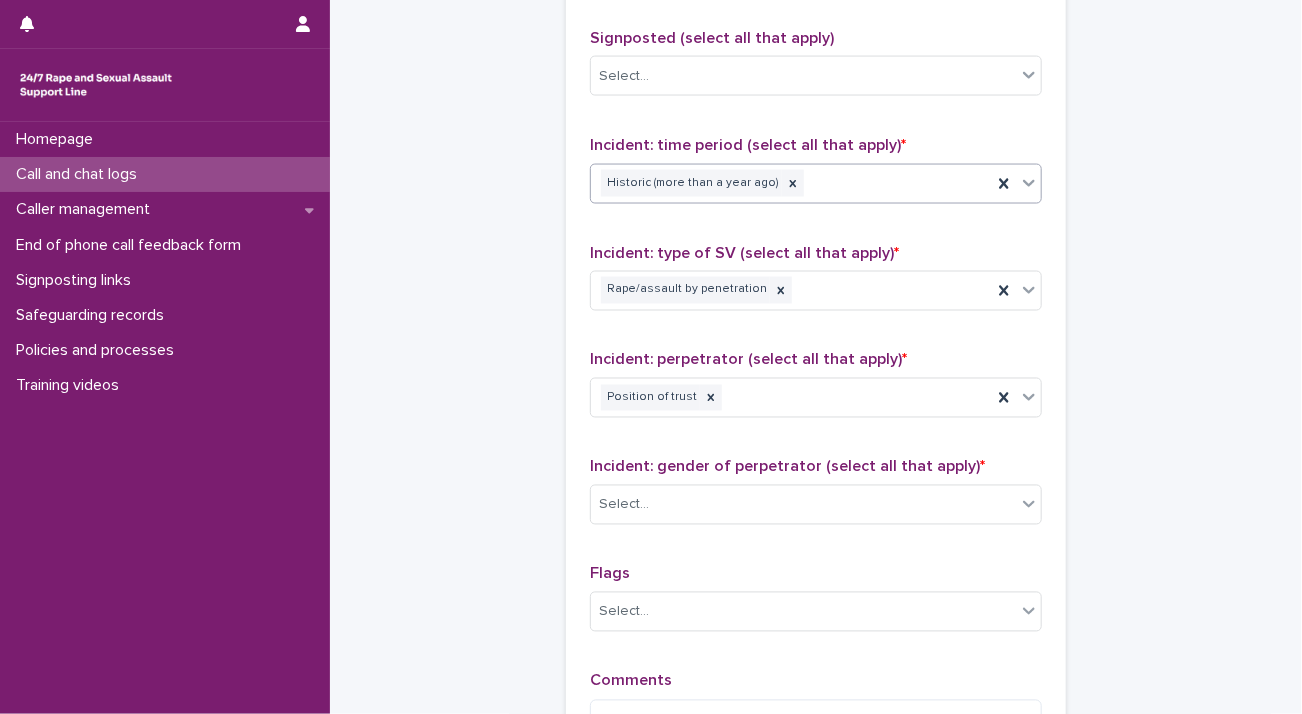 scroll, scrollTop: 1602, scrollLeft: 0, axis: vertical 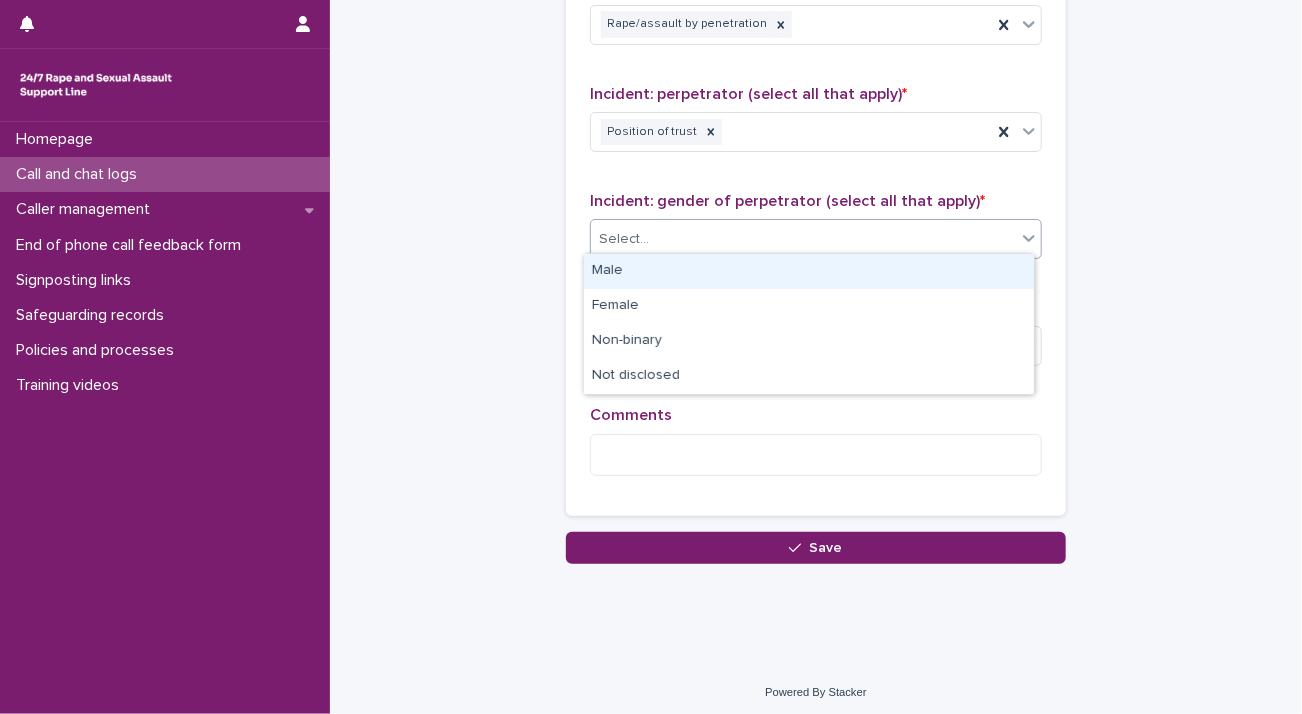 click on "Select..." at bounding box center (803, 239) 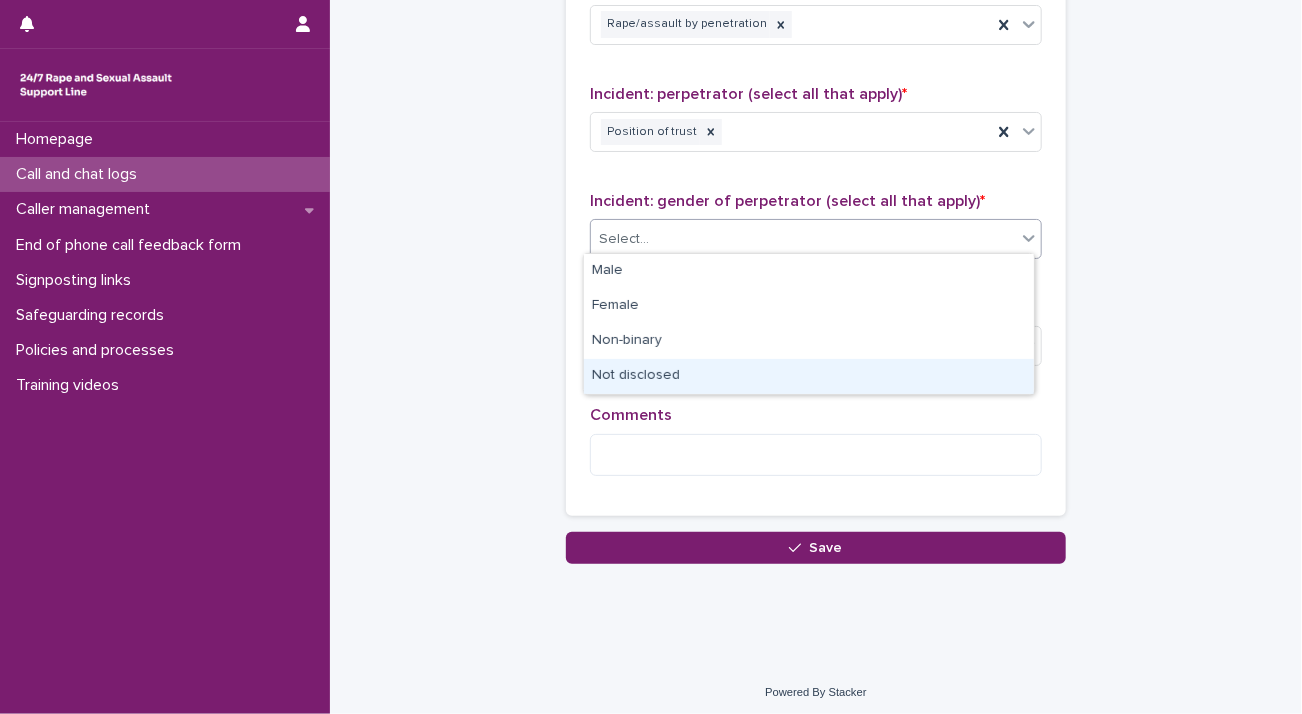 click on "Not disclosed" at bounding box center (809, 376) 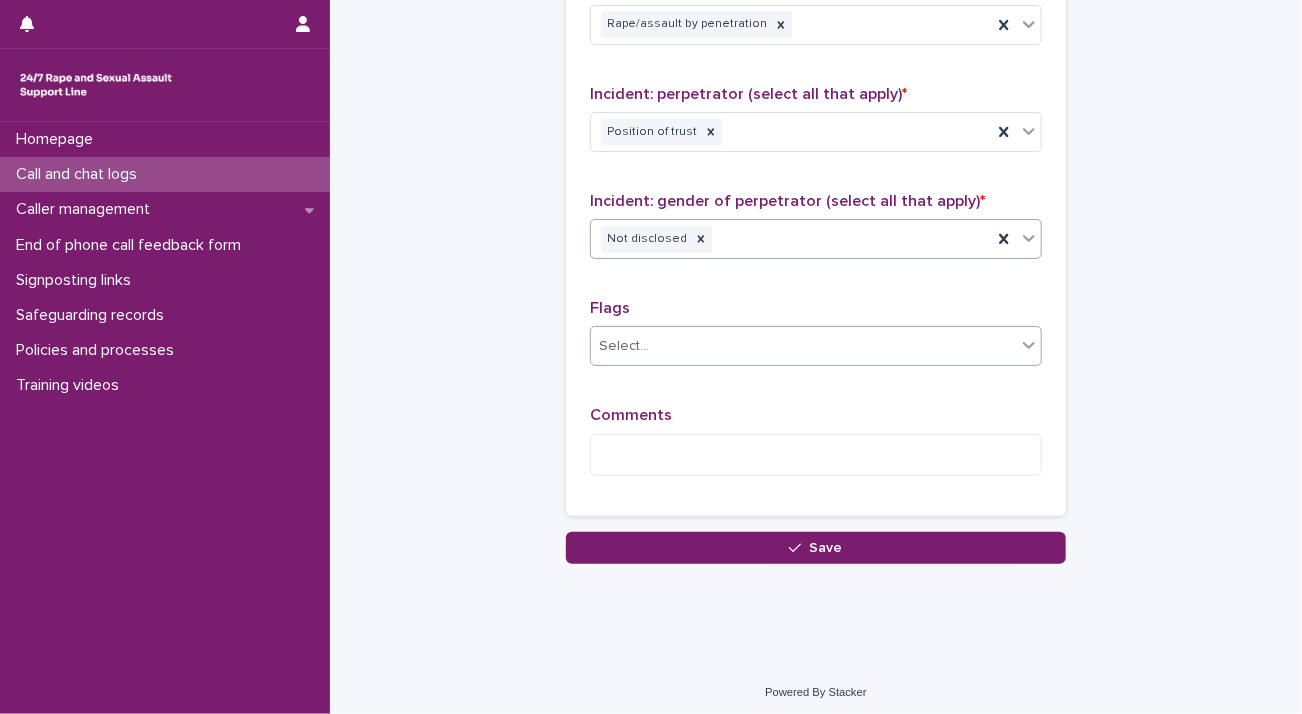 click at bounding box center (1029, 345) 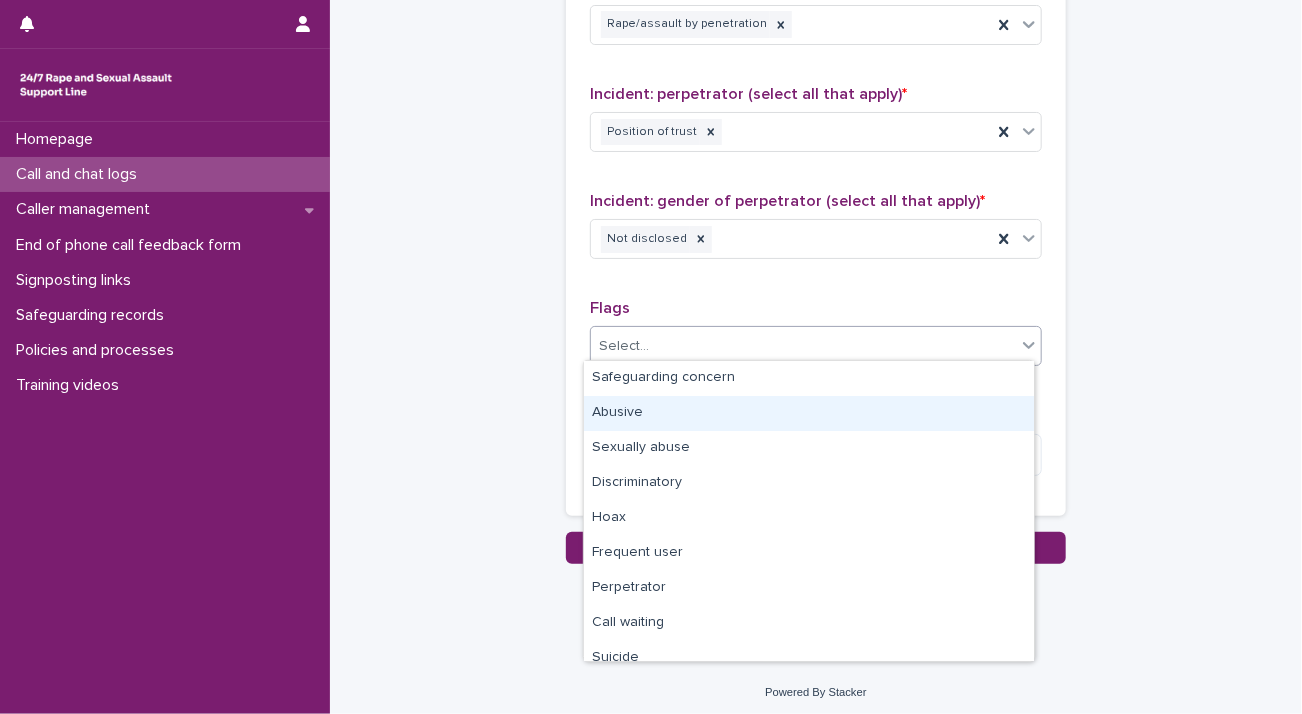 click on "Abusive" at bounding box center (809, 413) 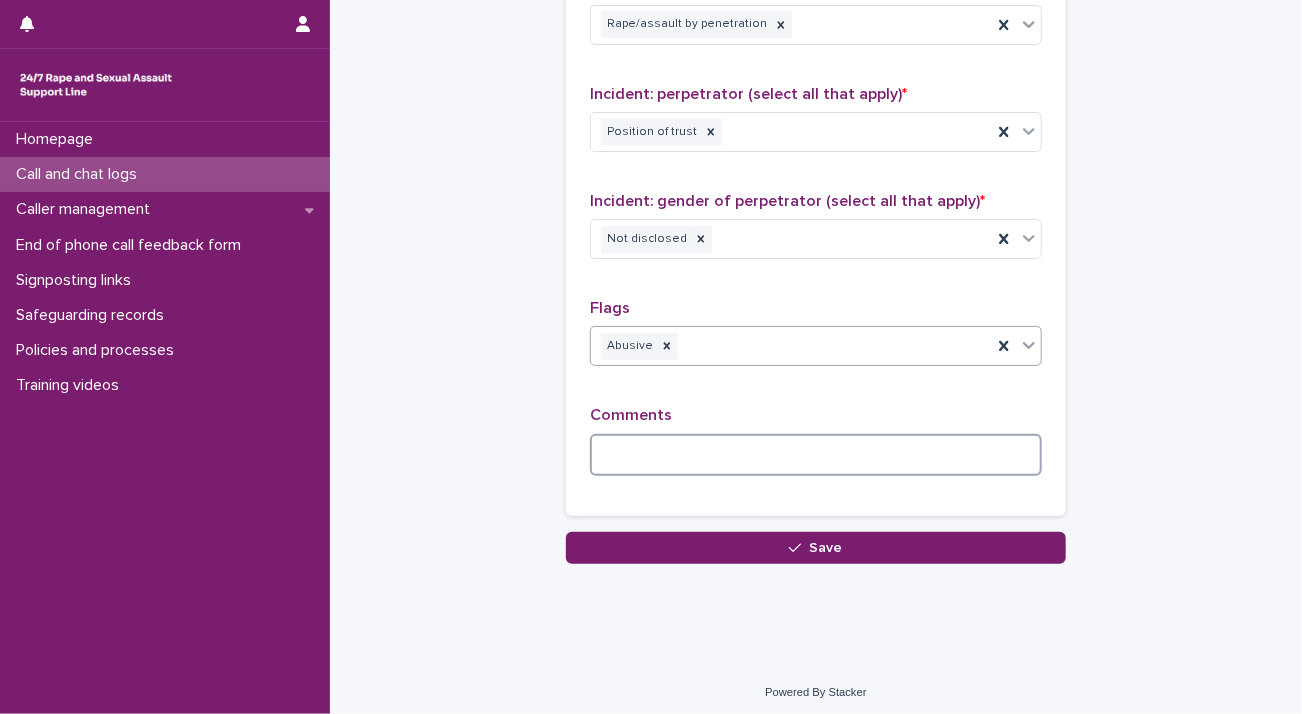 click at bounding box center (816, 455) 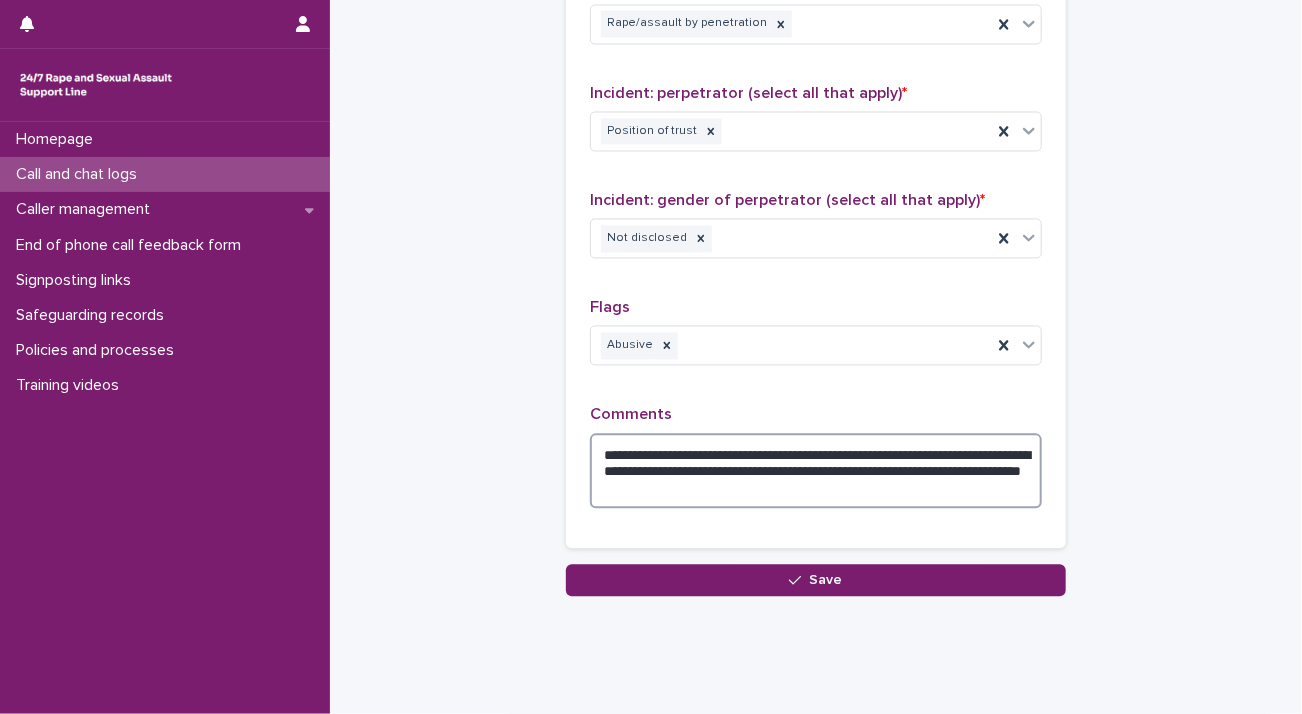 click on "**********" at bounding box center (816, 472) 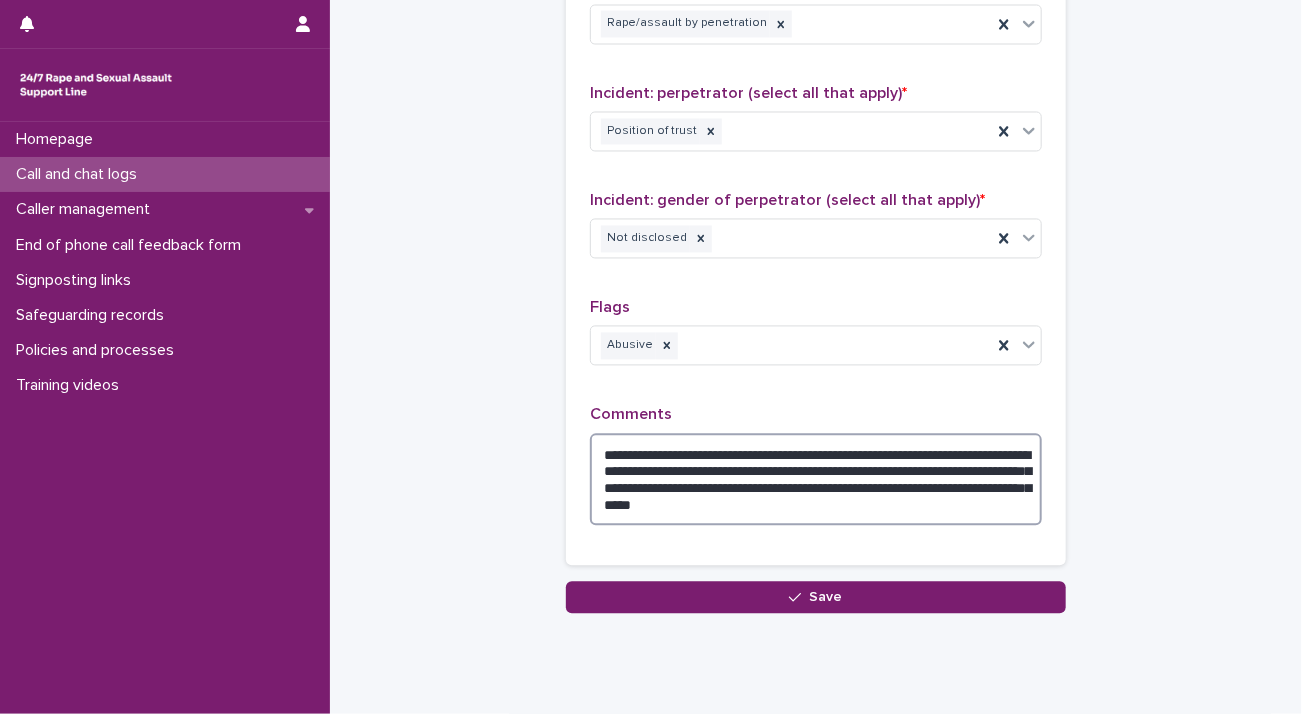 click on "**********" at bounding box center [816, 480] 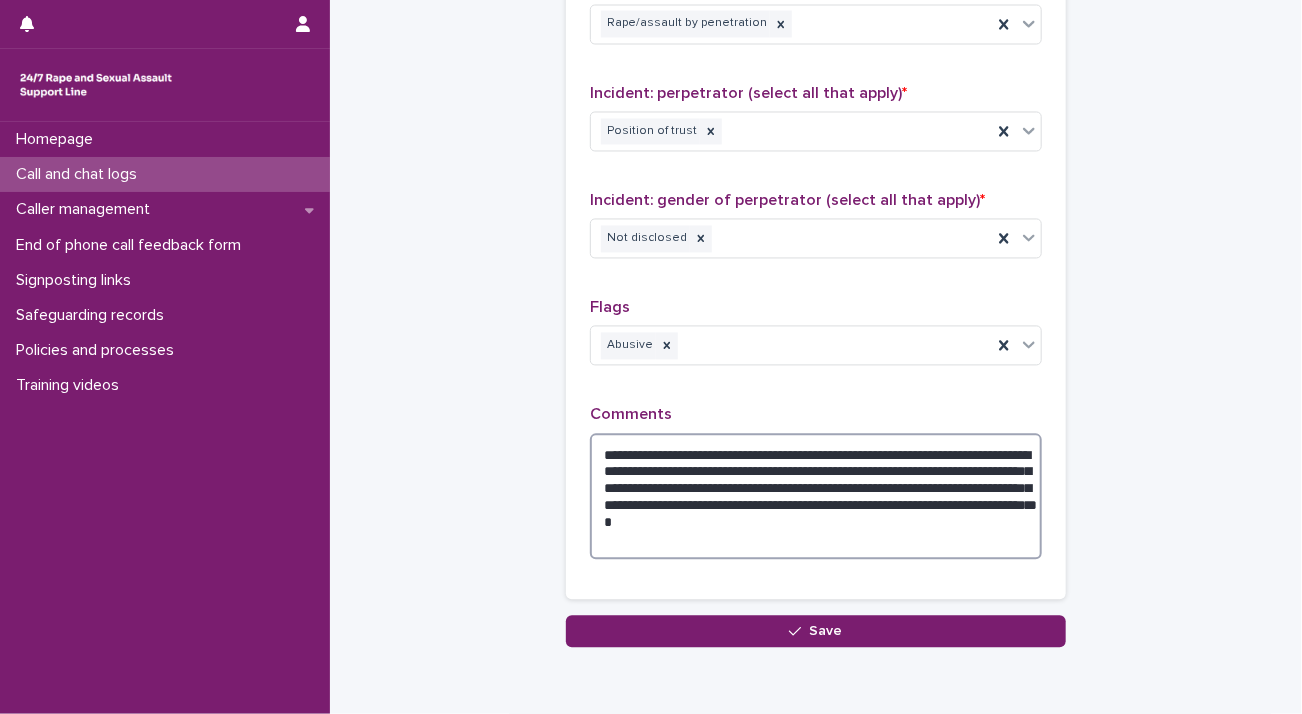 drag, startPoint x: 625, startPoint y: 501, endPoint x: 658, endPoint y: 515, distance: 35.846897 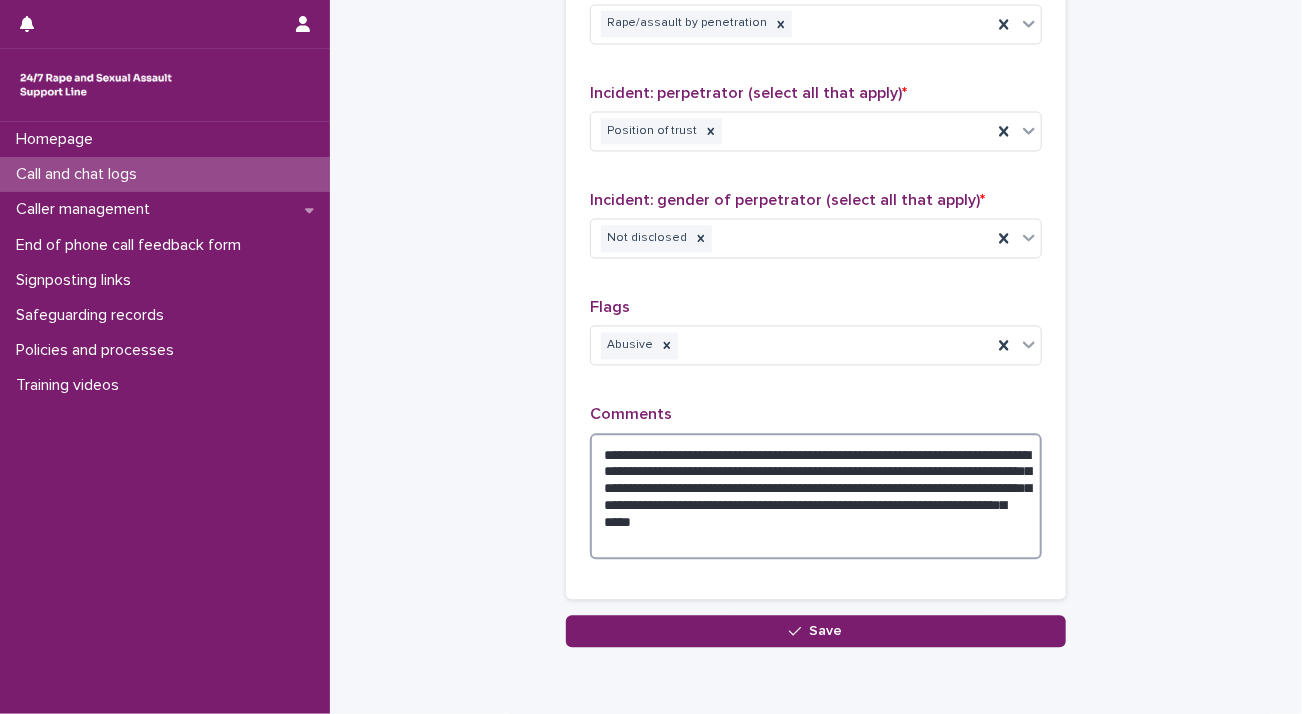 click on "**********" at bounding box center [816, 497] 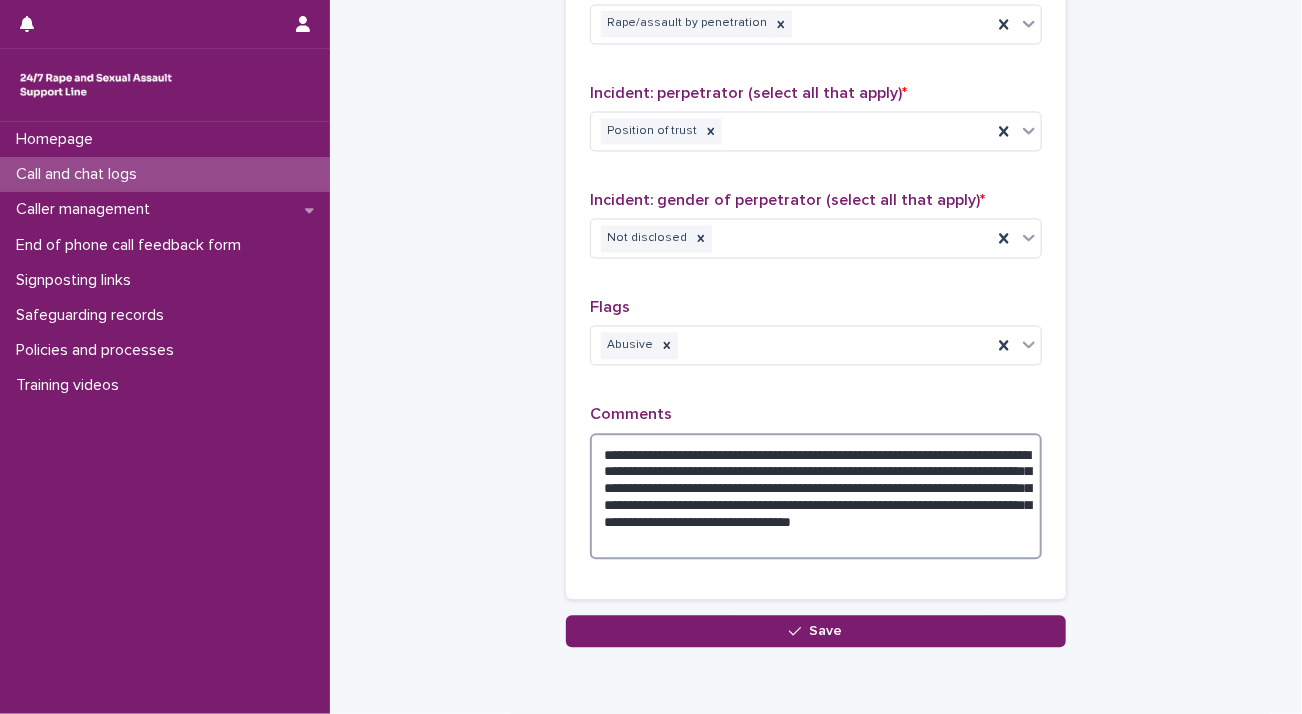 click on "**********" at bounding box center [816, 497] 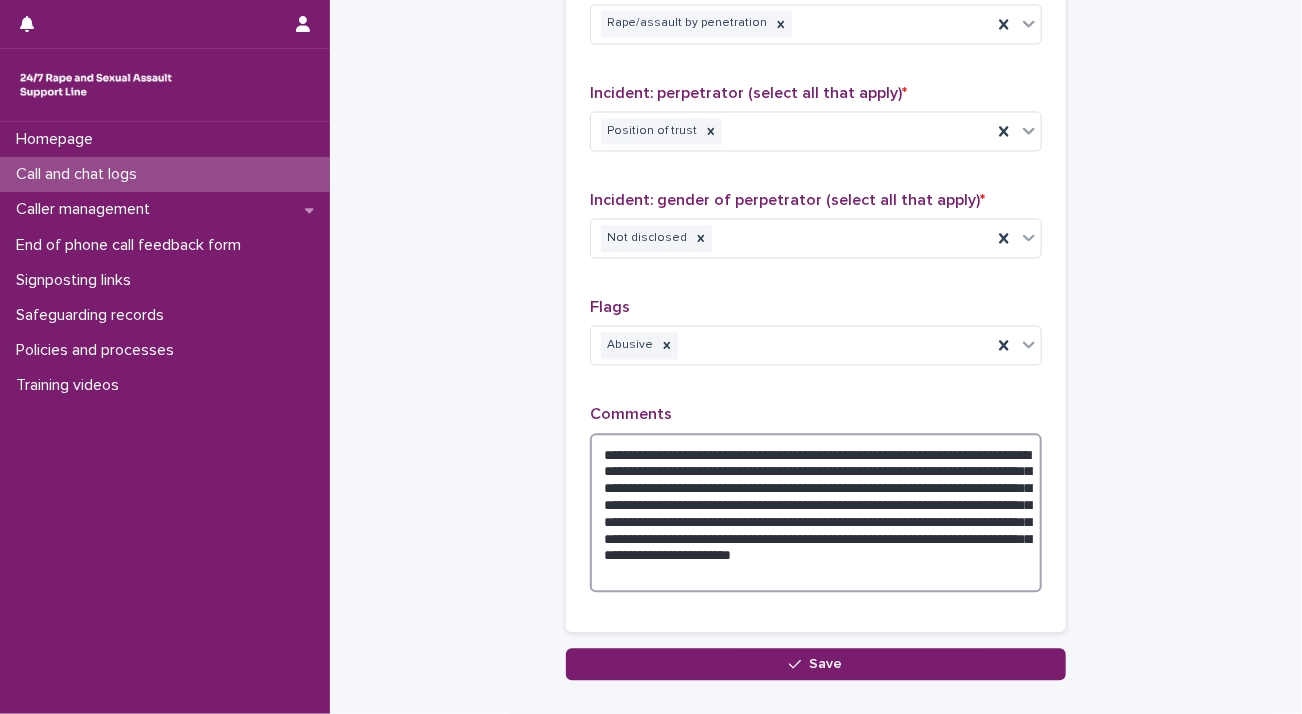 click on "**********" at bounding box center (816, 514) 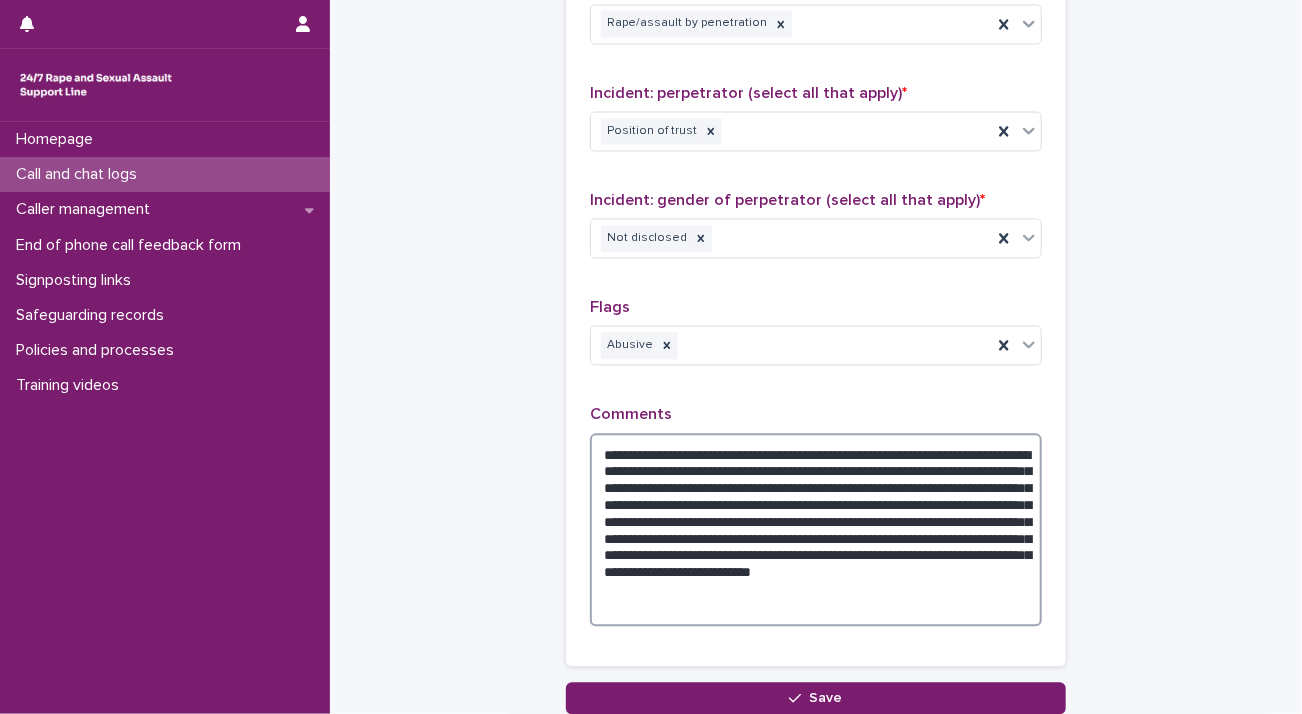 drag, startPoint x: 716, startPoint y: 565, endPoint x: 995, endPoint y: 560, distance: 279.0448 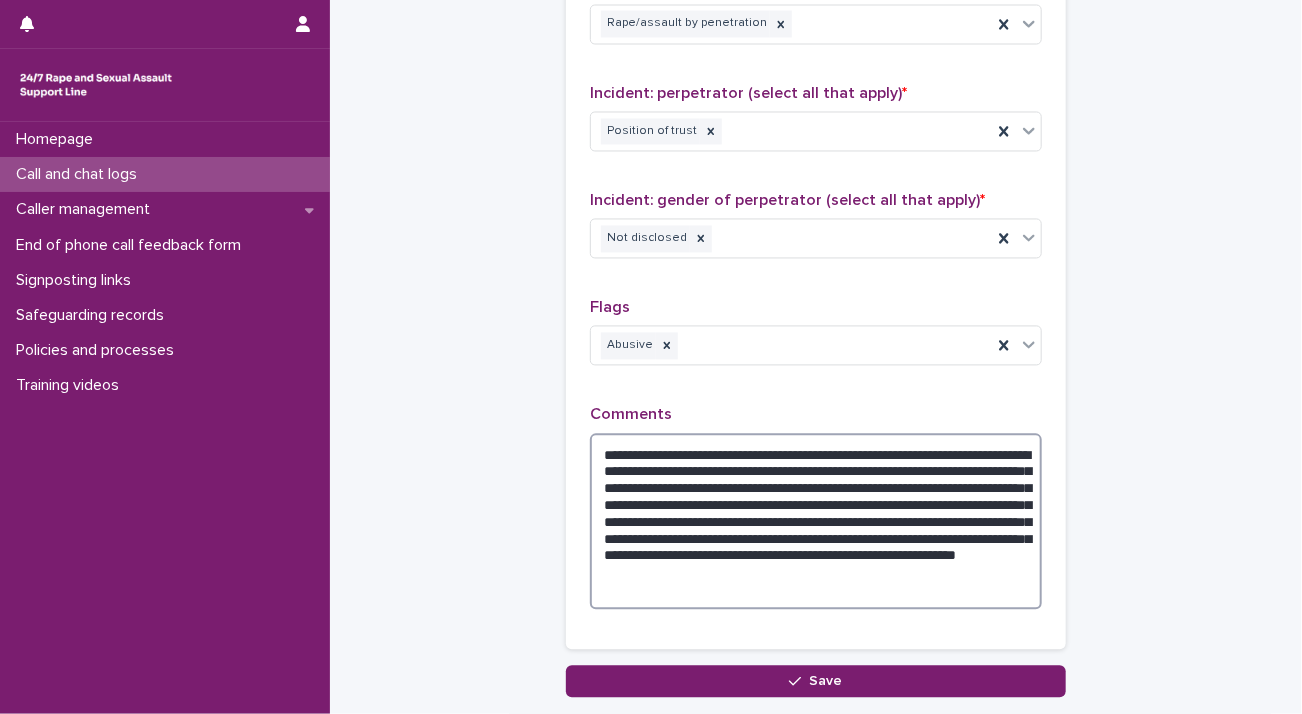 drag, startPoint x: 926, startPoint y: 560, endPoint x: 968, endPoint y: 585, distance: 48.8774 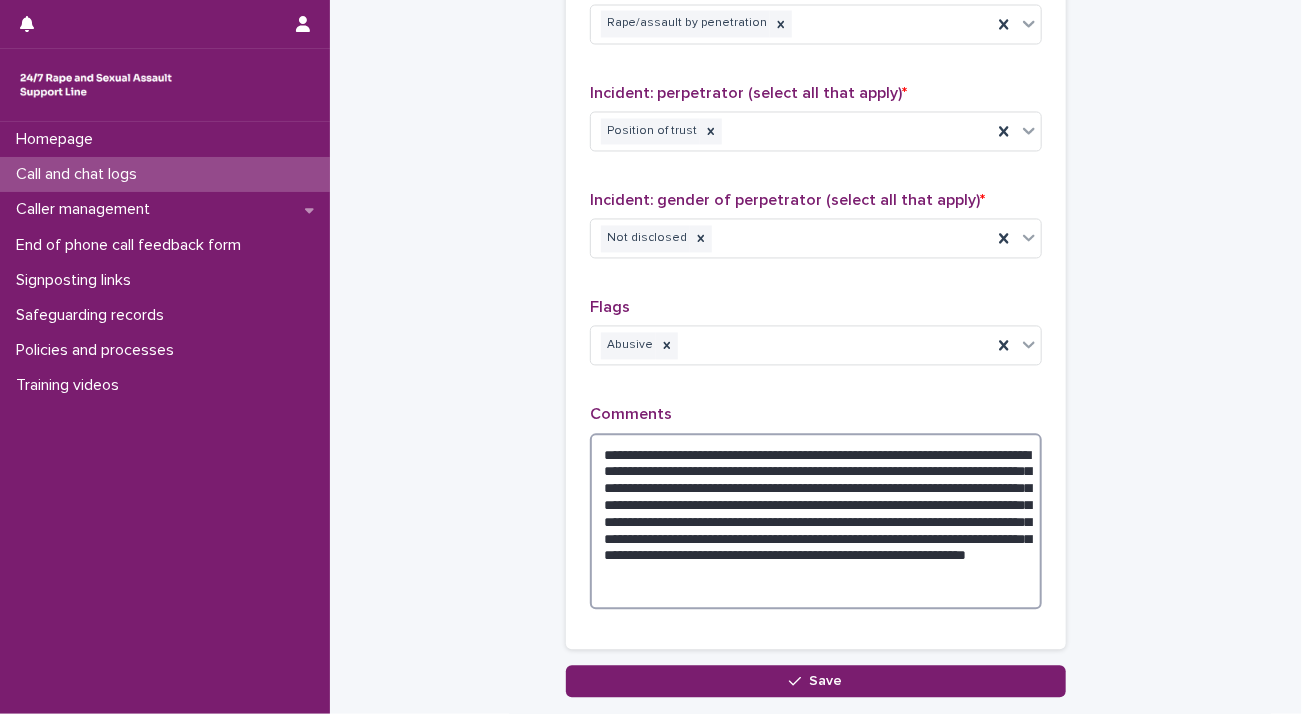 click on "**********" at bounding box center (816, 522) 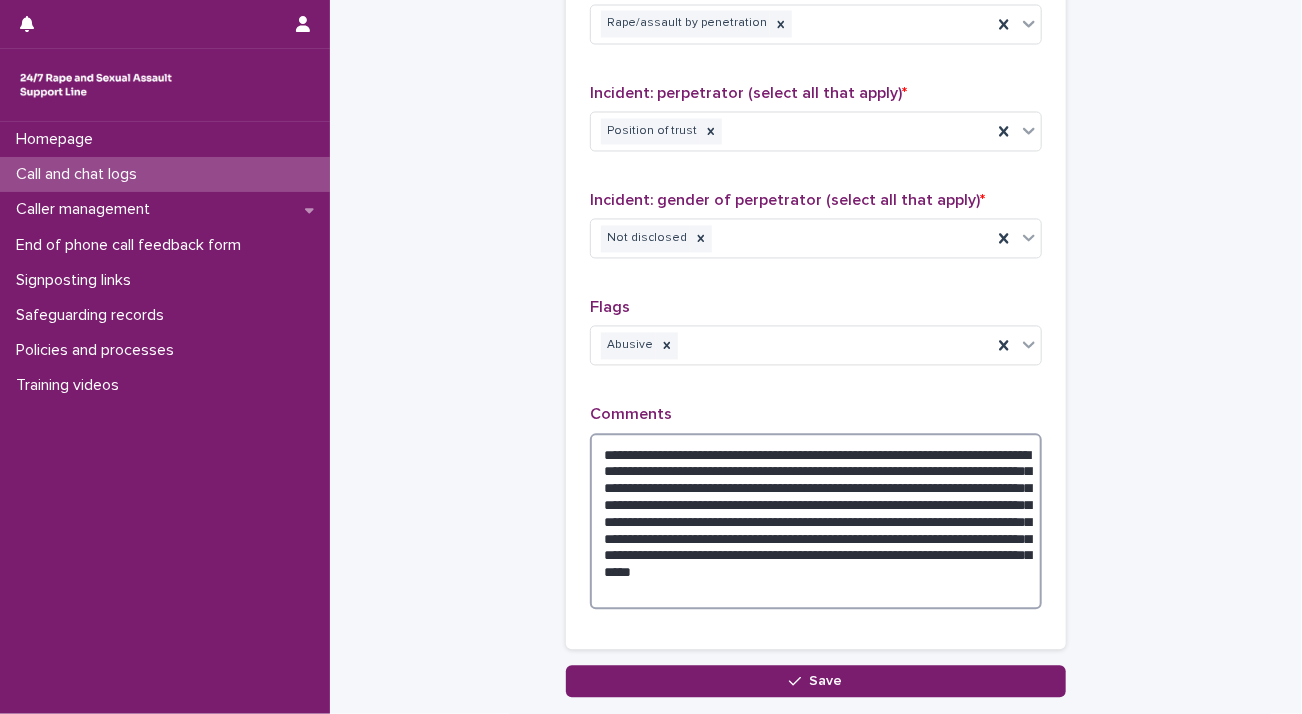 paste on "**********" 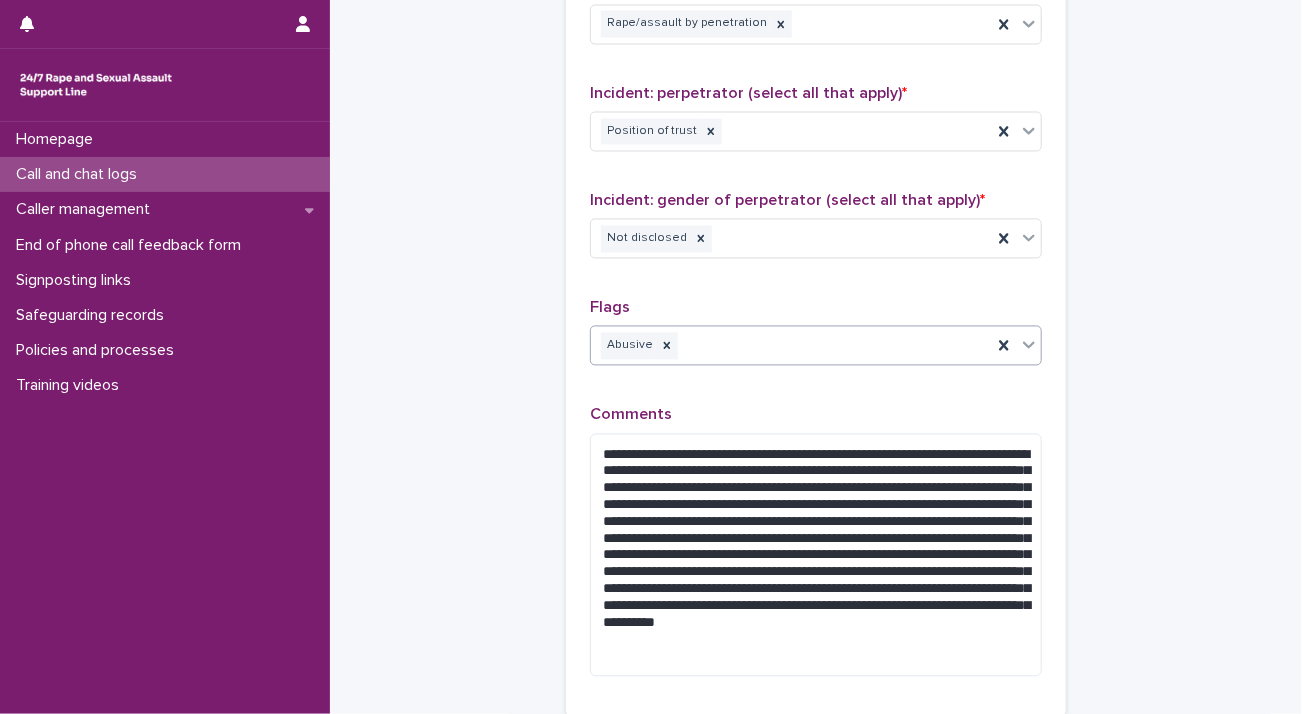 click 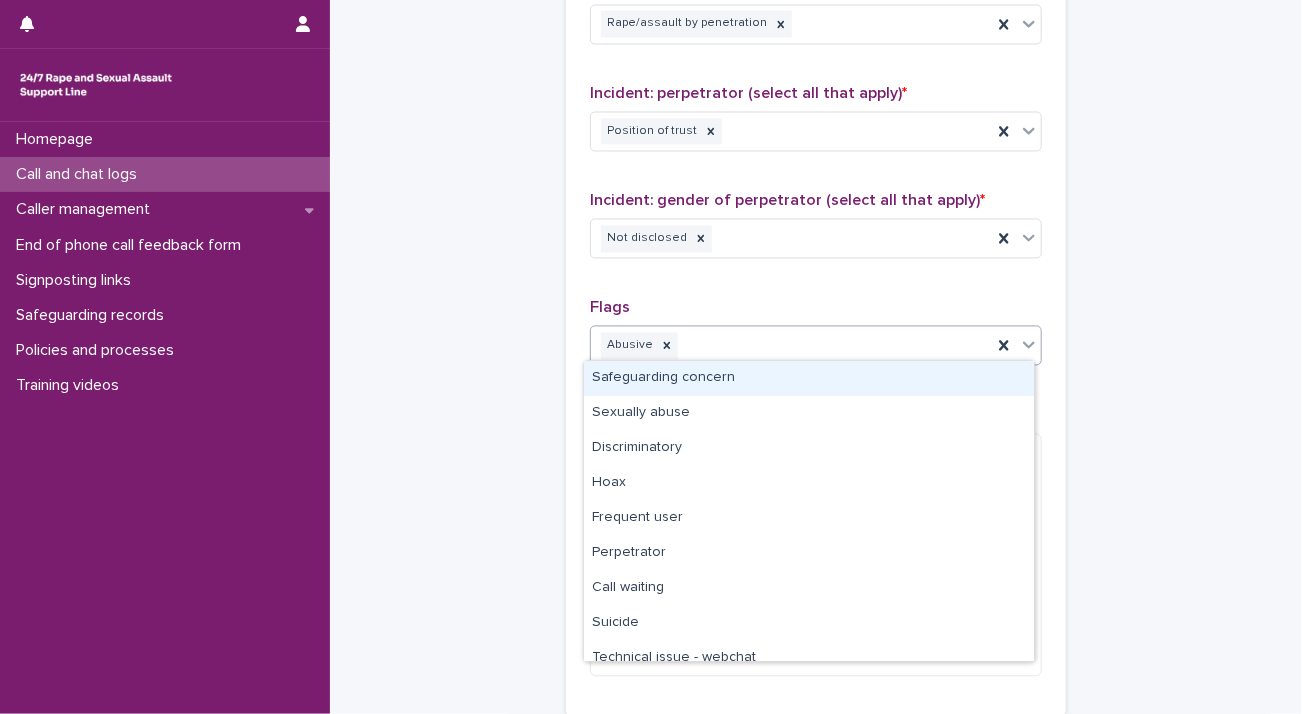 click on "Safeguarding concern" at bounding box center [809, 378] 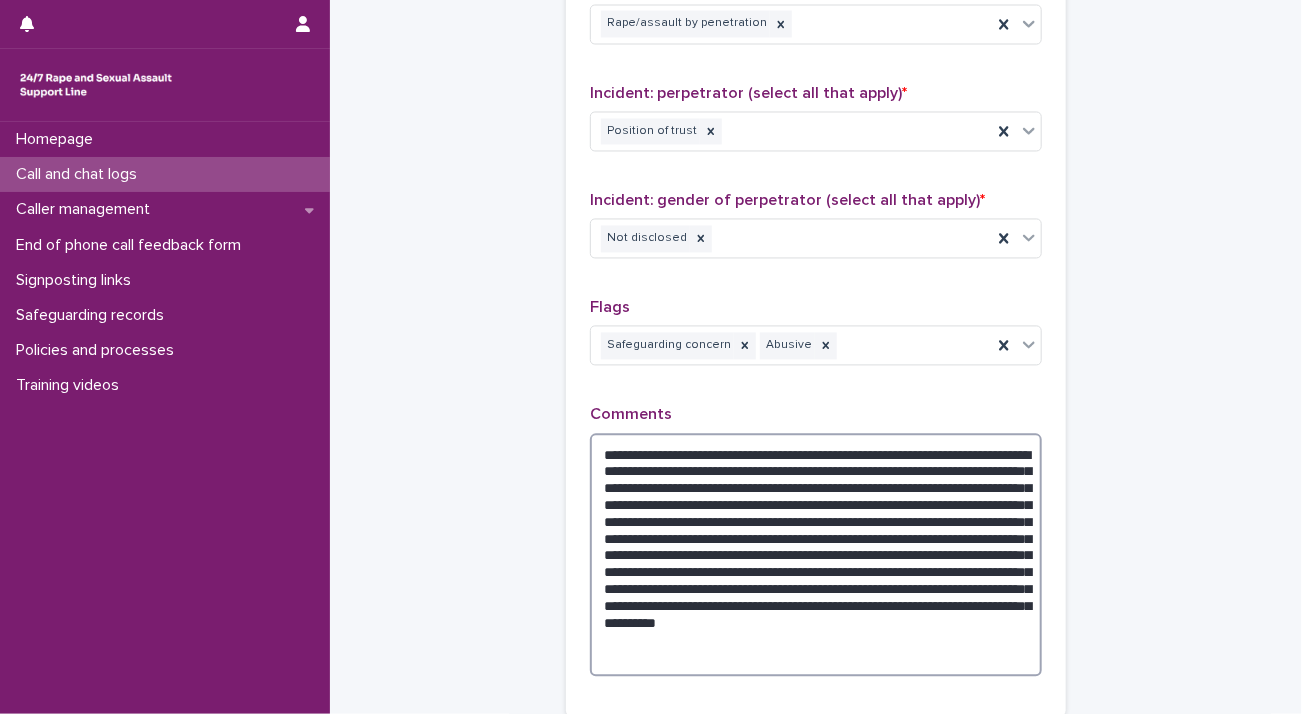 click on "**********" at bounding box center (816, 556) 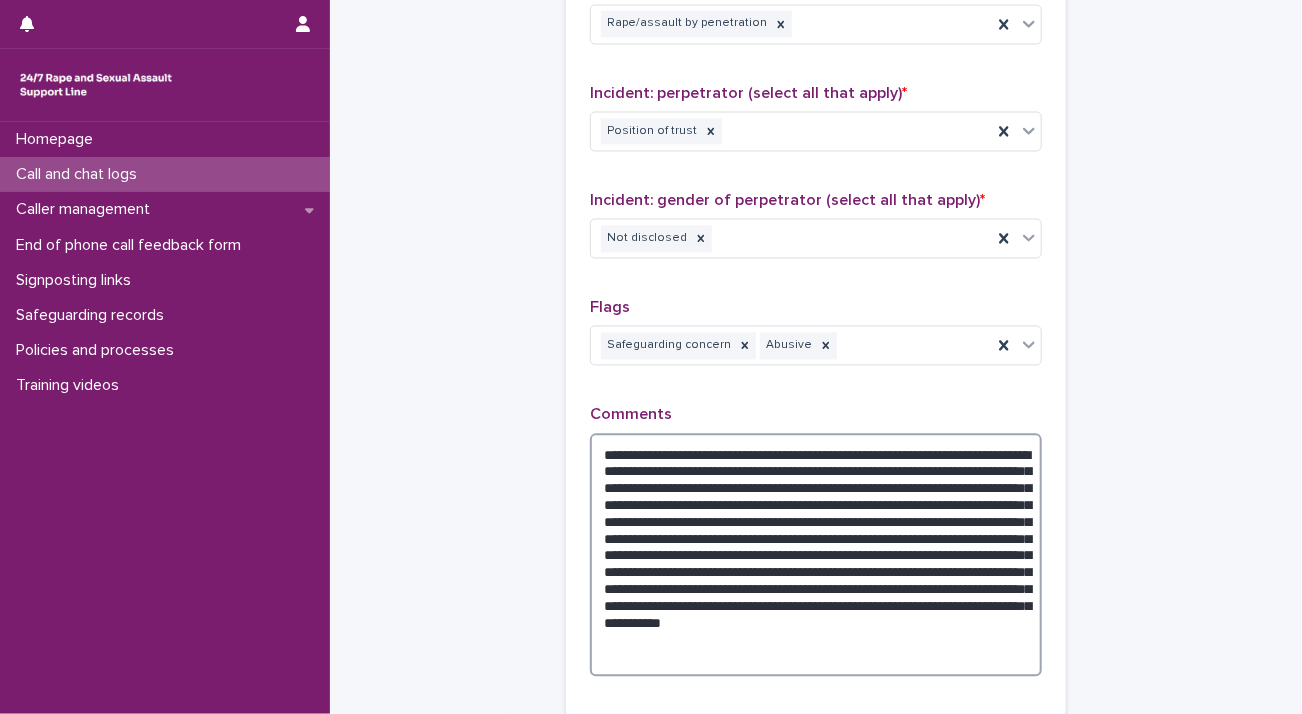 click on "**********" at bounding box center [816, 556] 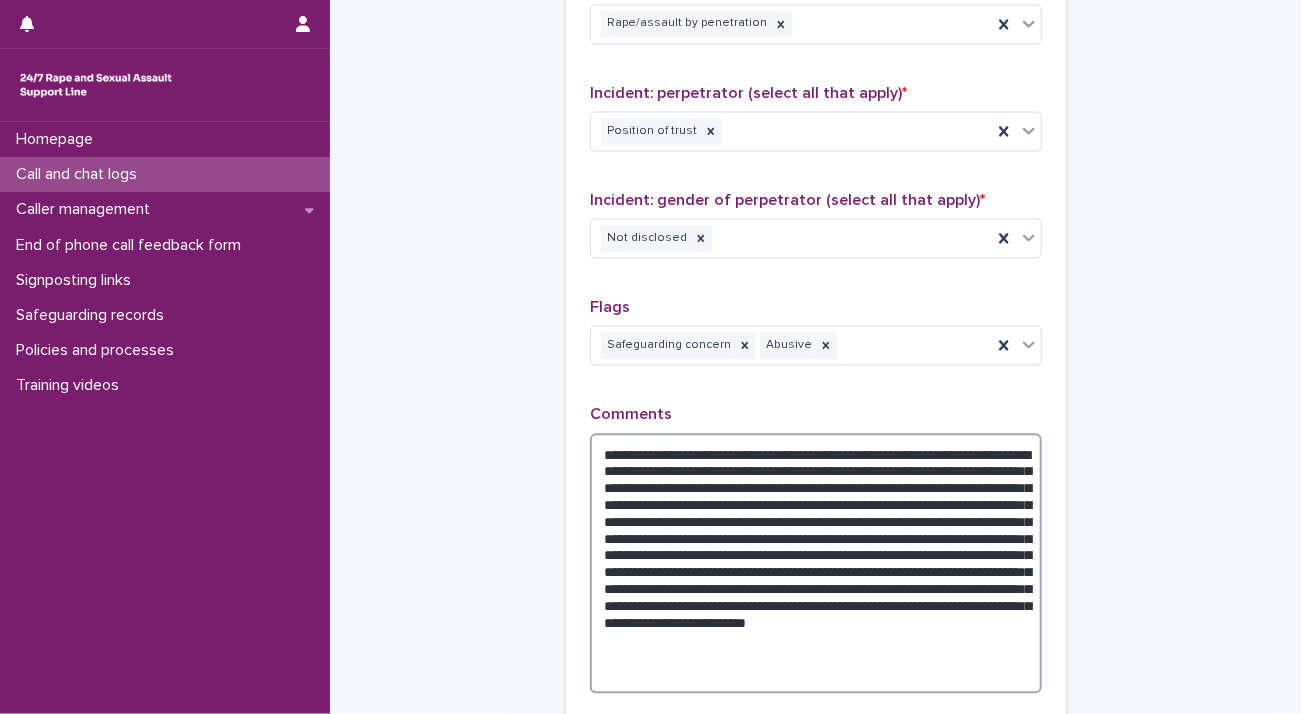 click on "**********" at bounding box center (816, 564) 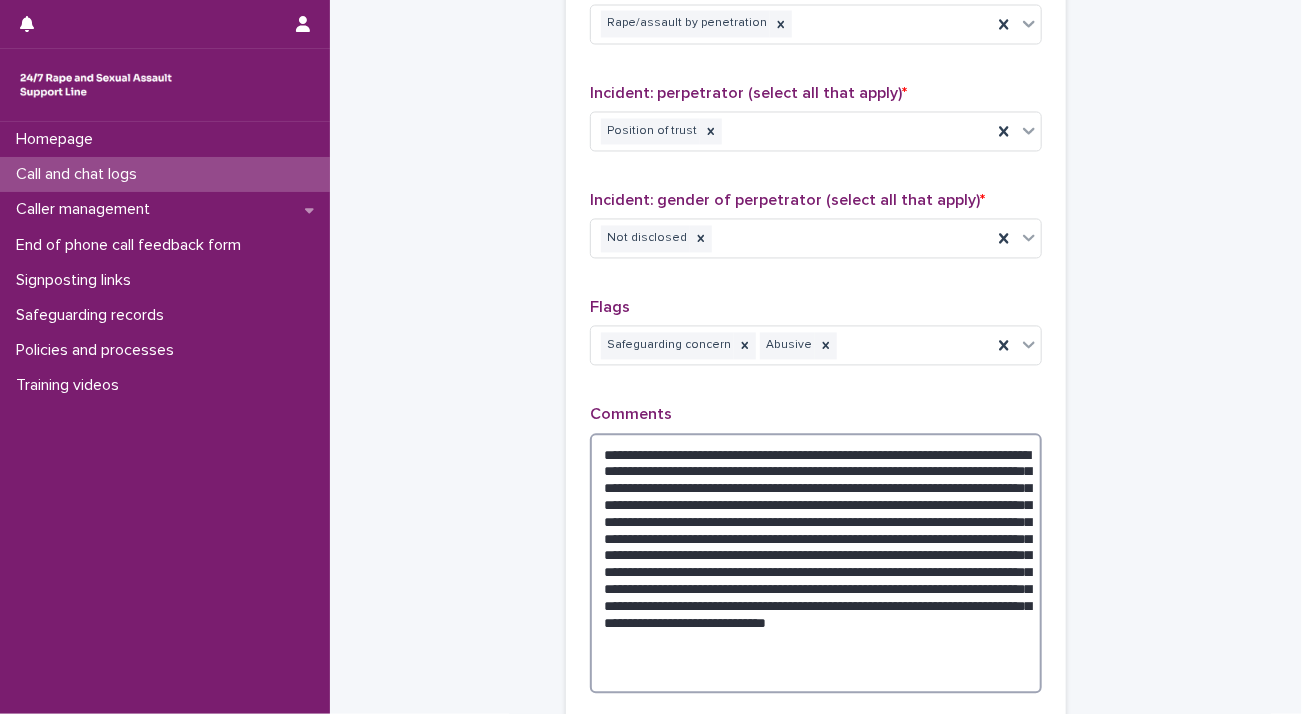click on "**********" at bounding box center [816, 564] 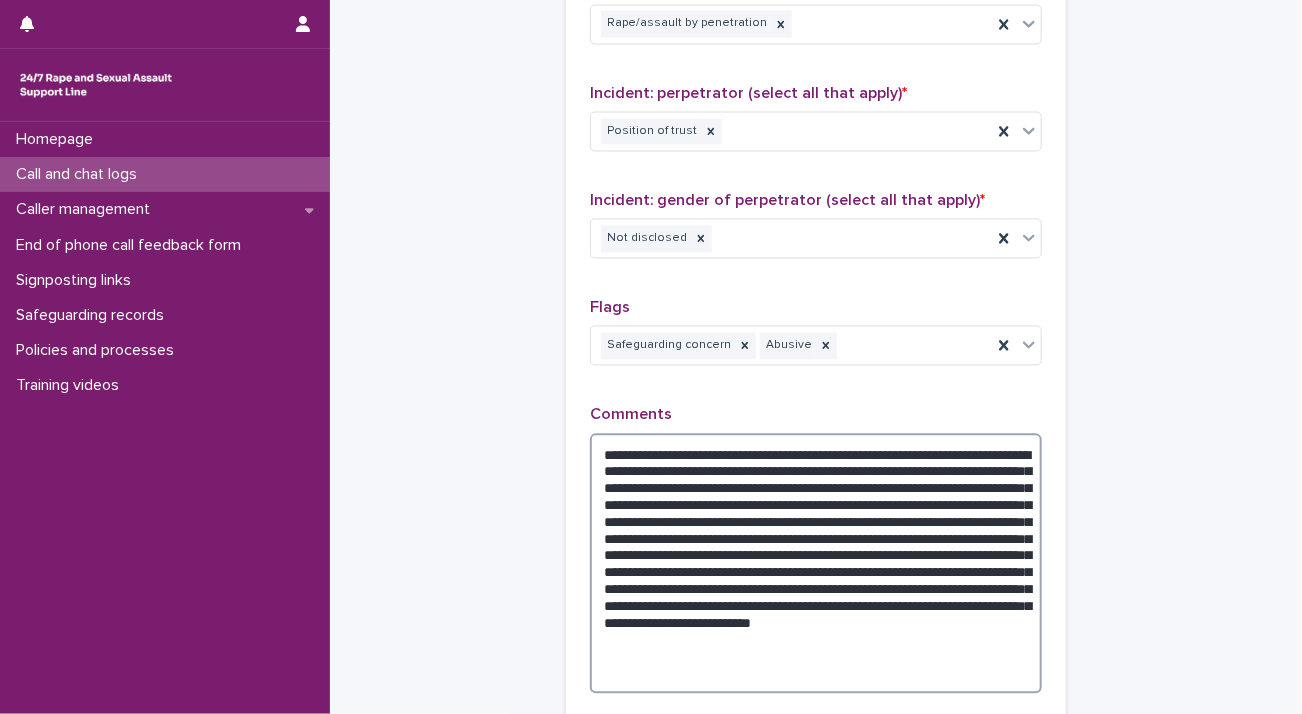 click on "**********" at bounding box center (816, 564) 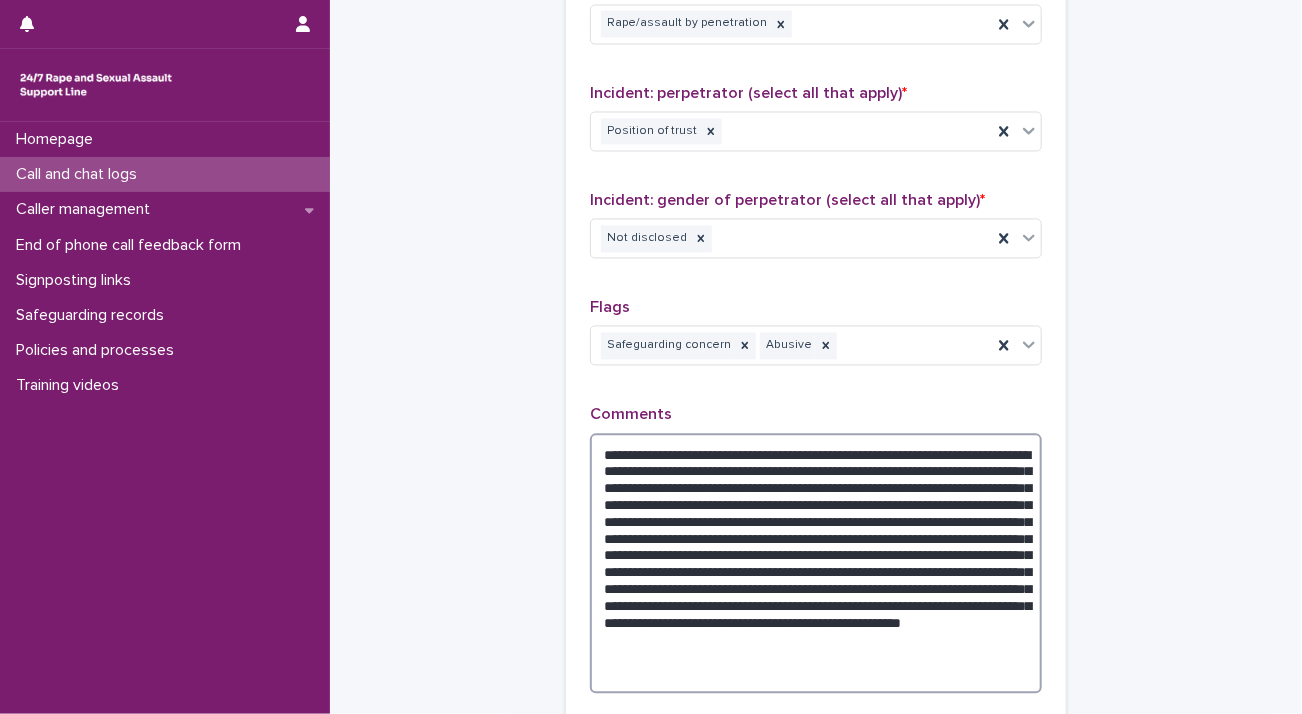 scroll, scrollTop: 1820, scrollLeft: 0, axis: vertical 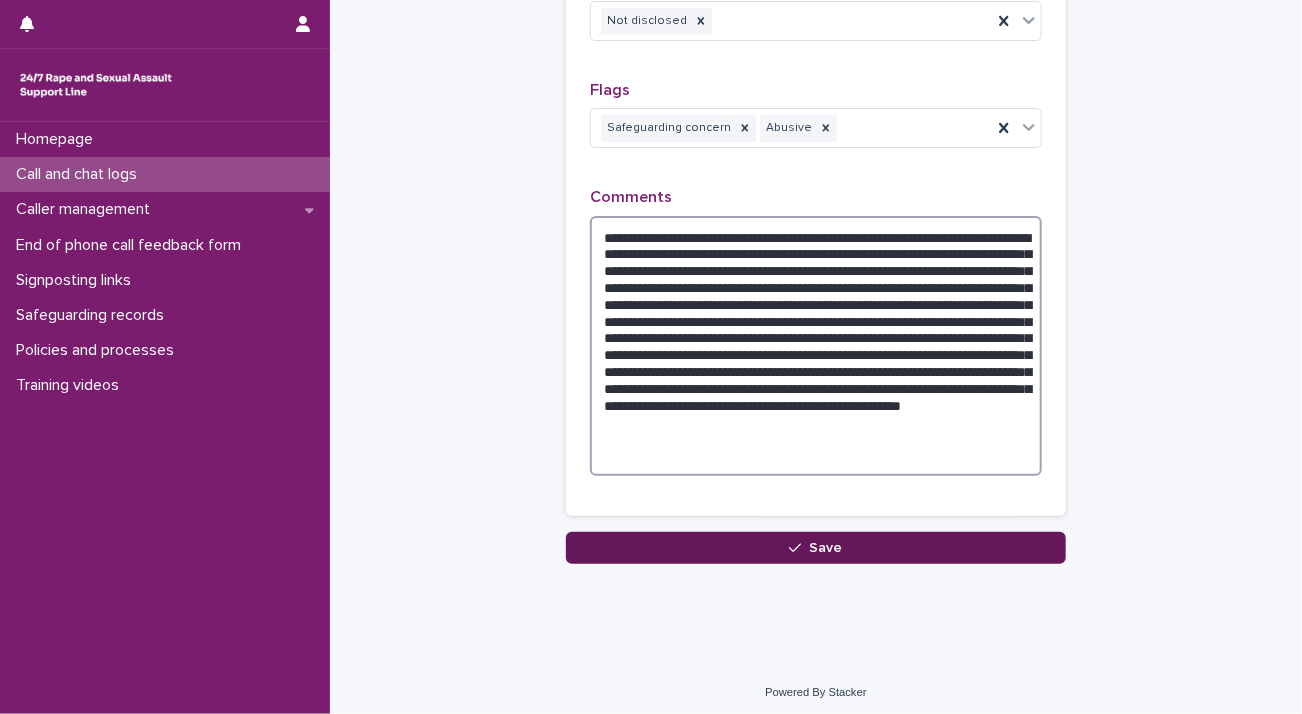 type on "**********" 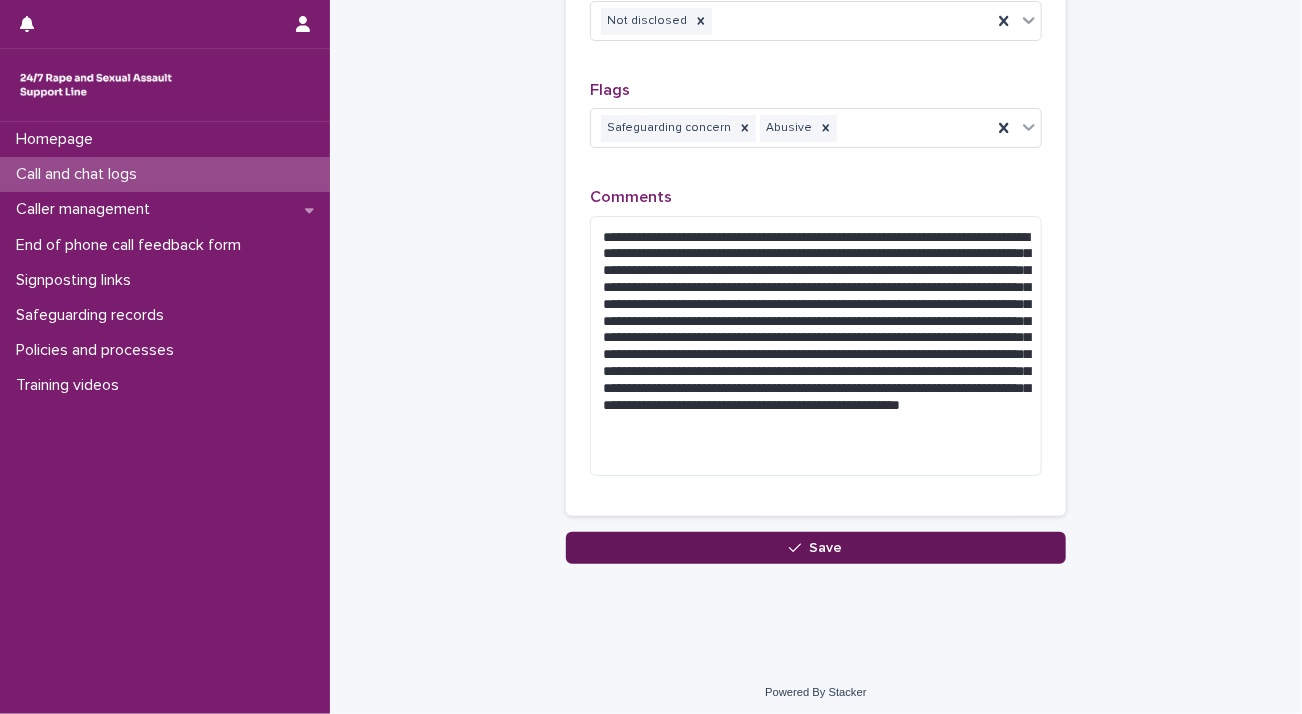 click on "Save" at bounding box center (816, 548) 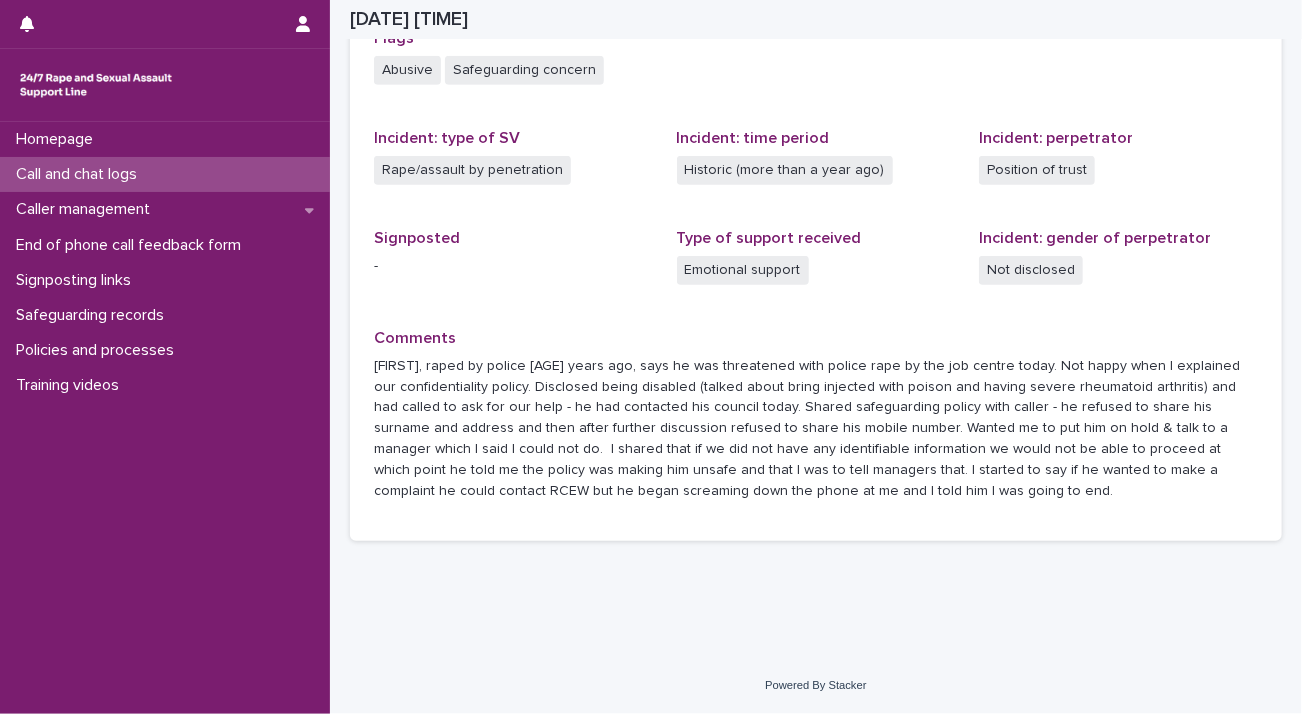 scroll, scrollTop: 484, scrollLeft: 0, axis: vertical 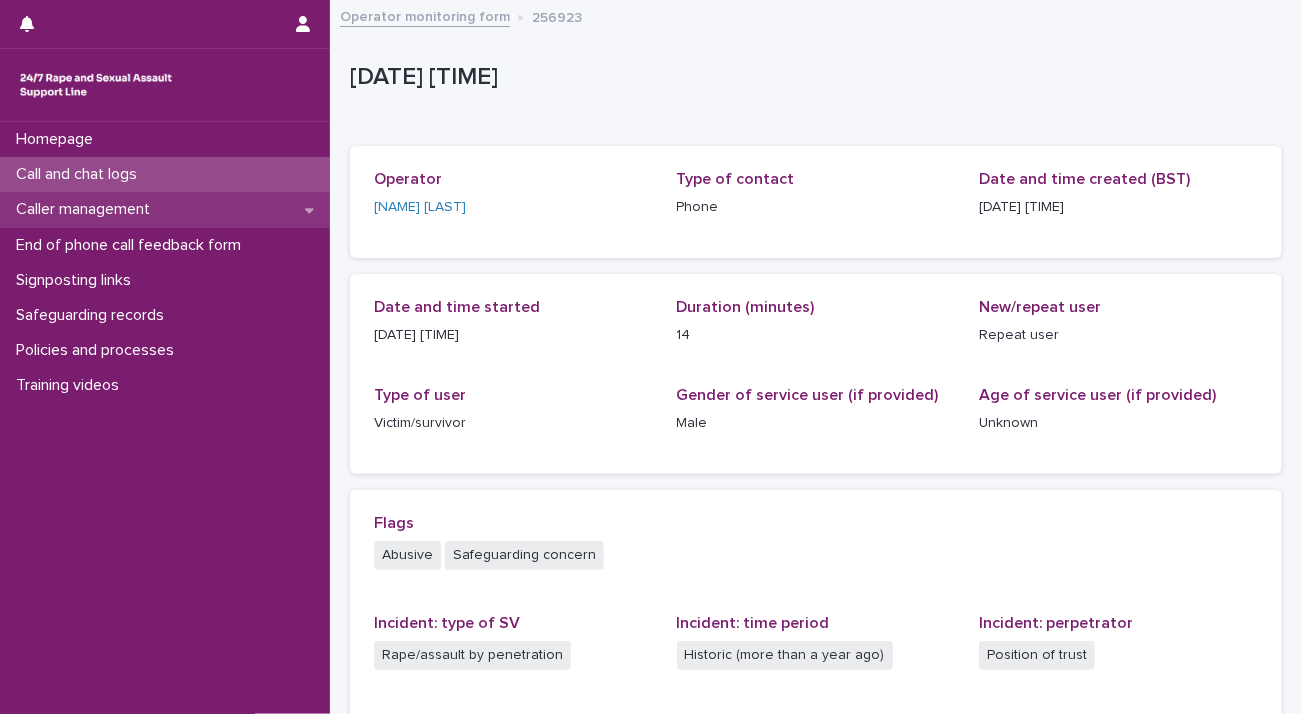 click on "Caller management" at bounding box center [87, 209] 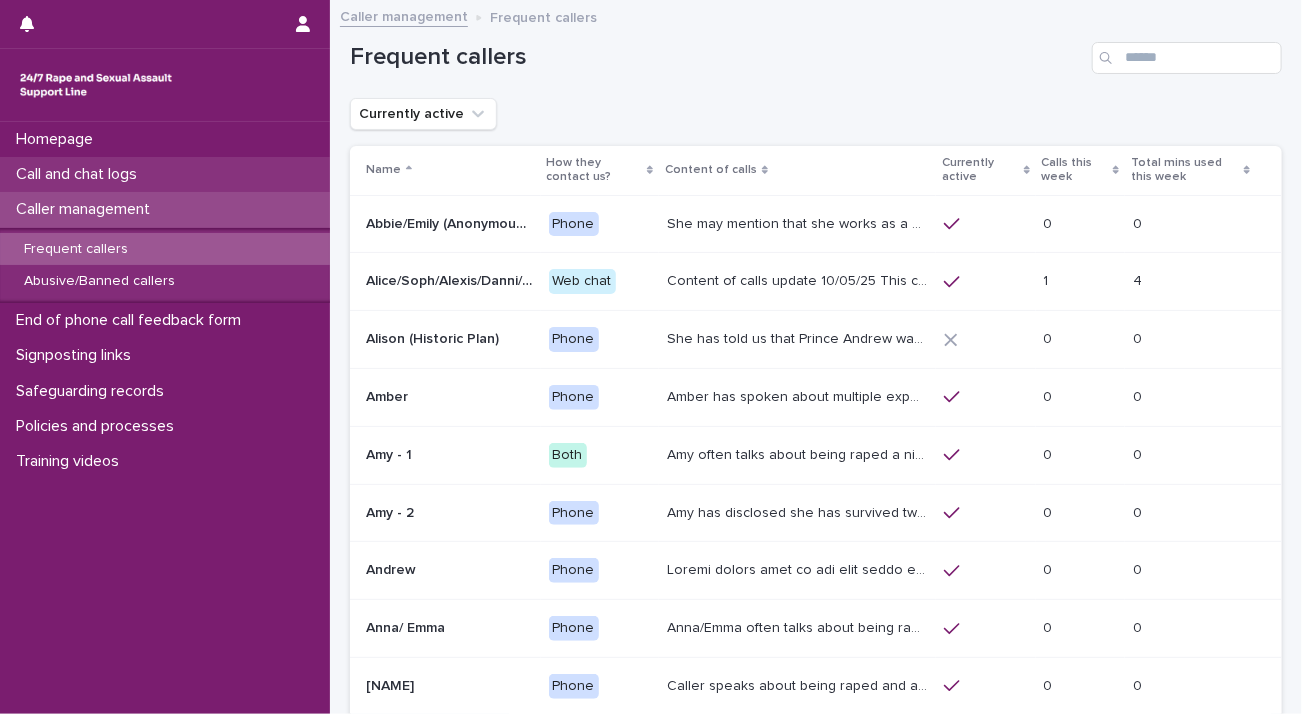 click on "Call and chat logs" at bounding box center (80, 174) 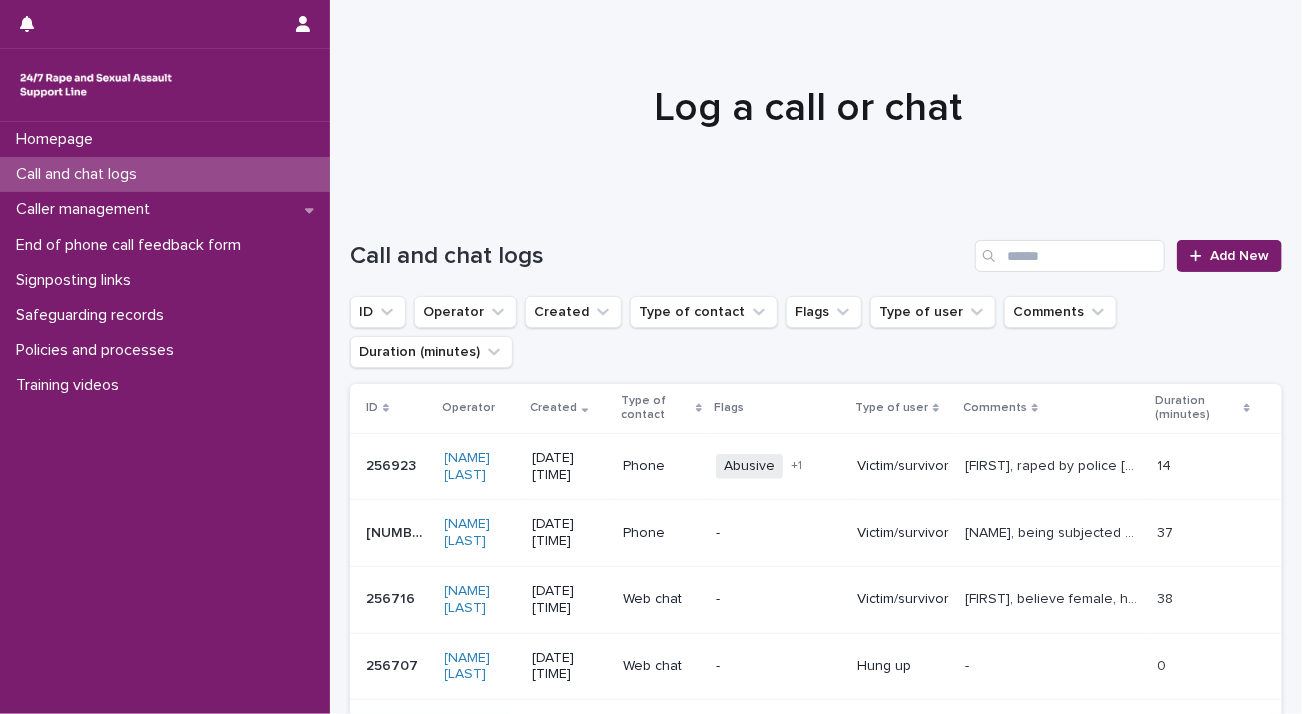 click on "[FIRST], raped by police [AGE] years ago, says he was threatened with police rape by the job centre today. Not happy when I explained our confidentiality policy. Disclosed being disabled (talked about bring injected with poison and having severe rheumatoid arthritis) and had called to ask for our help - he had contacted his council today. Shared safeguarding policy with caller - he refused to share his surname and address and then after further discussion refused to share his mobile number. Wanted me to put him on hold & talk to a manager which I said I could not do.  I shared that if we did not have any identifiable information we would not be able to proceed at which point he told me the policy was making him unsafe and that I was to tell managers that. I started to say if he wanted to make a complaint he could contact RCEW but he began screaming down the phone at me and I told him I was going to end." at bounding box center (1055, 464) 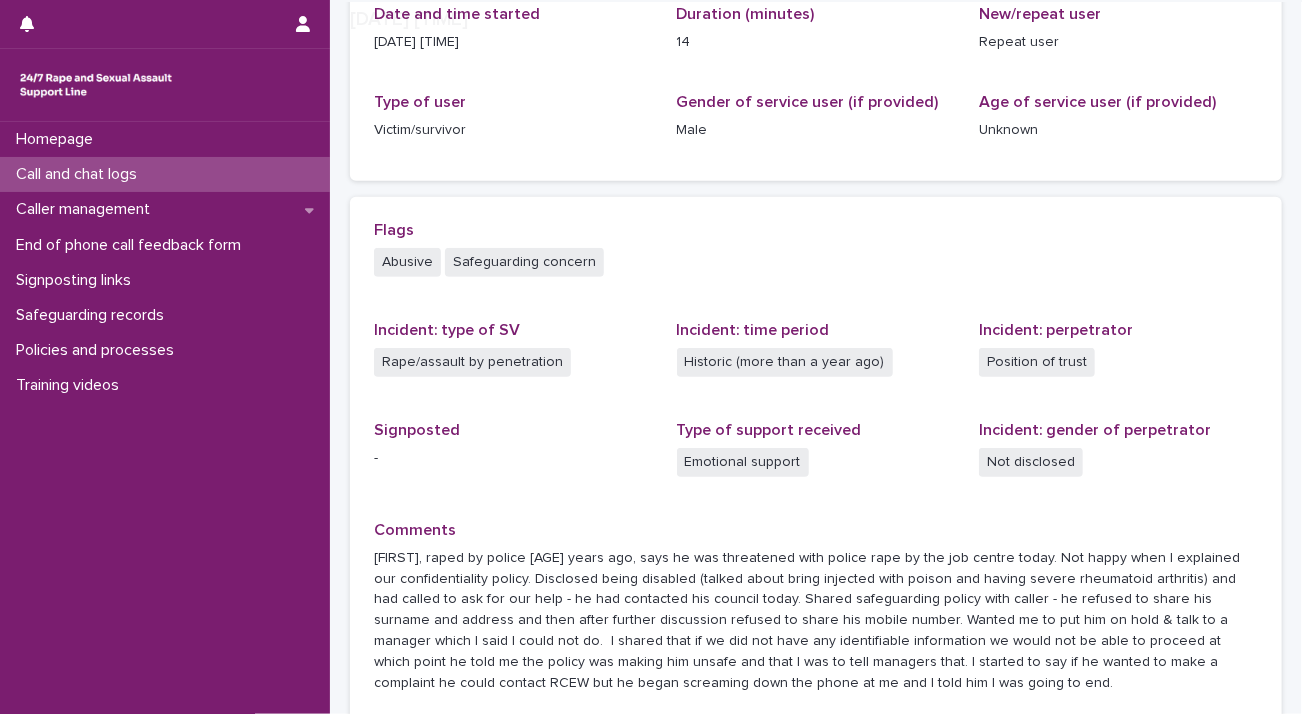 scroll, scrollTop: 484, scrollLeft: 0, axis: vertical 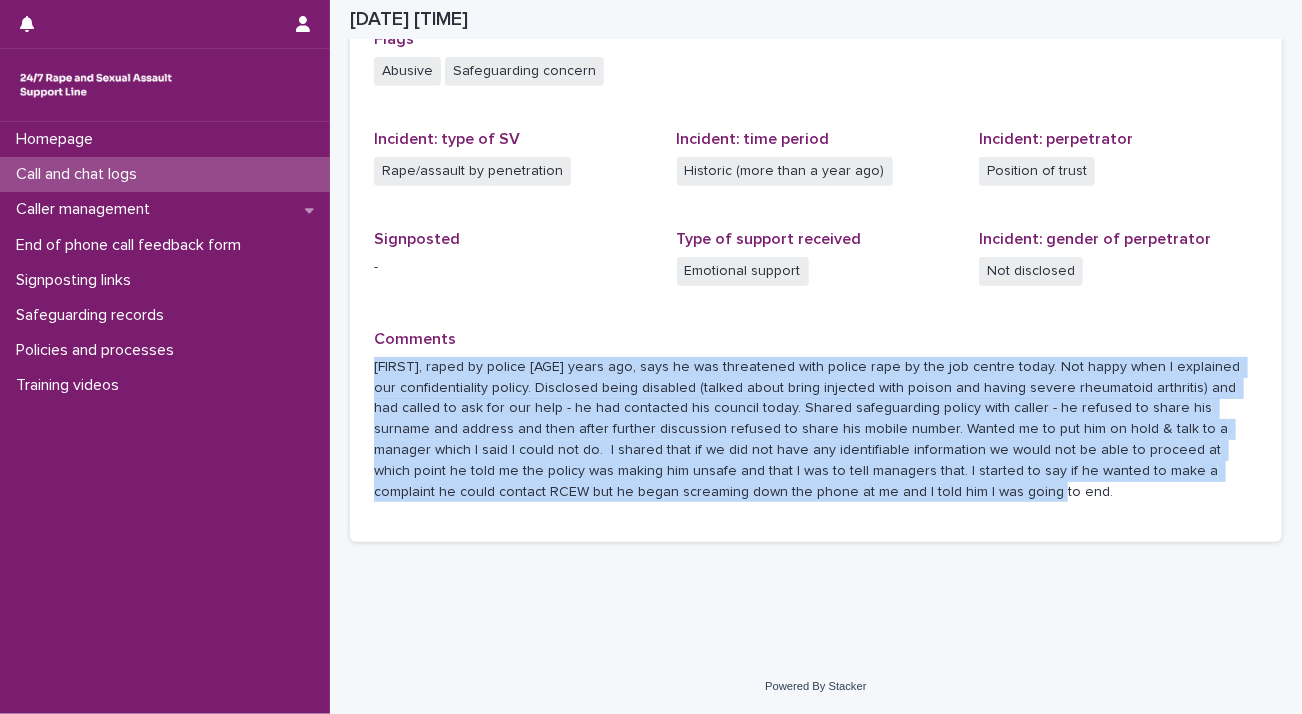 drag, startPoint x: 375, startPoint y: 368, endPoint x: 844, endPoint y: 487, distance: 483.86154 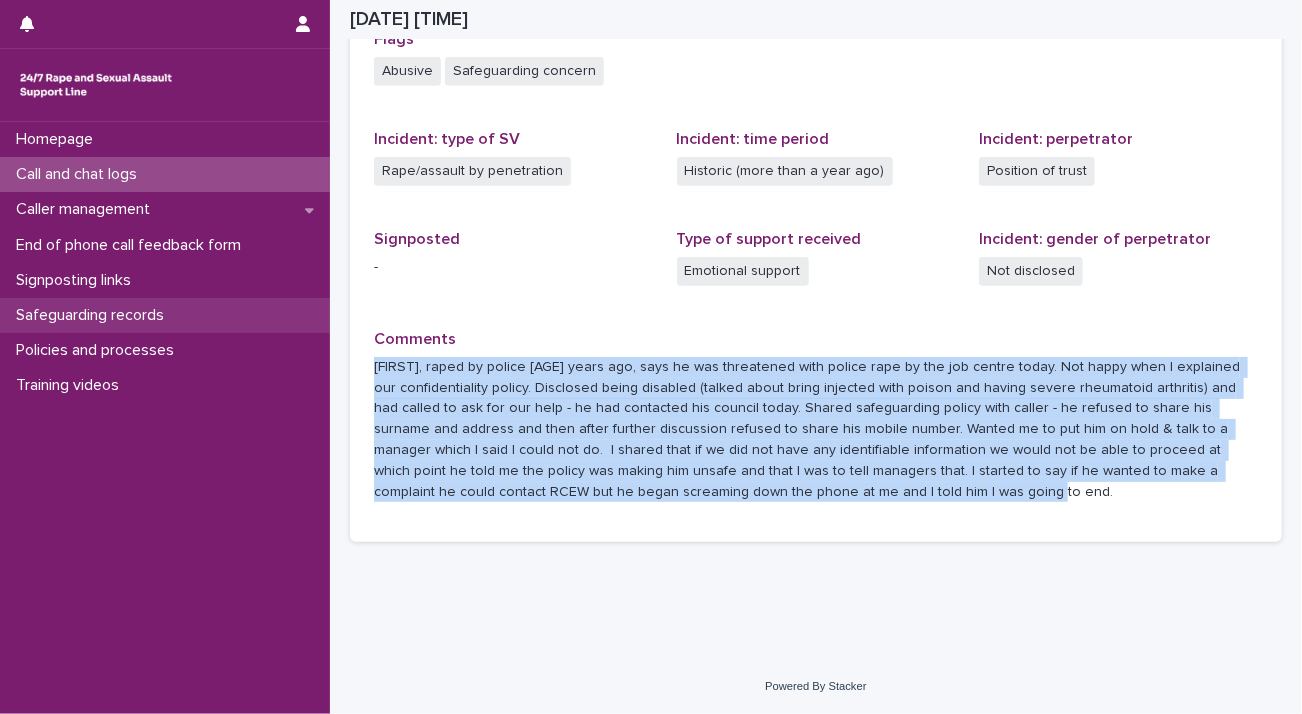 click on "Safeguarding records" at bounding box center (94, 315) 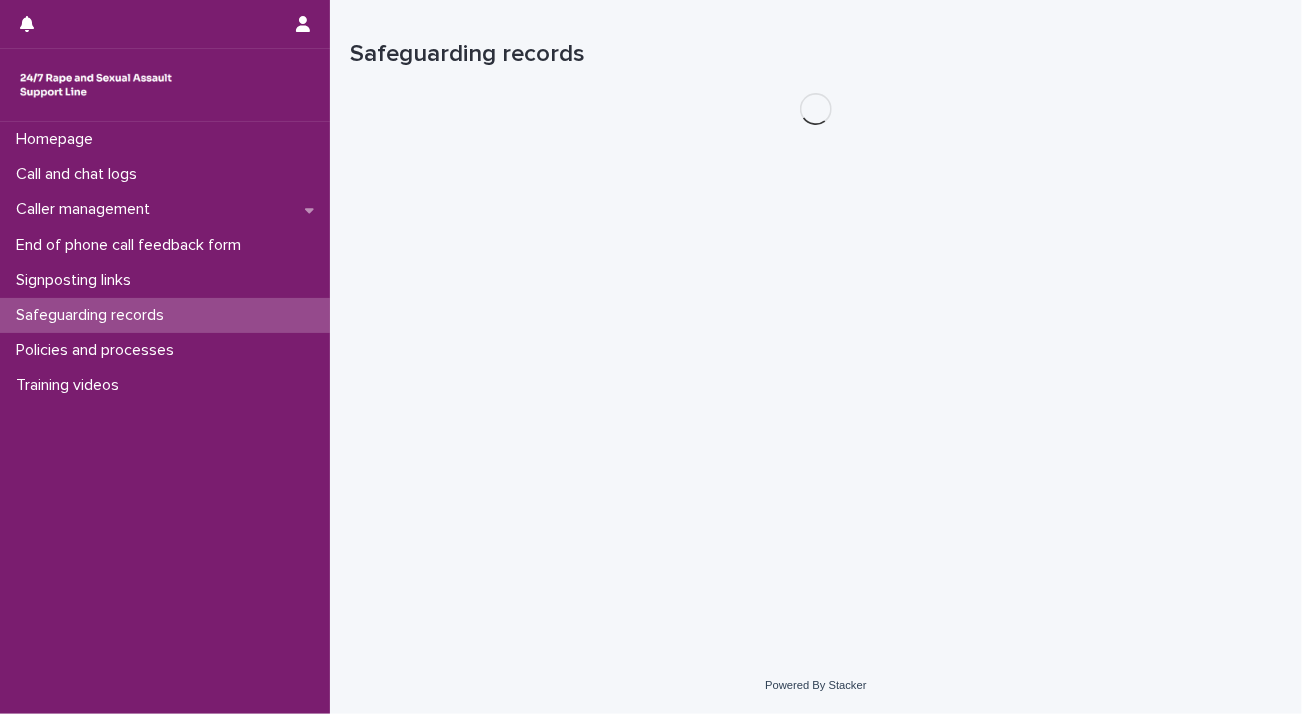 scroll, scrollTop: 0, scrollLeft: 0, axis: both 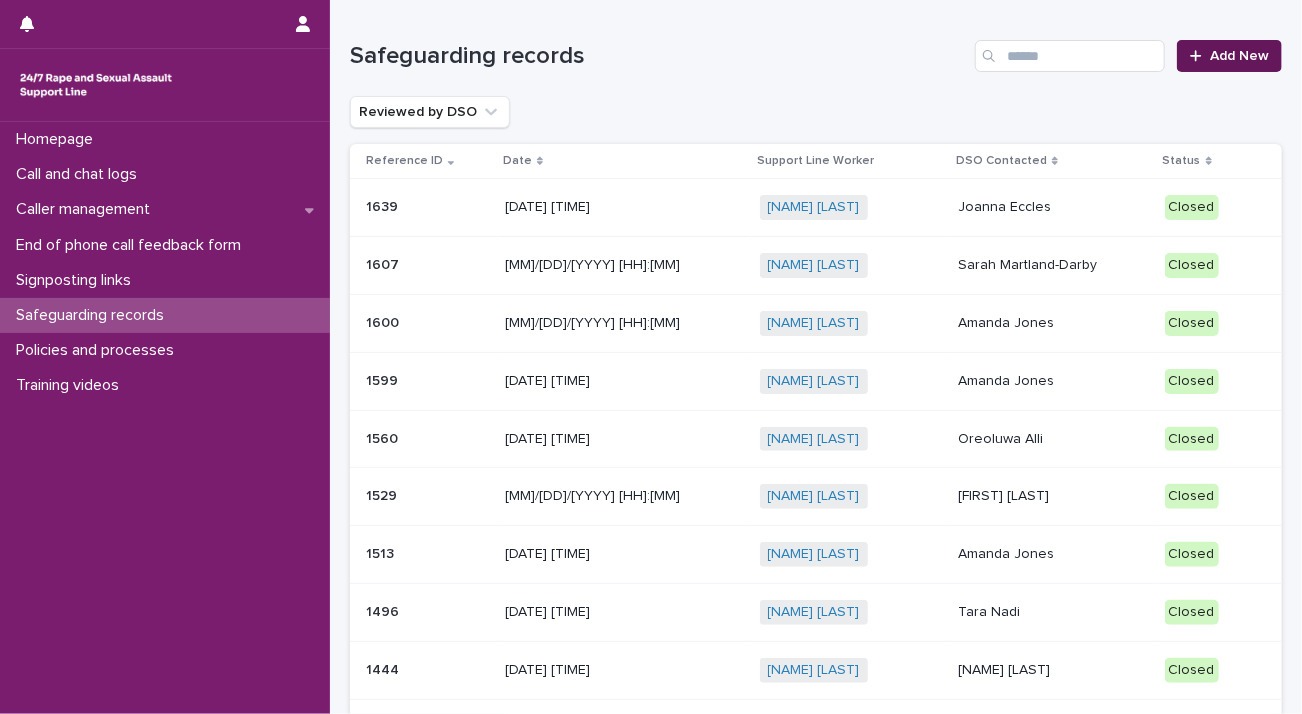 click on "Add New" at bounding box center [1239, 56] 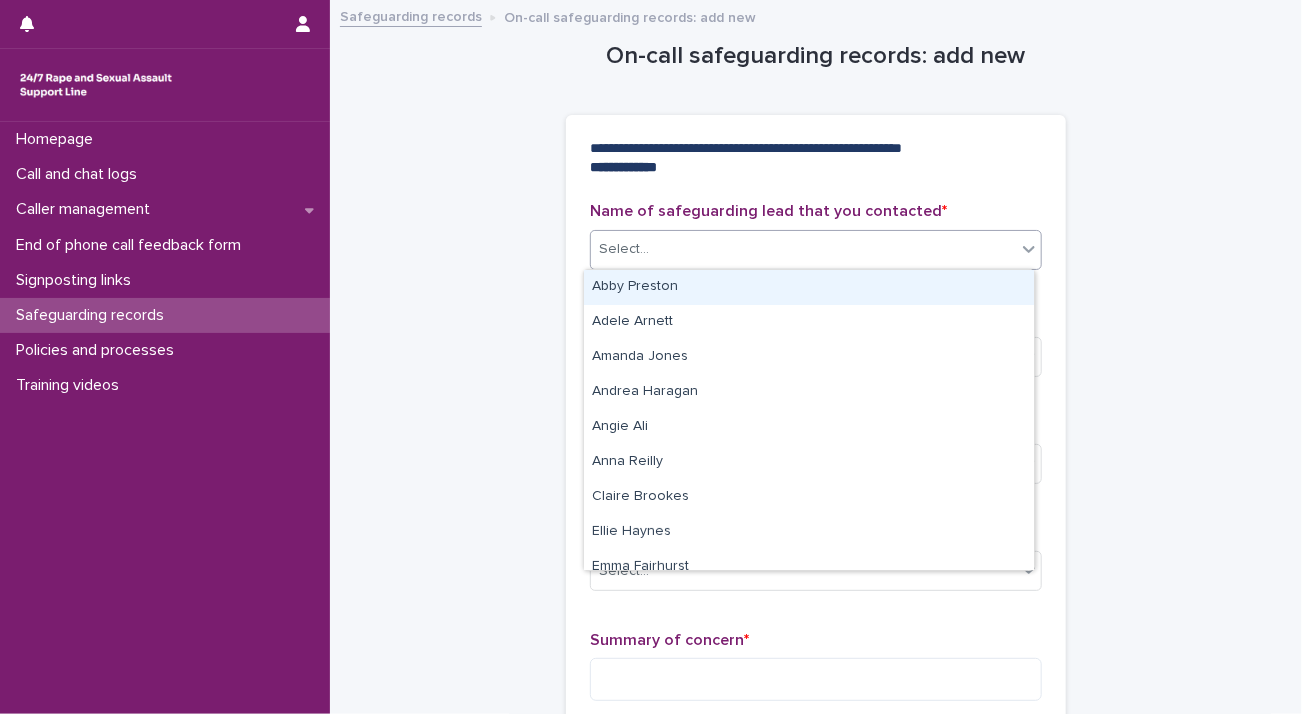 click 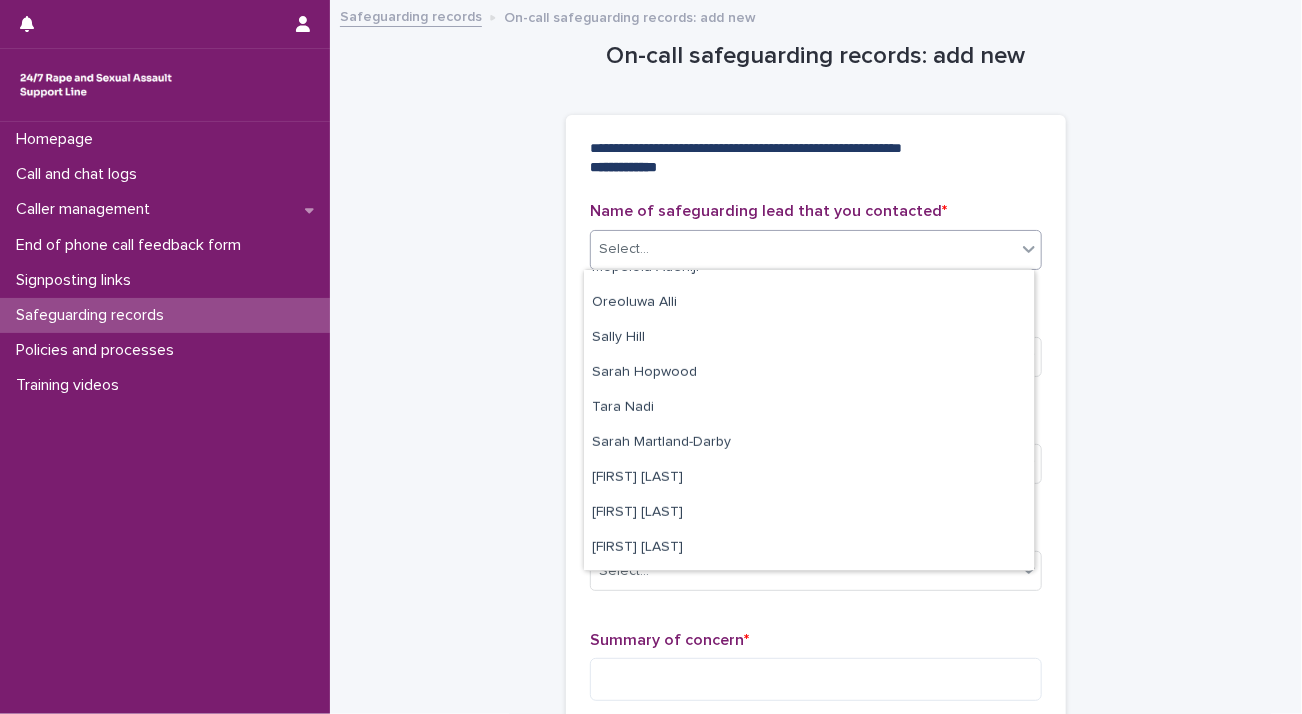 scroll, scrollTop: 536, scrollLeft: 0, axis: vertical 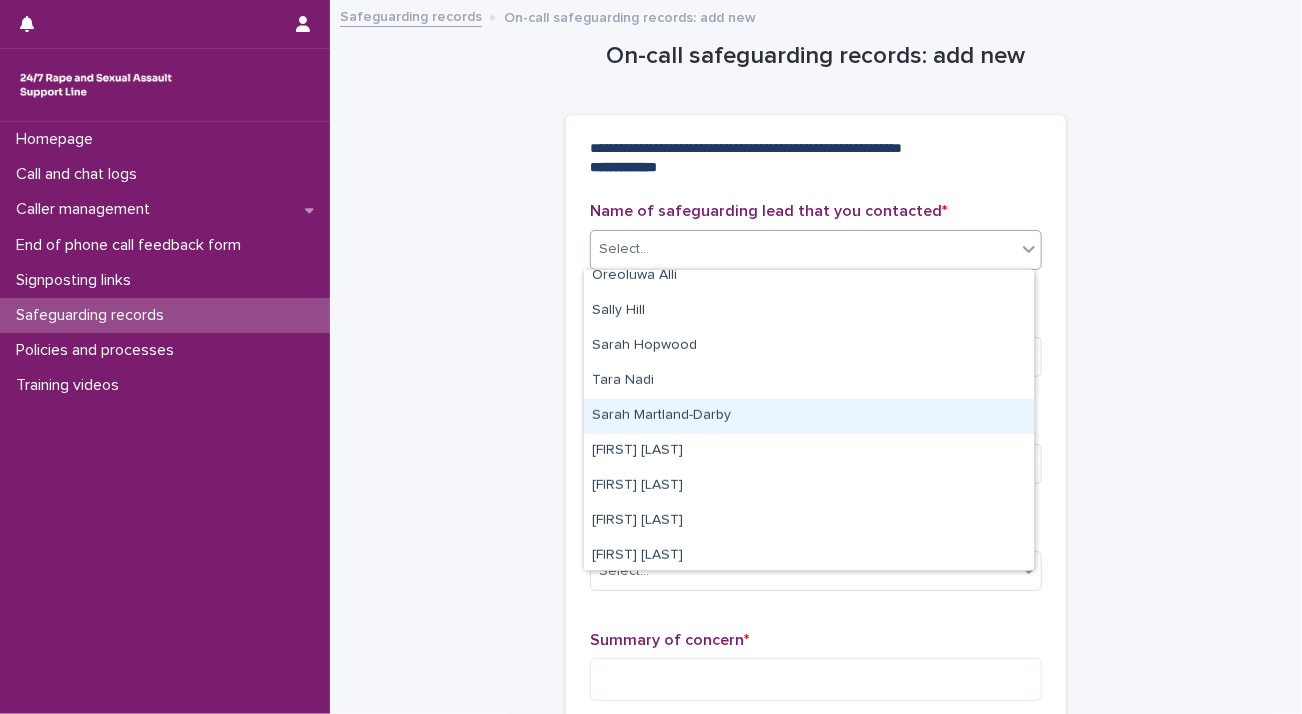 click on "Sarah Martland-Darby" at bounding box center [809, 416] 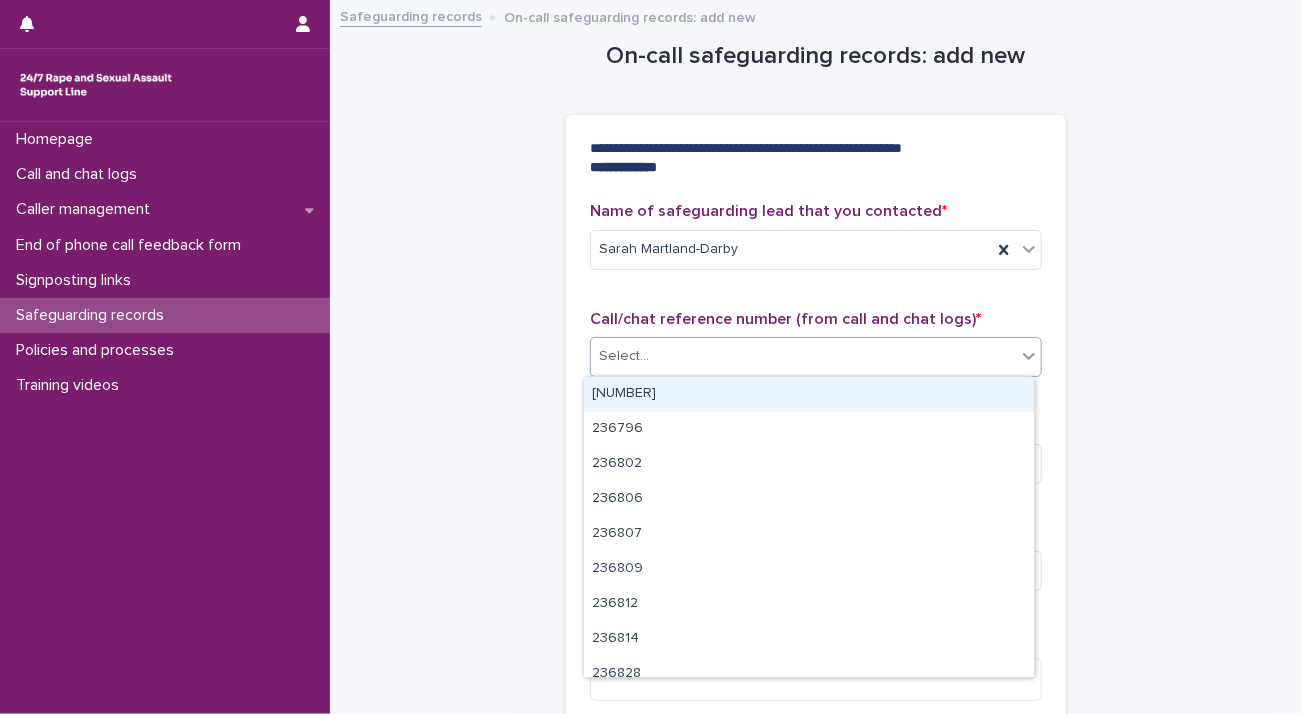 click 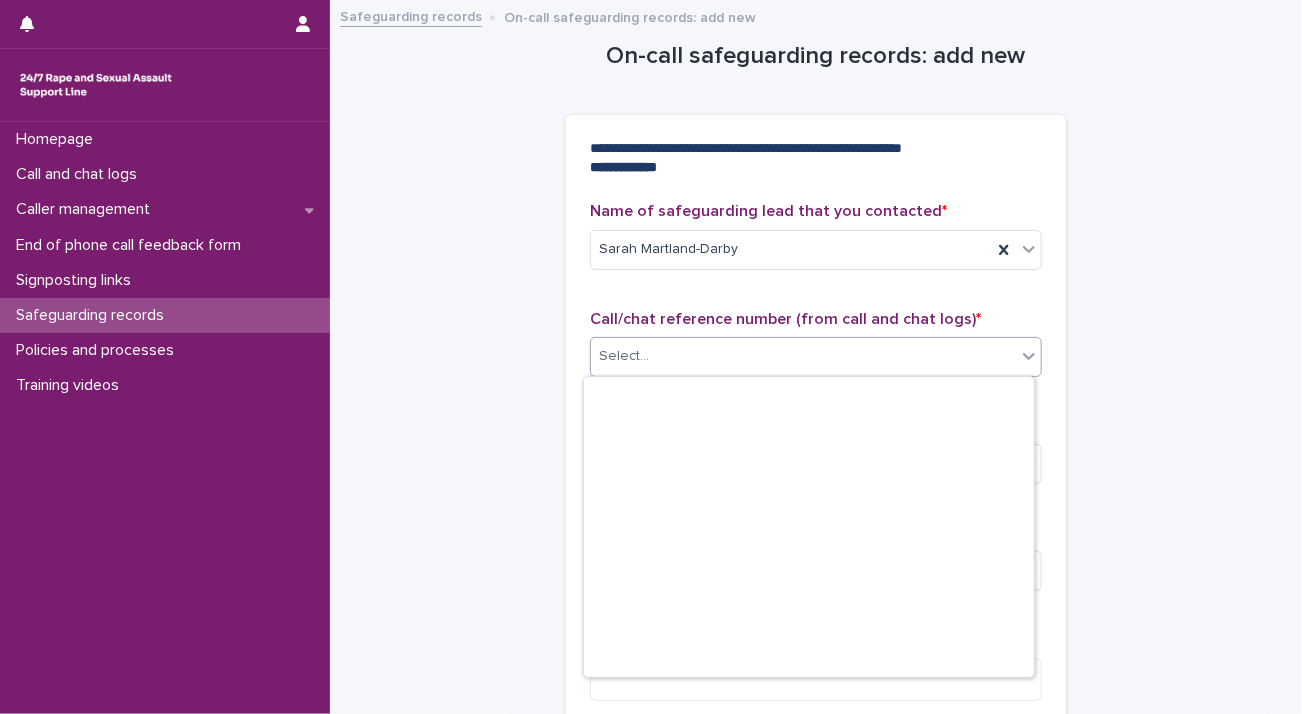 scroll, scrollTop: 17830, scrollLeft: 0, axis: vertical 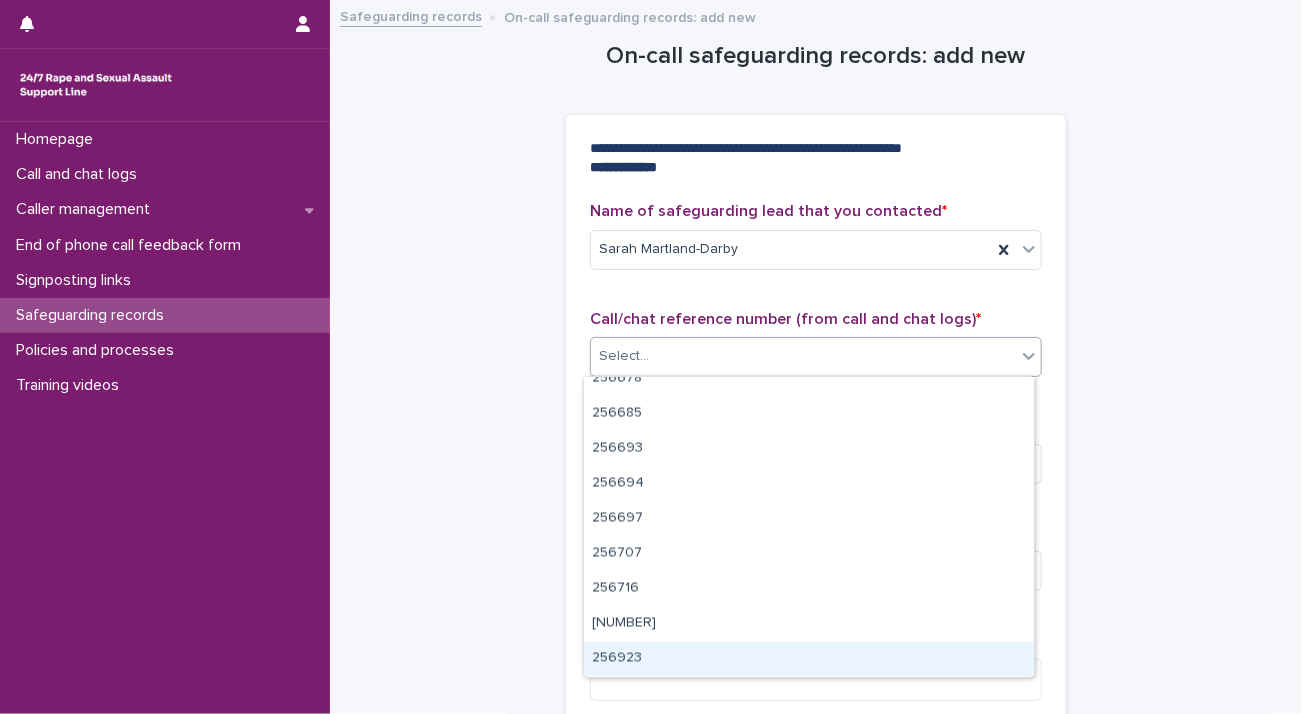 click on "256923" at bounding box center [809, 659] 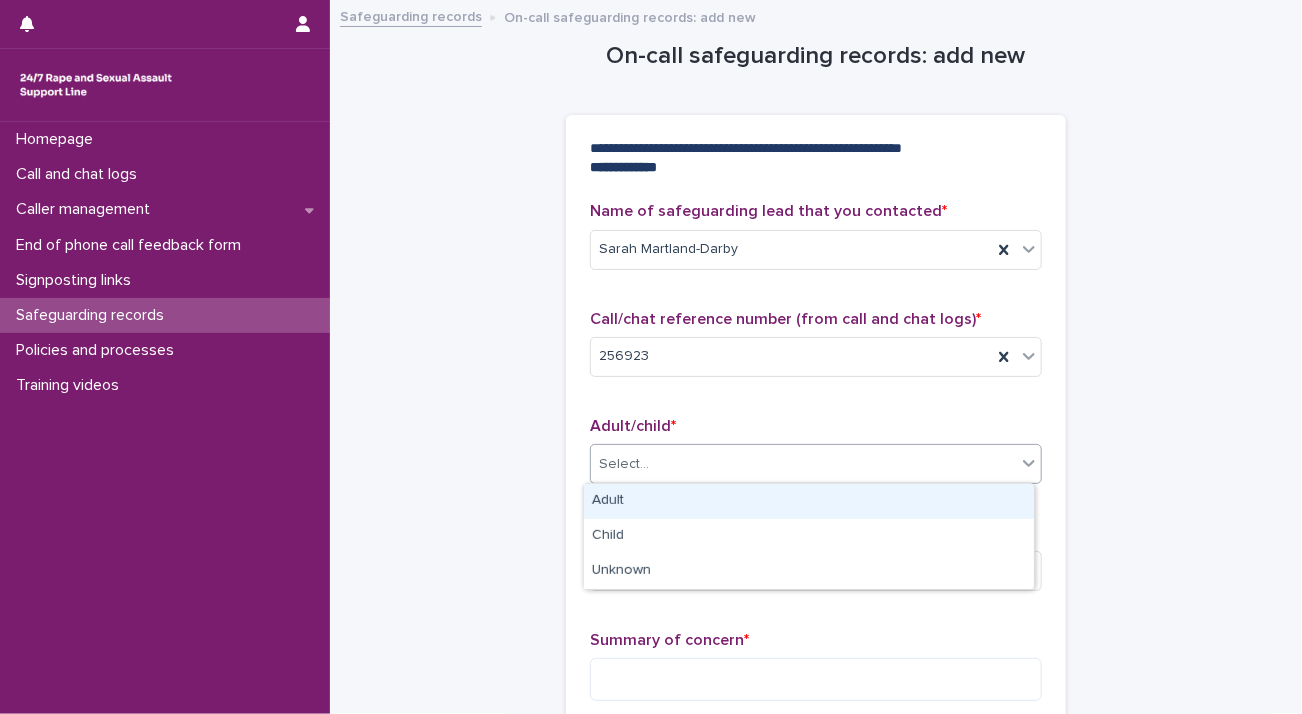 click 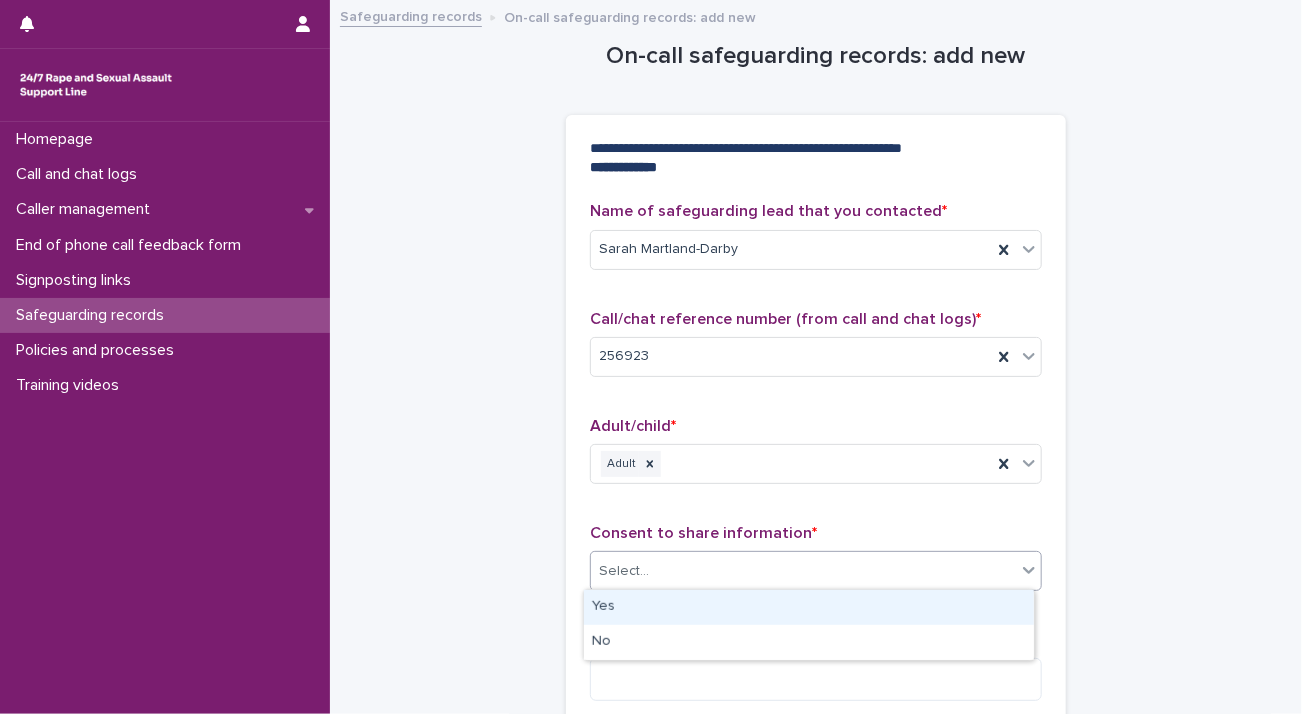 click at bounding box center (1029, 570) 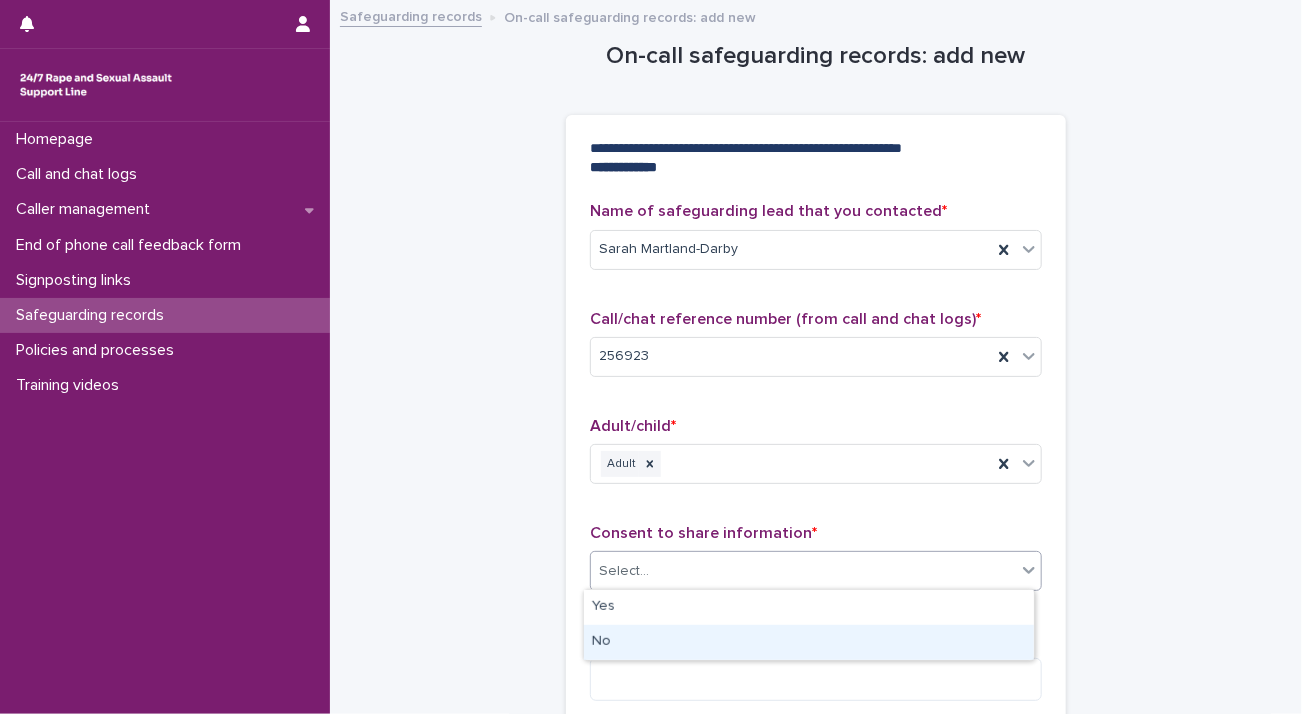 click on "No" at bounding box center (809, 642) 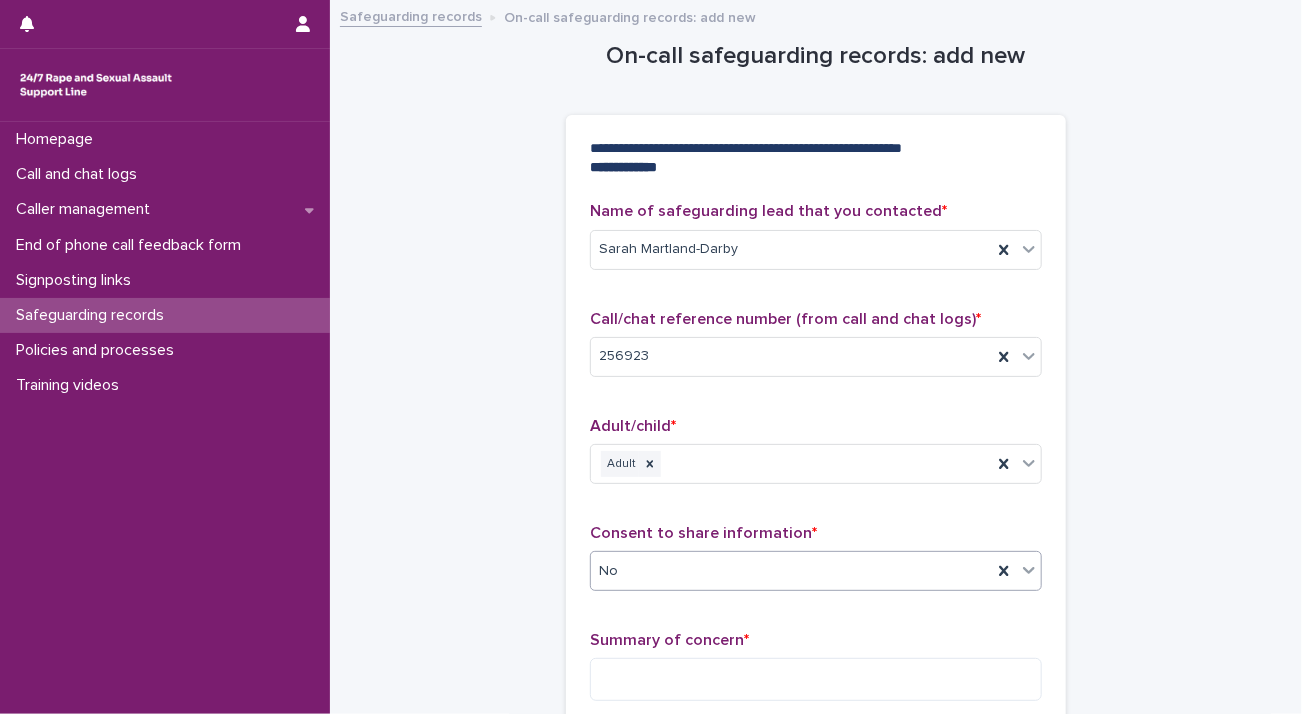 scroll, scrollTop: 144, scrollLeft: 0, axis: vertical 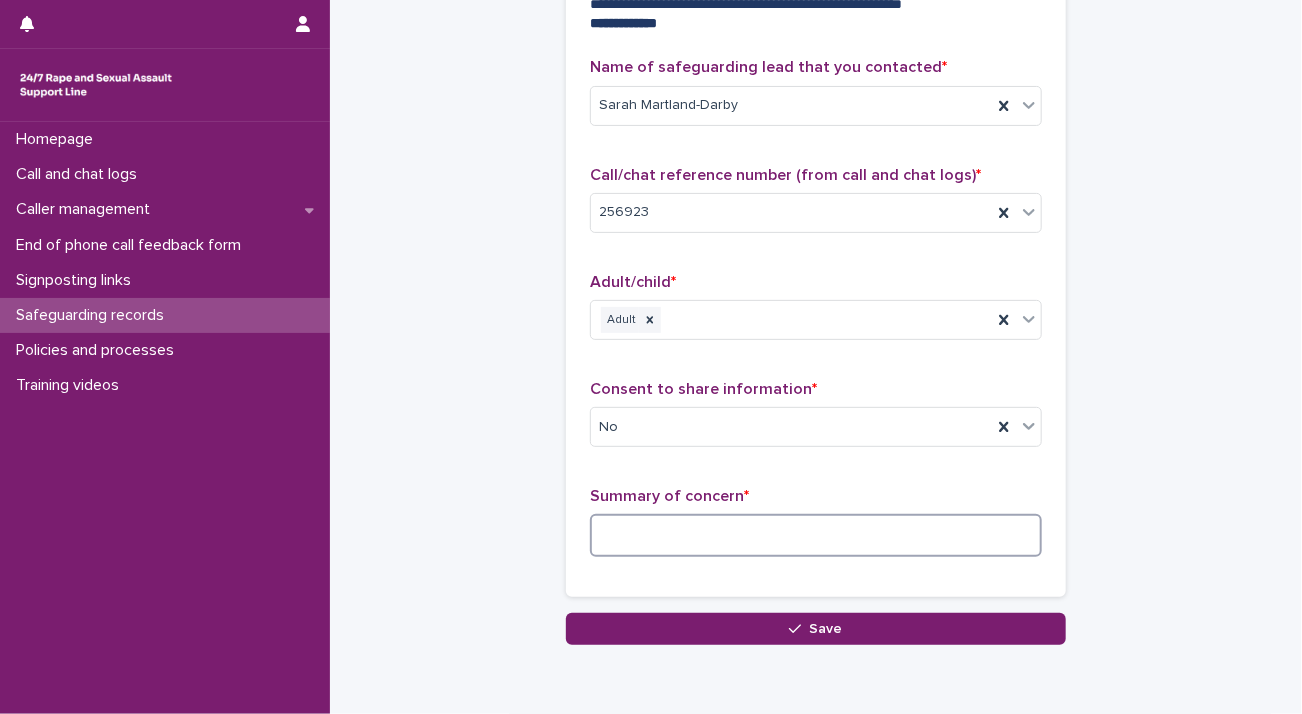 click at bounding box center (816, 535) 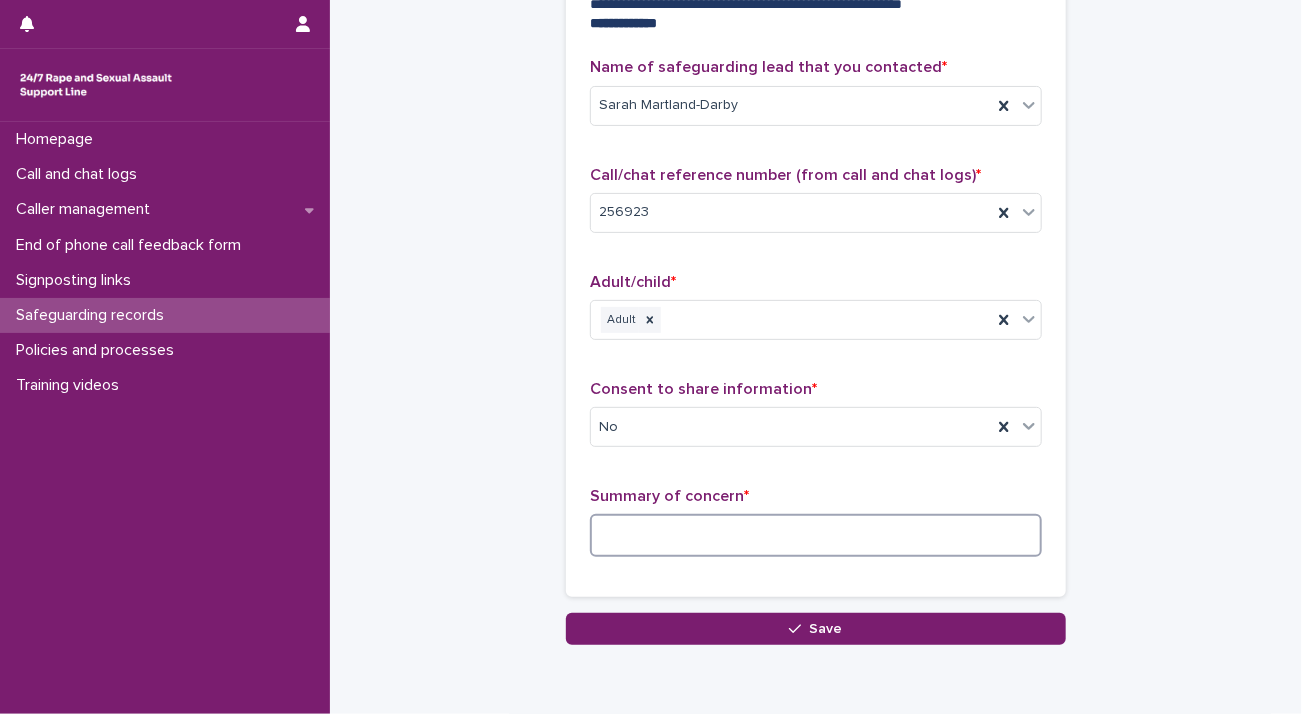 paste on "**********" 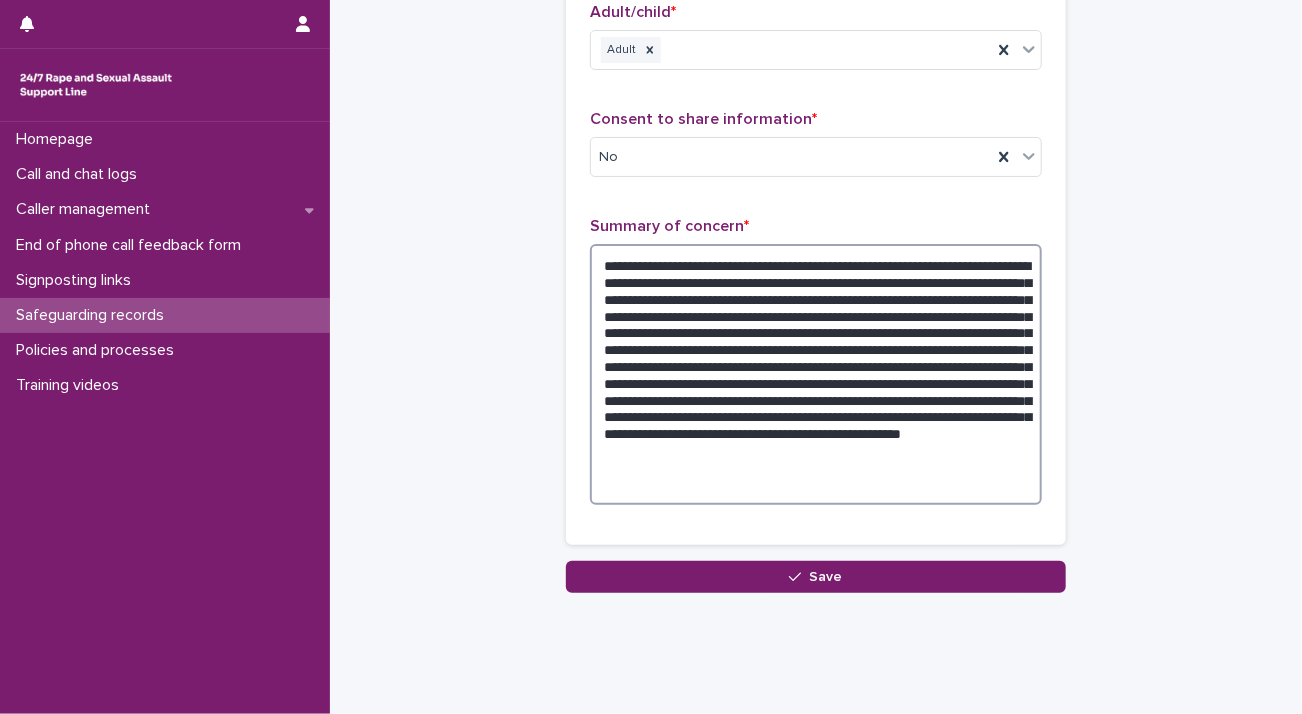 scroll, scrollTop: 447, scrollLeft: 0, axis: vertical 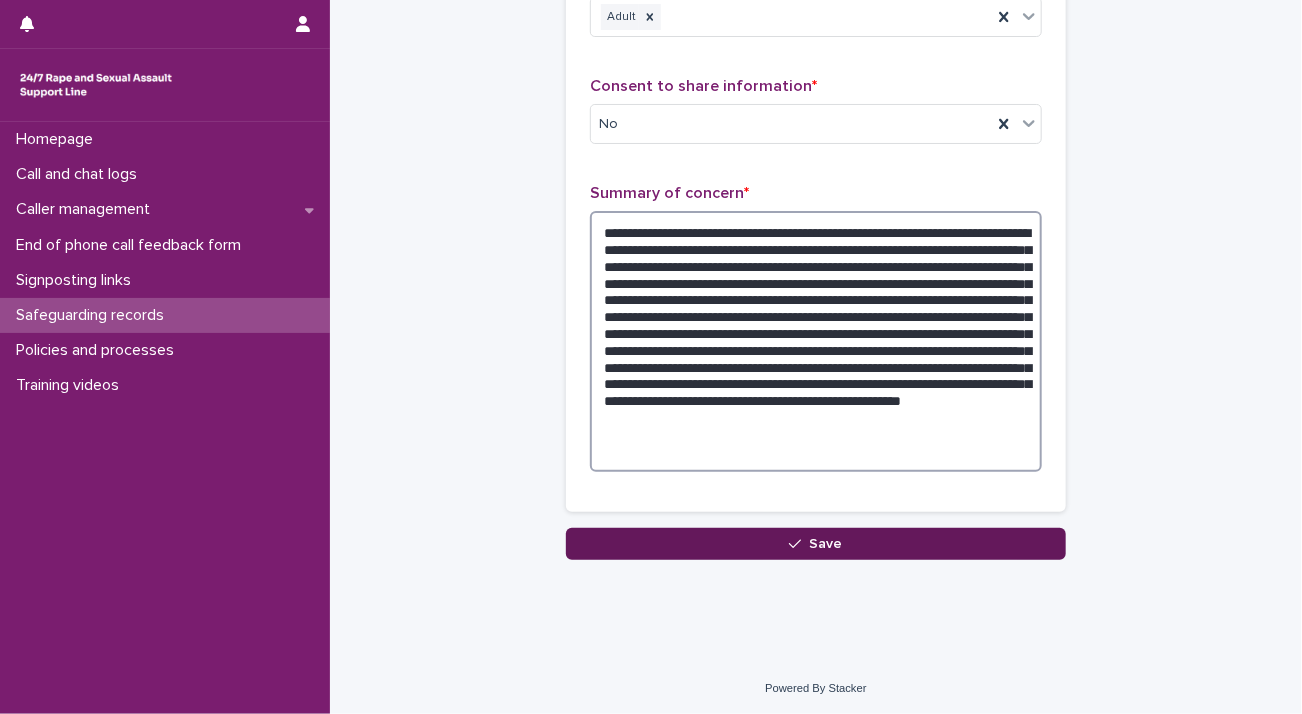 type on "**********" 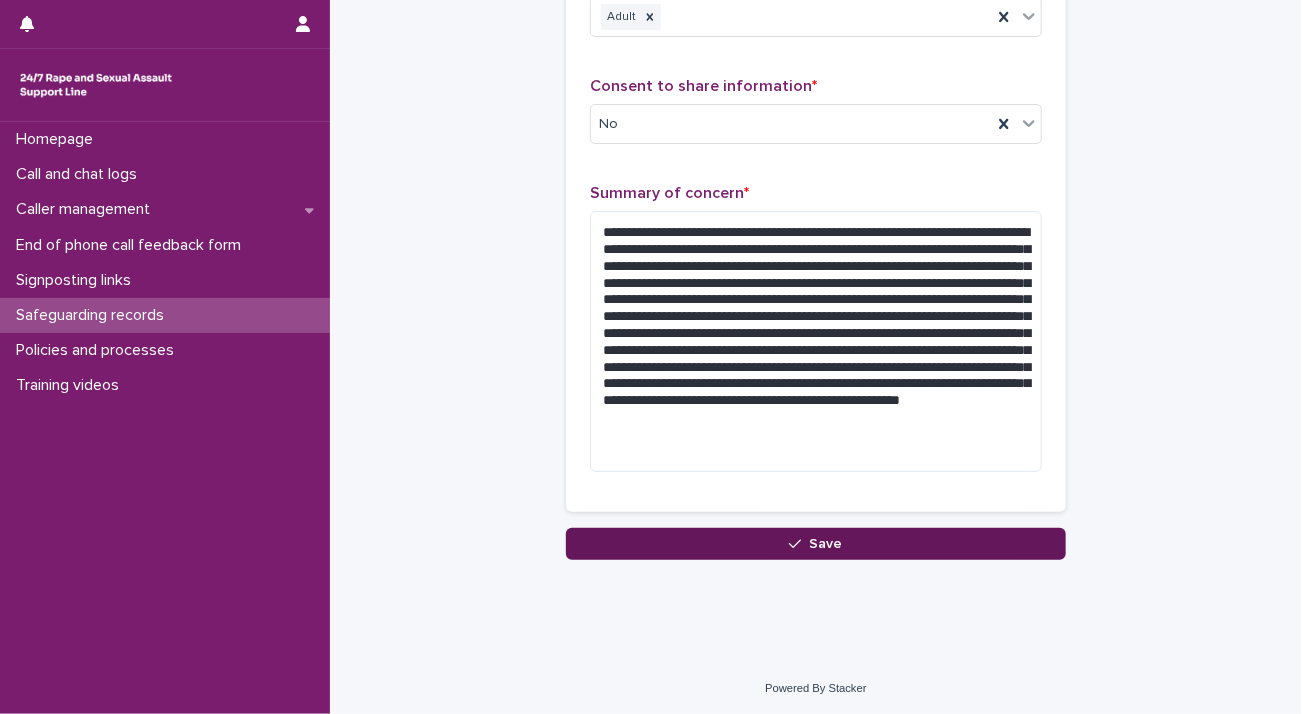 click on "Save" at bounding box center [826, 544] 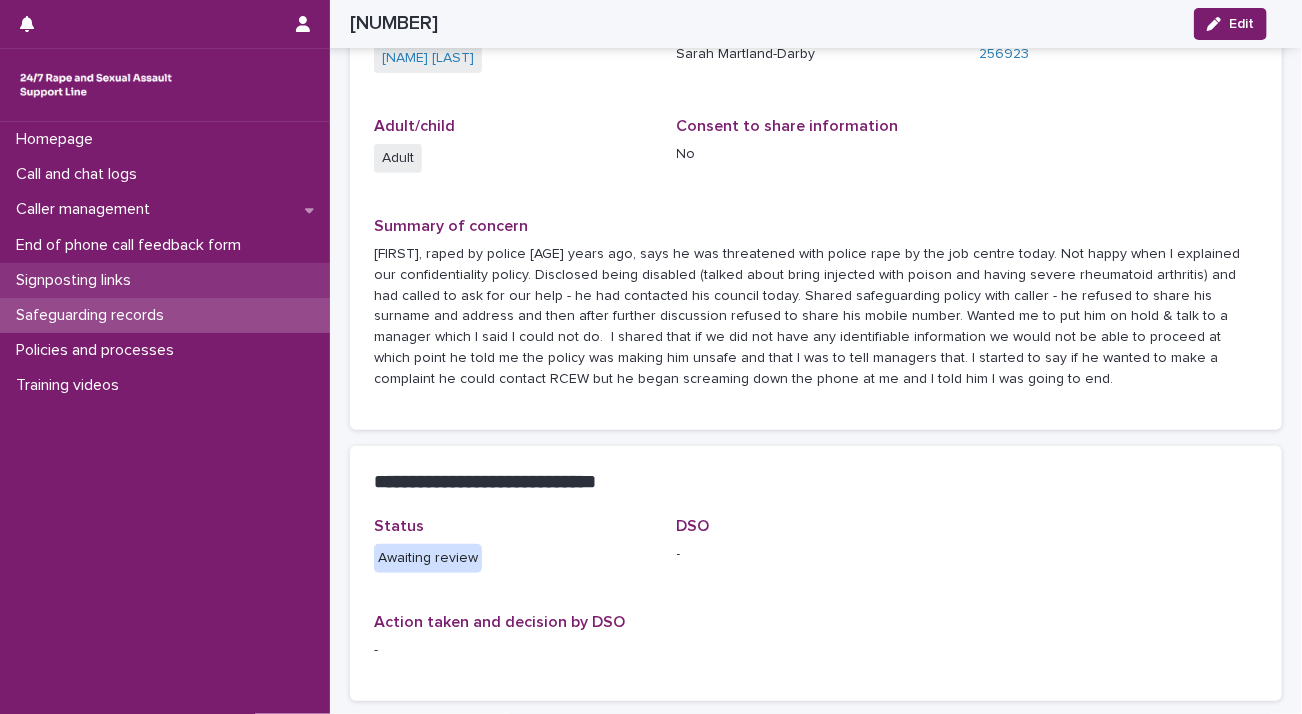 scroll, scrollTop: 293, scrollLeft: 0, axis: vertical 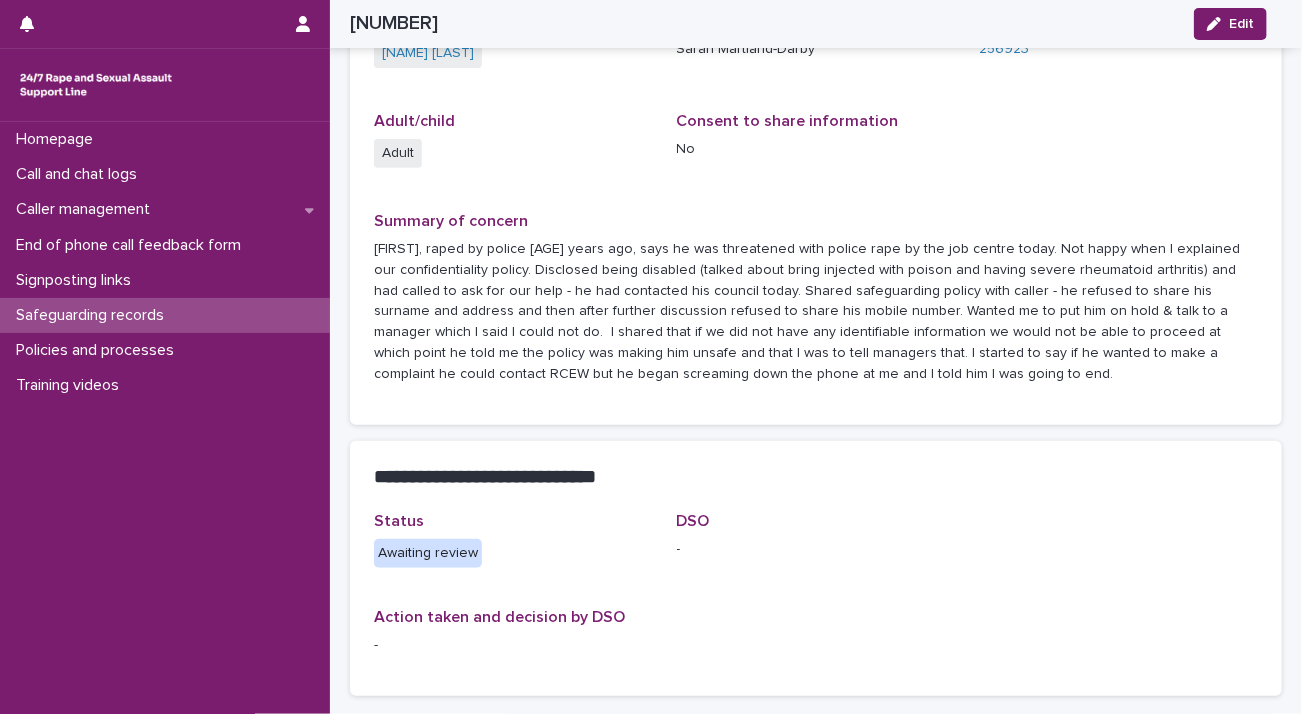 click on "Safeguarding records" at bounding box center (94, 315) 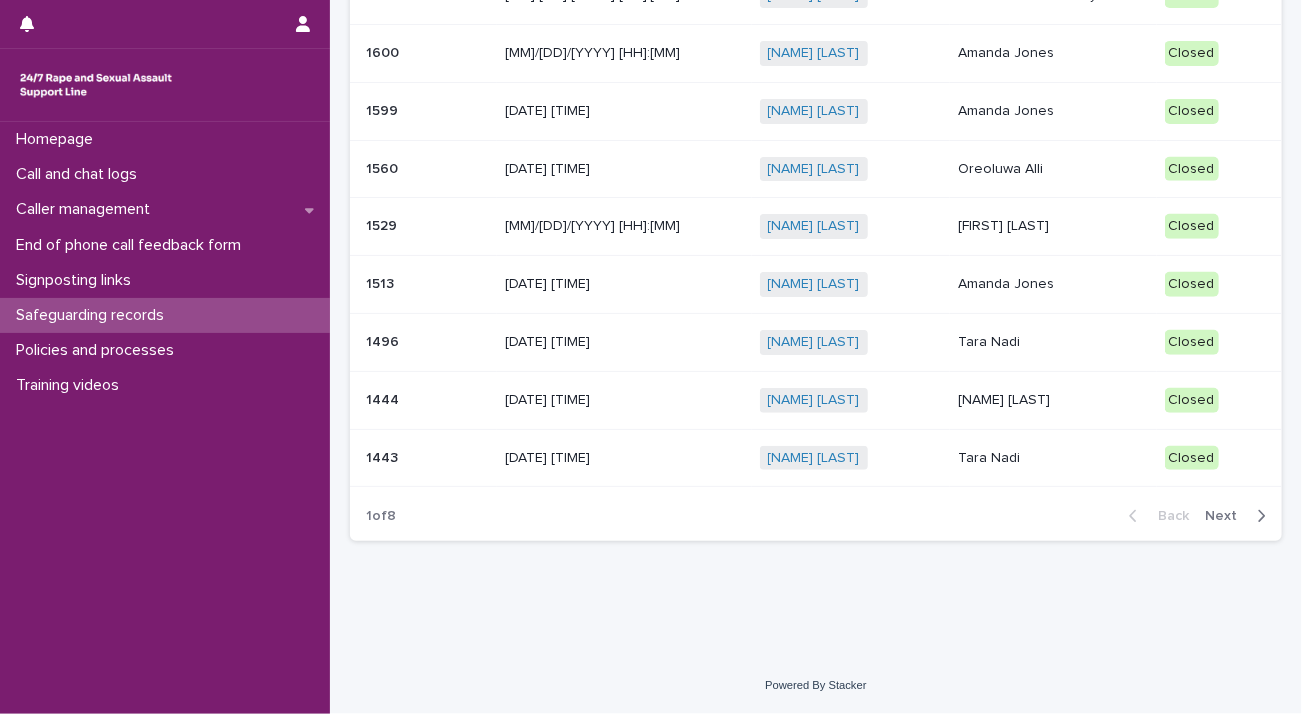 scroll, scrollTop: 0, scrollLeft: 0, axis: both 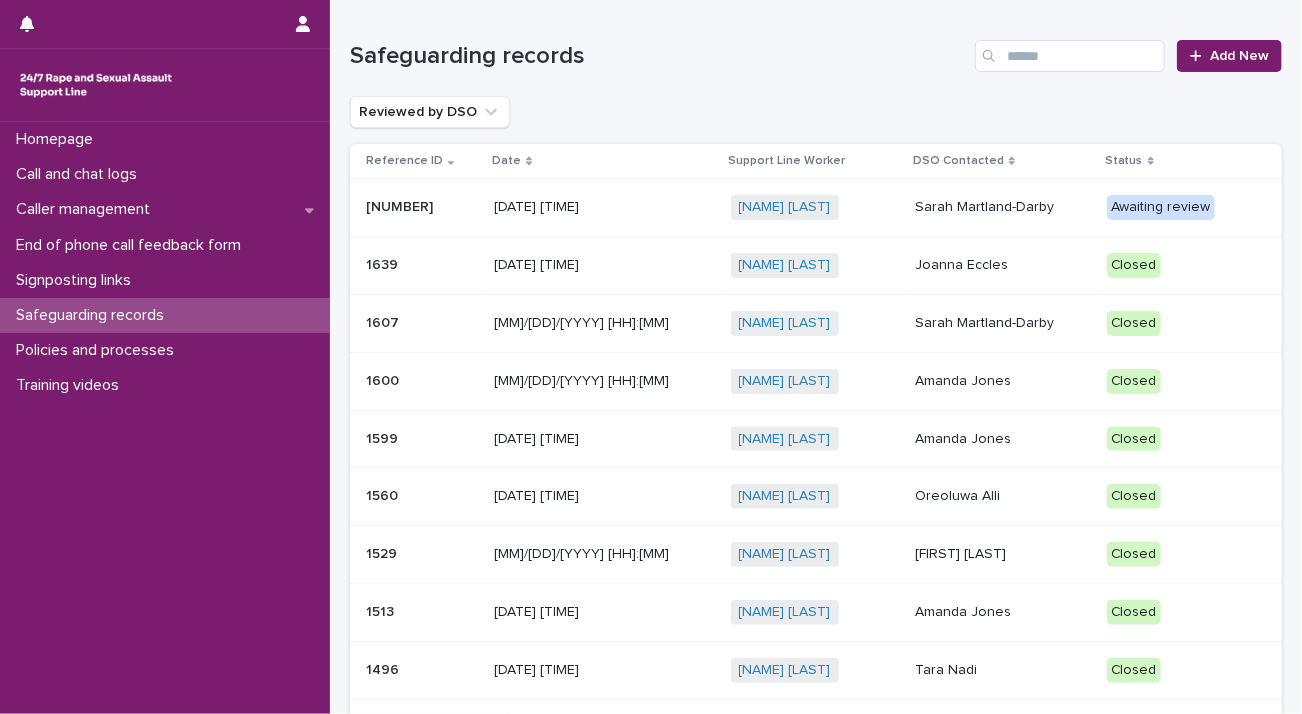 click on "Closed" at bounding box center [1134, 265] 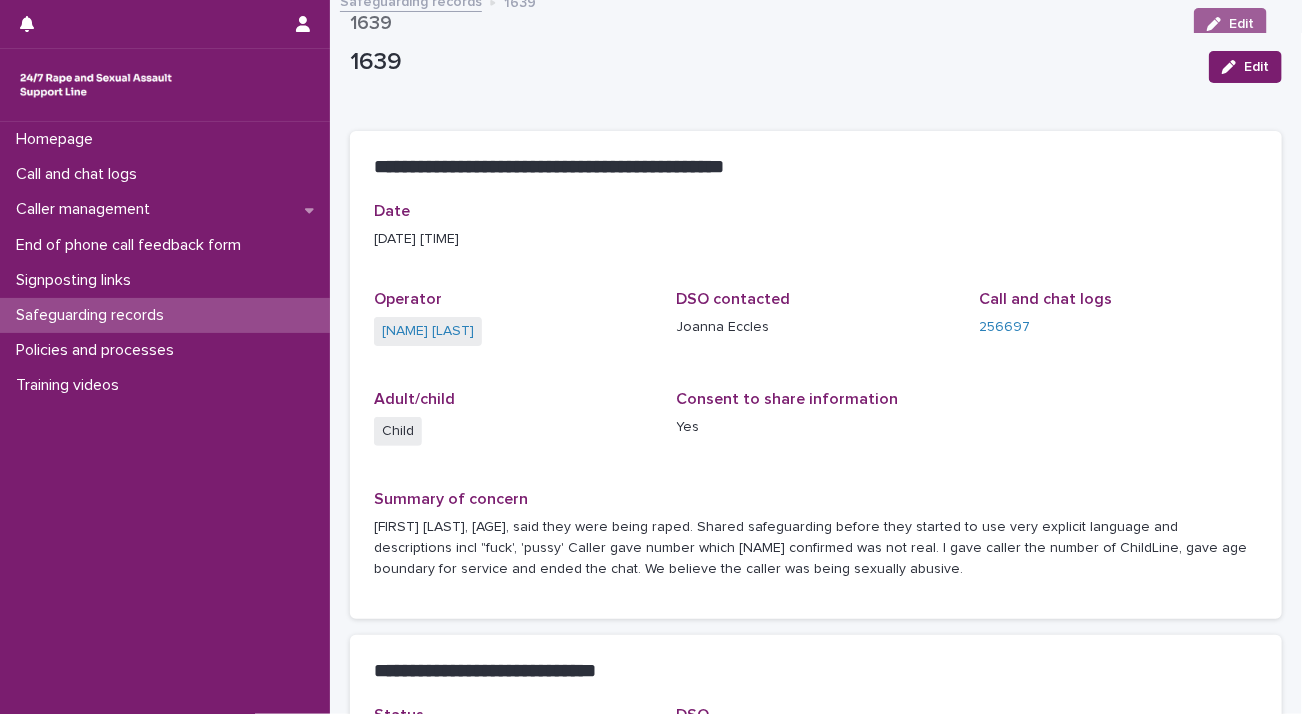 scroll, scrollTop: 0, scrollLeft: 0, axis: both 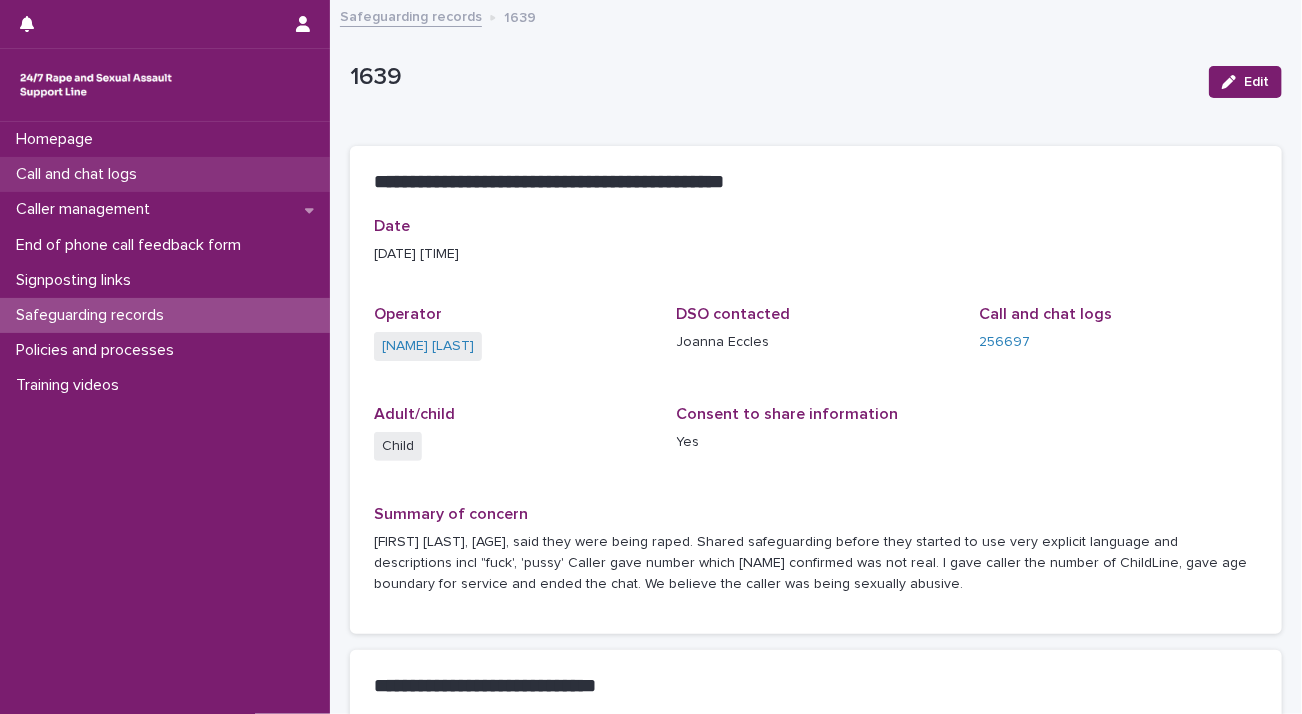 click on "Call and chat logs" at bounding box center (165, 174) 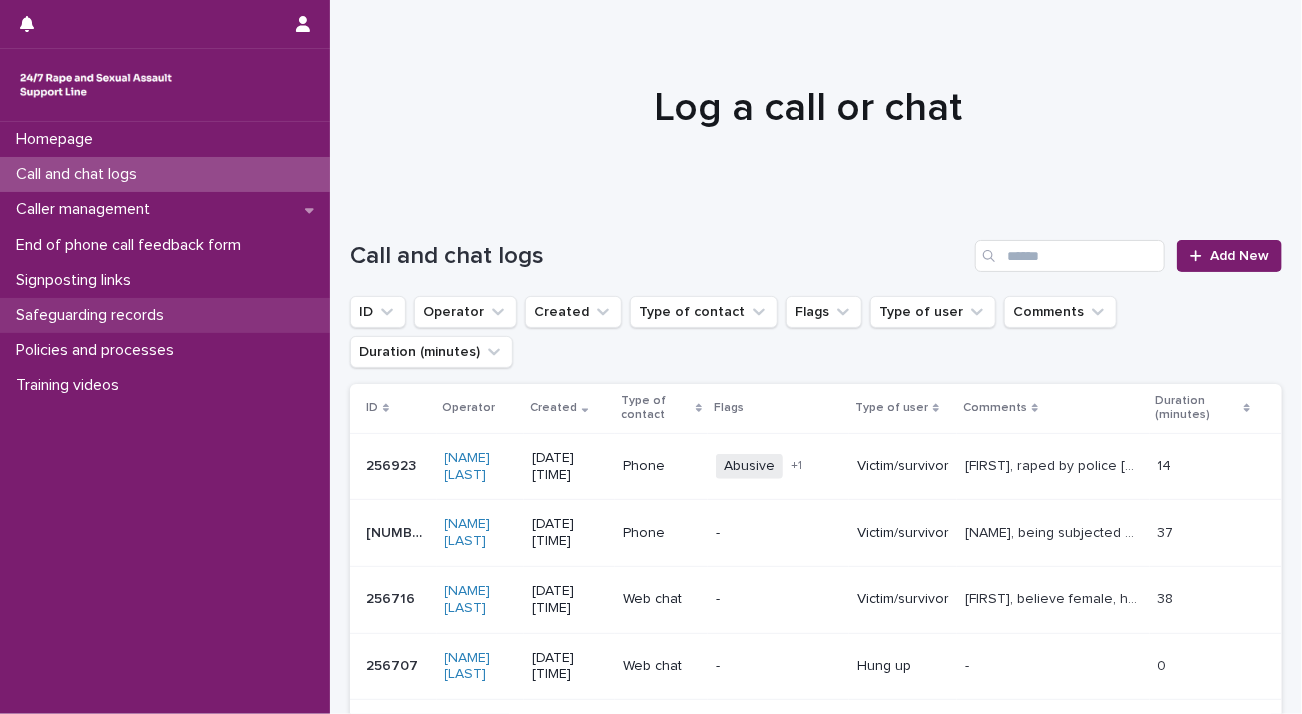 click on "Safeguarding records" at bounding box center (94, 315) 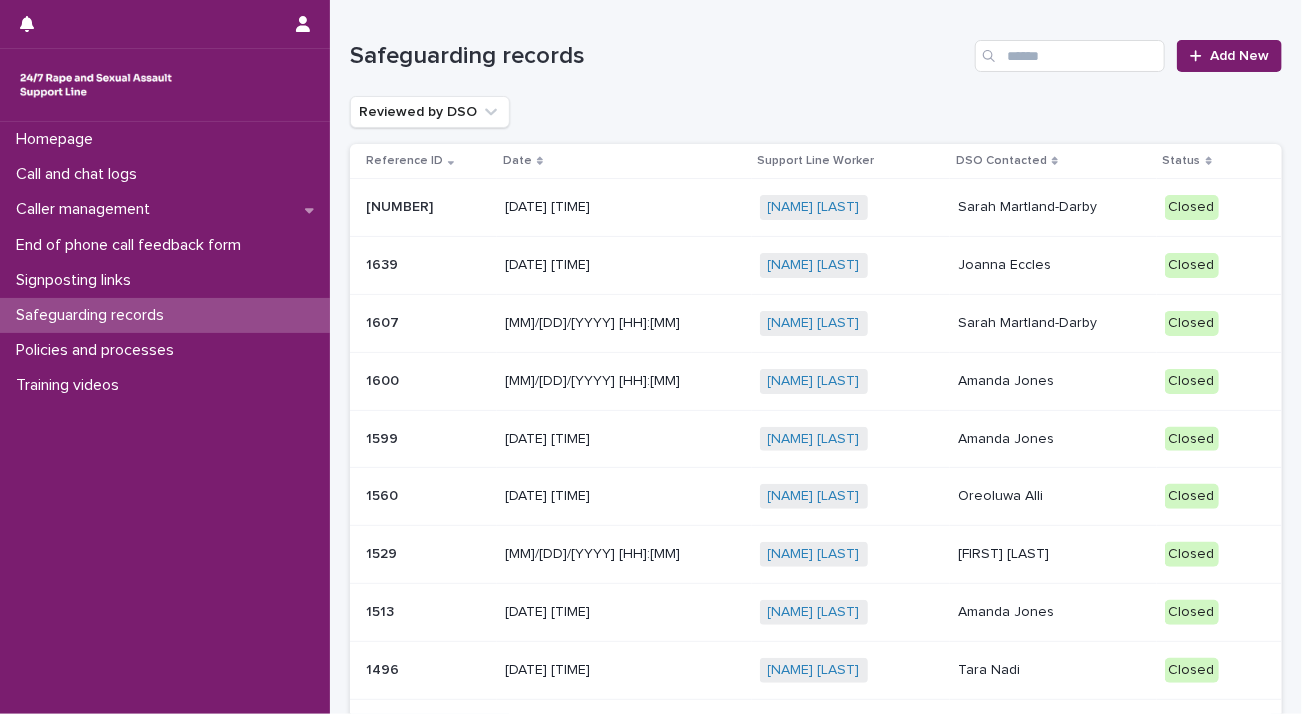 click on "Sarah Martland-Darby" at bounding box center (1053, 207) 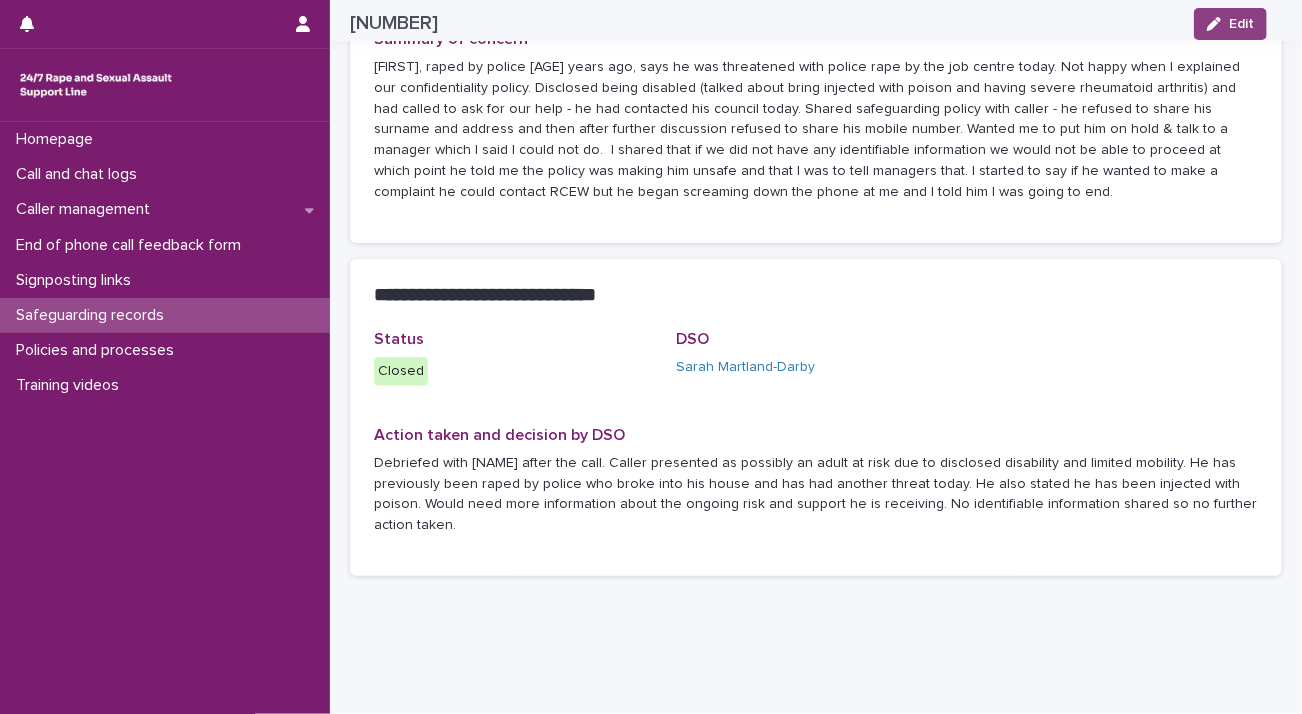 scroll, scrollTop: 509, scrollLeft: 0, axis: vertical 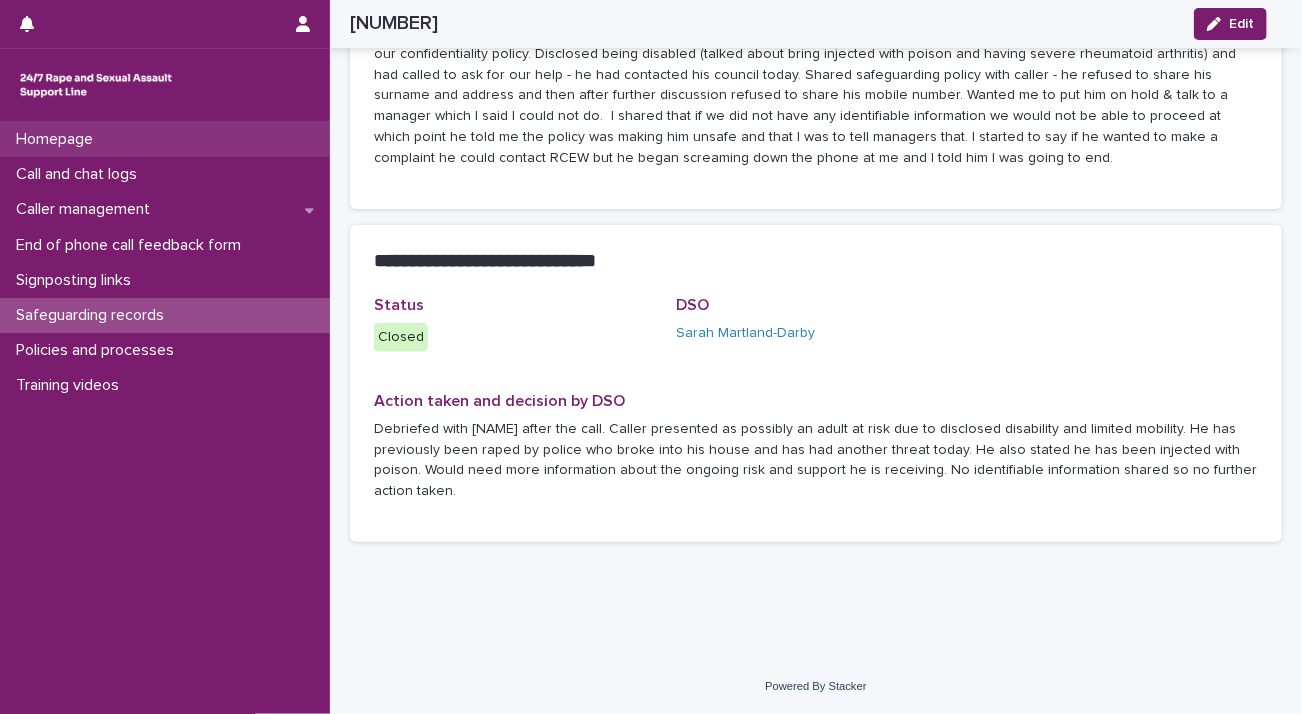click on "Homepage" at bounding box center (165, 139) 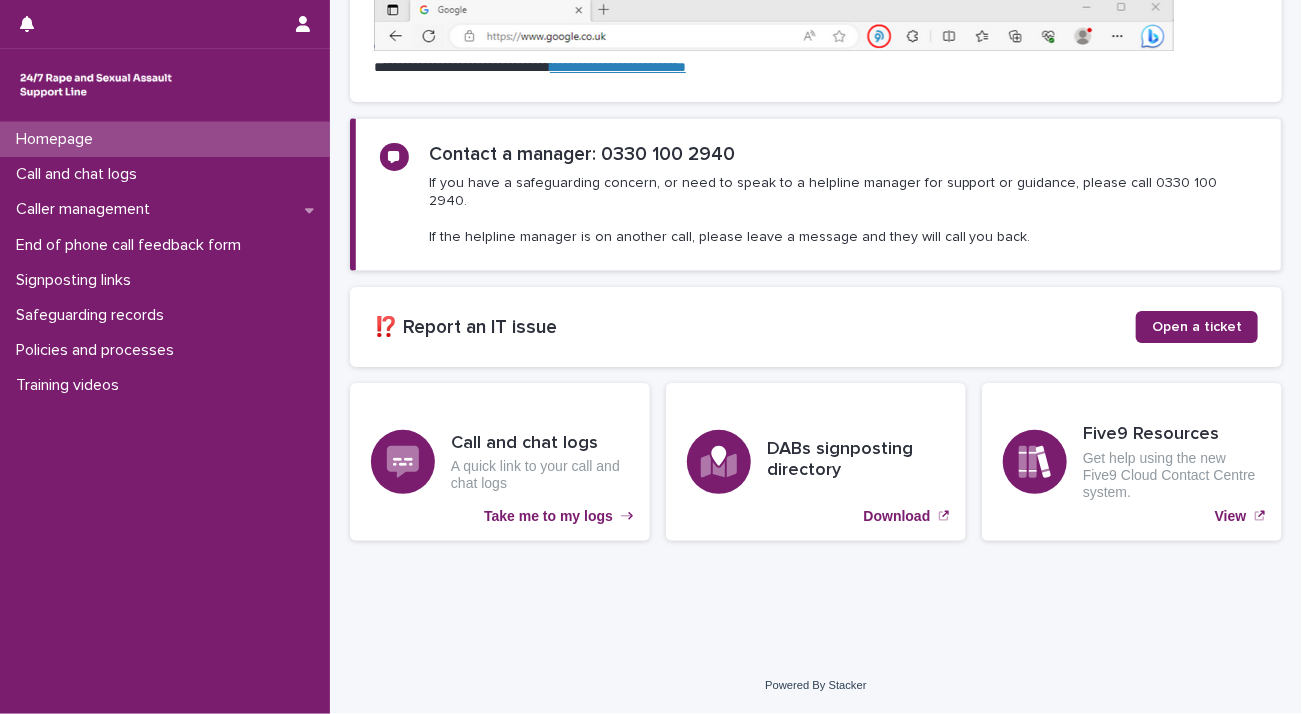 scroll, scrollTop: 0, scrollLeft: 0, axis: both 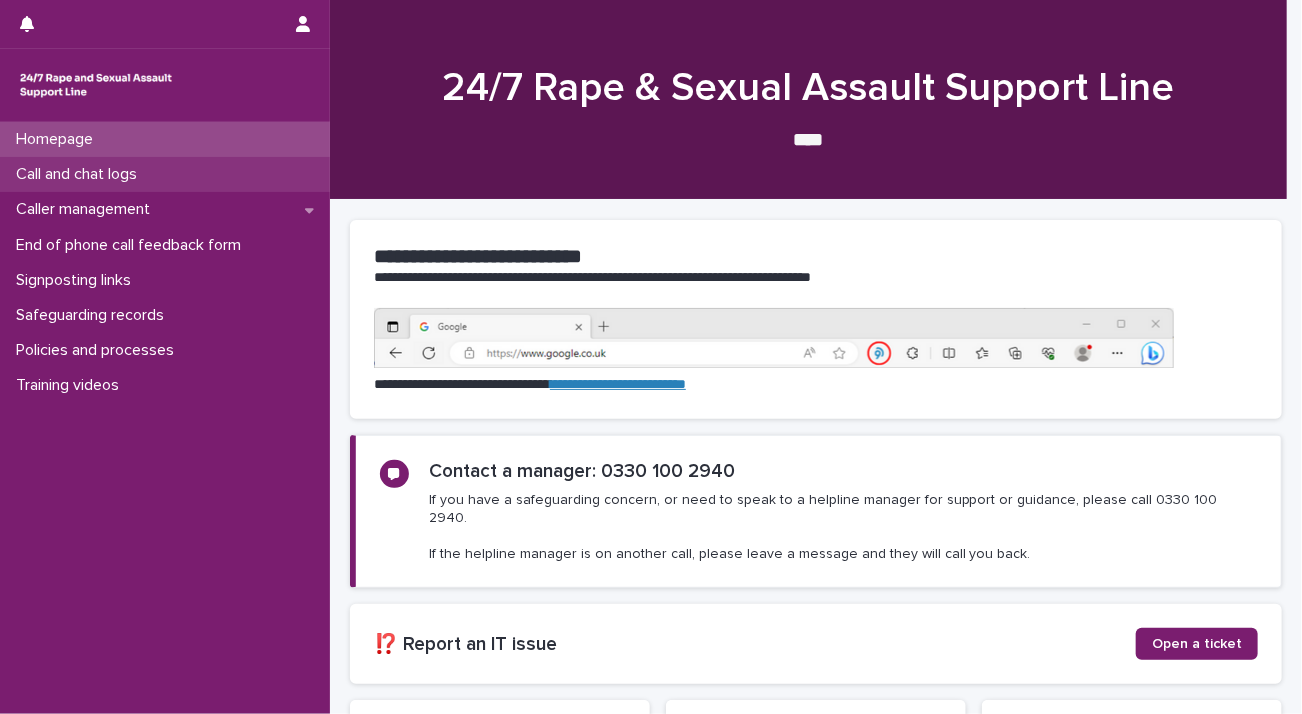 click on "Call and chat logs" at bounding box center (165, 174) 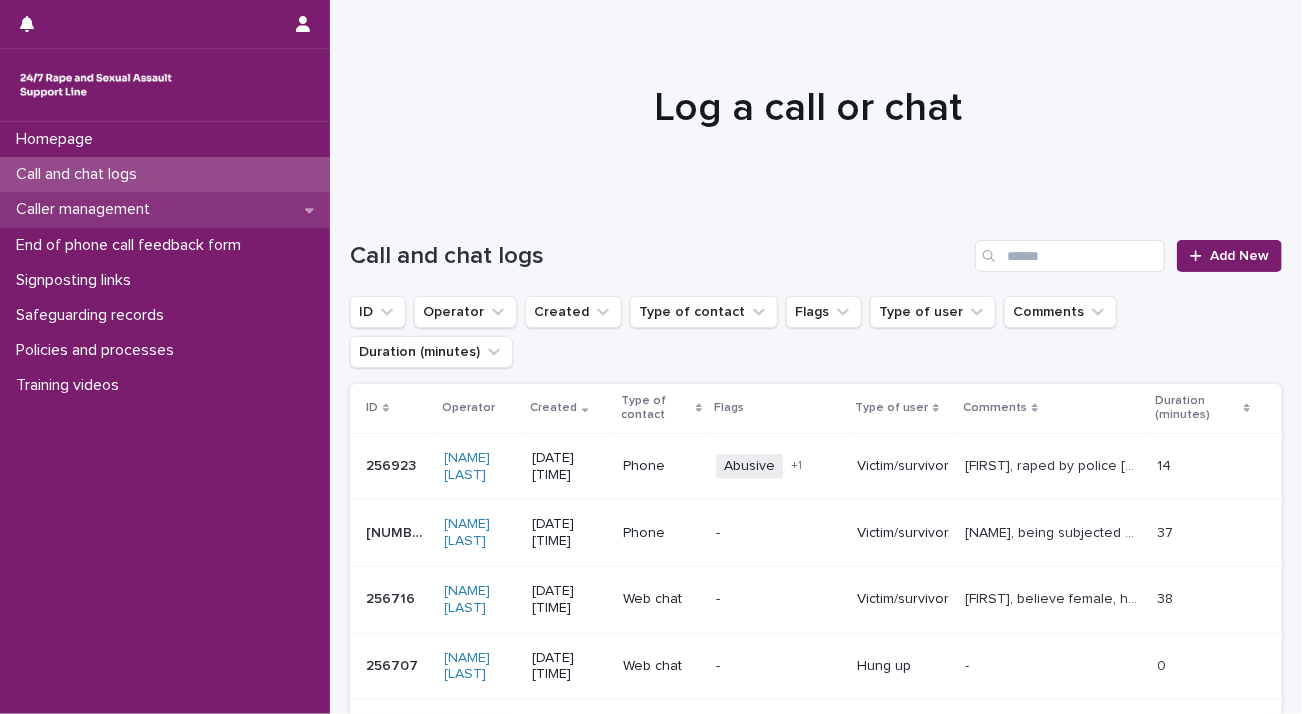 click on "Caller management" at bounding box center (87, 209) 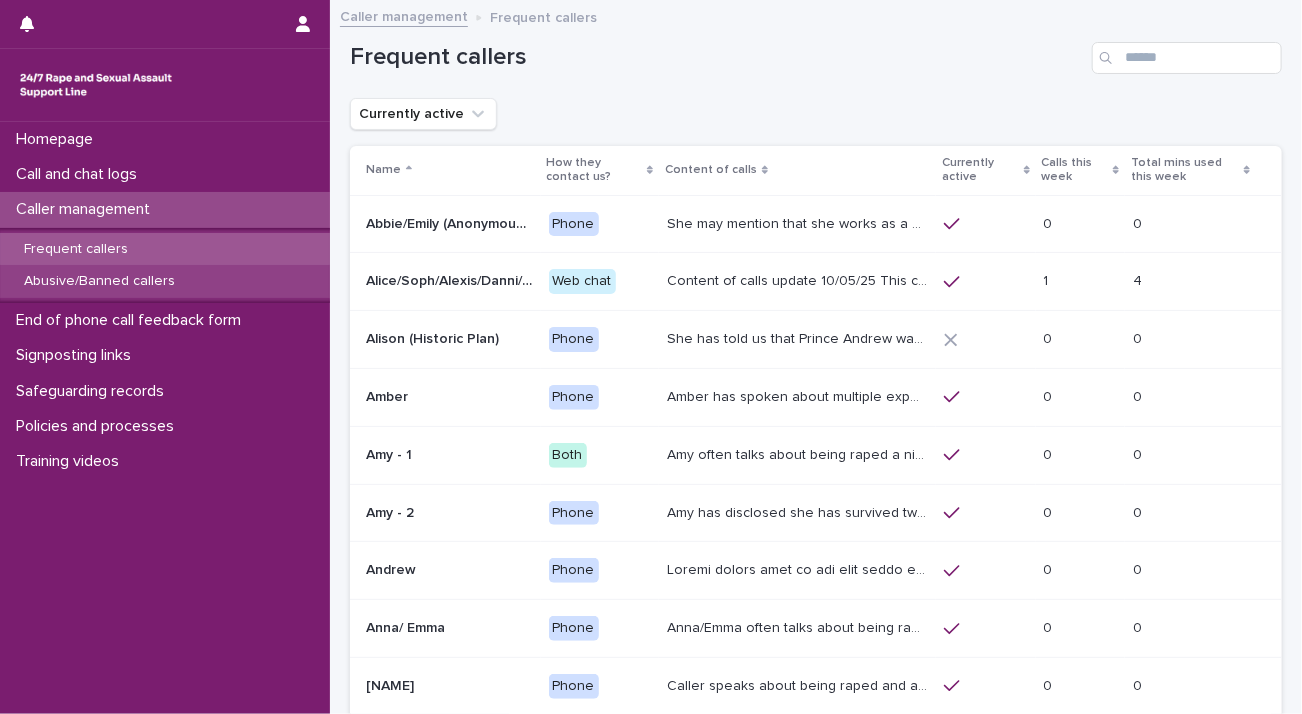 click on "Abusive/Banned callers" at bounding box center [165, 281] 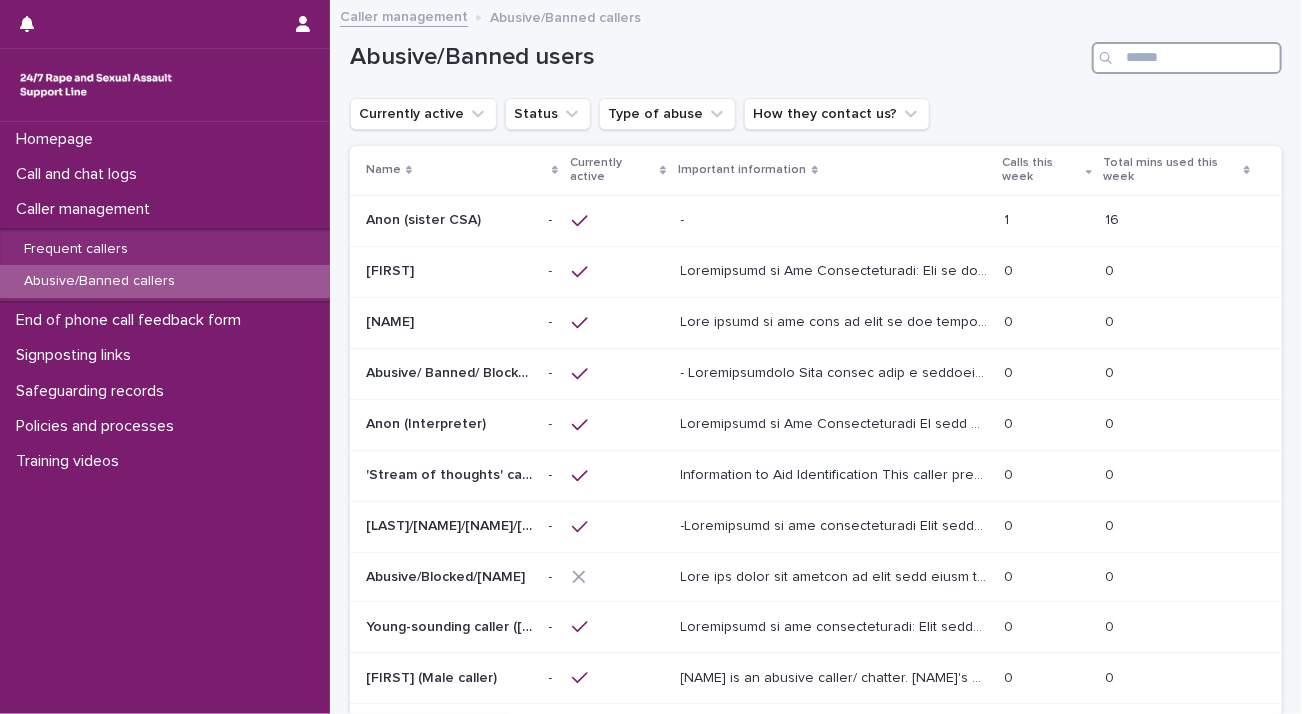 click at bounding box center [1187, 58] 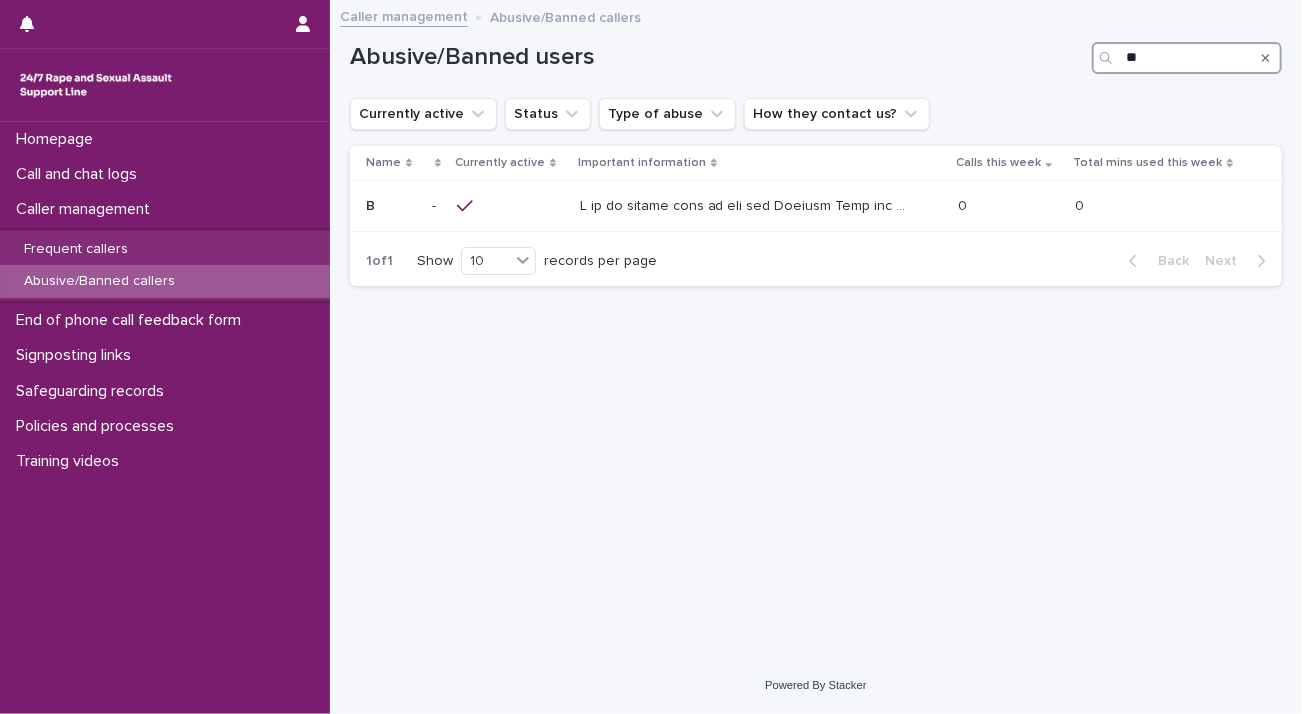 type on "*" 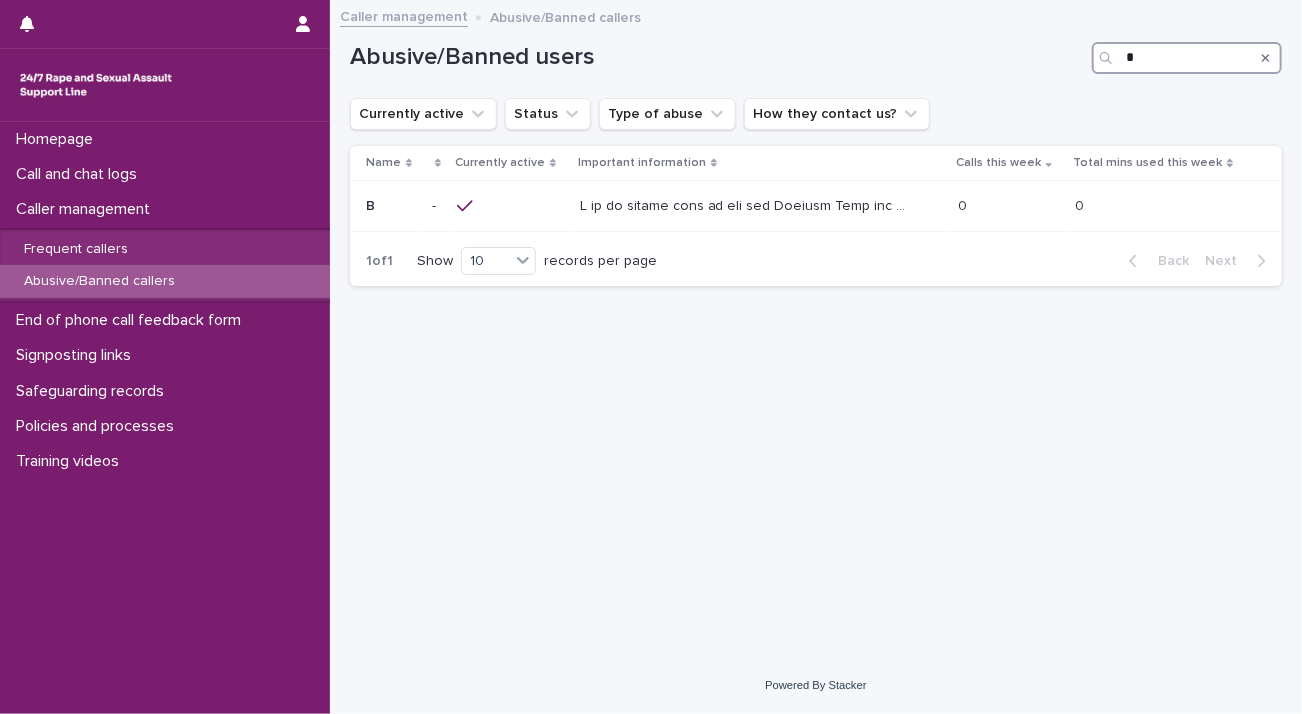 type 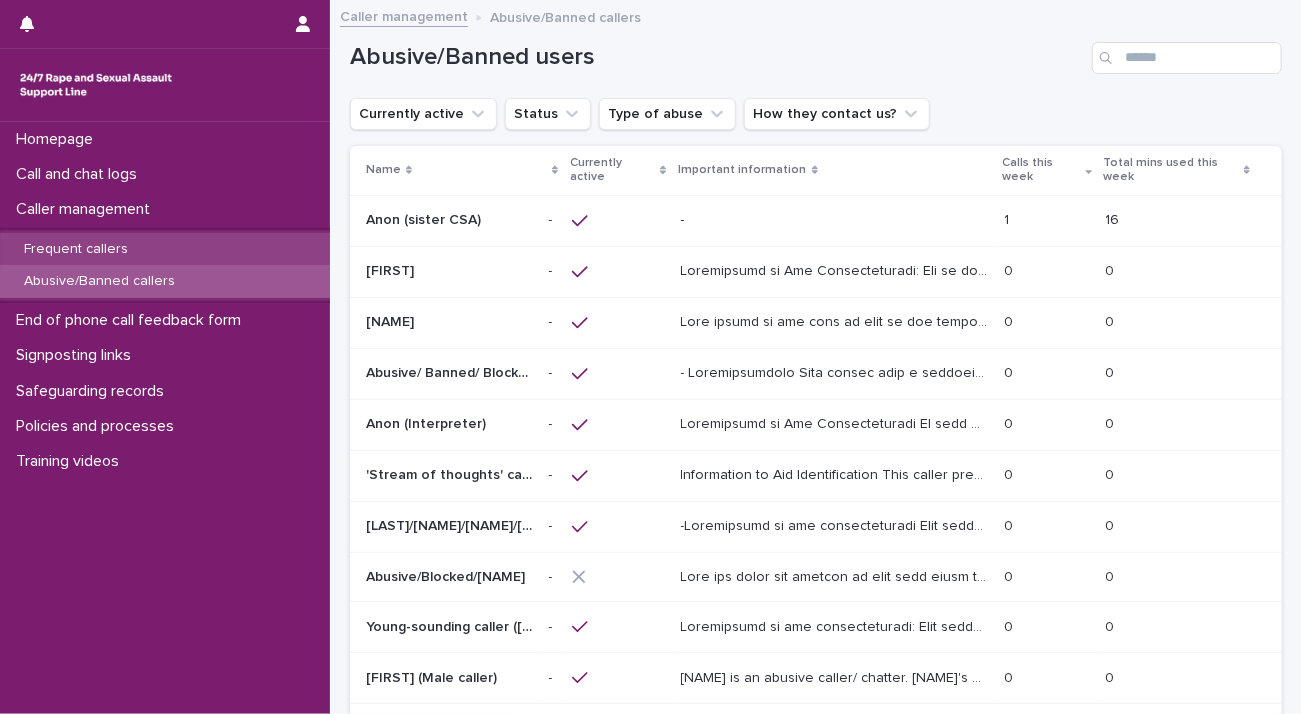click on "Frequent callers" at bounding box center (165, 249) 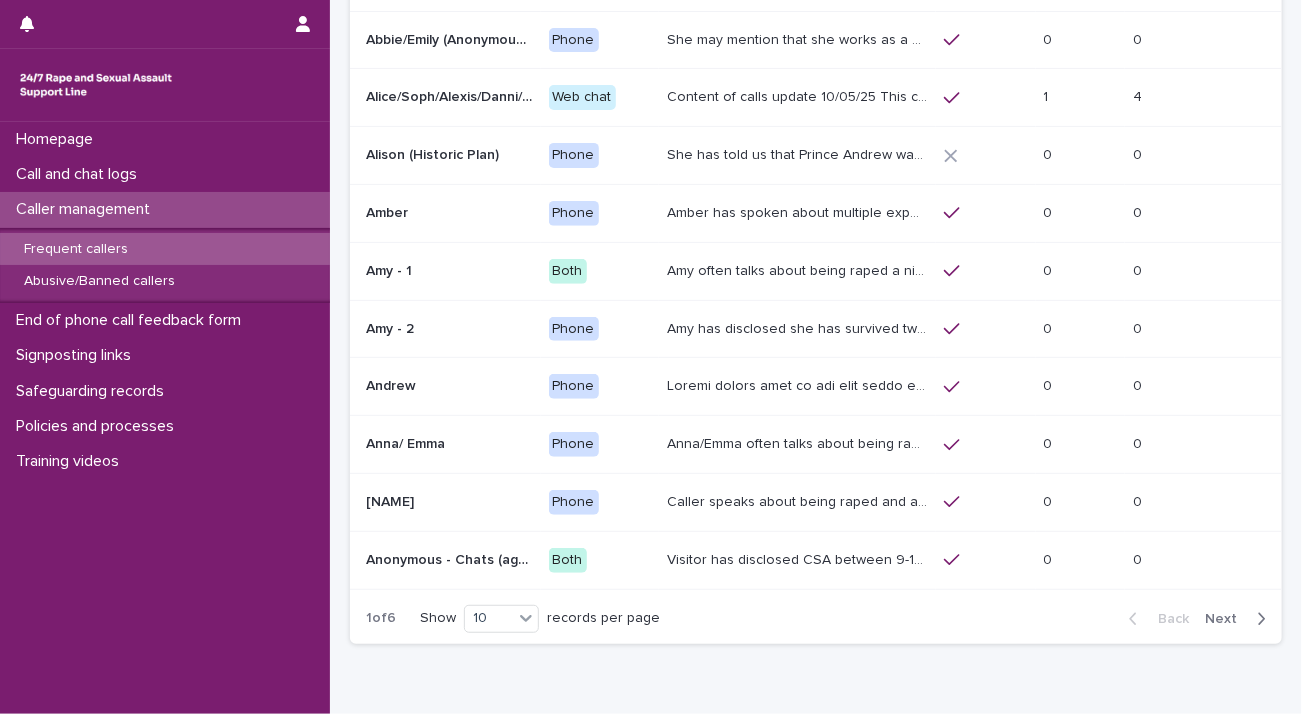 scroll, scrollTop: 187, scrollLeft: 0, axis: vertical 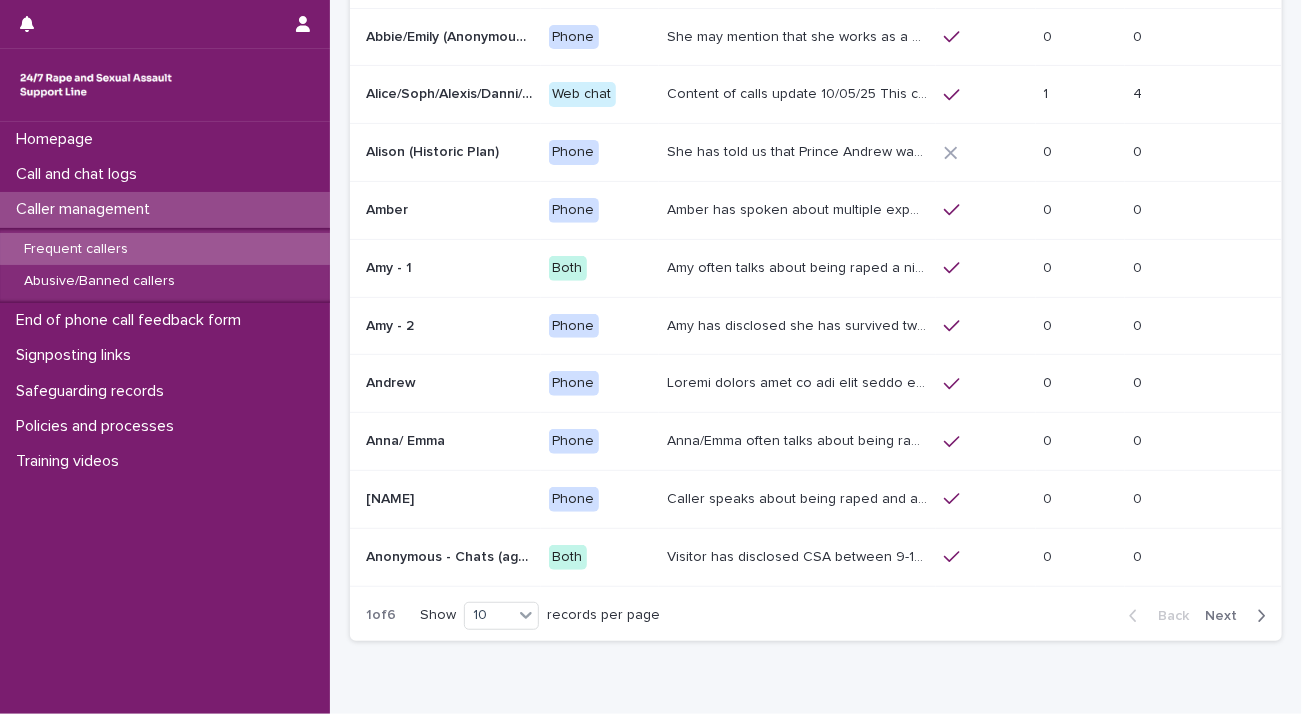 click on "Next" at bounding box center [1227, 616] 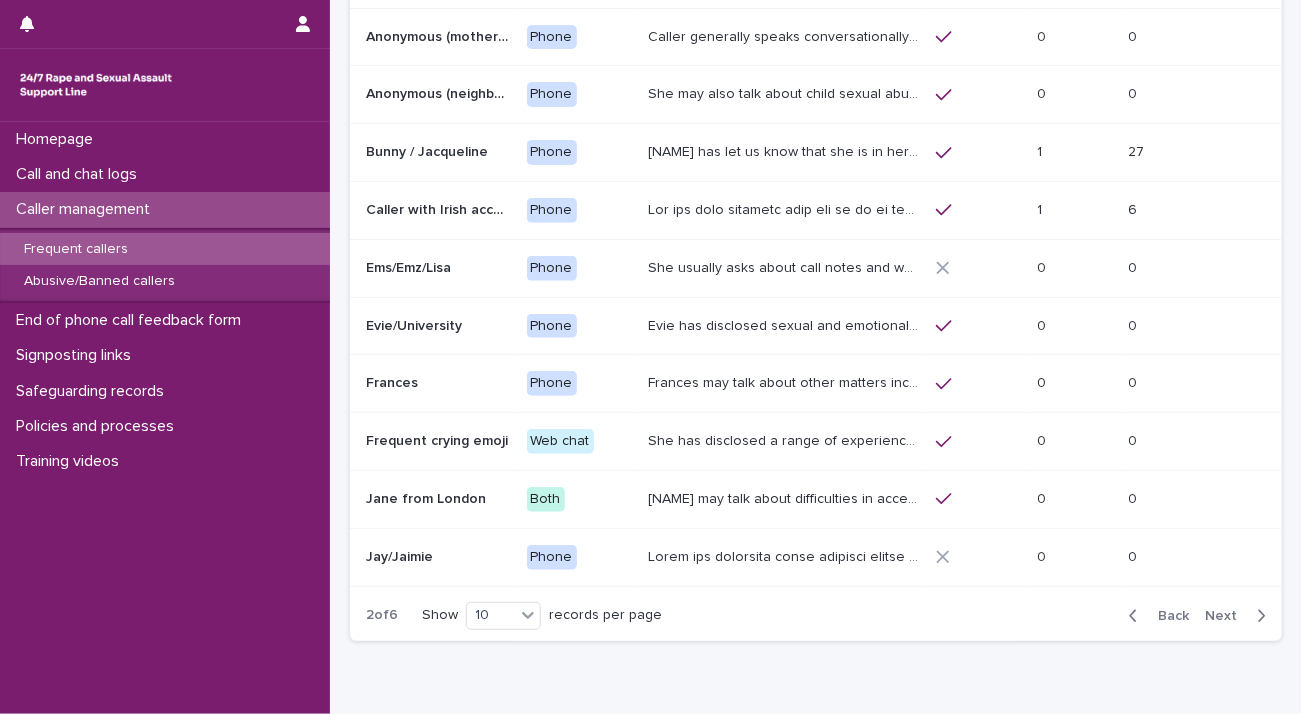 click at bounding box center [784, 557] 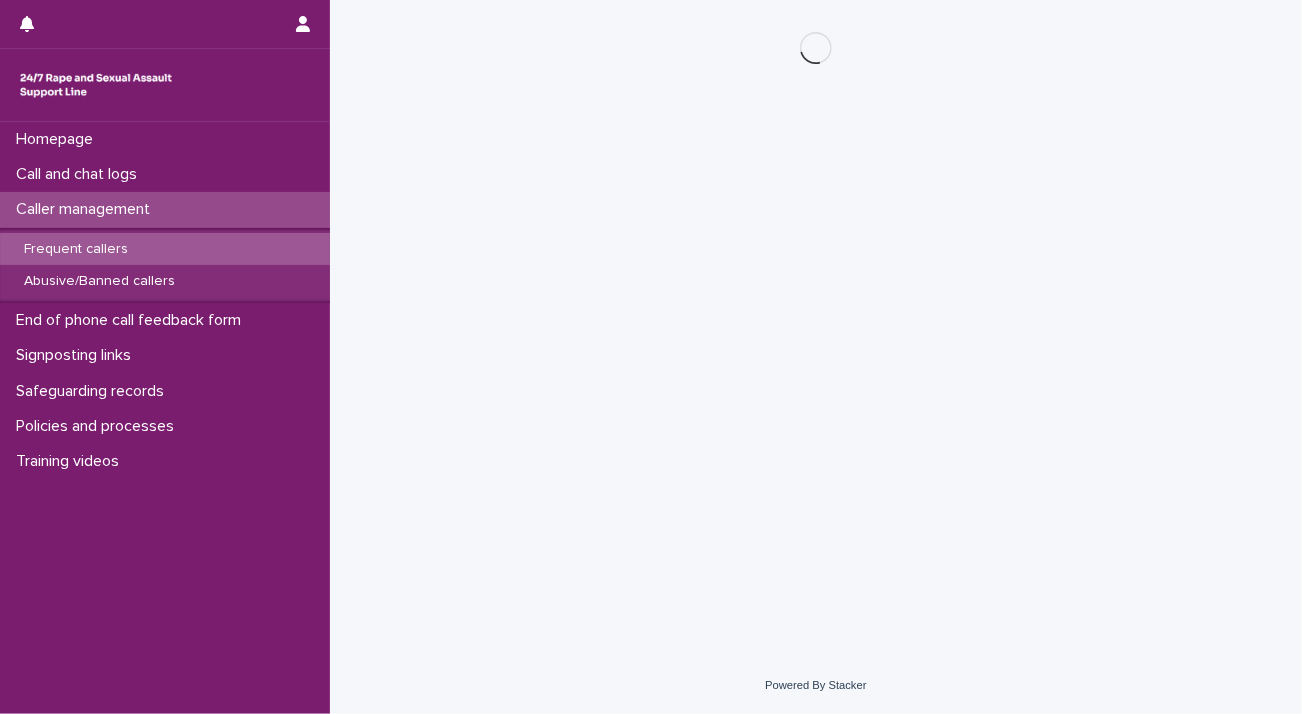 scroll, scrollTop: 0, scrollLeft: 0, axis: both 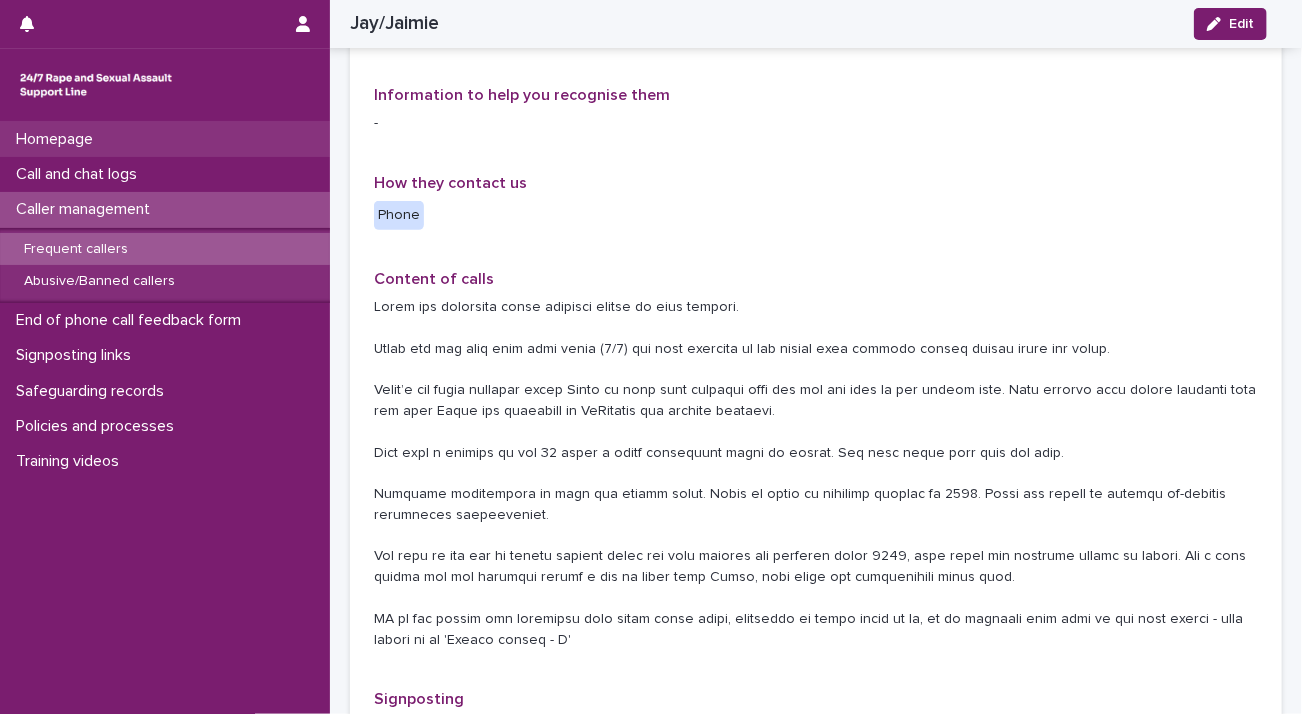 click on "Homepage" at bounding box center (165, 139) 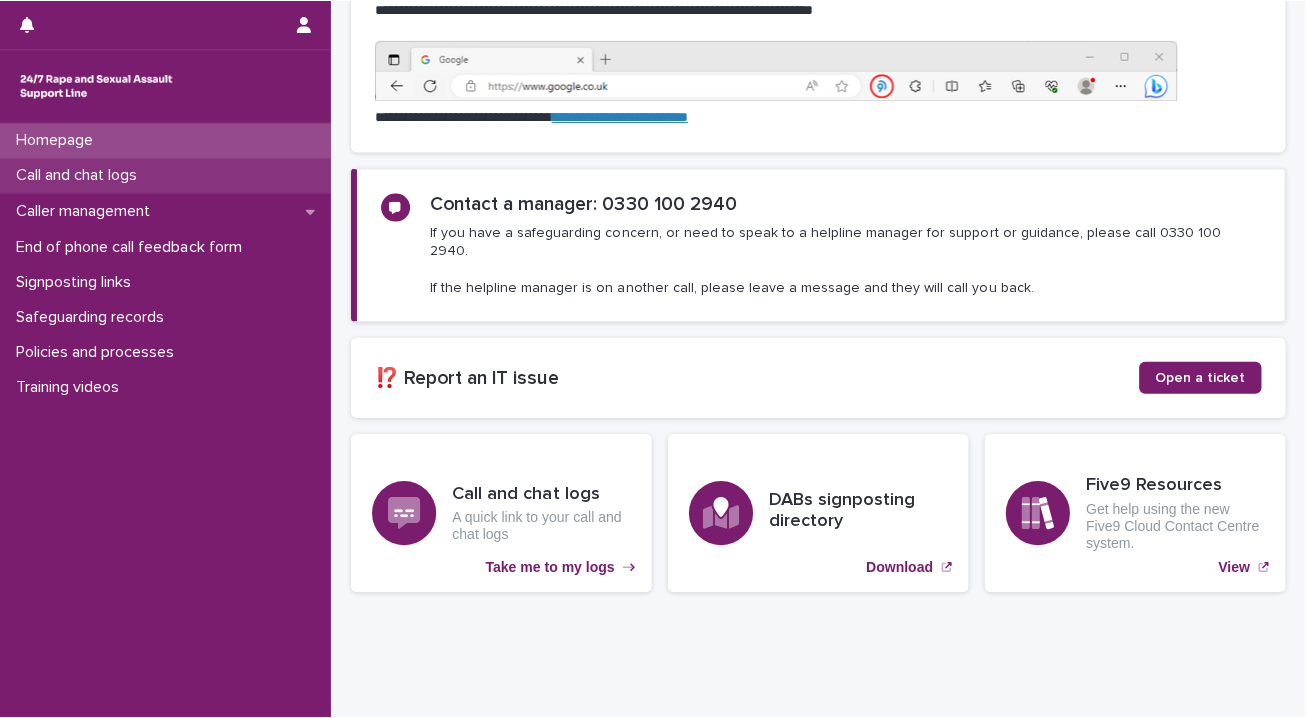 scroll, scrollTop: 0, scrollLeft: 0, axis: both 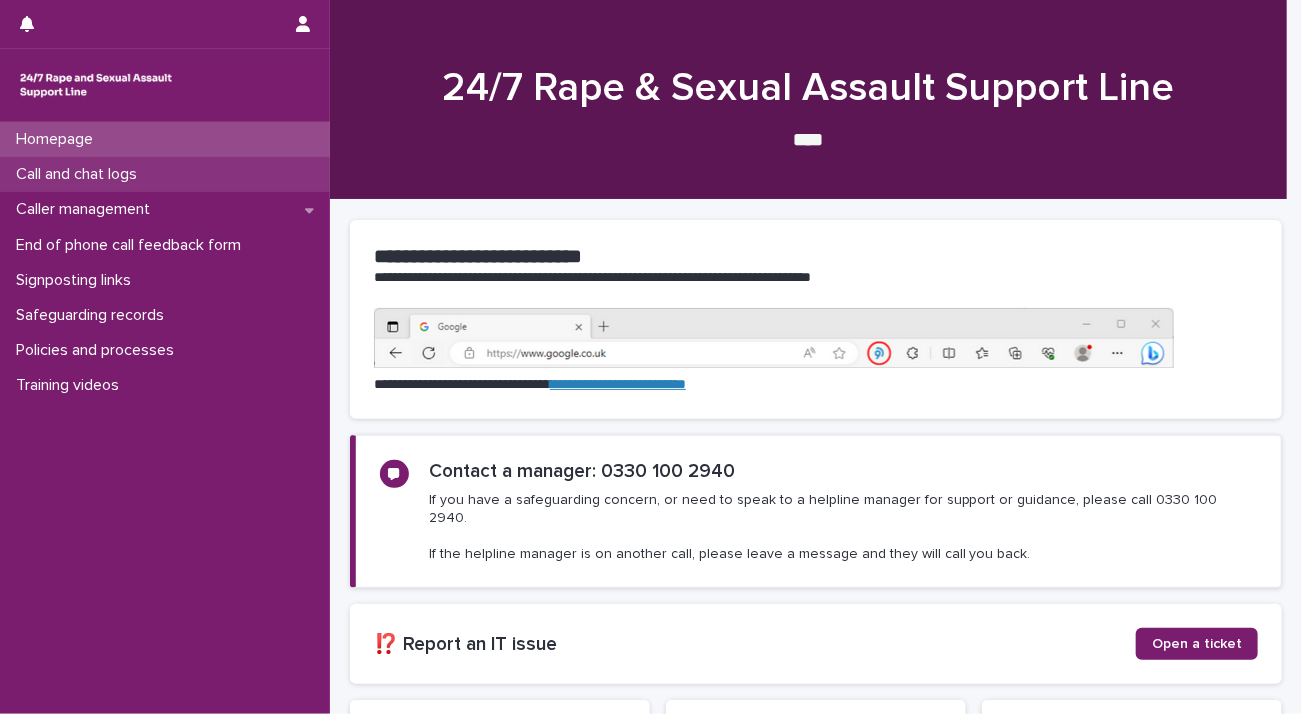 click on "Call and chat logs" at bounding box center [165, 174] 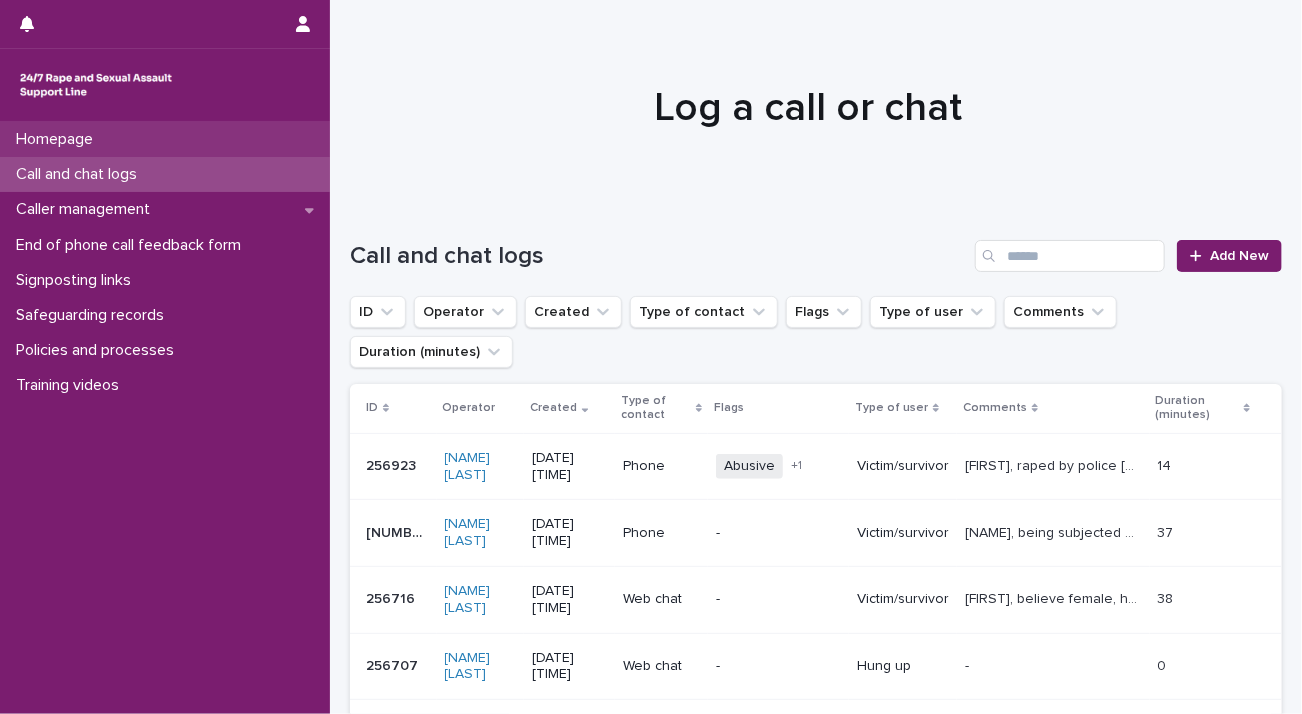 click on "Homepage" at bounding box center (165, 139) 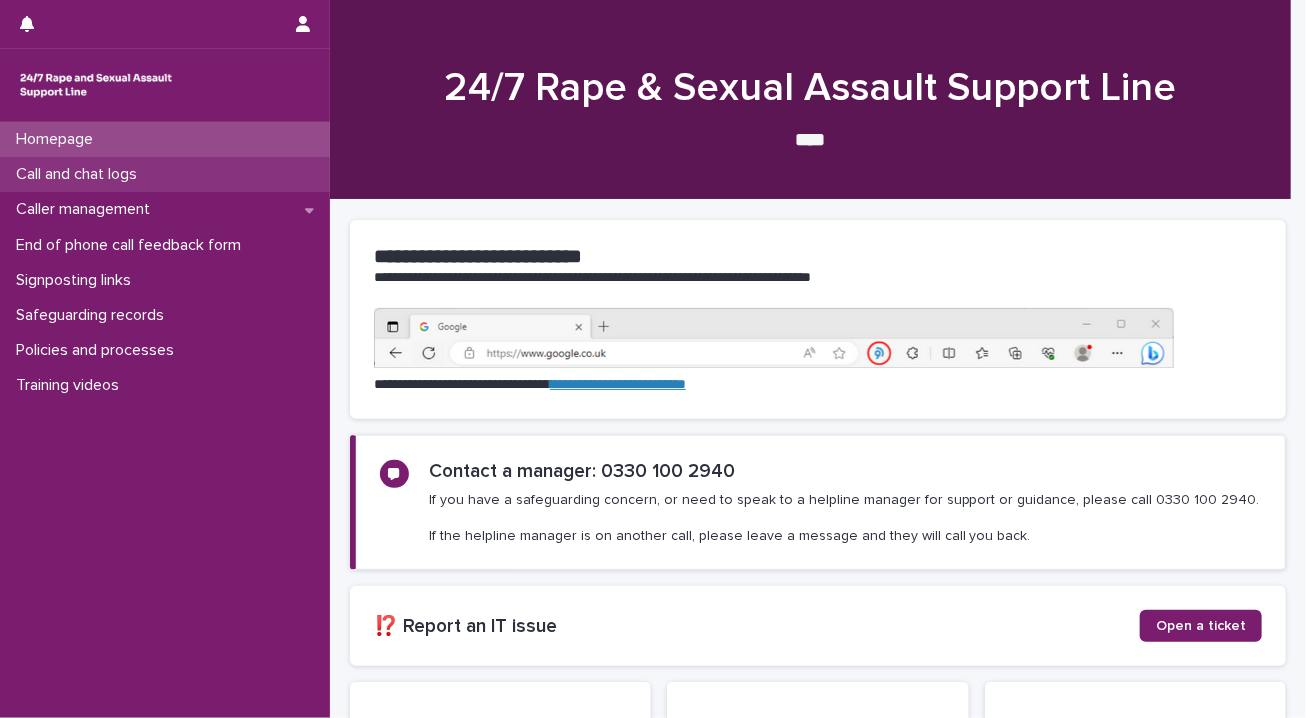 click on "Call and chat logs" at bounding box center (165, 174) 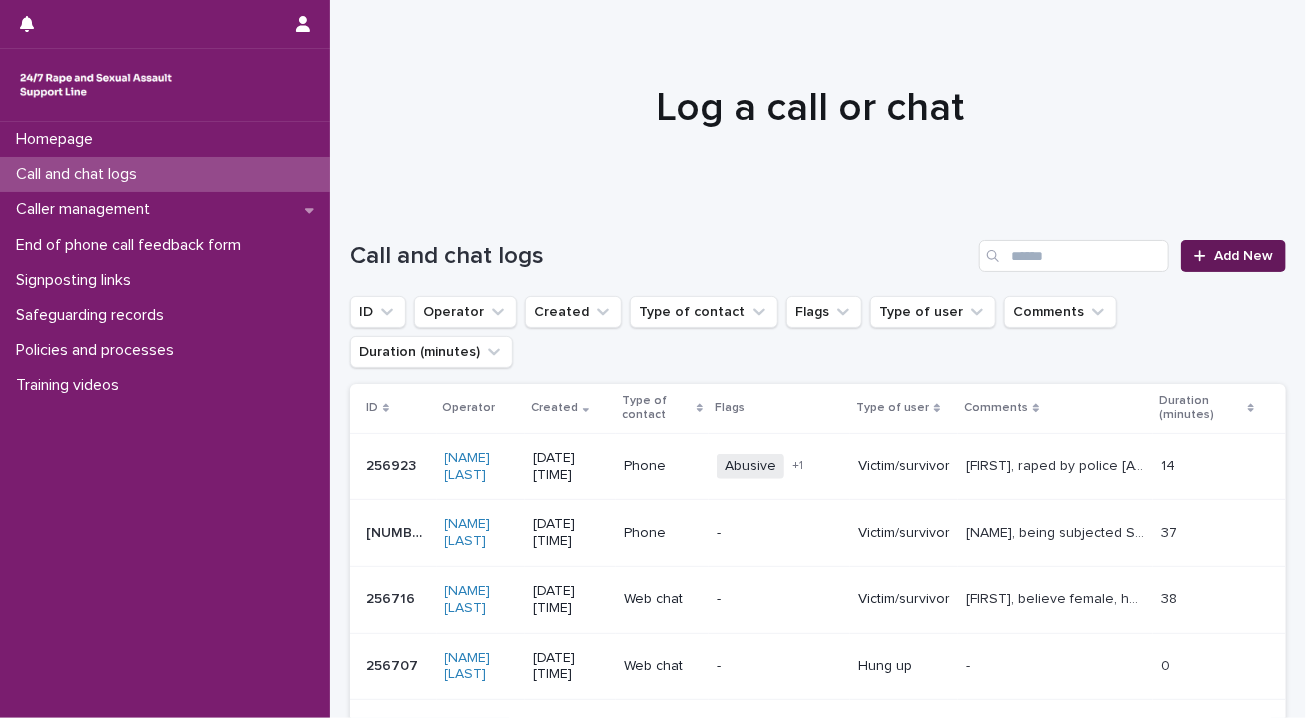 click at bounding box center (1204, 256) 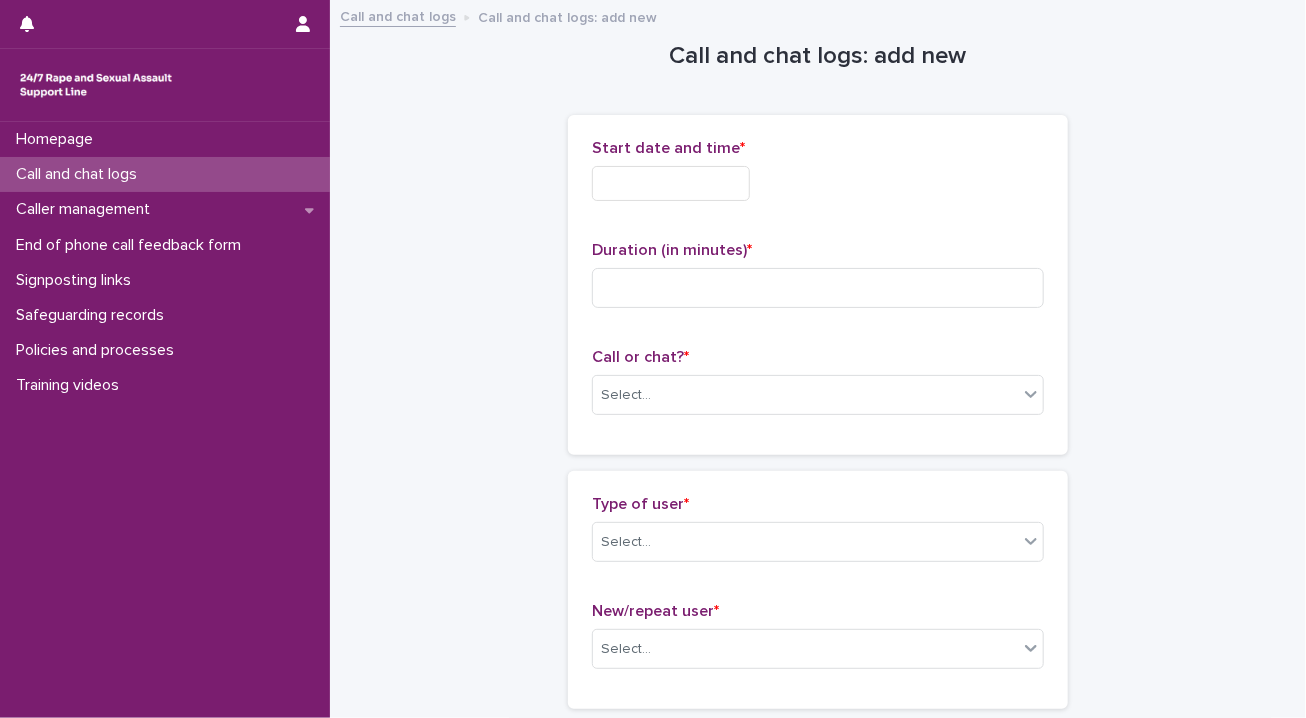 click at bounding box center (671, 183) 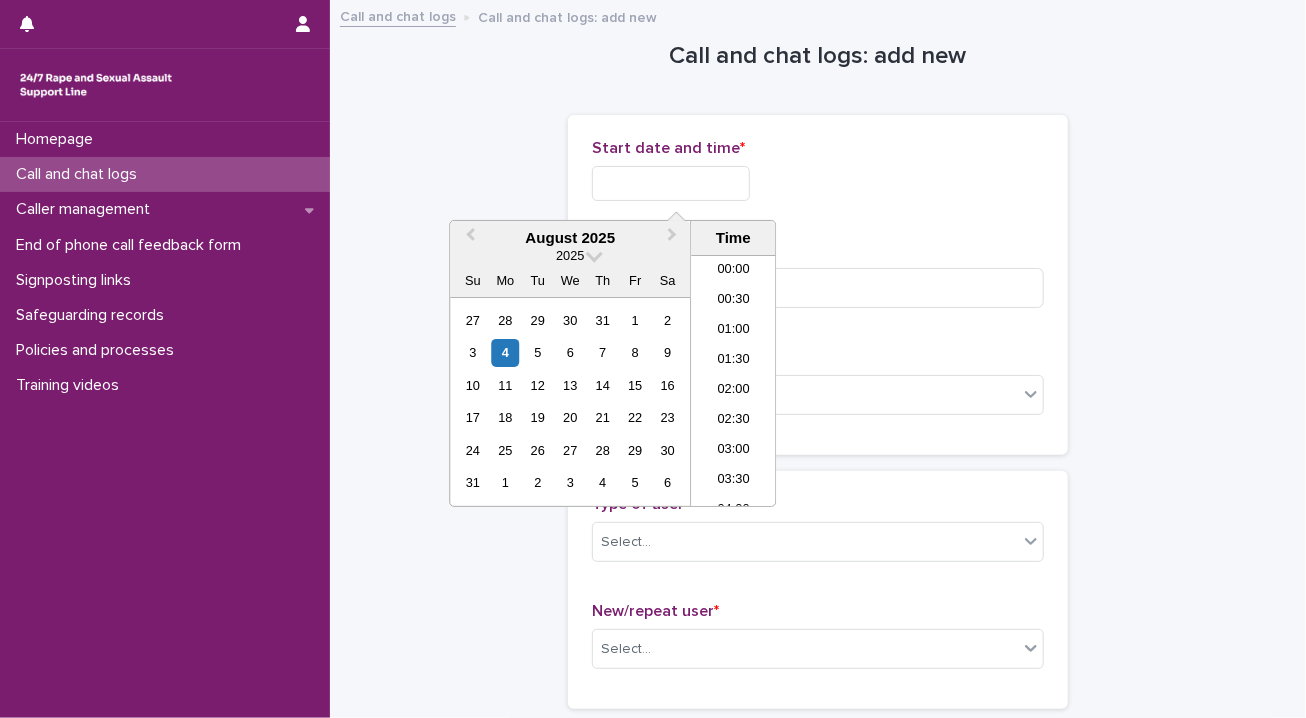 scroll, scrollTop: 1030, scrollLeft: 0, axis: vertical 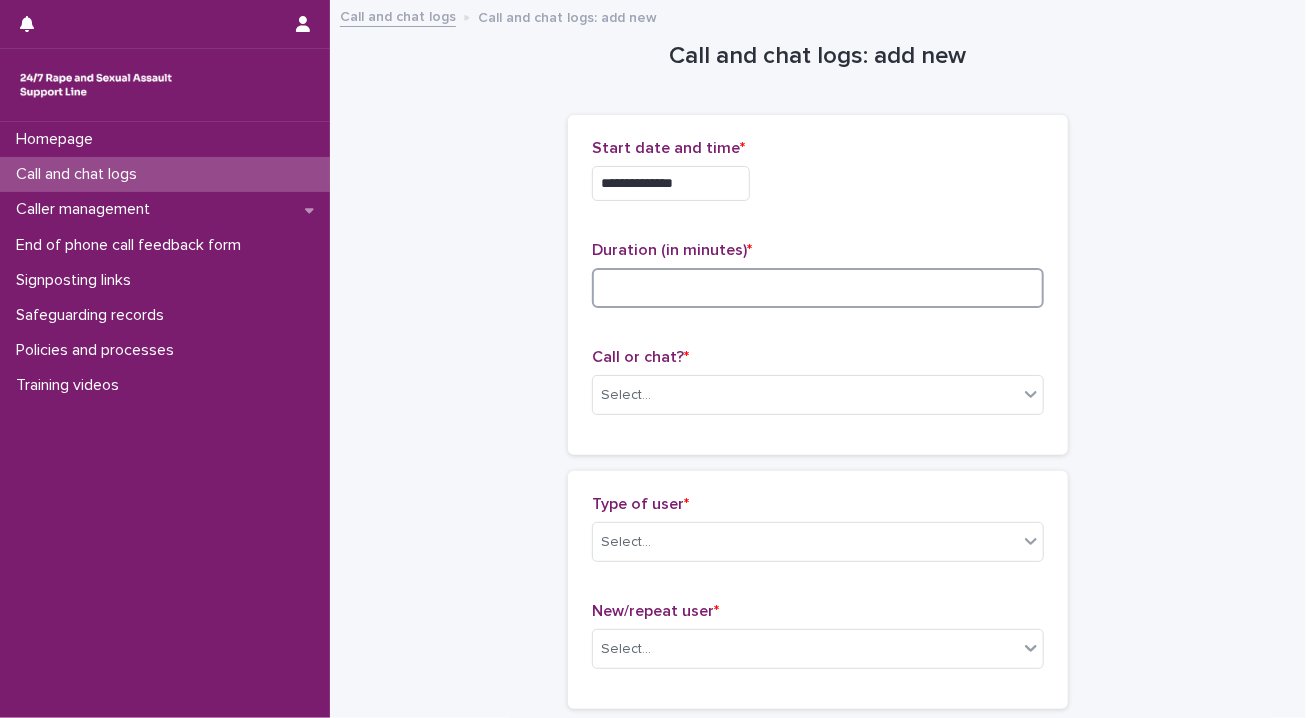 click at bounding box center [818, 288] 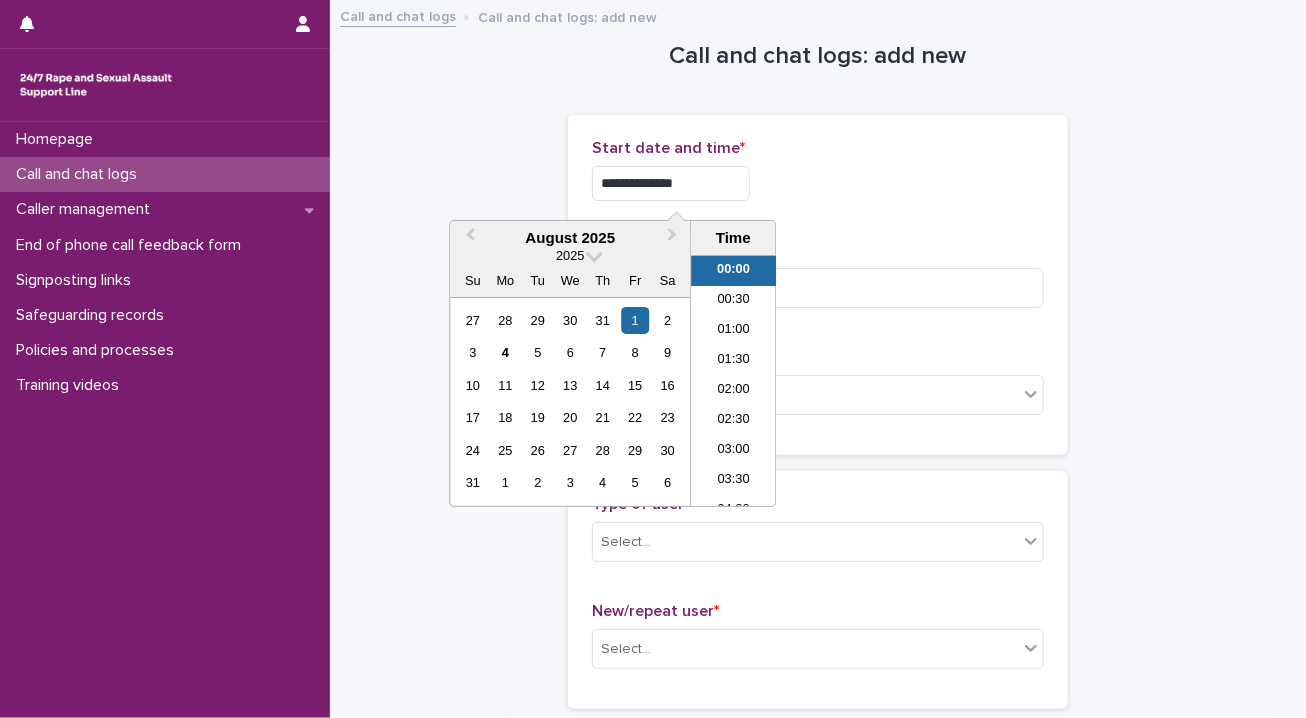 drag, startPoint x: 703, startPoint y: 187, endPoint x: 584, endPoint y: 170, distance: 120.20815 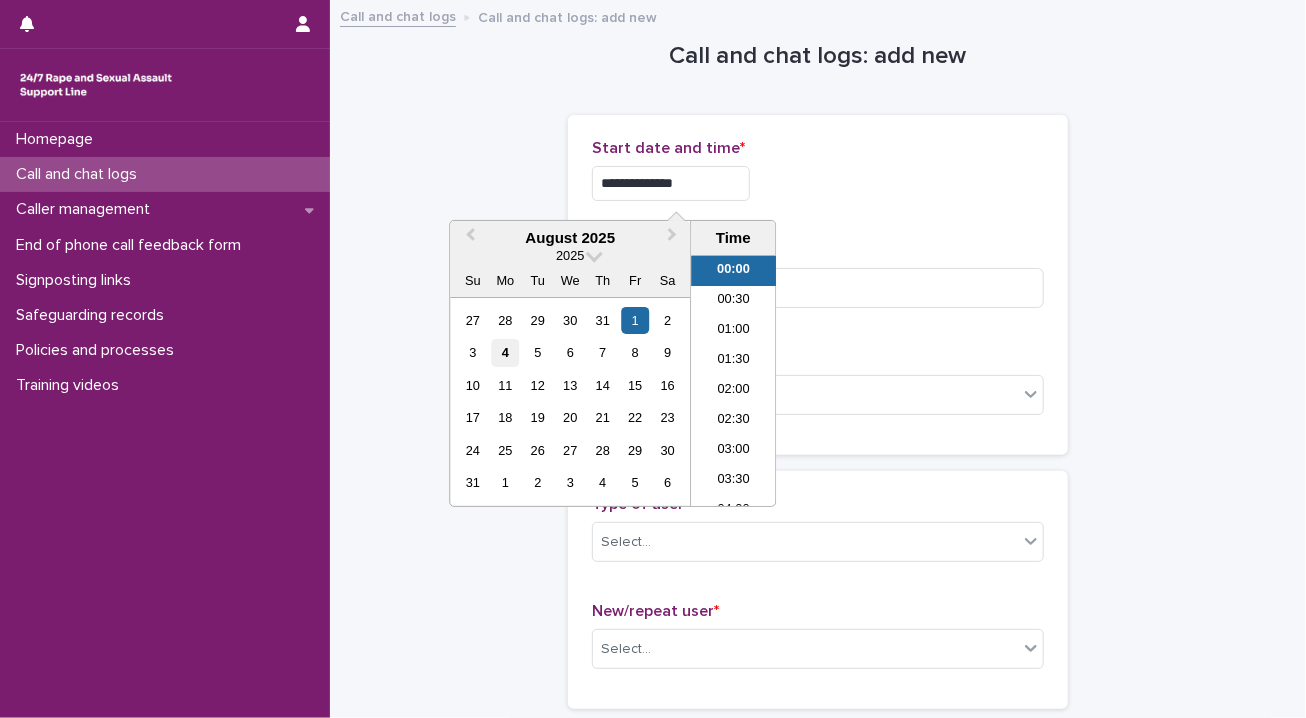 click on "4" at bounding box center (505, 352) 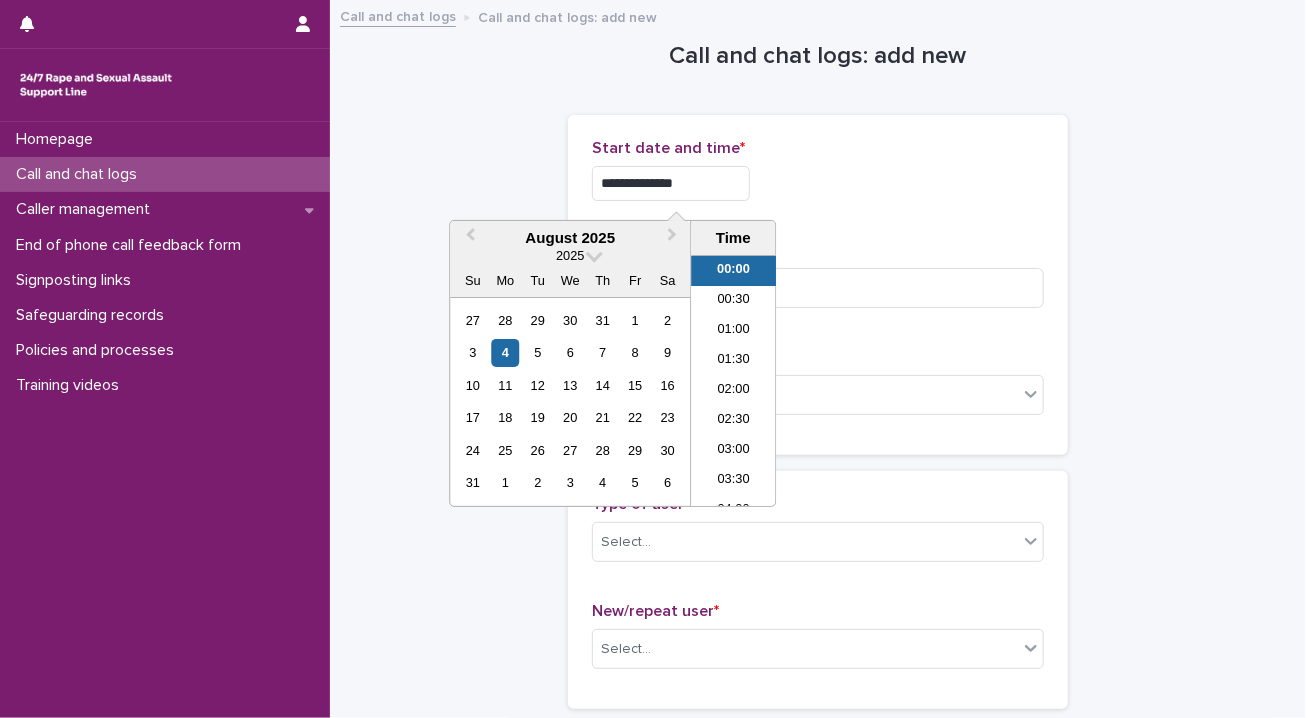 drag, startPoint x: 655, startPoint y: 181, endPoint x: 747, endPoint y: 177, distance: 92.086914 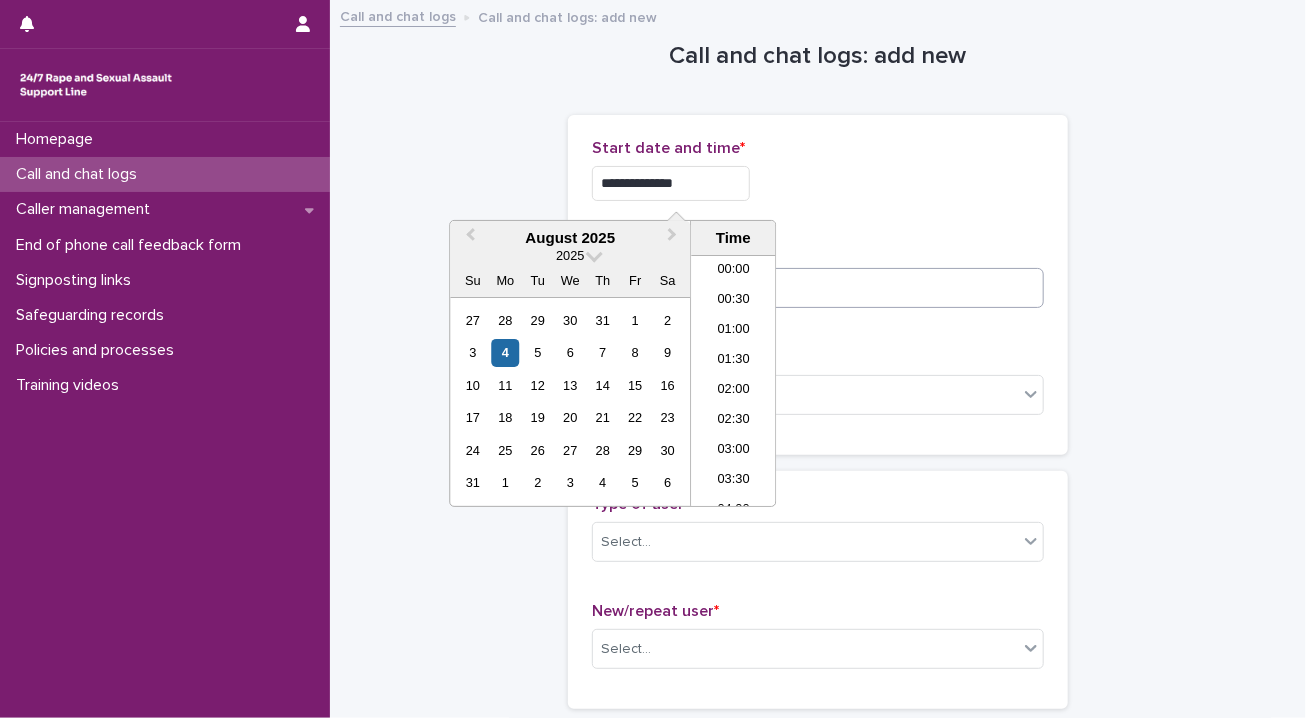 type on "**********" 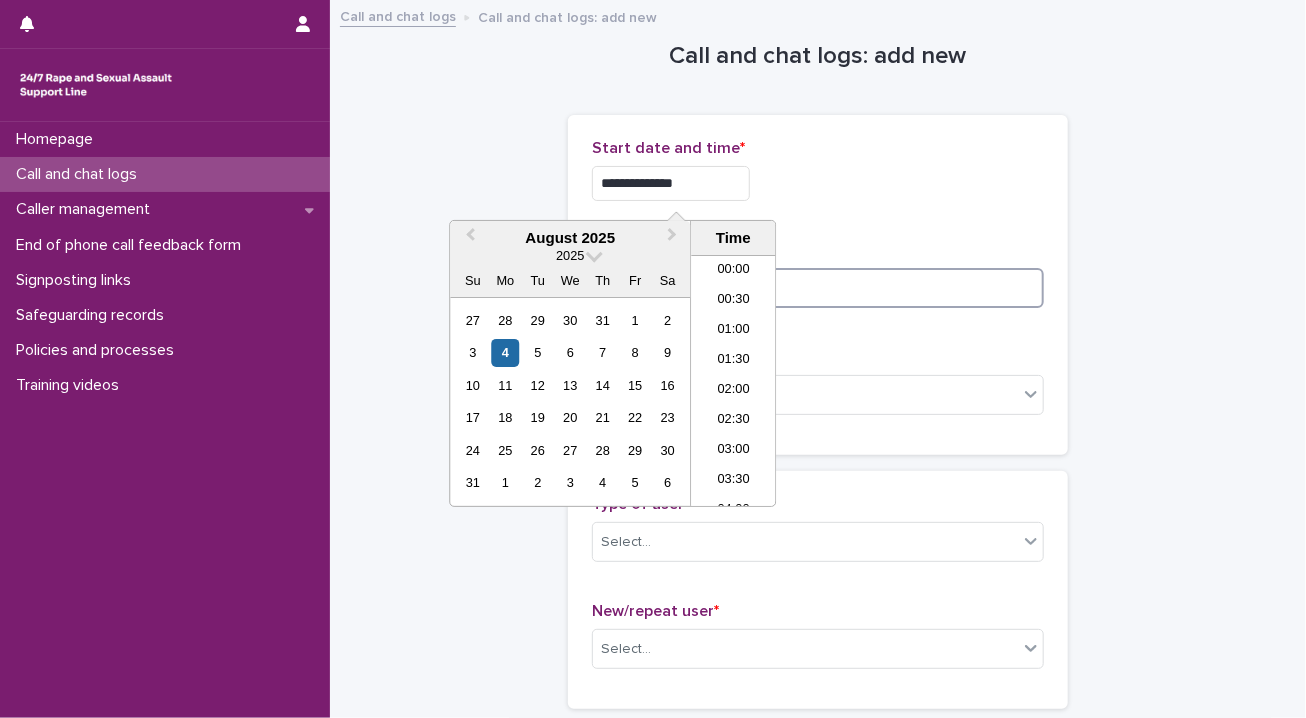 click at bounding box center (818, 288) 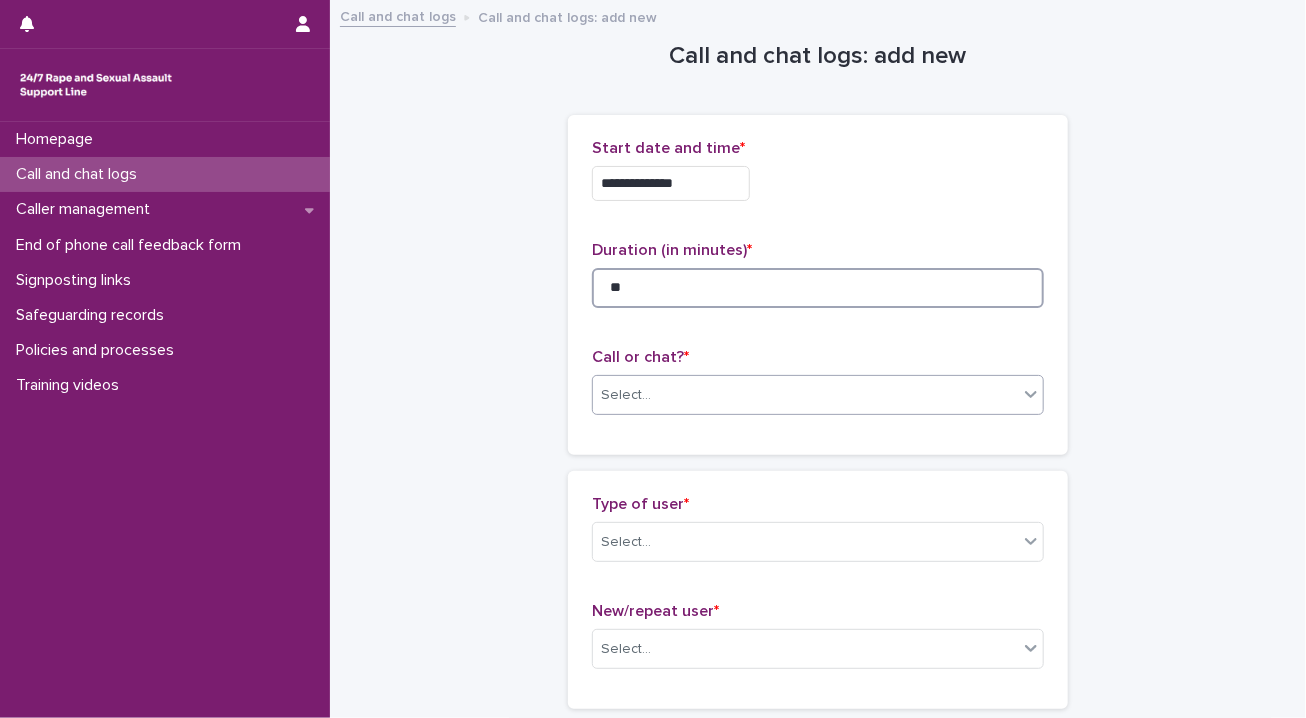 type on "**" 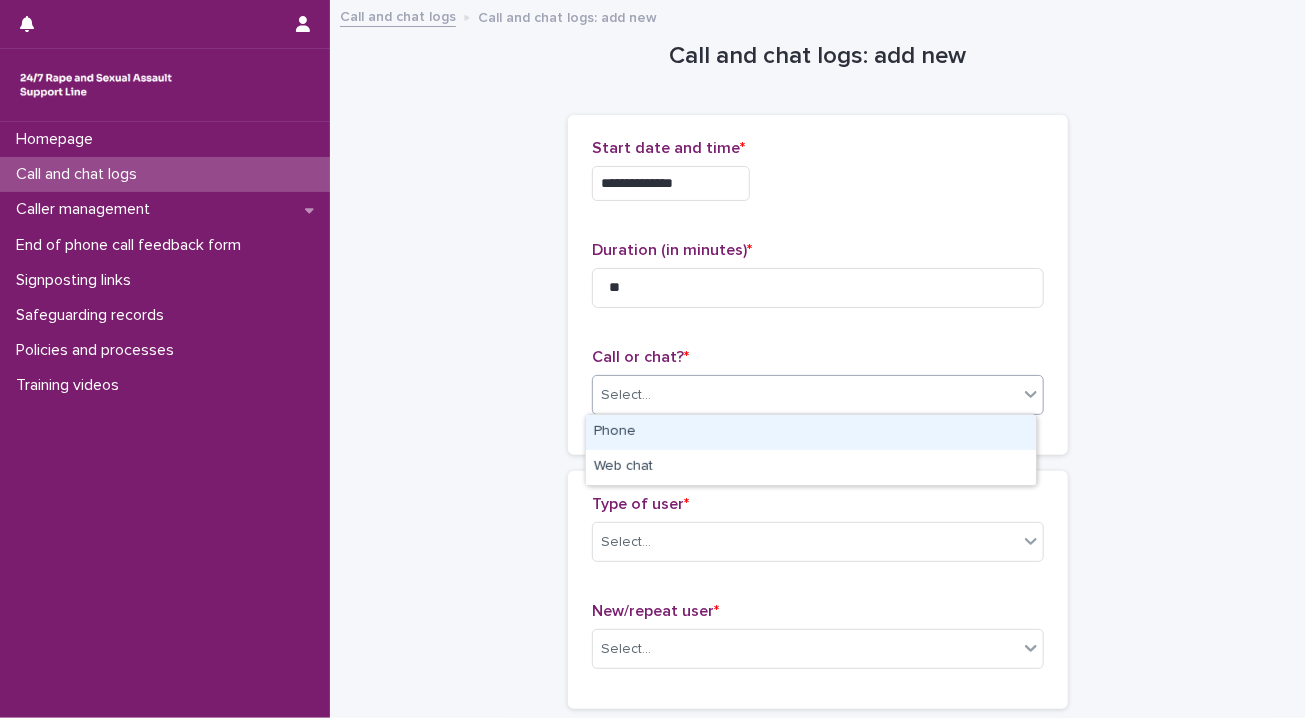 click at bounding box center (1031, 394) 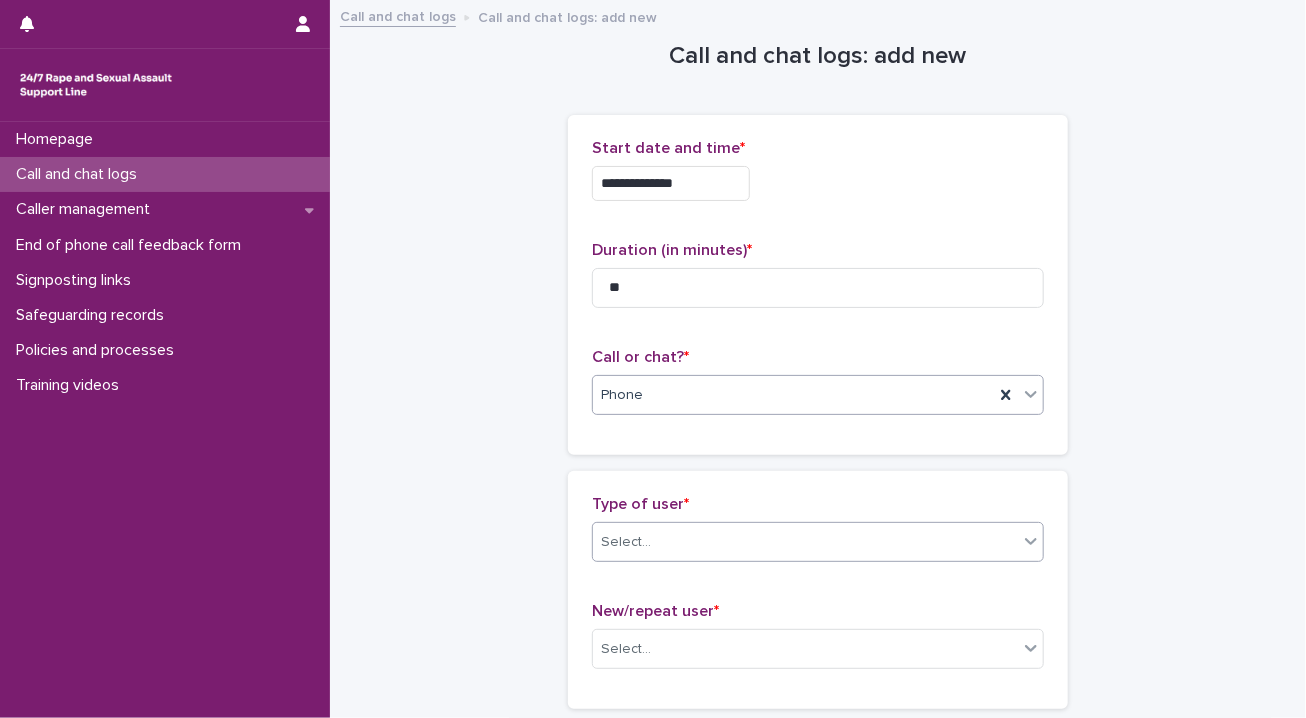 click on "Select..." at bounding box center [805, 542] 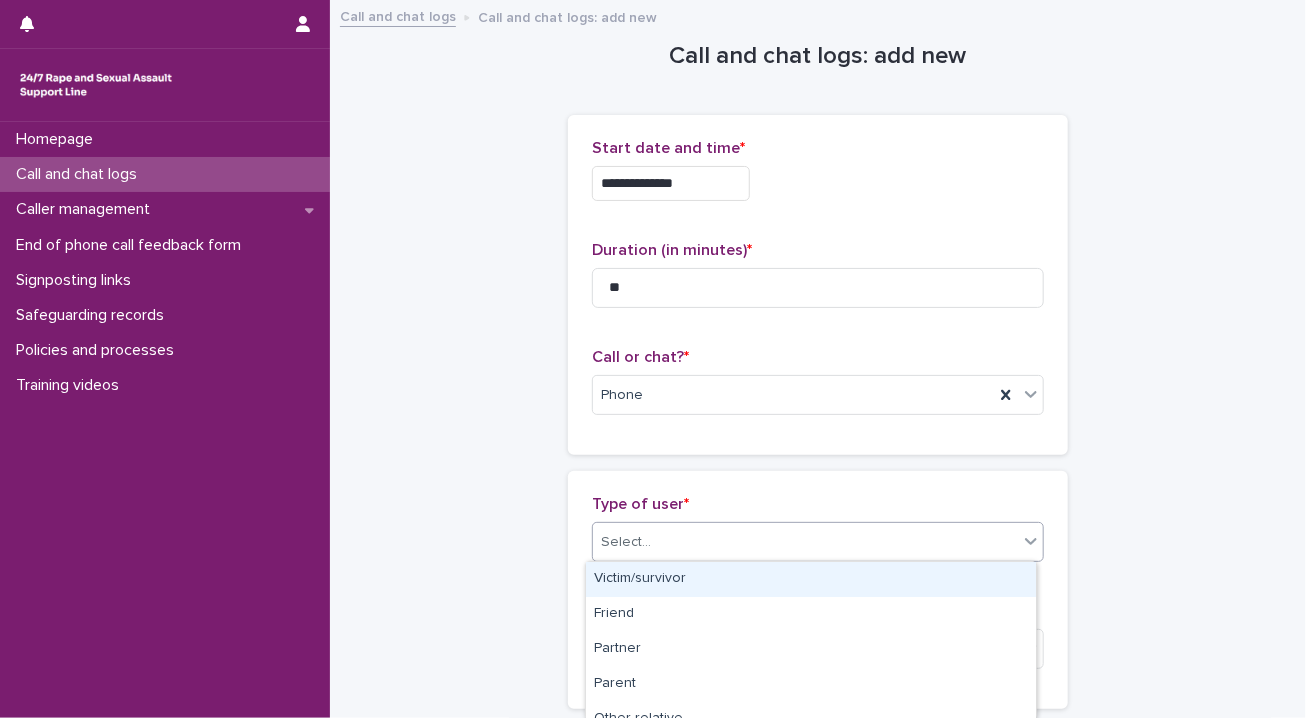 click on "Victim/survivor" at bounding box center [811, 579] 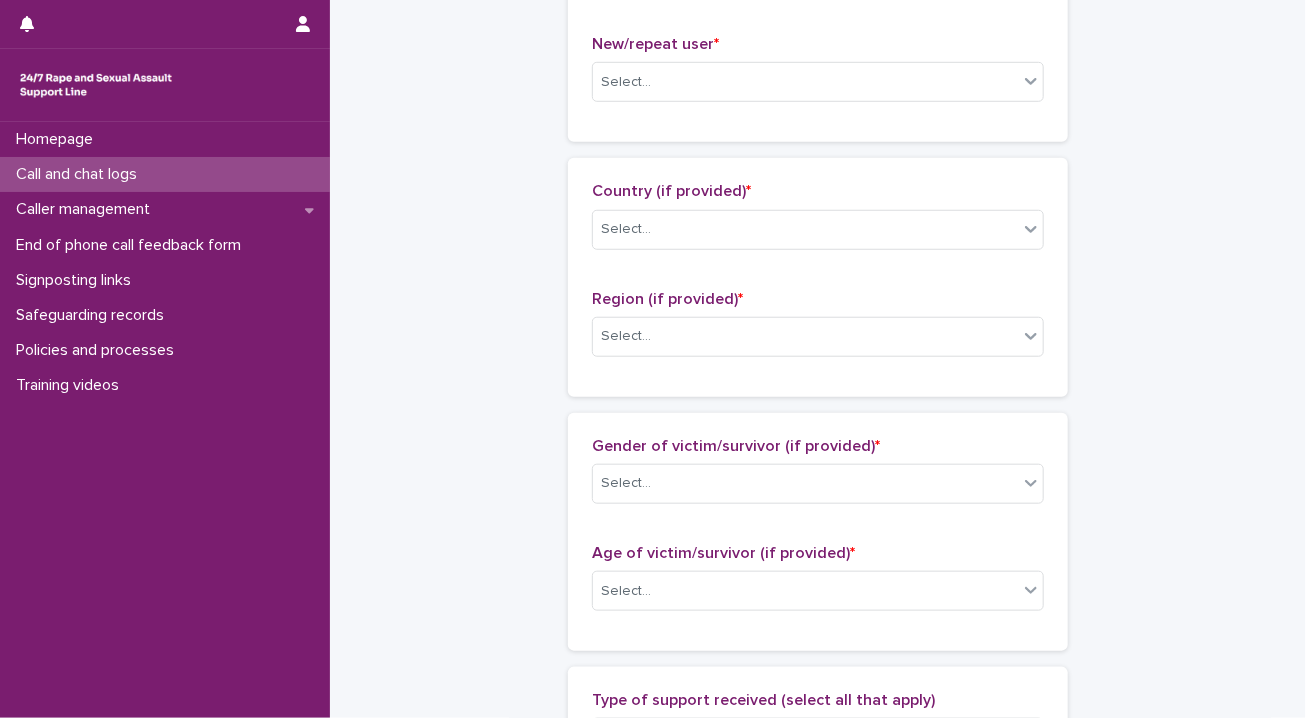 scroll, scrollTop: 572, scrollLeft: 0, axis: vertical 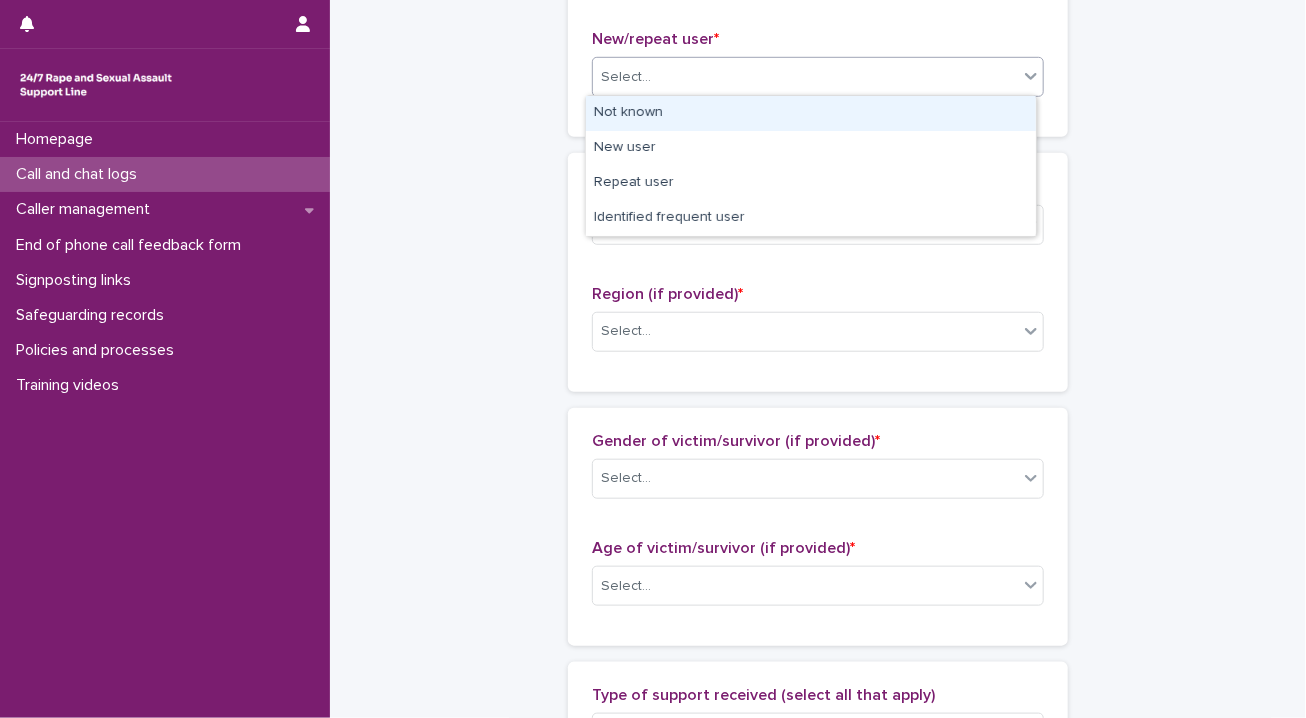 click 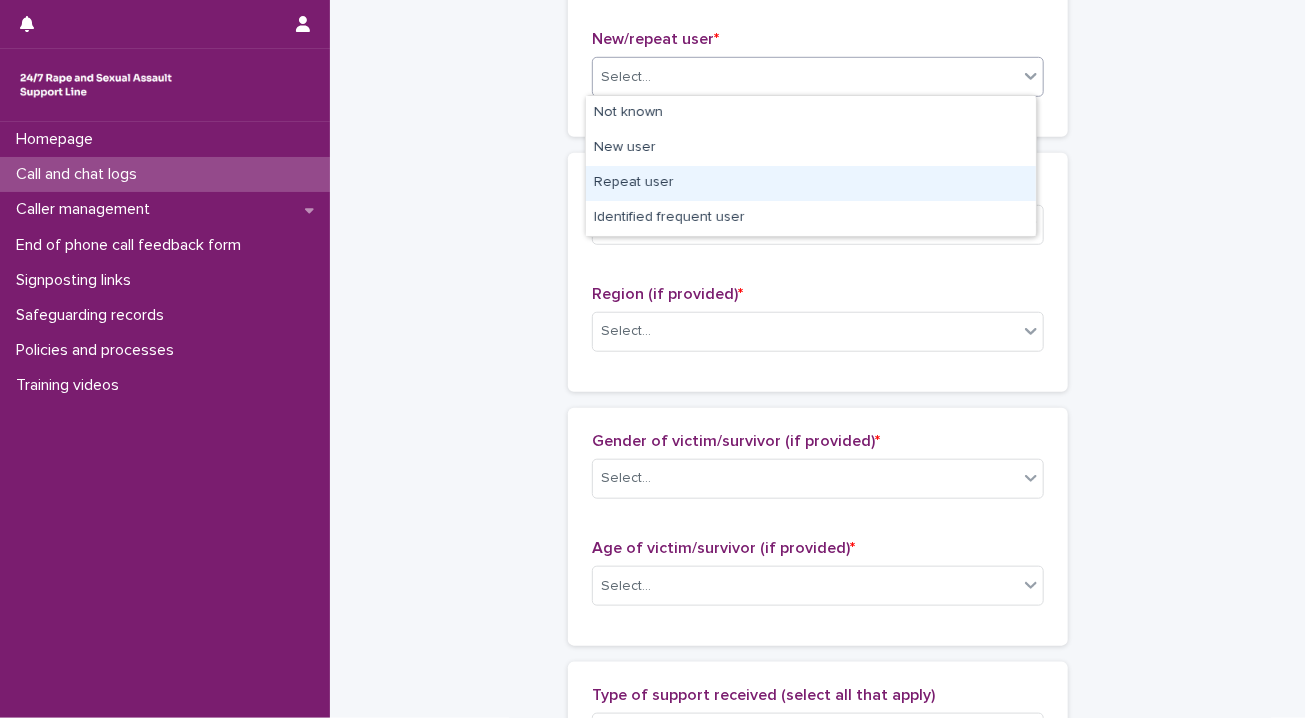 click on "Repeat user" at bounding box center [811, 183] 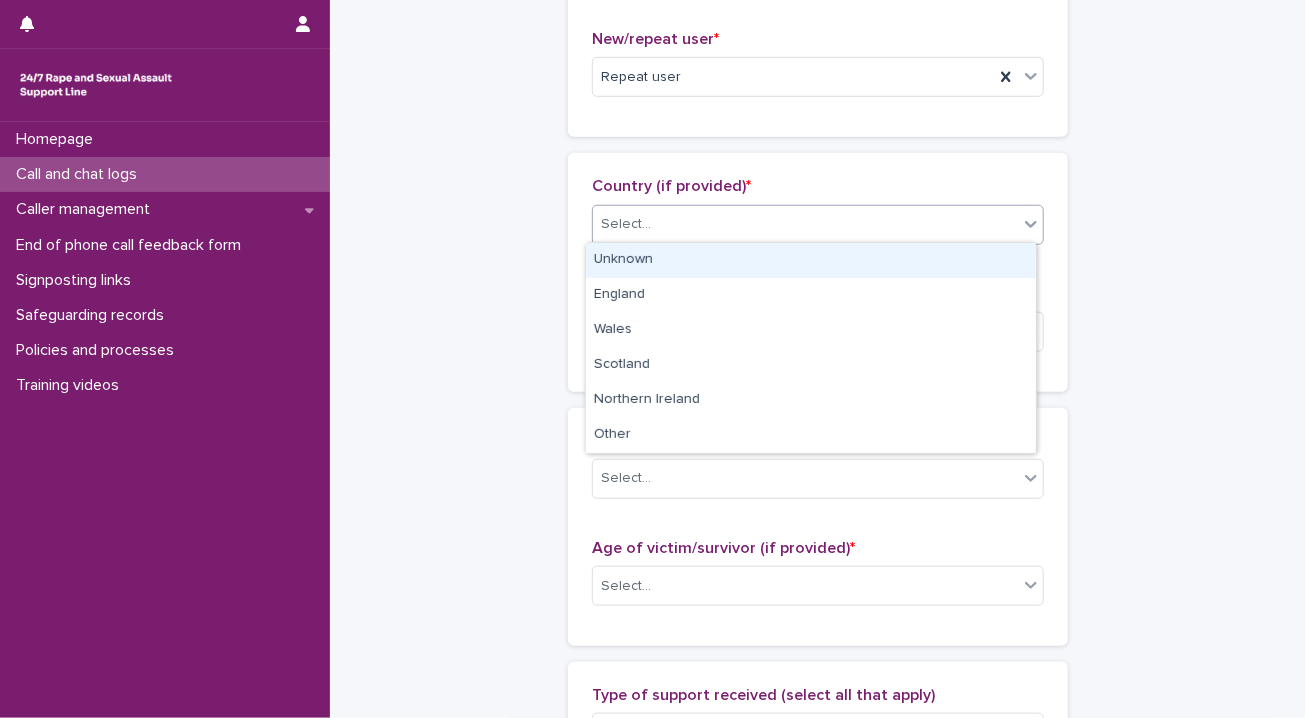 click on "Select..." at bounding box center (805, 224) 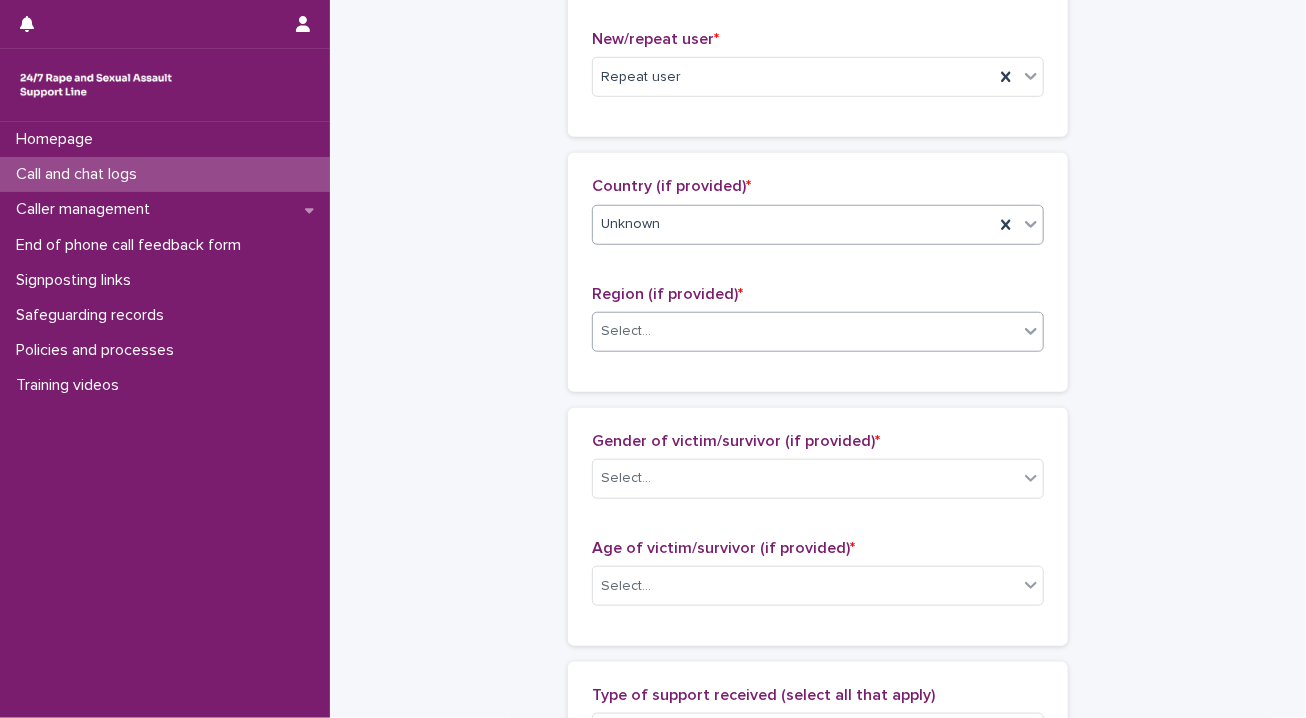 click on "Select..." at bounding box center [805, 331] 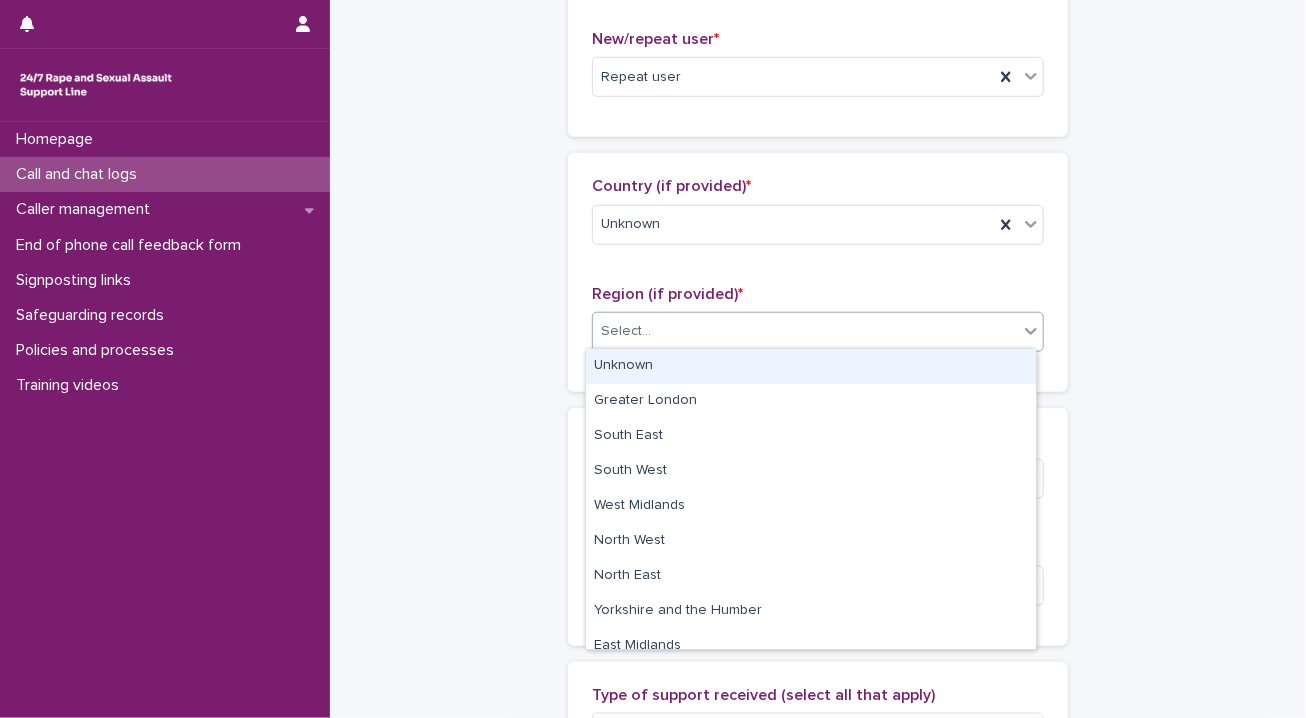 click on "Unknown" at bounding box center [811, 366] 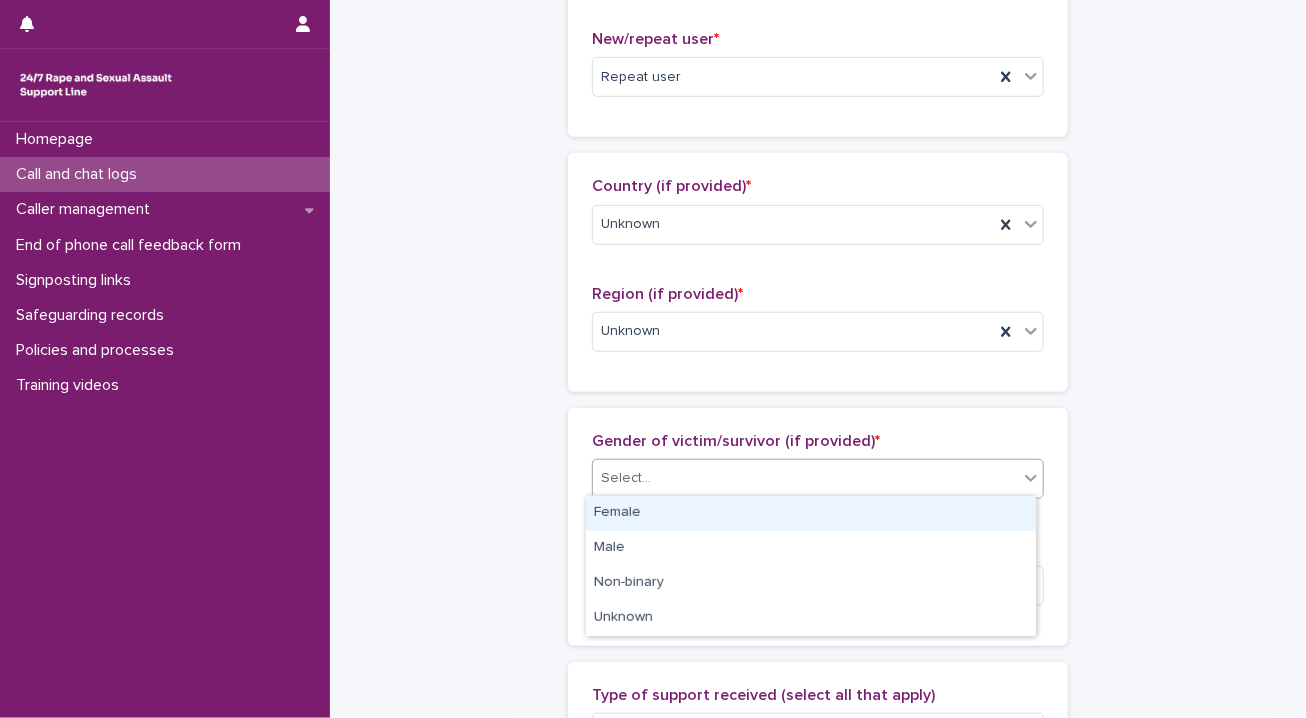 click at bounding box center (1031, 478) 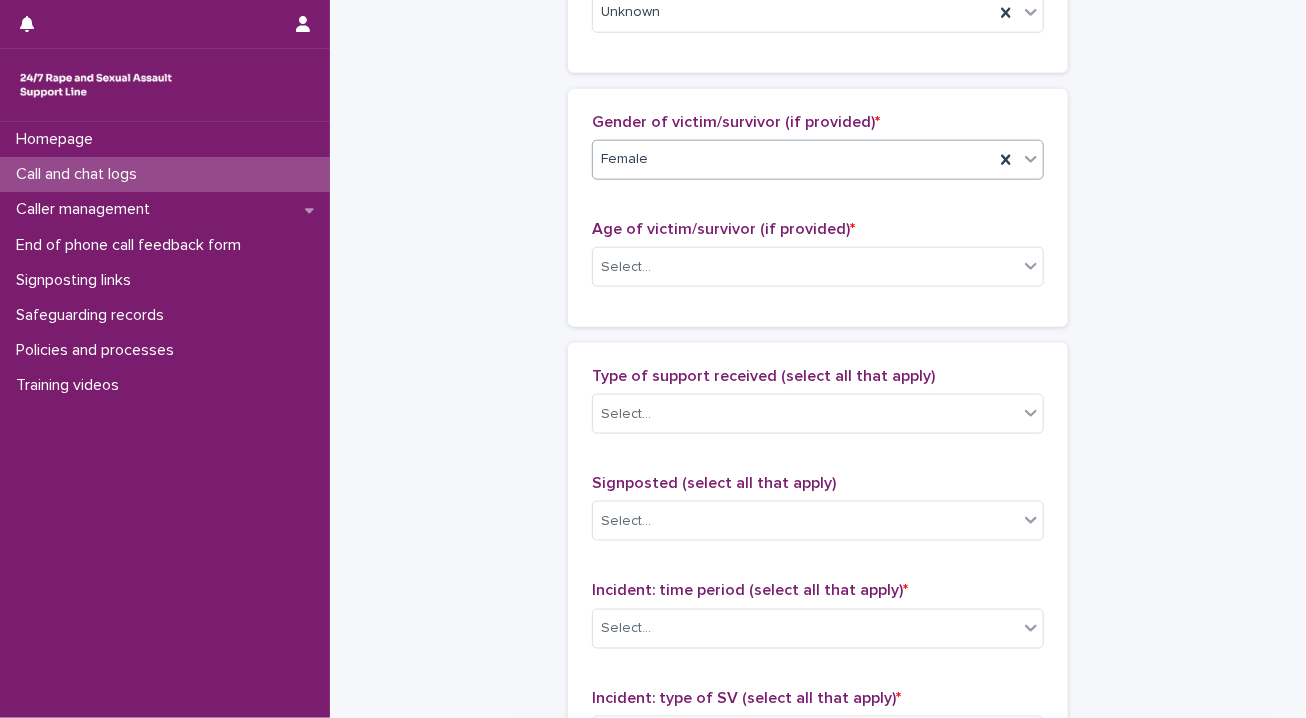 scroll, scrollTop: 916, scrollLeft: 0, axis: vertical 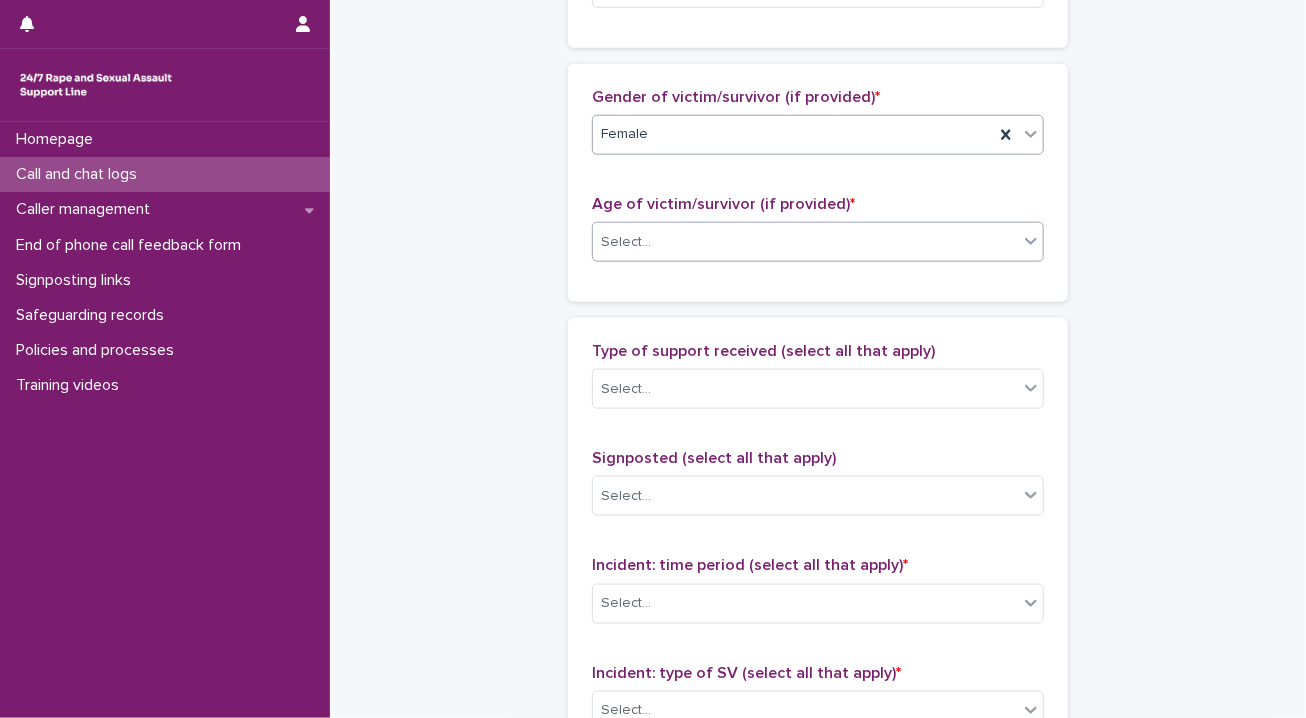 click on "Select..." at bounding box center (805, 242) 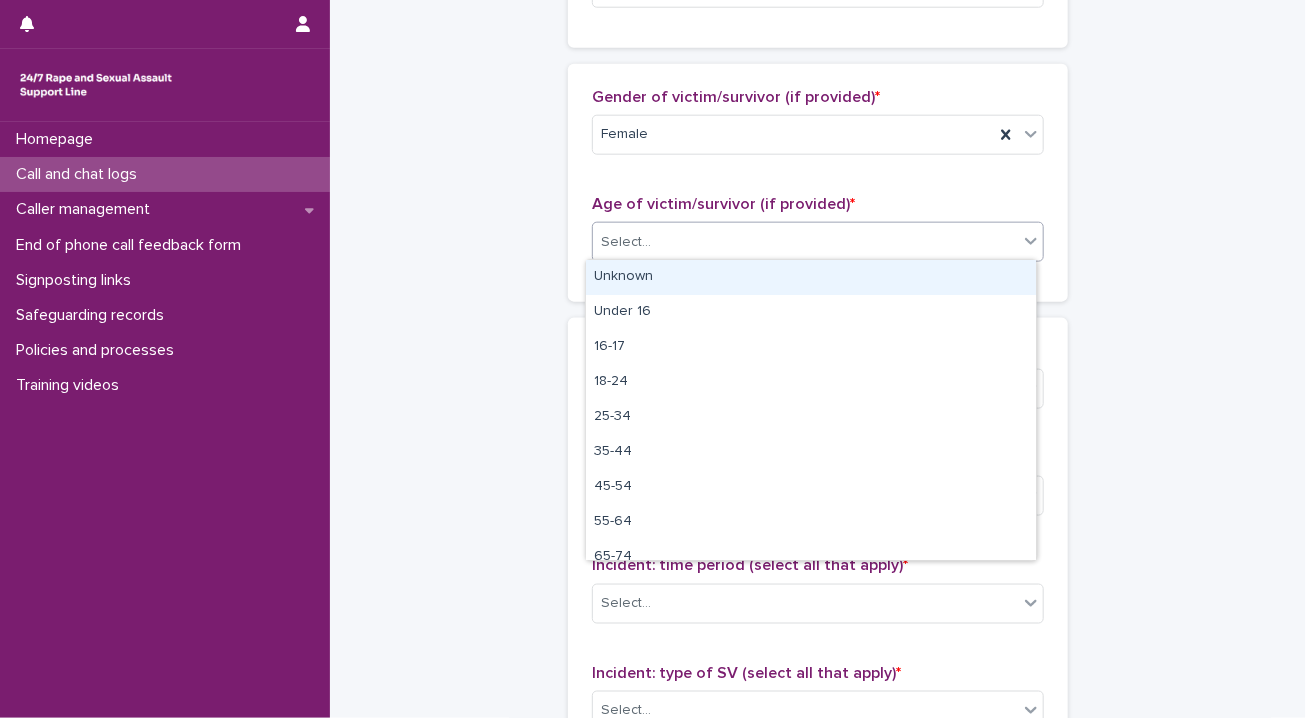 click on "Unknown" at bounding box center (811, 277) 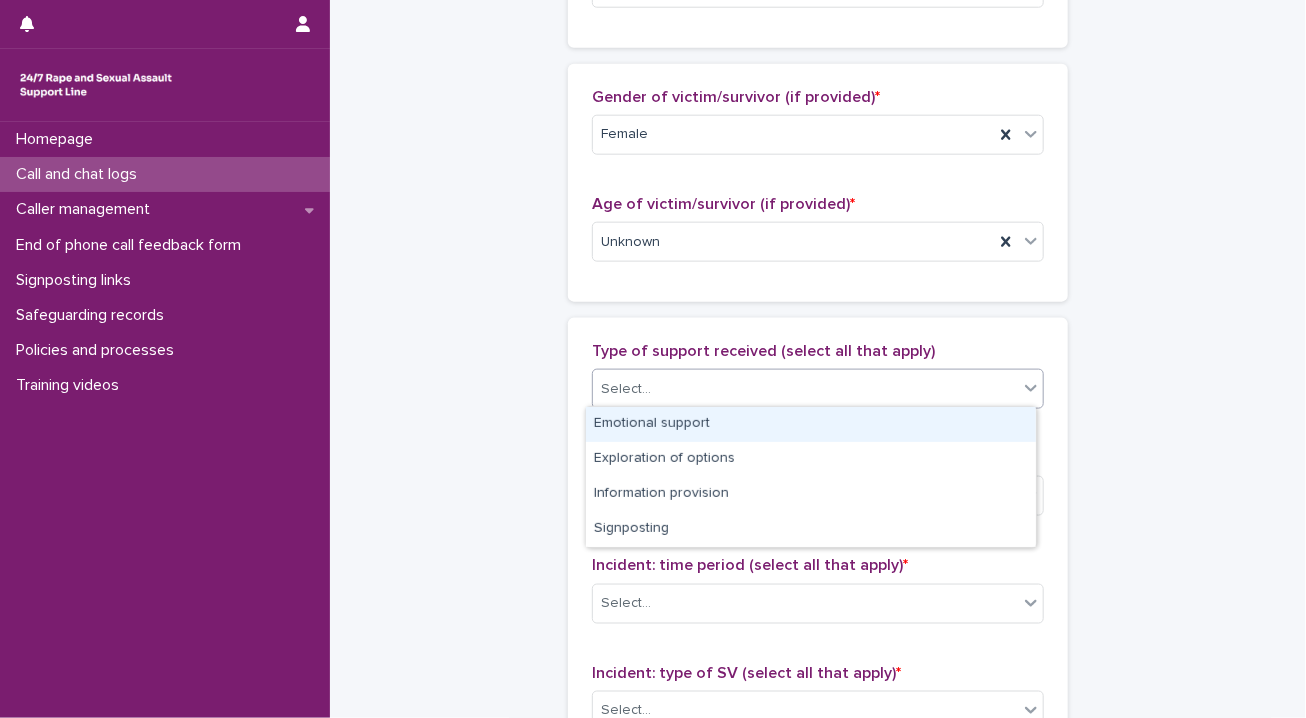click 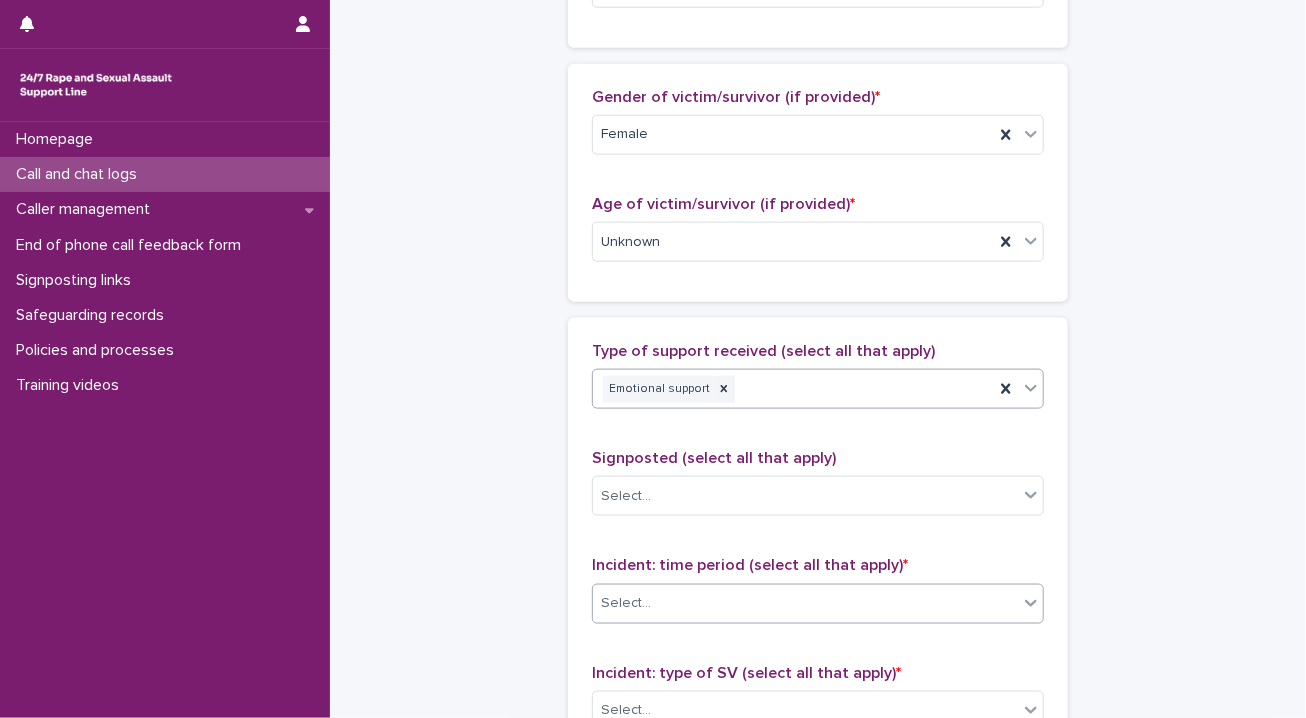 click 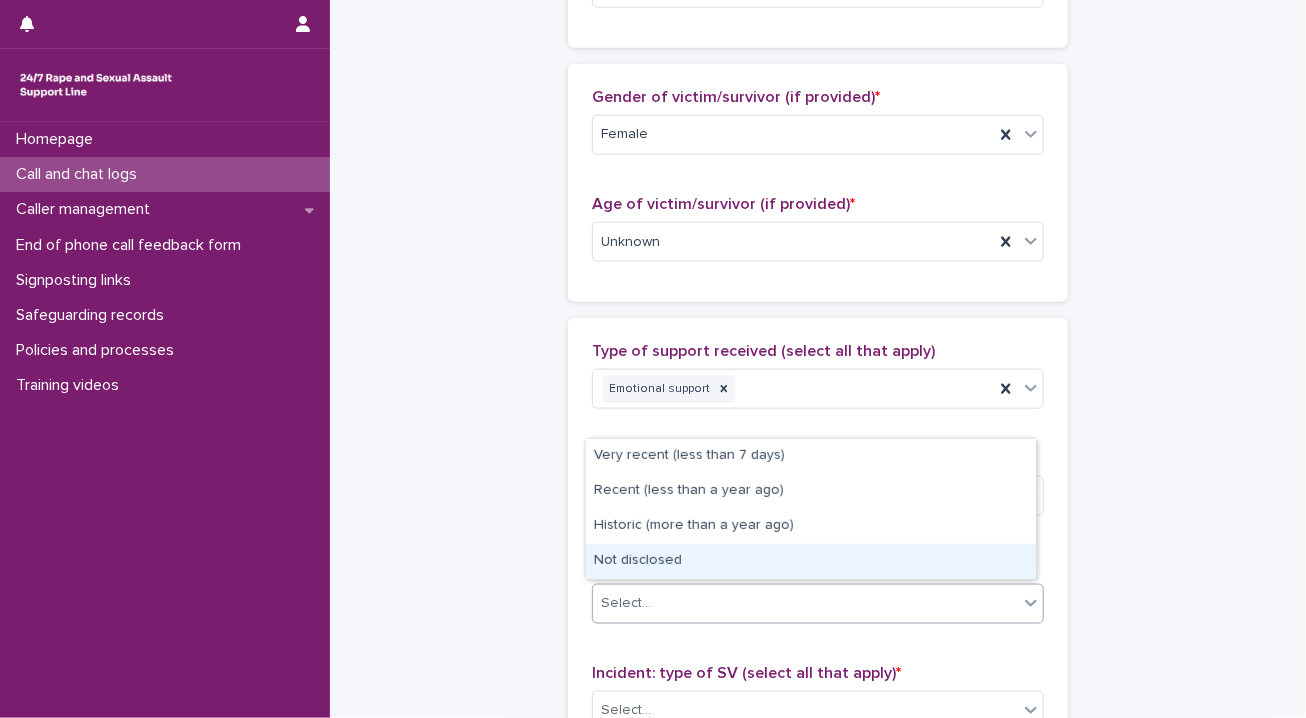 click on "Not disclosed" at bounding box center [811, 561] 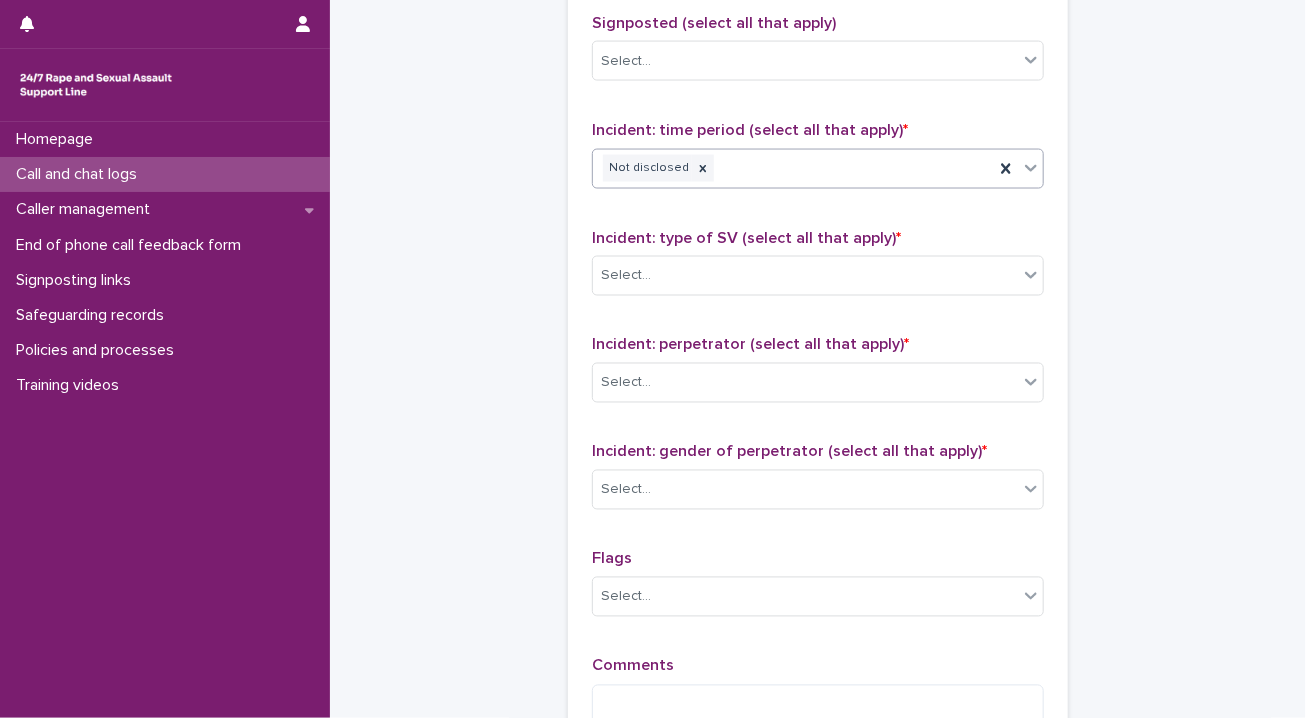 scroll, scrollTop: 1433, scrollLeft: 0, axis: vertical 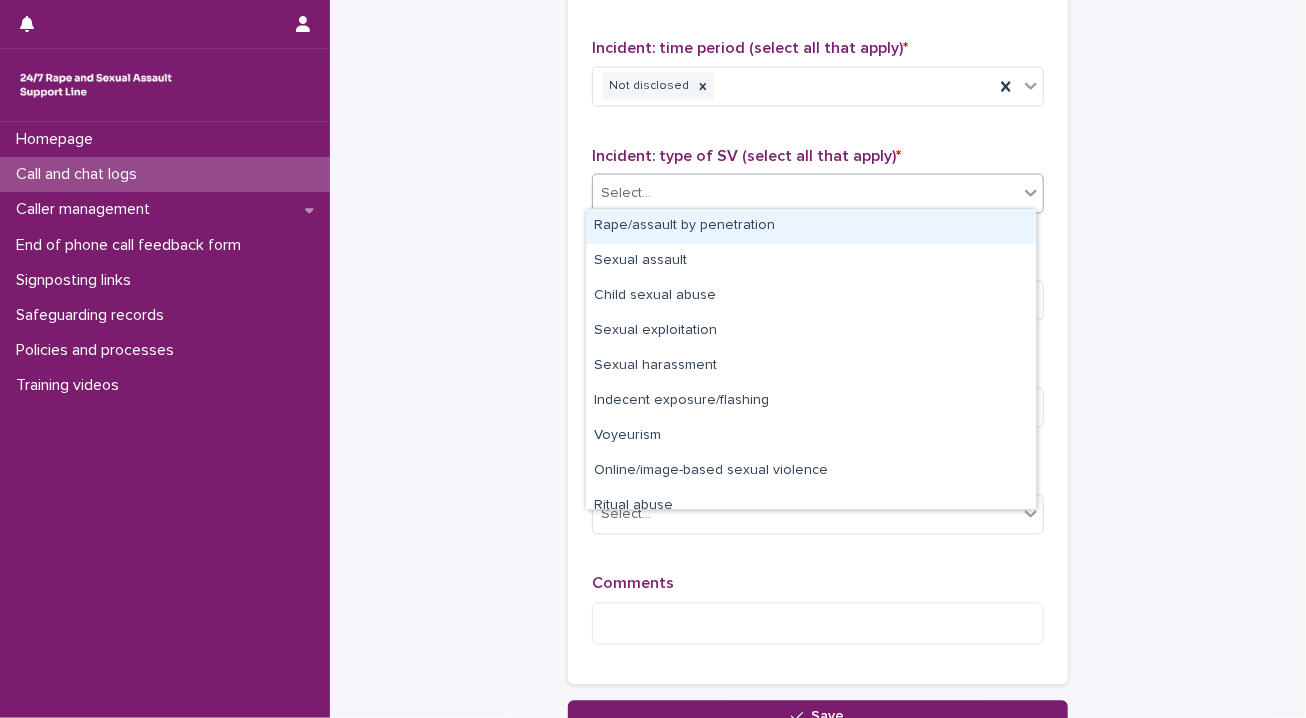 click 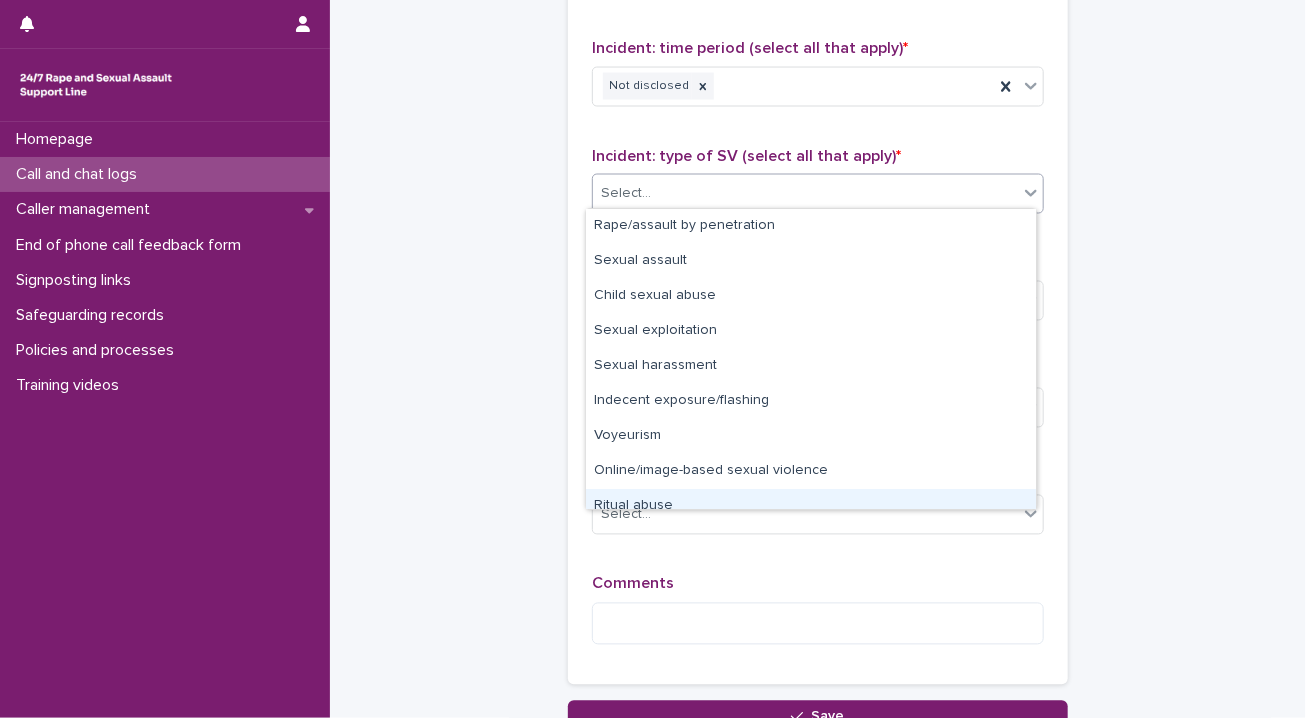 scroll, scrollTop: 50, scrollLeft: 0, axis: vertical 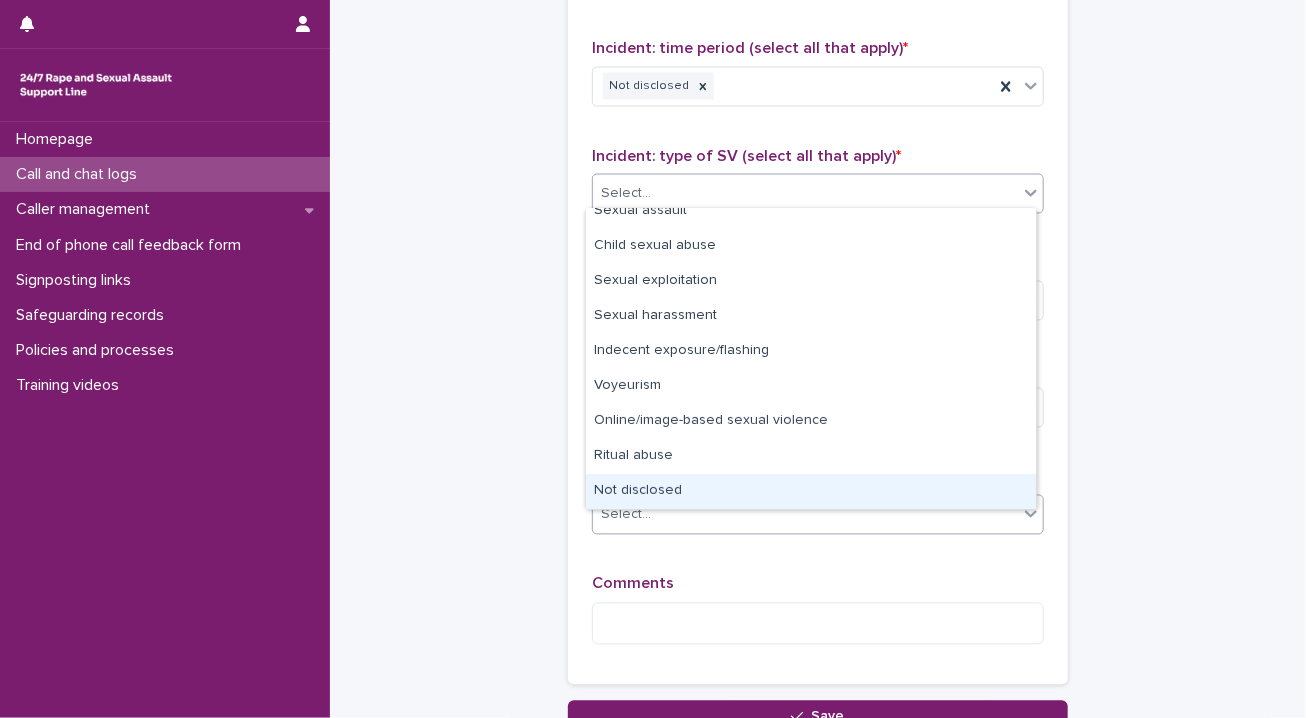click on "Not disclosed" at bounding box center [811, 491] 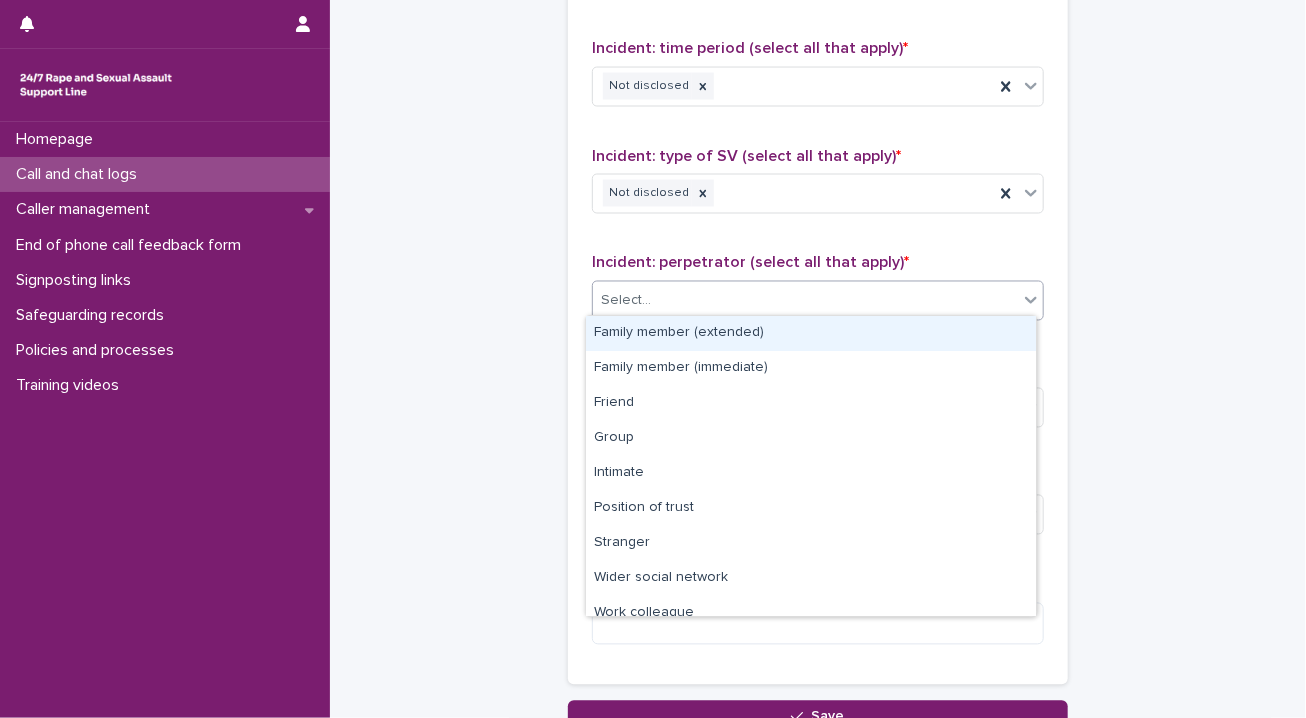 click 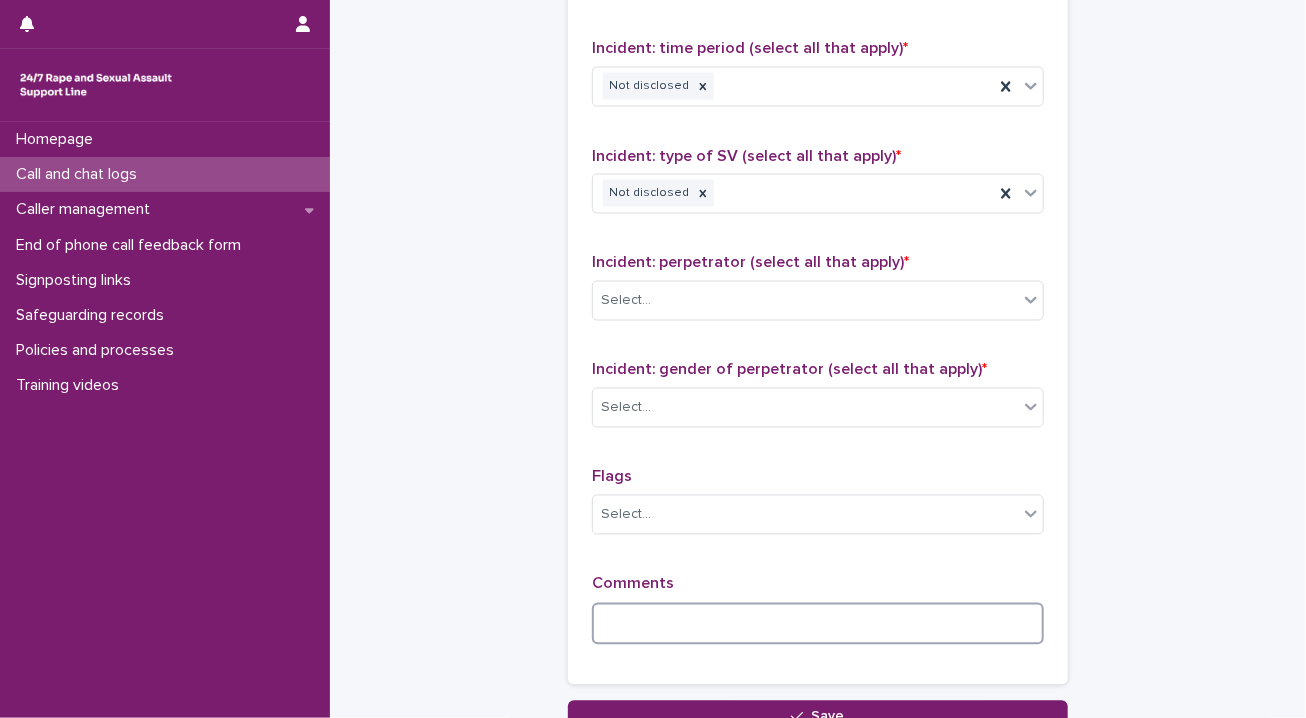 drag, startPoint x: 981, startPoint y: 621, endPoint x: 971, endPoint y: 611, distance: 14.142136 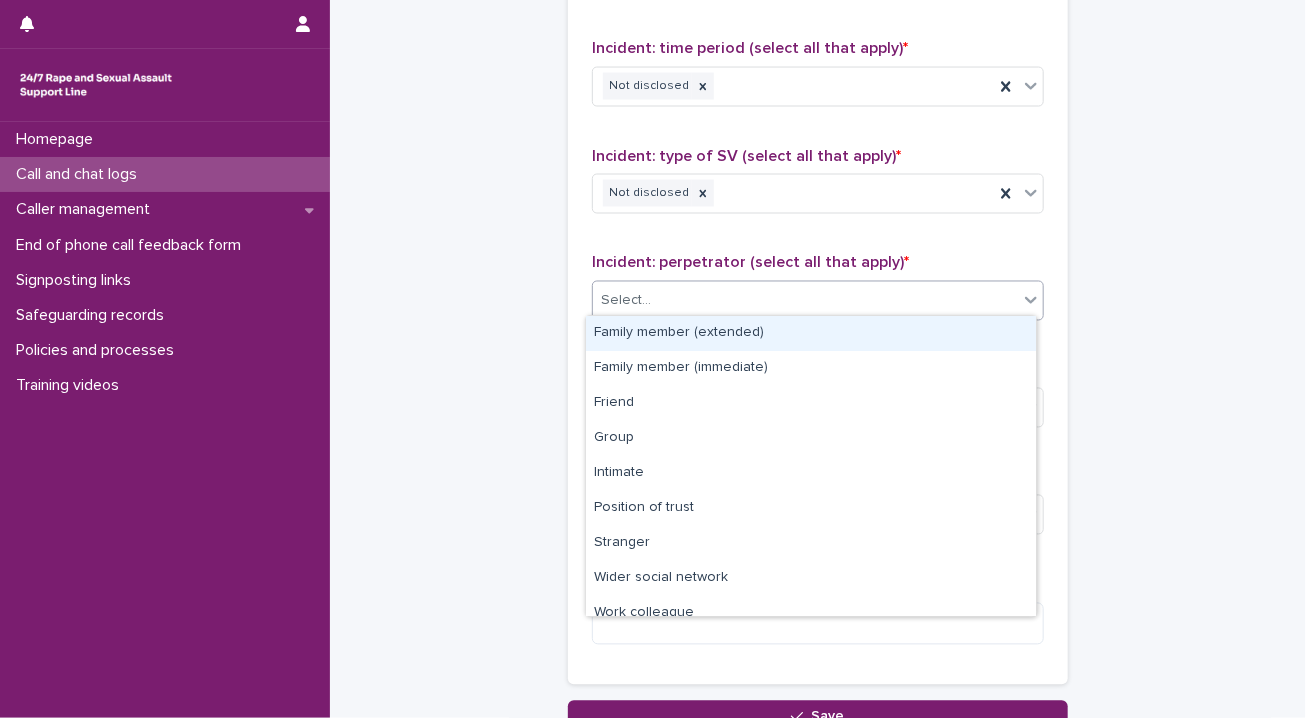 click at bounding box center (1031, 300) 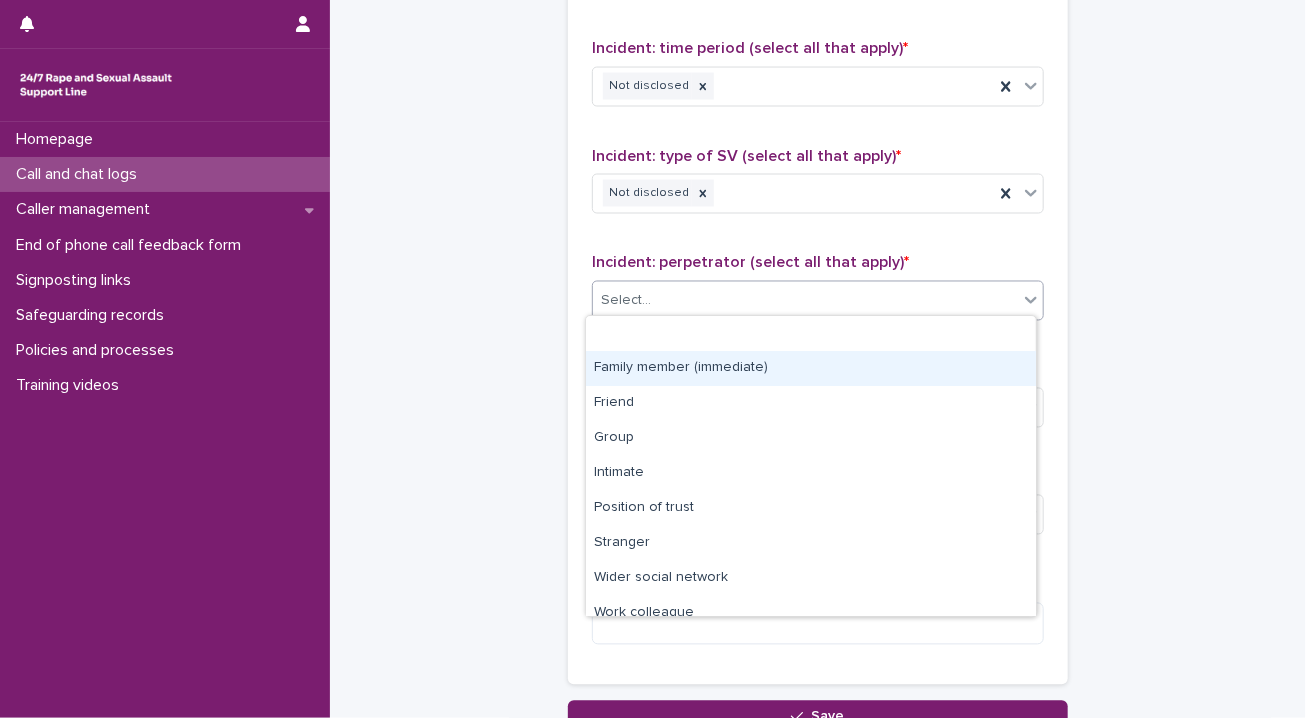 scroll, scrollTop: 84, scrollLeft: 0, axis: vertical 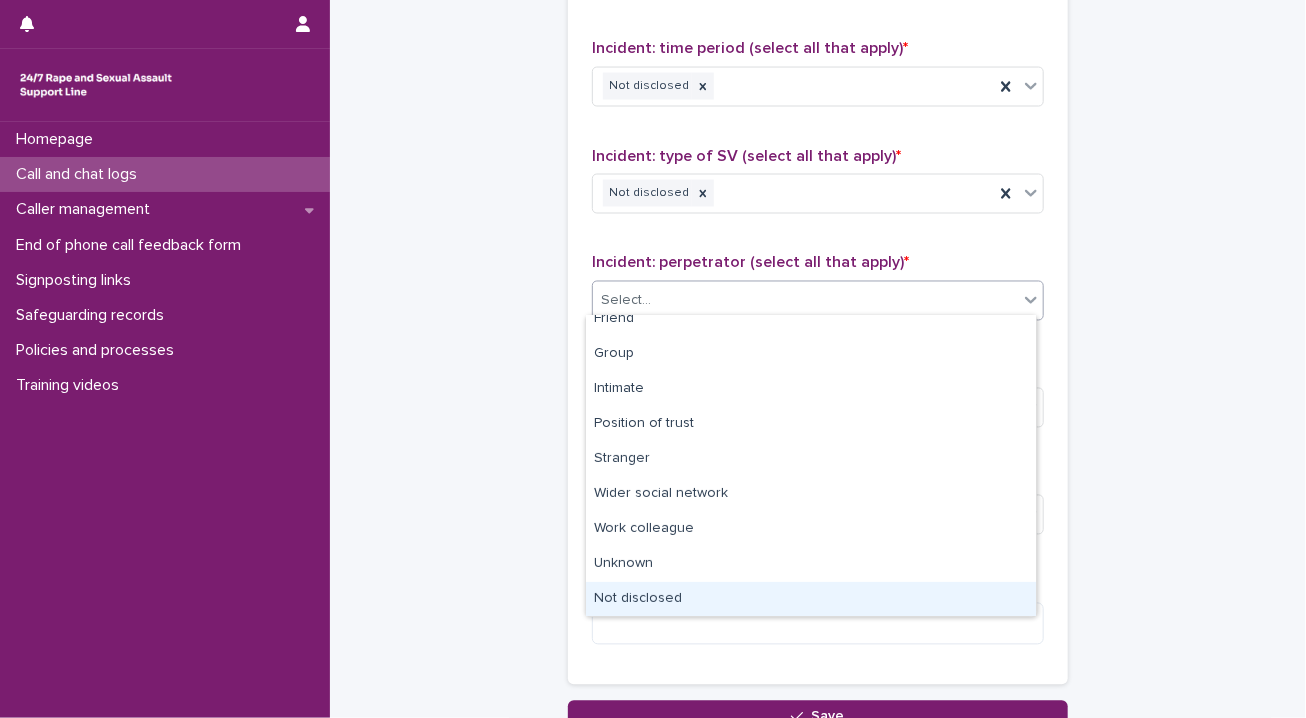 click on "Not disclosed" at bounding box center (811, 599) 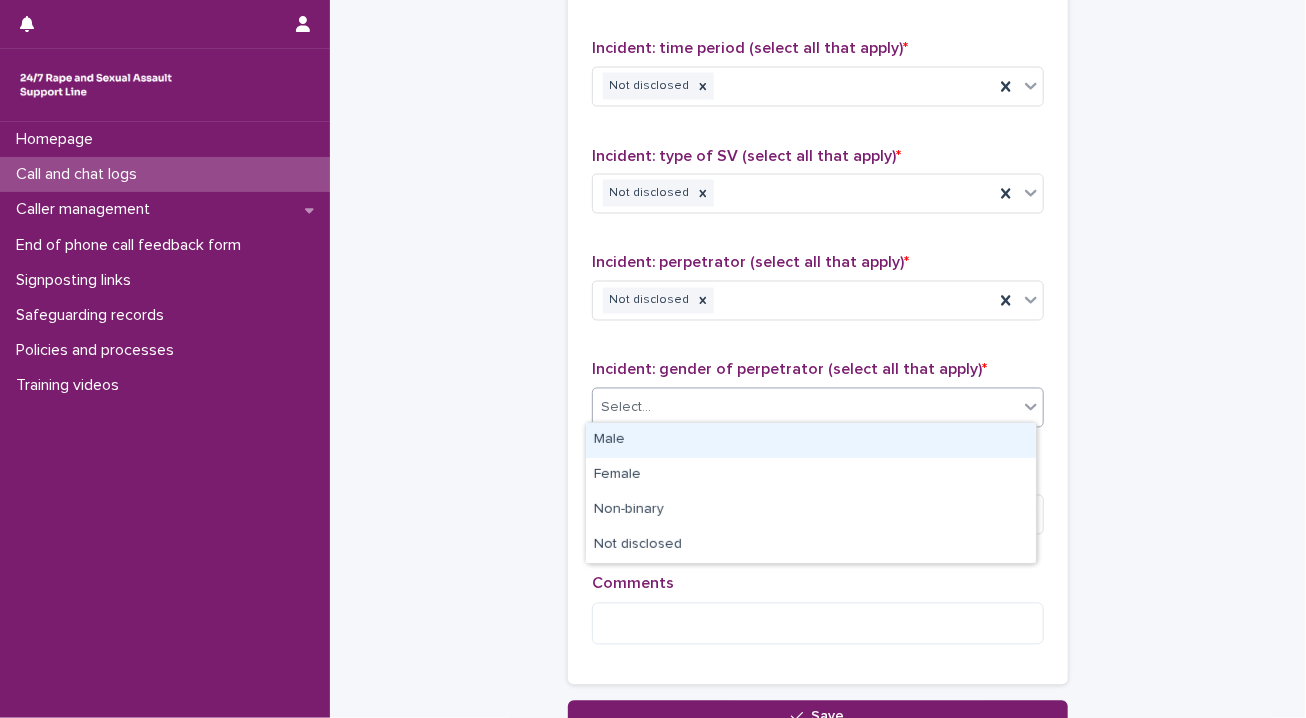 click 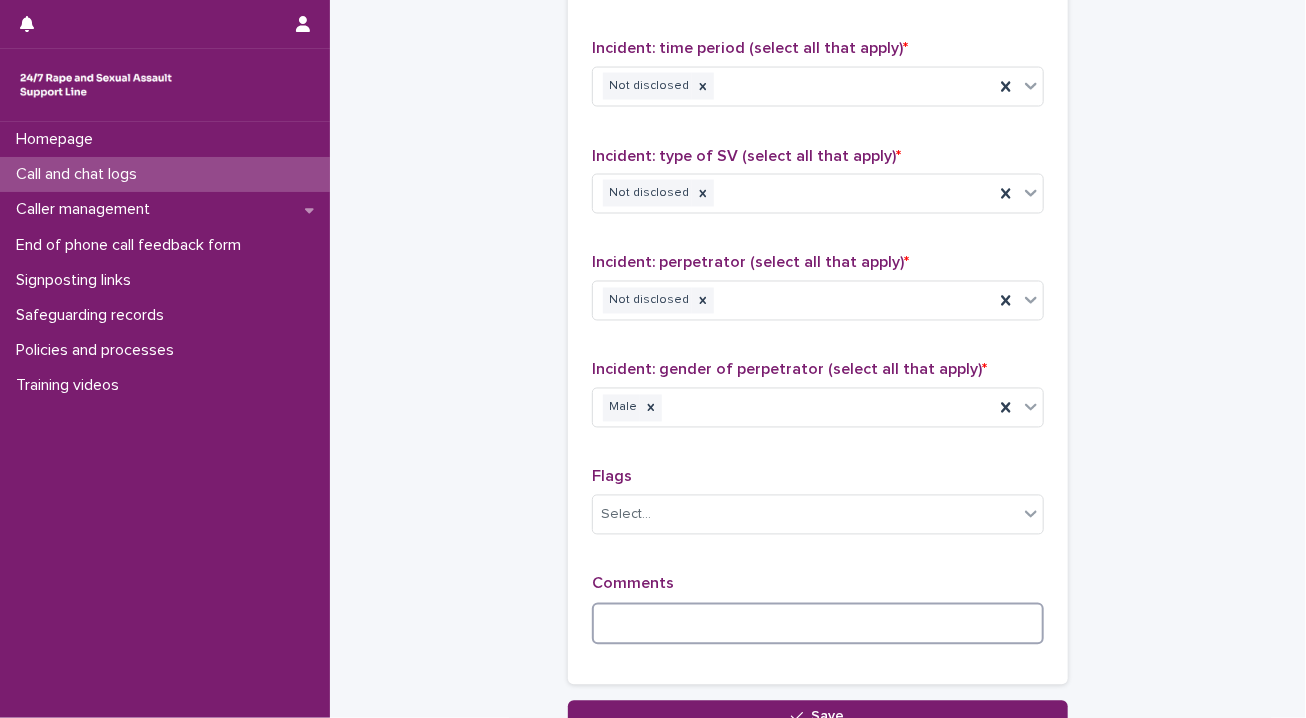 click at bounding box center (818, 624) 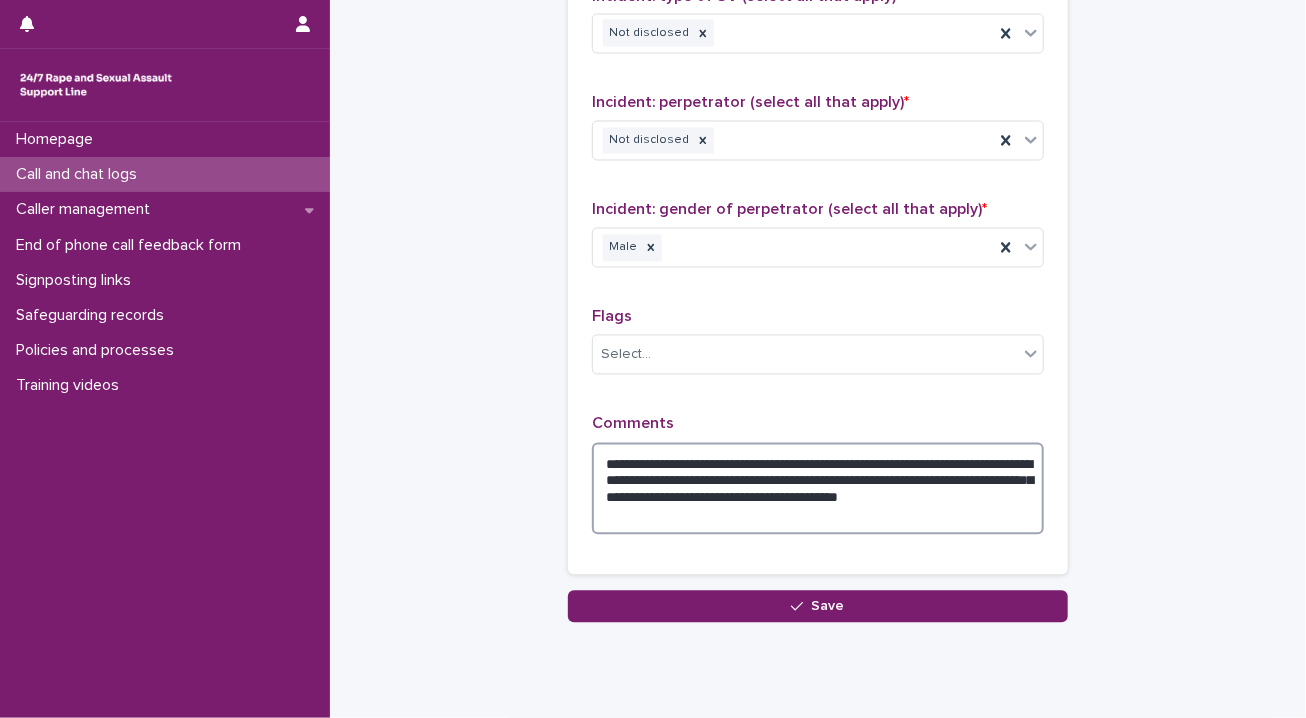 scroll, scrollTop: 1648, scrollLeft: 0, axis: vertical 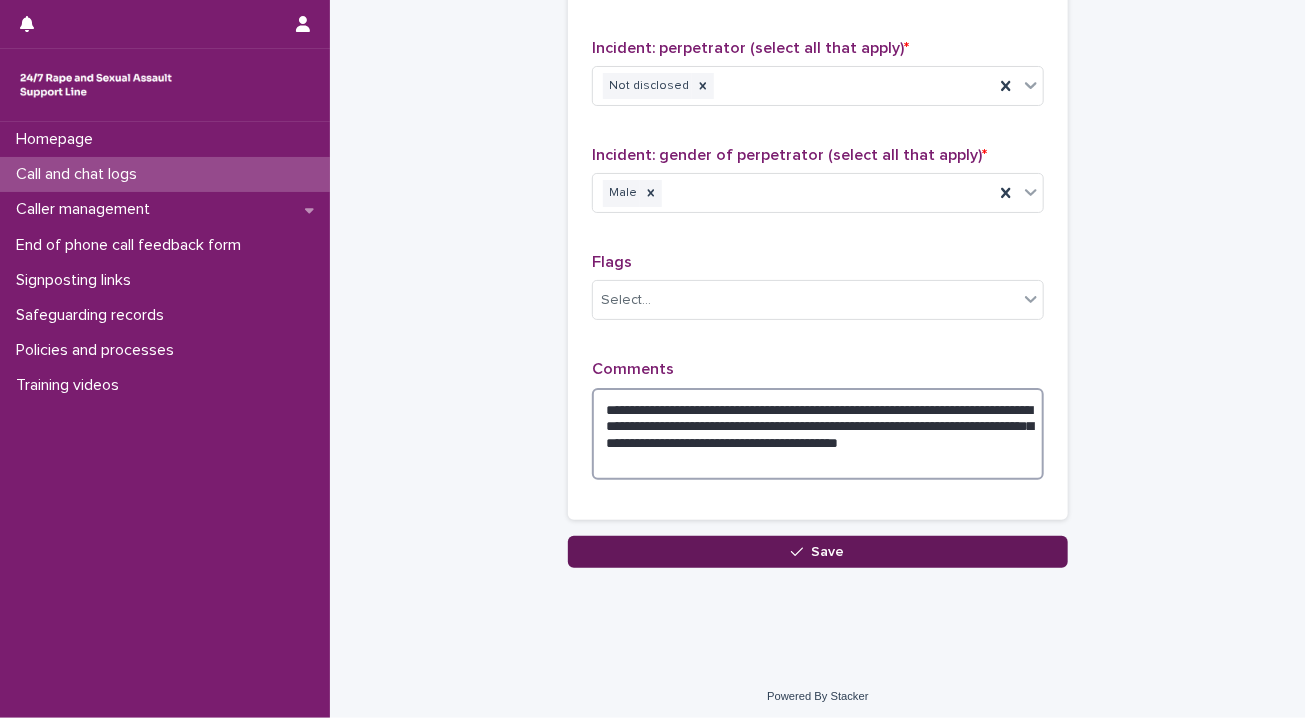 type on "**********" 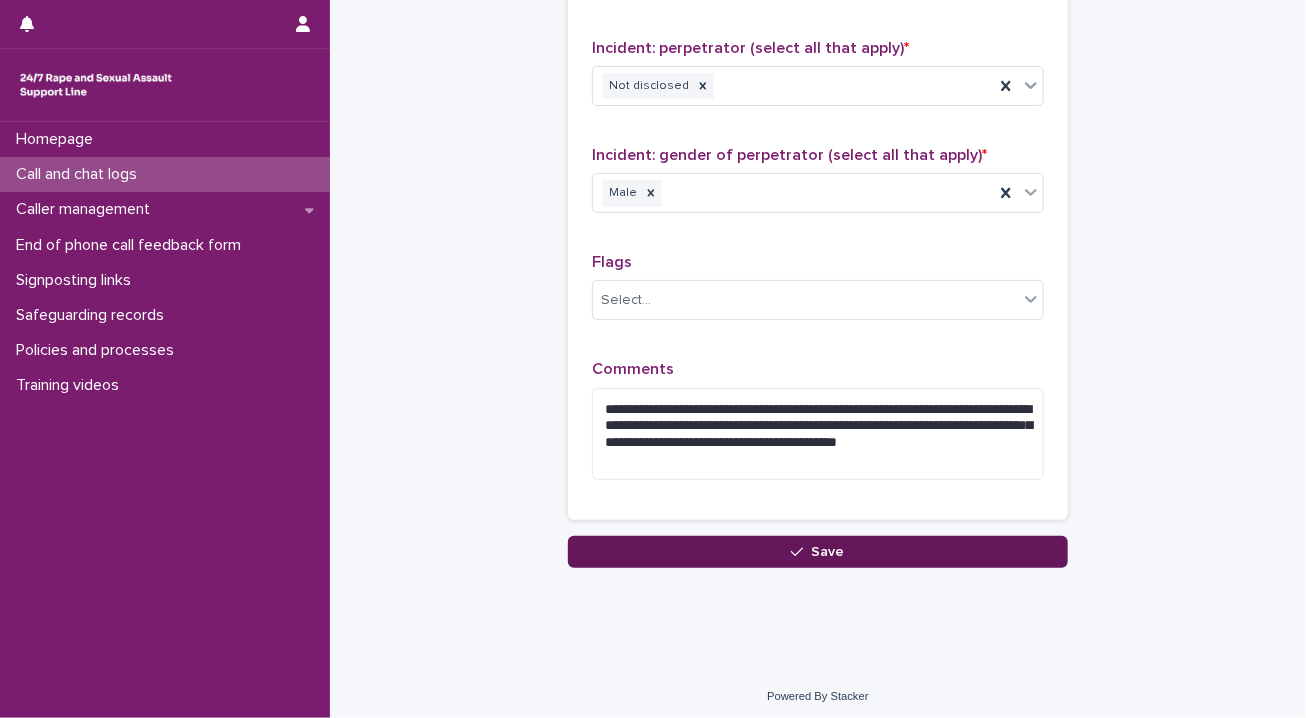 click on "Save" at bounding box center [818, 552] 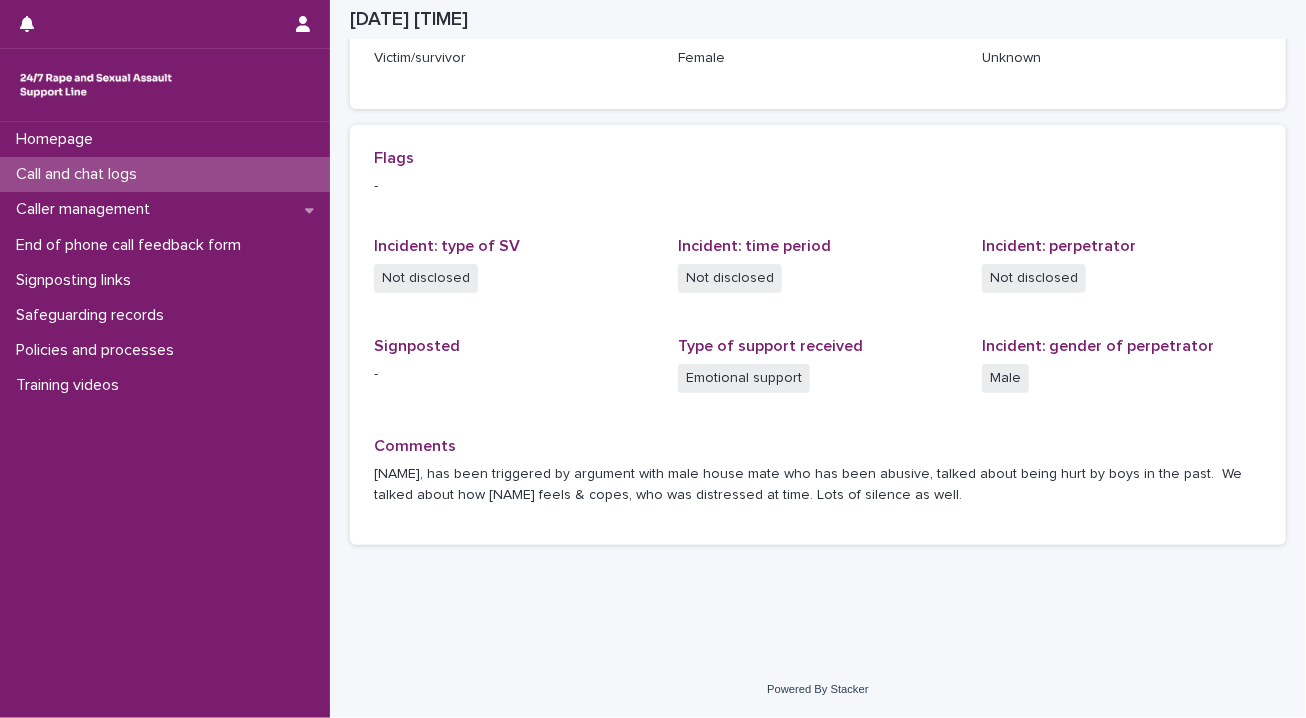 scroll, scrollTop: 364, scrollLeft: 0, axis: vertical 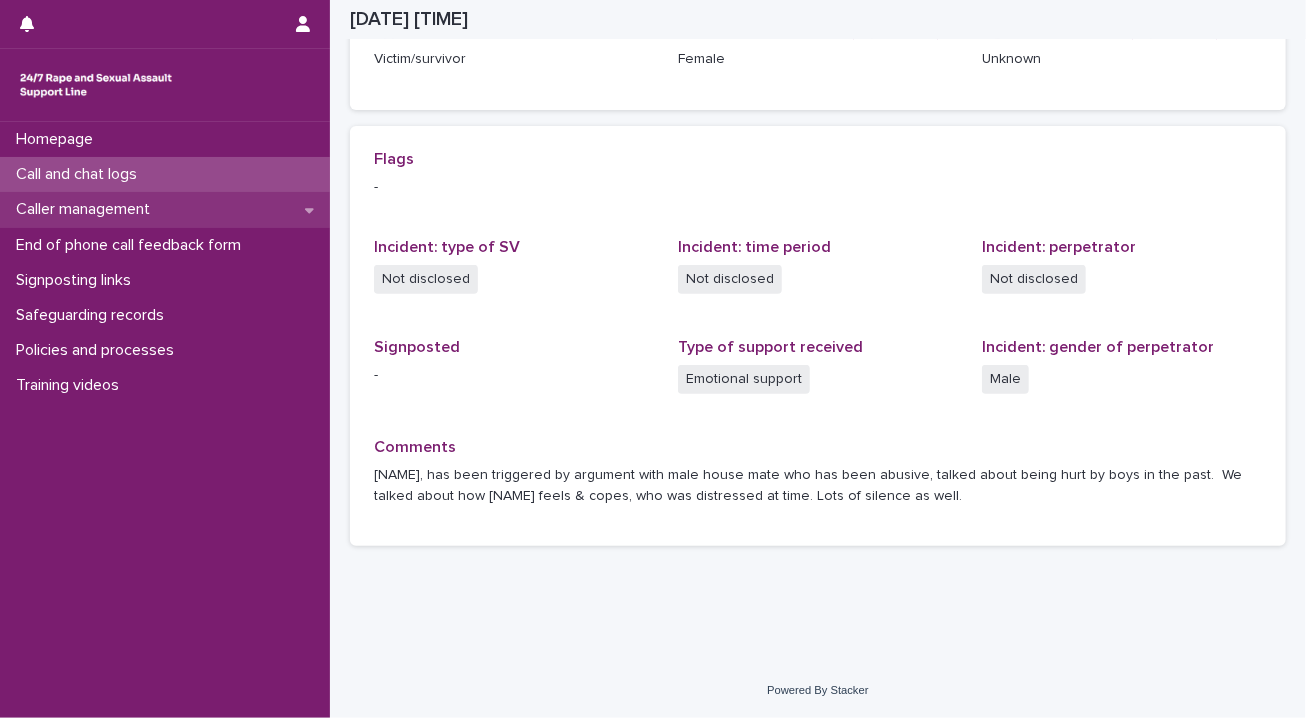 click on "Caller management" at bounding box center [165, 209] 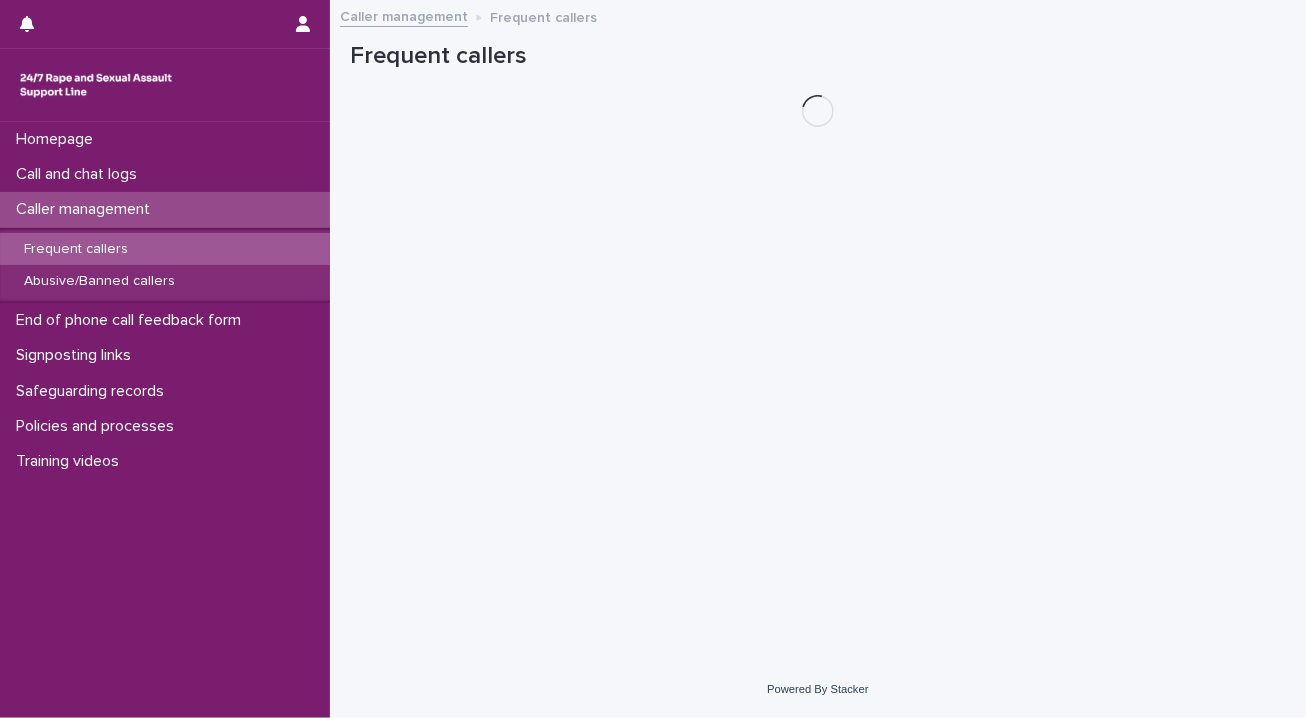 scroll, scrollTop: 0, scrollLeft: 0, axis: both 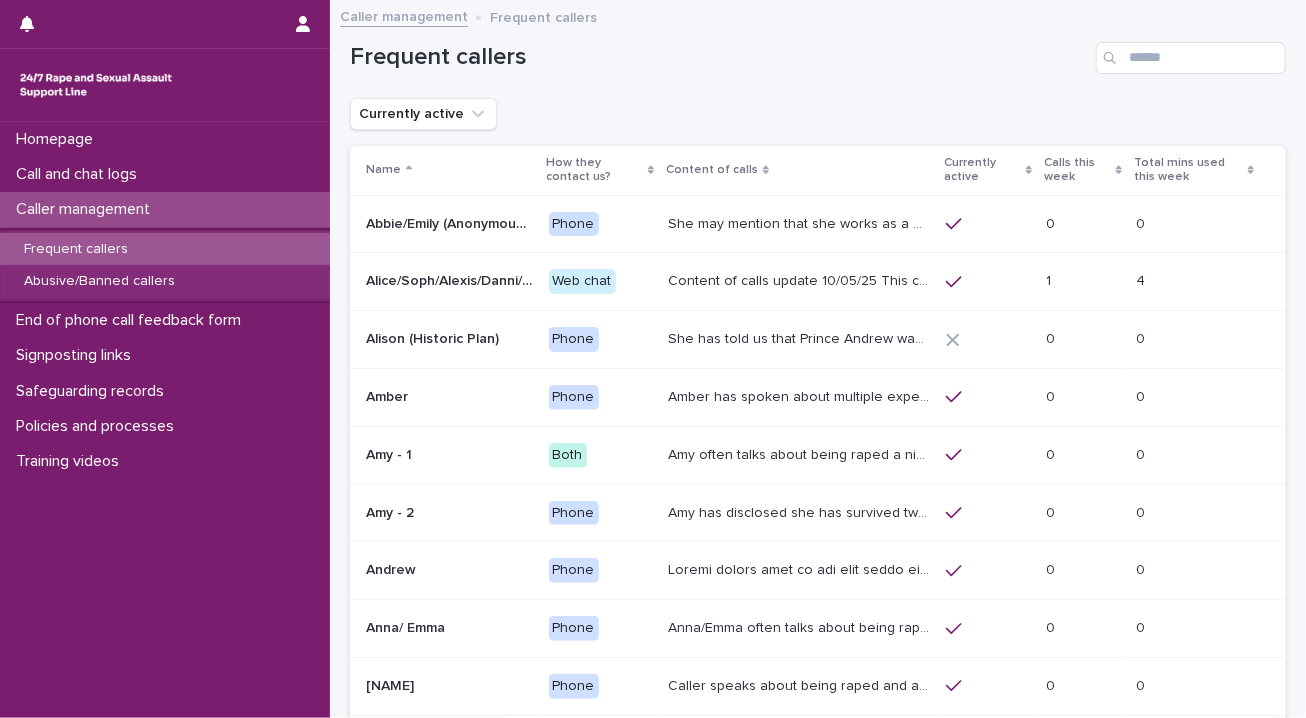 click on "[NAME] has spoken about multiple experiences of sexual abuse.
[NAME] told us she is now 18 (as of 06/01/25) - see Management Plan for more info around safeguarding/active suicides.
She's also mentioned that she has a twin sister called [NAME] who also calls the line and sounds very similar.
She has mentioned having a 2 year old child to some Helpline Workers.
In recent weeks, she has presented as suicidal and unable to call emergency services herself. [NAME] has spoken about multiple experiences of sexual abuse.
[NAME] told us she is now 18 (as of 06/01/25) - see Management Plan for more info around safeguarding/active suicides.
She's also mentioned that she has a twin sister called [NAME] who also calls the line and sounds very similar.
She has mentioned having a 2 year old child to some Helpline Workers.
In recent weeks, she has presented as suicidal and unable to call emergency services herself." at bounding box center [799, 397] 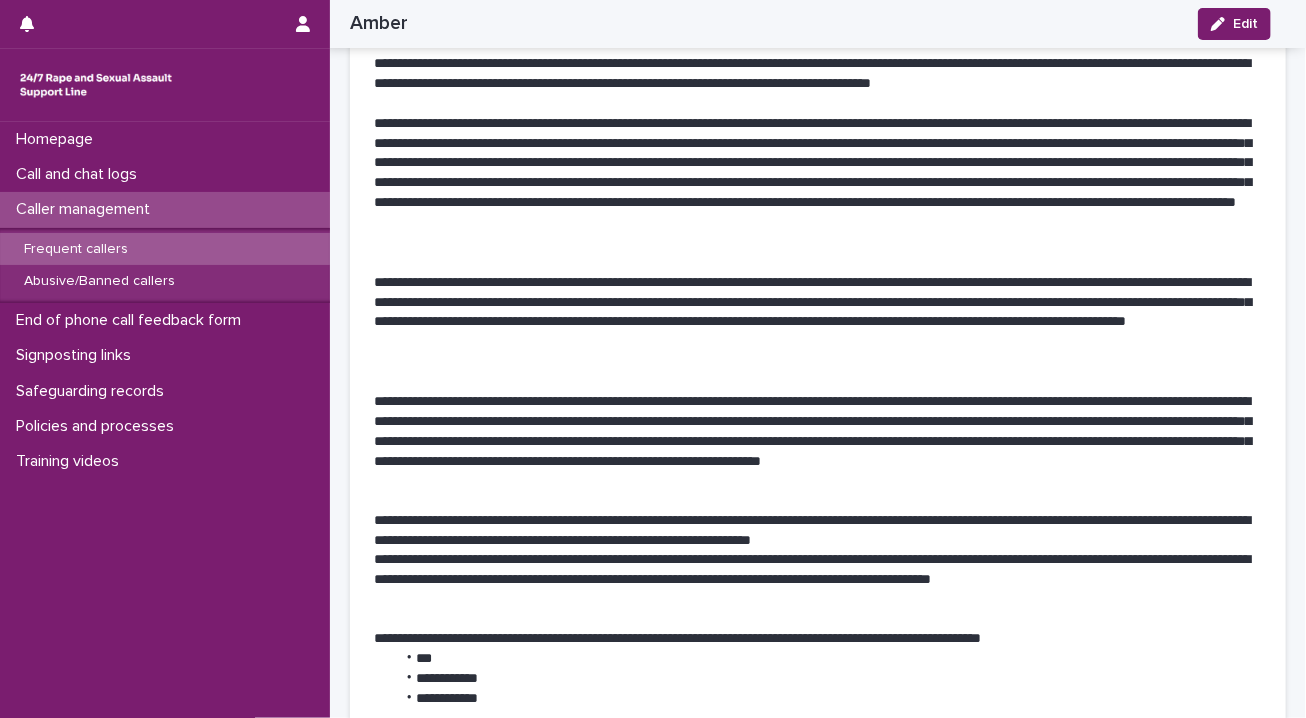 scroll, scrollTop: 1016, scrollLeft: 0, axis: vertical 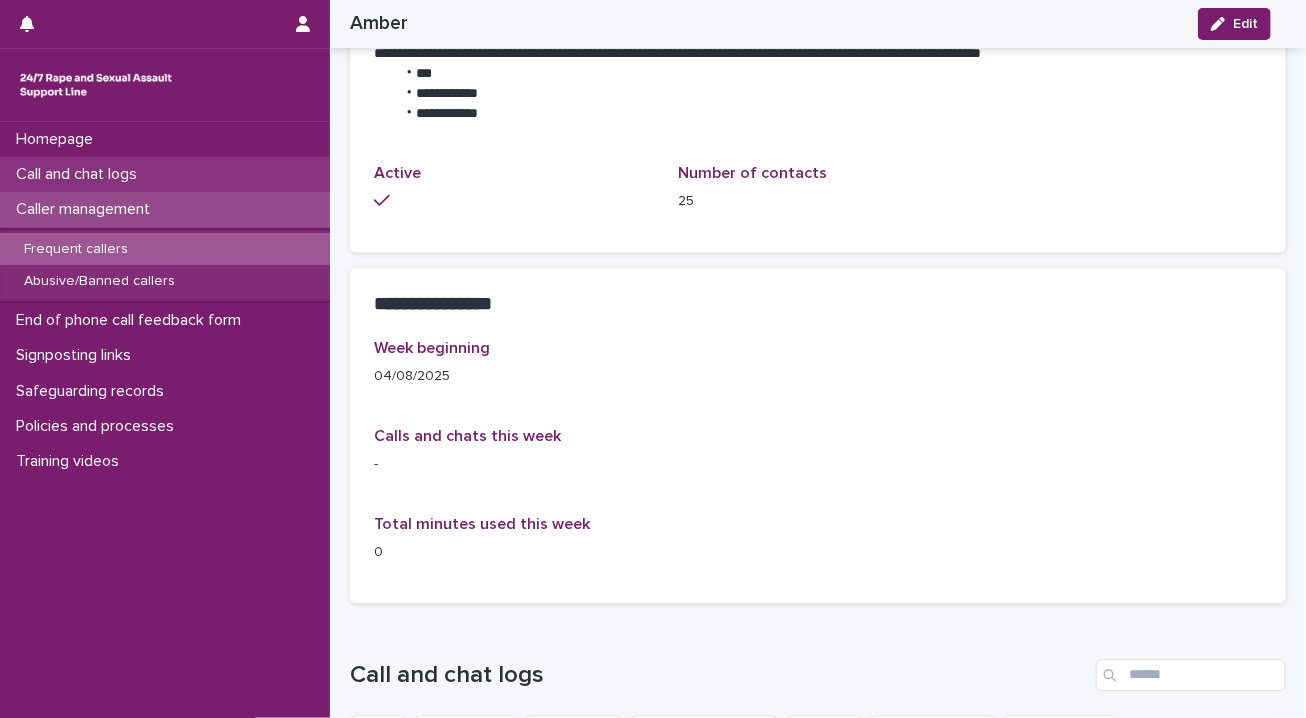 click on "Call and chat logs" at bounding box center [80, 174] 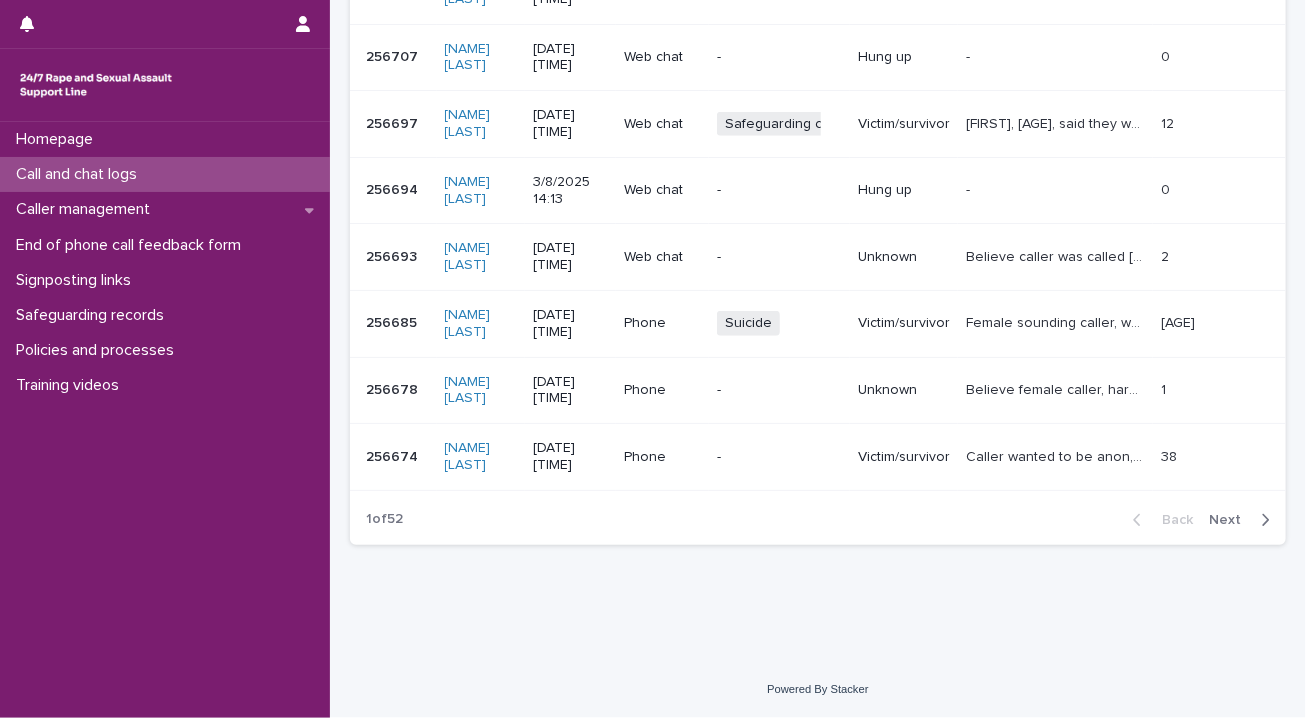 scroll, scrollTop: 0, scrollLeft: 0, axis: both 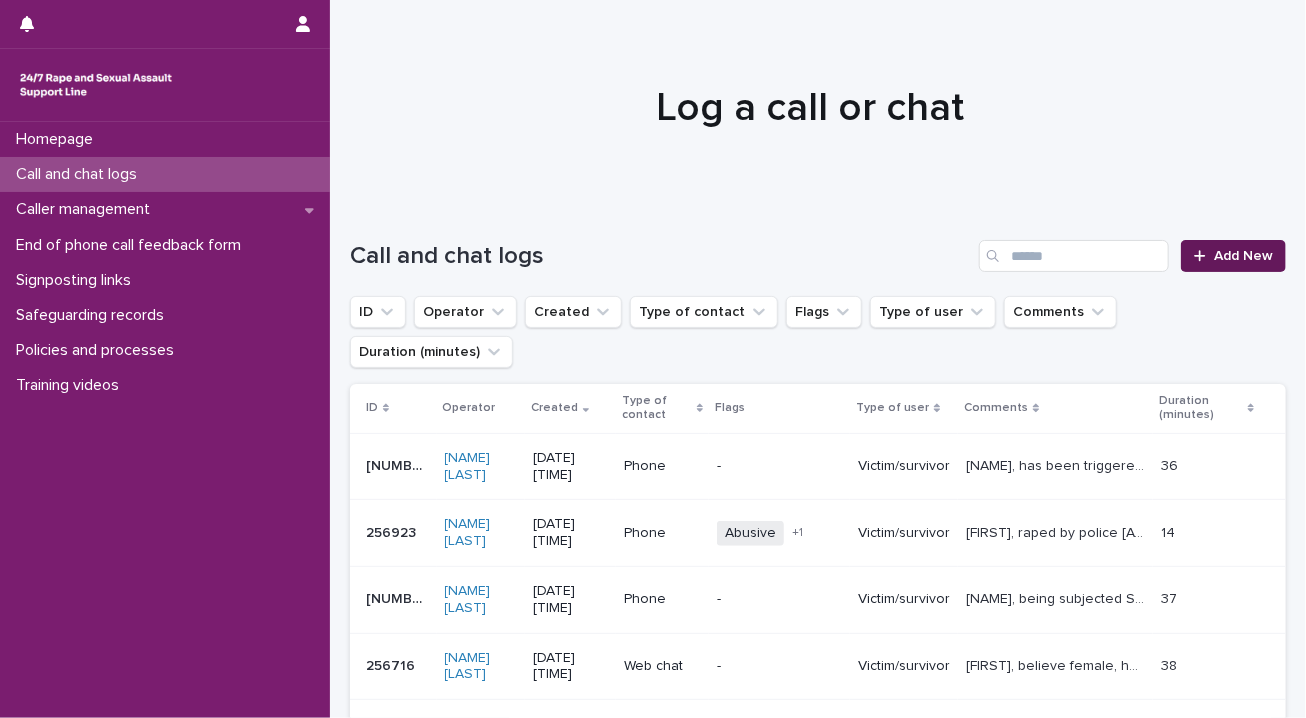 click on "Add New" at bounding box center [1233, 256] 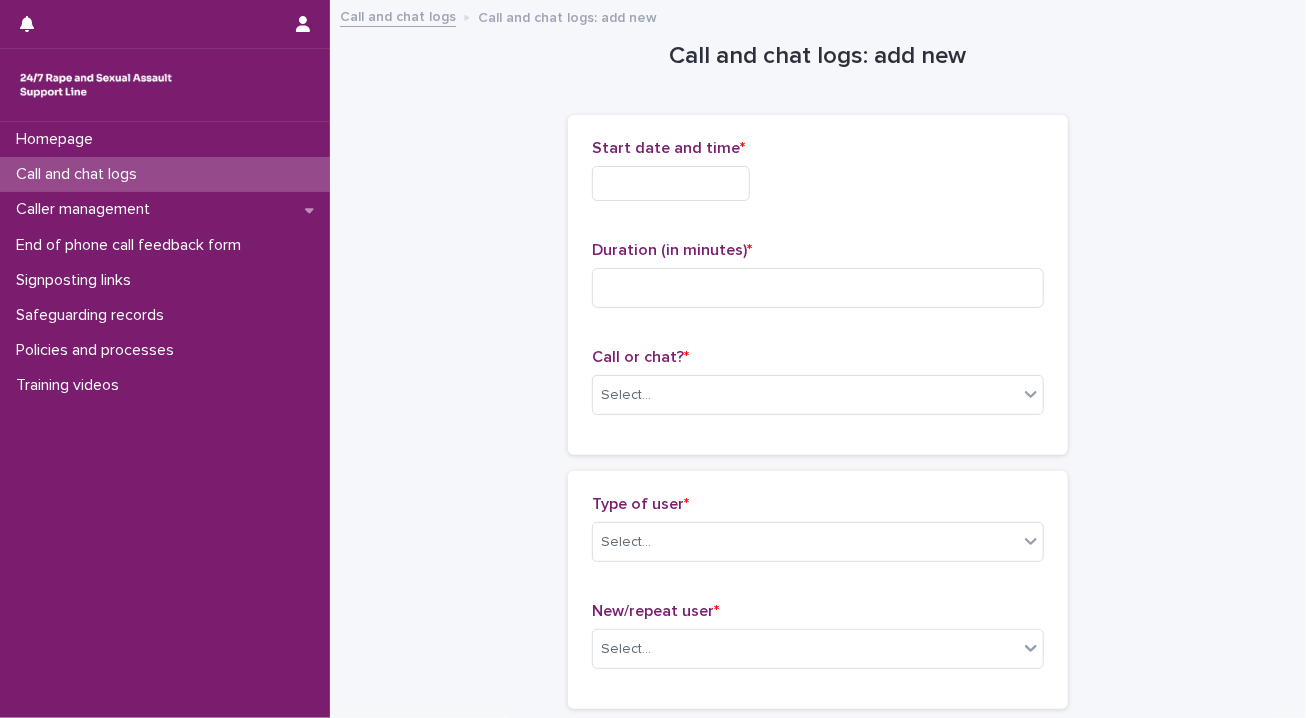 click at bounding box center (671, 183) 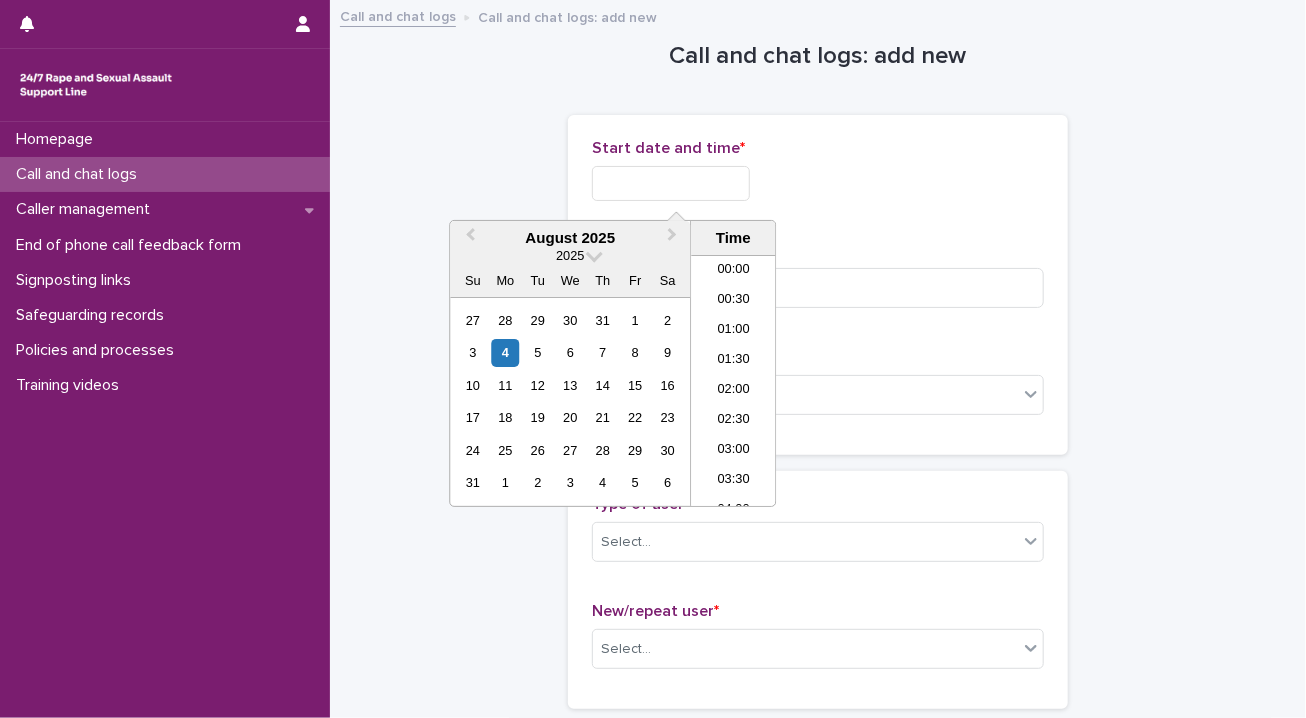 scroll, scrollTop: 1030, scrollLeft: 0, axis: vertical 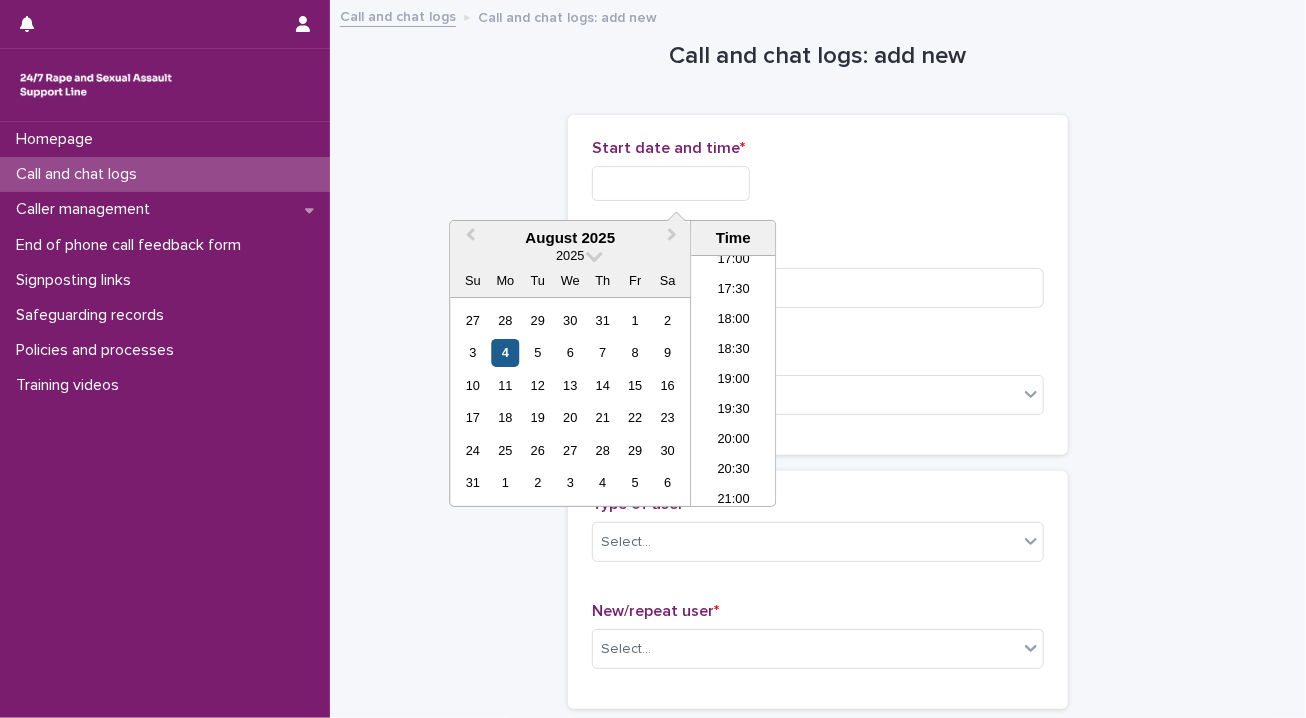 click on "4" at bounding box center [505, 352] 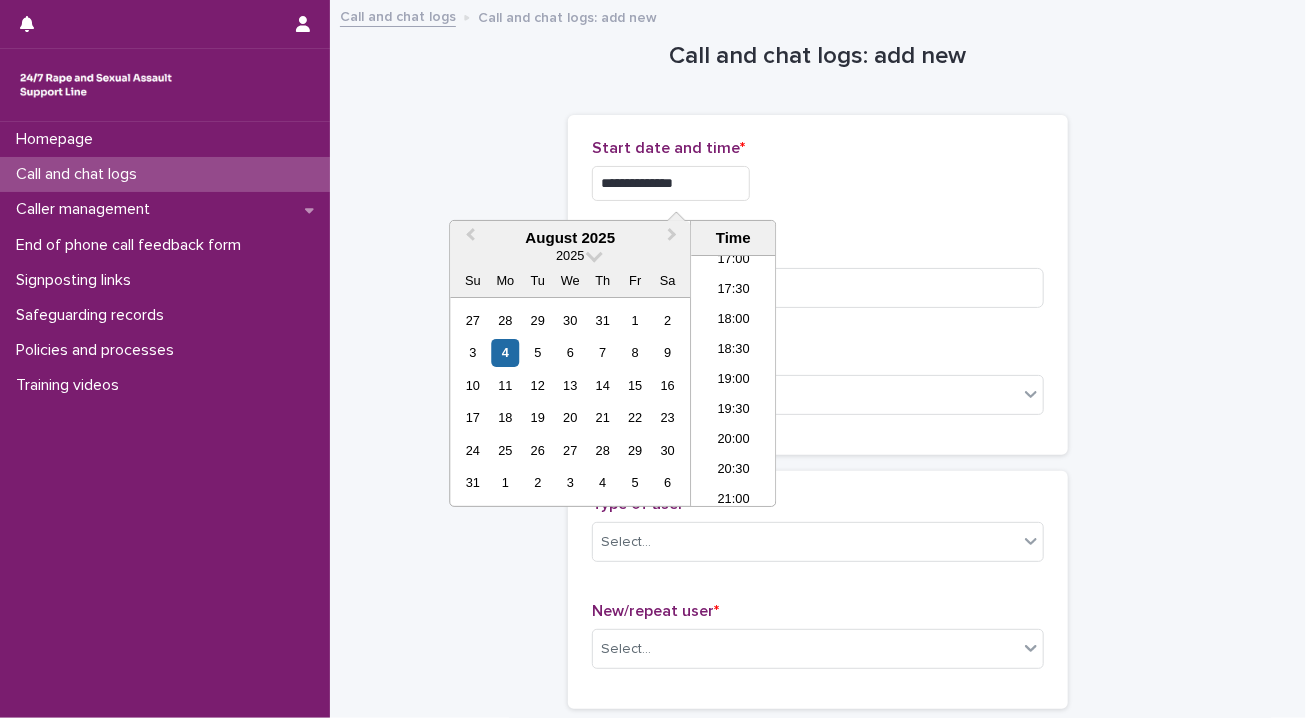 drag, startPoint x: 651, startPoint y: 180, endPoint x: 1045, endPoint y: 218, distance: 395.82825 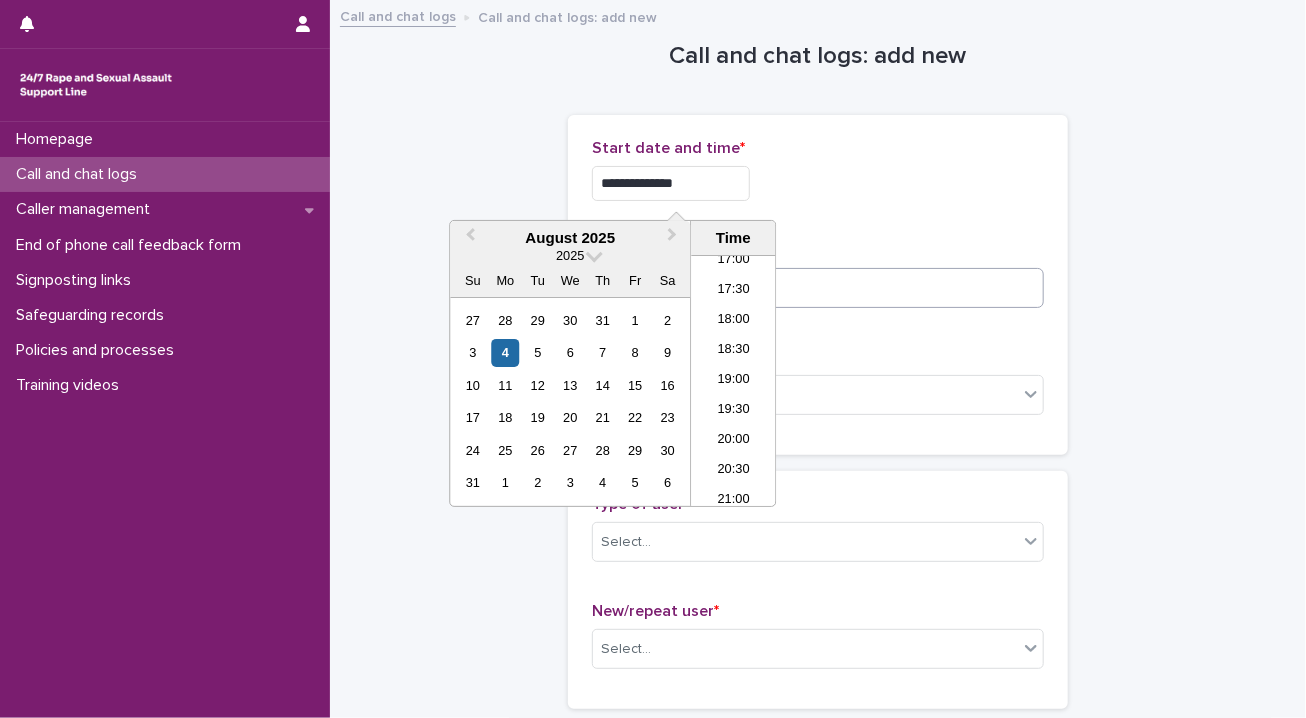 type on "**********" 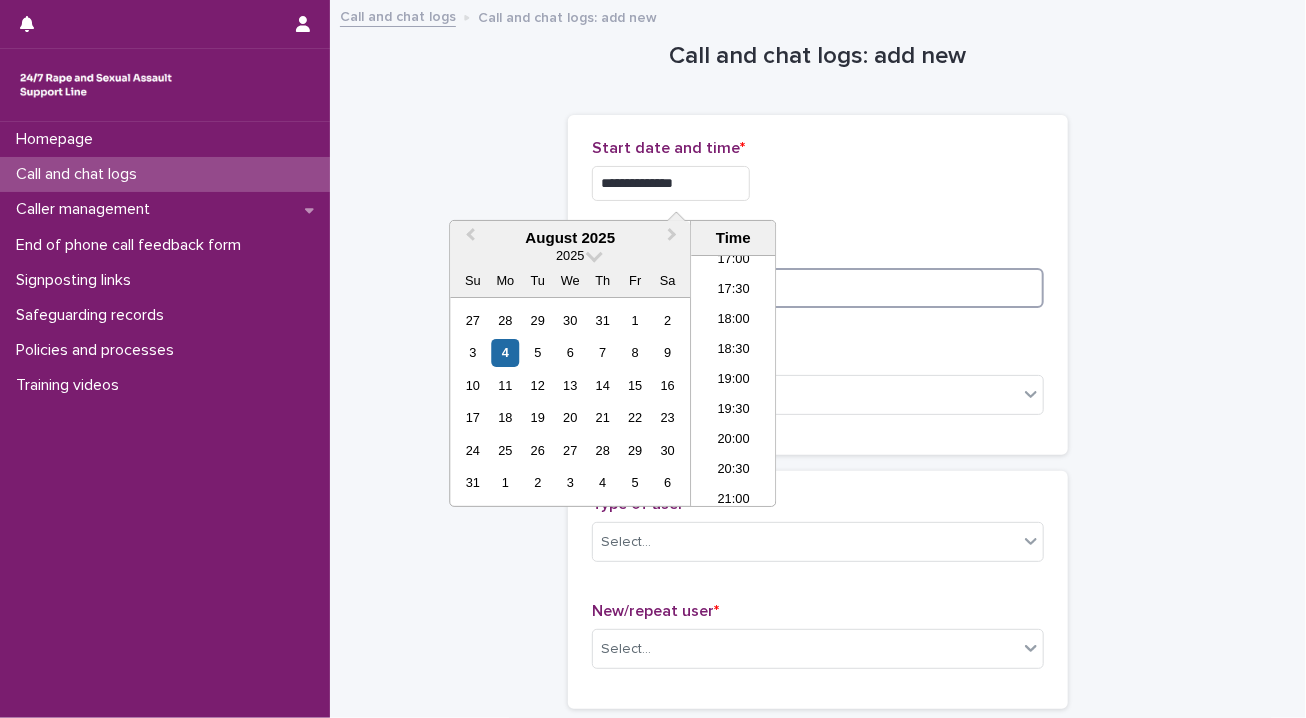 click at bounding box center [818, 288] 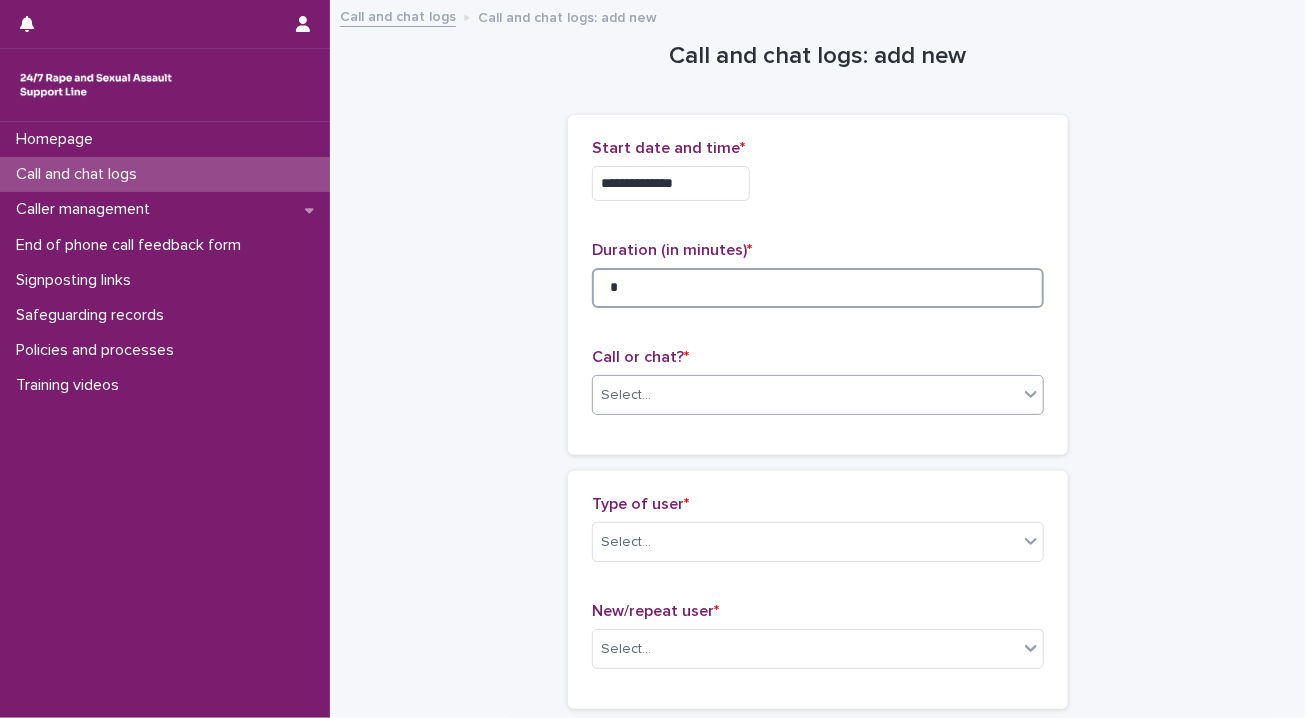 type on "*" 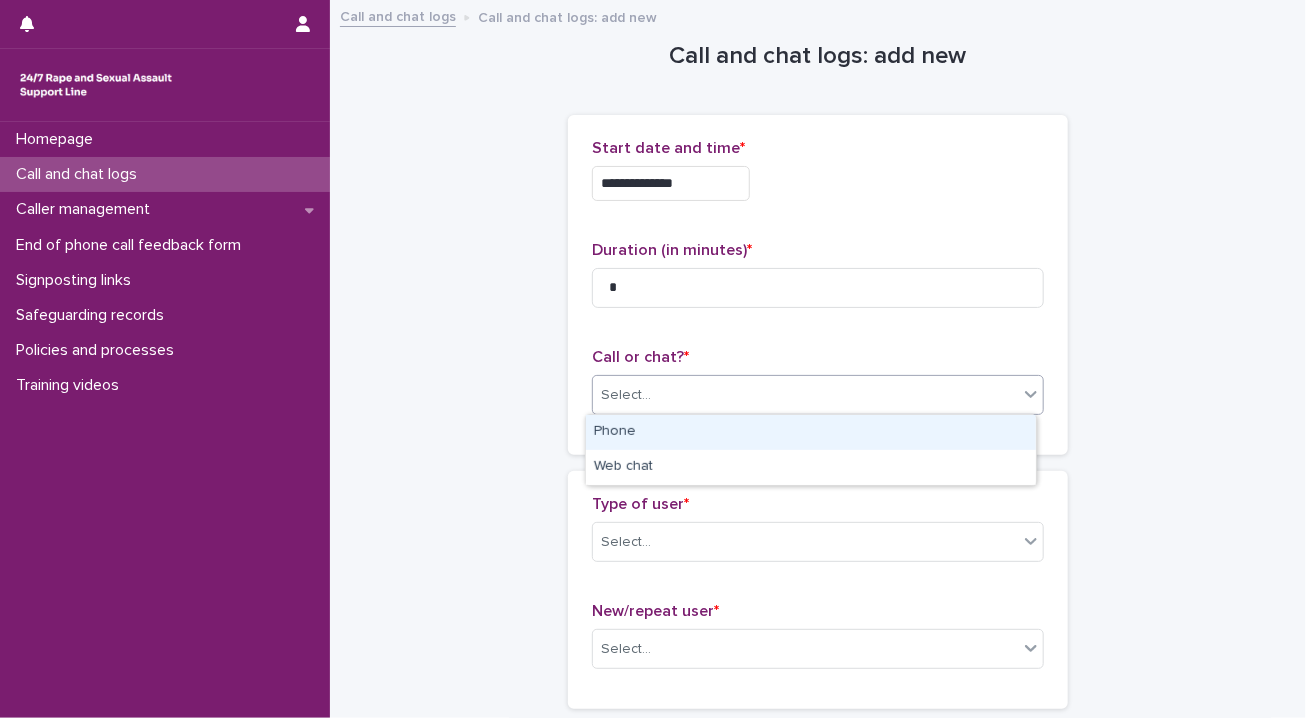 click 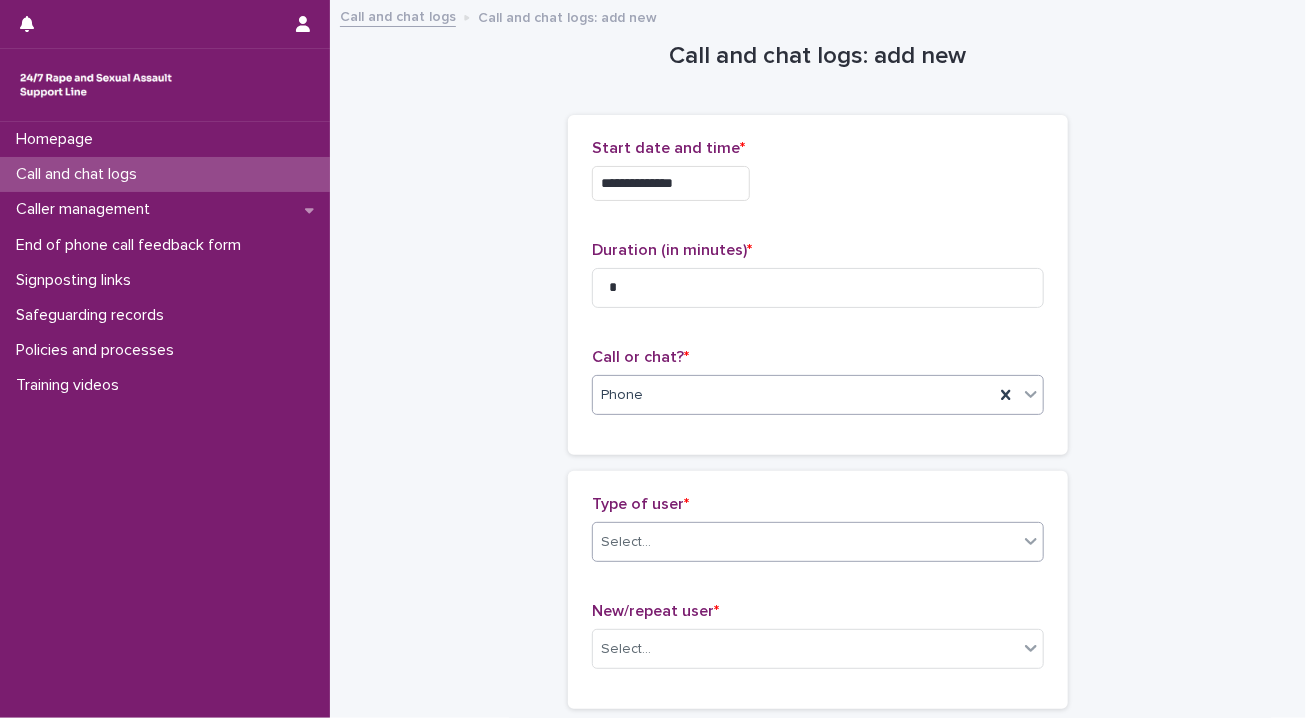 click at bounding box center [1031, 541] 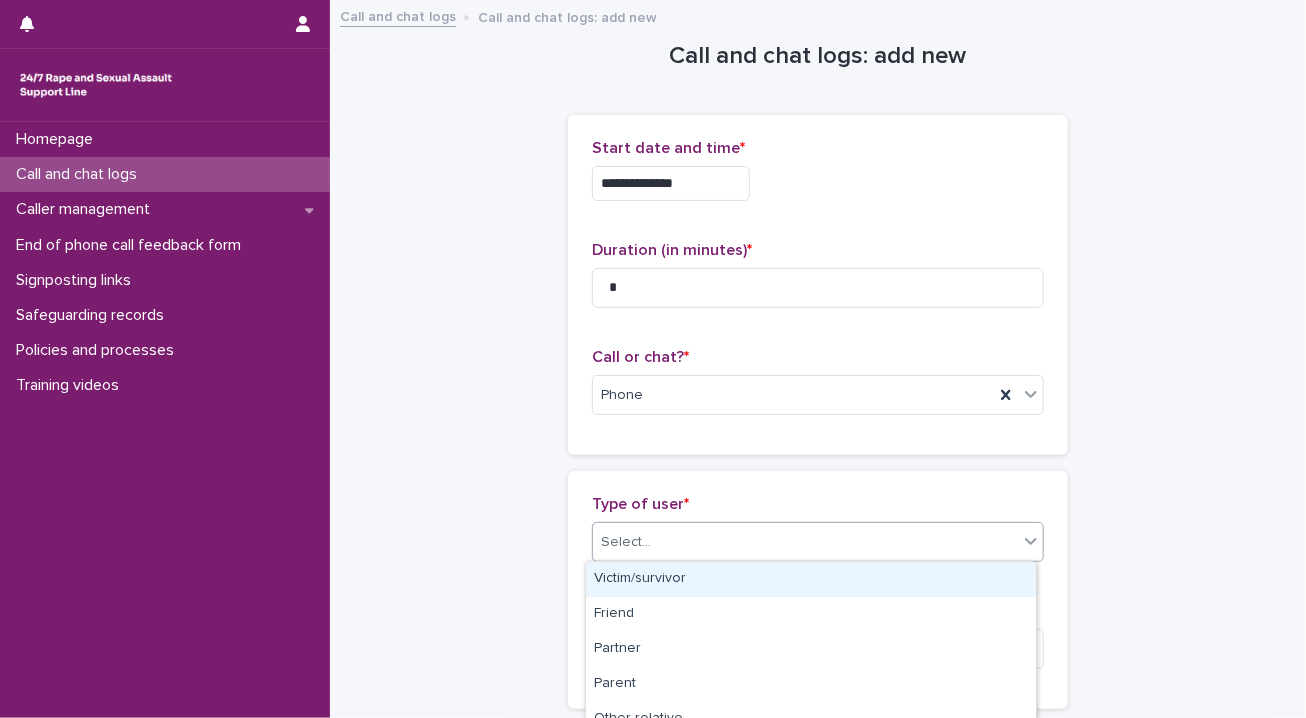 click on "Victim/survivor" at bounding box center [811, 579] 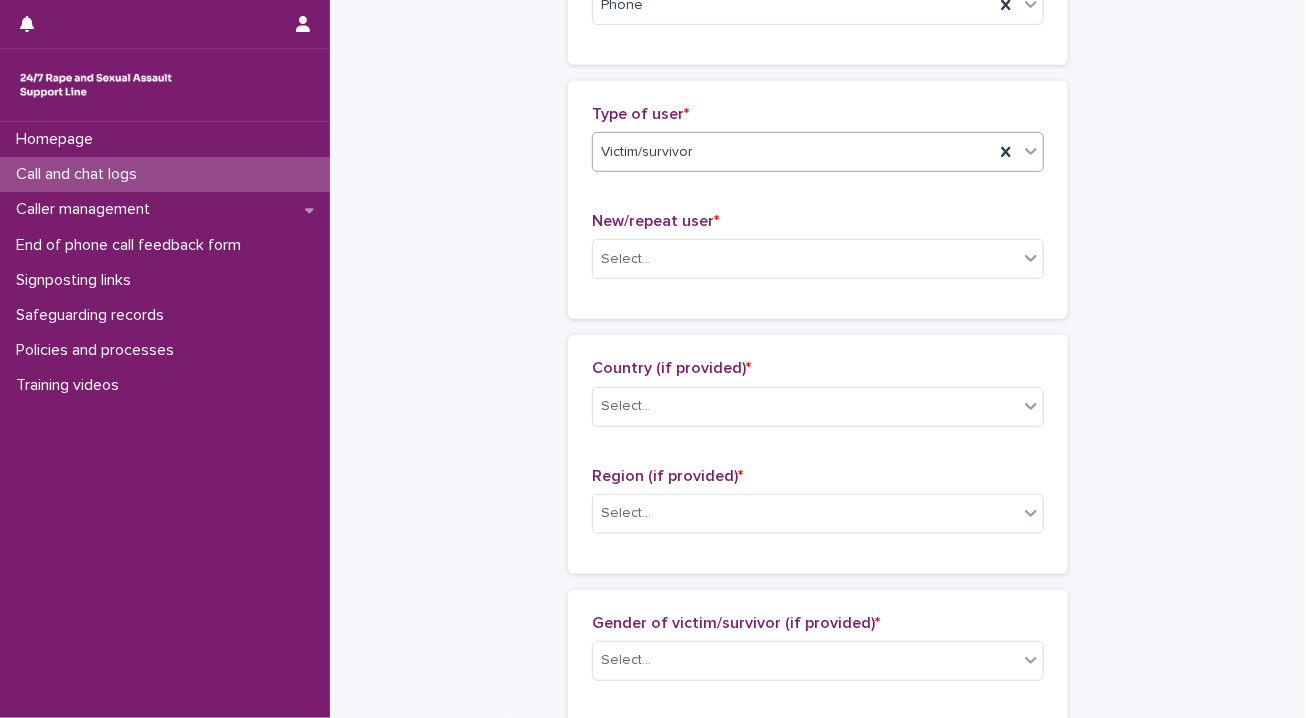 scroll, scrollTop: 423, scrollLeft: 0, axis: vertical 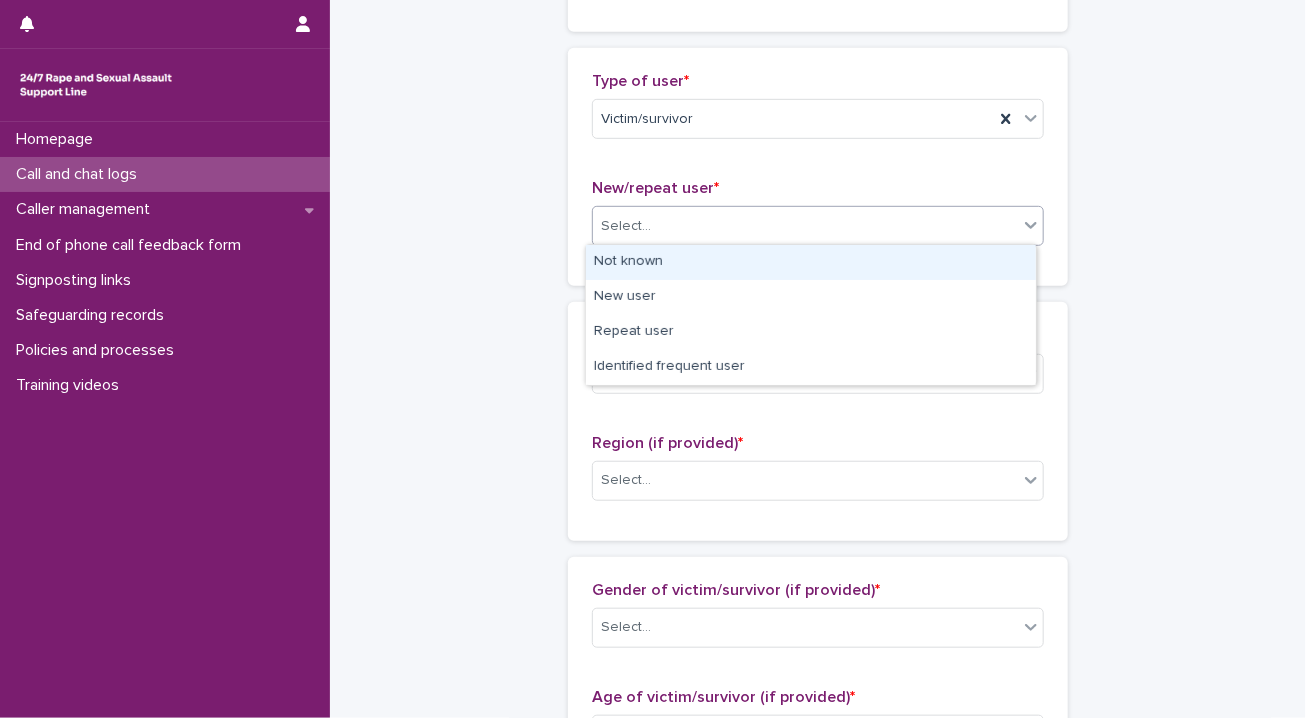 click 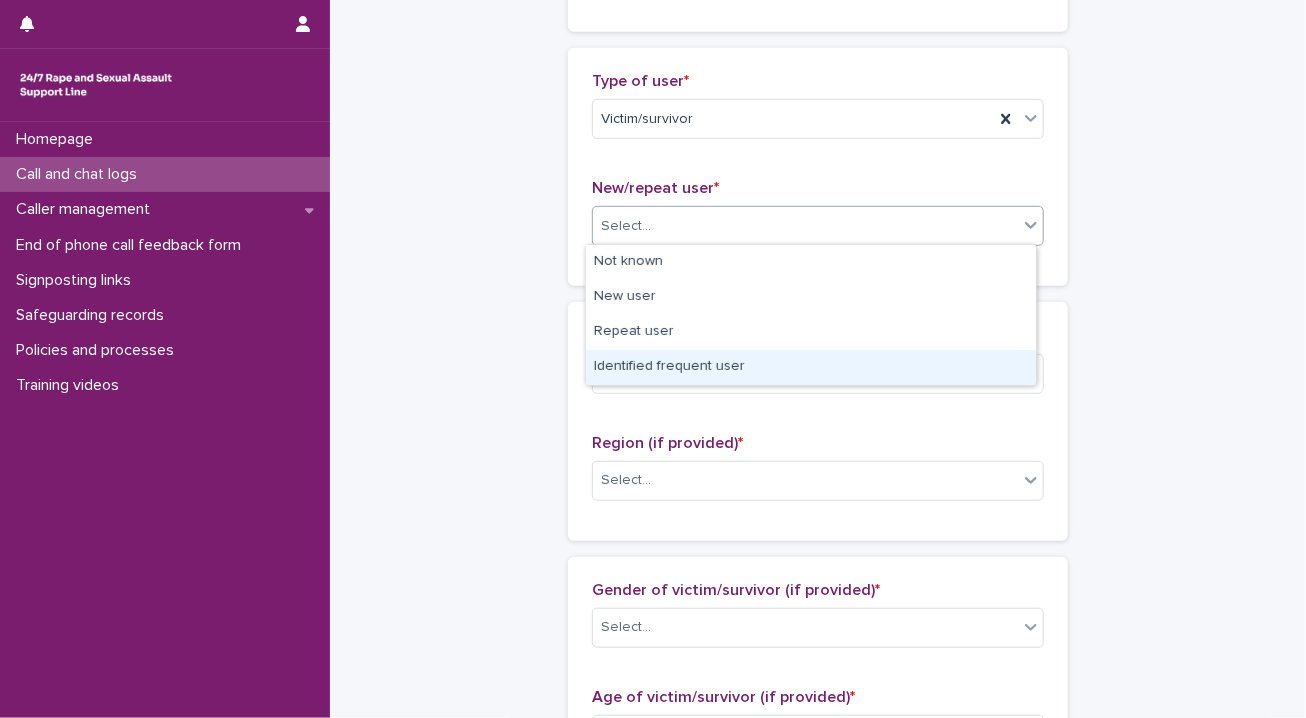 click on "Not known New user Repeat user Identified frequent user" at bounding box center [811, 315] 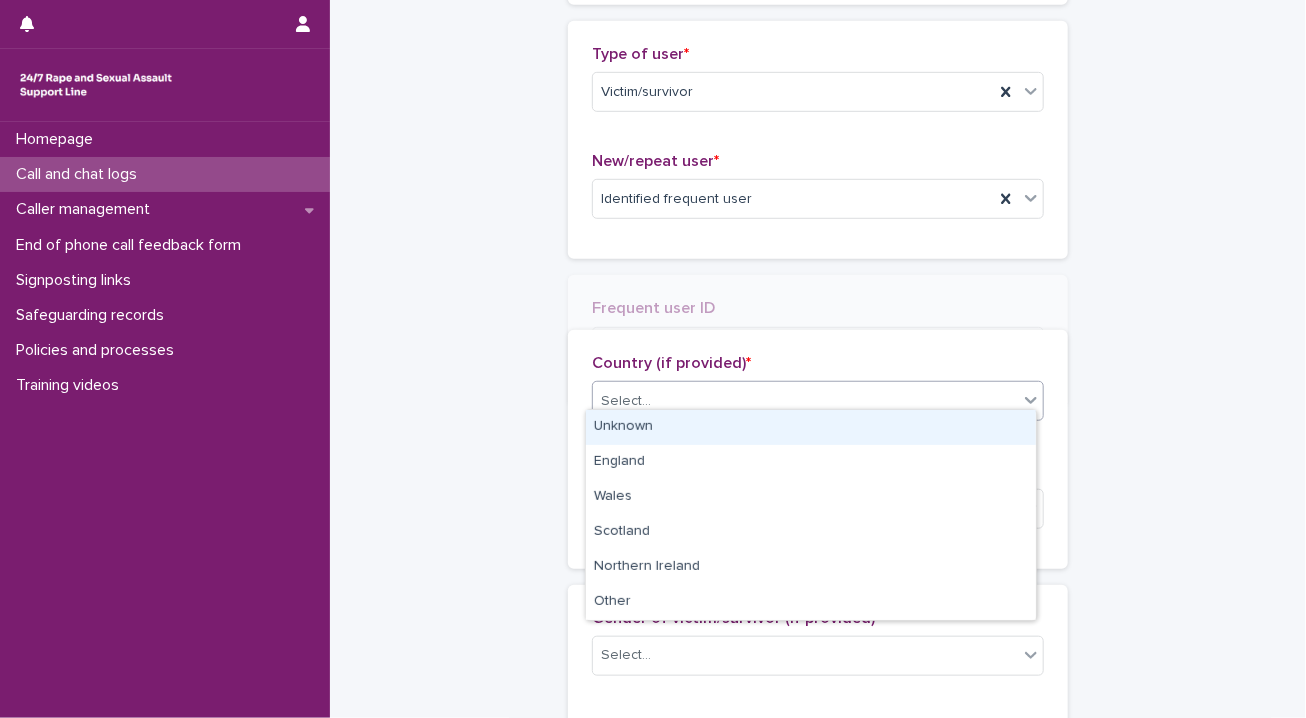 click on "Country (if provided) *      option Unknown focused, 1 of 6. 6 results available. Use Up and Down to choose options, press Enter to select the currently focused option, press Escape to exit the menu, press Tab to select the option and exit the menu. Select..." at bounding box center (818, 395) 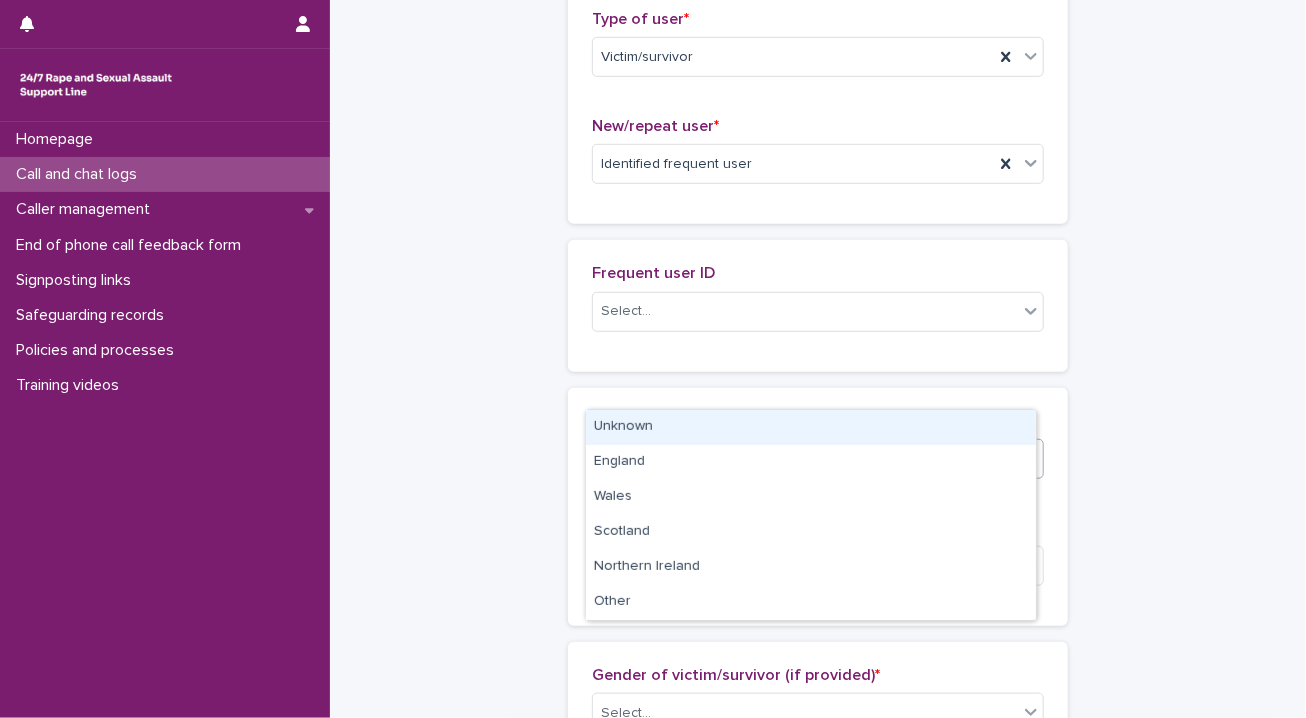 scroll, scrollTop: 496, scrollLeft: 0, axis: vertical 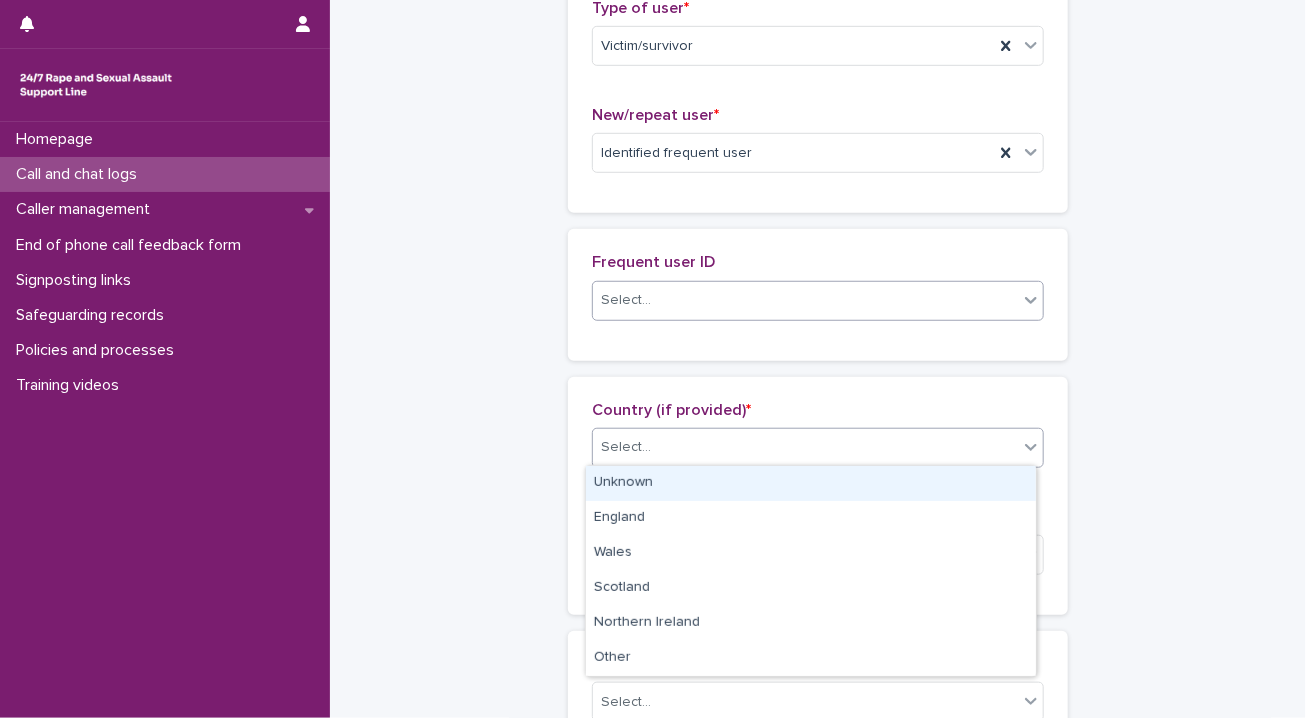 click 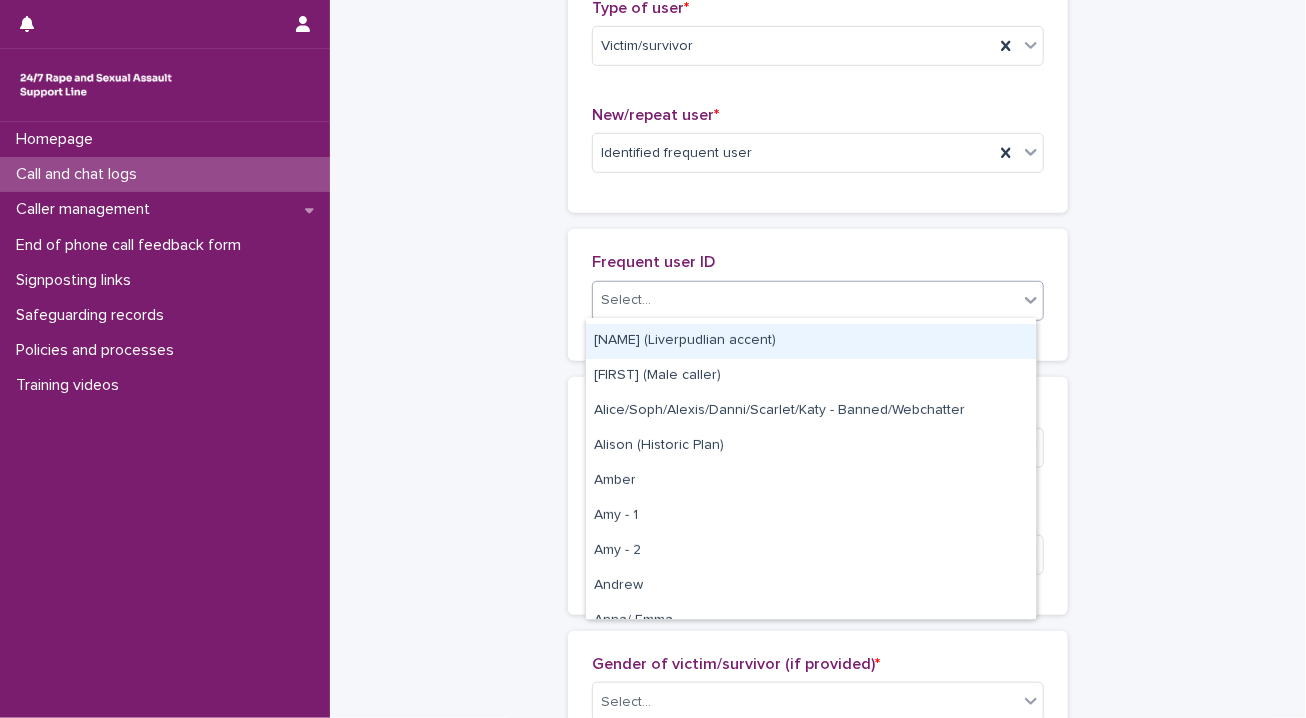 scroll, scrollTop: 280, scrollLeft: 0, axis: vertical 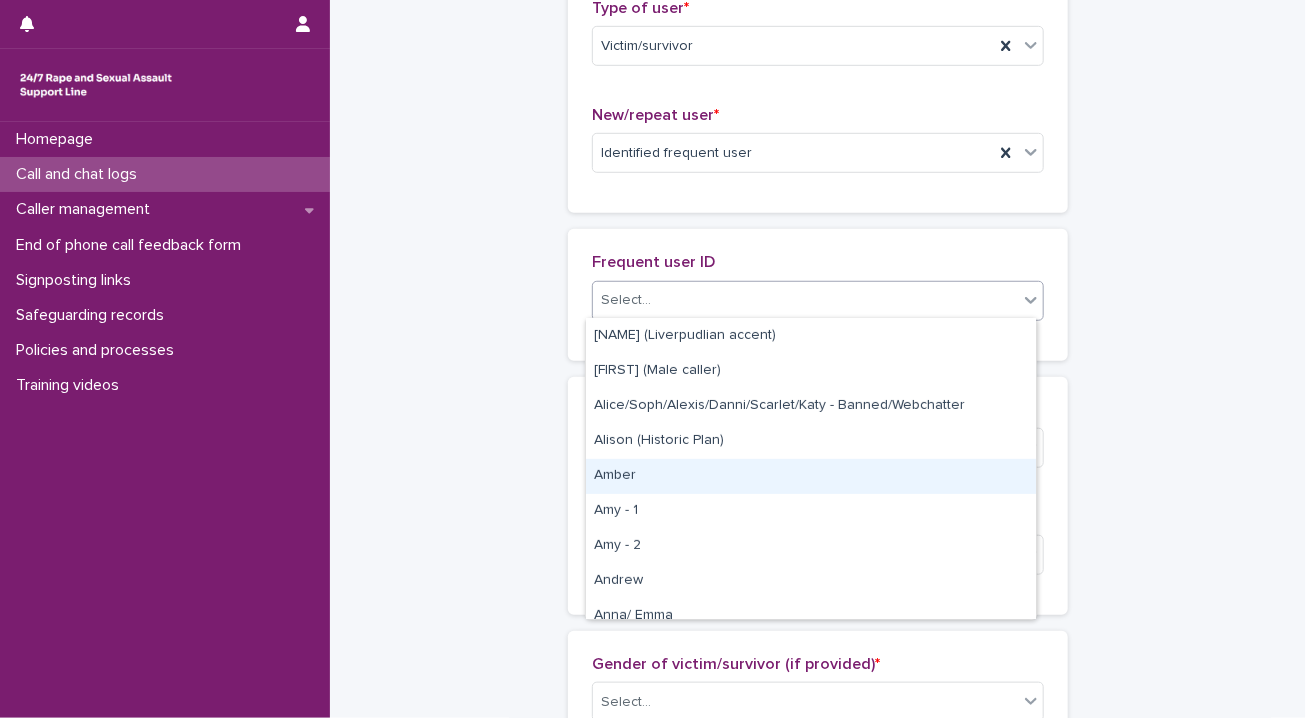 click on "Amber" at bounding box center (811, 476) 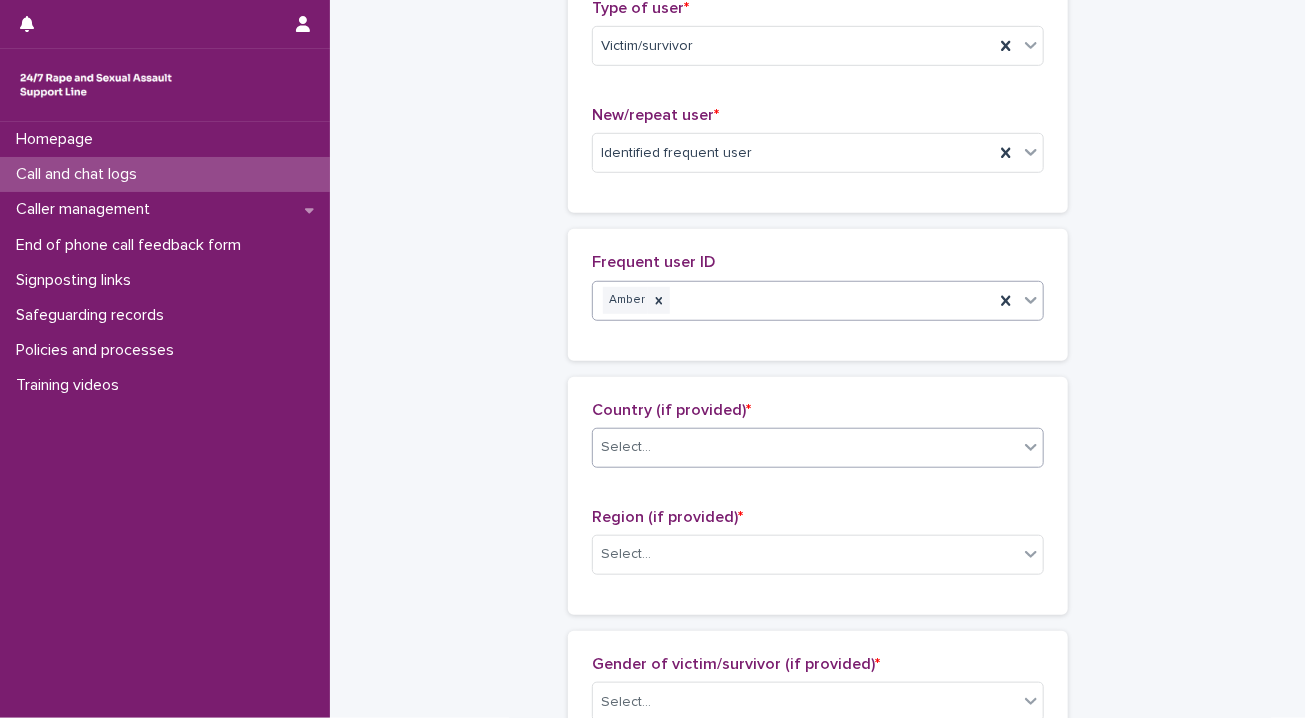 click on "Select..." at bounding box center [805, 447] 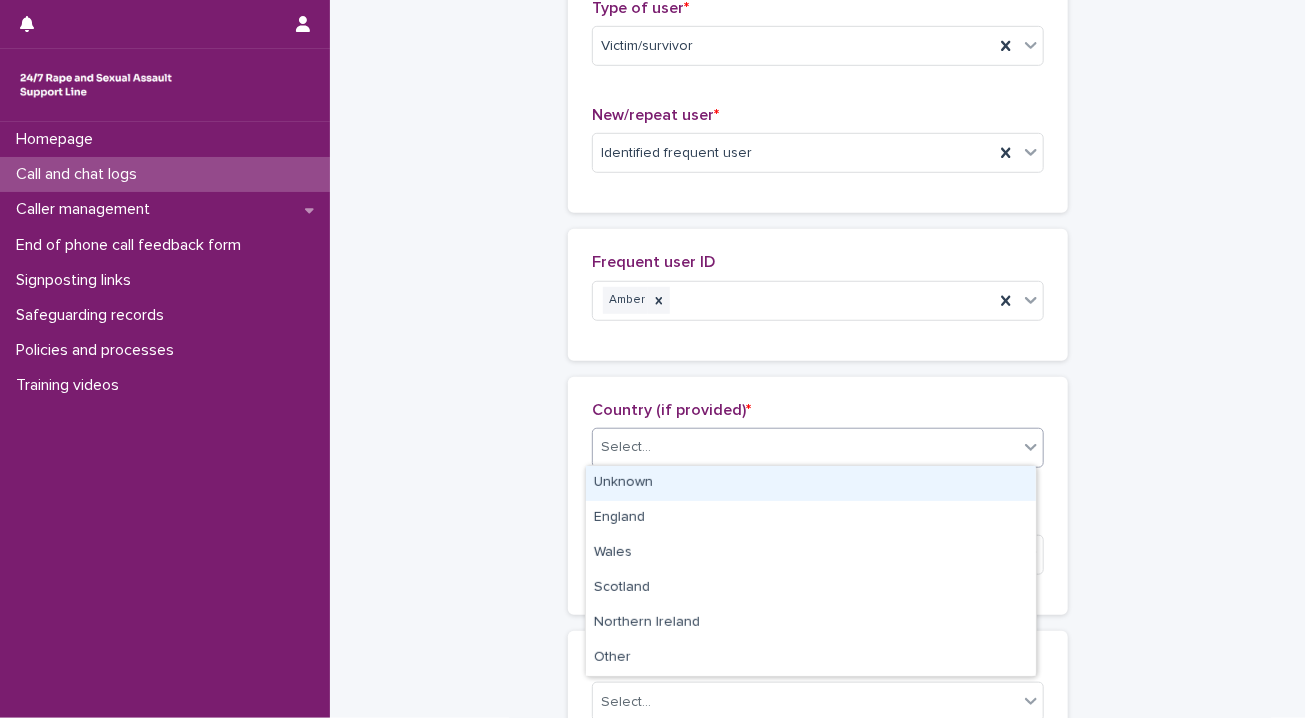 click on "Unknown" at bounding box center (811, 483) 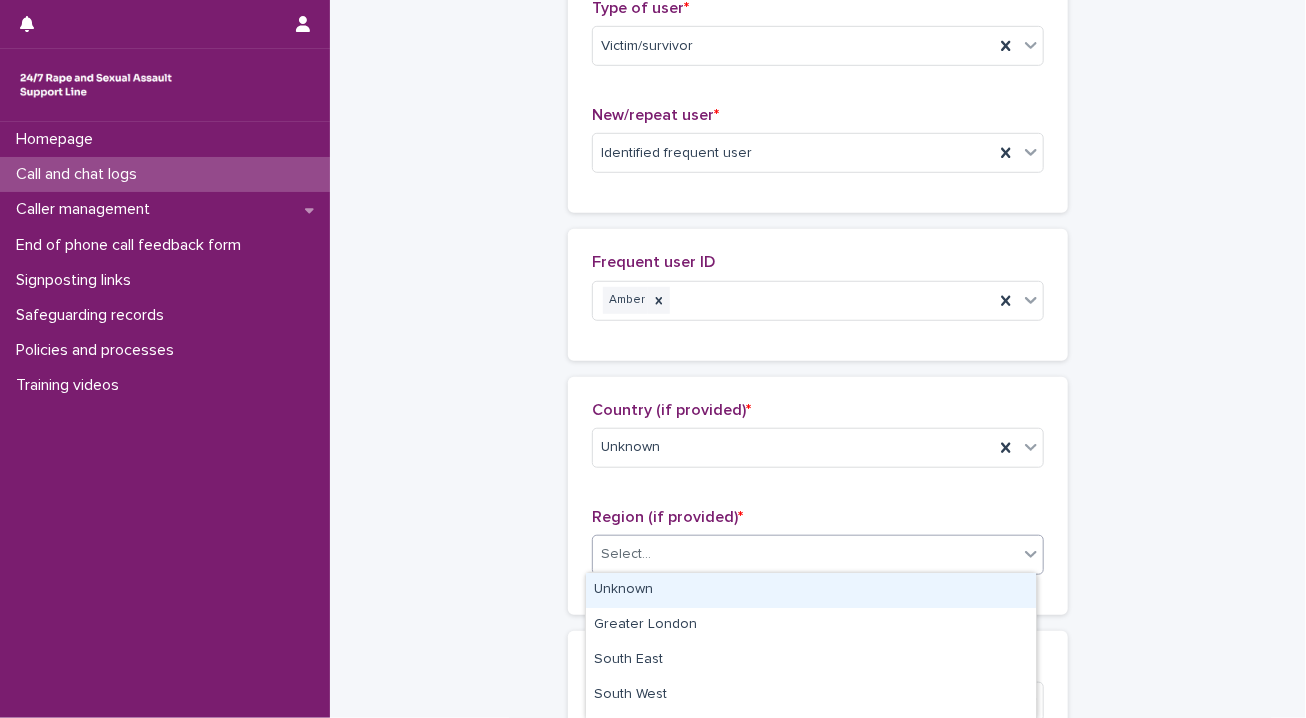 click 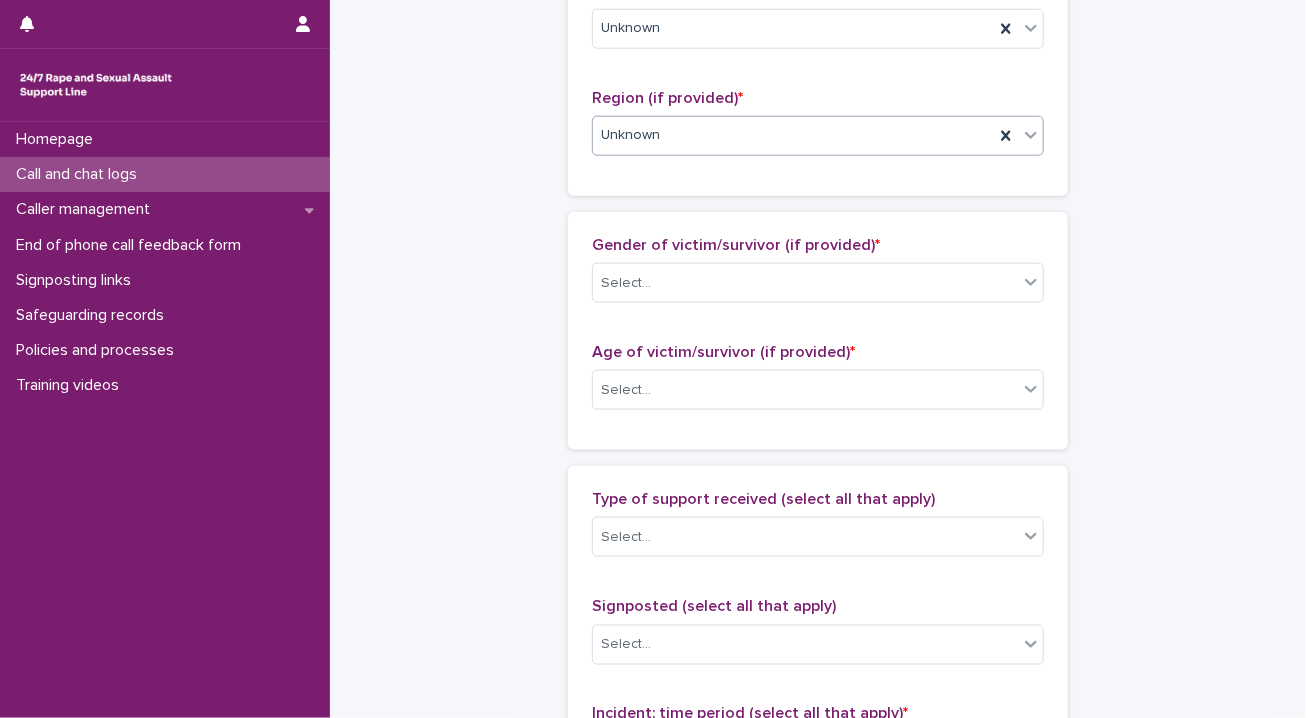 scroll, scrollTop: 644, scrollLeft: 0, axis: vertical 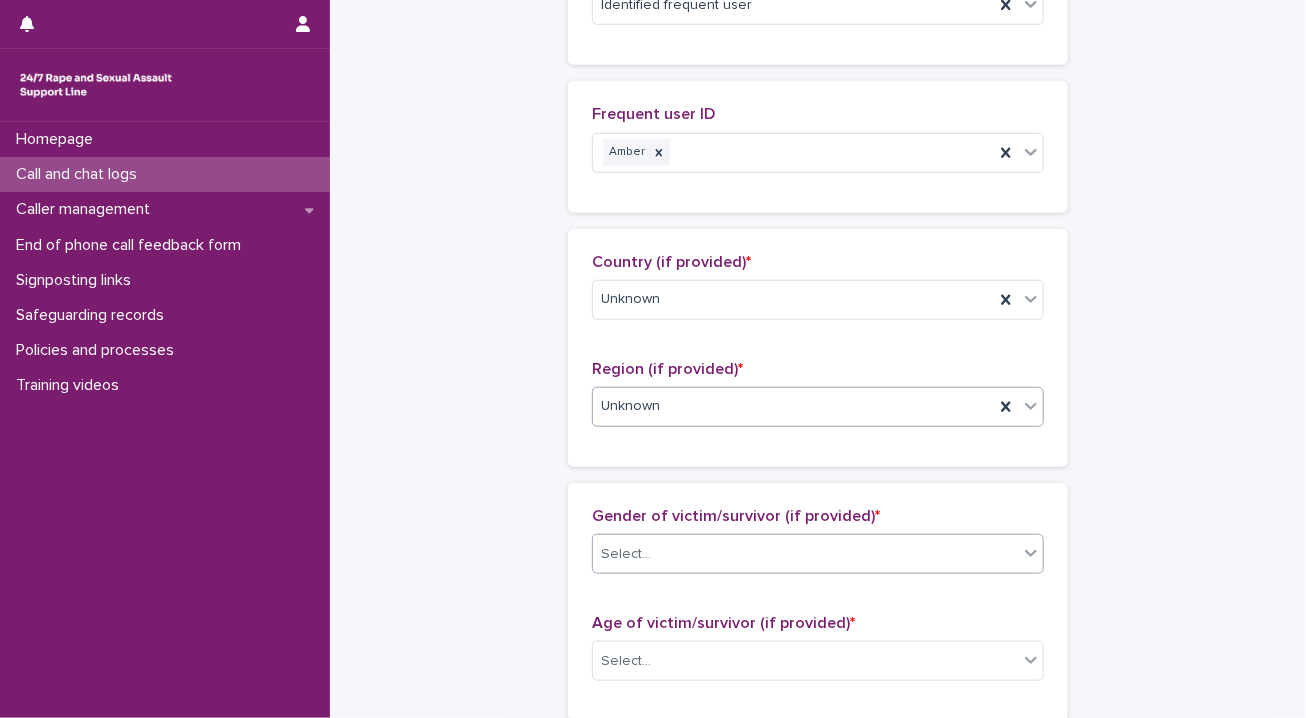 click 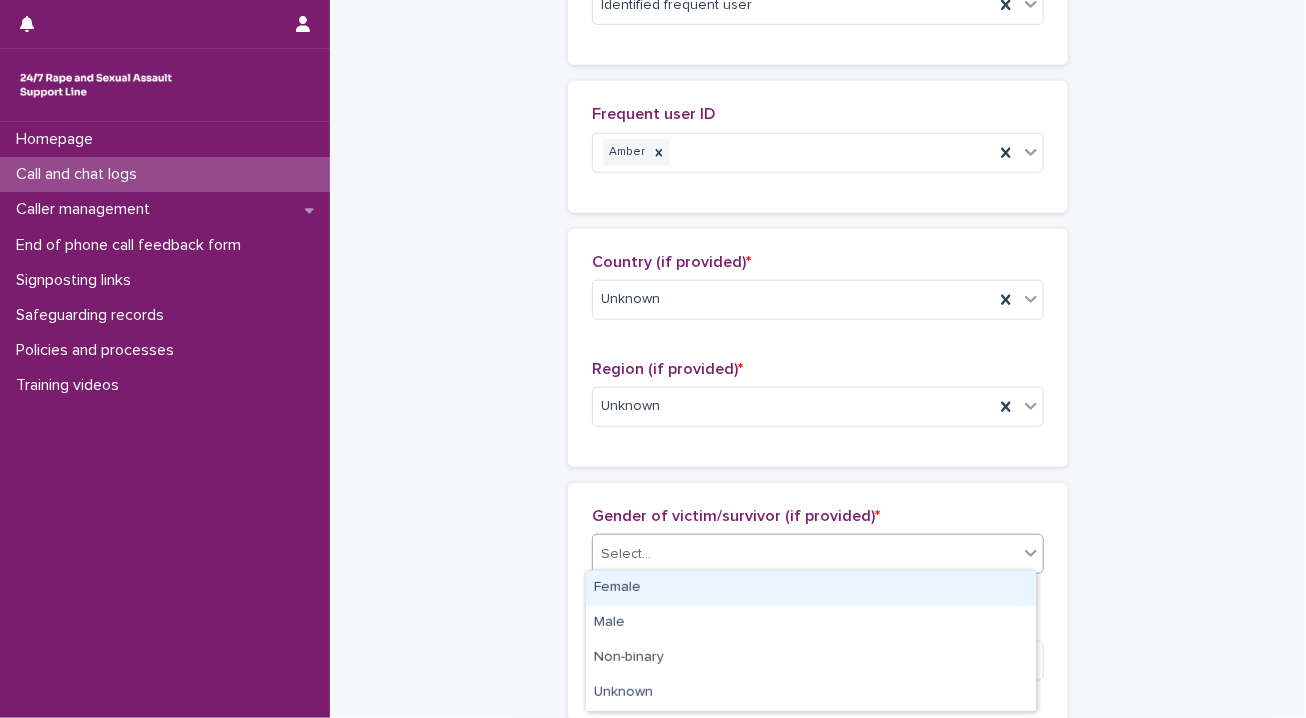 click on "Female" at bounding box center [811, 588] 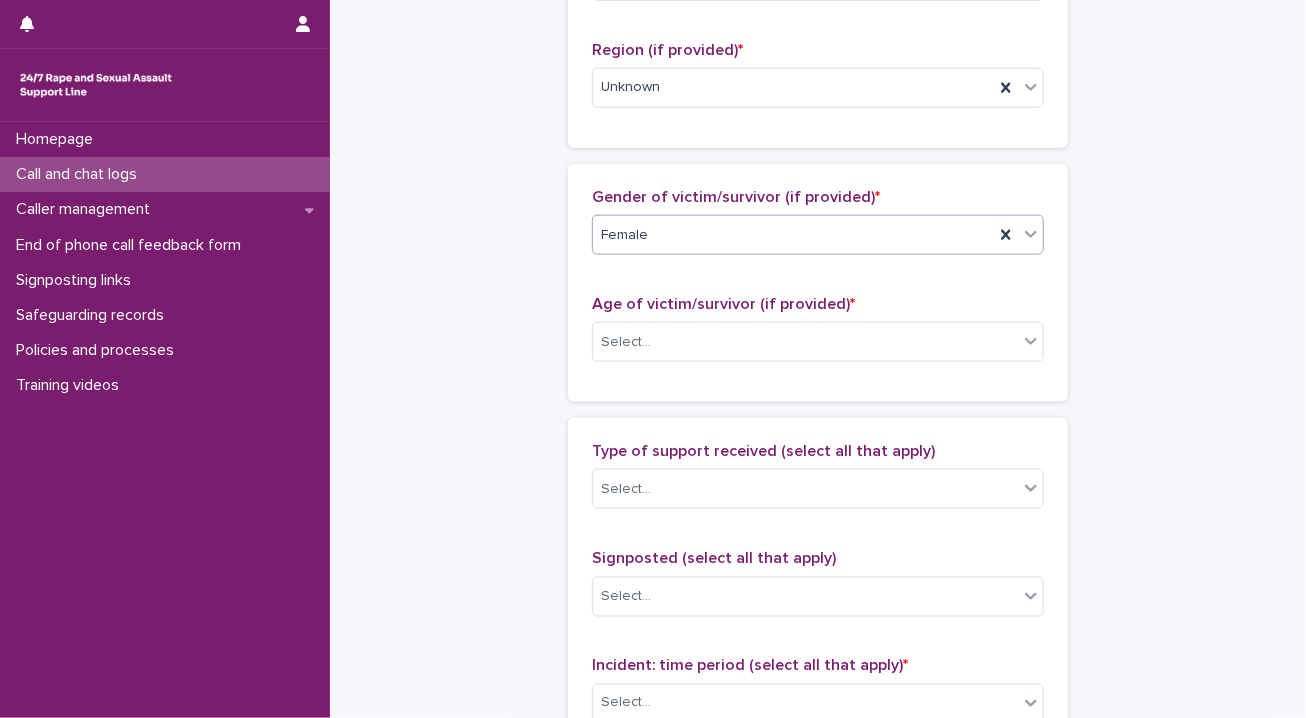 scroll, scrollTop: 1054, scrollLeft: 0, axis: vertical 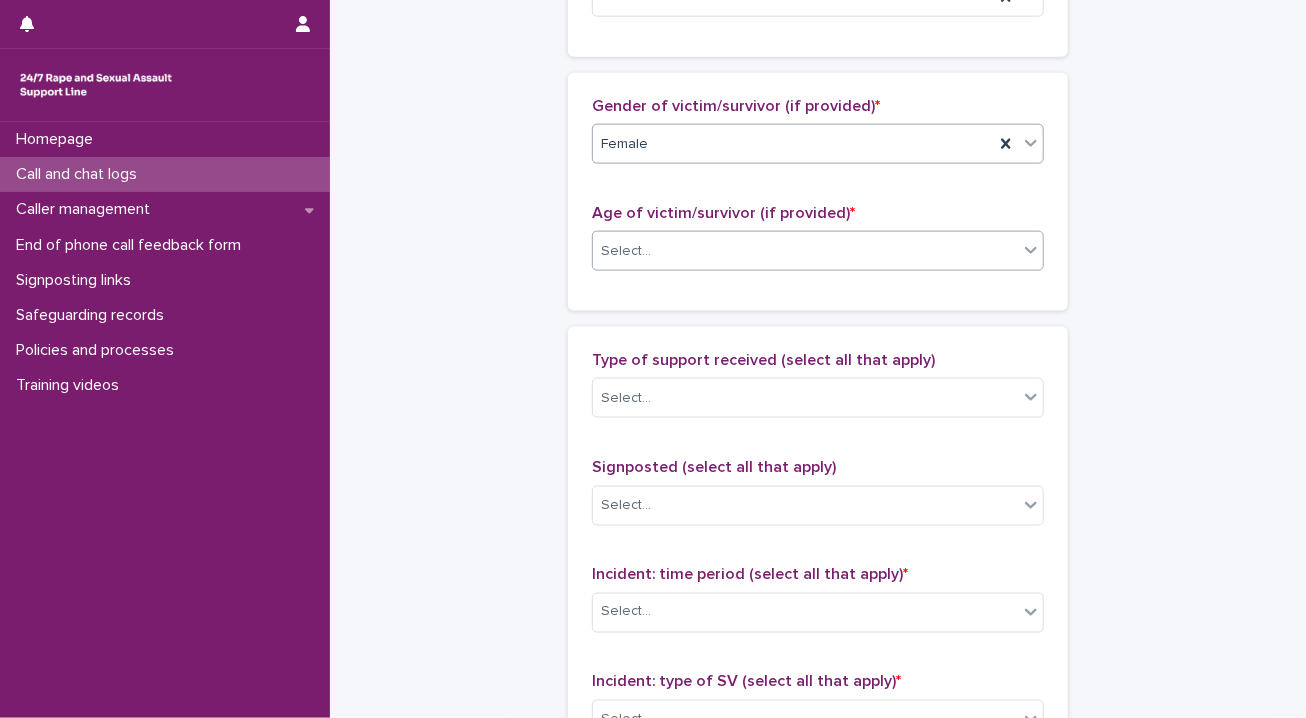 click on "Select..." at bounding box center [805, 251] 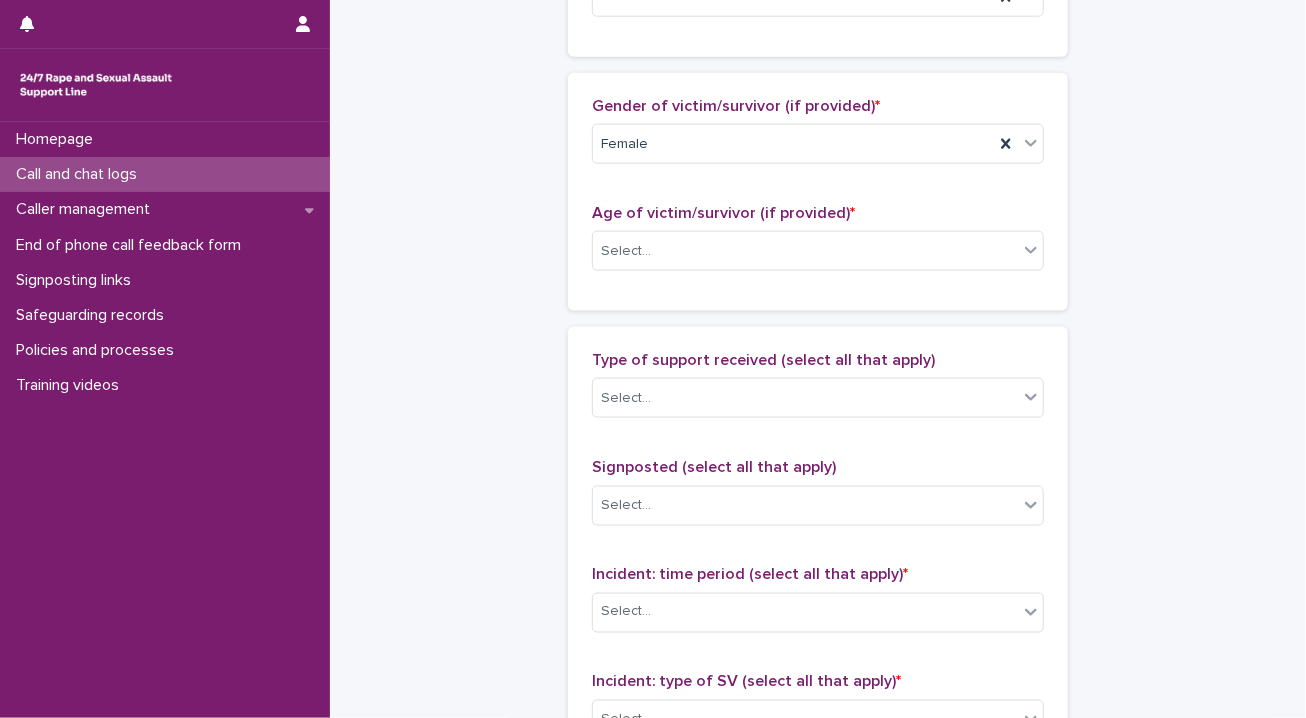click on "Call and chat logs: add new Loading... Saving… Loading... Saving… Loading... Saving… Start date and time * * [MASKED] Duration (in minutes) * * Call or chat? * Phone Loading... Saving… Type of user * Victim/survivor New/repeat user * Identified frequent user Loading... Saving… Frequent user ID [NAME] Loading... Saving… Country (if provided) * Unknown Region (if provided) * Unknown Loading... Saving… Loading... Saving… Gender of victim/survivor (if provided) * Female Age of victim/survivor (if provided) * Select... Loading... Saving… Type of support received (select all that apply) Select... Signposted (select all that apply) Select... Incident: time period (select all that apply) * Select... Incident: type of SV (select all that apply) * Select... Incident: perpetrator (select all that apply) * Select... Incident: gender of perpetrator (select all that apply) * Select... Flags Select... Comments Loading... Saving… Loading... Saving… Loading... Saving… Loading... Saving… Save" at bounding box center [818, 104] 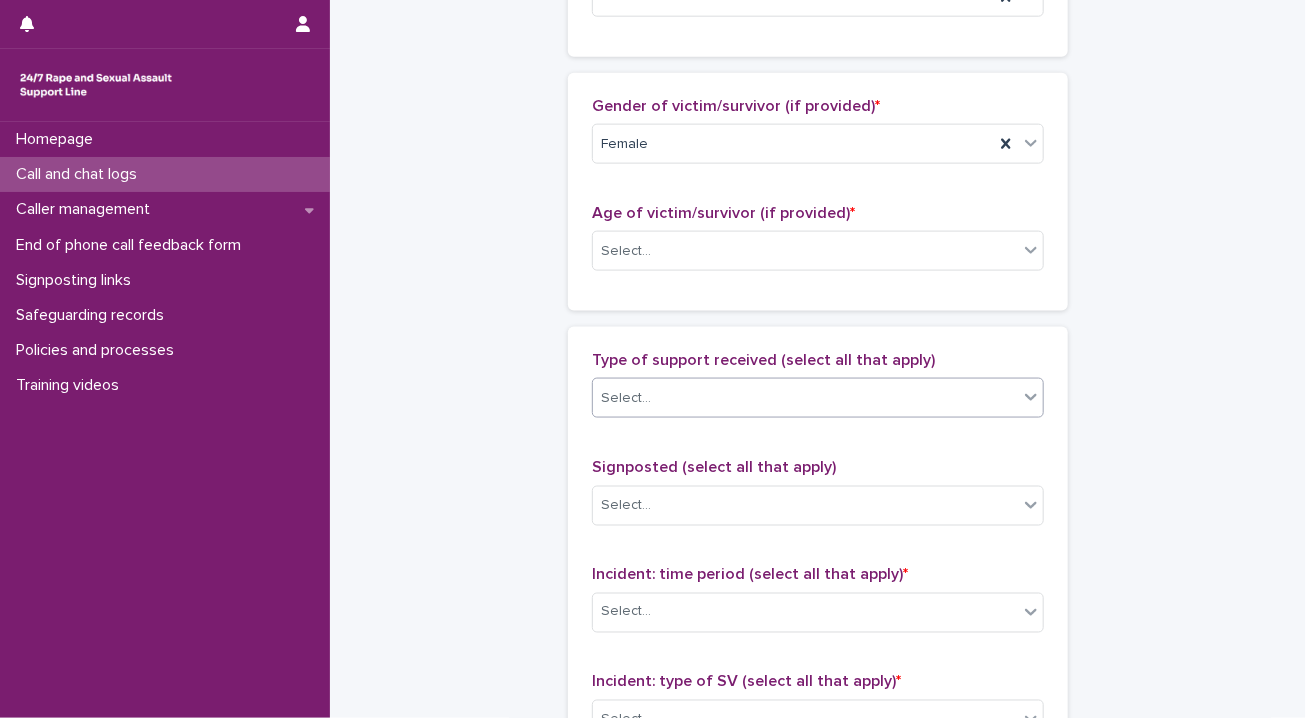 click at bounding box center [1031, 397] 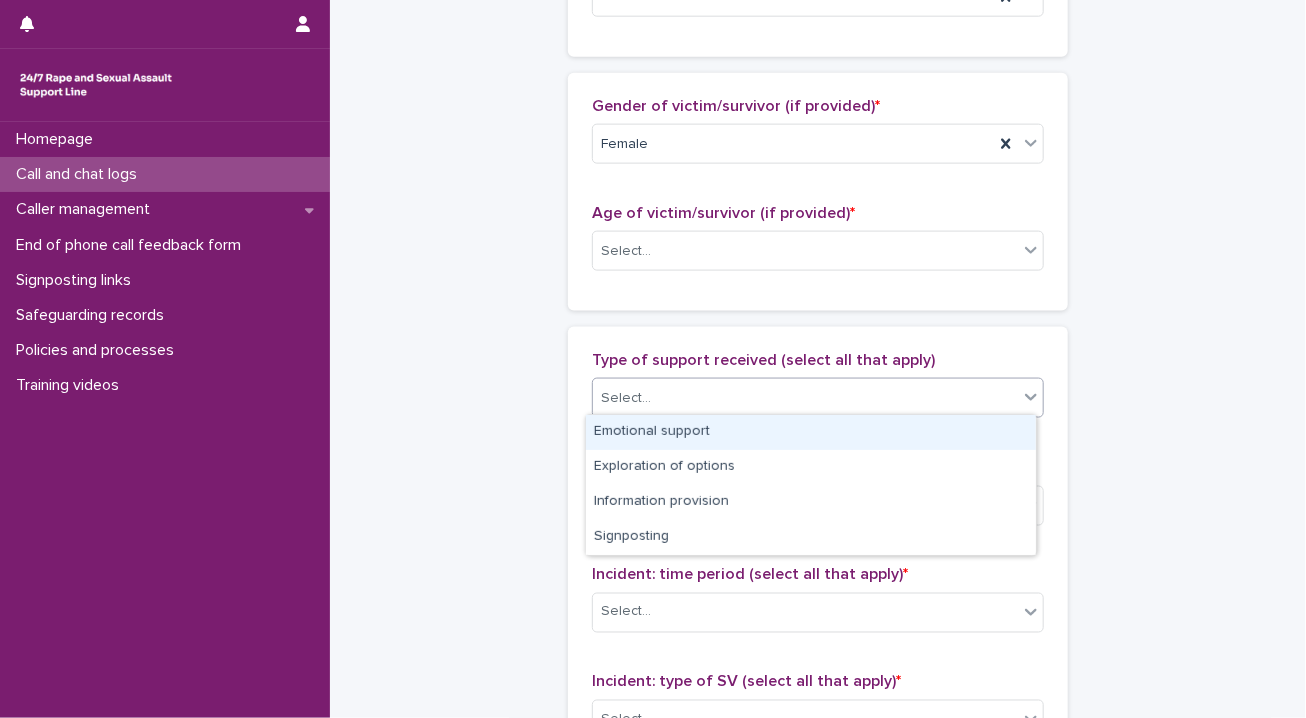 click on "Emotional support" at bounding box center [811, 432] 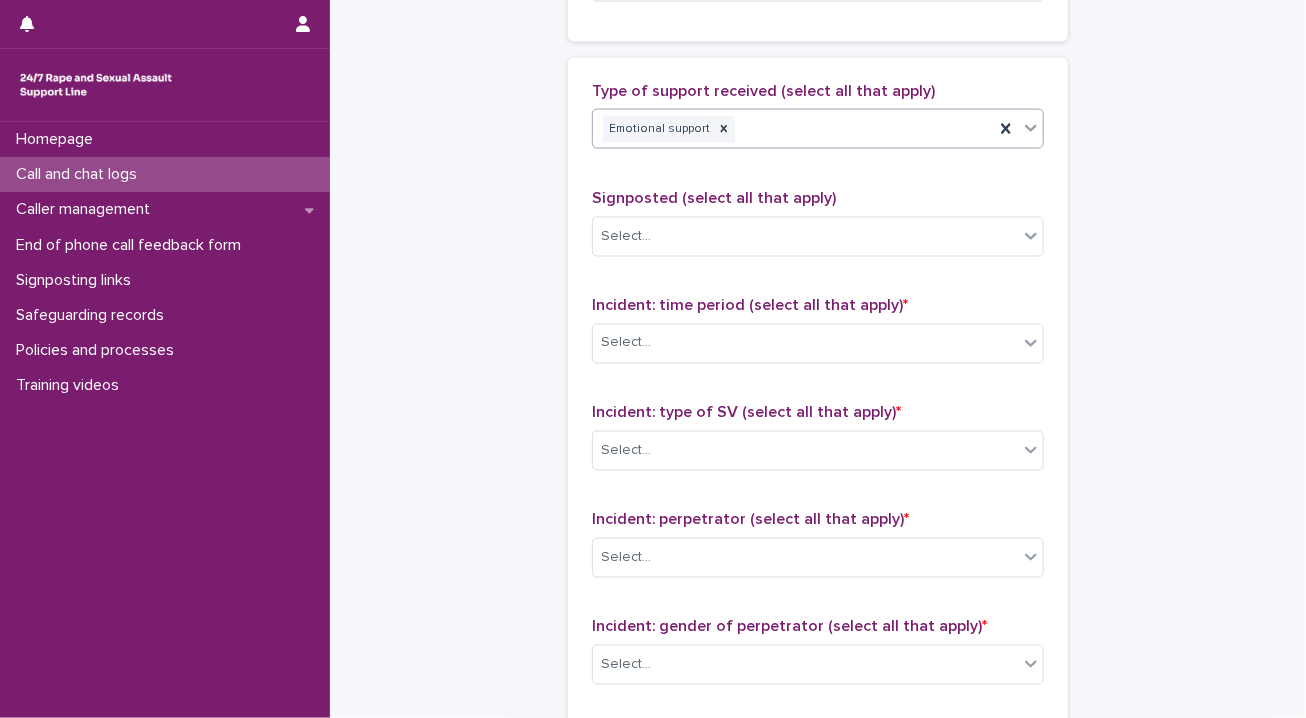 scroll, scrollTop: 1438, scrollLeft: 0, axis: vertical 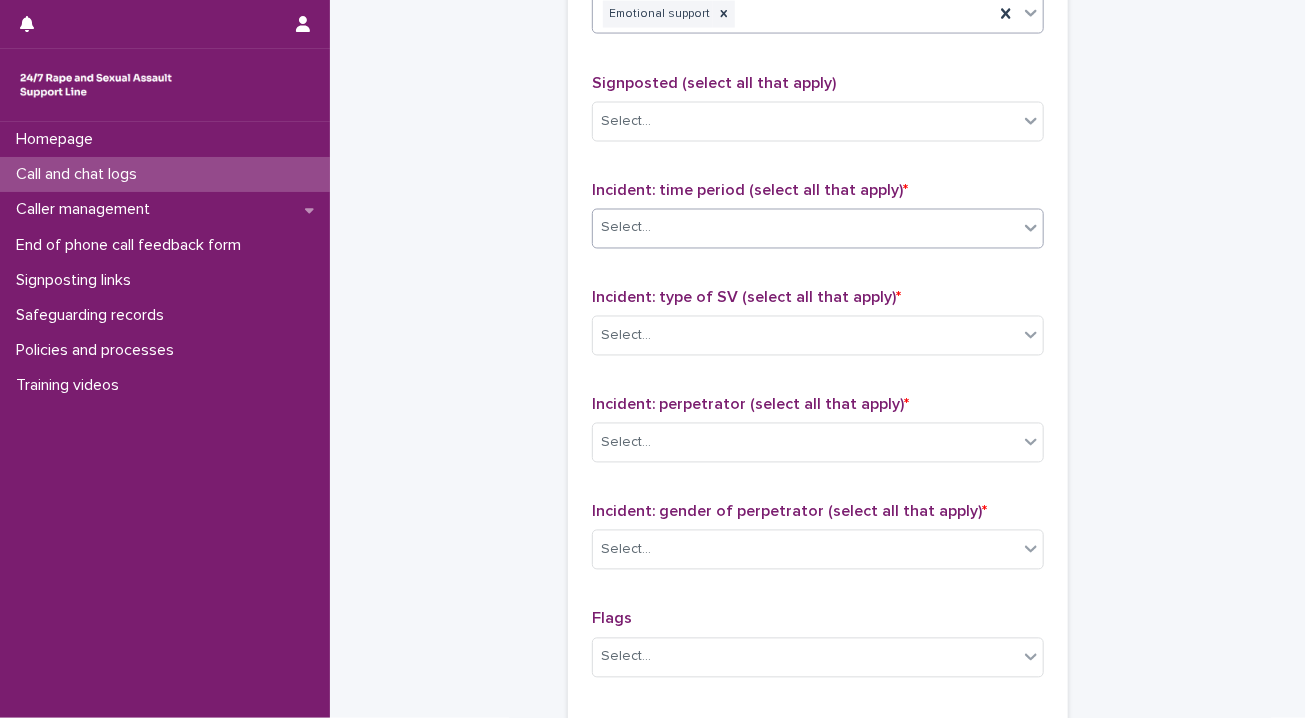click 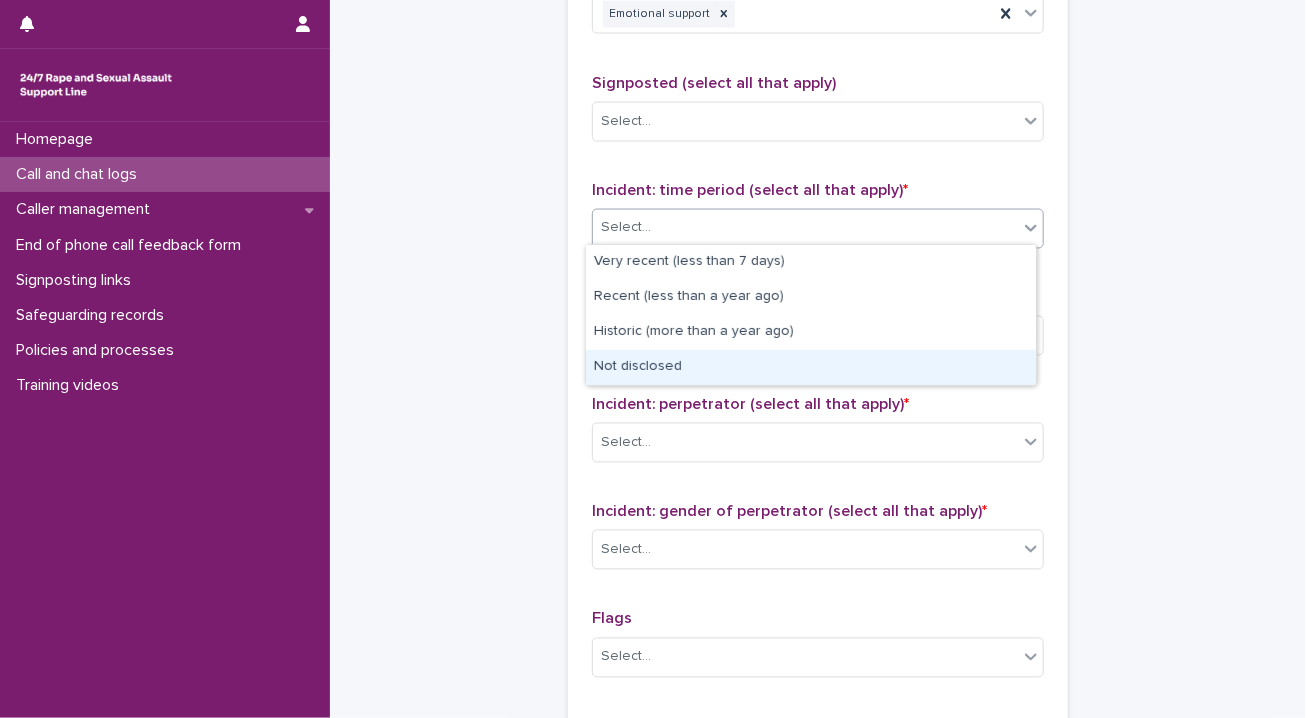 click on "Not disclosed" at bounding box center [811, 367] 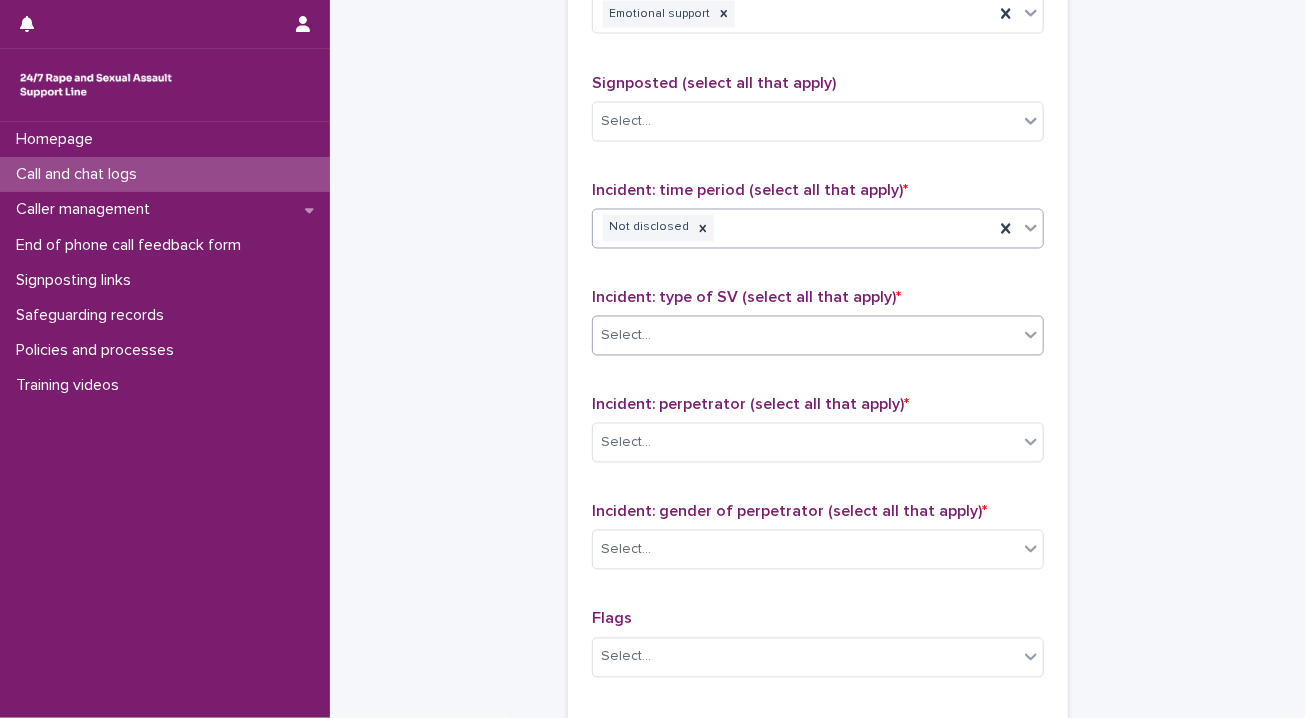 click 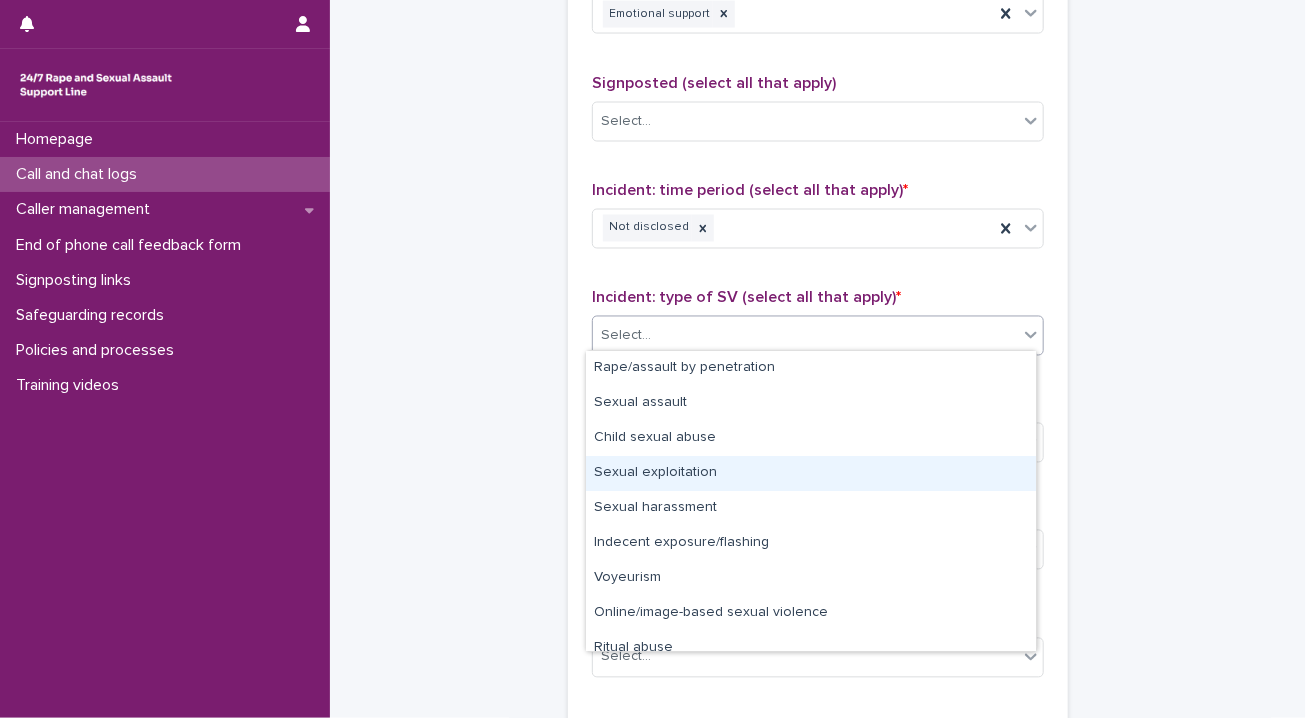 scroll, scrollTop: 50, scrollLeft: 0, axis: vertical 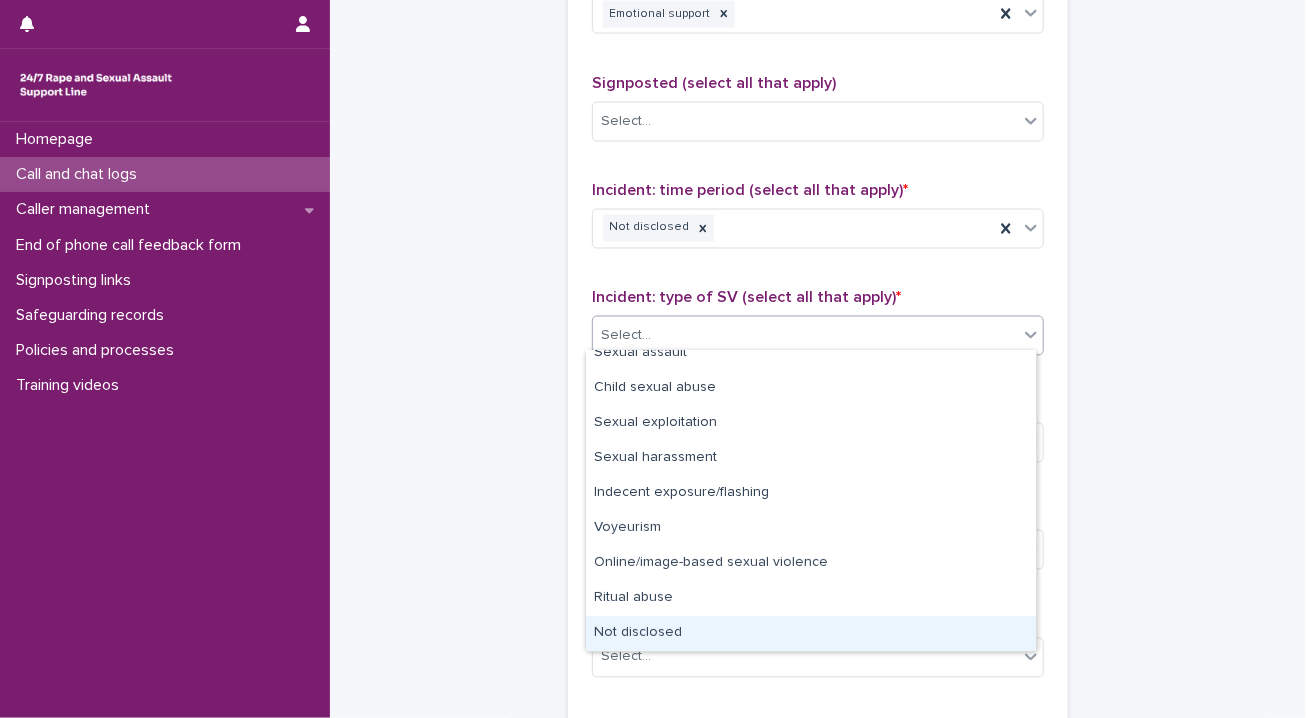 click on "Not disclosed" at bounding box center (811, 633) 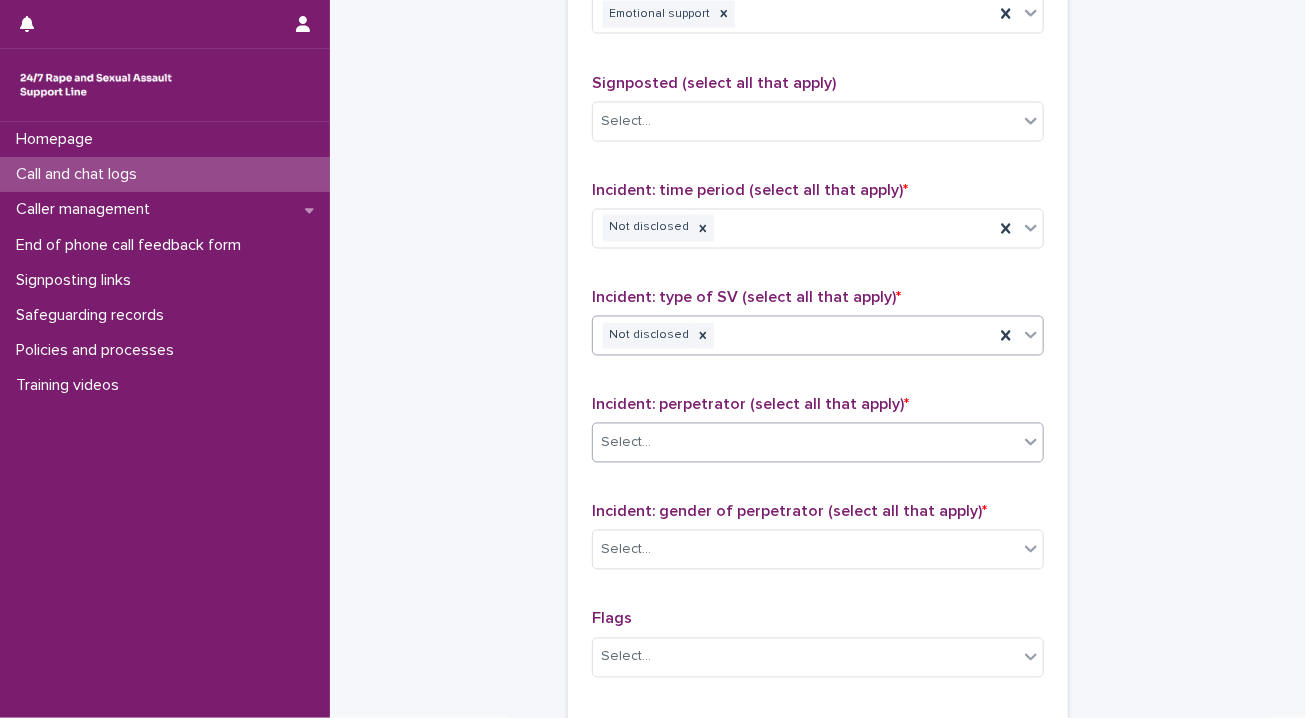 click 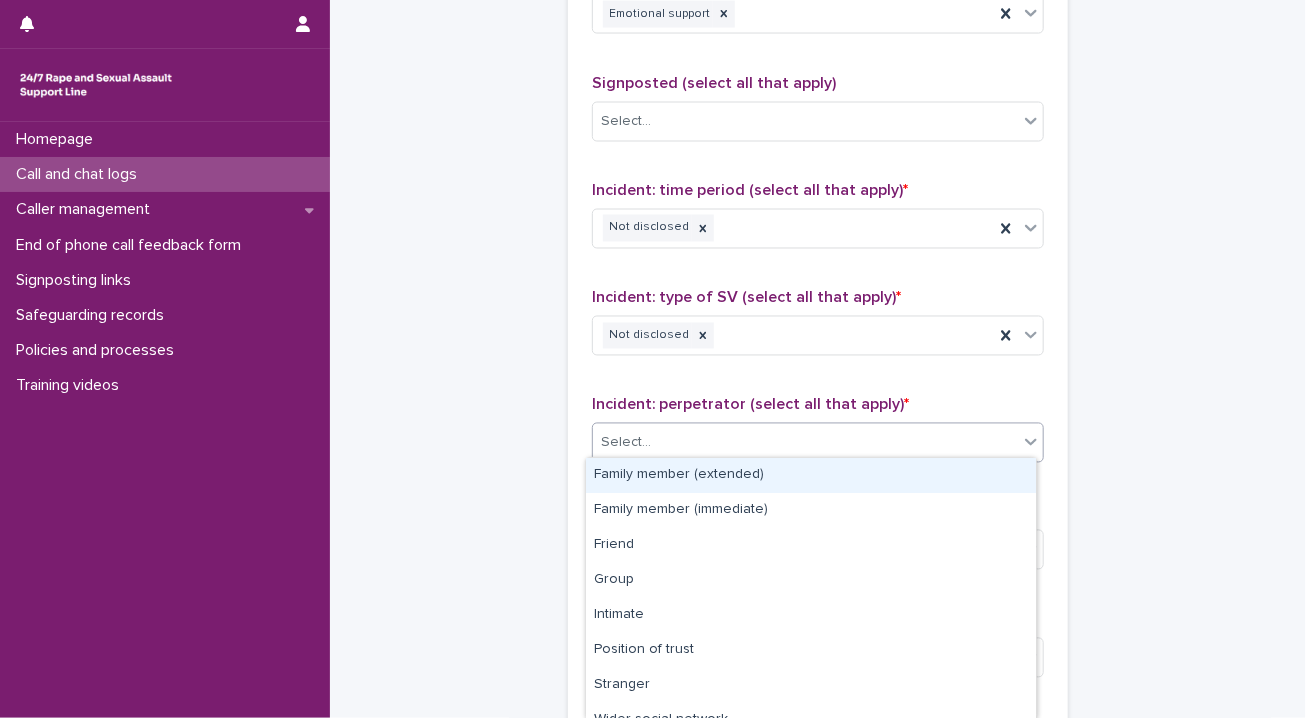 scroll, scrollTop: 123, scrollLeft: 0, axis: vertical 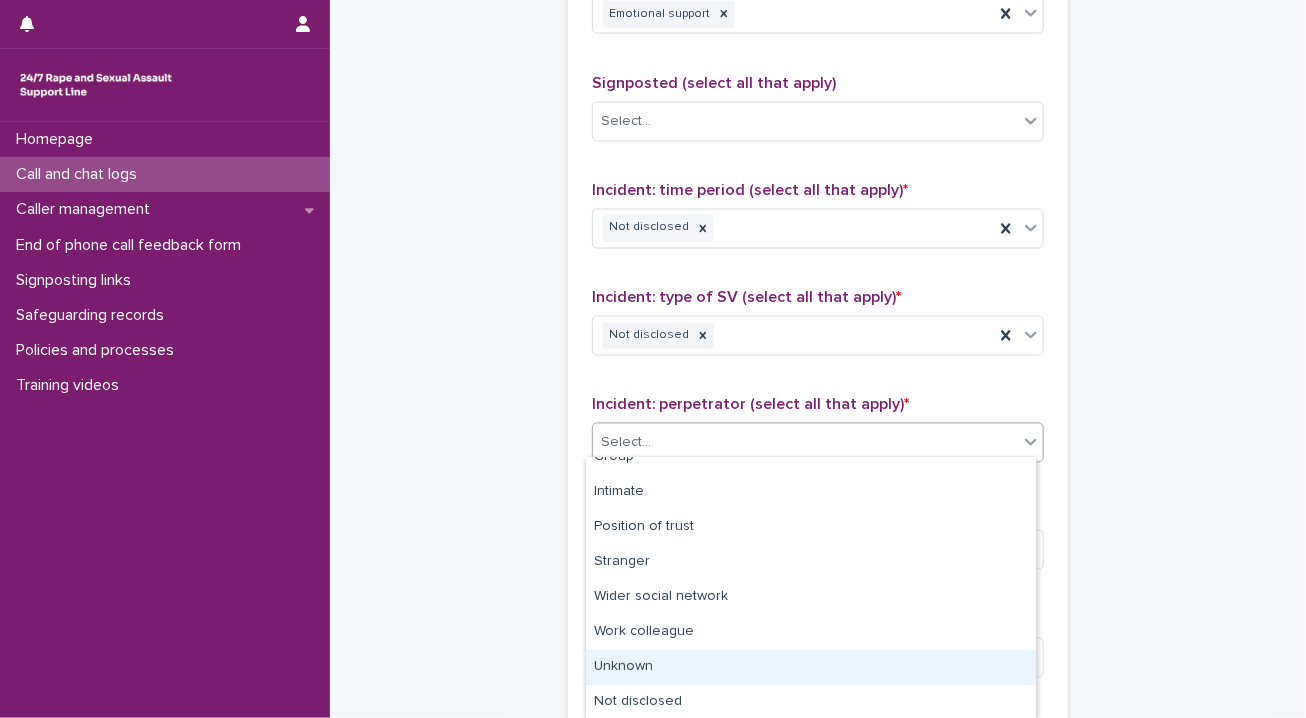 click on "Unknown" at bounding box center [811, 667] 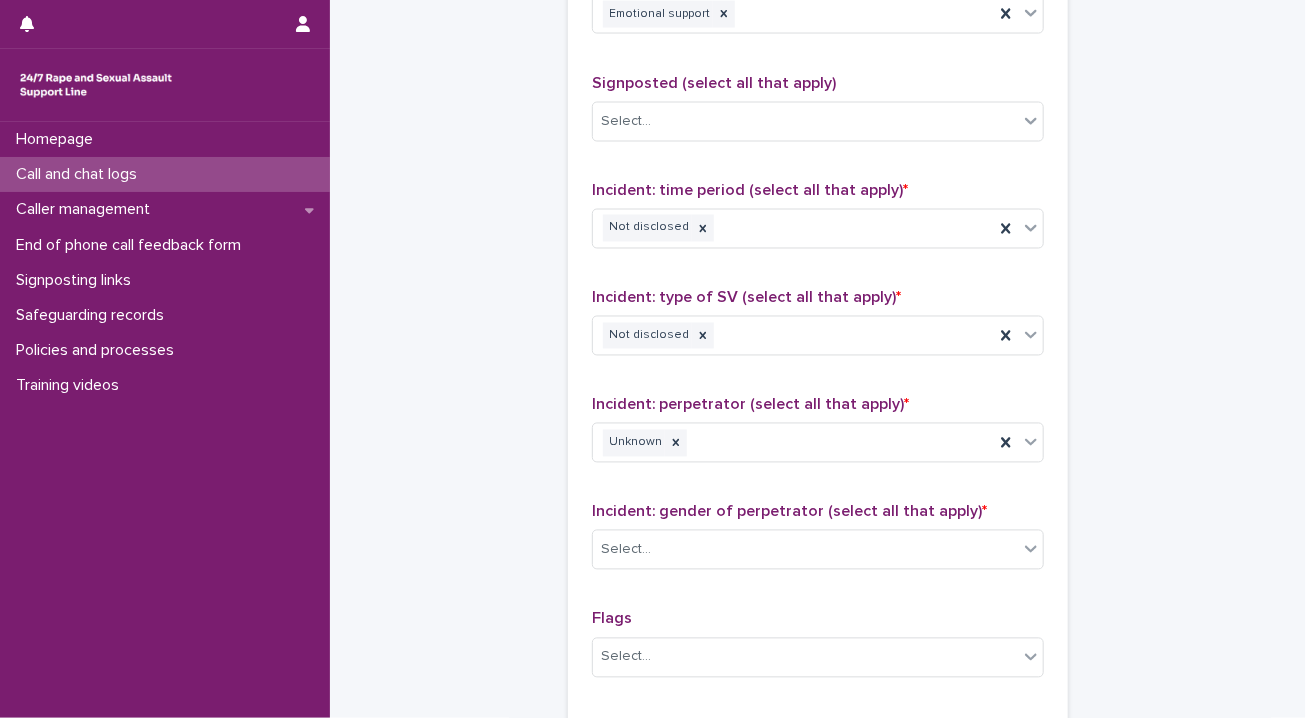click on "Type of support received (select all that apply) Emotional support Signposted (select all that apply) Select... Incident: time period (select all that apply) * Not disclosed Incident: type of SV (select all that apply) * Not disclosed Incident: perpetrator (select all that apply) * Unknown Incident: gender of perpetrator (select all that apply) * Select... Flags Select... Comments" at bounding box center [818, 385] 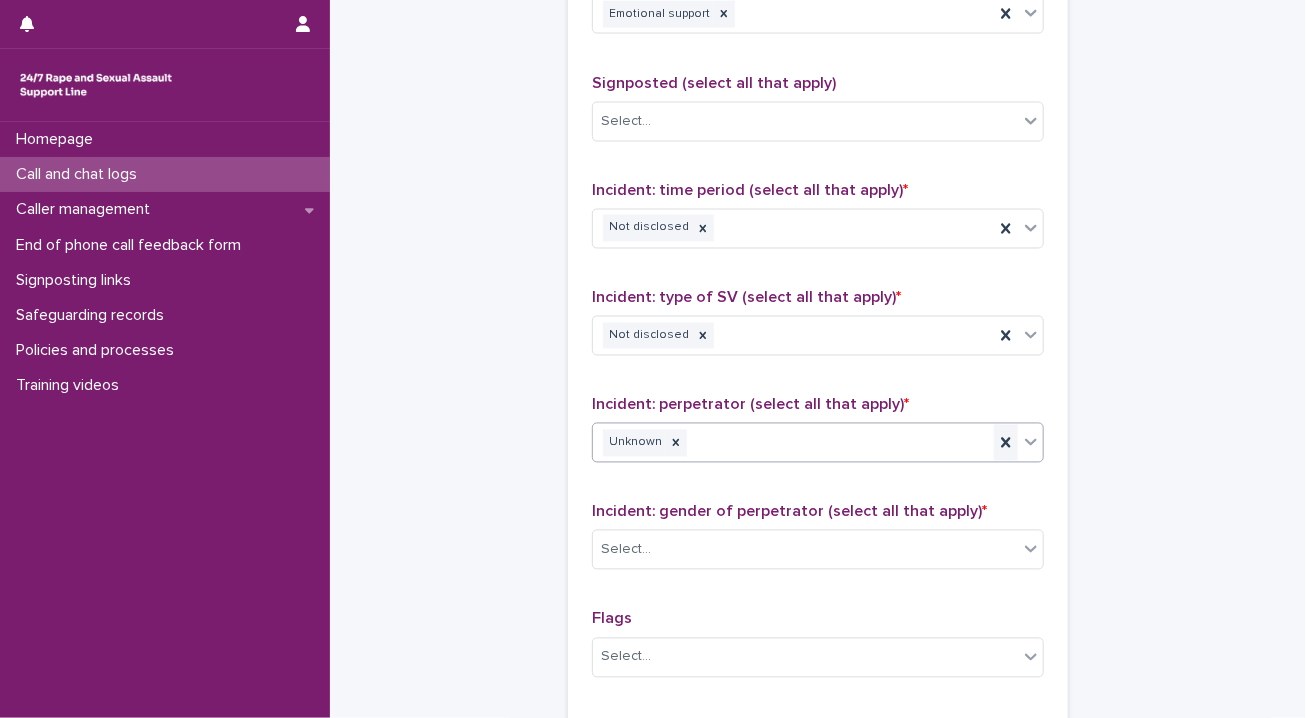 click 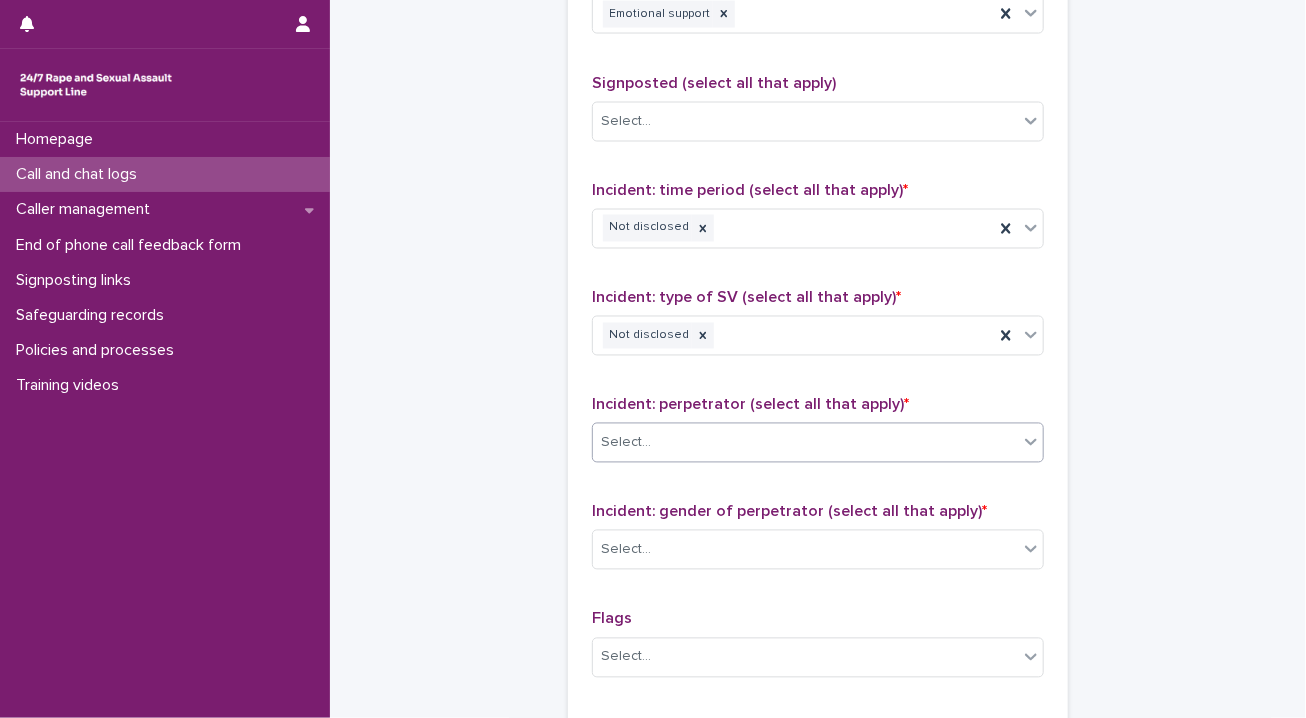 click 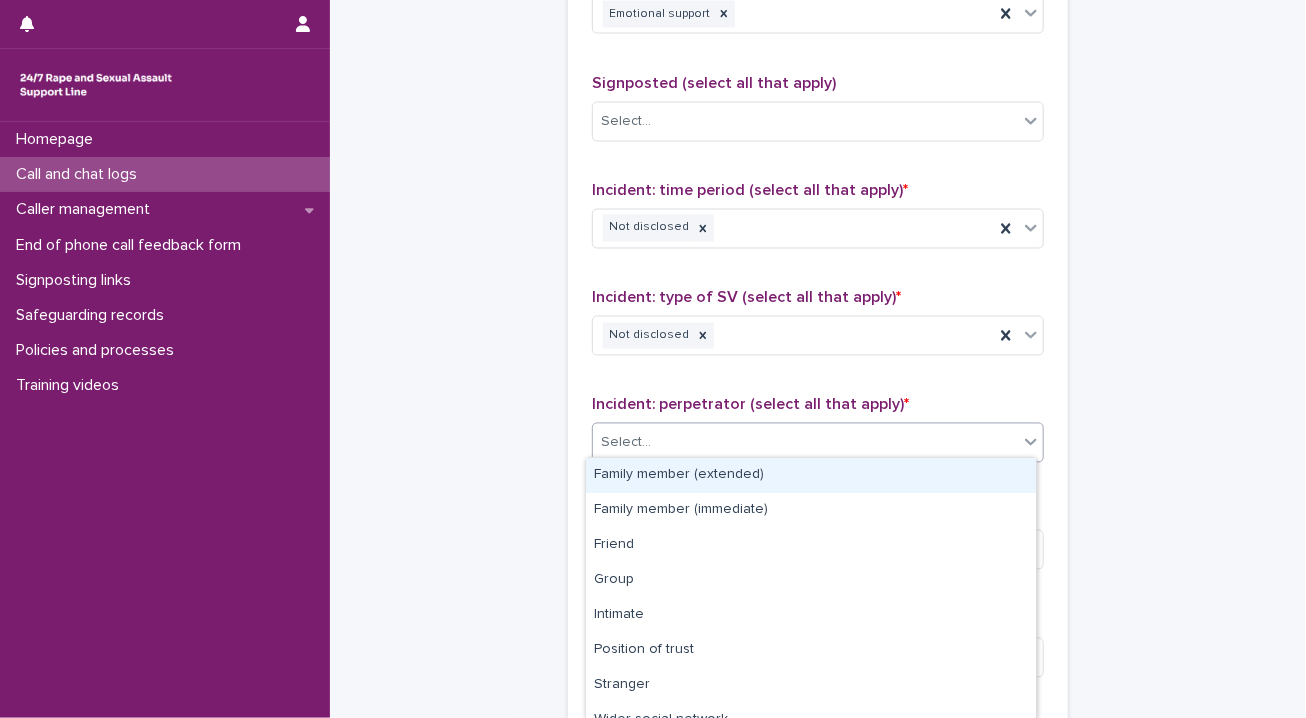scroll, scrollTop: 123, scrollLeft: 0, axis: vertical 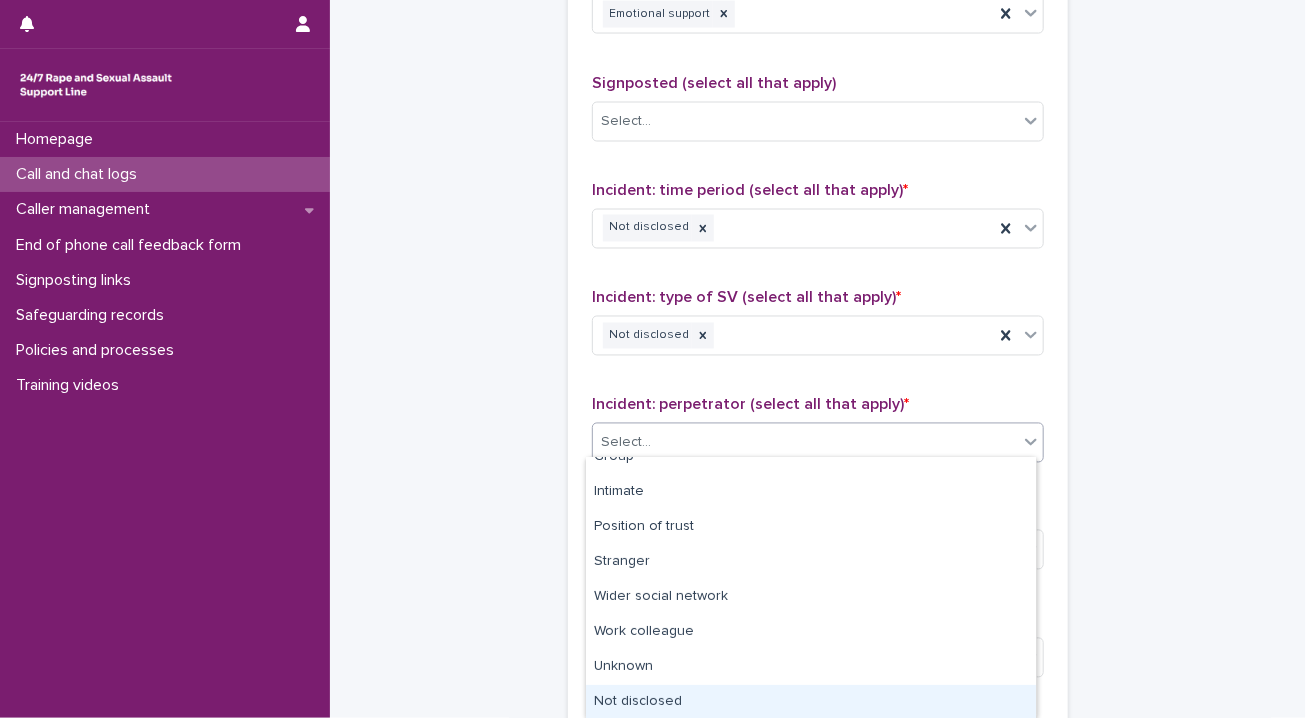 click on "Not disclosed" at bounding box center [811, 702] 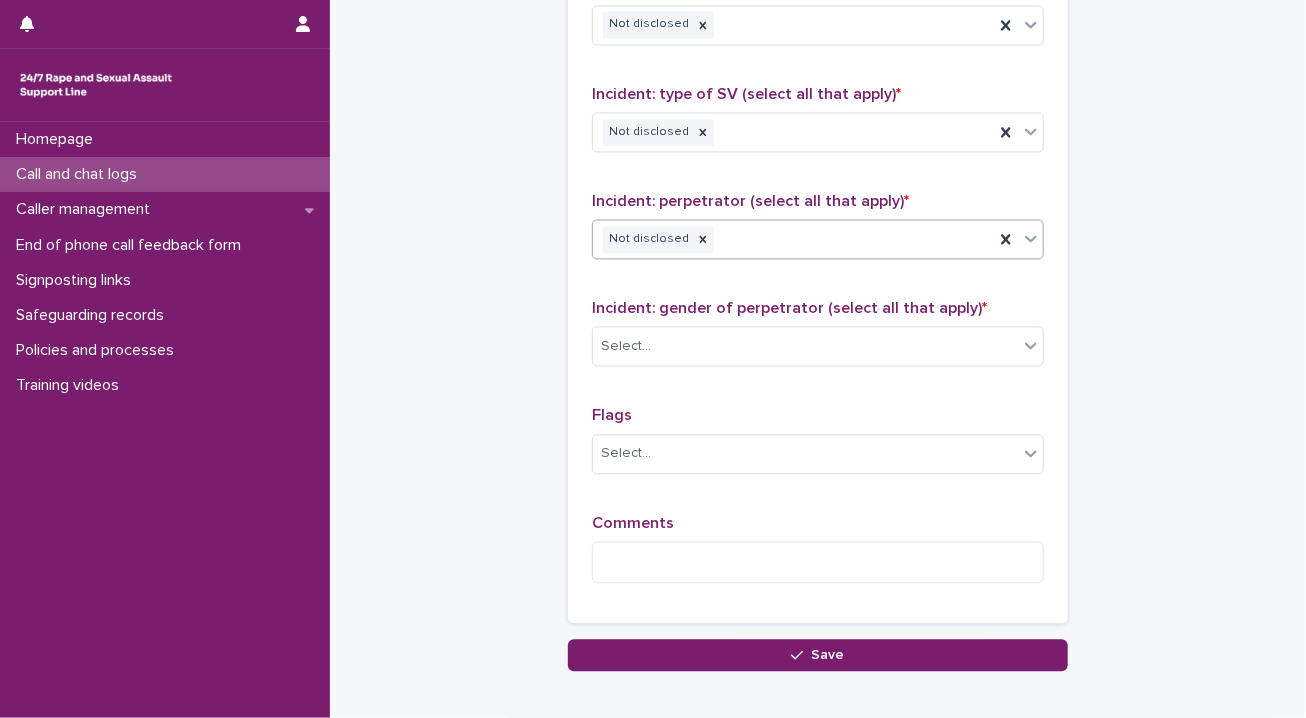 scroll, scrollTop: 1745, scrollLeft: 0, axis: vertical 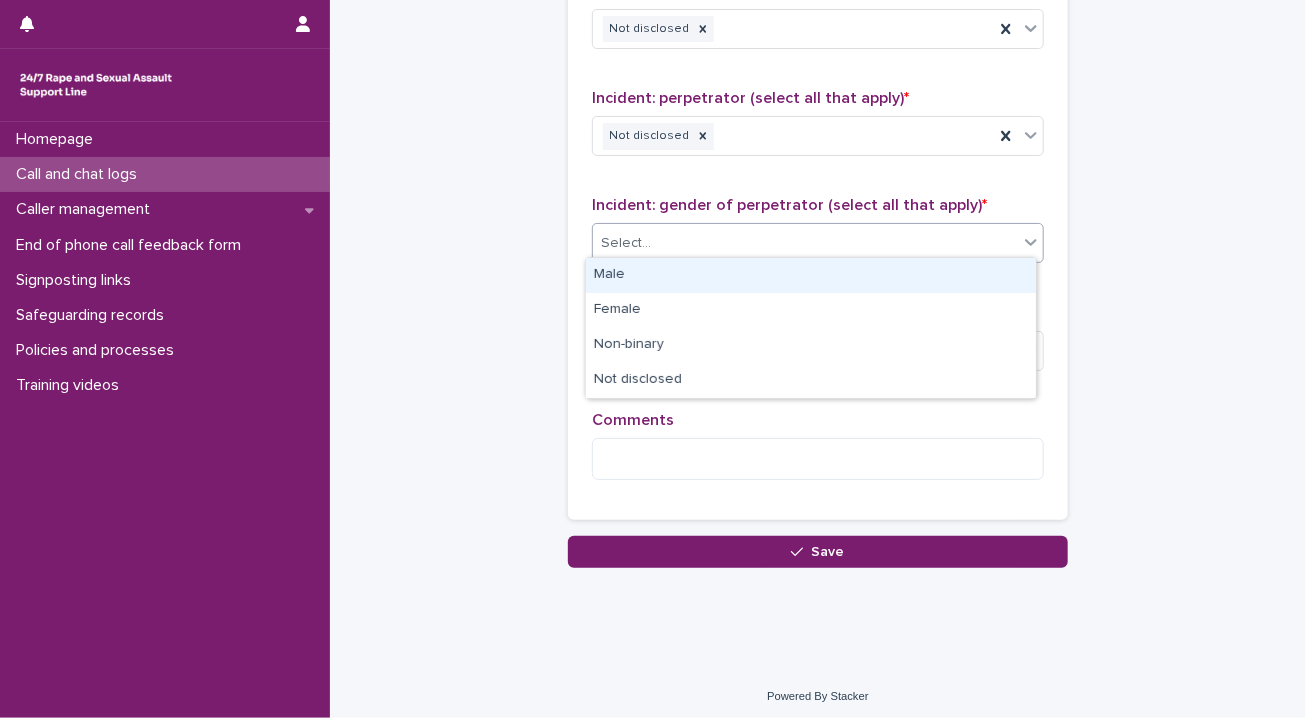 click on "Select..." at bounding box center (805, 243) 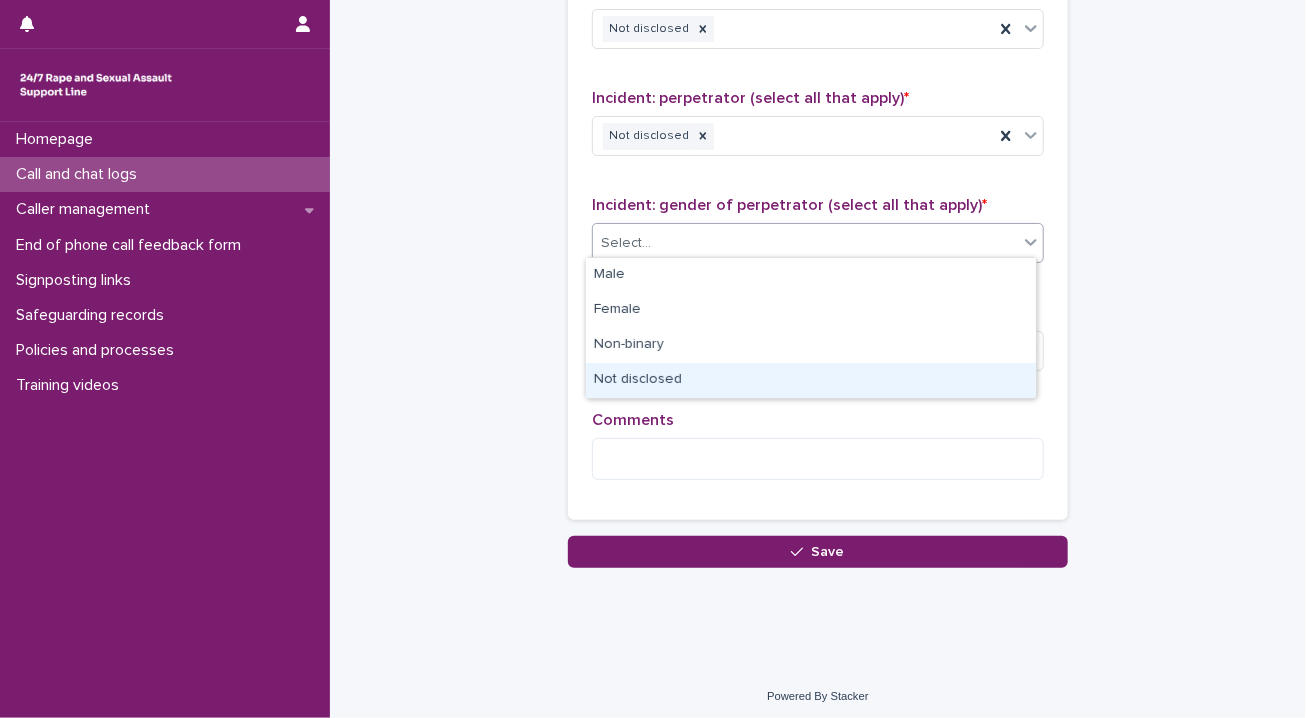 click on "Not disclosed" at bounding box center (811, 380) 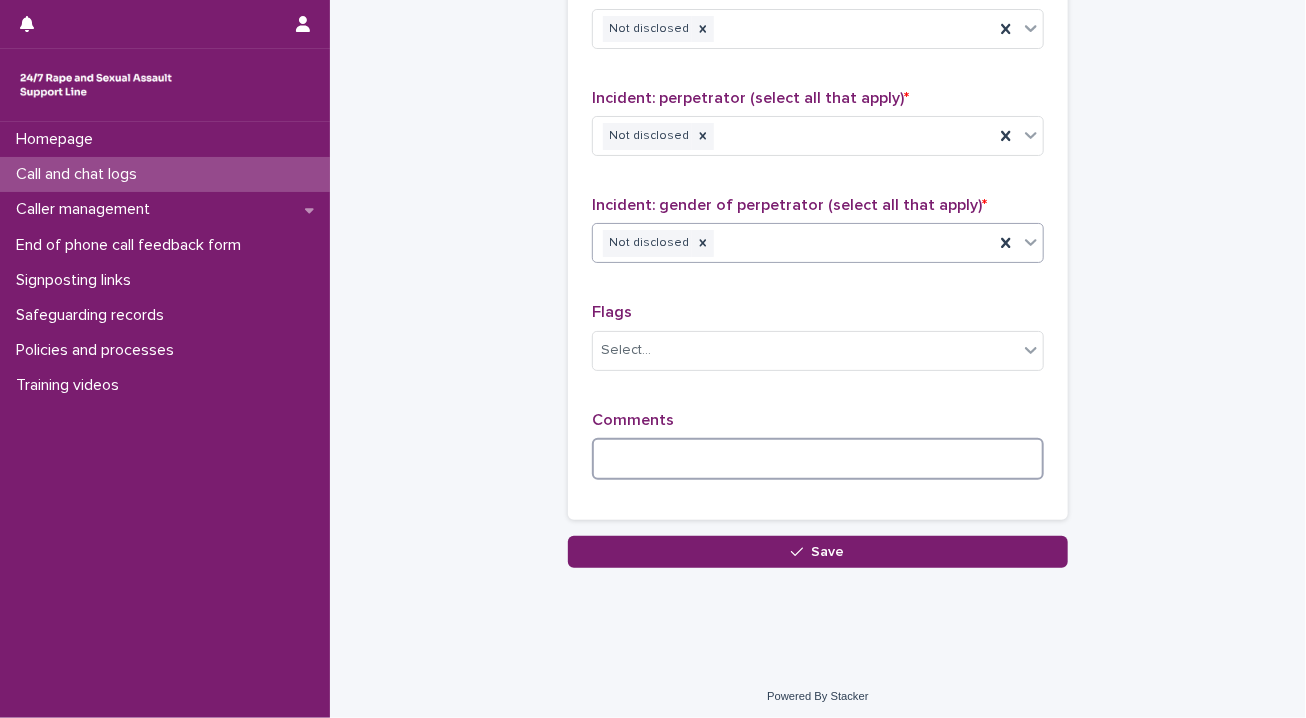 click at bounding box center [818, 459] 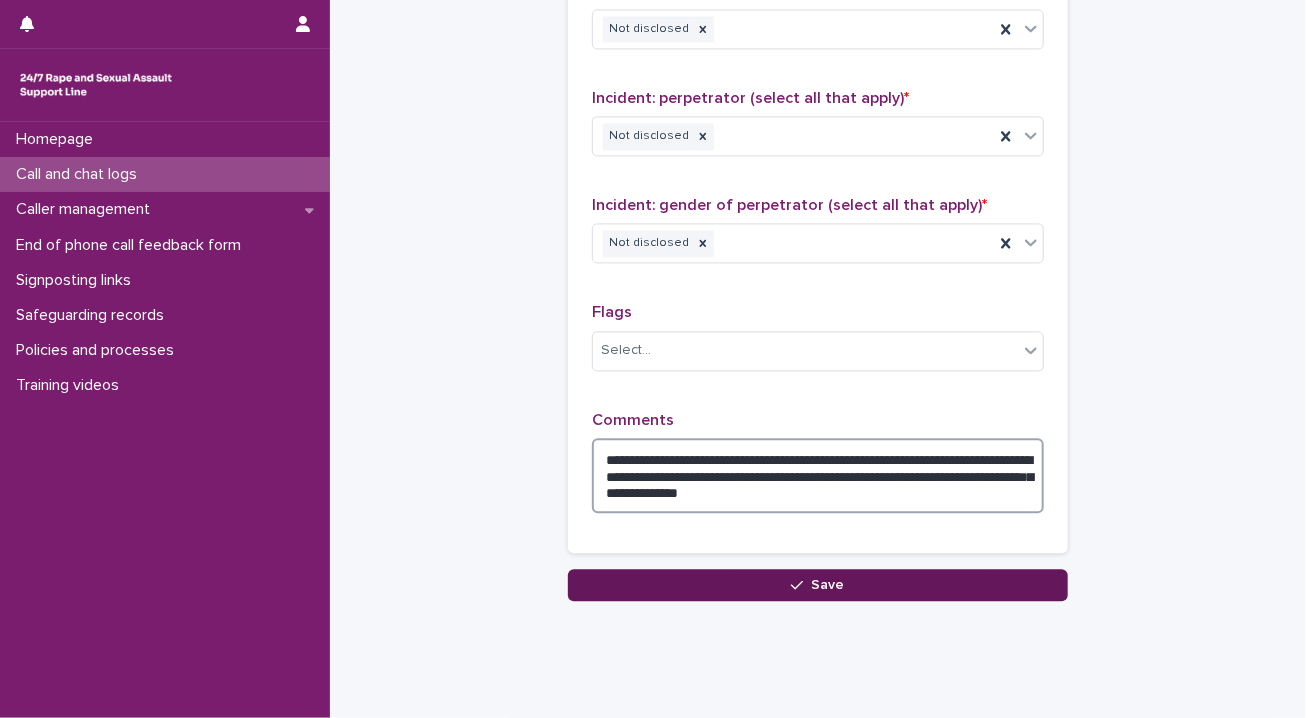 type on "**********" 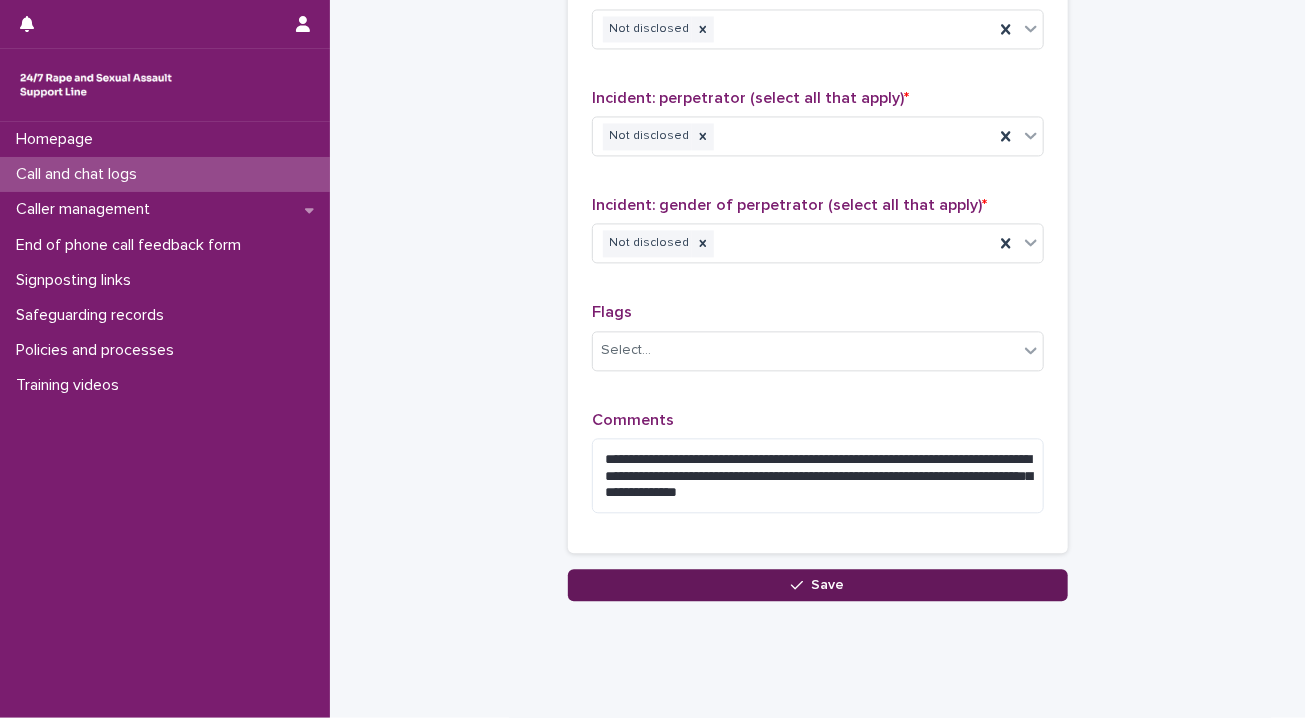 click on "Save" at bounding box center (818, 585) 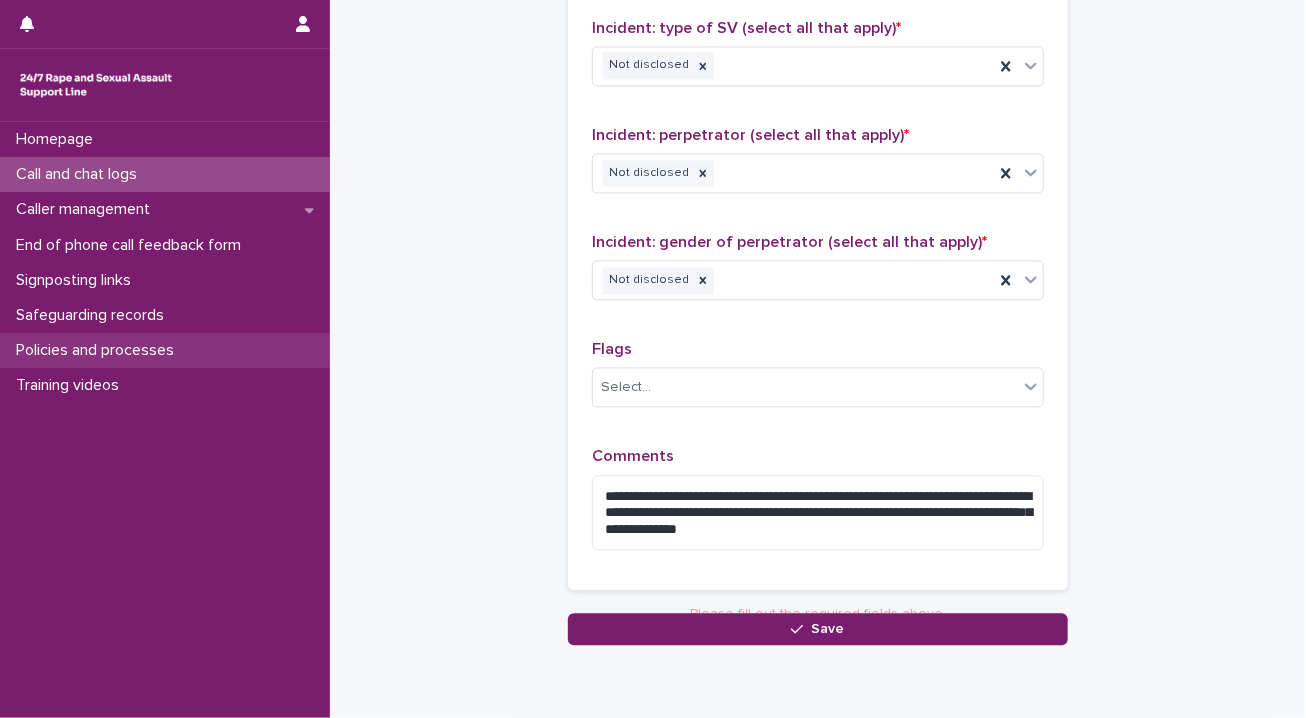scroll, scrollTop: 1255, scrollLeft: 0, axis: vertical 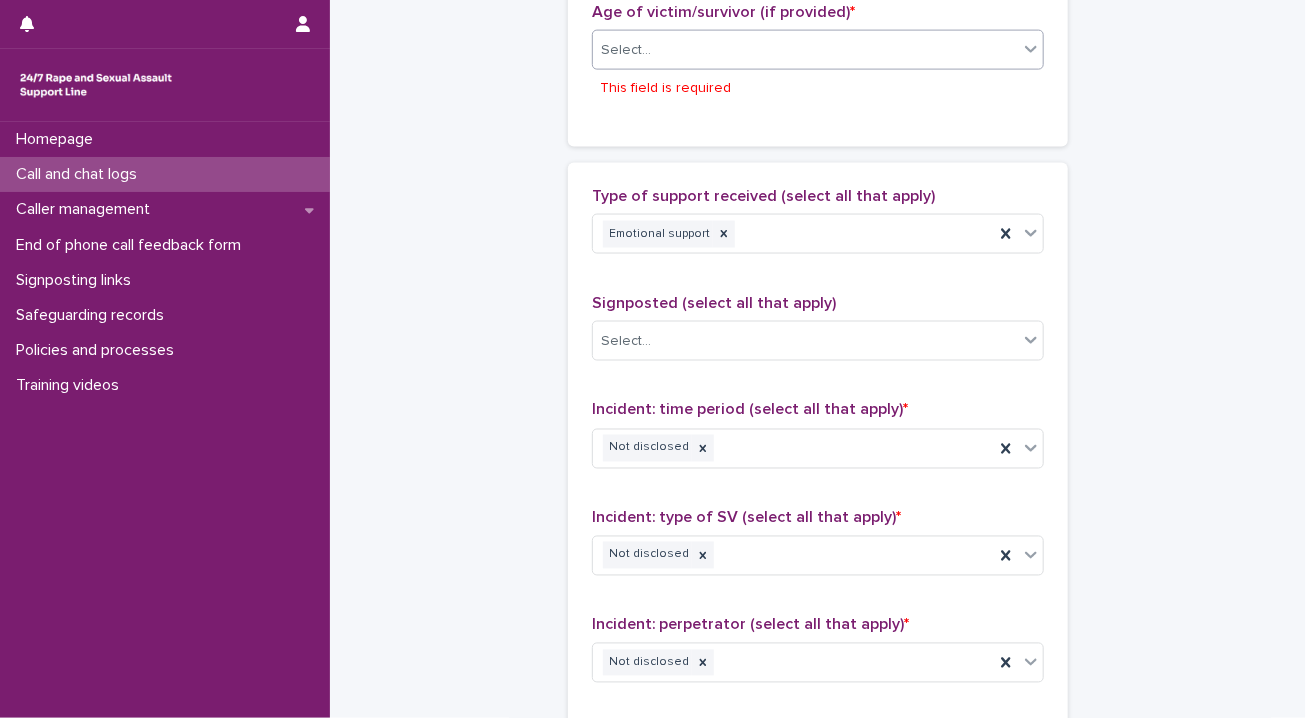 click 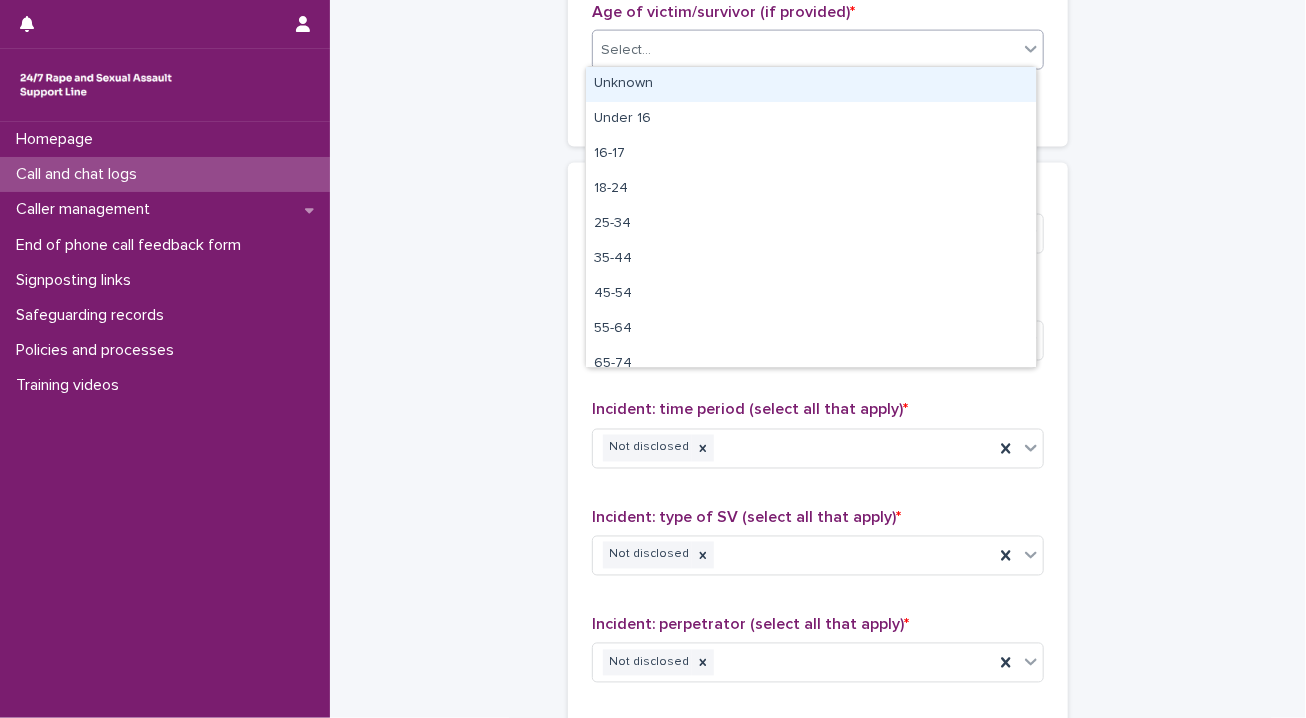 click on "Unknown" at bounding box center (811, 84) 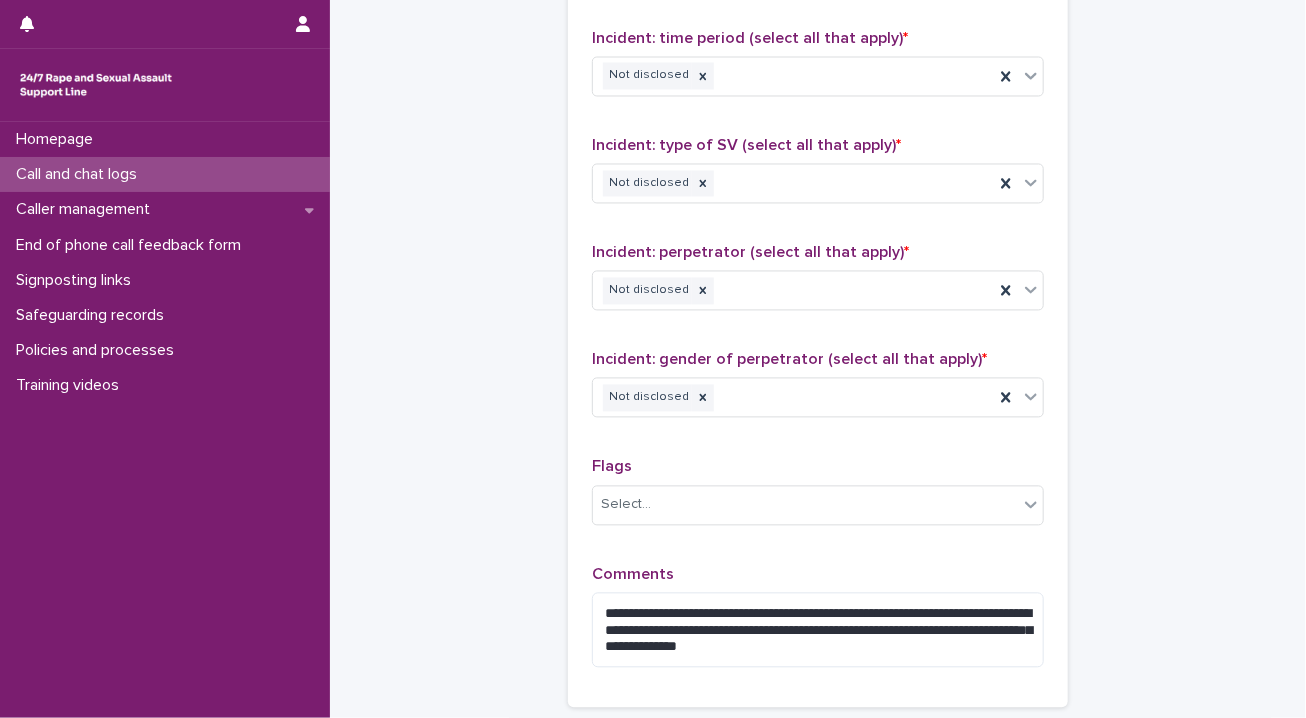 scroll, scrollTop: 1778, scrollLeft: 0, axis: vertical 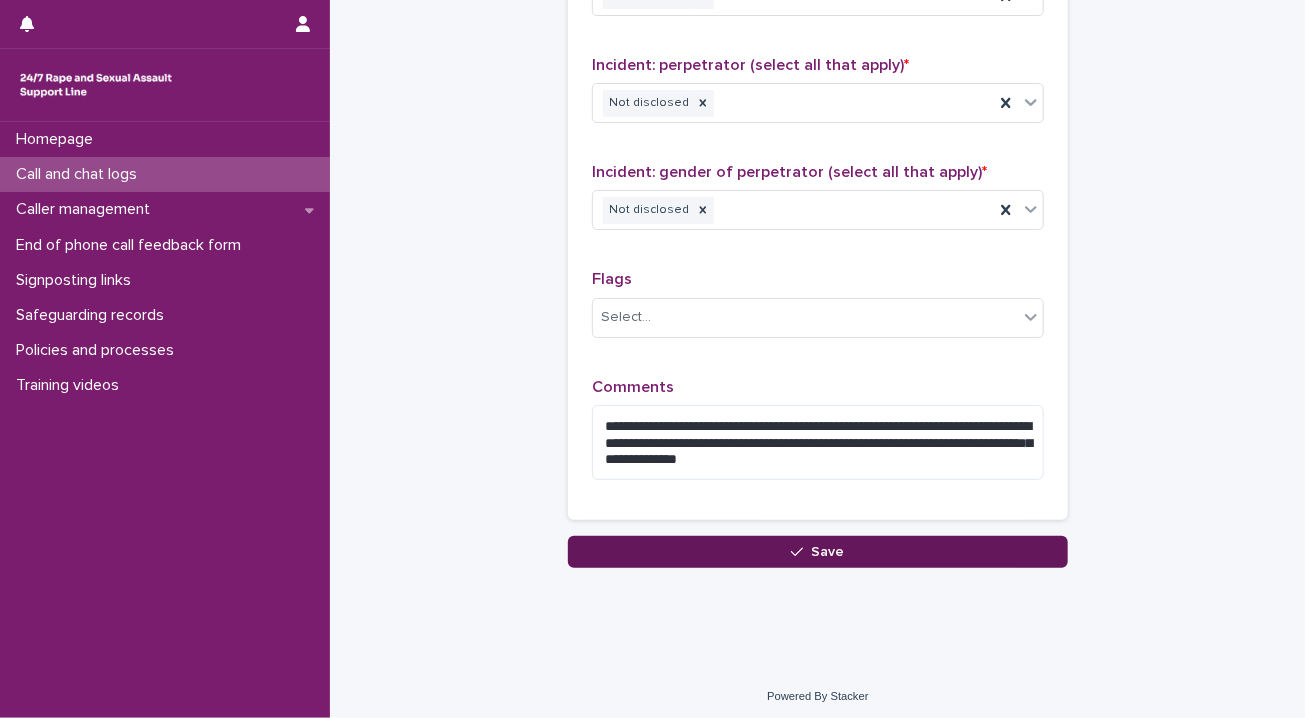 click on "Save" at bounding box center (818, 552) 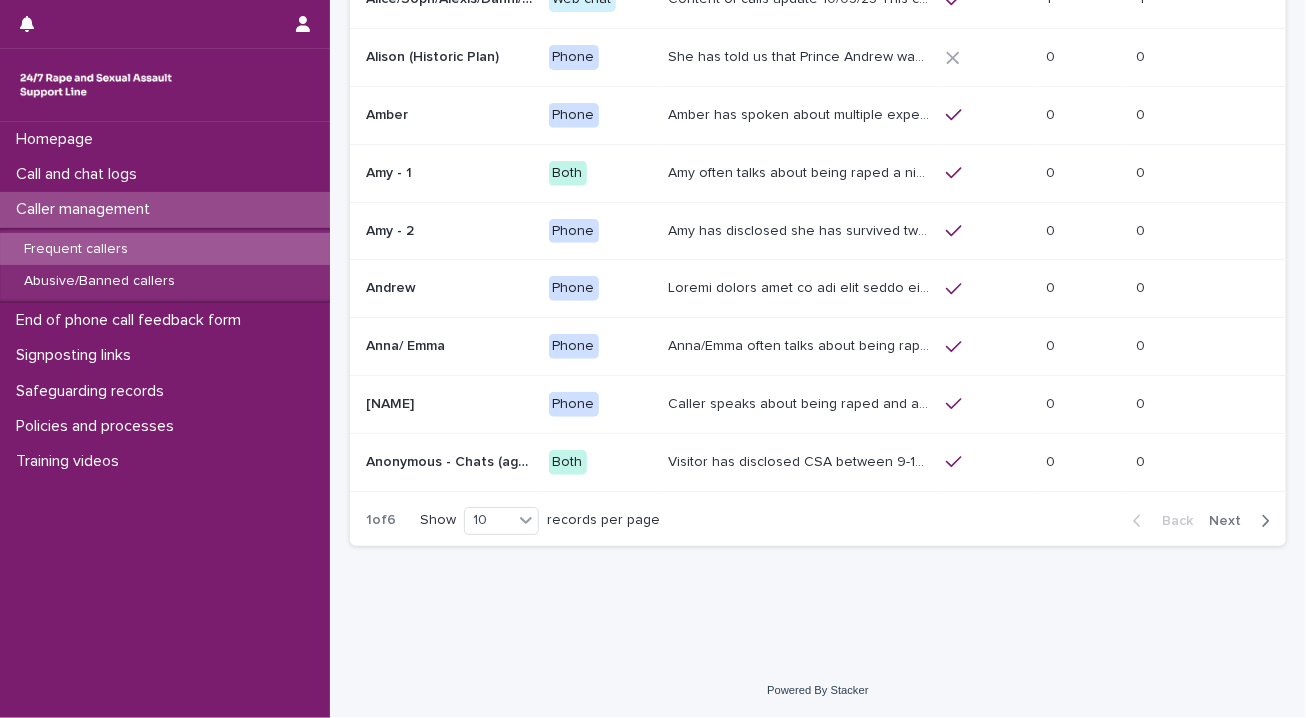 scroll, scrollTop: 0, scrollLeft: 0, axis: both 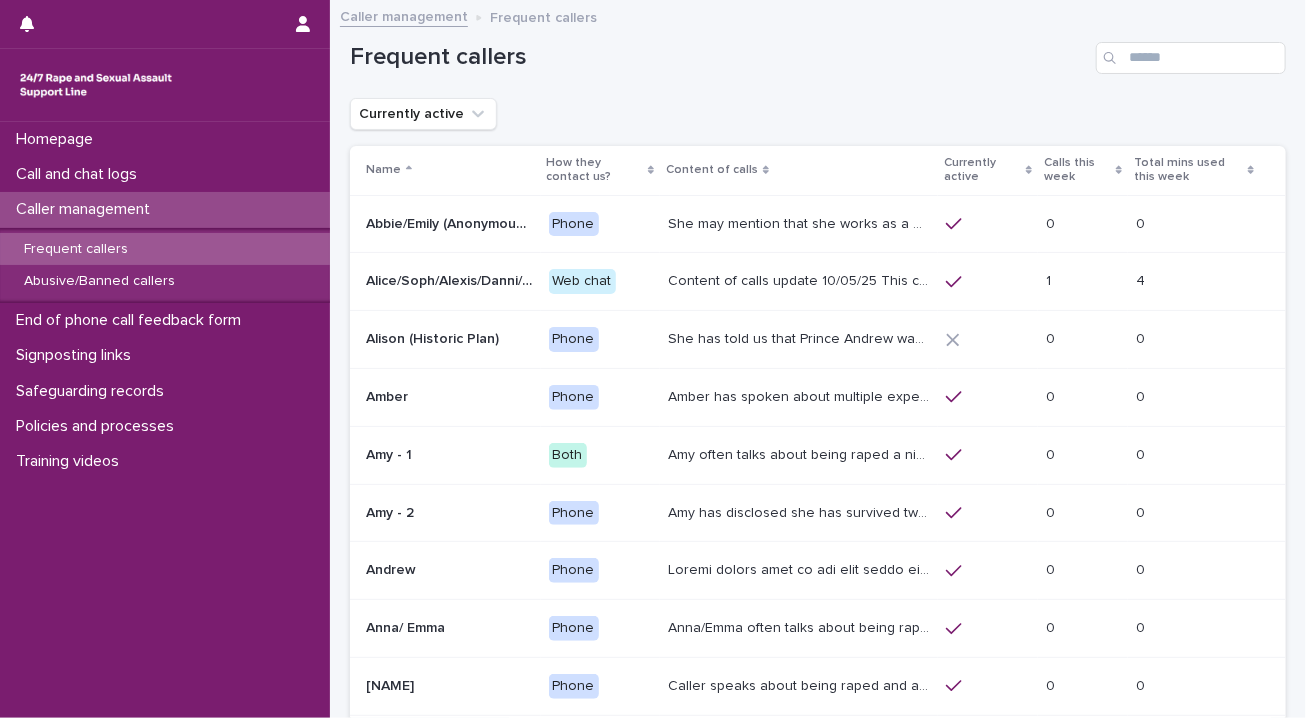 click on "Amber has spoken about multiple experiences of sexual abuse.
Amber told us she is now 18 (as of 06/01/25) - see Management Plan for more info around safeguarding/active suicides.
She's also mentioned that she has a twin sister called Jess who also calls the line and sounds very similar.
She has mentioned having a 2 year old child to some Helpline Workers.
In recent weeks, she has presented as suicidal and unable to call emergency services herself." at bounding box center [801, 395] 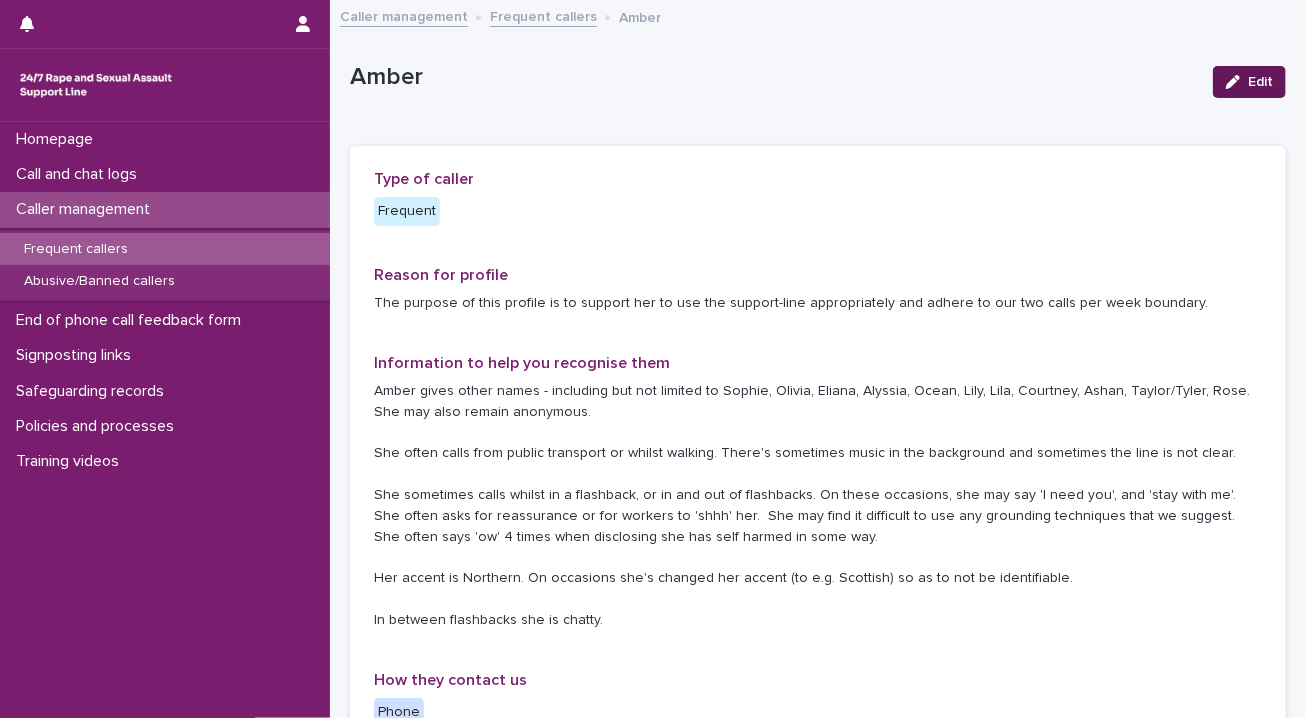 click on "Edit" at bounding box center [1260, 82] 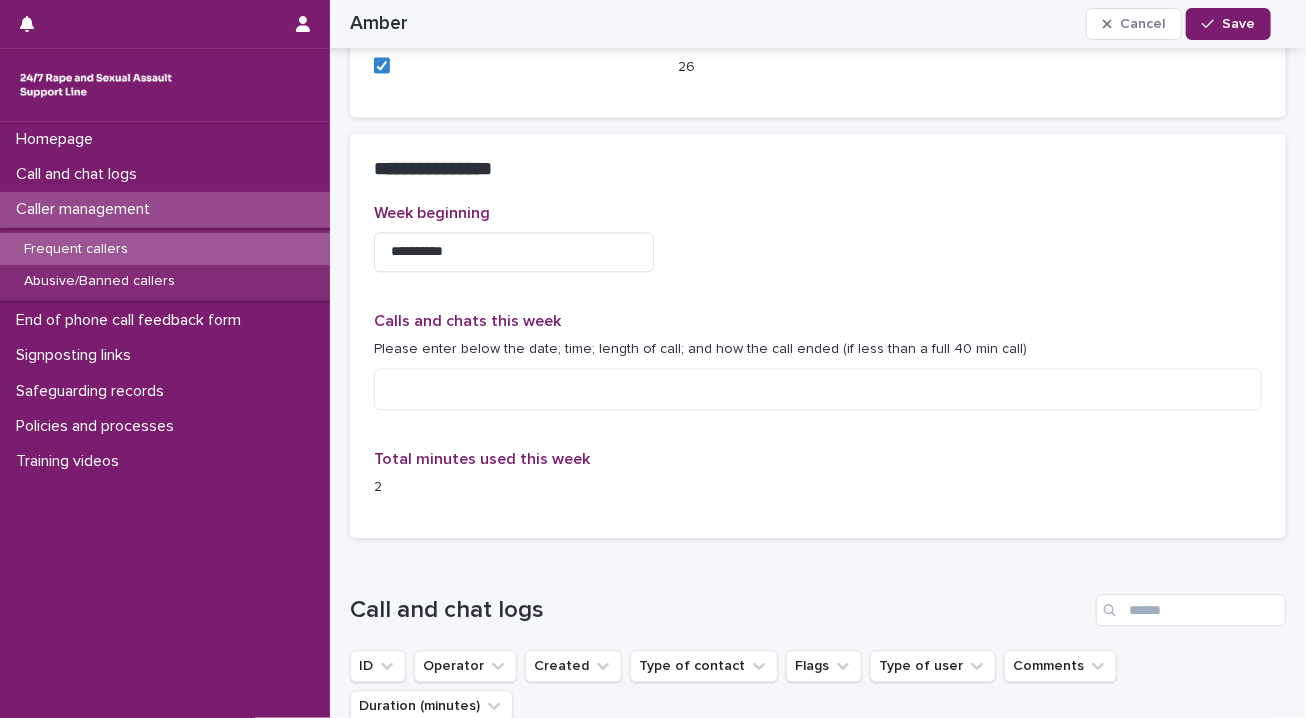 scroll, scrollTop: 1890, scrollLeft: 0, axis: vertical 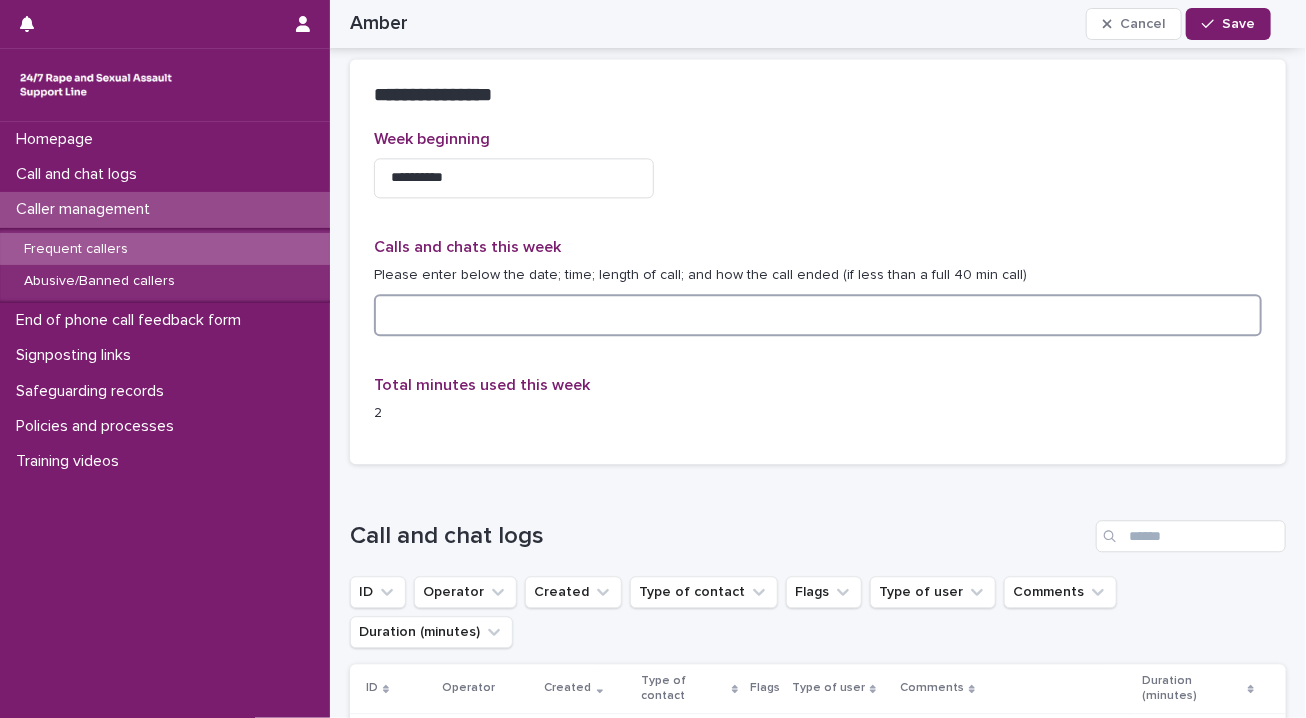 click at bounding box center (818, 315) 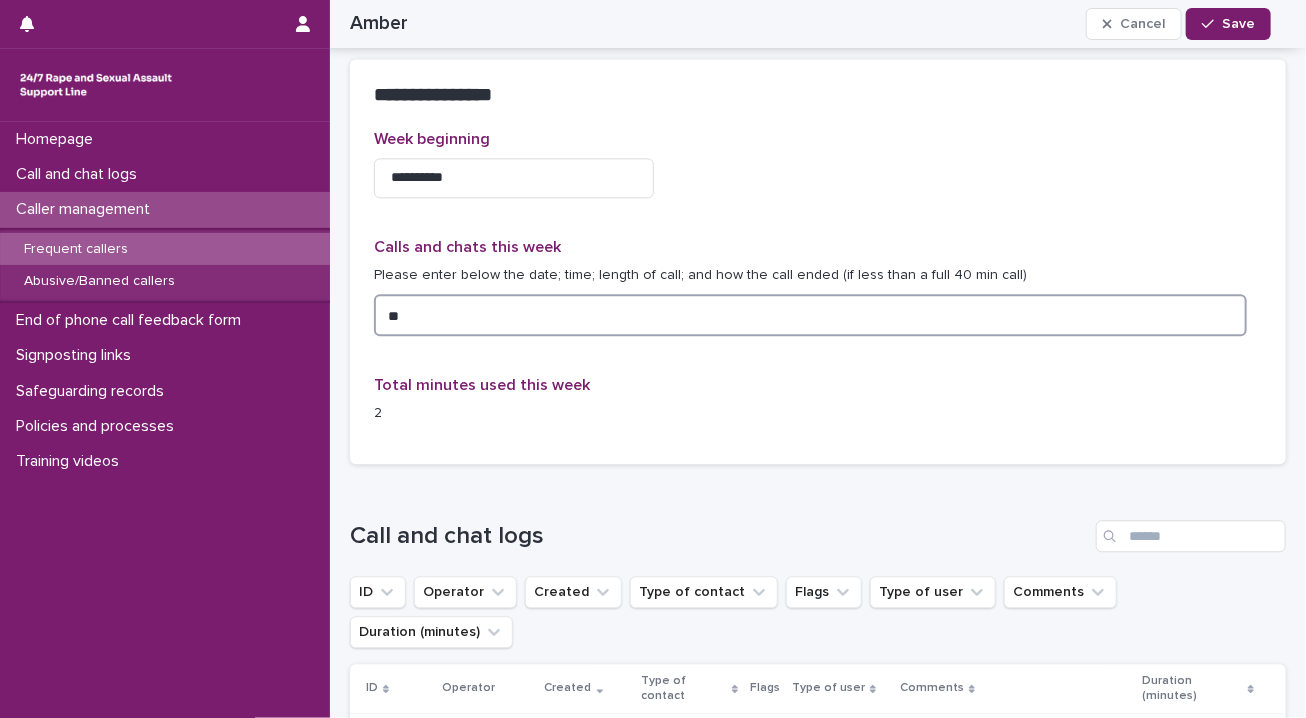 type on "*" 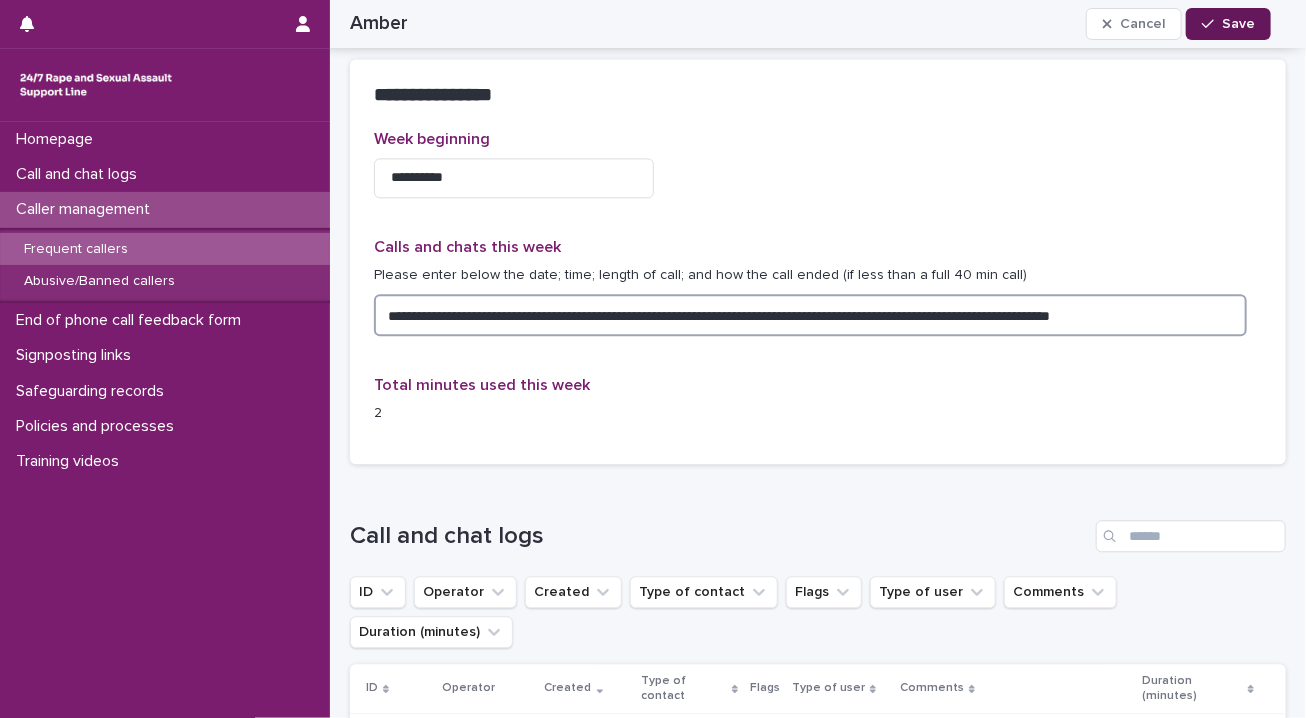 type on "**********" 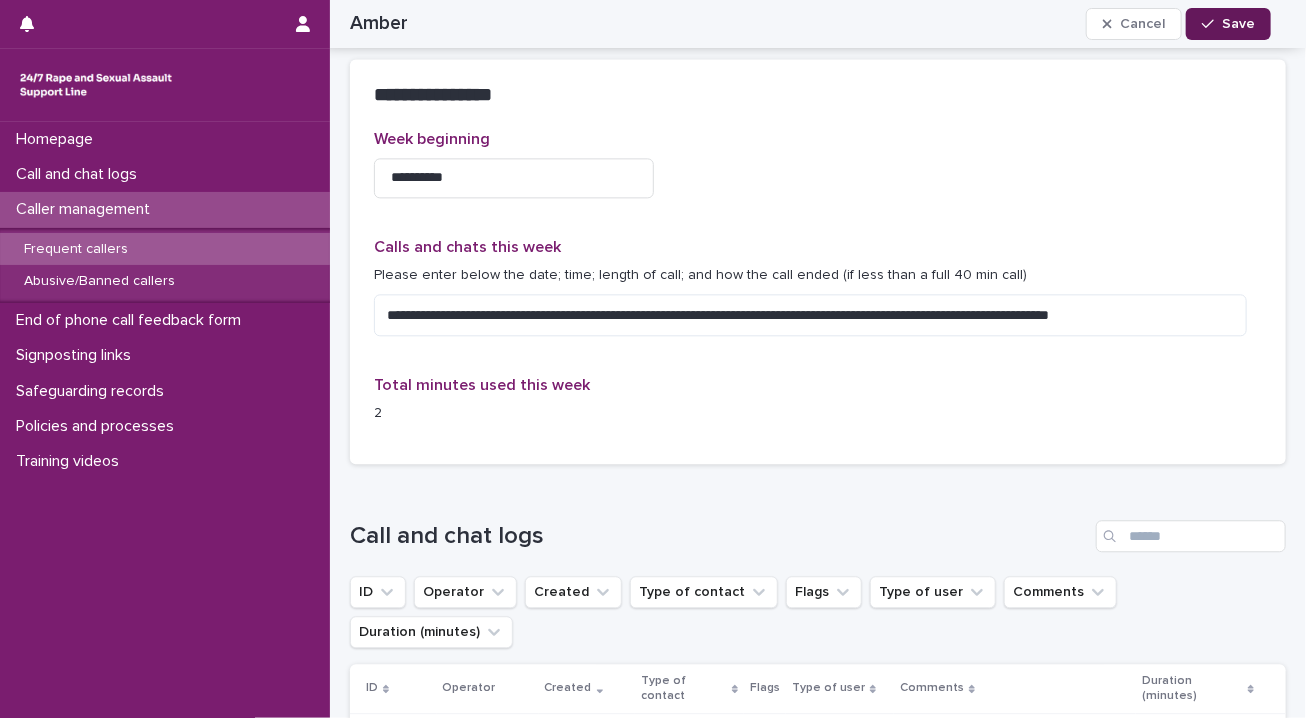click on "Save" at bounding box center (1228, 24) 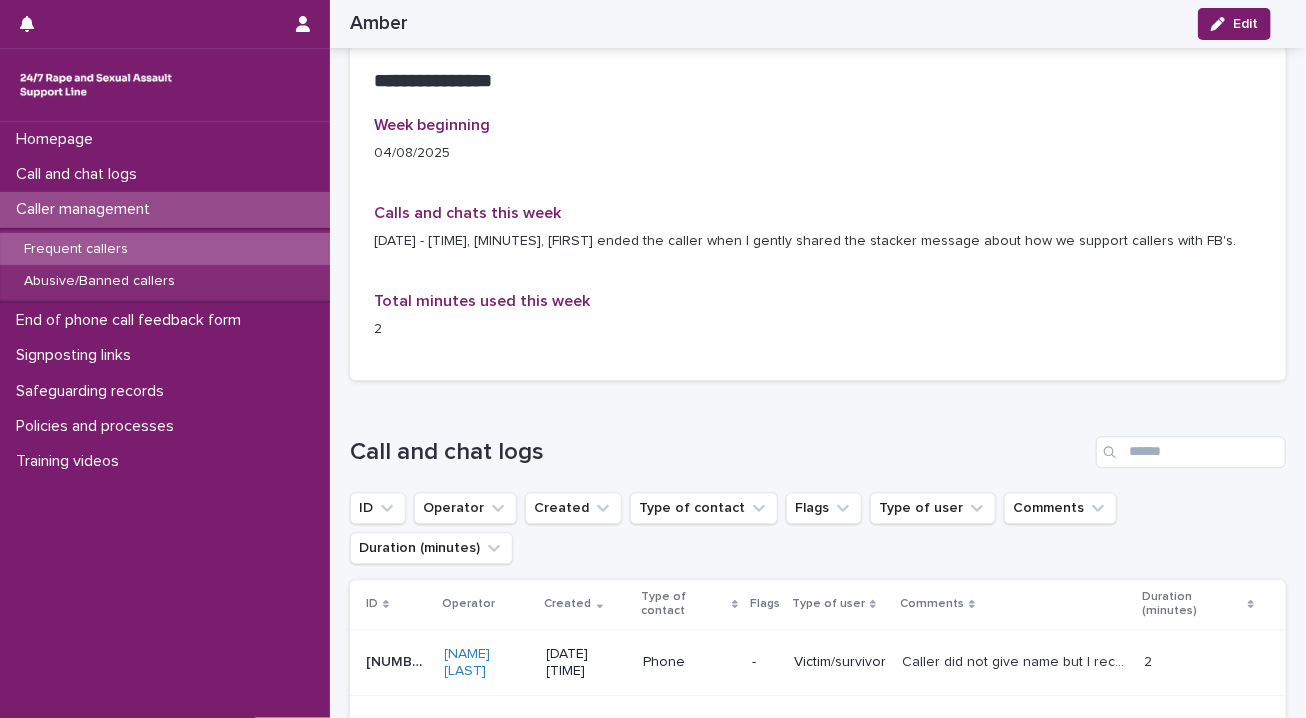 click on "Frequent callers" at bounding box center [76, 249] 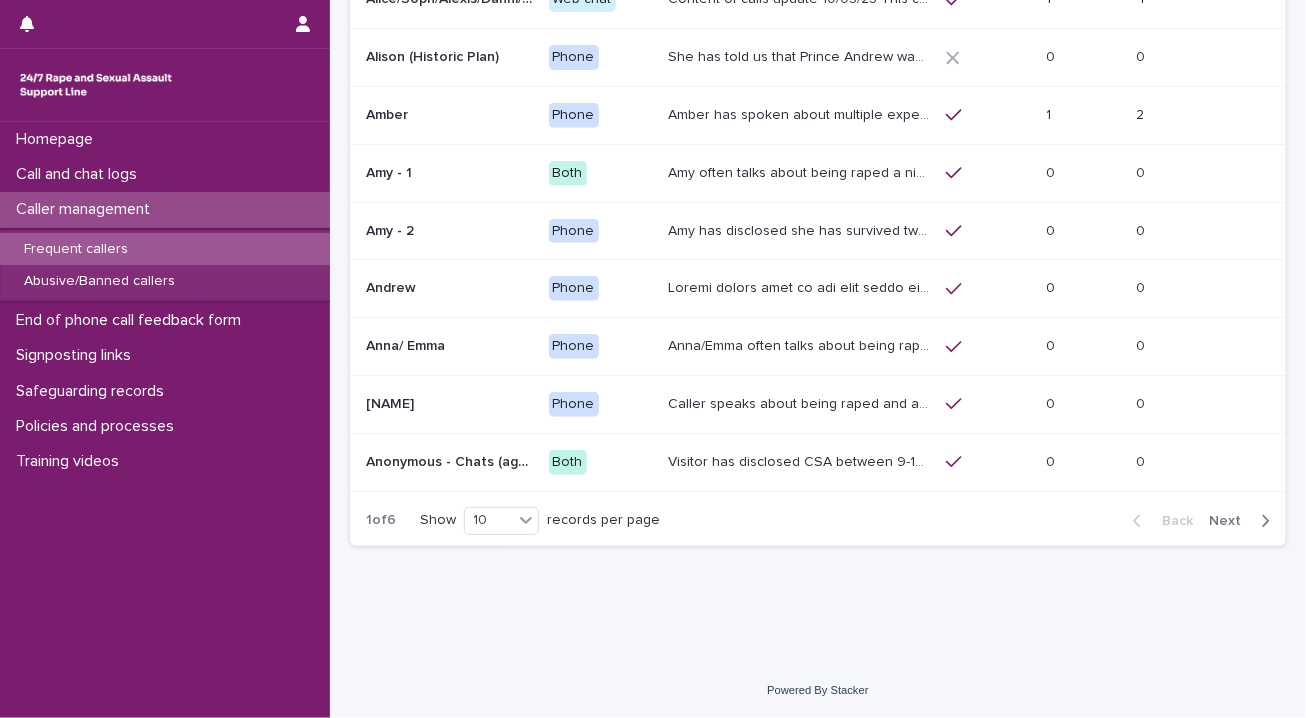 scroll, scrollTop: 0, scrollLeft: 0, axis: both 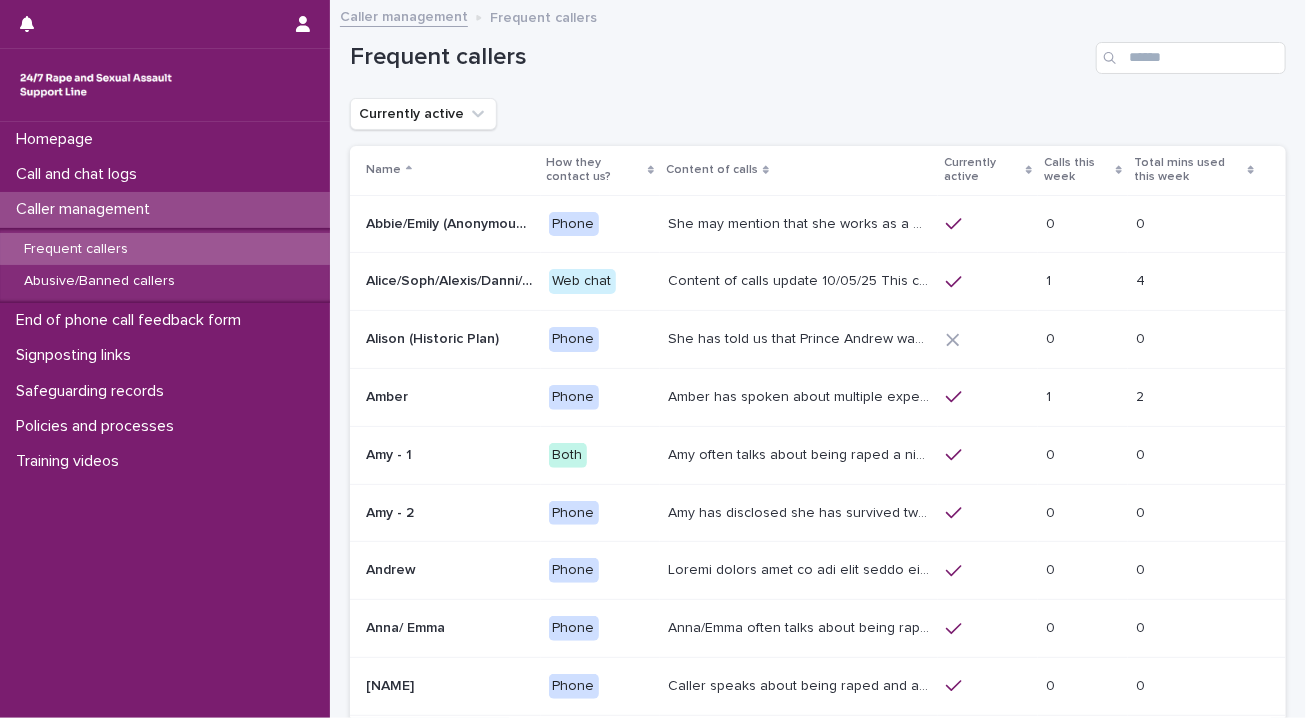 click on "Phone" at bounding box center [600, 397] 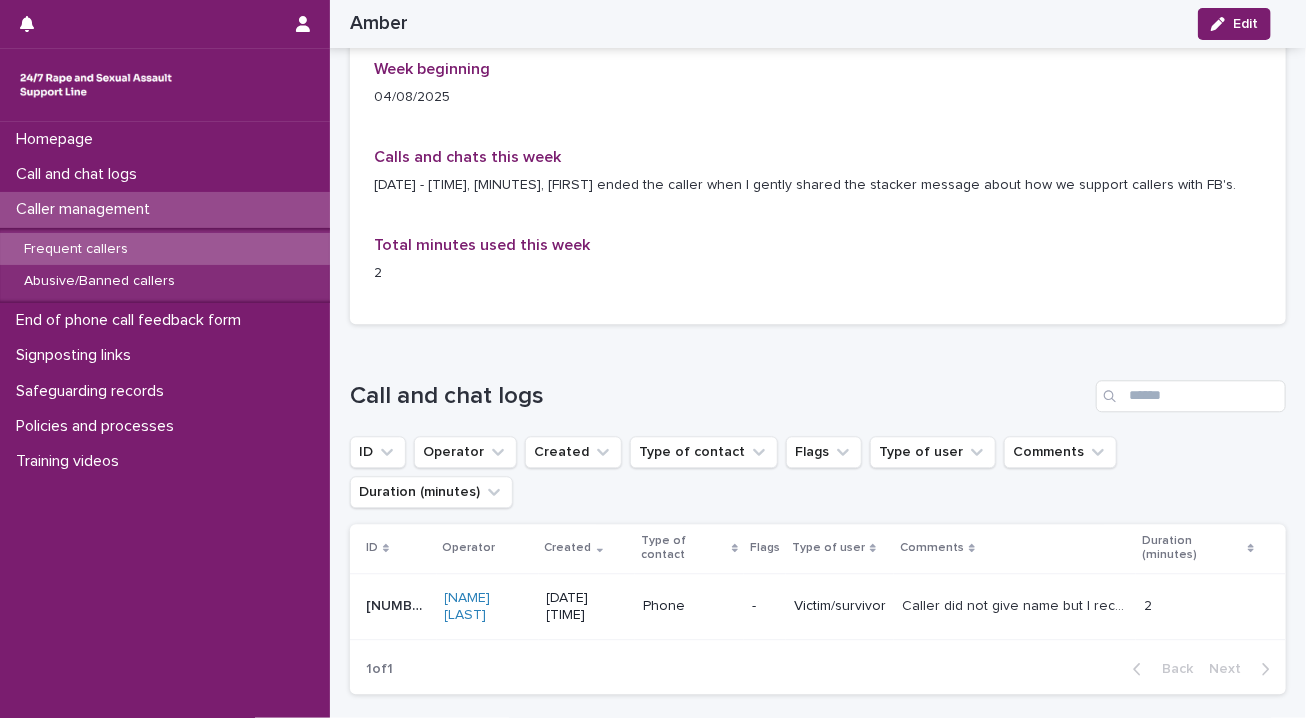 scroll, scrollTop: 1949, scrollLeft: 0, axis: vertical 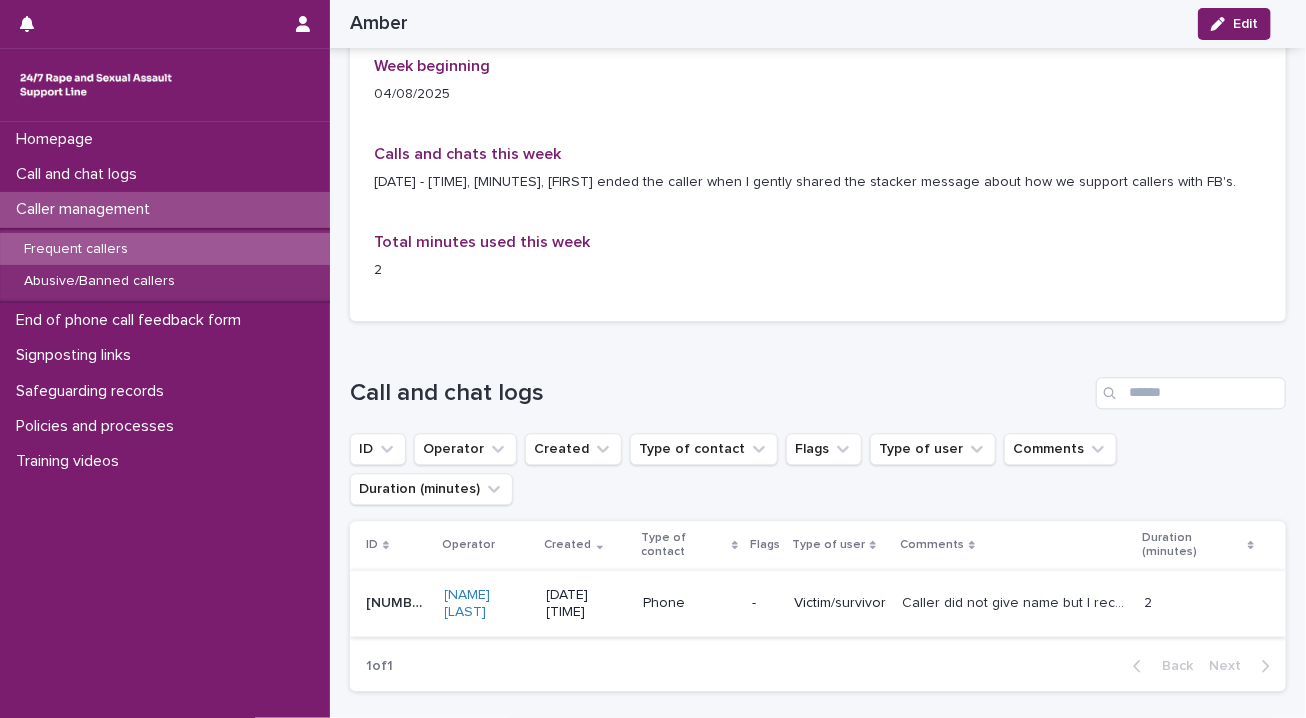 drag, startPoint x: 1241, startPoint y: 27, endPoint x: 1092, endPoint y: 523, distance: 517.8967 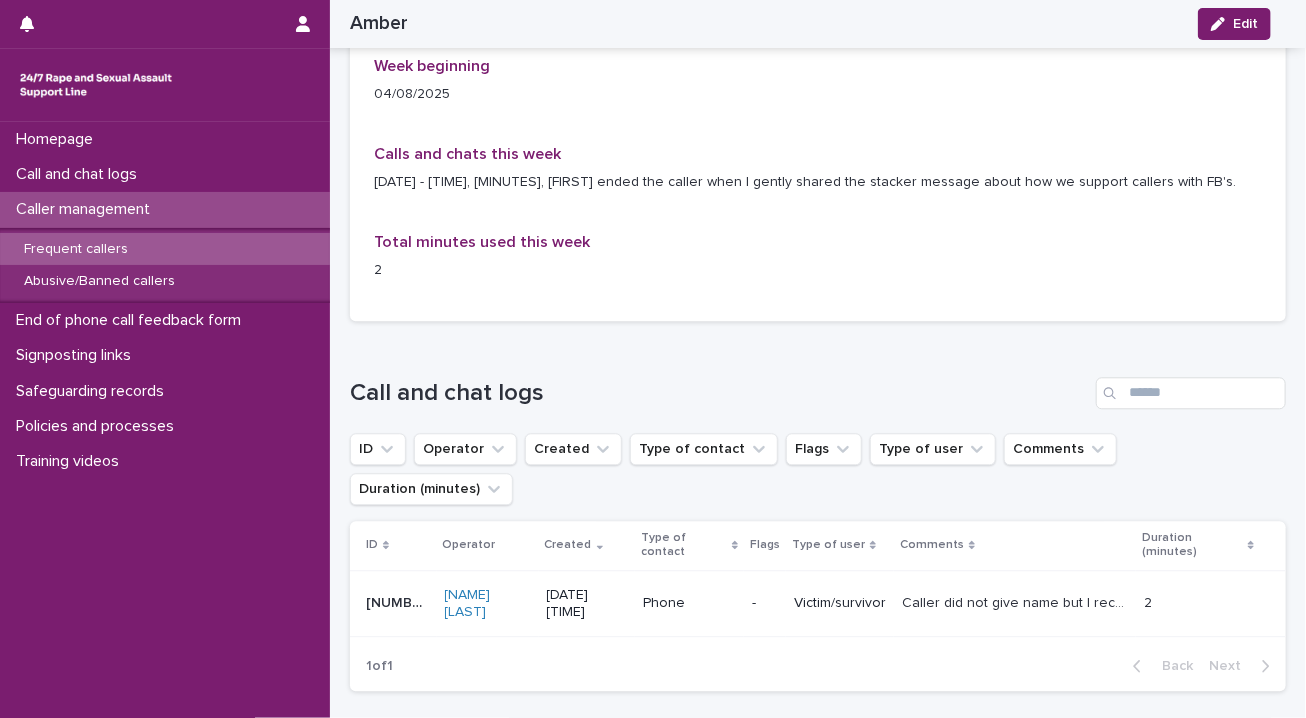 click on "Phone" at bounding box center (689, 603) 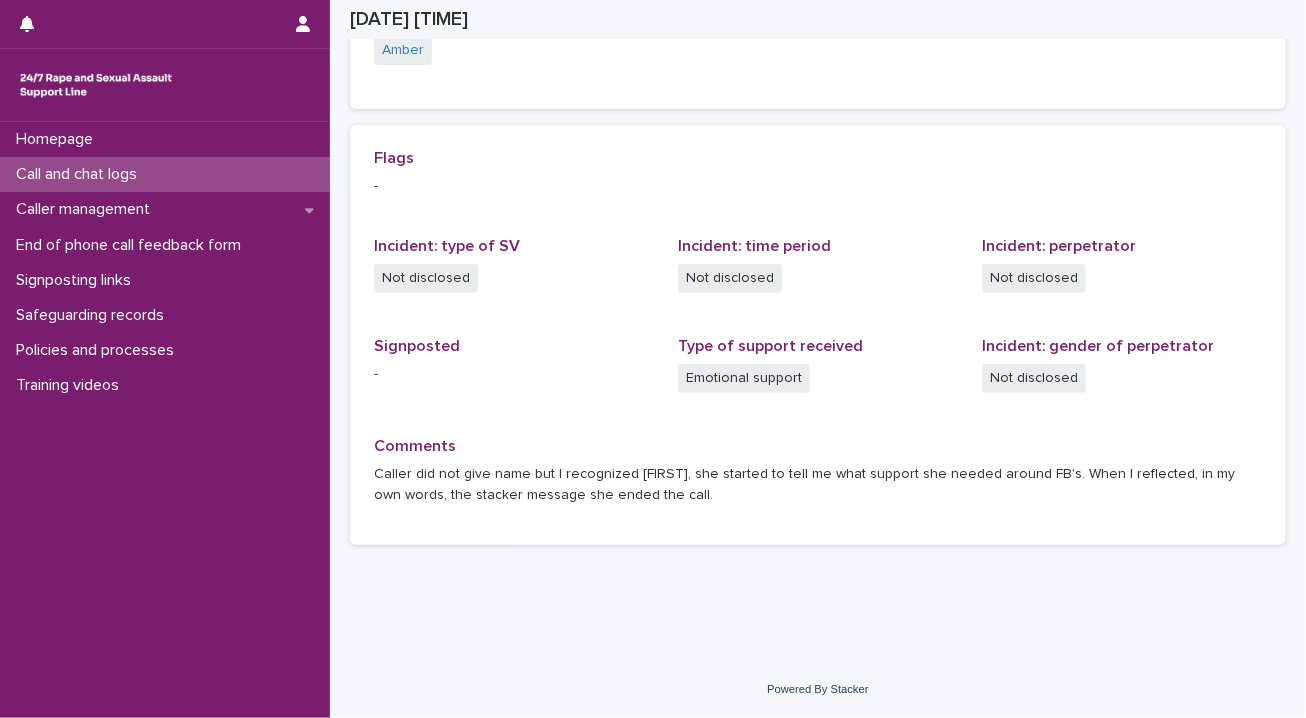 scroll, scrollTop: 504, scrollLeft: 0, axis: vertical 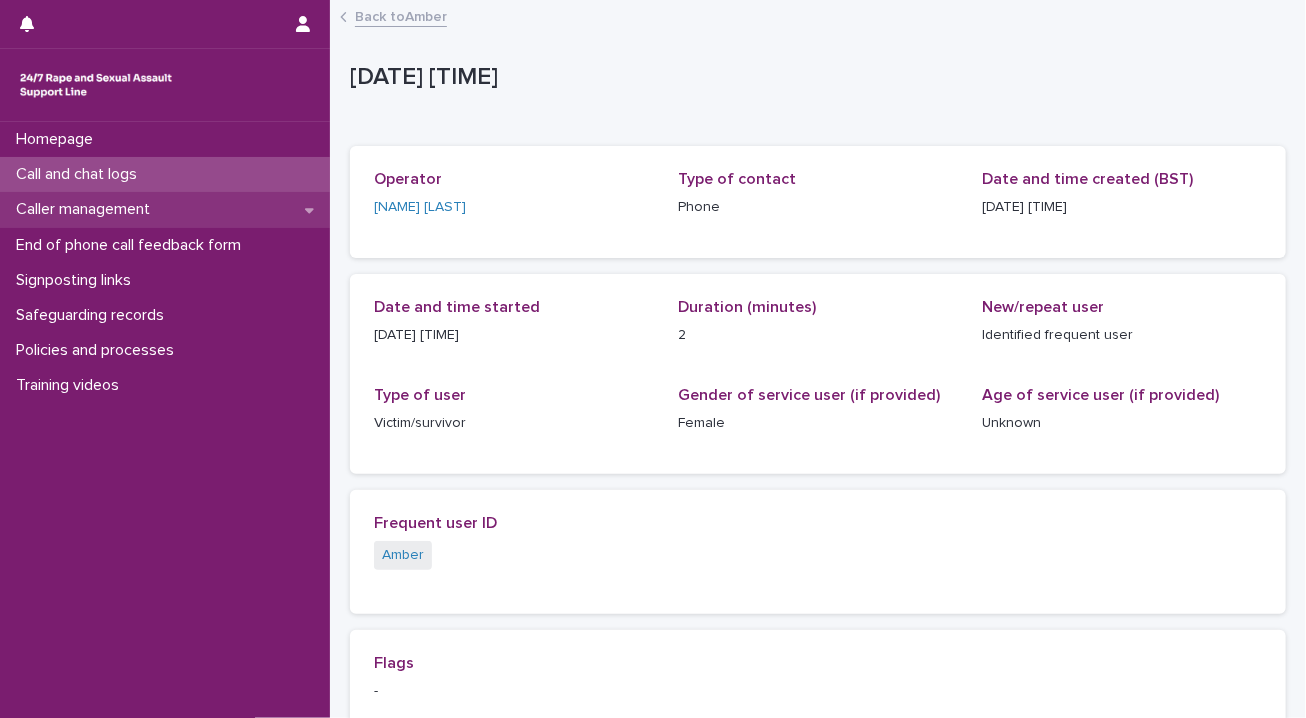 click on "Caller management" at bounding box center (165, 209) 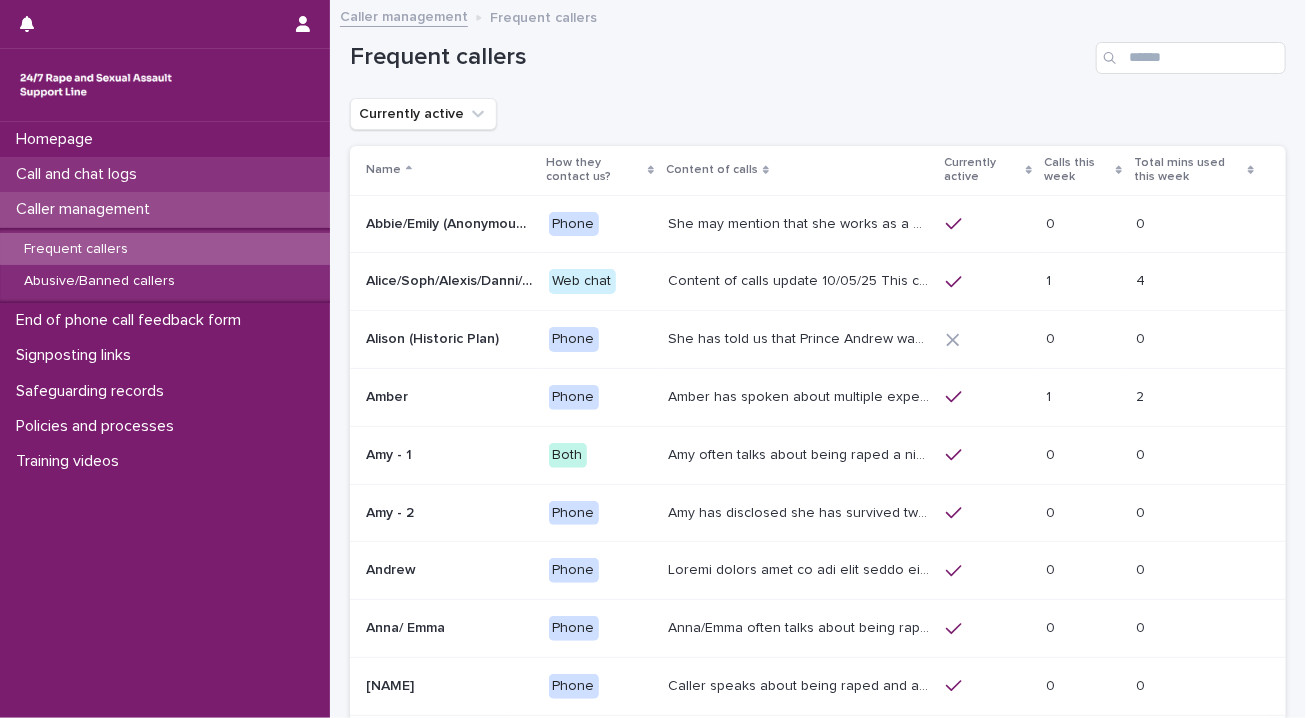 click on "Call and chat logs" at bounding box center (80, 174) 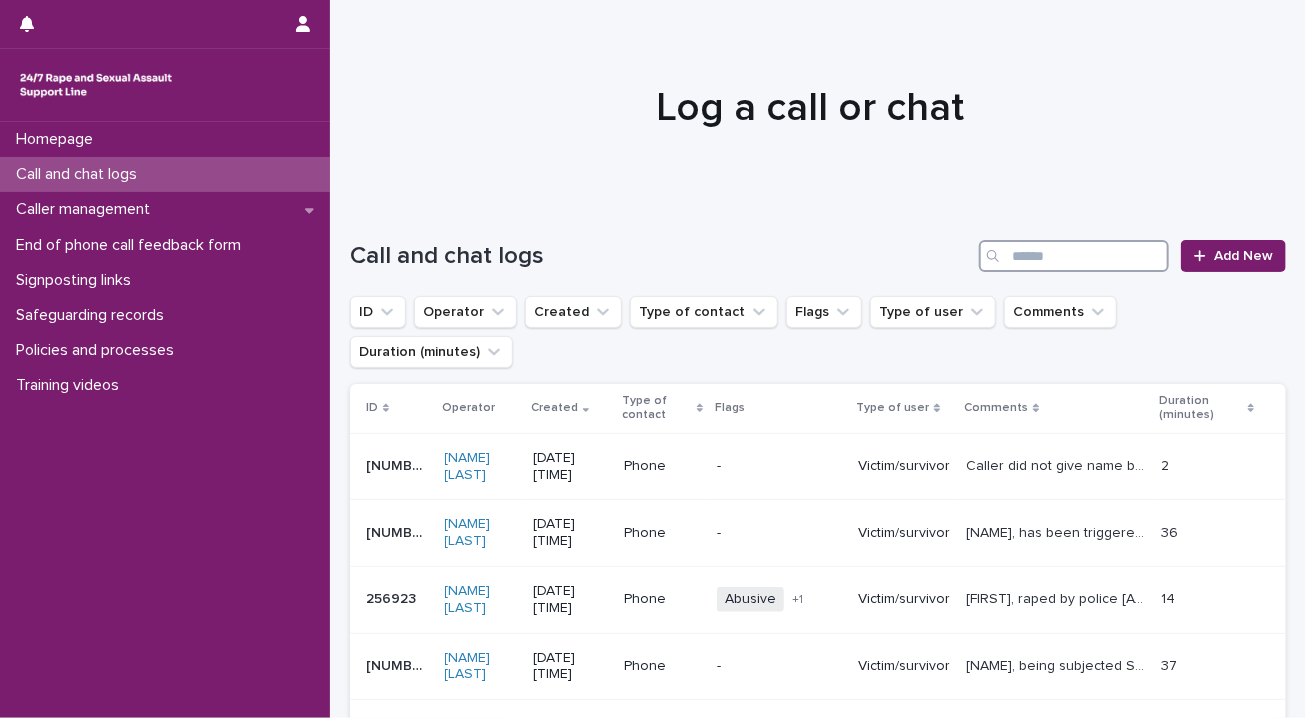 click at bounding box center (1074, 256) 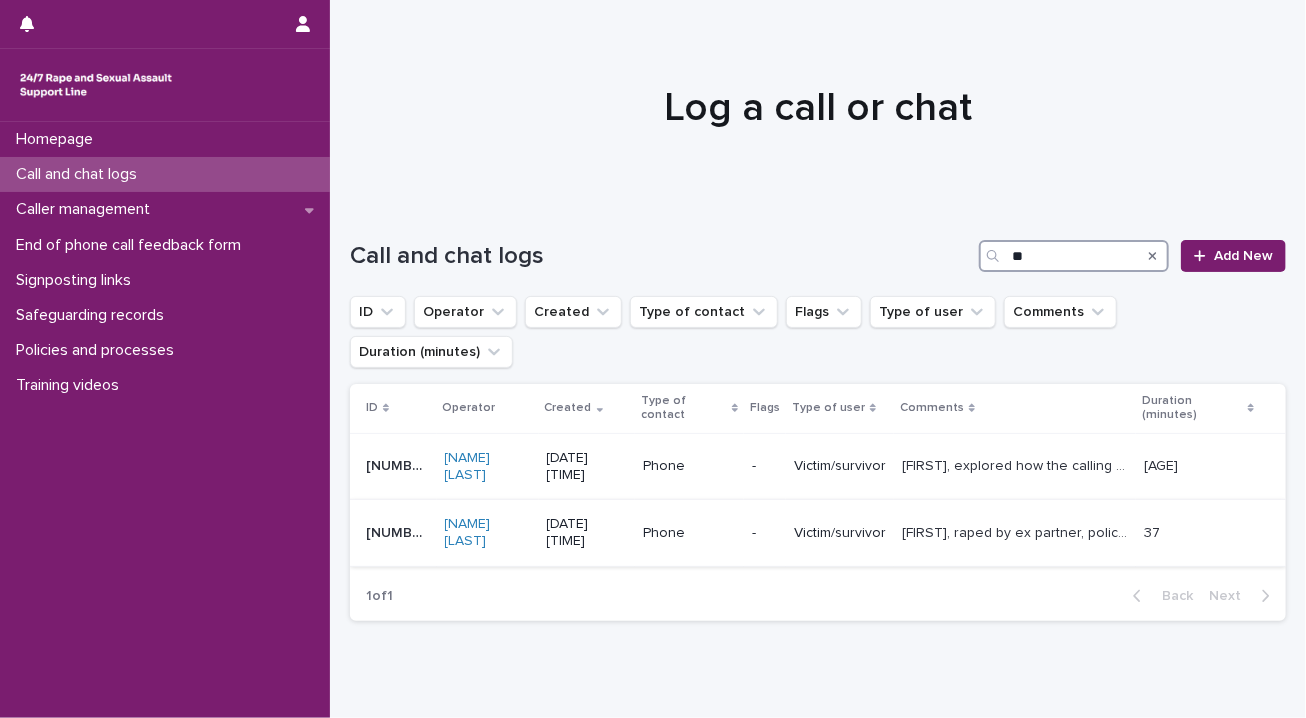 type on "*" 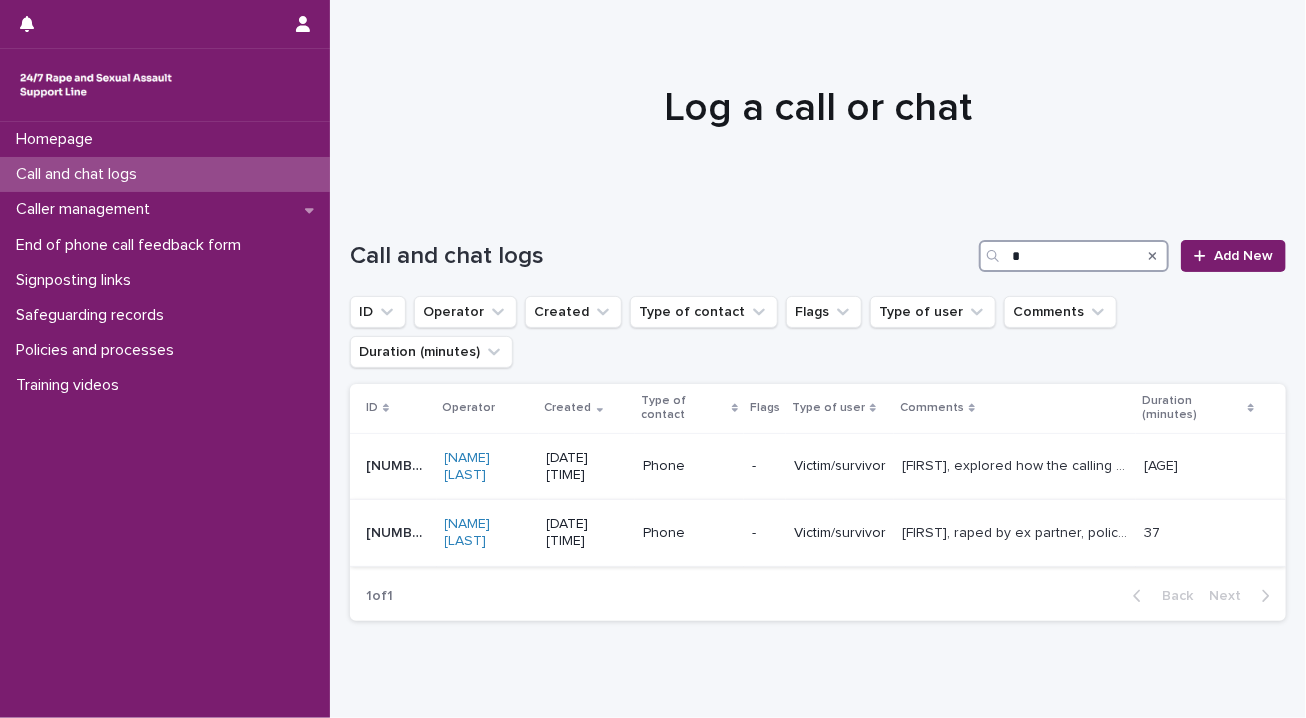 type 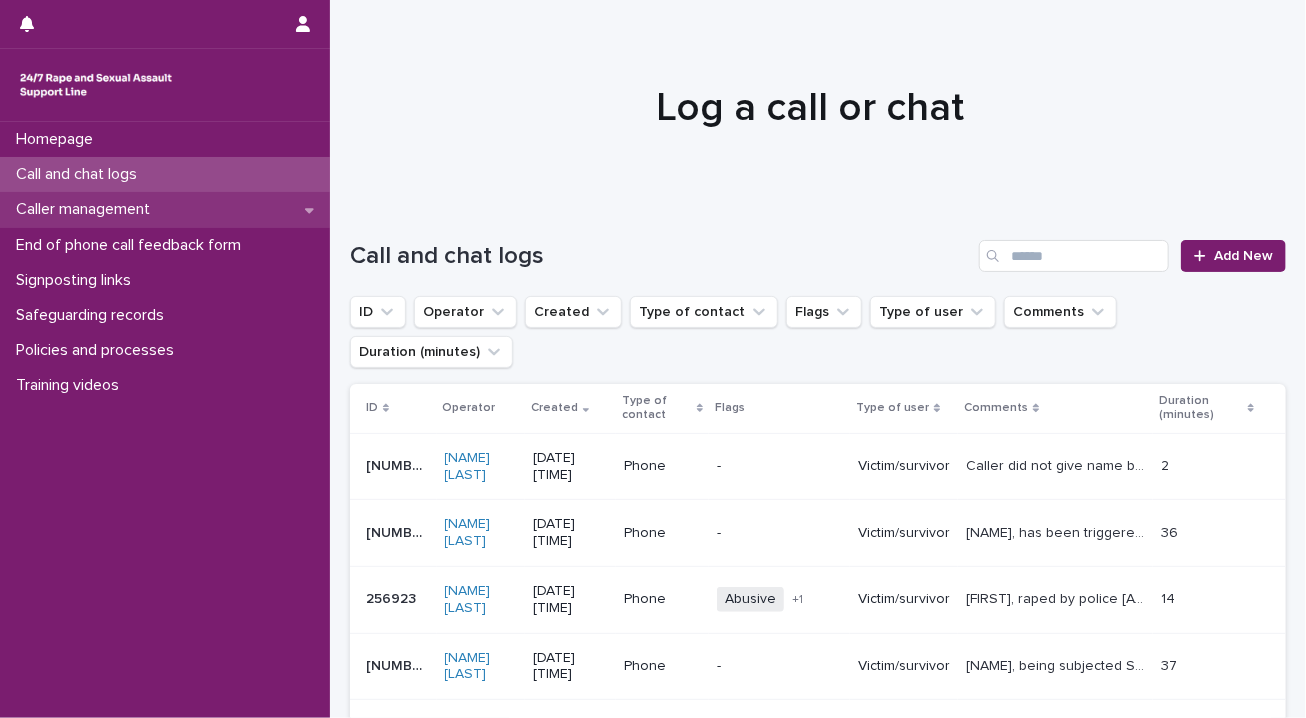 click on "Caller management" at bounding box center (165, 209) 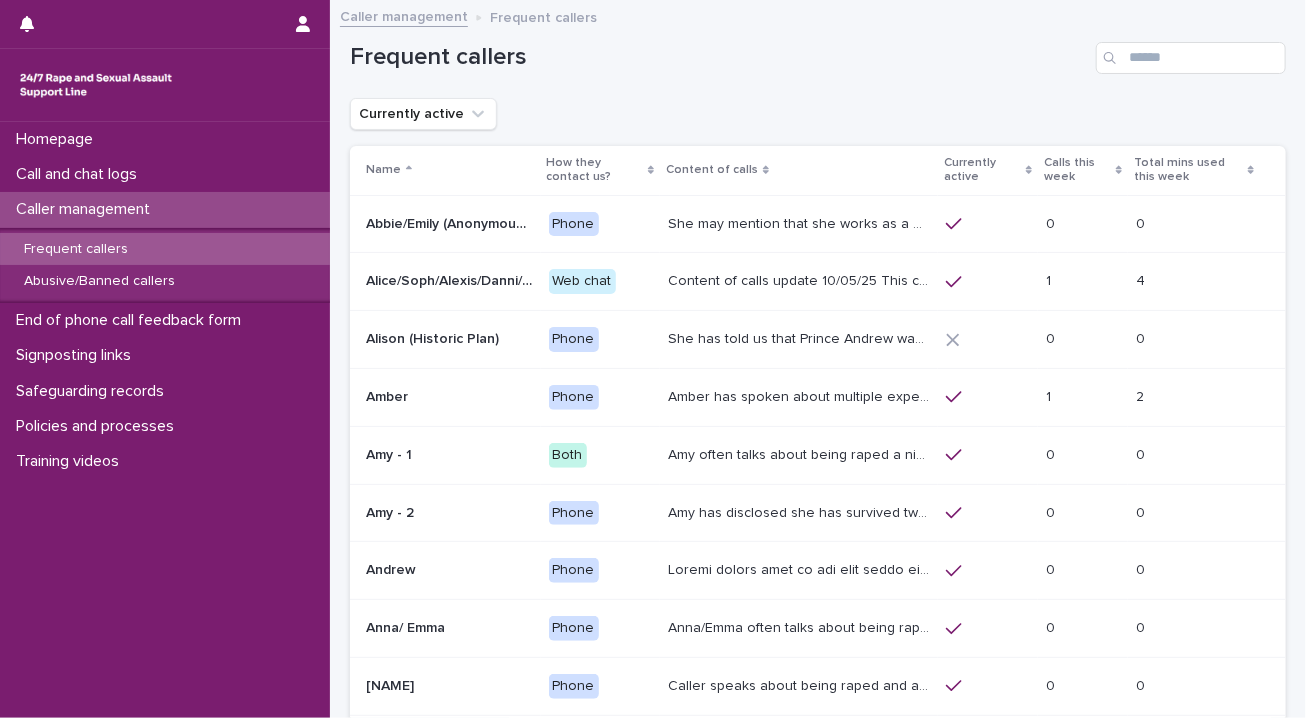 click on "Amber has spoken about multiple experiences of sexual abuse.
Amber told us she is now 18 (as of 06/01/25) - see Management Plan for more info around safeguarding/active suicides.
She's also mentioned that she has a twin sister called Jess who also calls the line and sounds very similar.
She has mentioned having a 2 year old child to some Helpline Workers.
In recent weeks, she has presented as suicidal and unable to call emergency services herself." at bounding box center (801, 395) 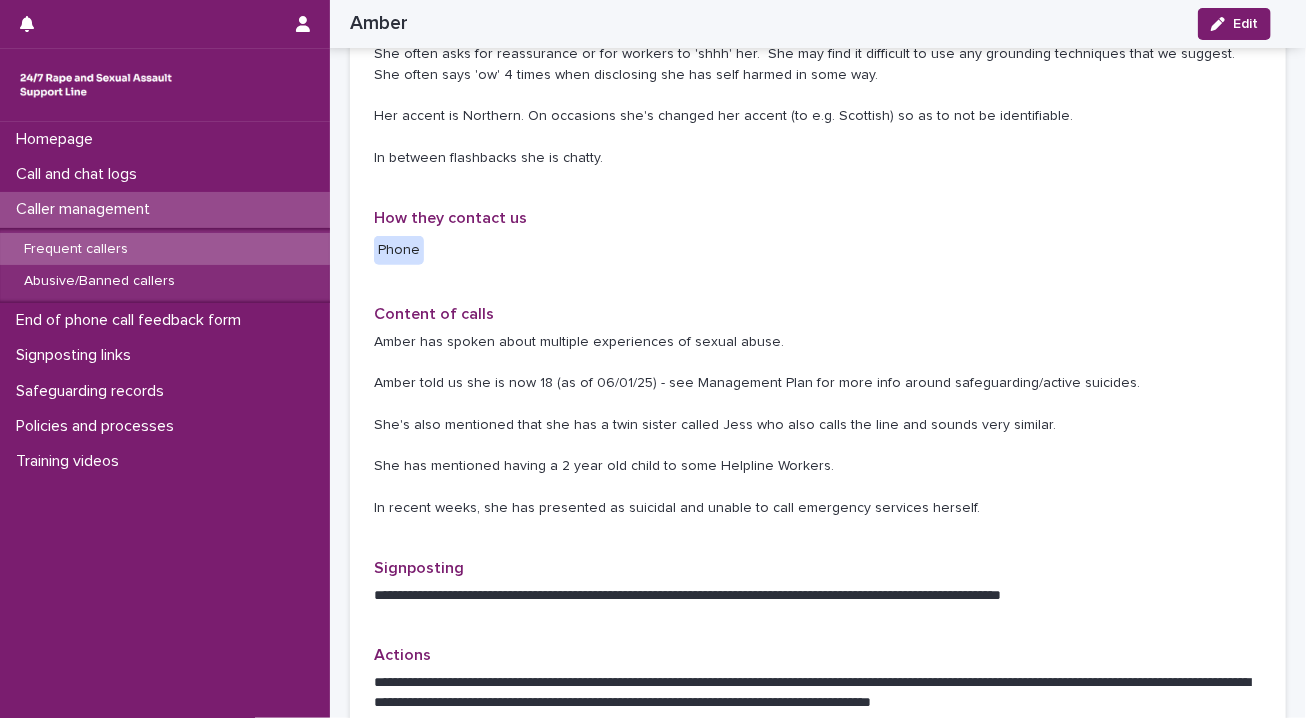 scroll, scrollTop: 0, scrollLeft: 0, axis: both 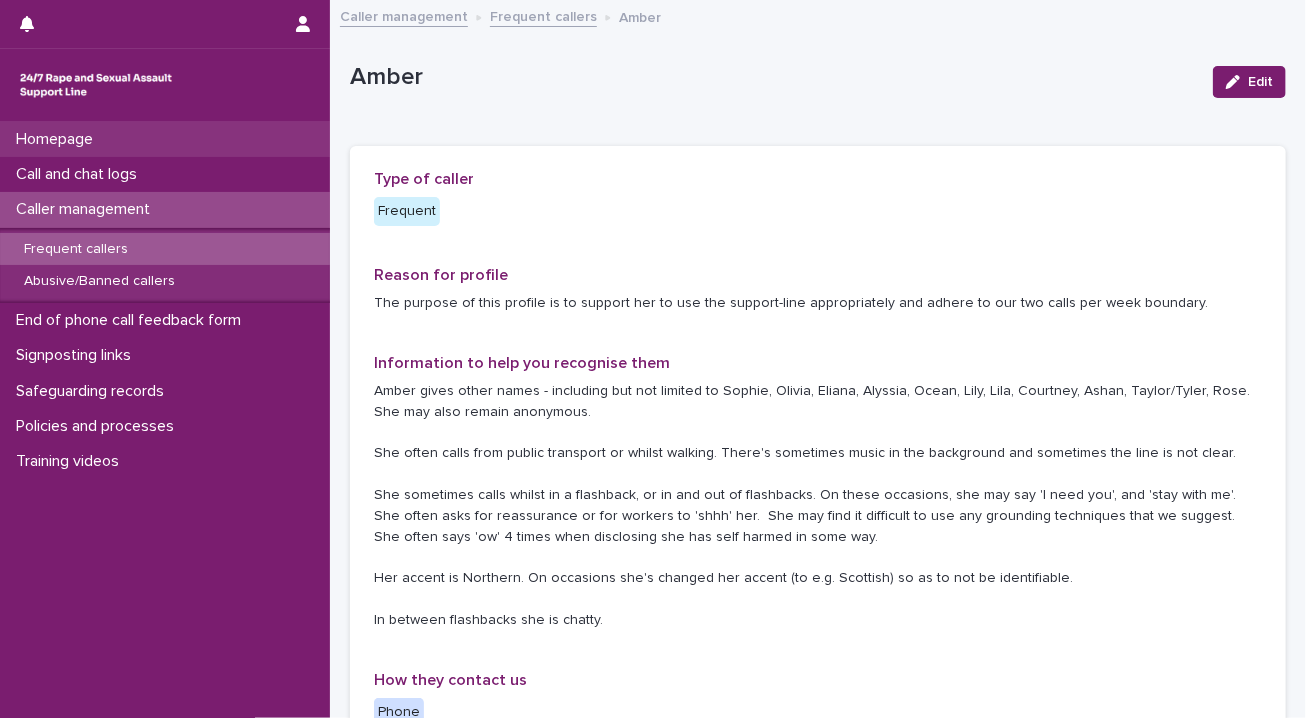 click on "Homepage" at bounding box center (165, 139) 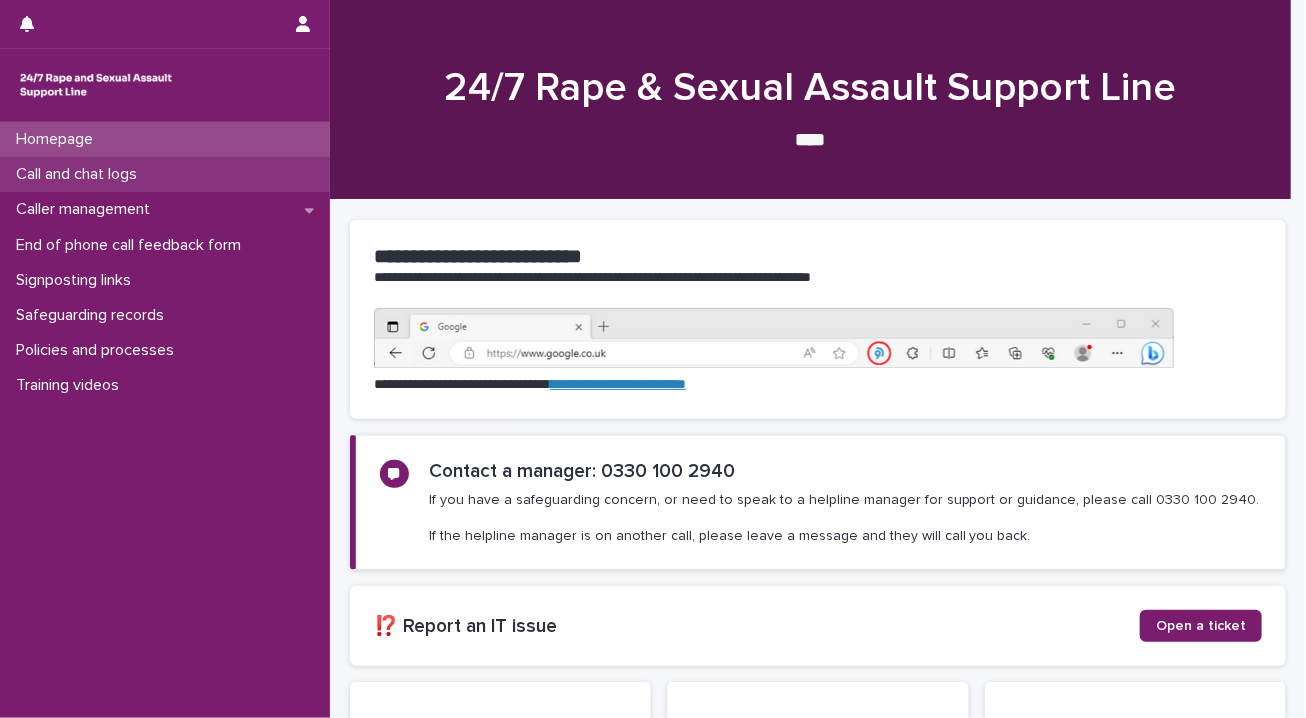 click on "Call and chat logs" at bounding box center (165, 174) 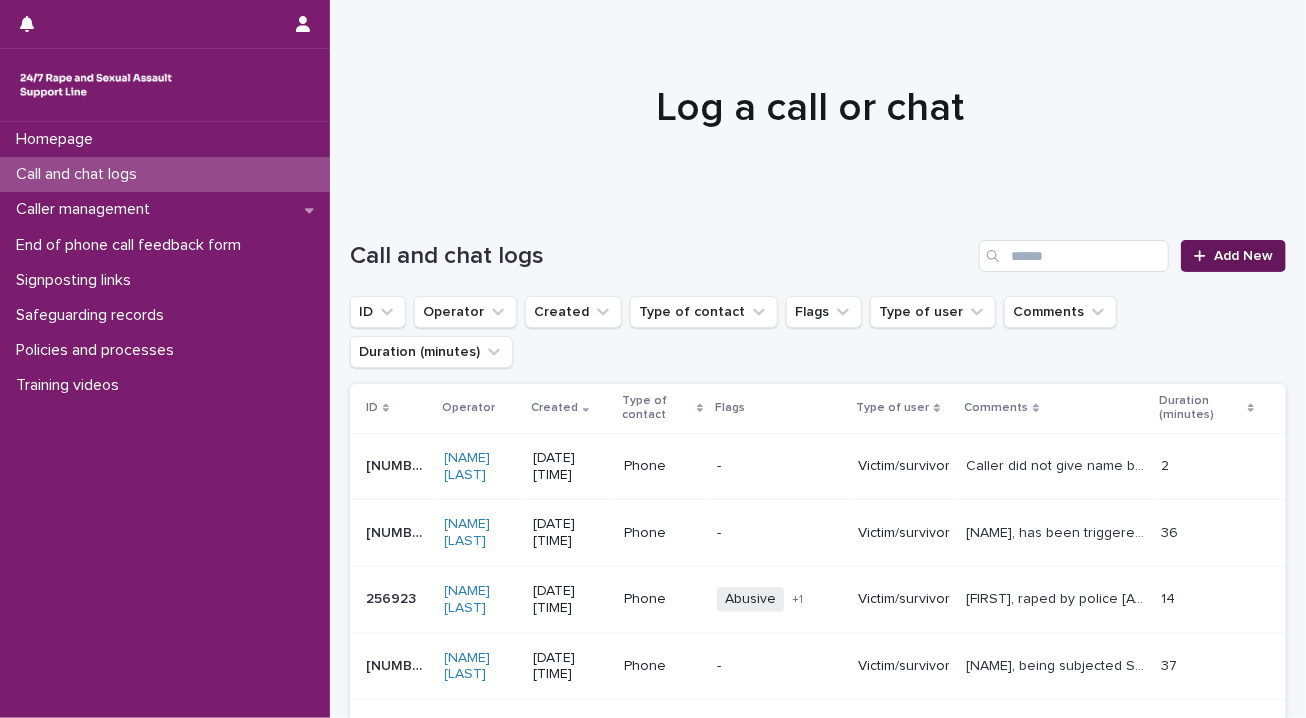 click on "Add New" at bounding box center (1243, 256) 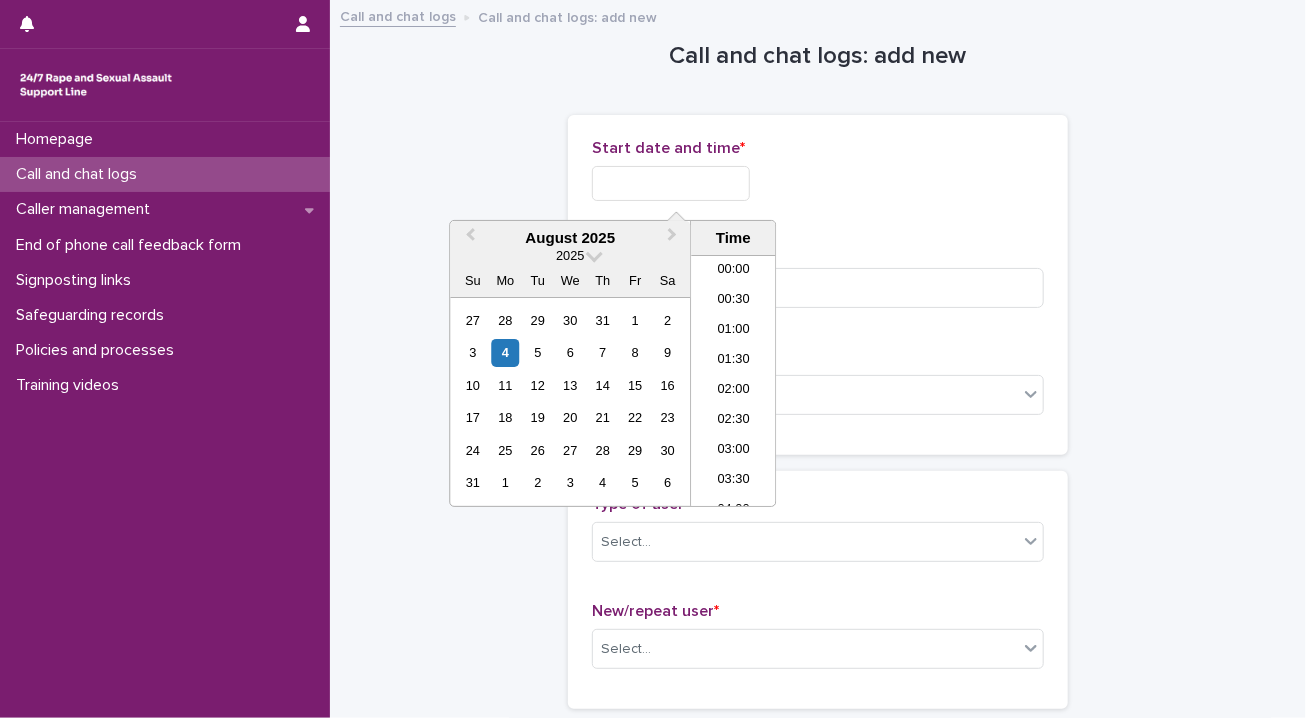 click at bounding box center (671, 183) 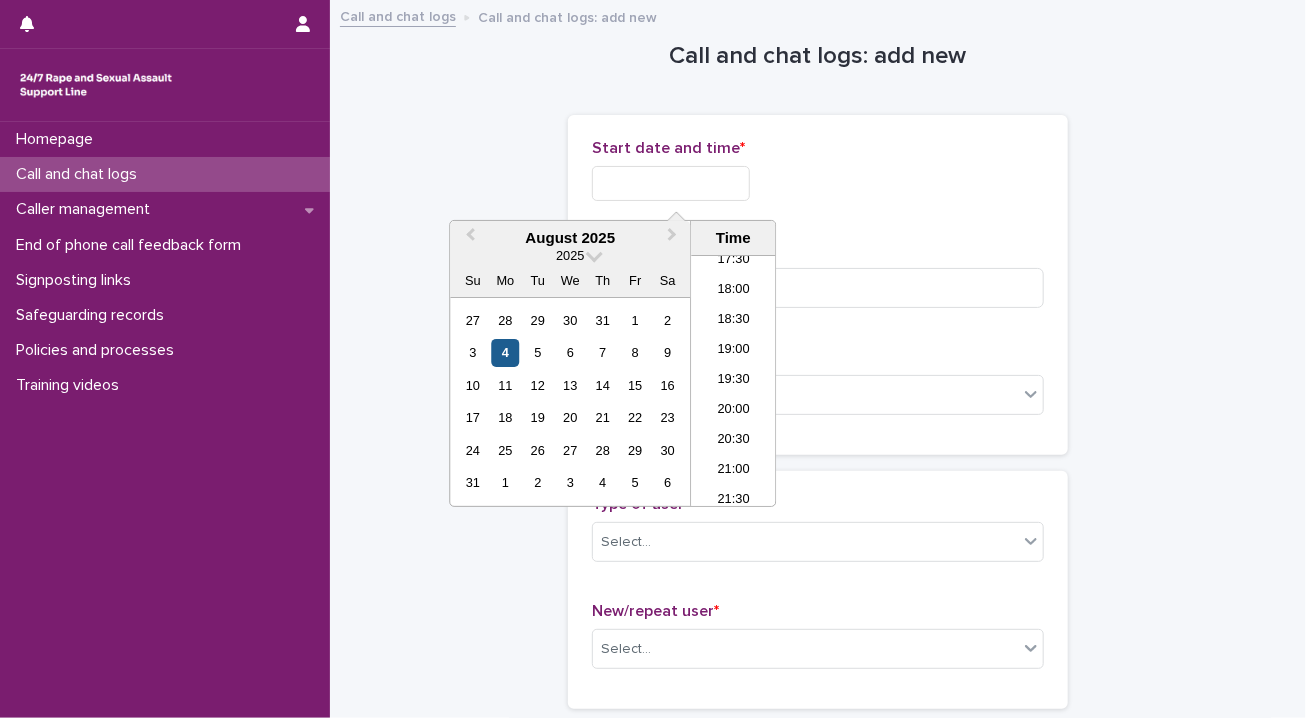 click on "4" at bounding box center (505, 352) 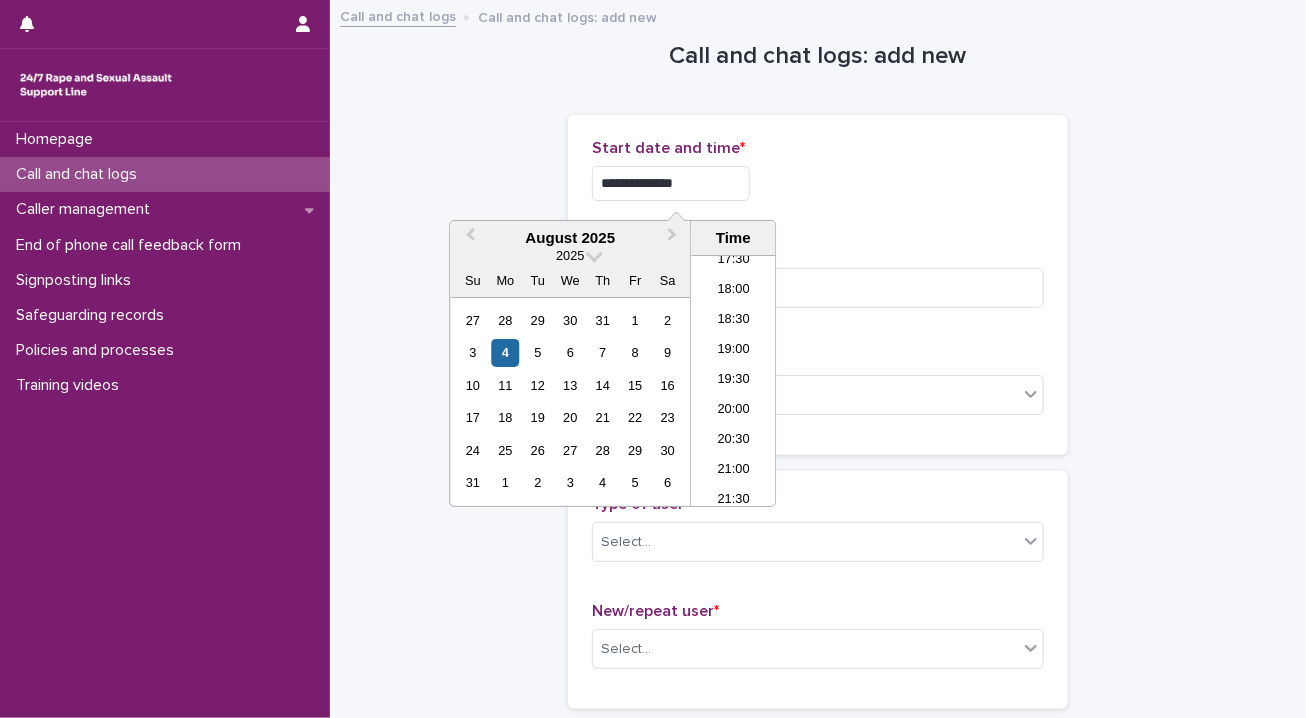 drag, startPoint x: 653, startPoint y: 186, endPoint x: 870, endPoint y: 162, distance: 218.32315 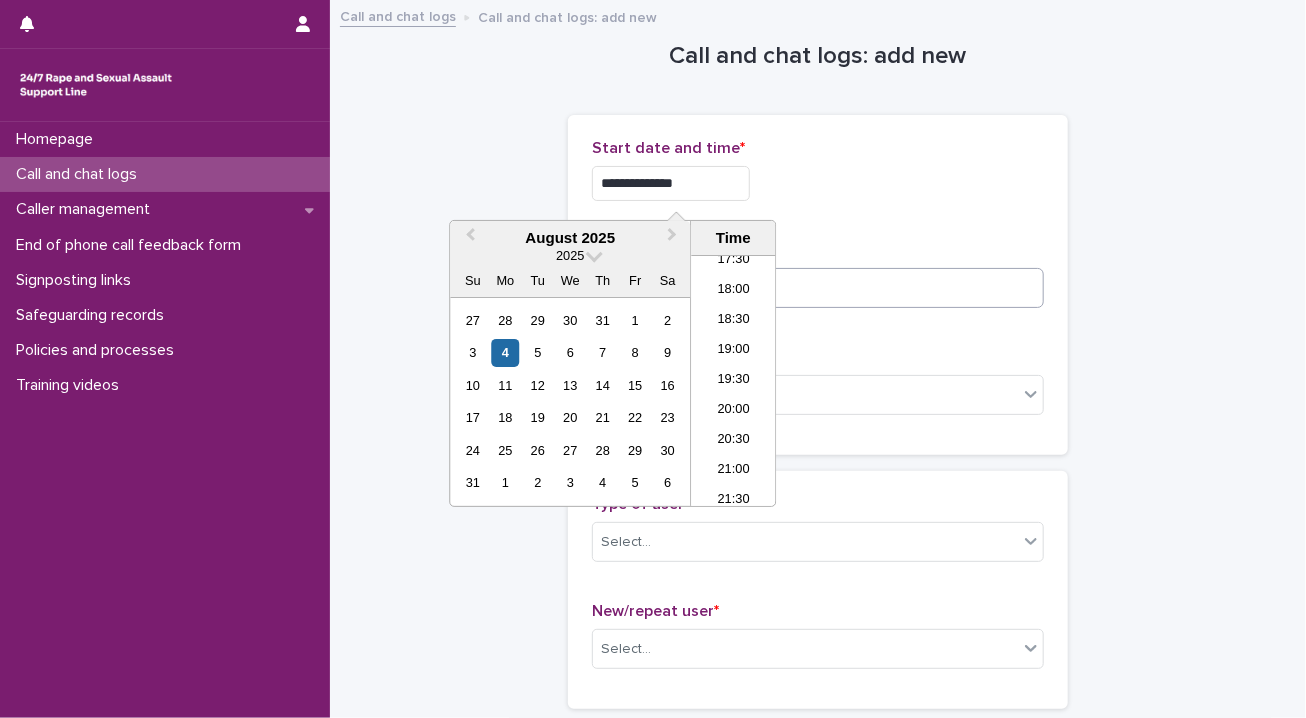 type on "**********" 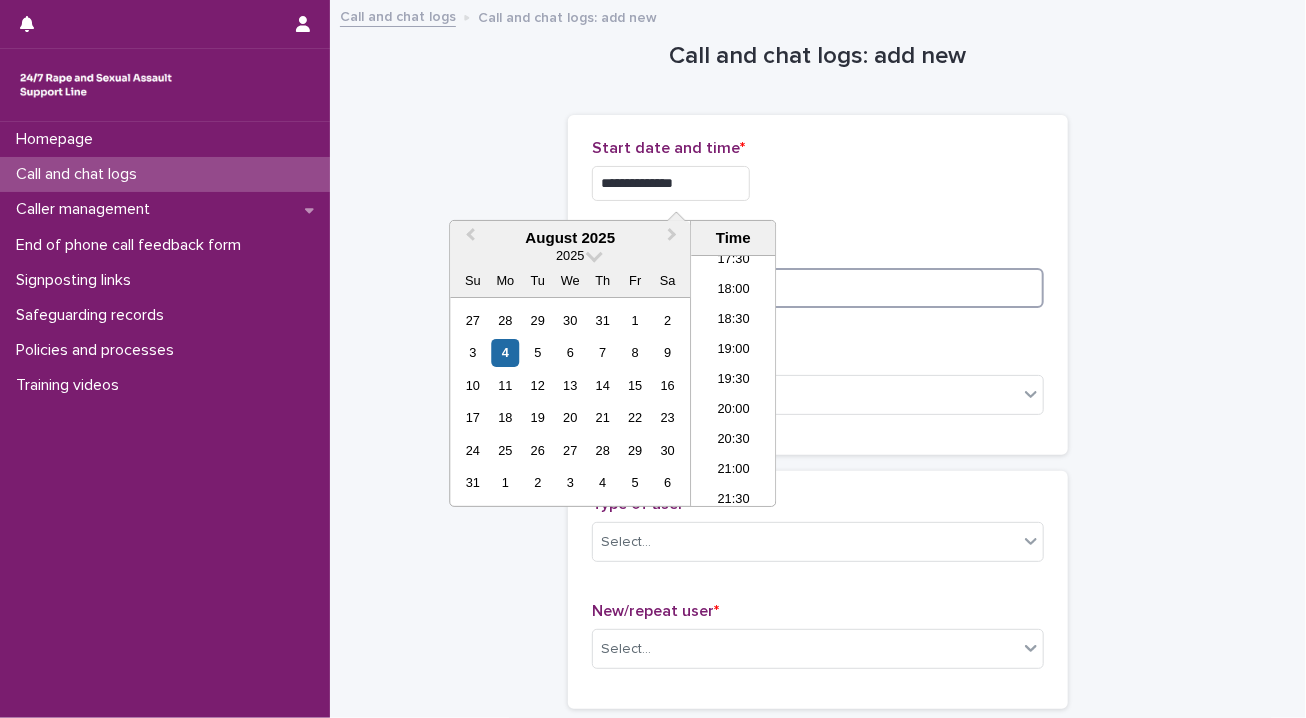 click at bounding box center [818, 288] 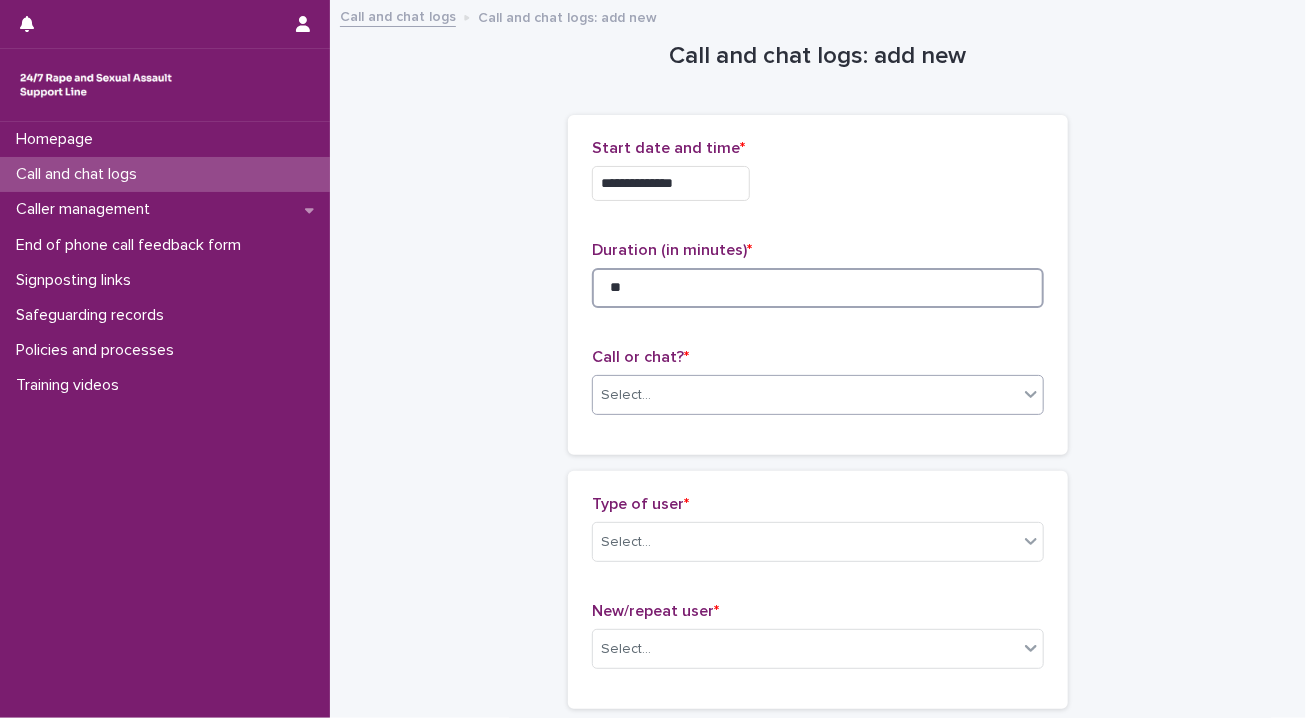 type on "**" 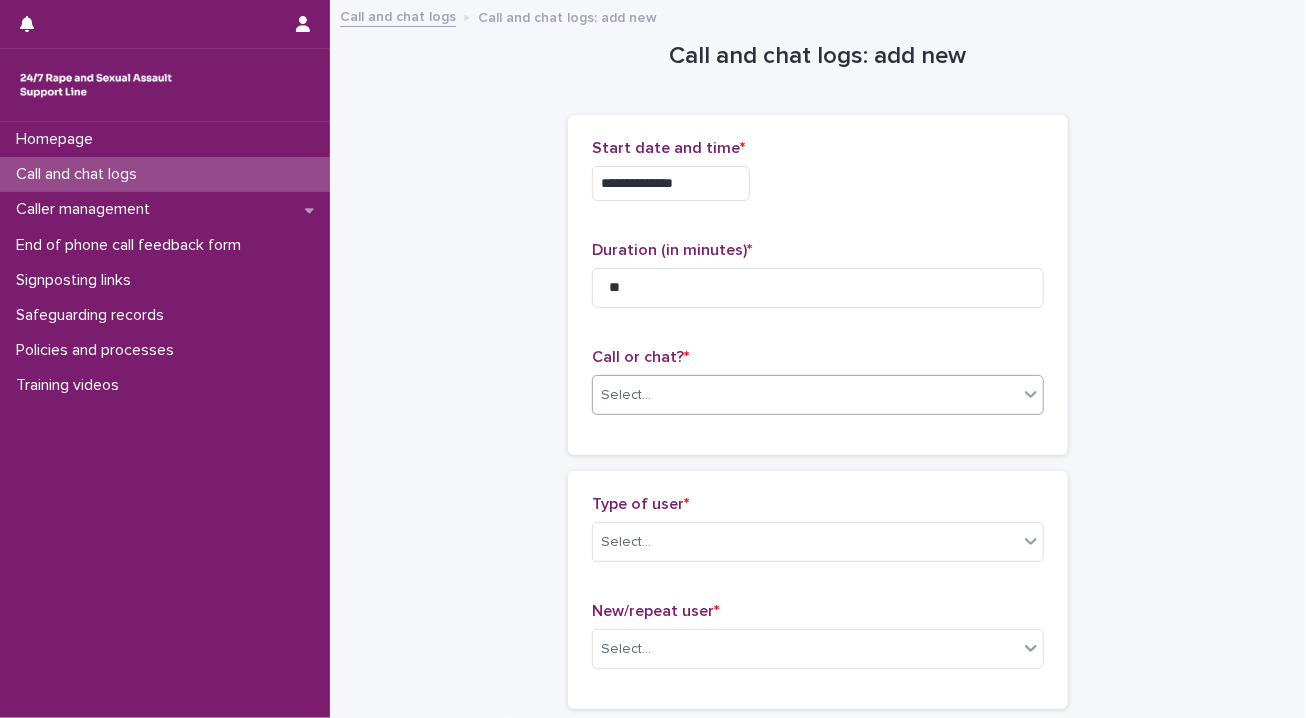 click 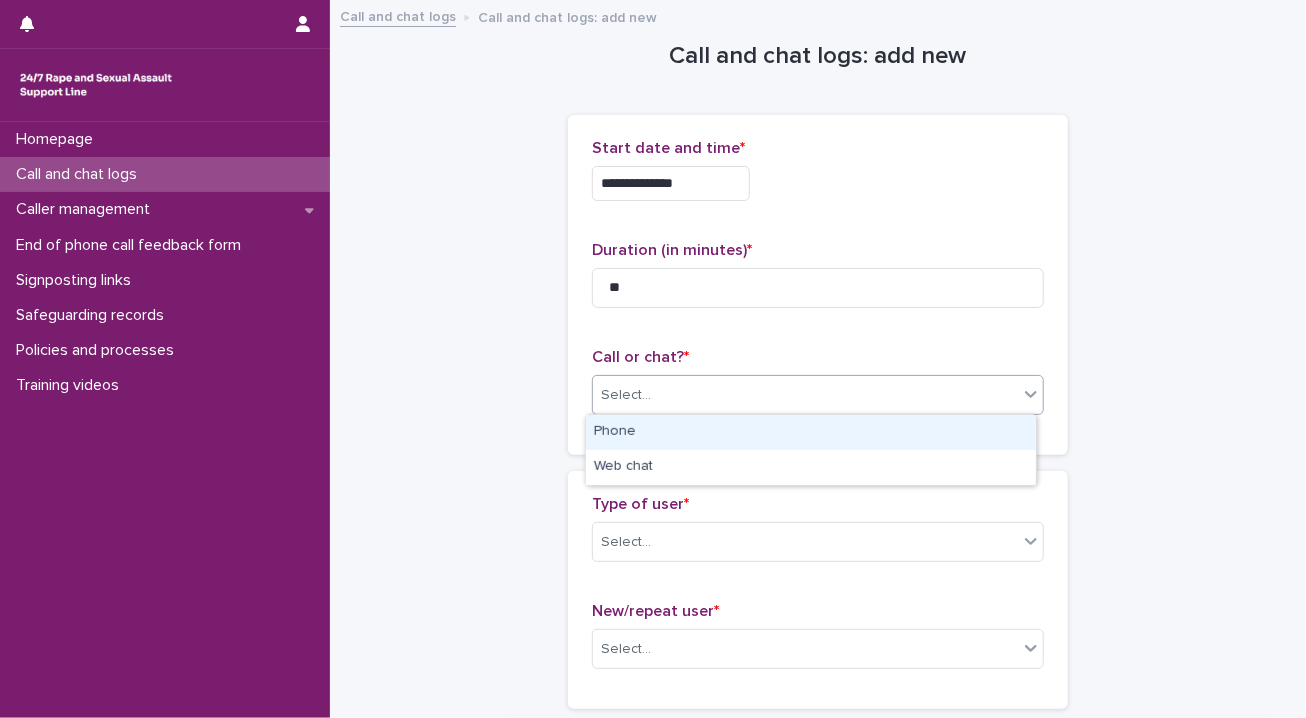 click on "Phone" at bounding box center (811, 432) 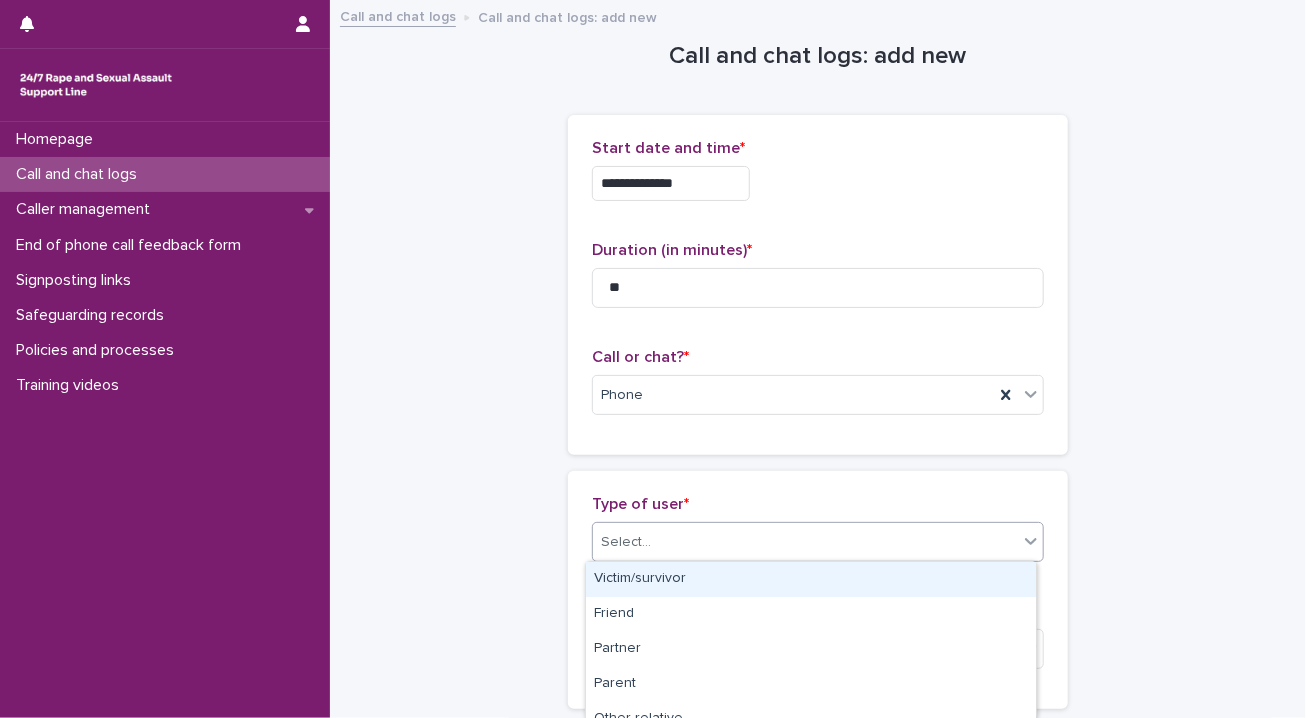 click on "Select..." at bounding box center [805, 542] 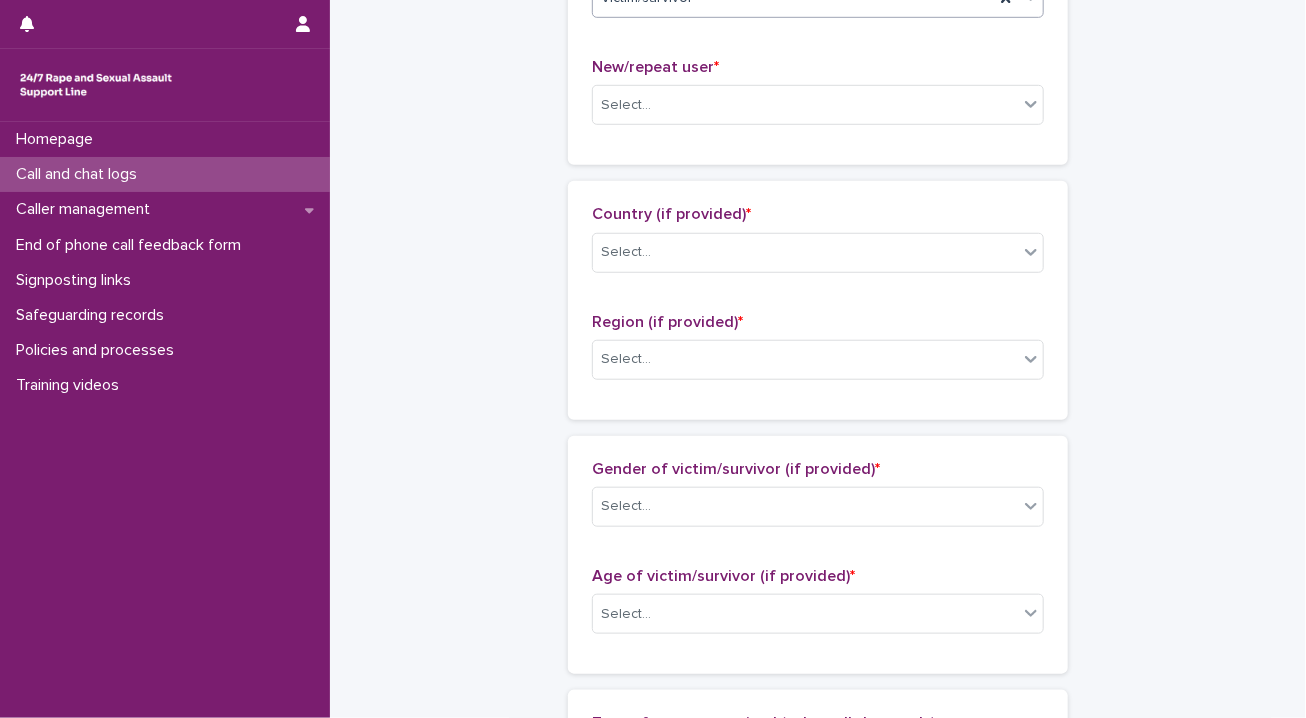 scroll, scrollTop: 558, scrollLeft: 0, axis: vertical 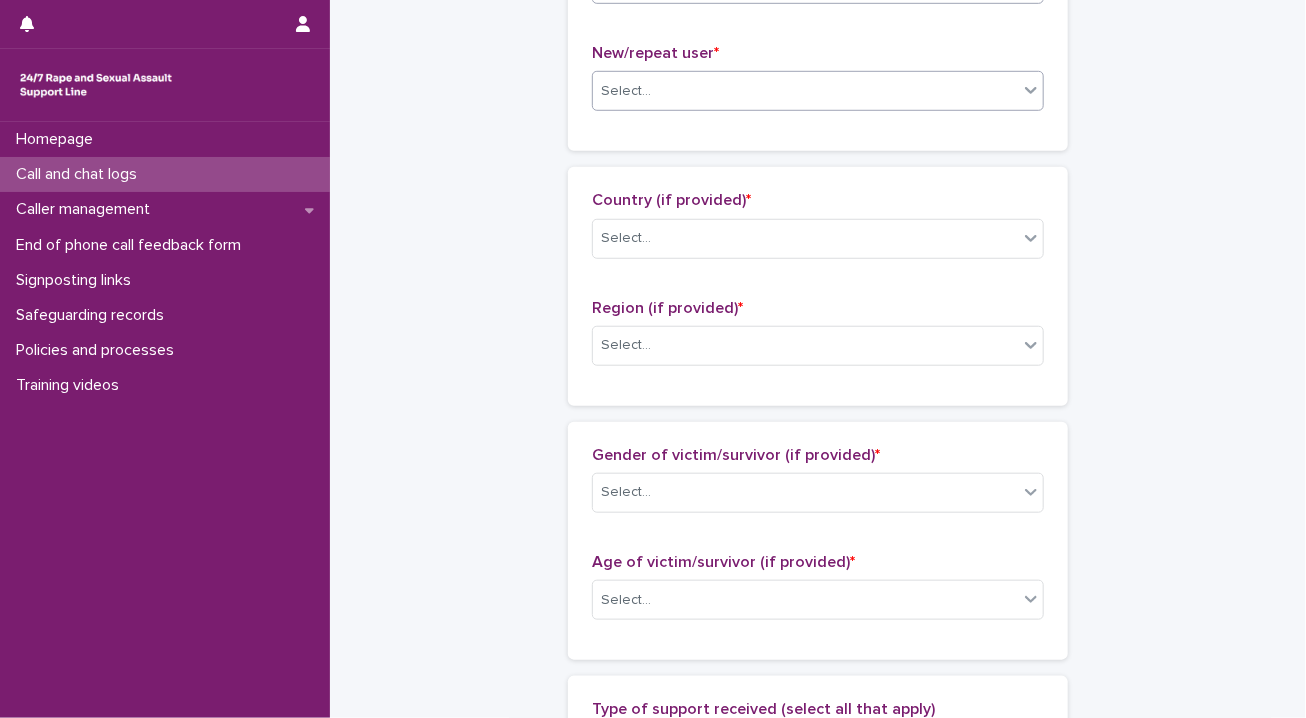 click on "Select..." at bounding box center (805, 91) 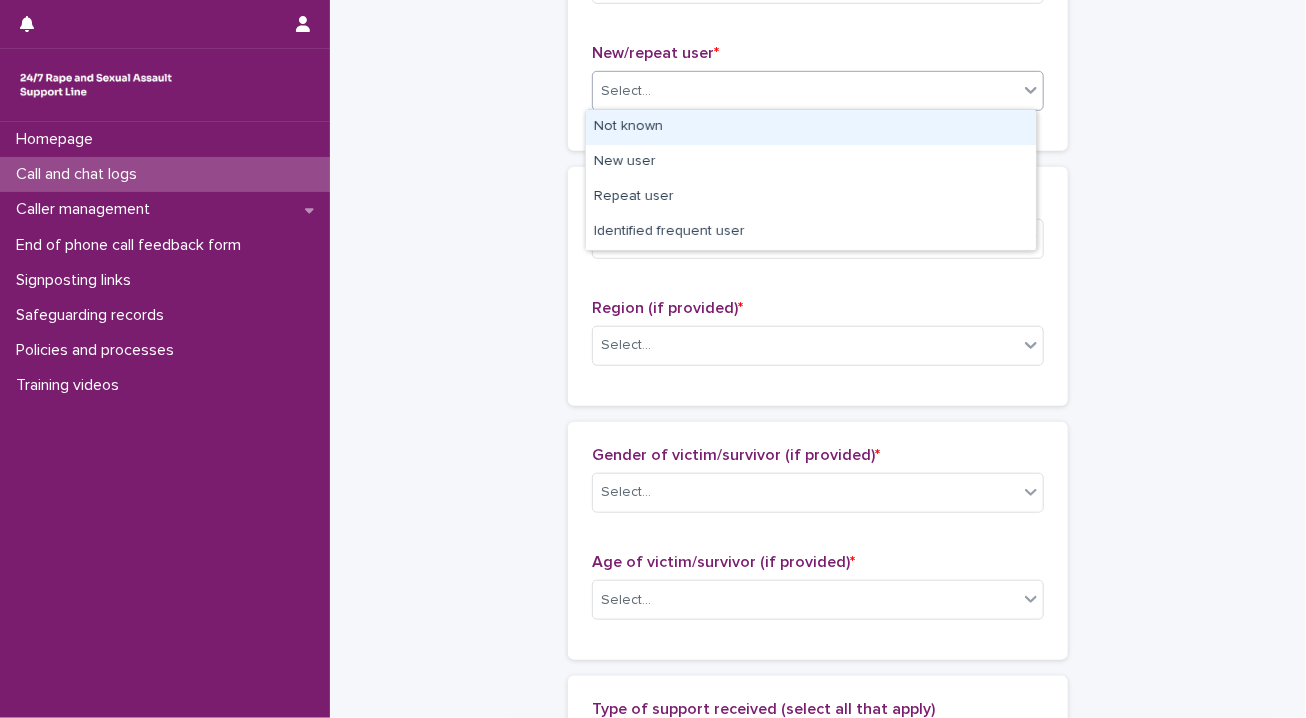 click on "Not known" at bounding box center (811, 127) 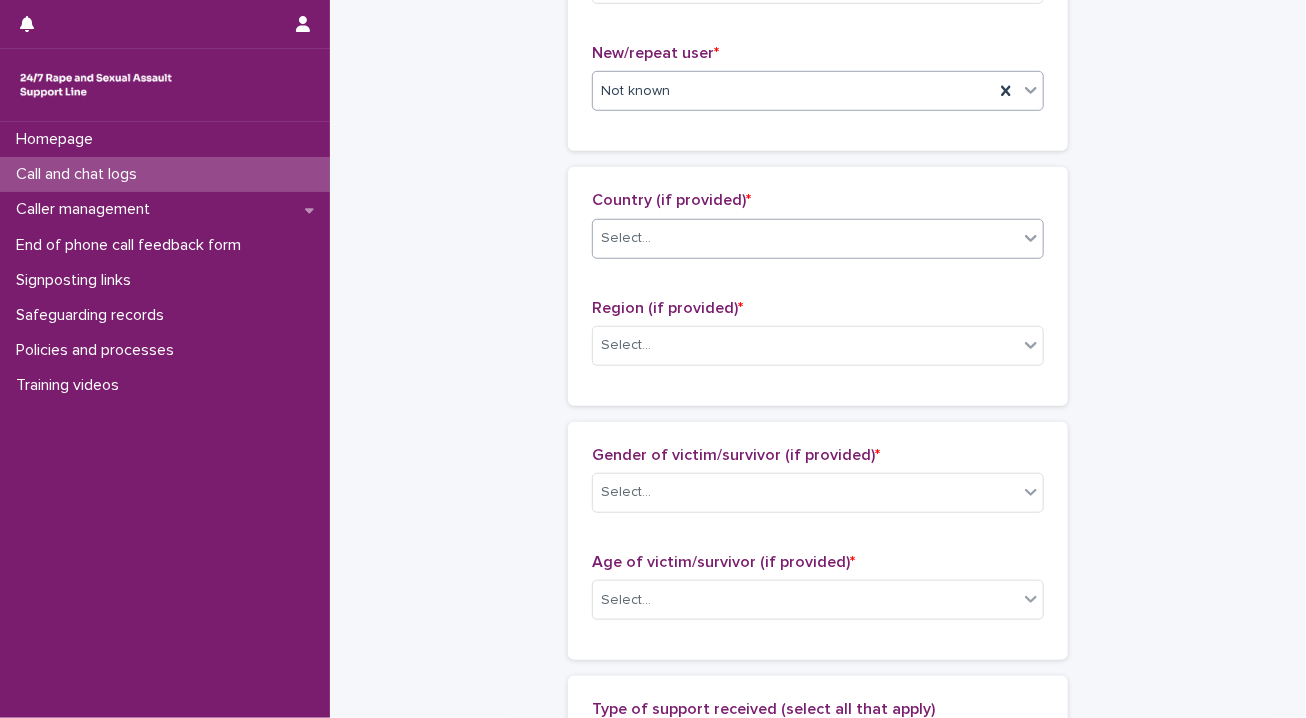 click on "Select..." at bounding box center [805, 238] 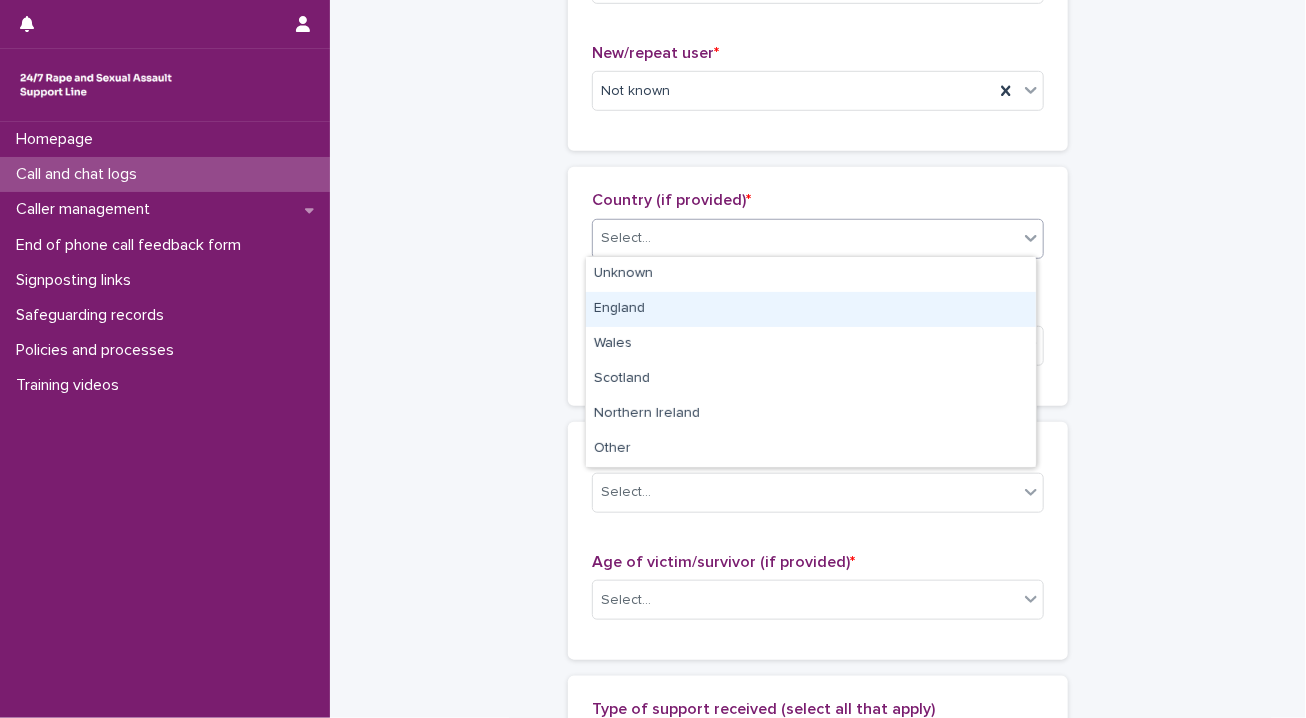 click on "England" at bounding box center (811, 309) 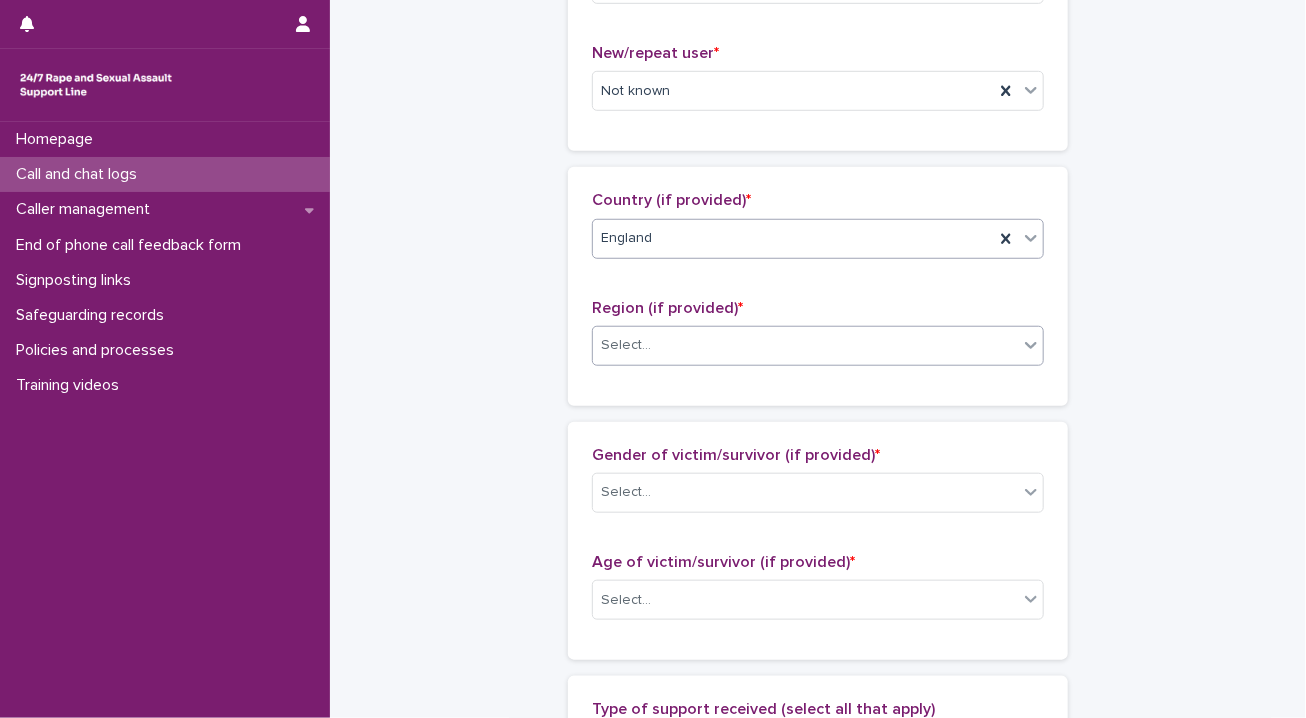 click 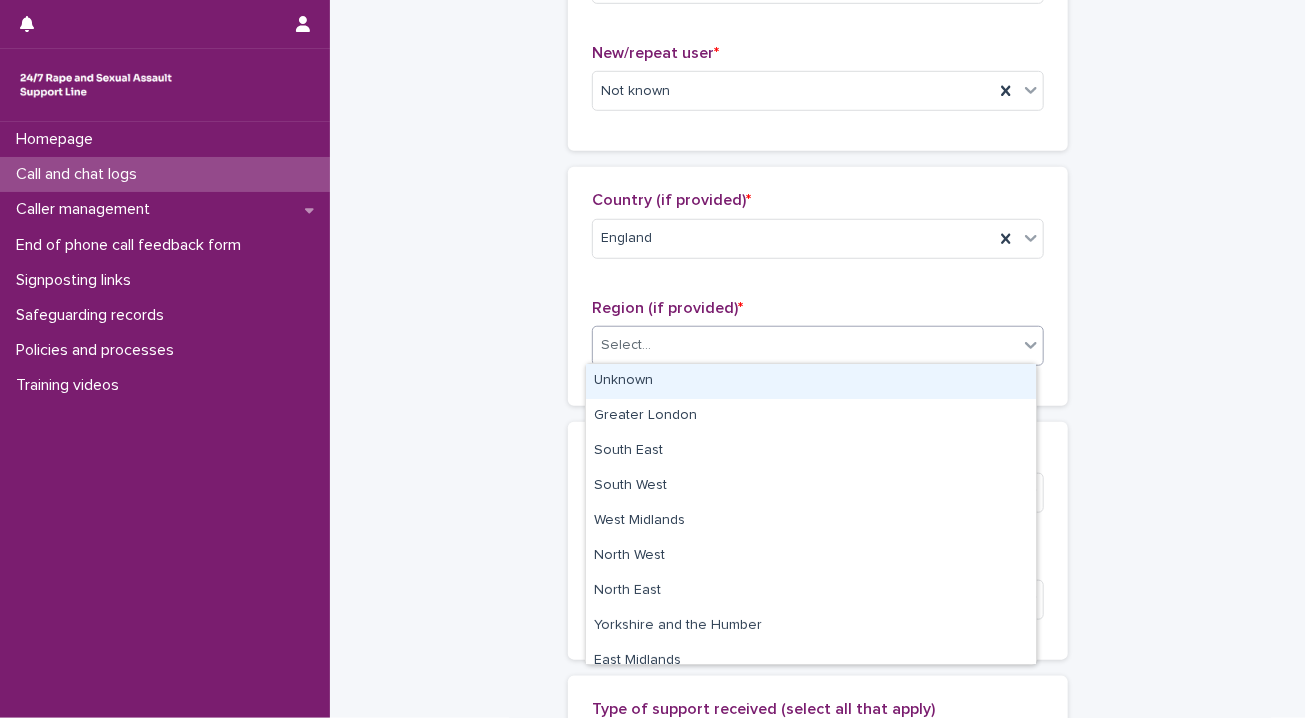 click on "Unknown" at bounding box center [811, 381] 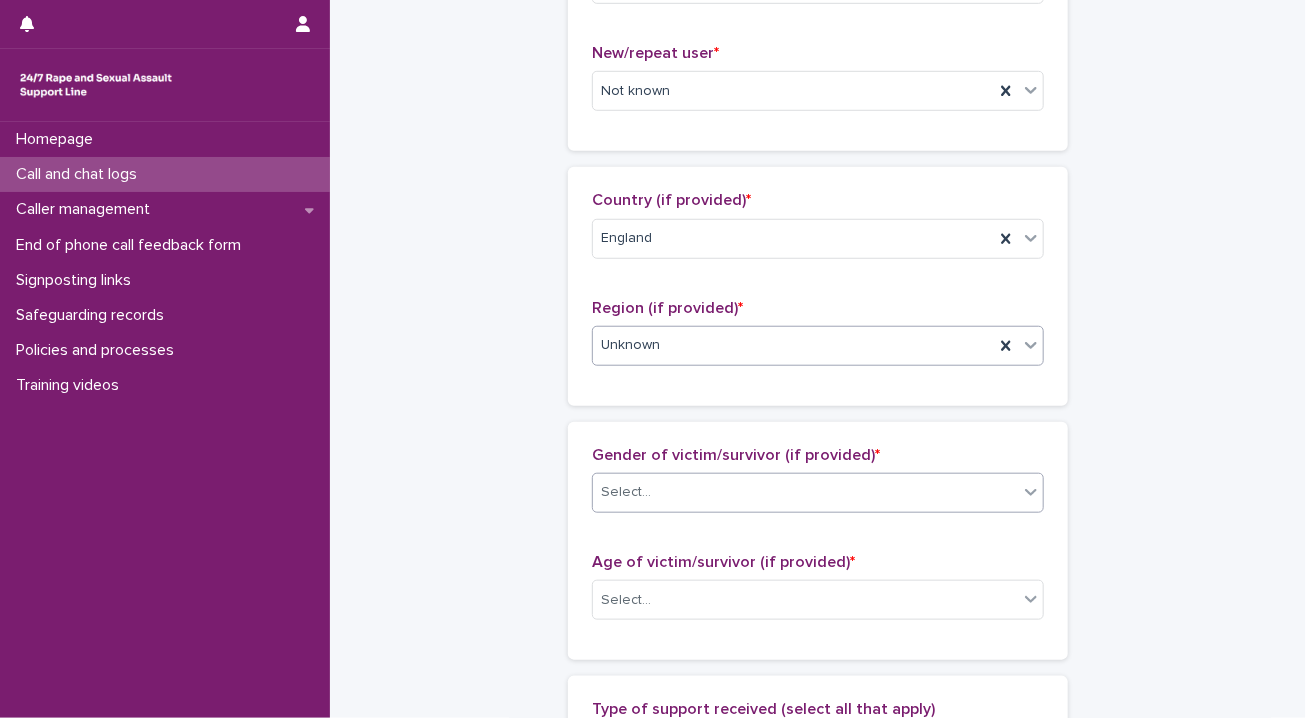 click 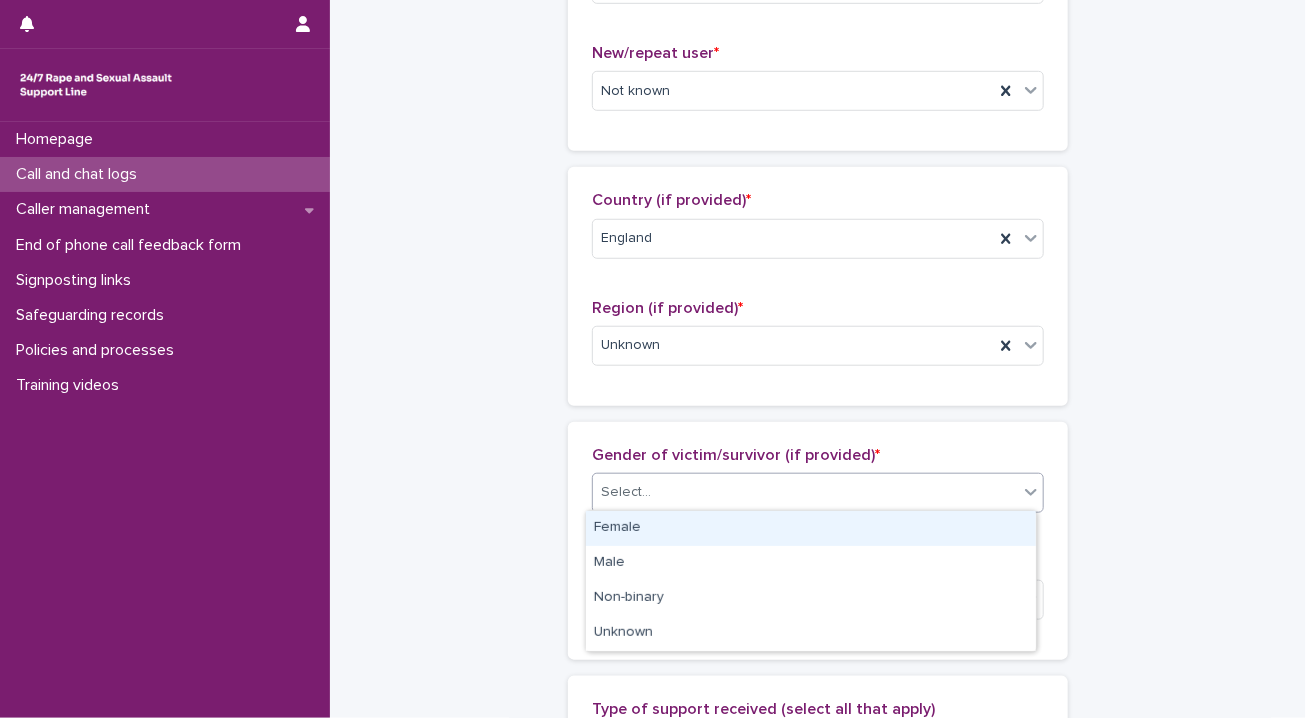 click on "Female" at bounding box center (811, 528) 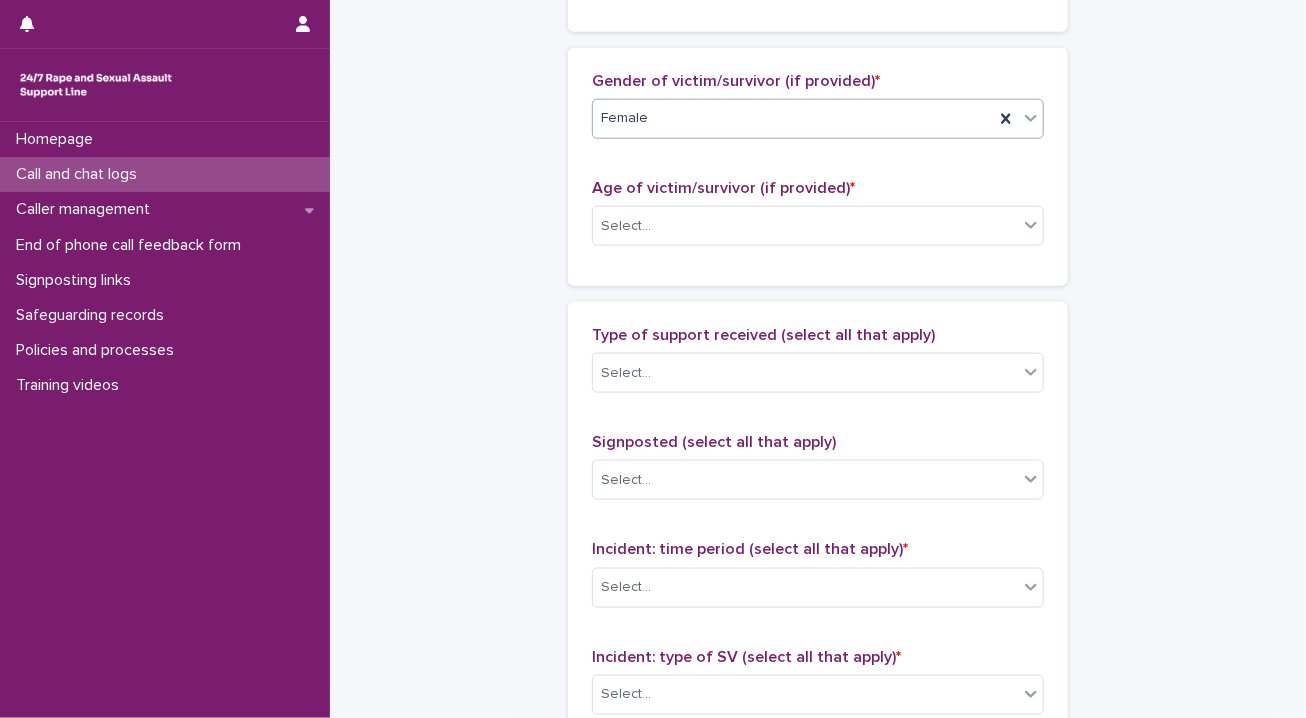 scroll, scrollTop: 955, scrollLeft: 0, axis: vertical 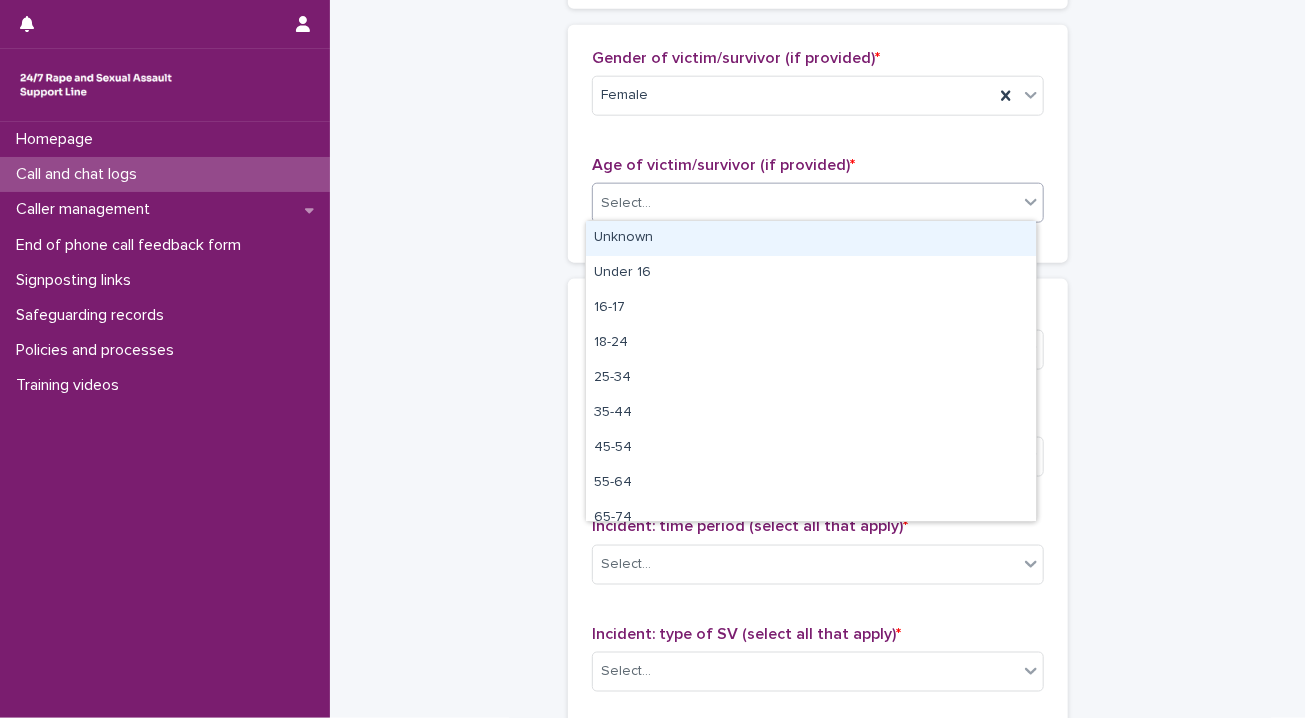 click 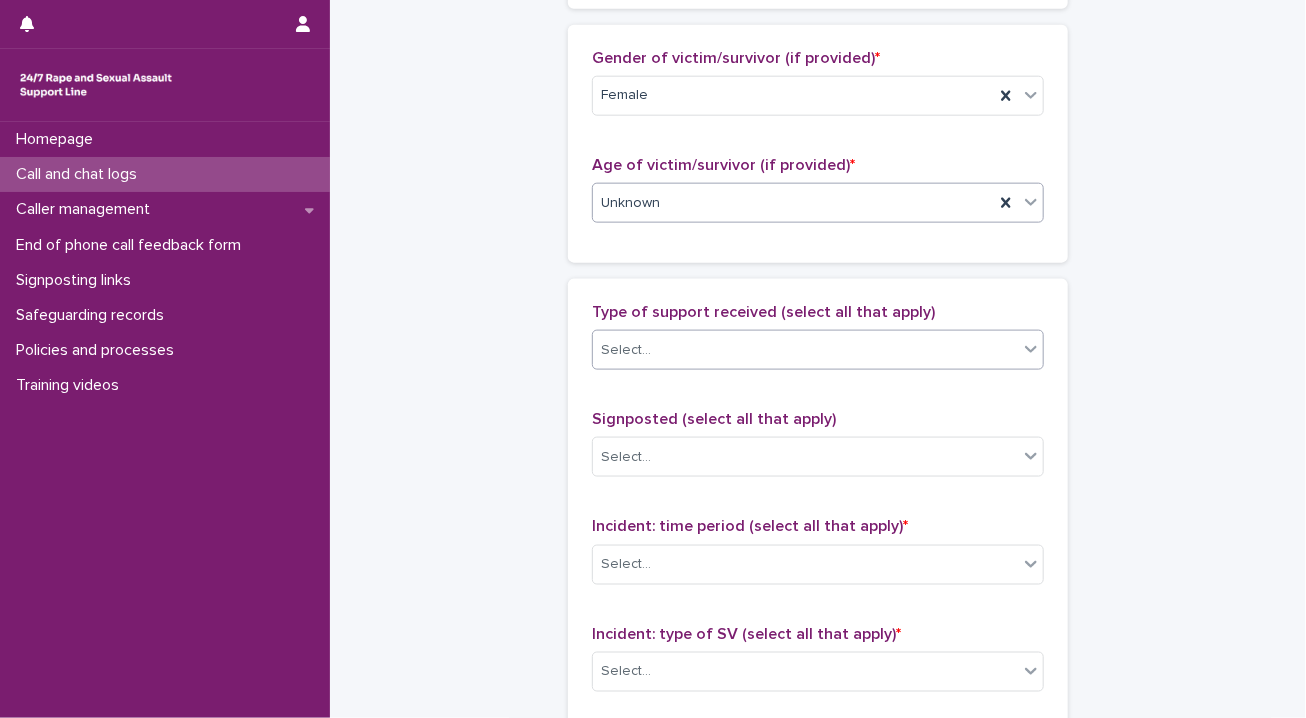click at bounding box center (1030, 350) 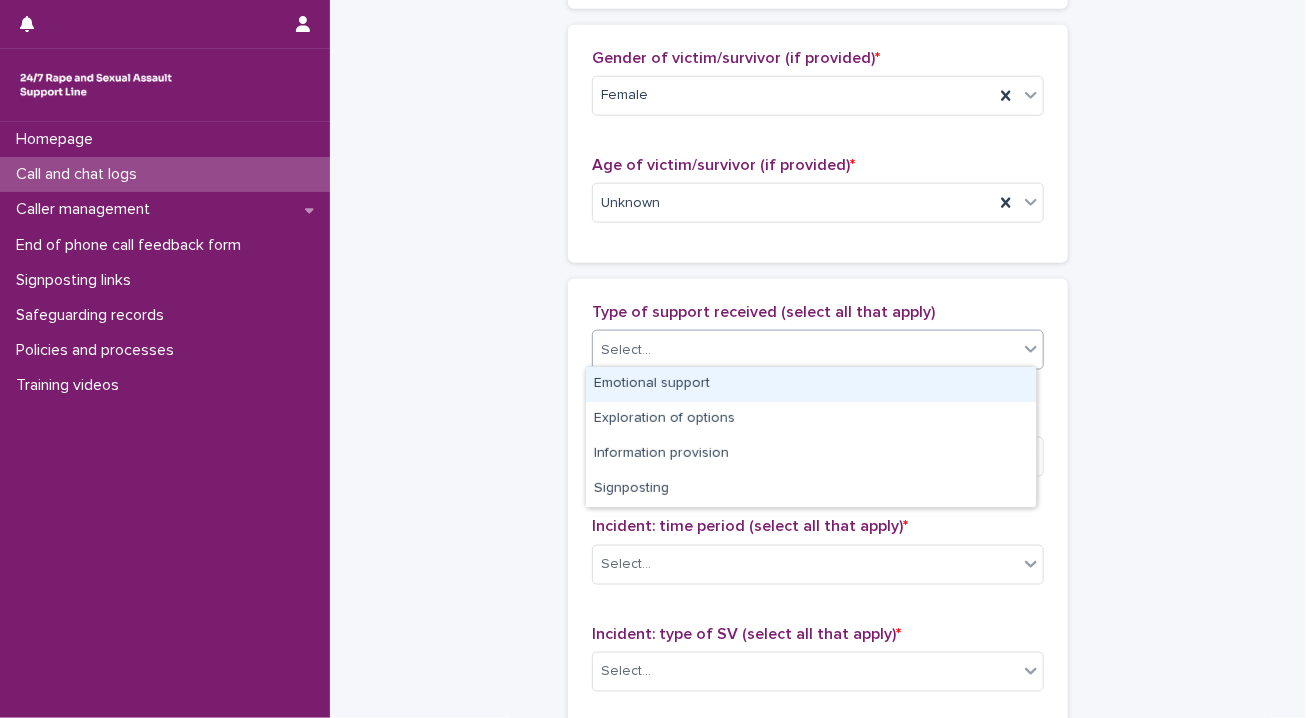 click on "Emotional support" at bounding box center (811, 384) 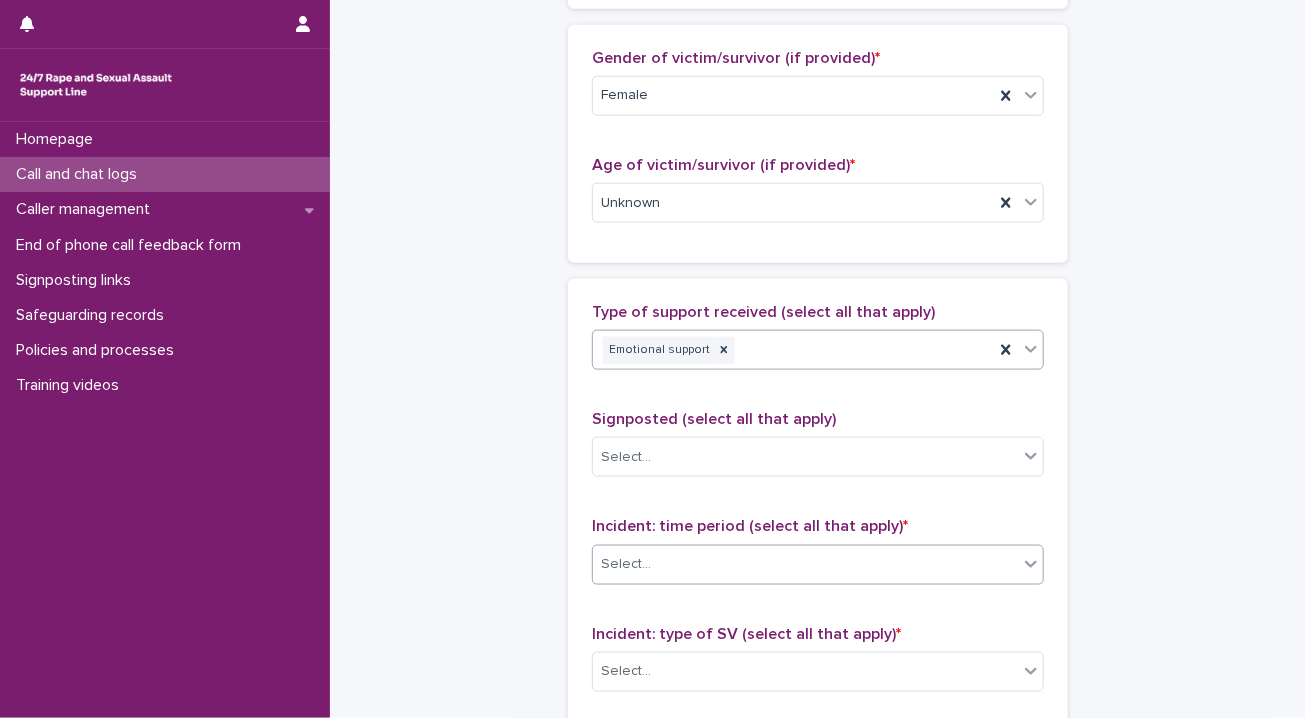click 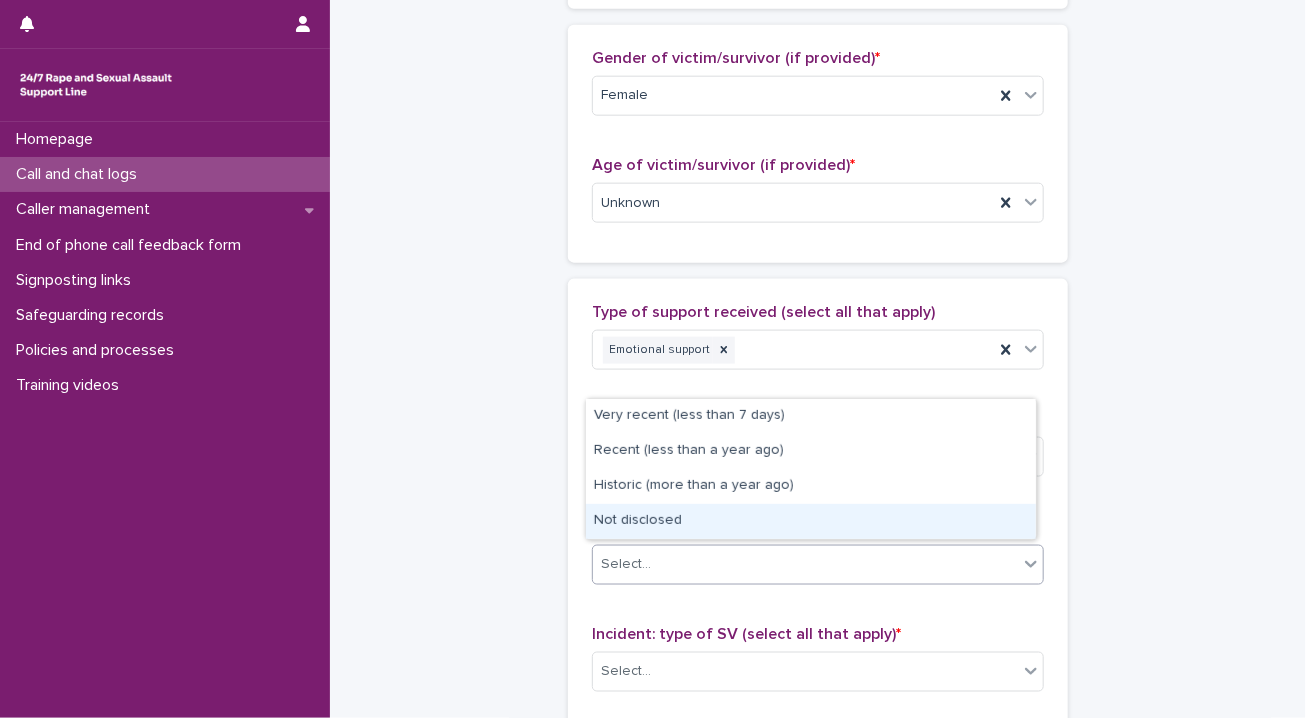 click on "Not disclosed" at bounding box center [811, 521] 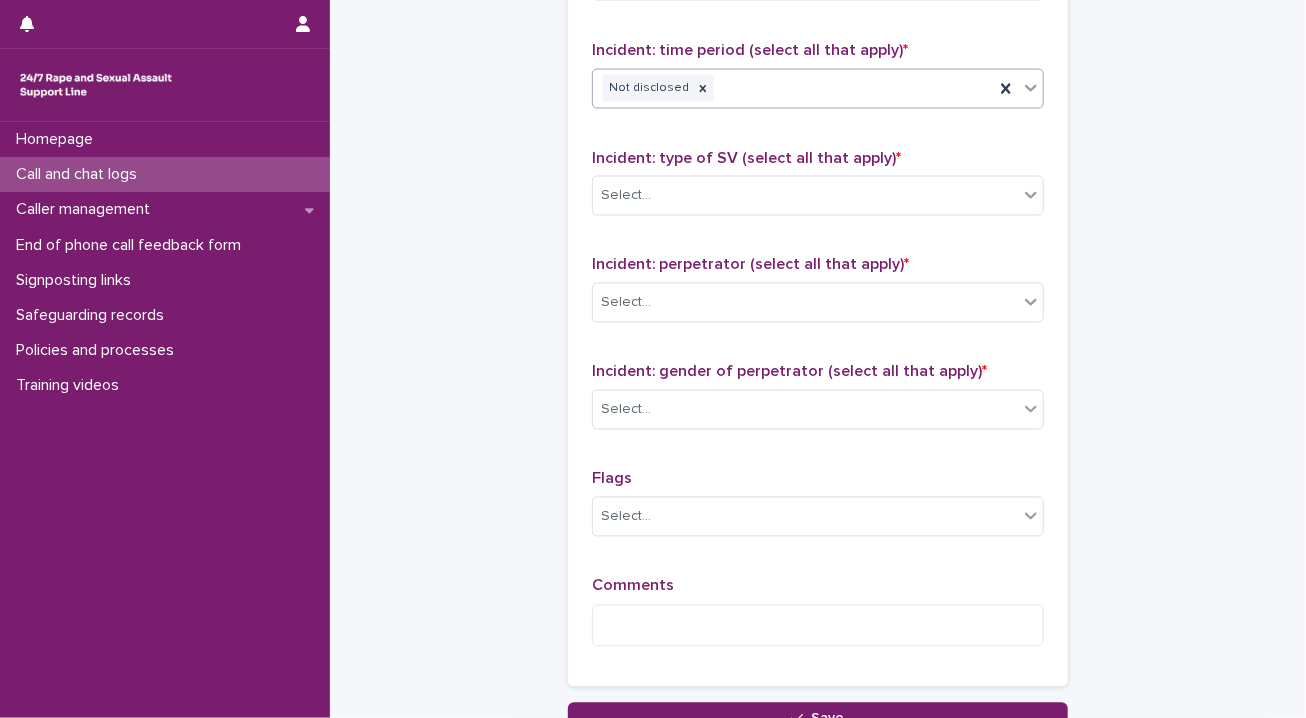 scroll, scrollTop: 1513, scrollLeft: 0, axis: vertical 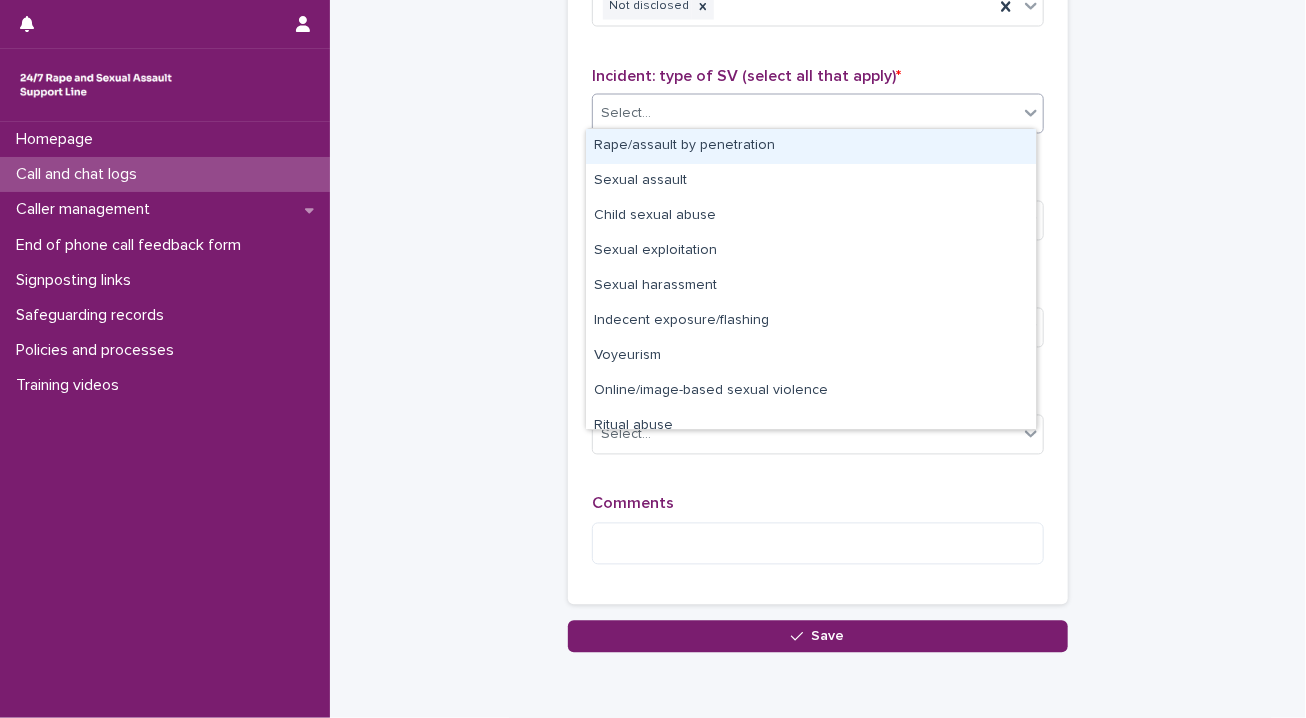click at bounding box center [1031, 113] 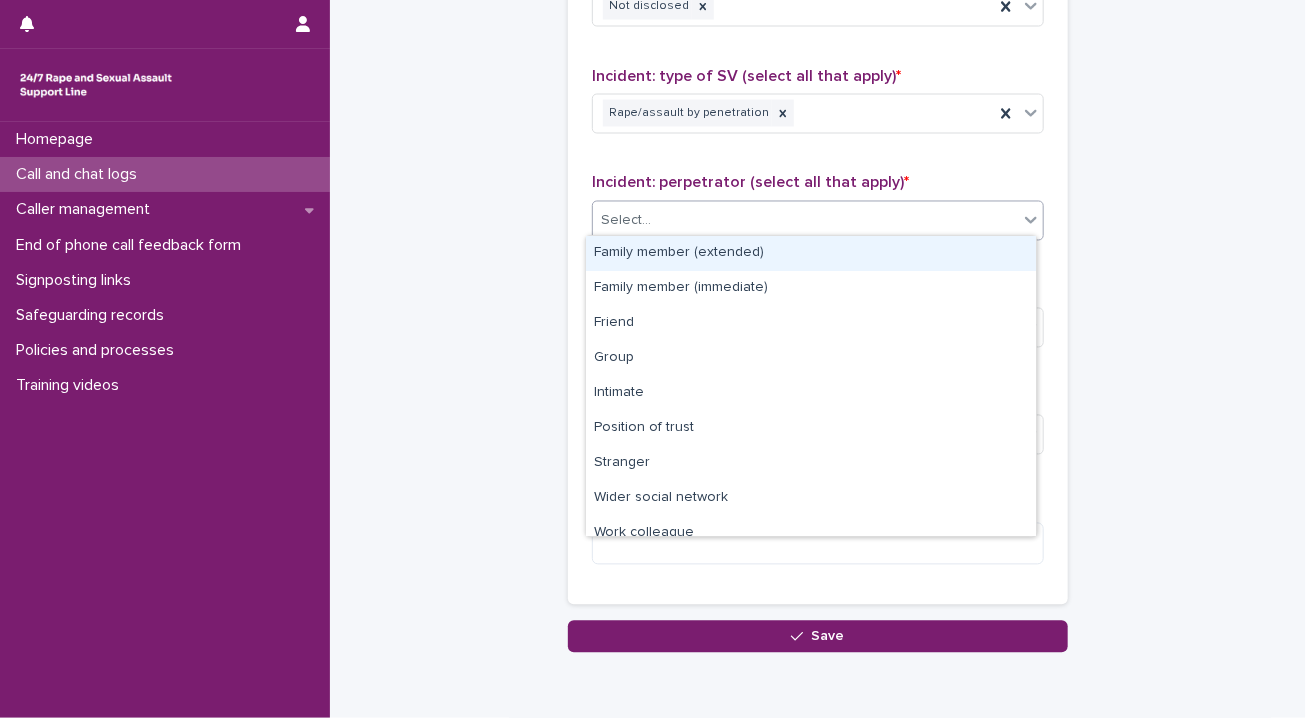 click at bounding box center [1031, 220] 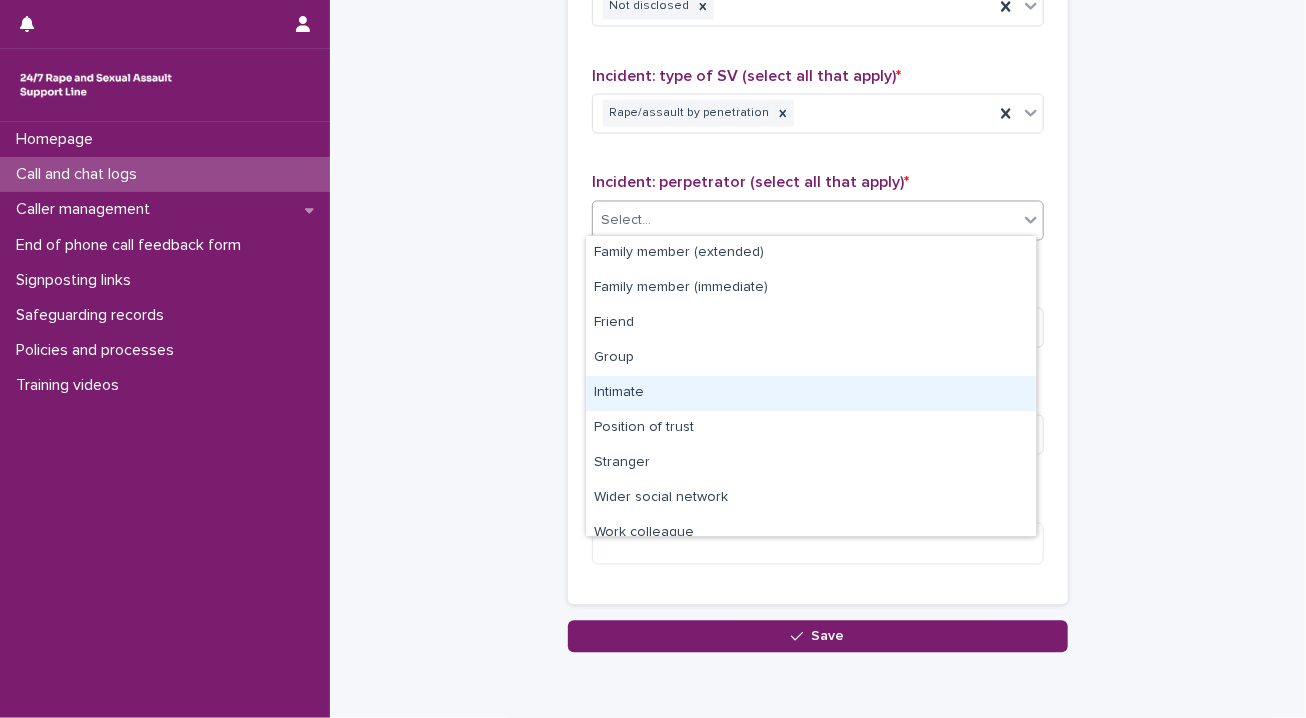 click on "Intimate" at bounding box center [811, 393] 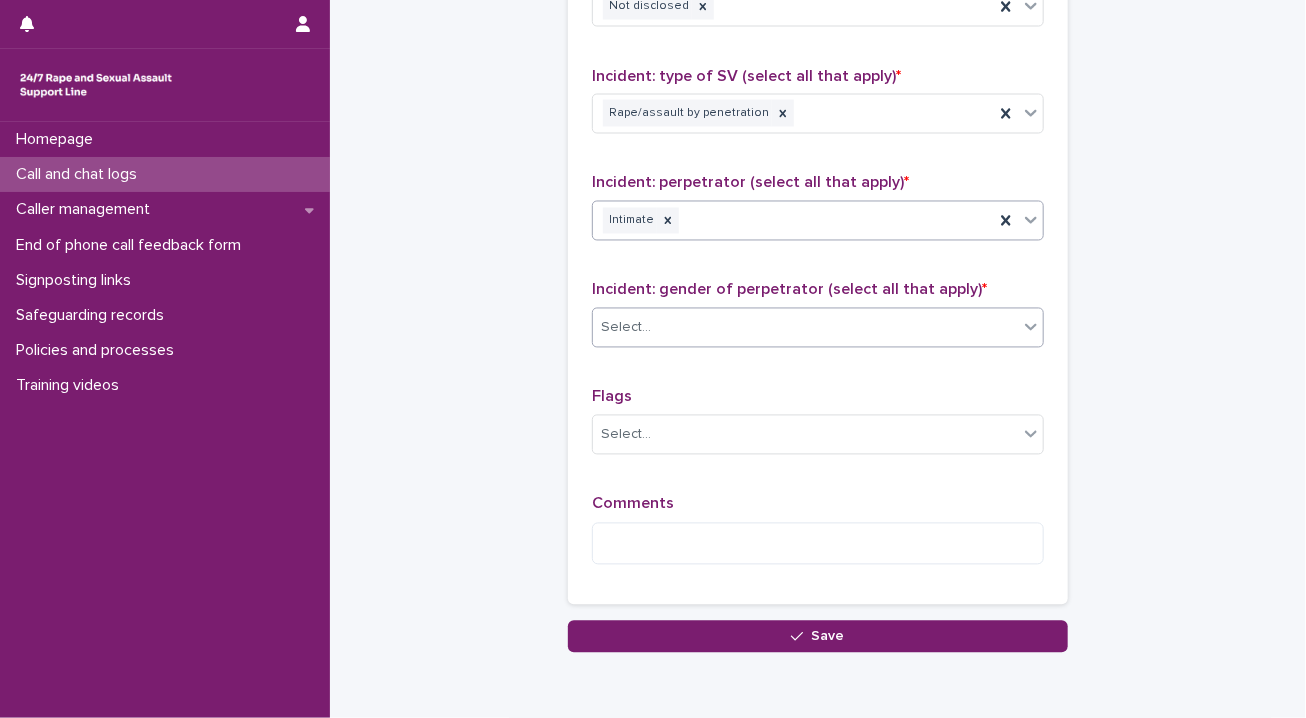 click at bounding box center [1031, 327] 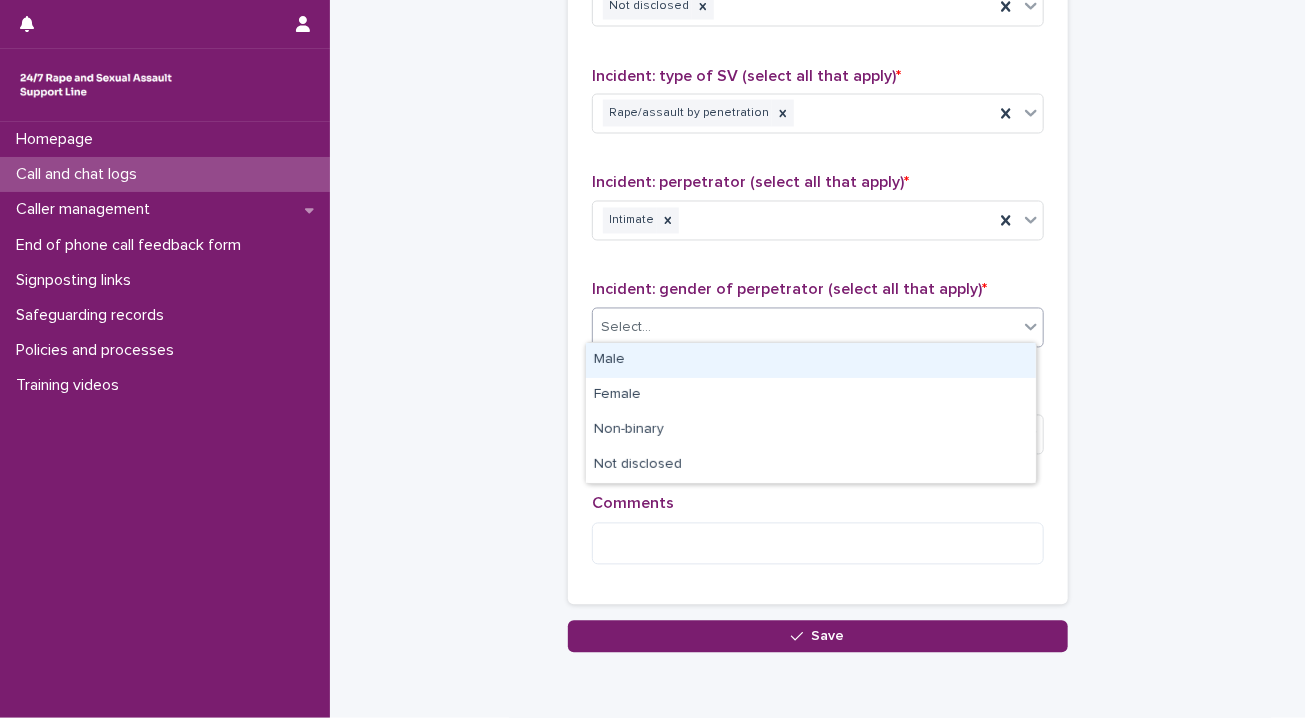click on "Male" at bounding box center (811, 360) 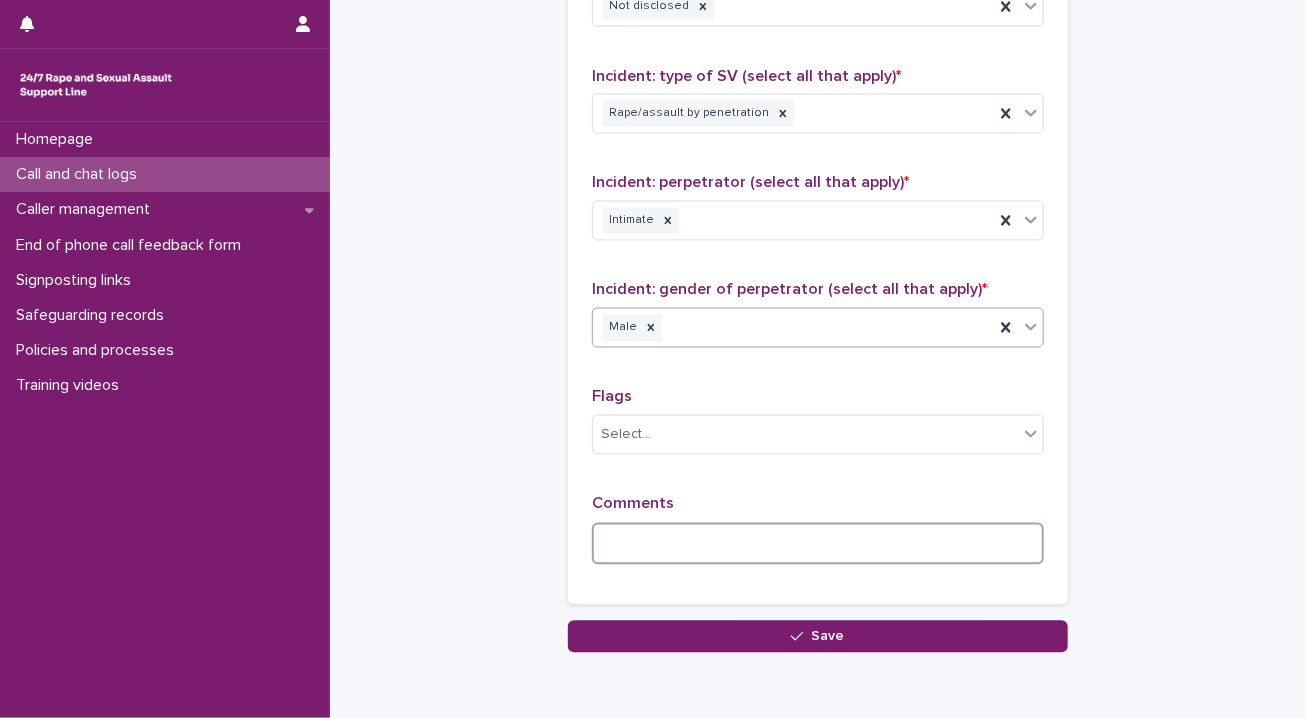 click at bounding box center (818, 544) 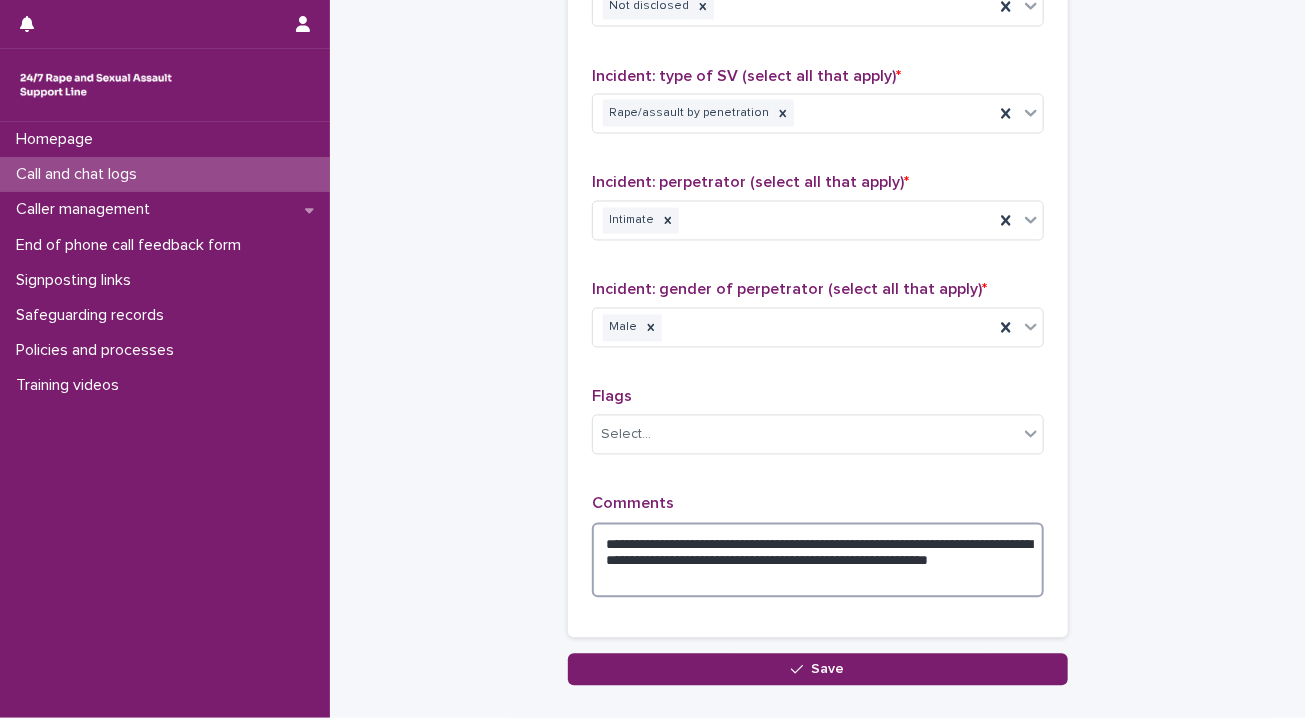 click on "**********" at bounding box center (818, 561) 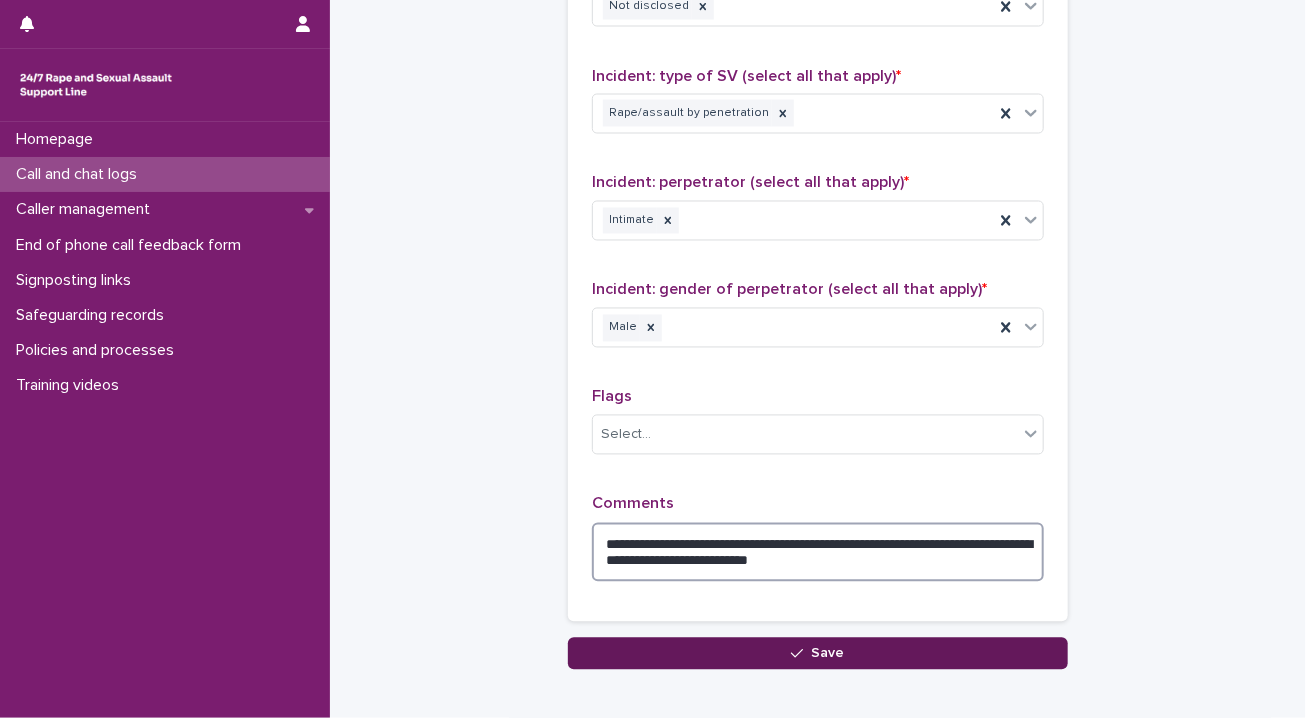 type on "**********" 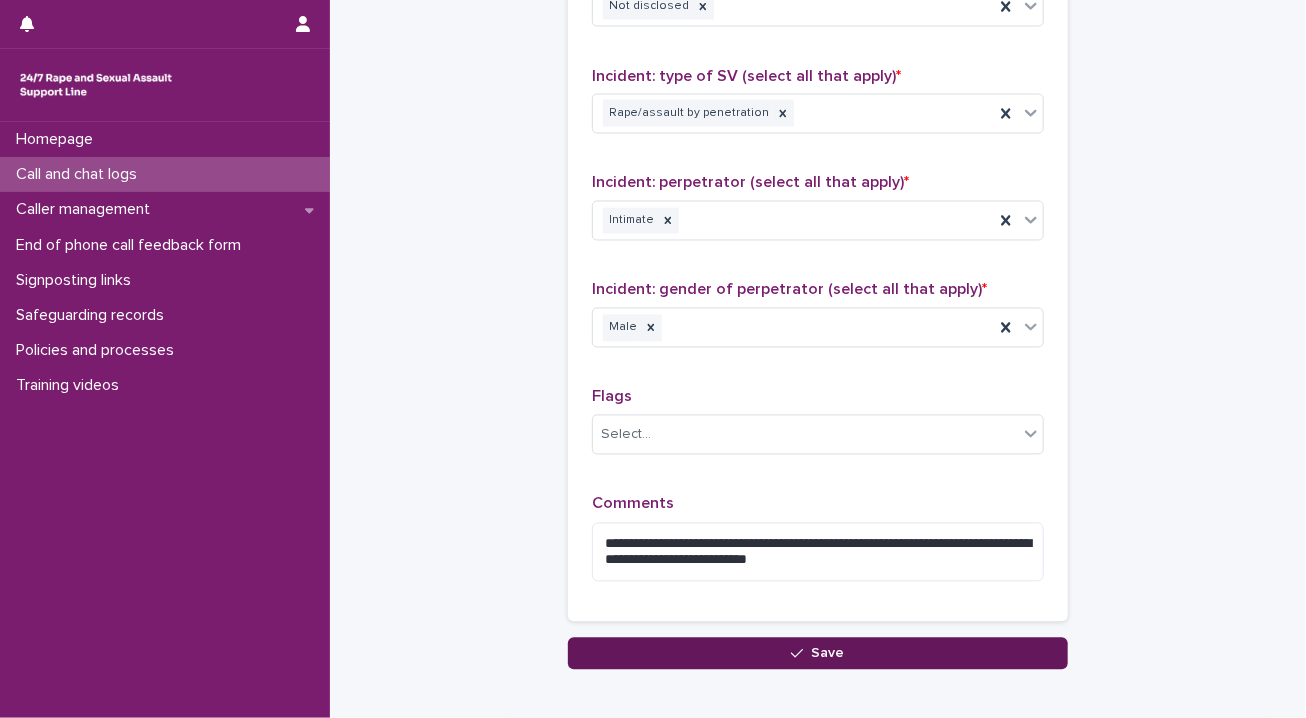 click on "Save" at bounding box center (818, 654) 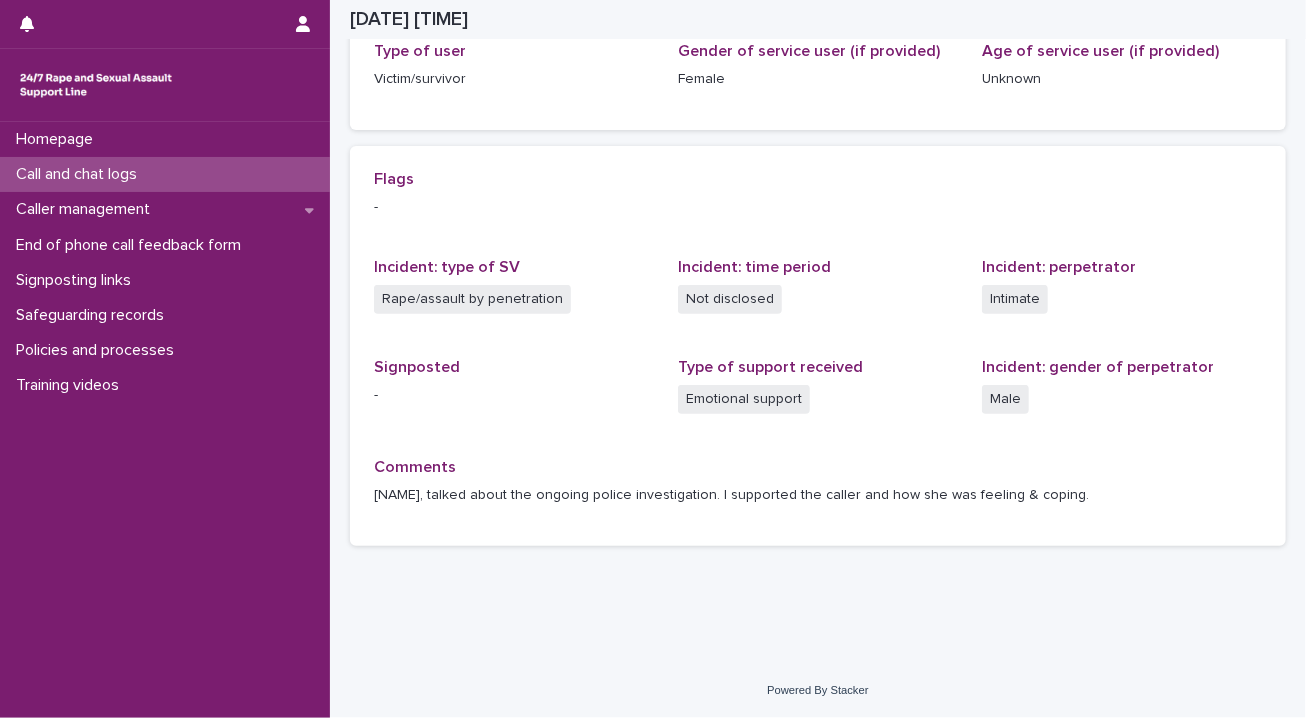 scroll, scrollTop: 344, scrollLeft: 0, axis: vertical 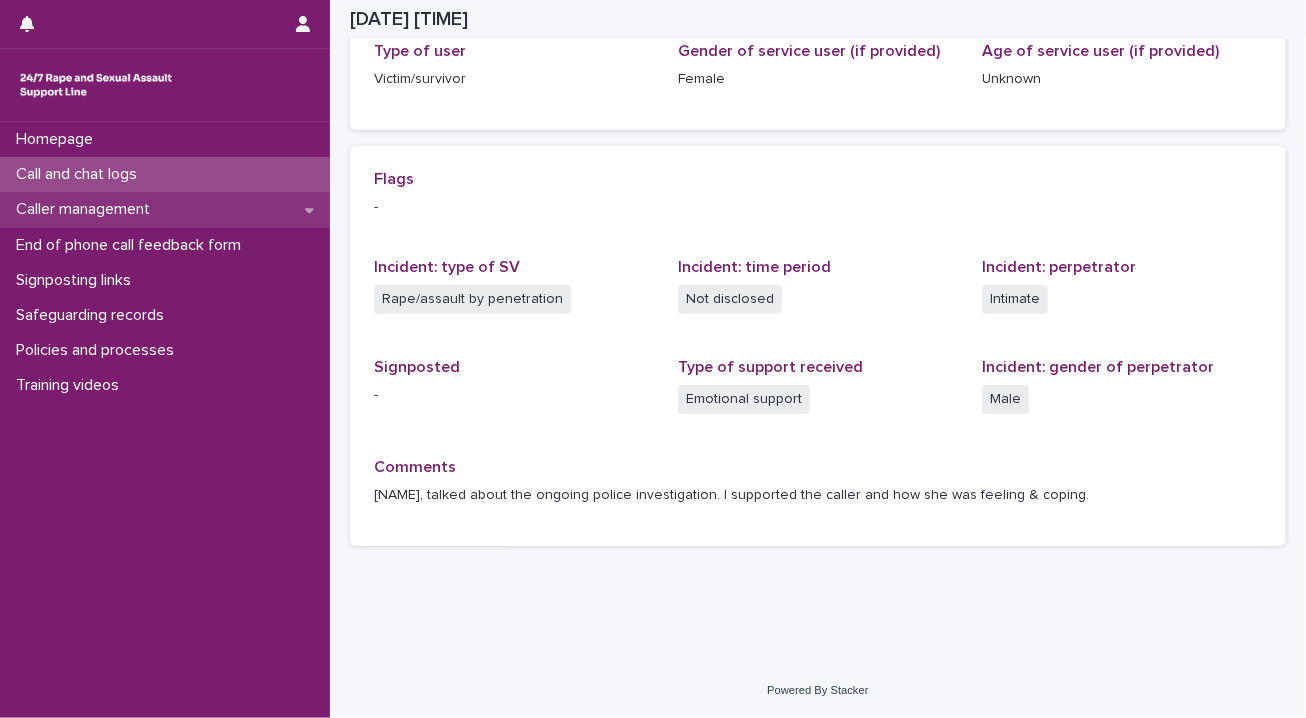 click on "Caller management" at bounding box center (87, 209) 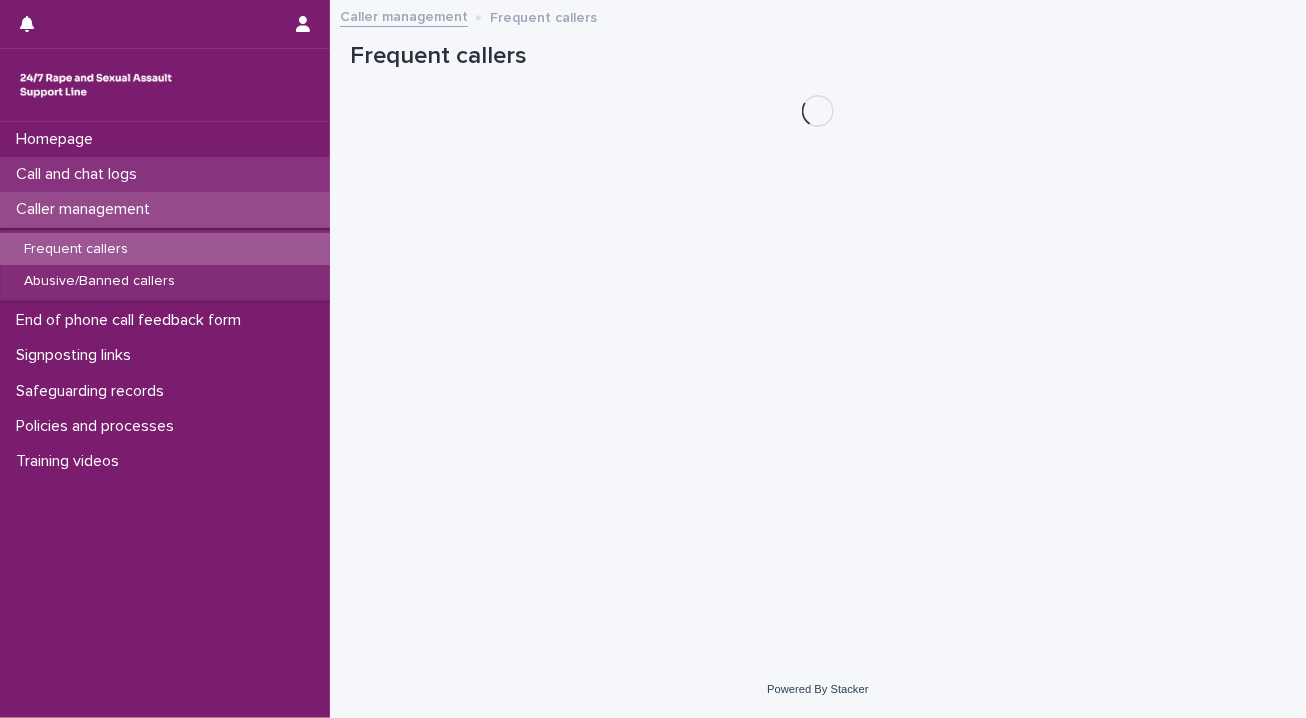 scroll, scrollTop: 0, scrollLeft: 0, axis: both 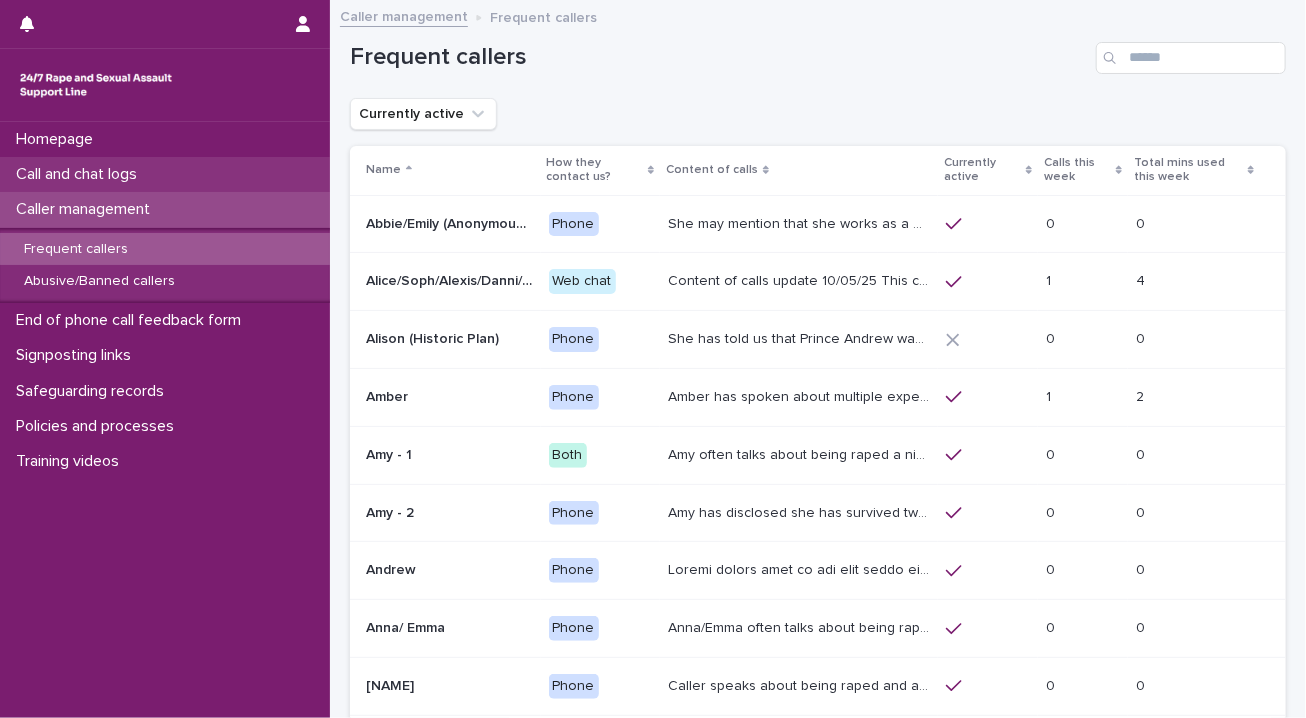 click on "Call and chat logs" at bounding box center (165, 174) 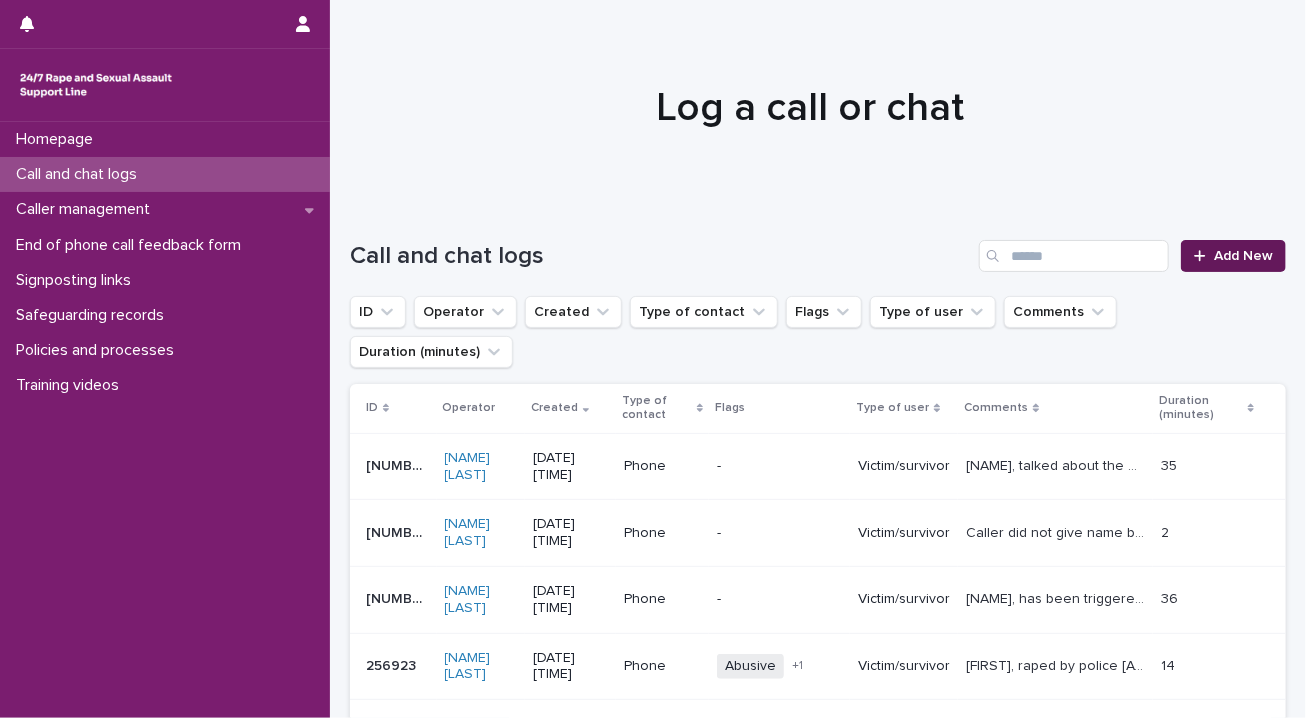 click on "Add New" at bounding box center (1243, 256) 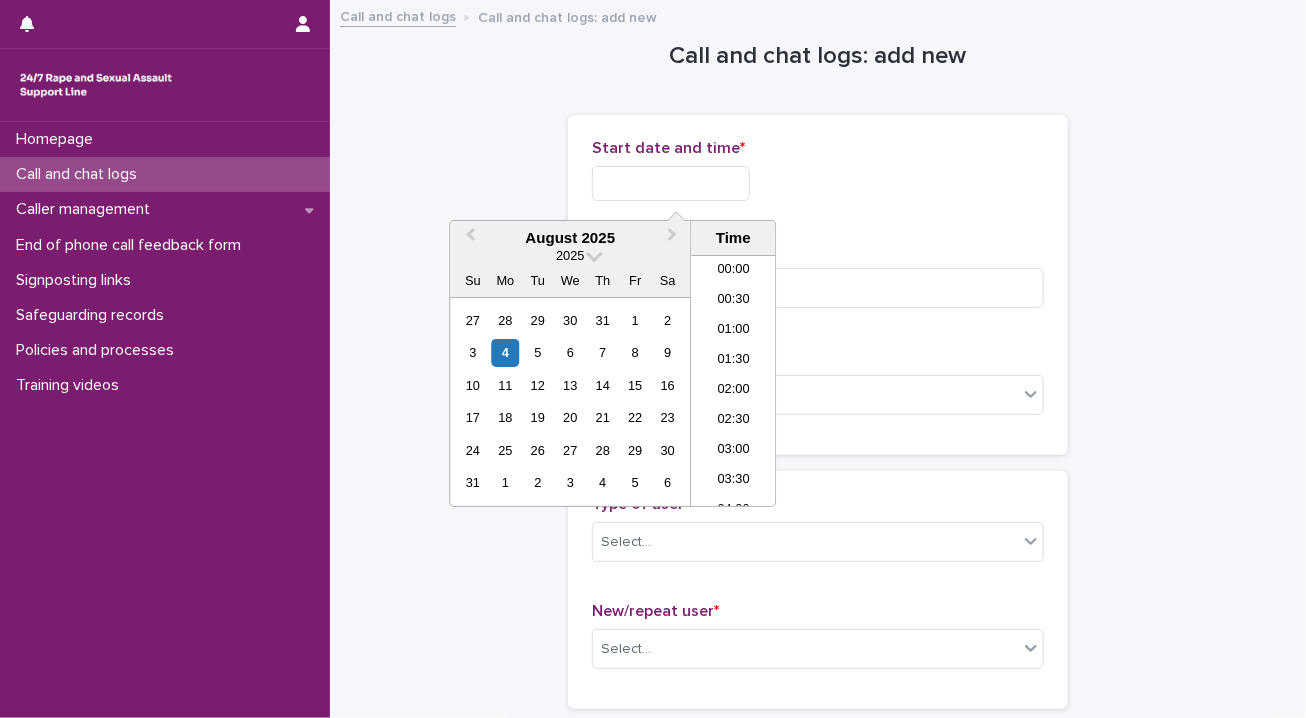 click at bounding box center (671, 183) 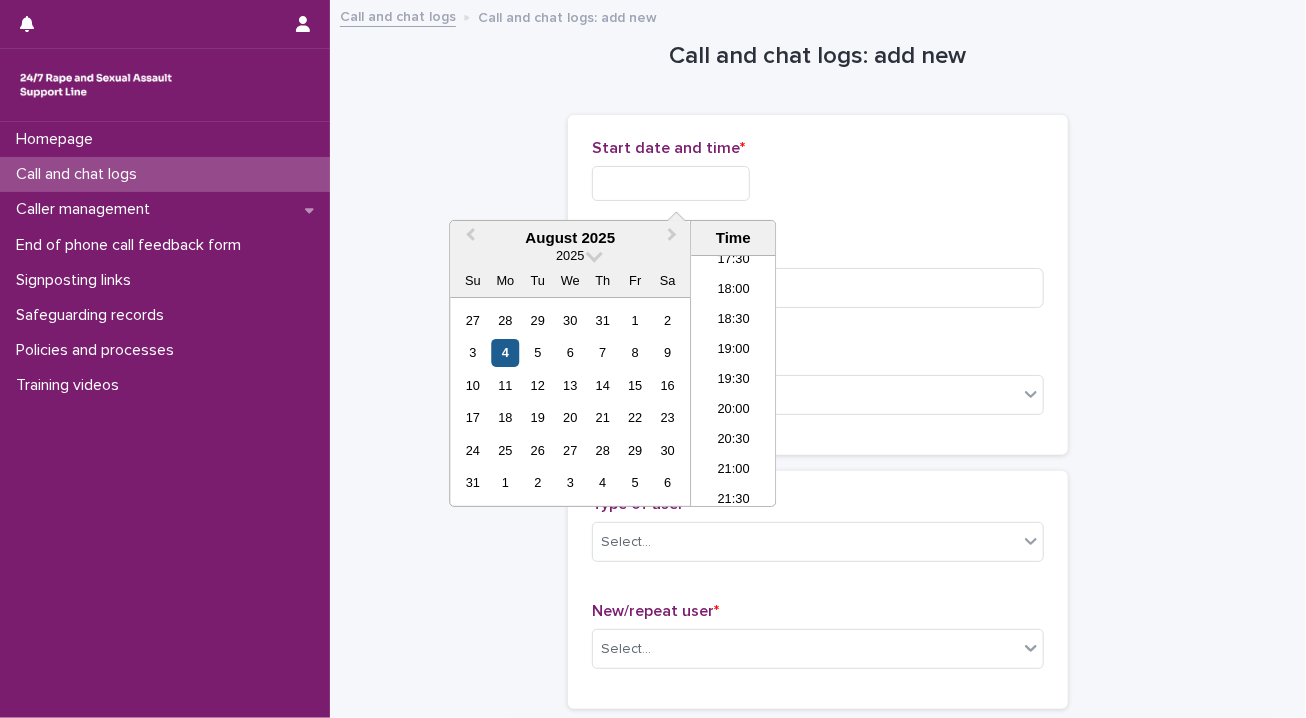 click on "4" at bounding box center (505, 352) 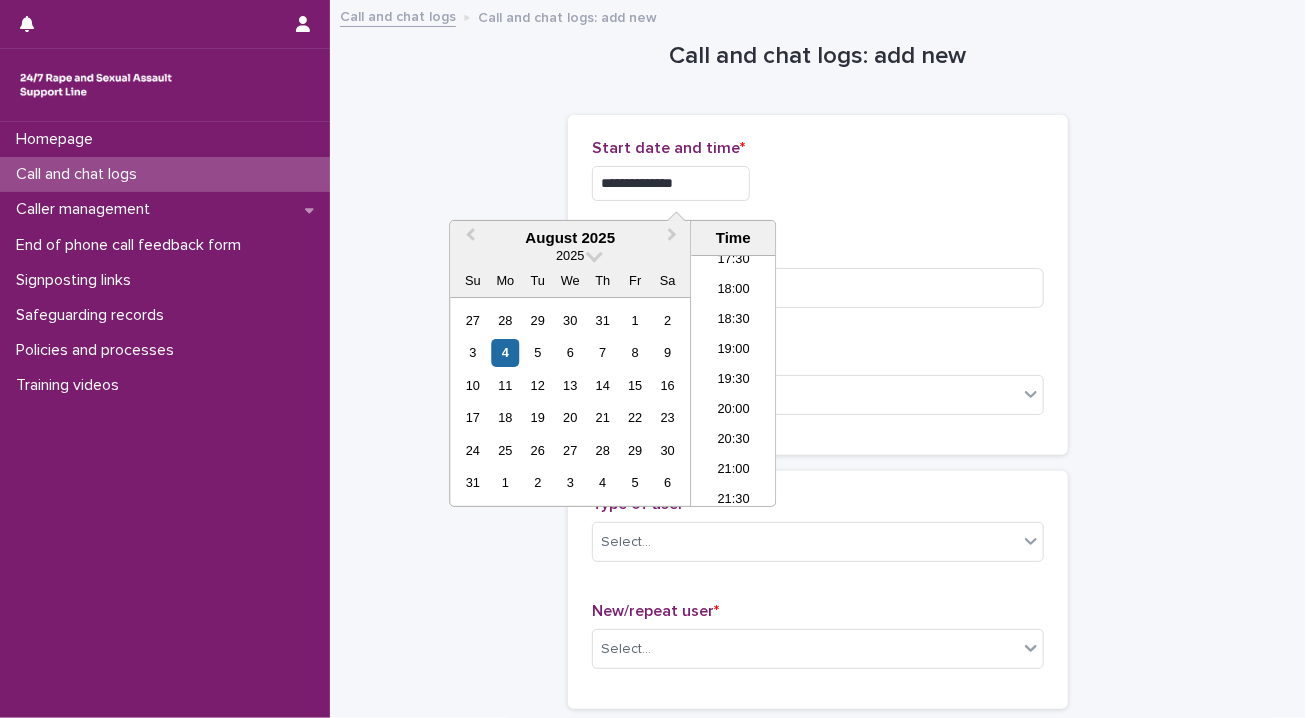 drag, startPoint x: 651, startPoint y: 181, endPoint x: 1120, endPoint y: 193, distance: 469.1535 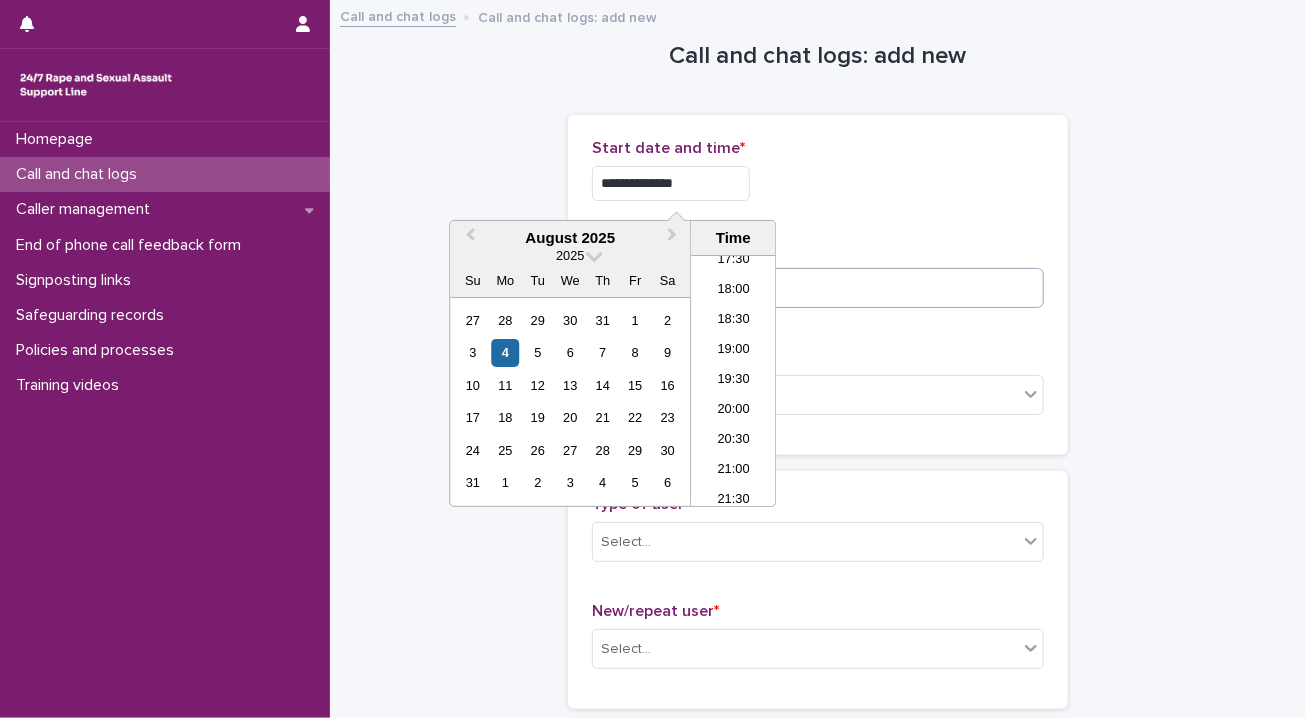 type on "**********" 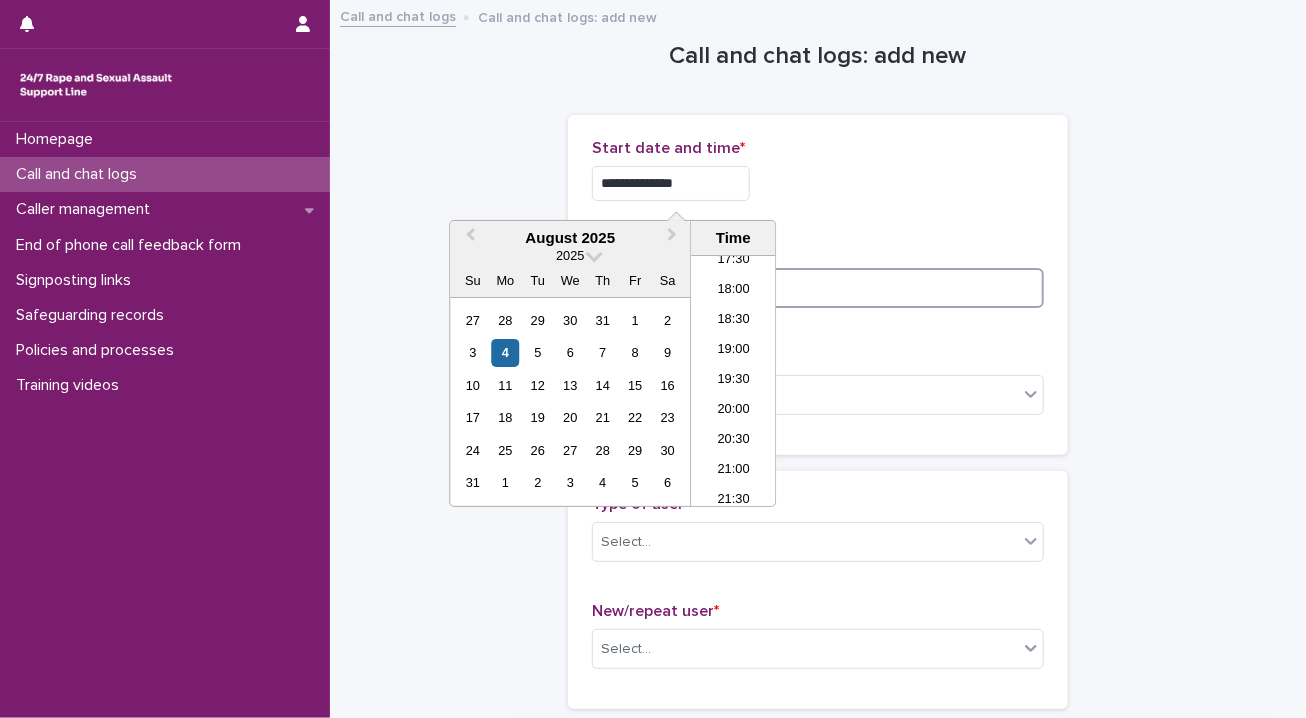 click at bounding box center (818, 288) 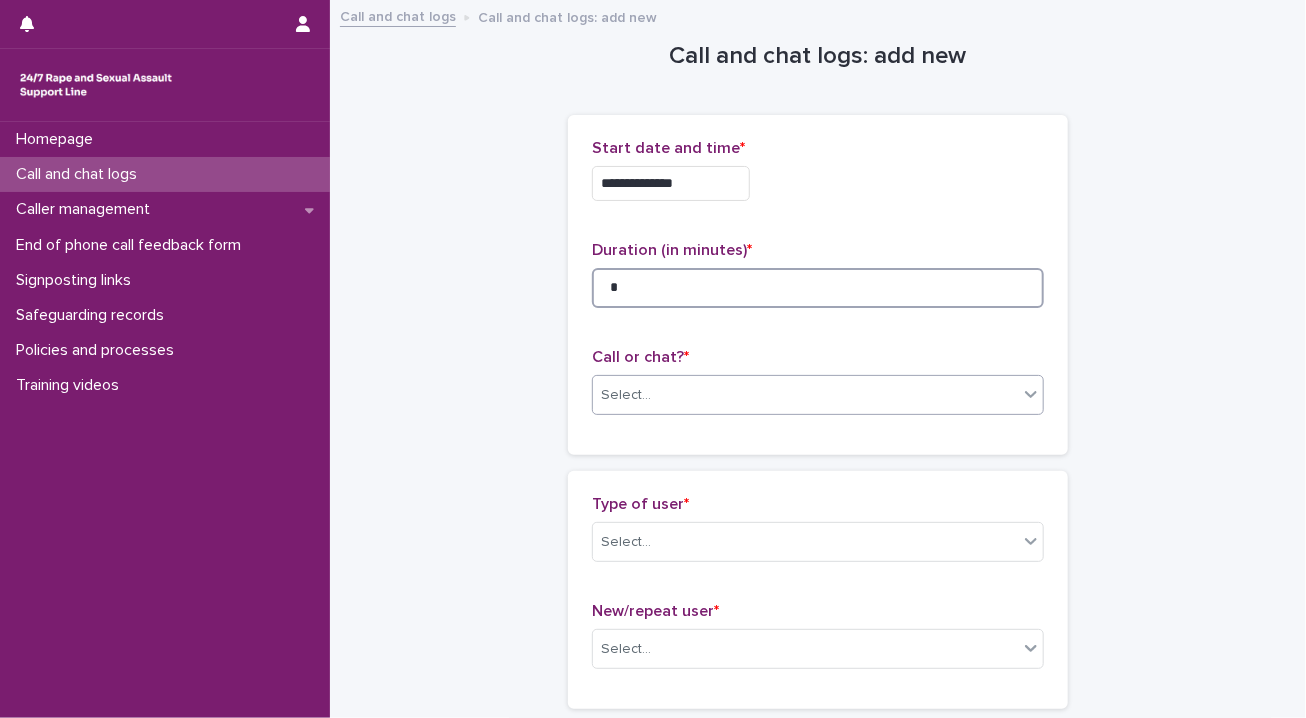 type on "*" 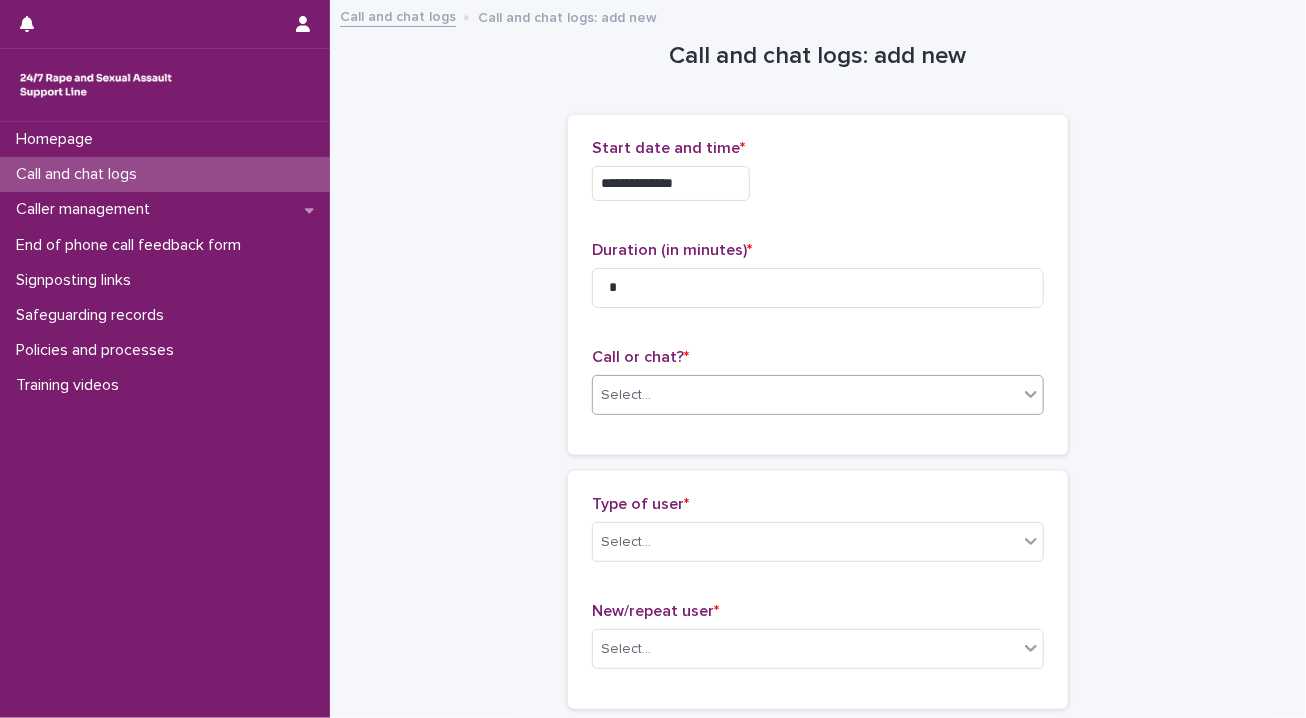 click on "Select..." at bounding box center [805, 395] 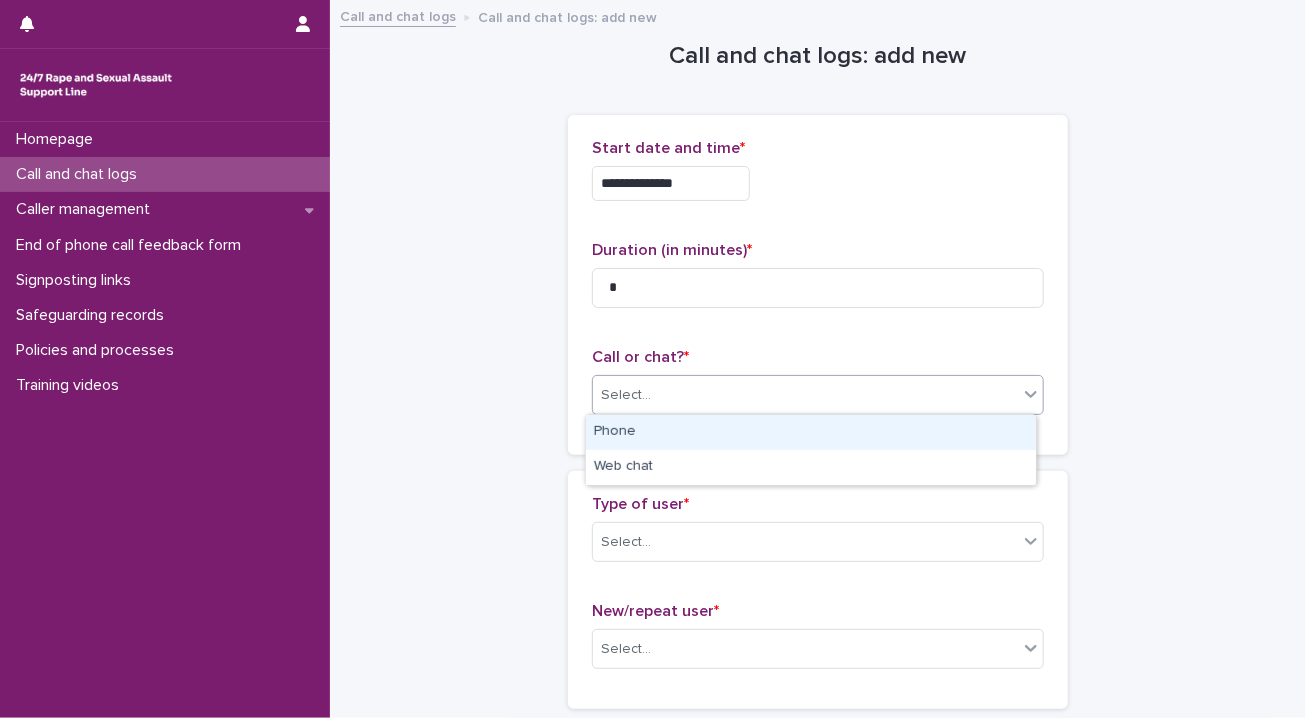 click on "Phone" at bounding box center [811, 432] 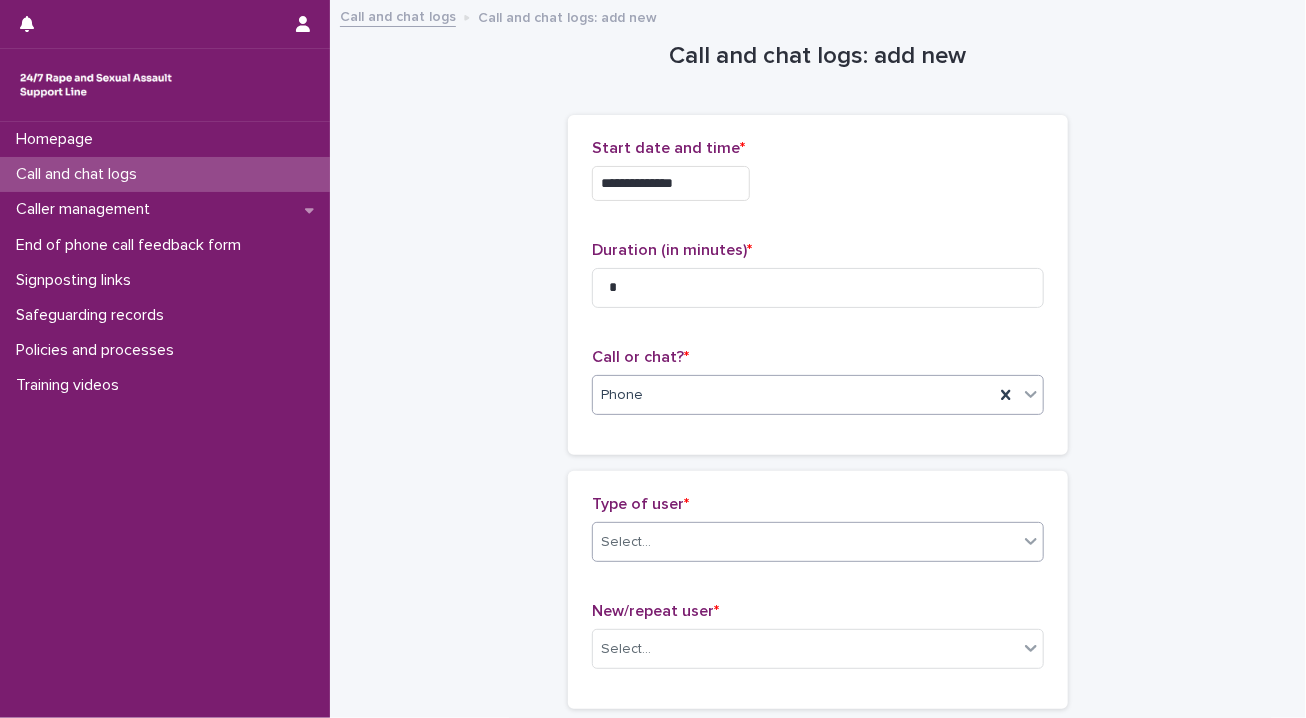 click 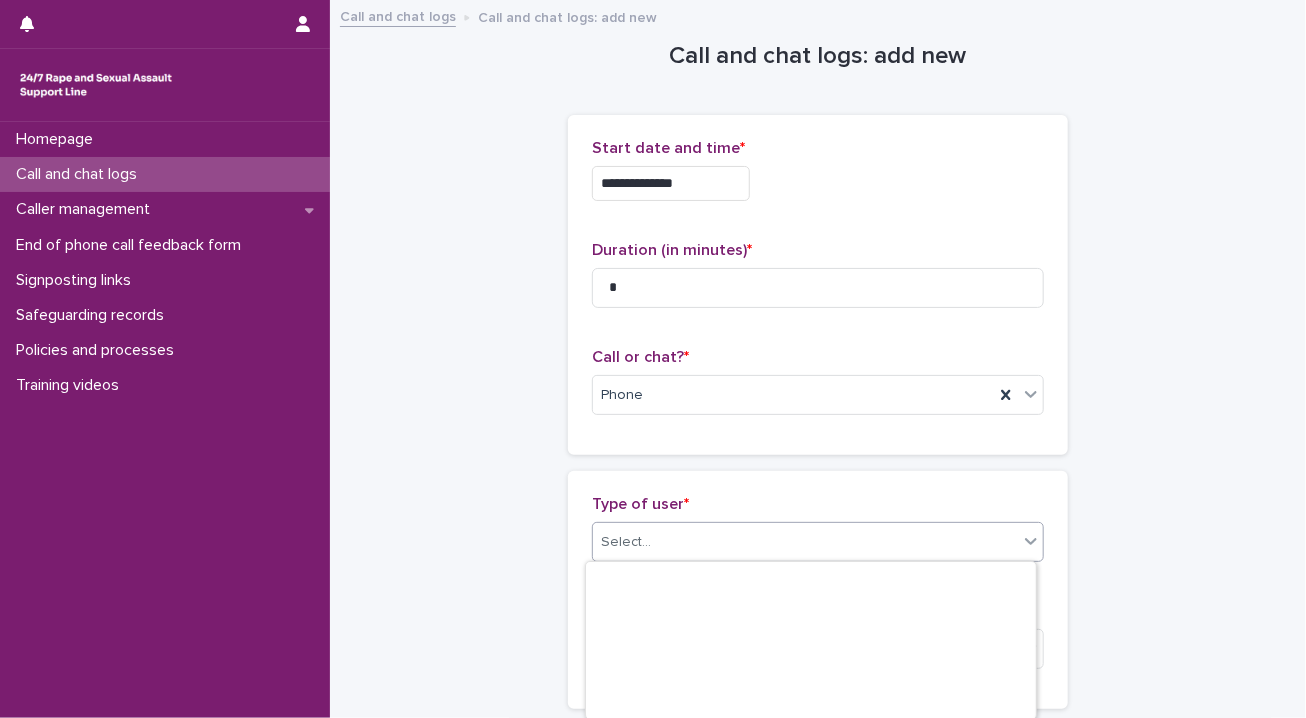 scroll, scrollTop: 367, scrollLeft: 0, axis: vertical 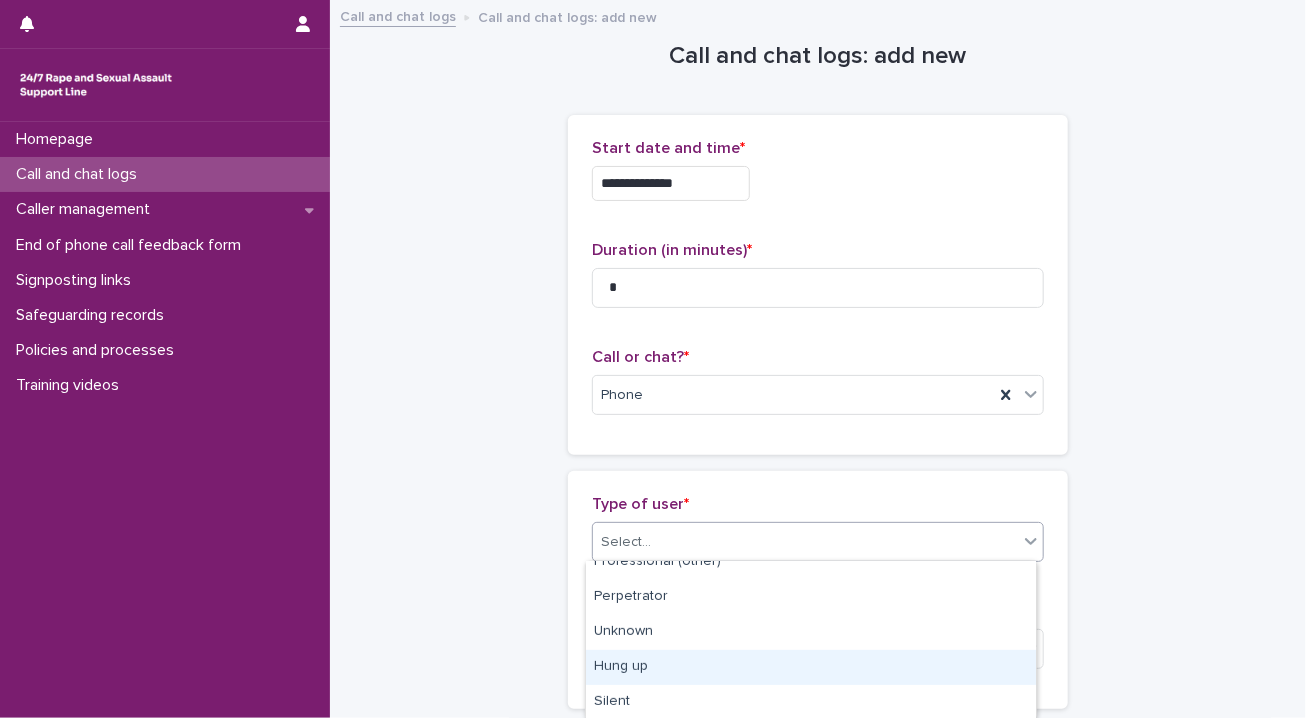 click on "Hung up" at bounding box center (811, 667) 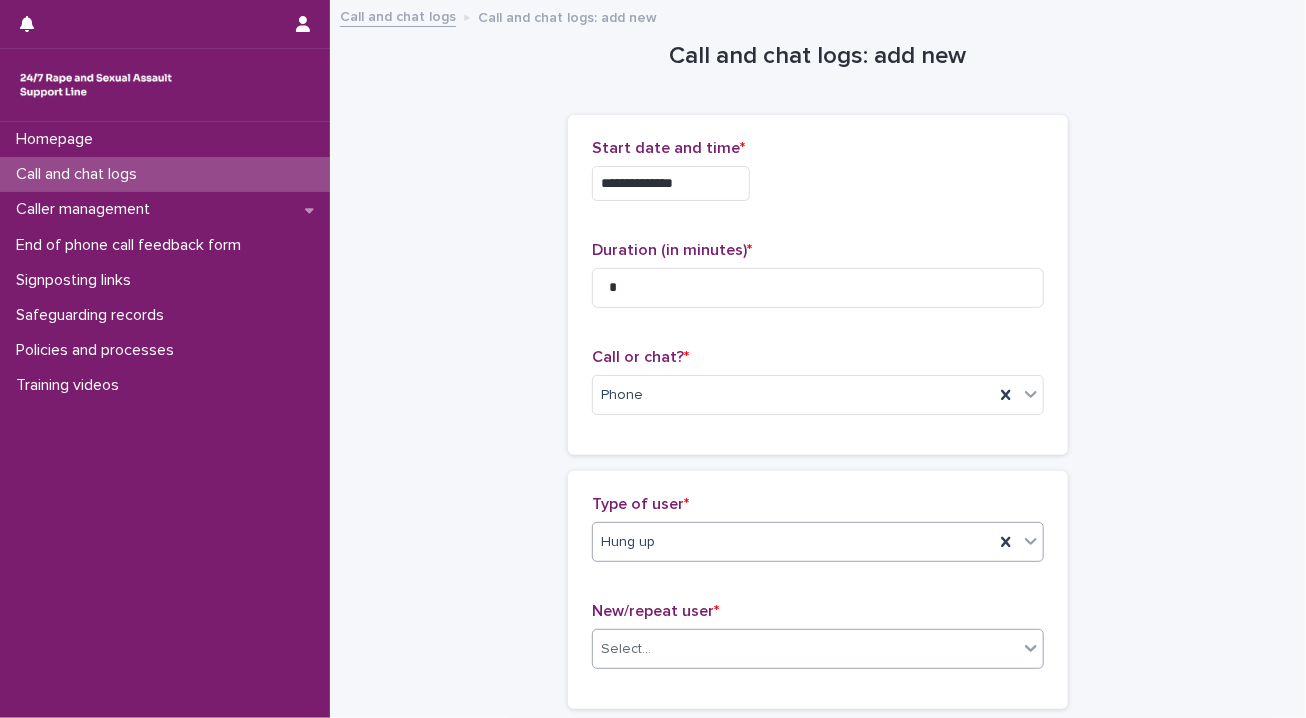 click 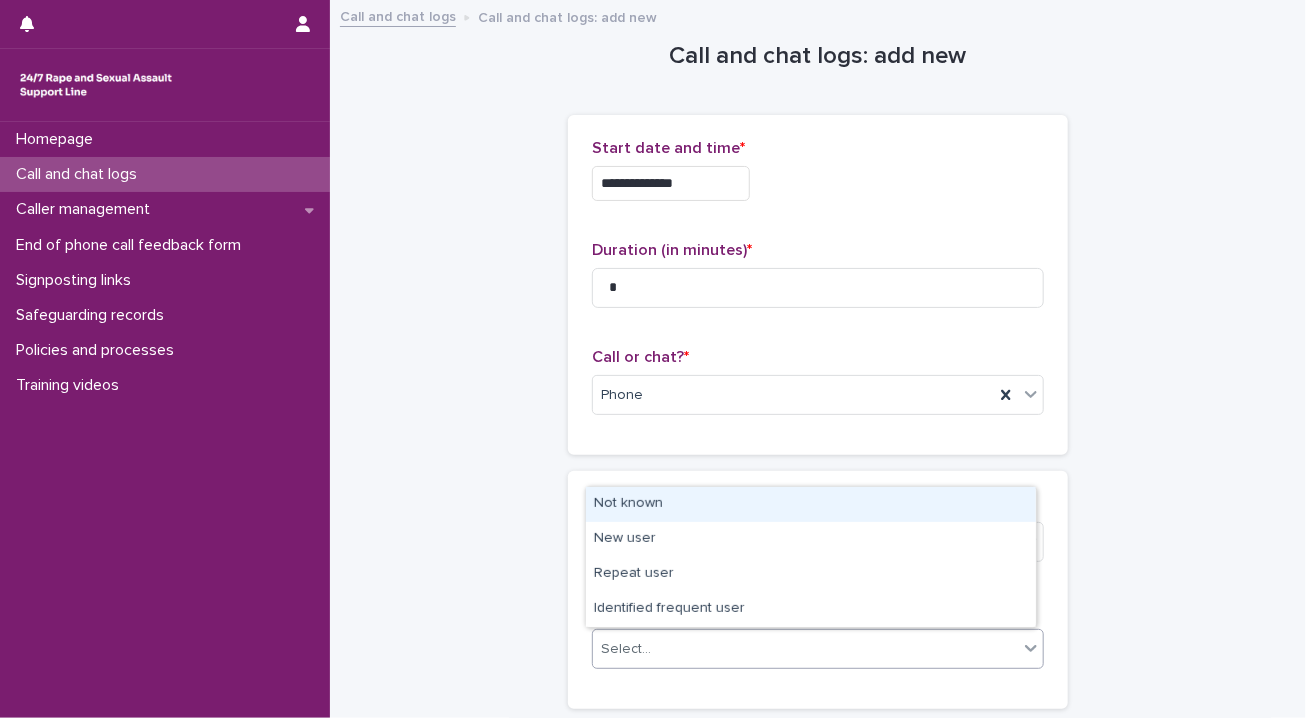 click on "Not known" at bounding box center (811, 504) 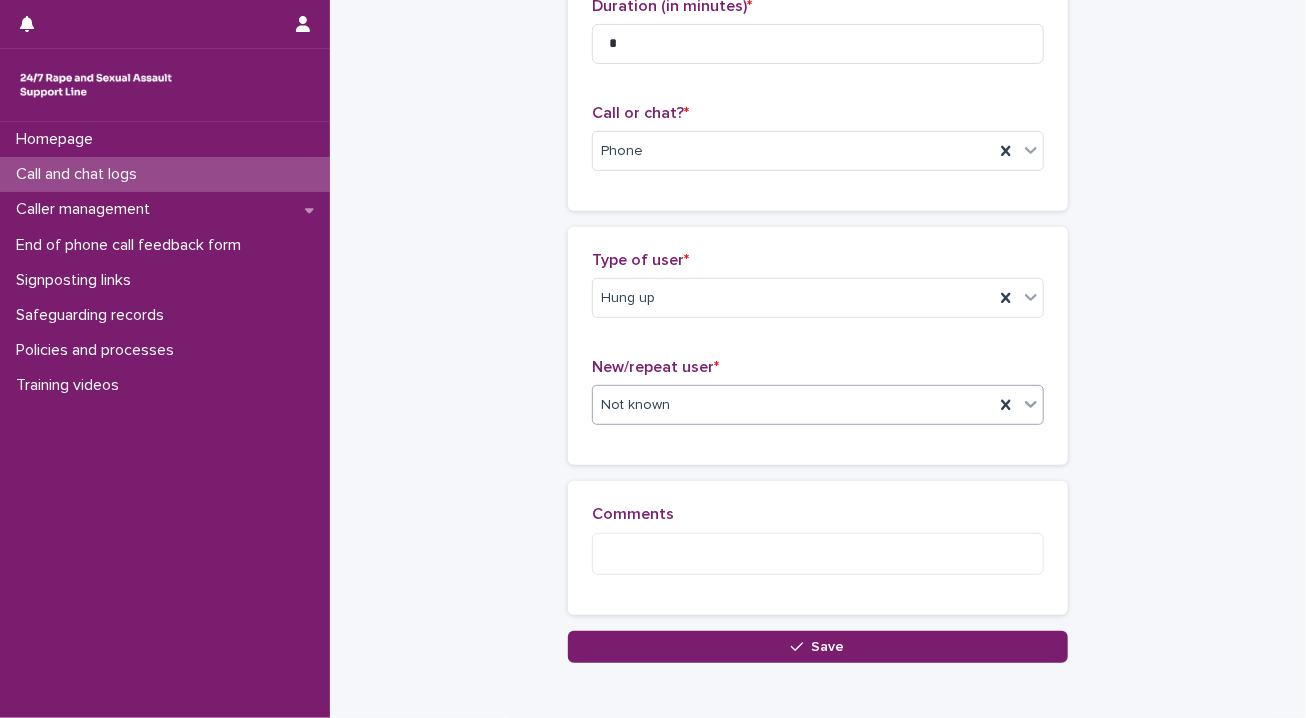 scroll, scrollTop: 262, scrollLeft: 0, axis: vertical 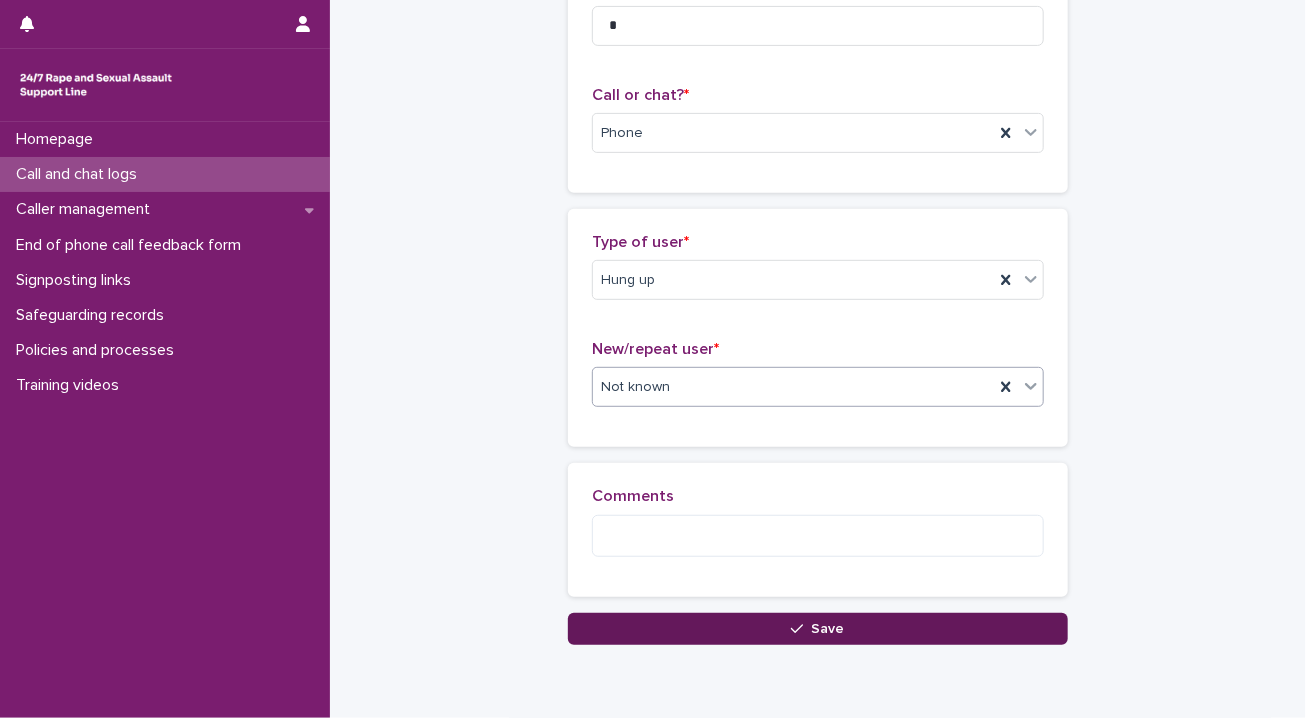 click on "Save" at bounding box center [818, 629] 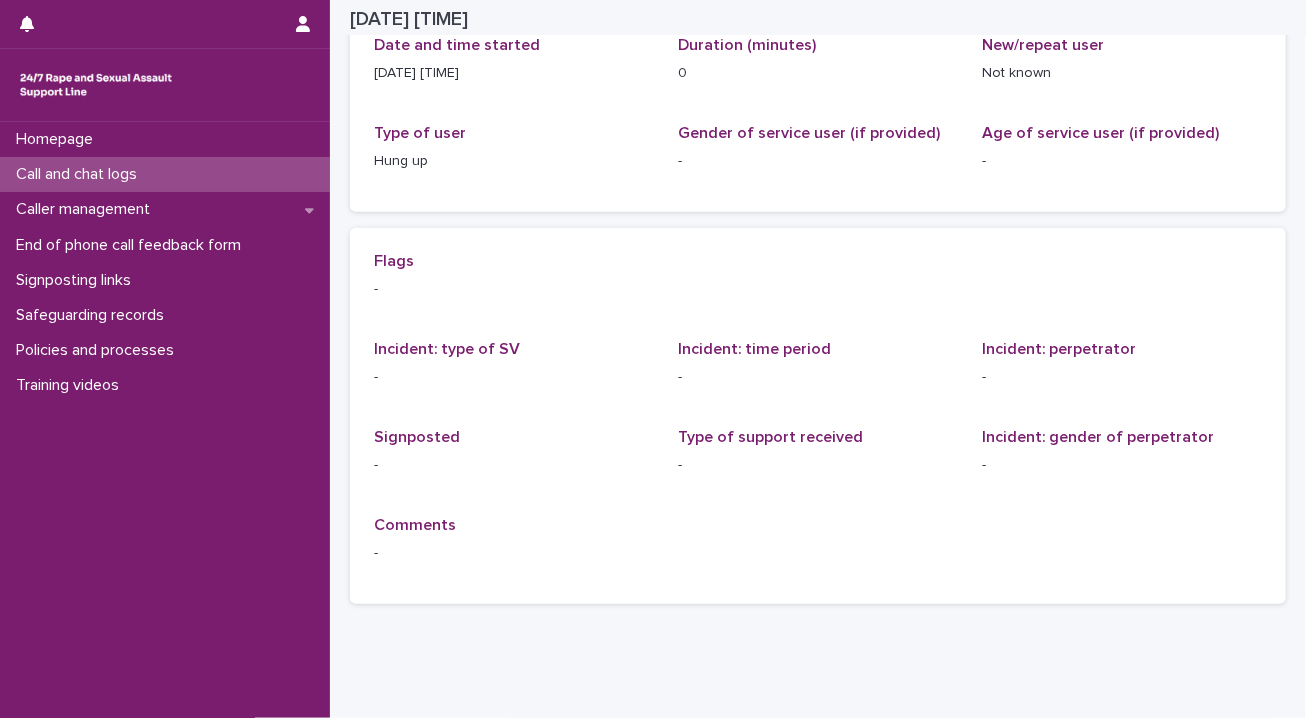 scroll, scrollTop: 0, scrollLeft: 0, axis: both 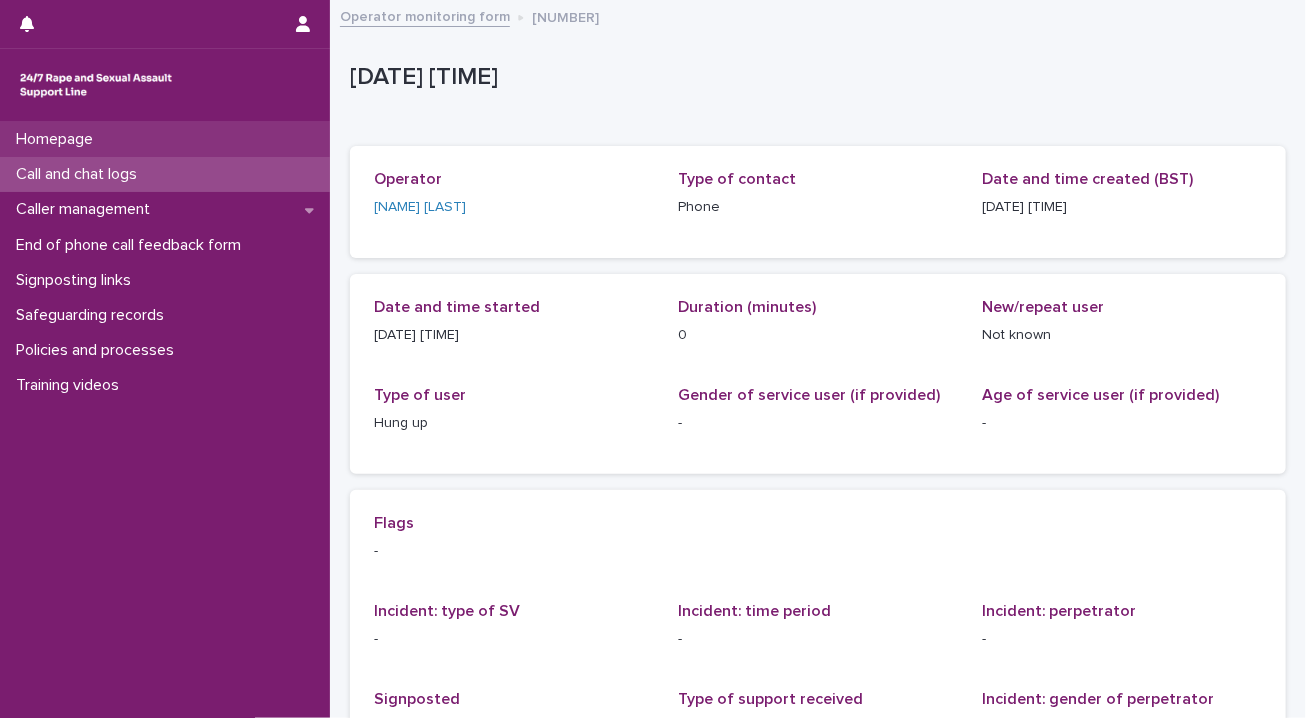 click on "Homepage" at bounding box center [165, 139] 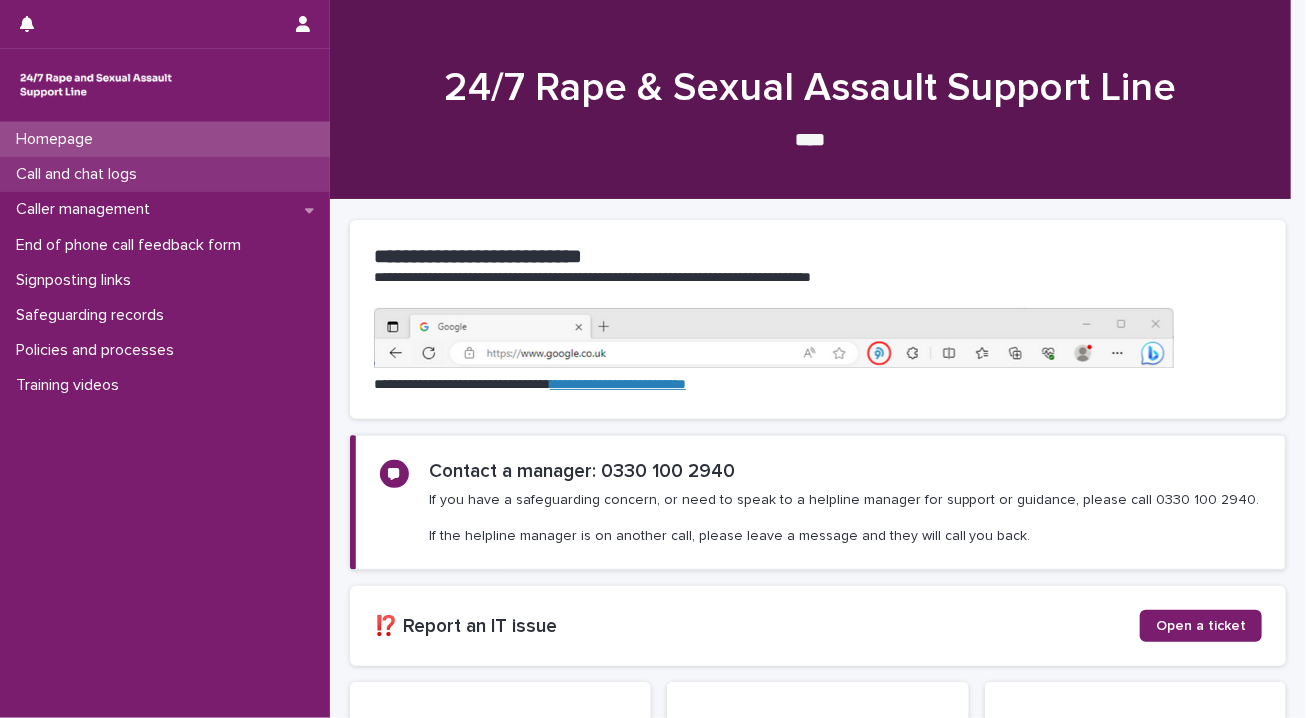 click on "Call and chat logs" at bounding box center (165, 174) 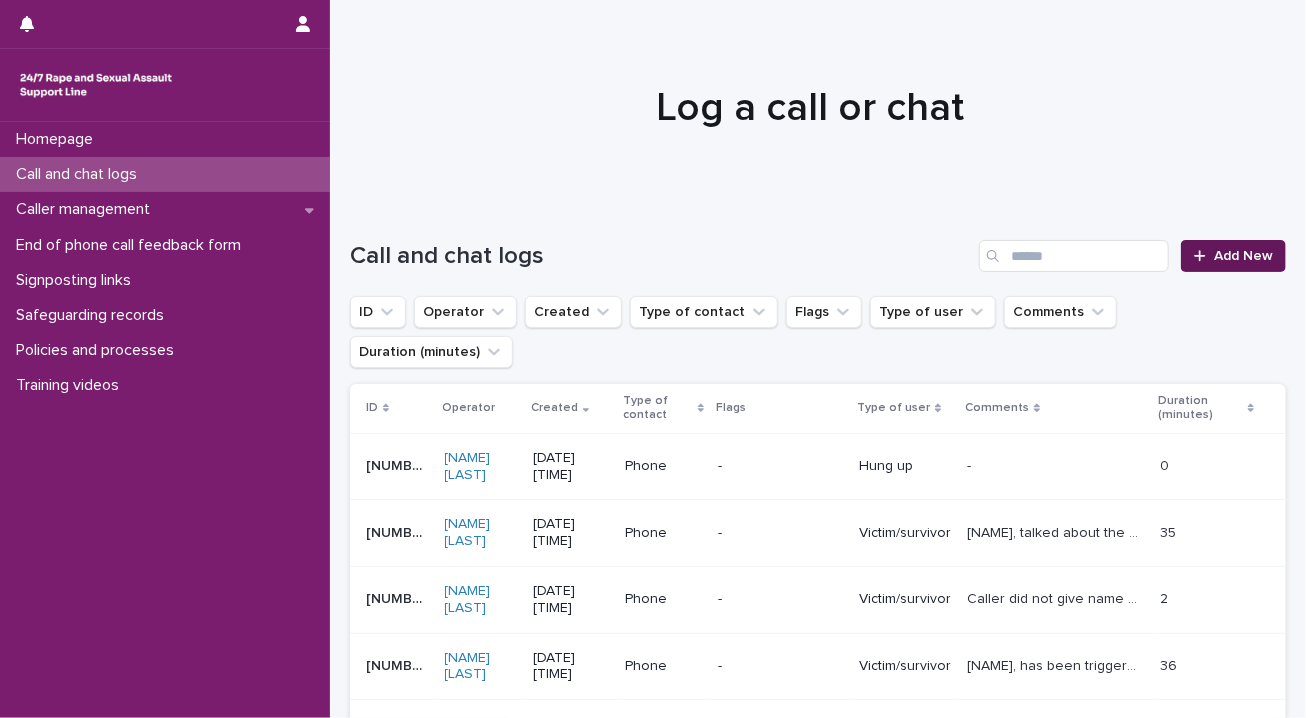 click on "Add New" at bounding box center (1243, 256) 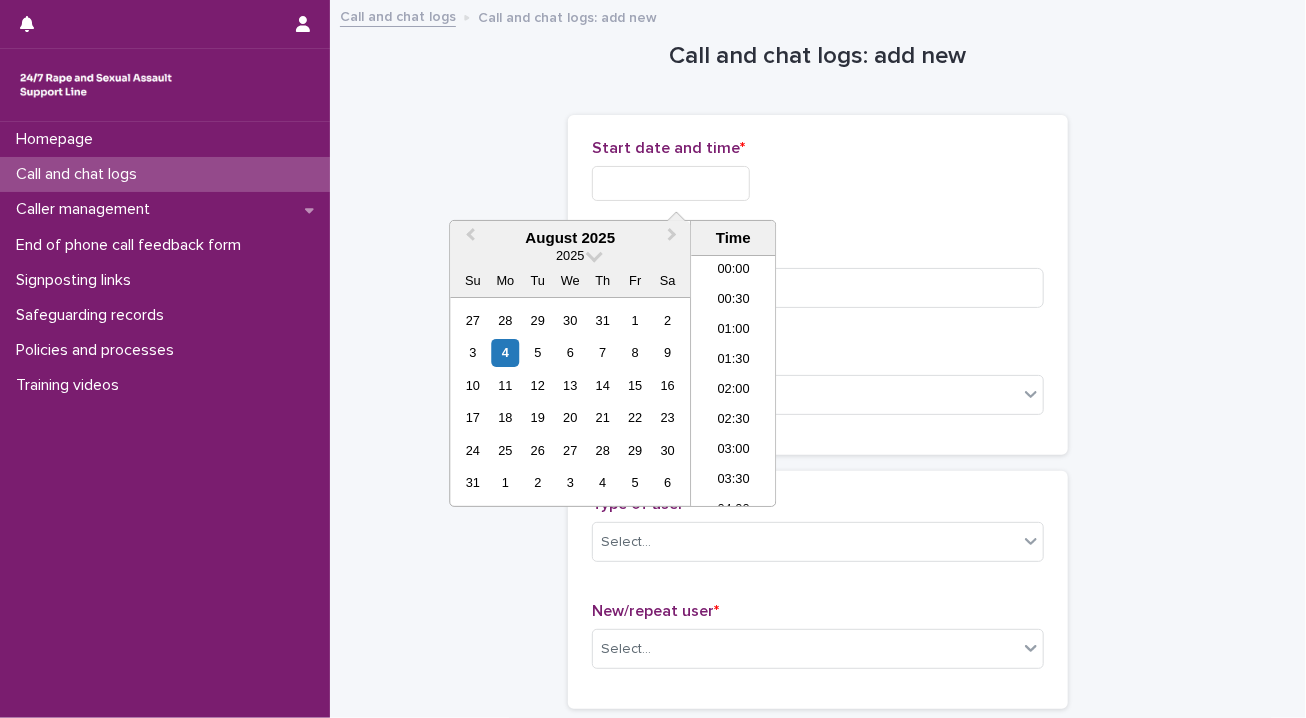 click at bounding box center (671, 183) 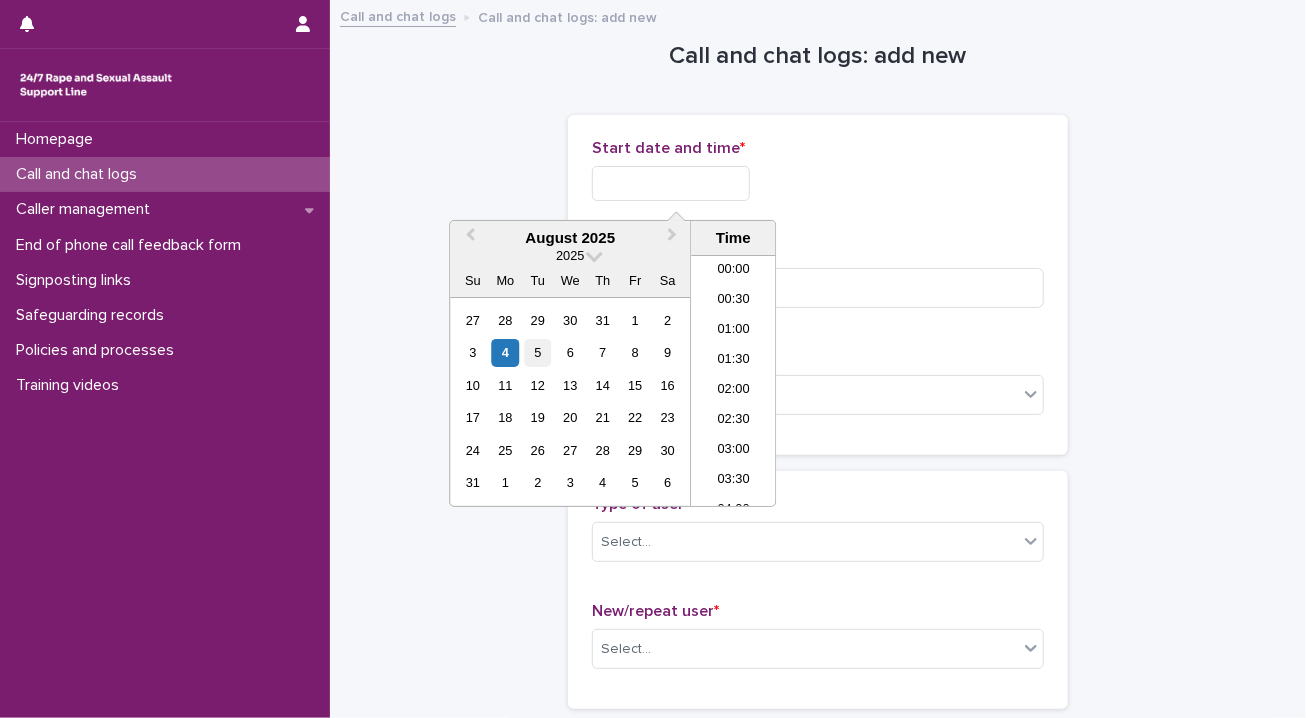 scroll, scrollTop: 1090, scrollLeft: 0, axis: vertical 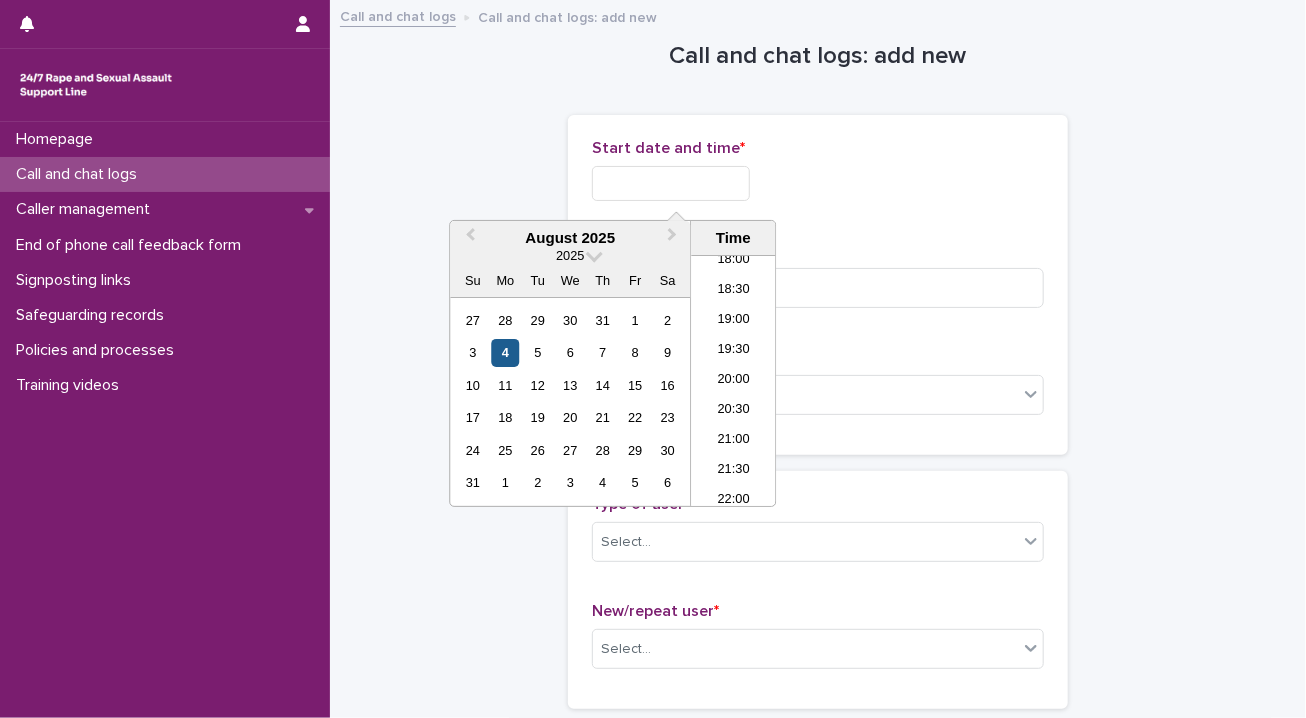 click on "4" at bounding box center [505, 352] 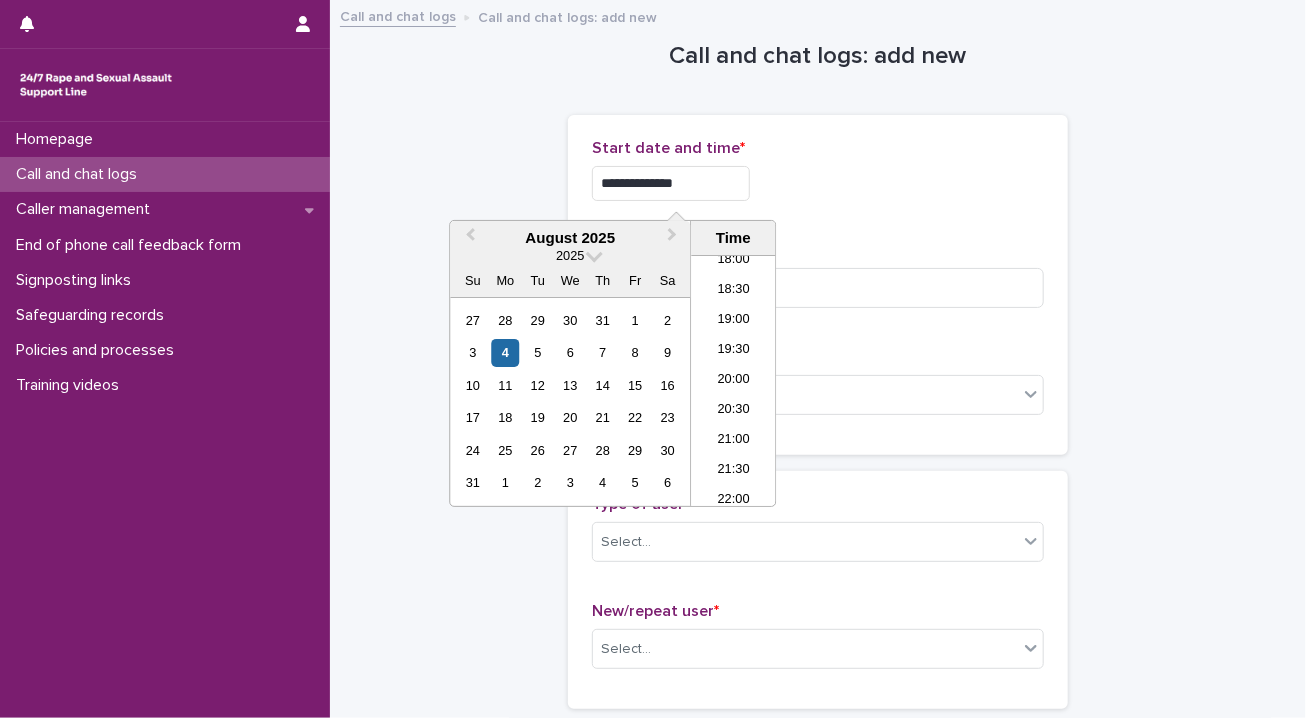 drag, startPoint x: 655, startPoint y: 180, endPoint x: 876, endPoint y: 181, distance: 221.00226 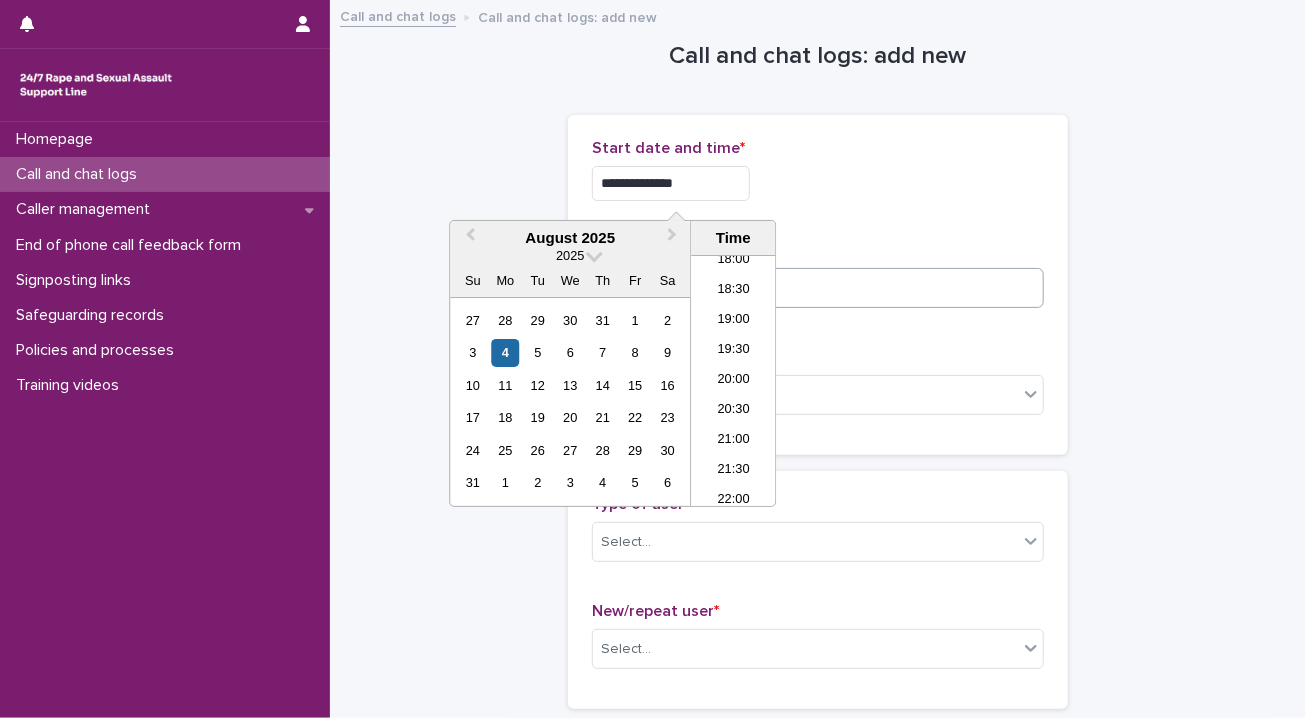 type on "**********" 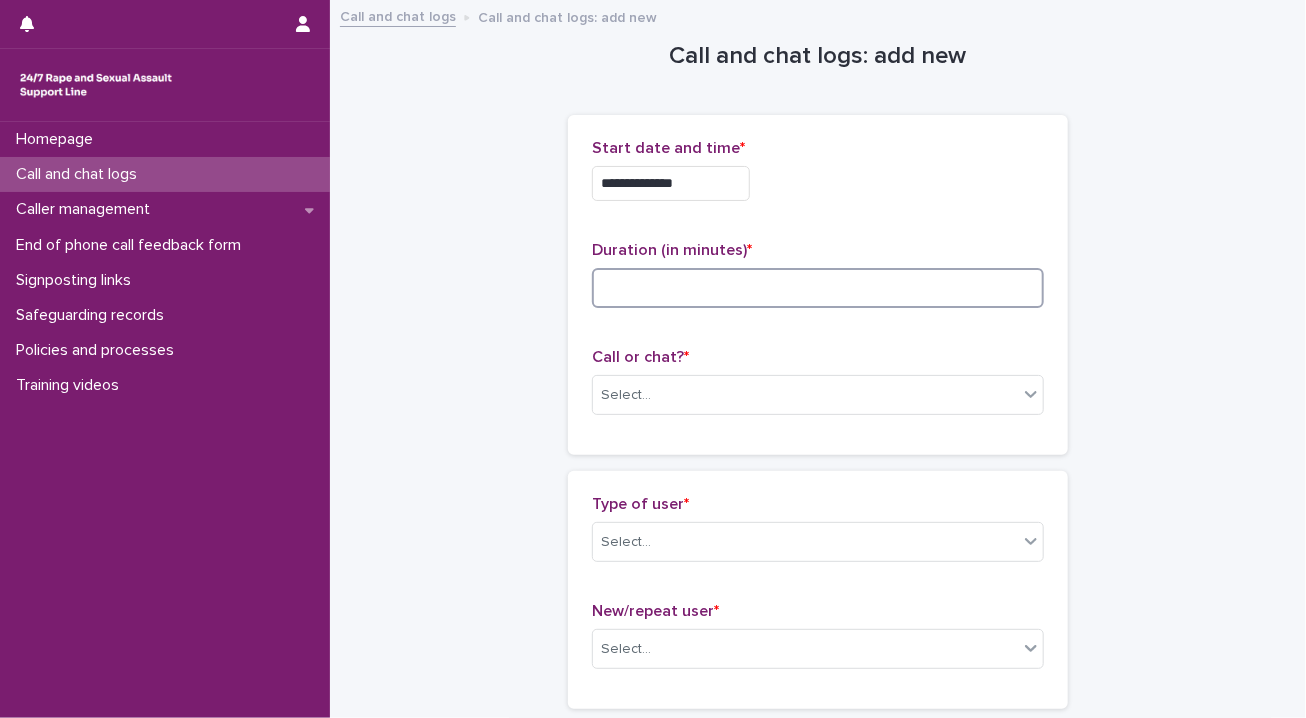 click at bounding box center (818, 288) 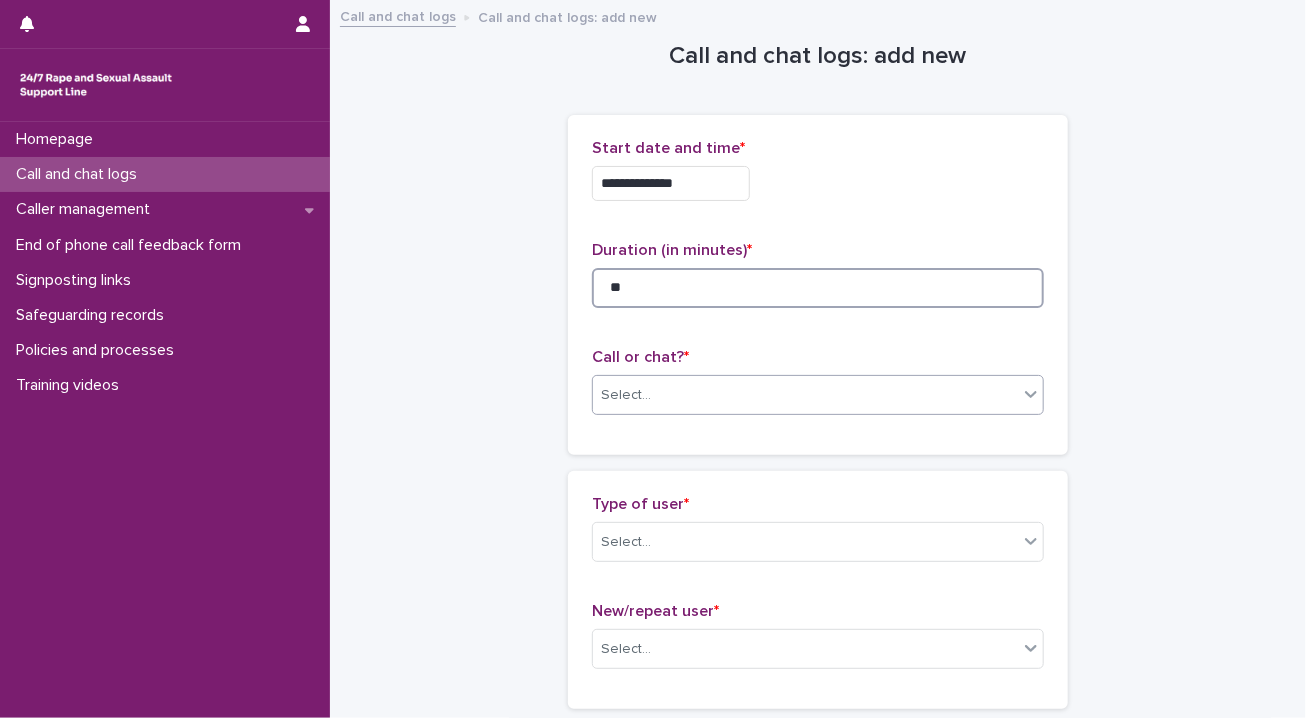 type on "**" 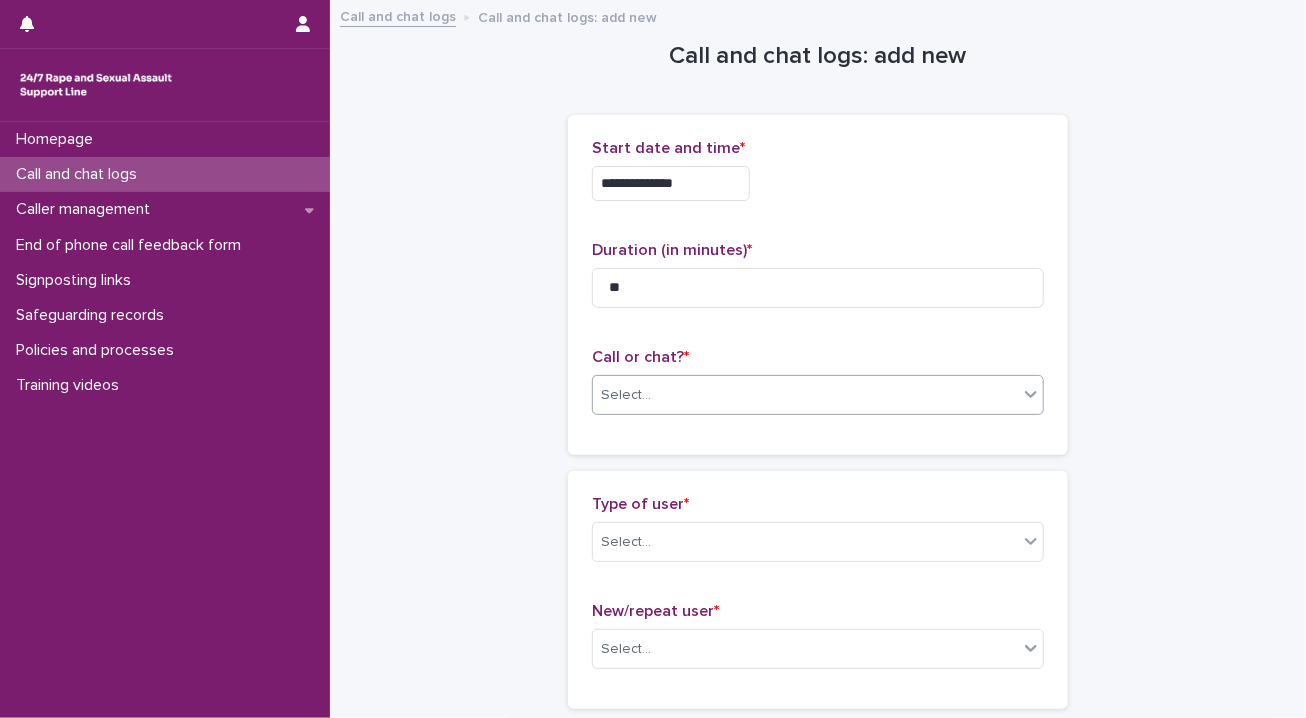 click on "Select..." at bounding box center [805, 395] 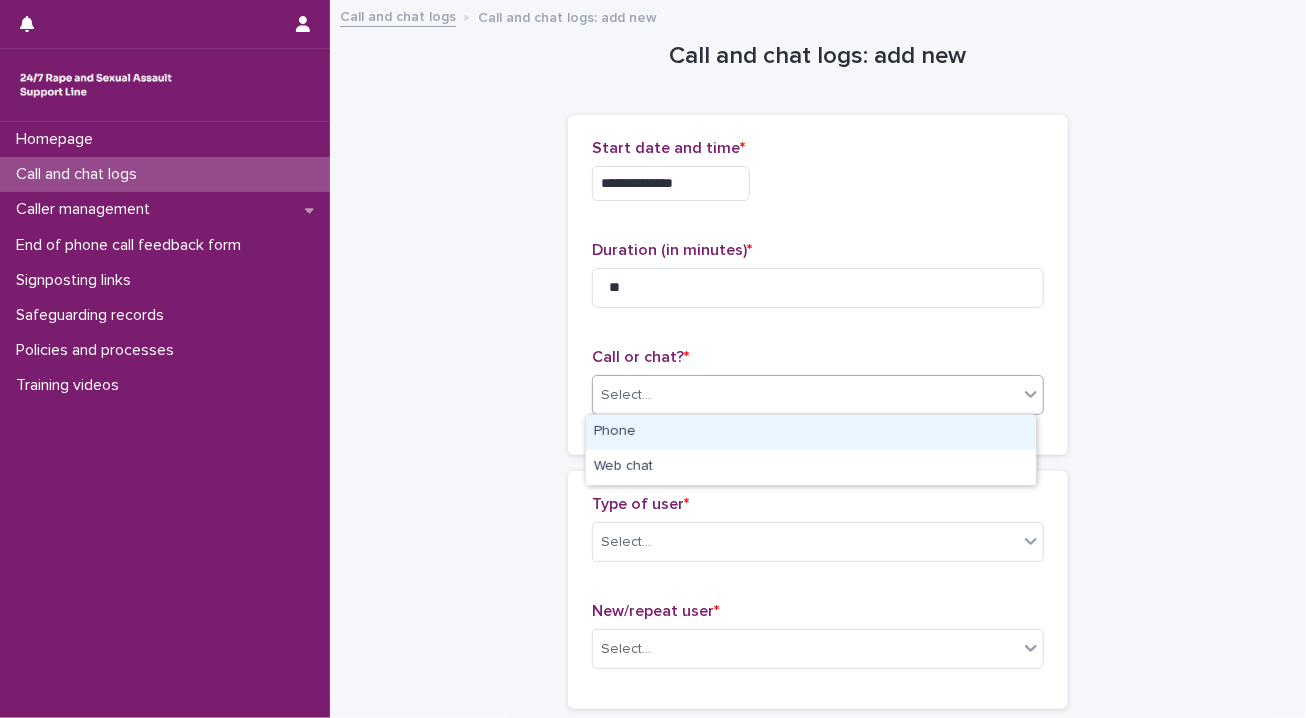 click on "Phone" at bounding box center (811, 432) 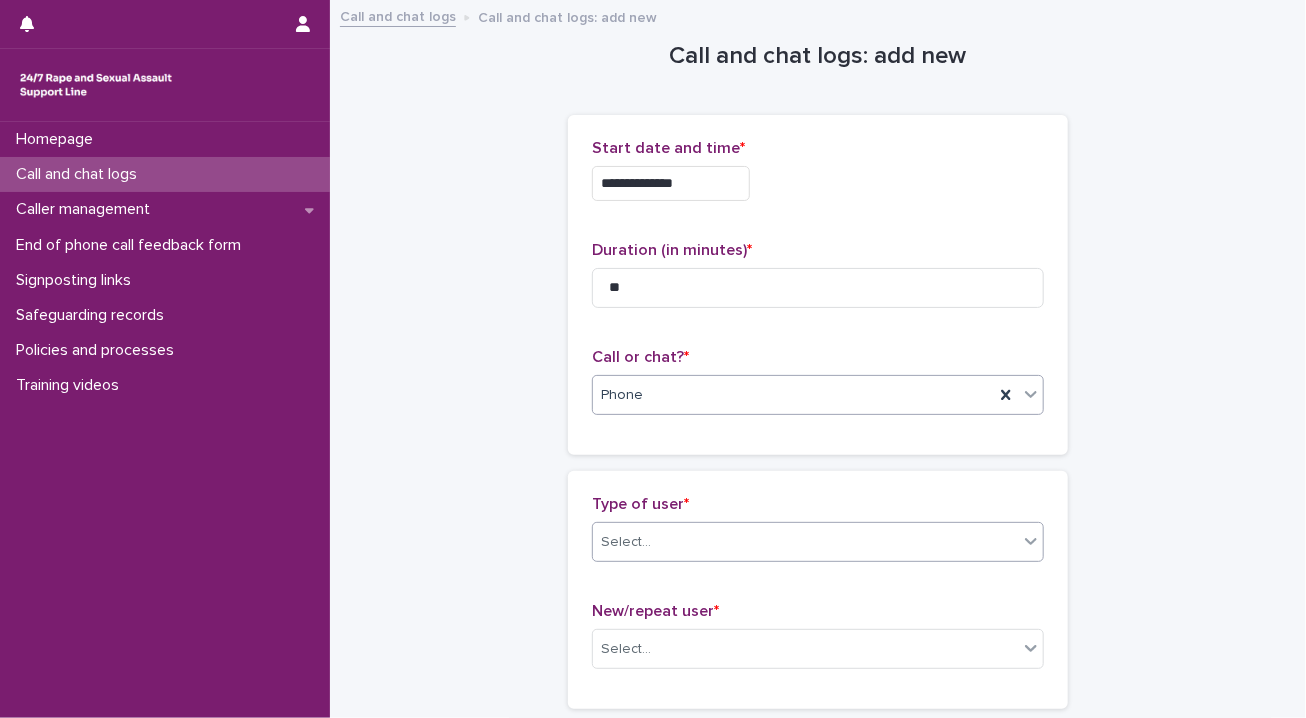 click at bounding box center [1031, 541] 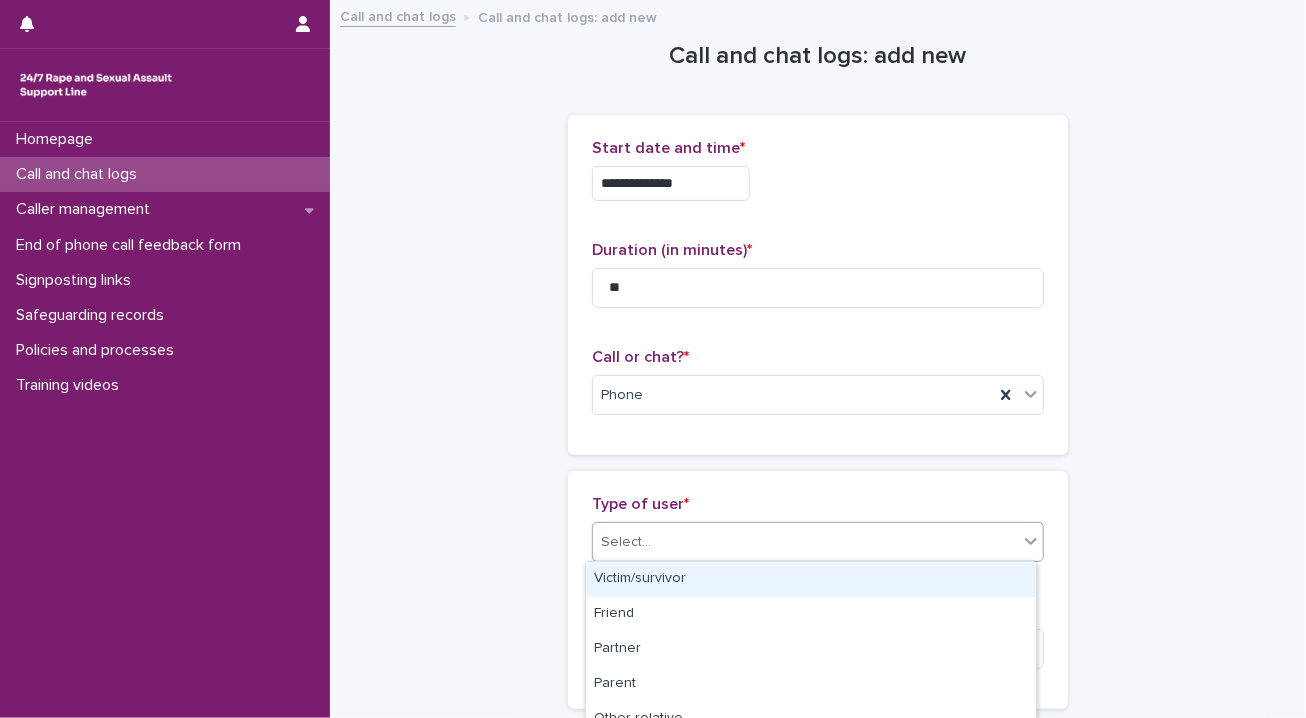 click on "Victim/survivor" at bounding box center [811, 579] 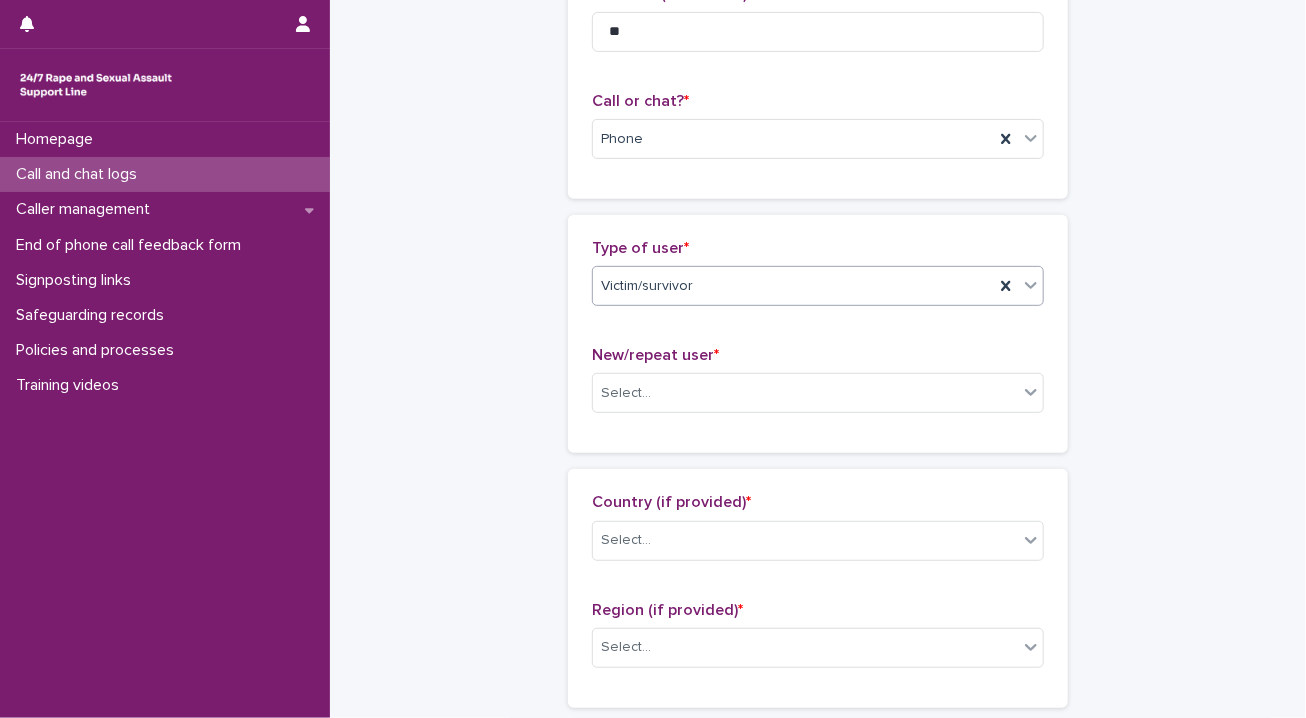 scroll, scrollTop: 420, scrollLeft: 0, axis: vertical 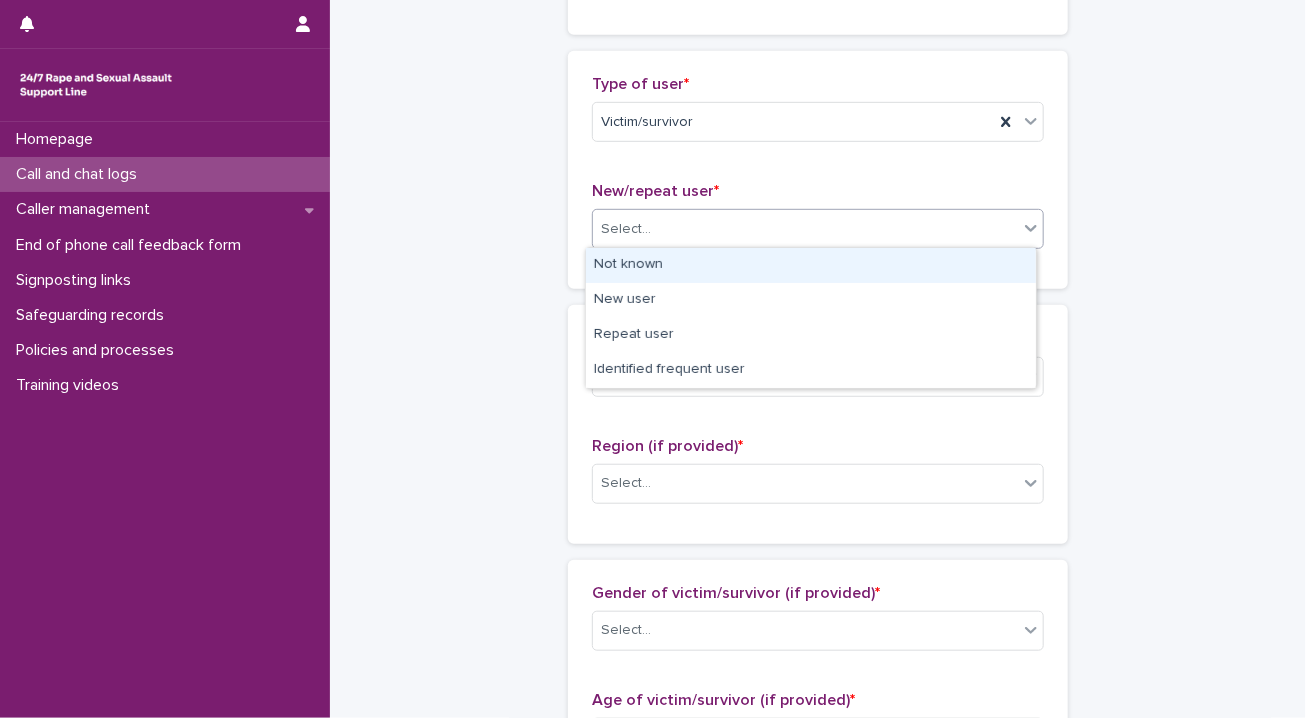 click at bounding box center (1031, 228) 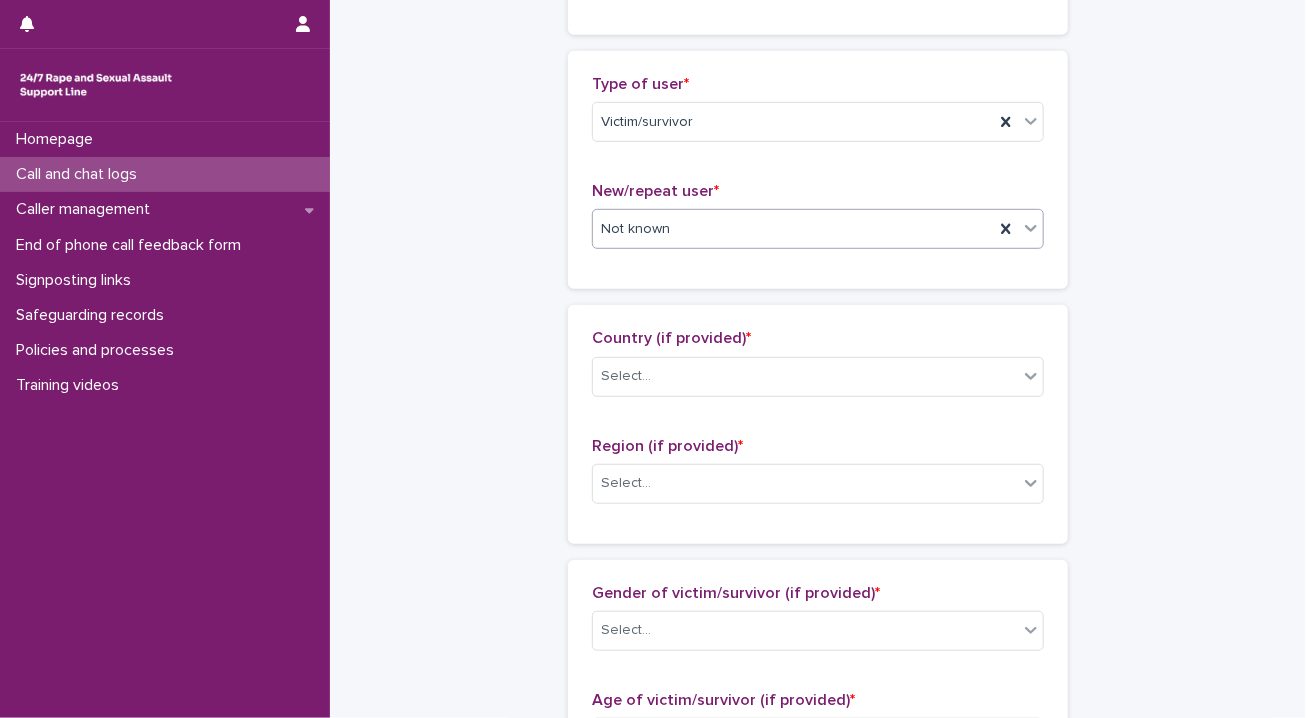 click on "Not known" at bounding box center (793, 229) 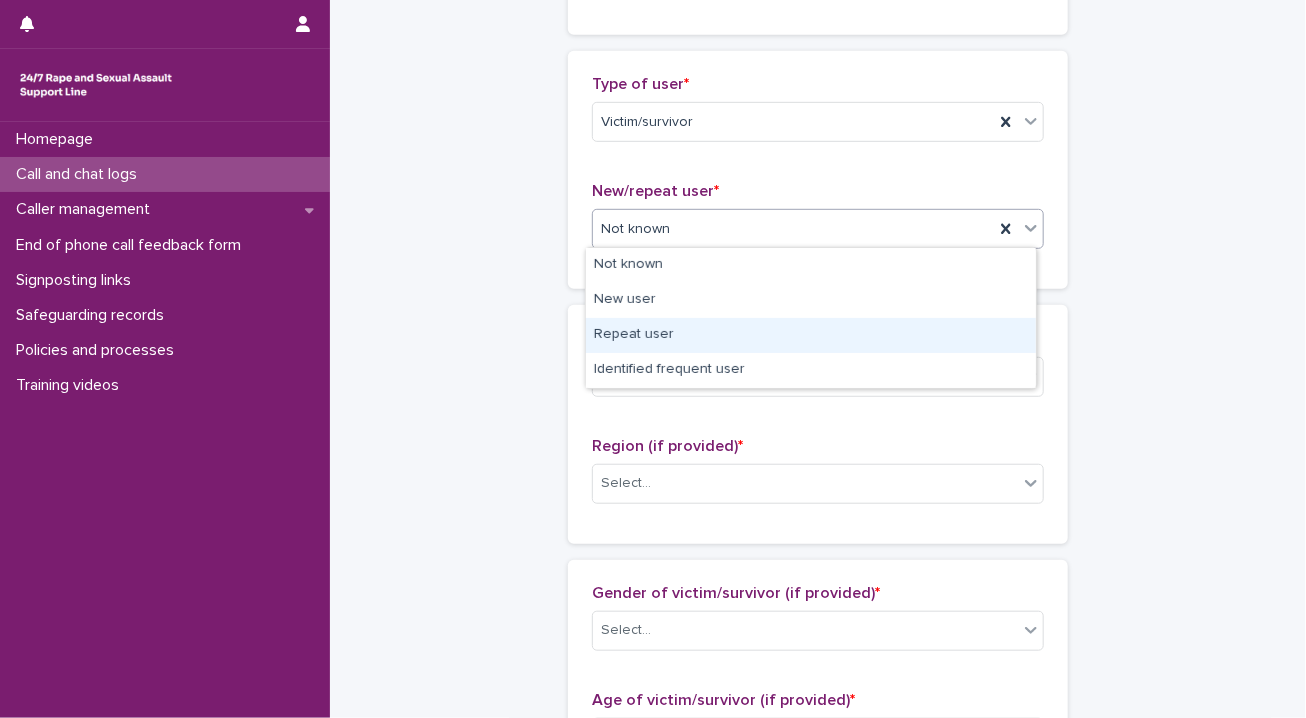 click on "Repeat user" at bounding box center (811, 335) 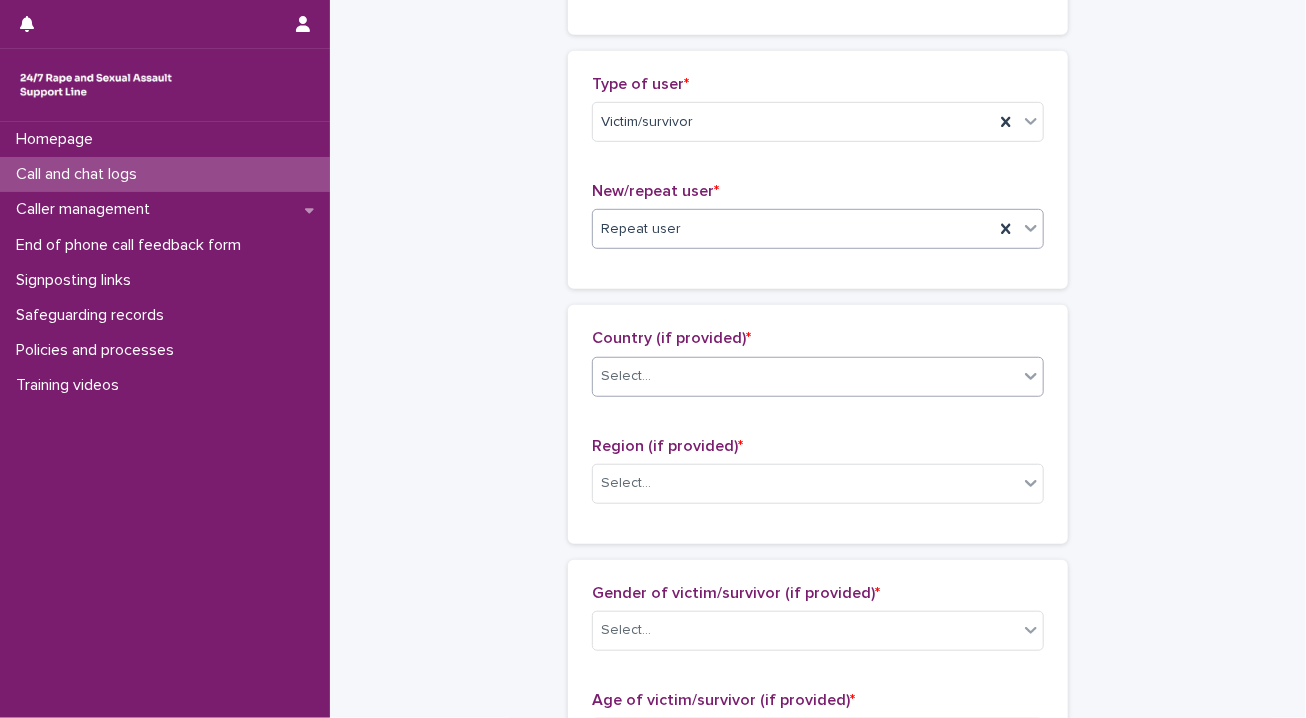 click 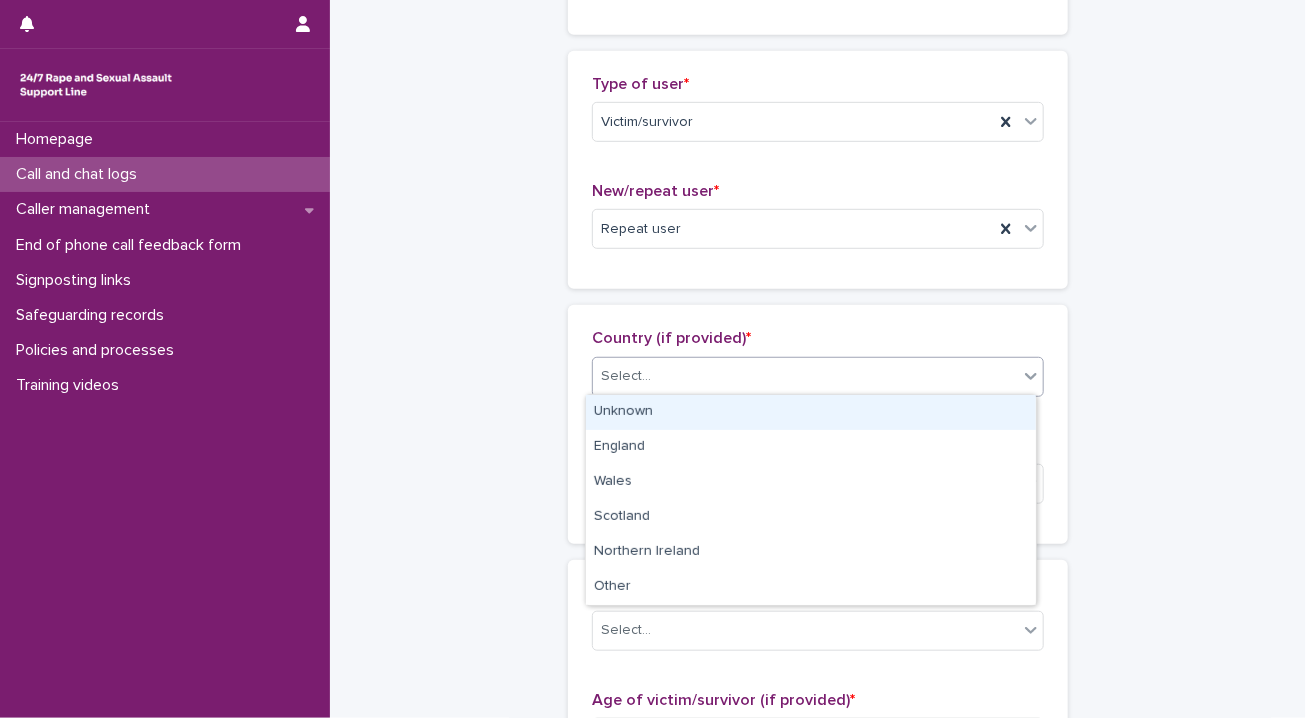 click on "Unknown" at bounding box center (811, 412) 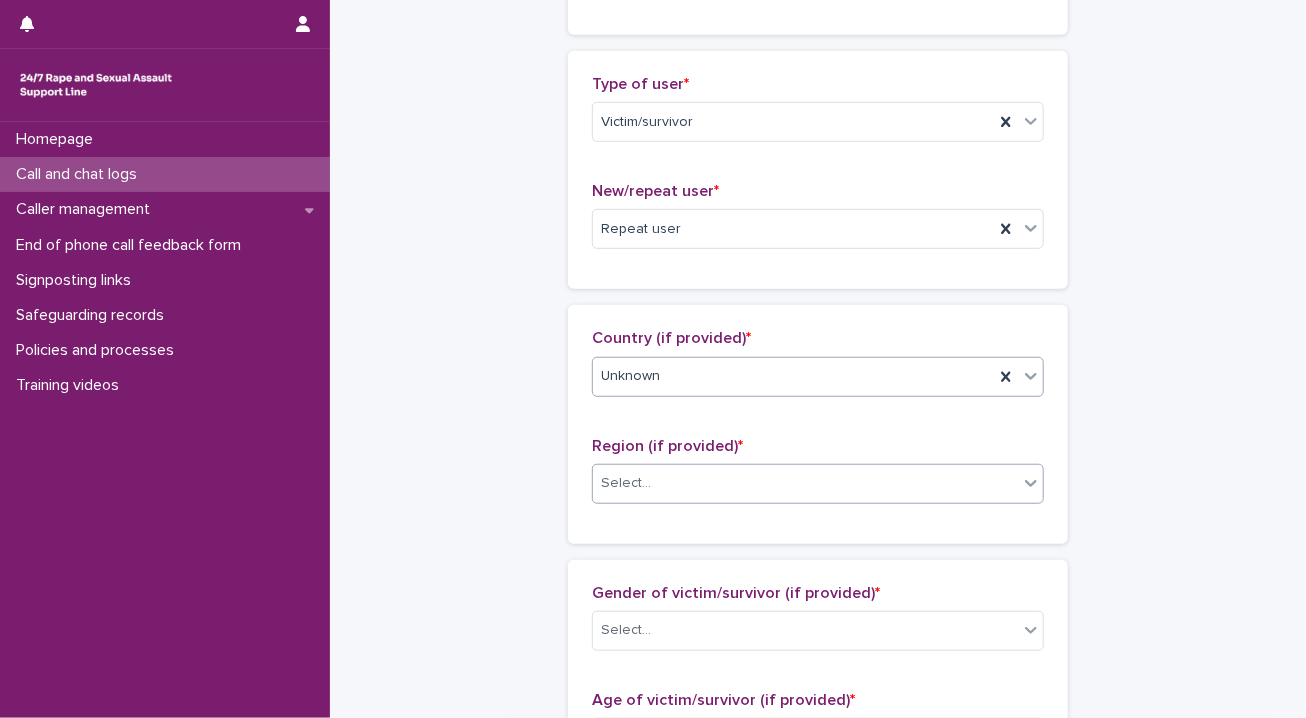click 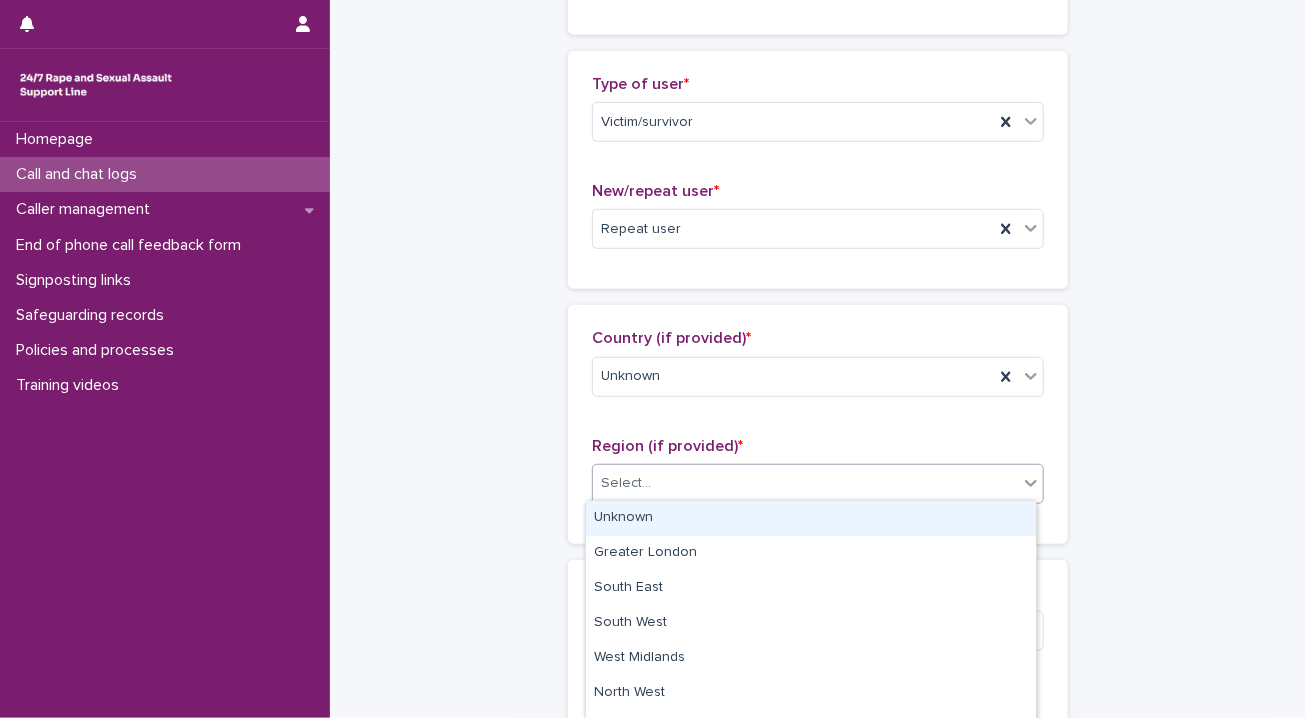 click on "Unknown" at bounding box center (811, 518) 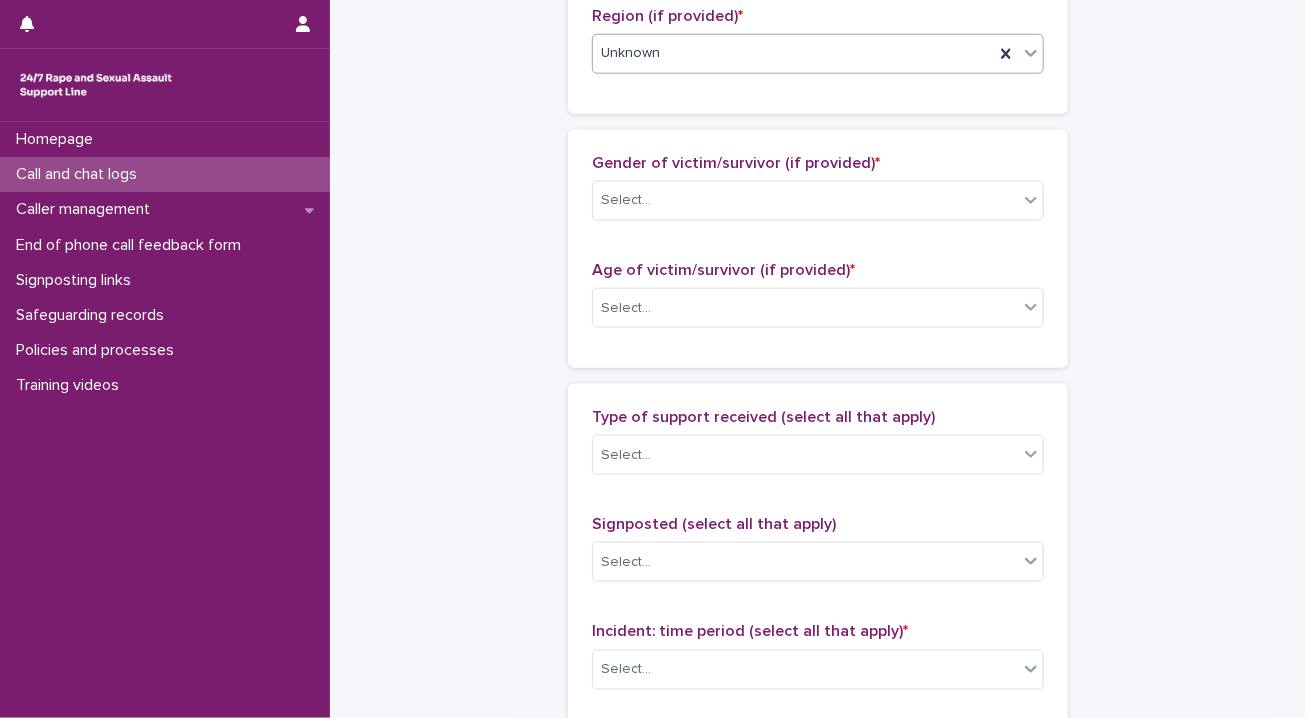 scroll, scrollTop: 936, scrollLeft: 0, axis: vertical 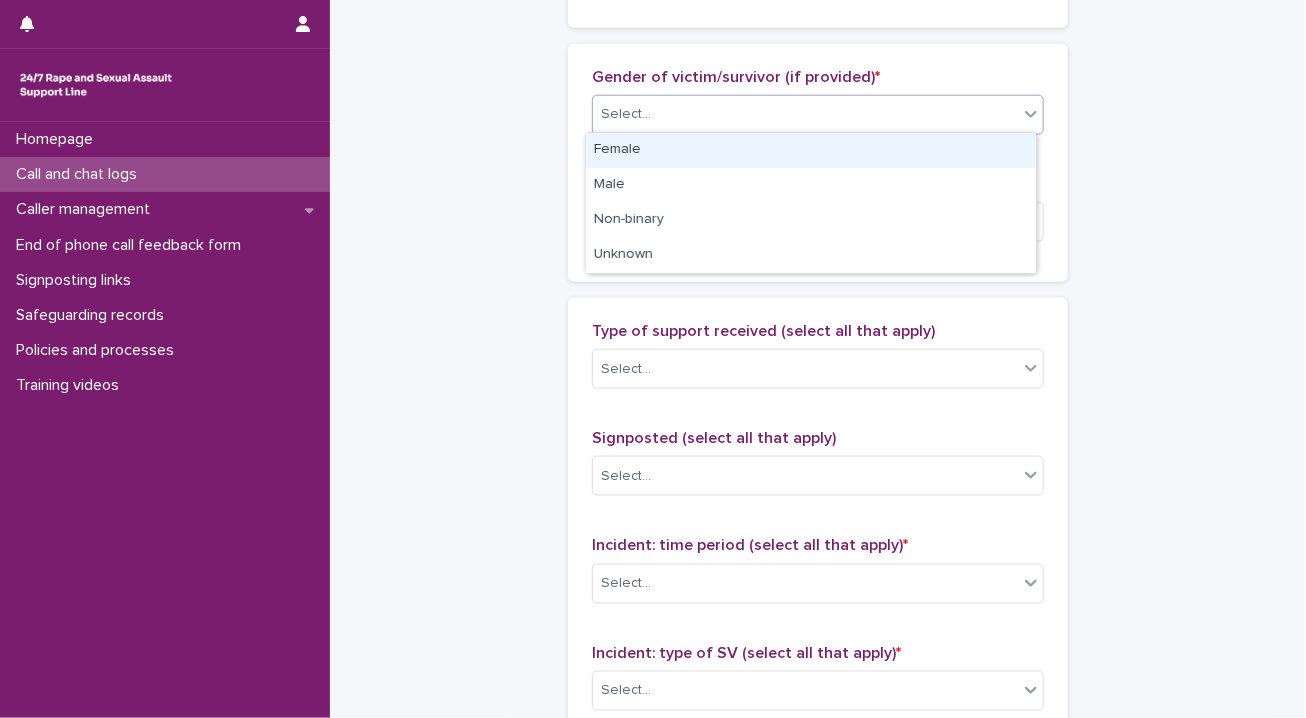 click at bounding box center [1031, 114] 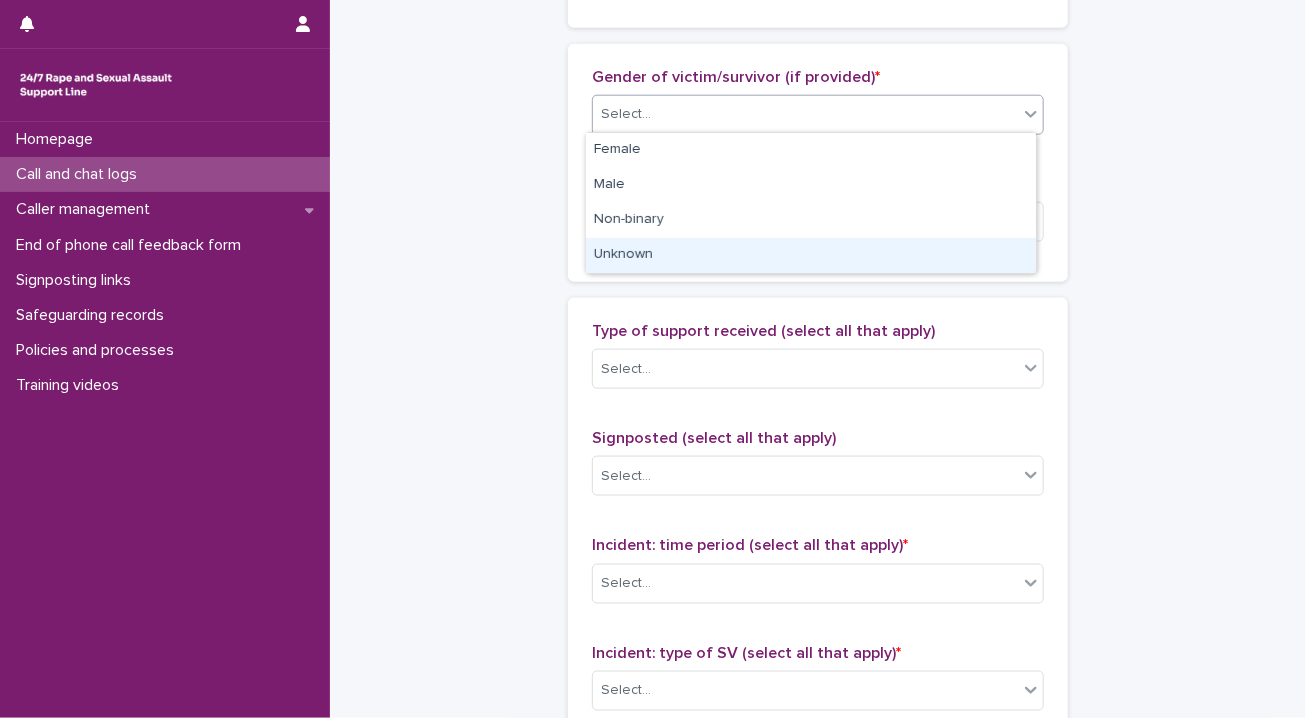 click on "Unknown" at bounding box center (811, 255) 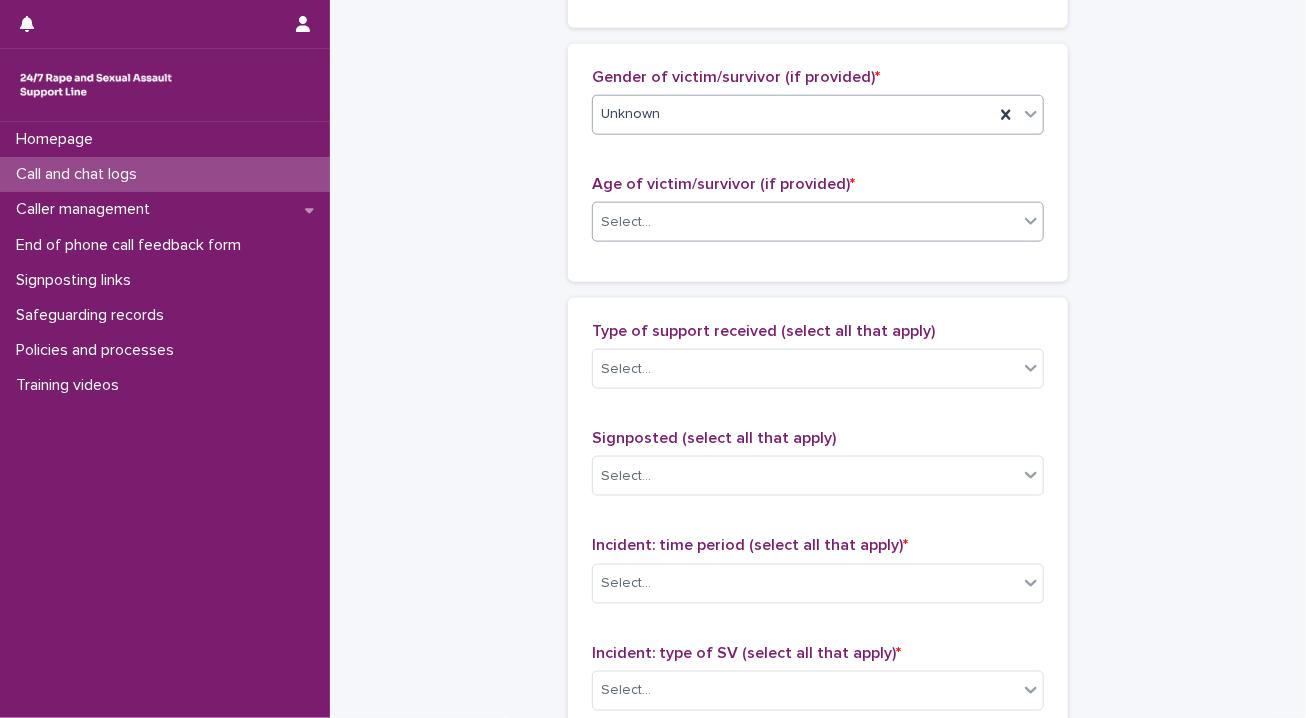 click 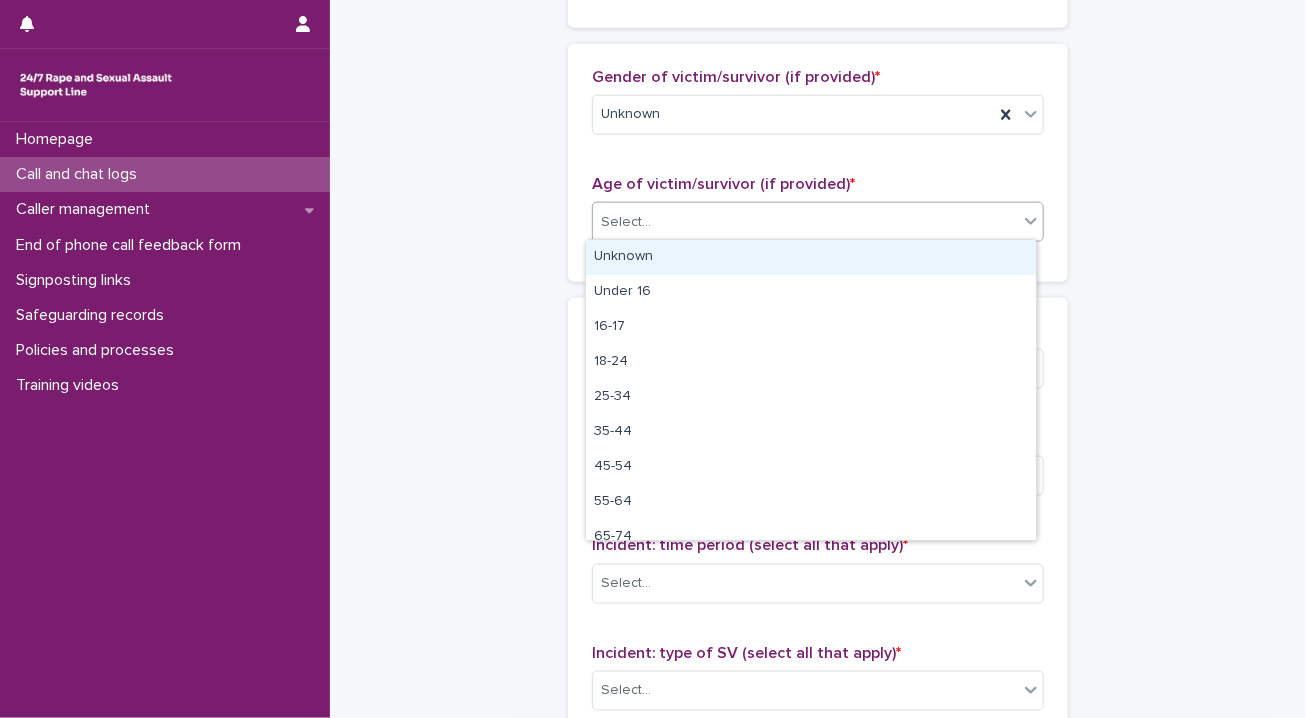 click on "Unknown" at bounding box center [811, 257] 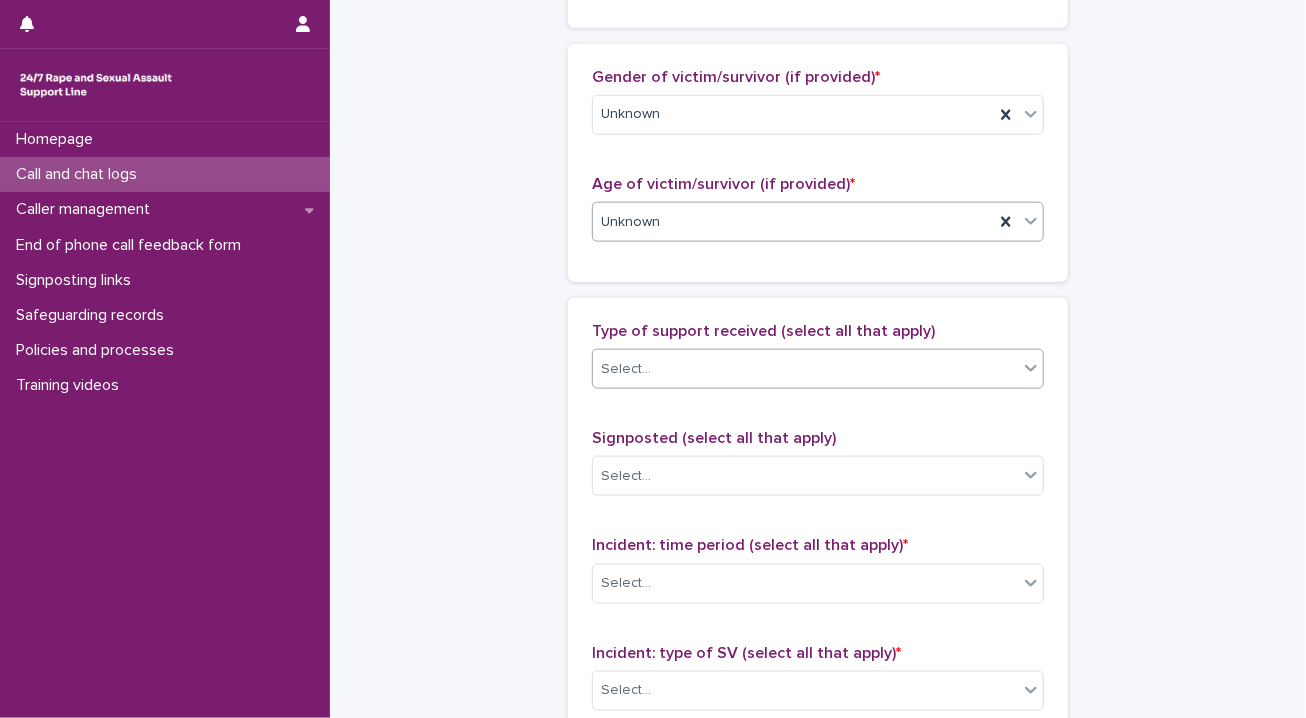 click 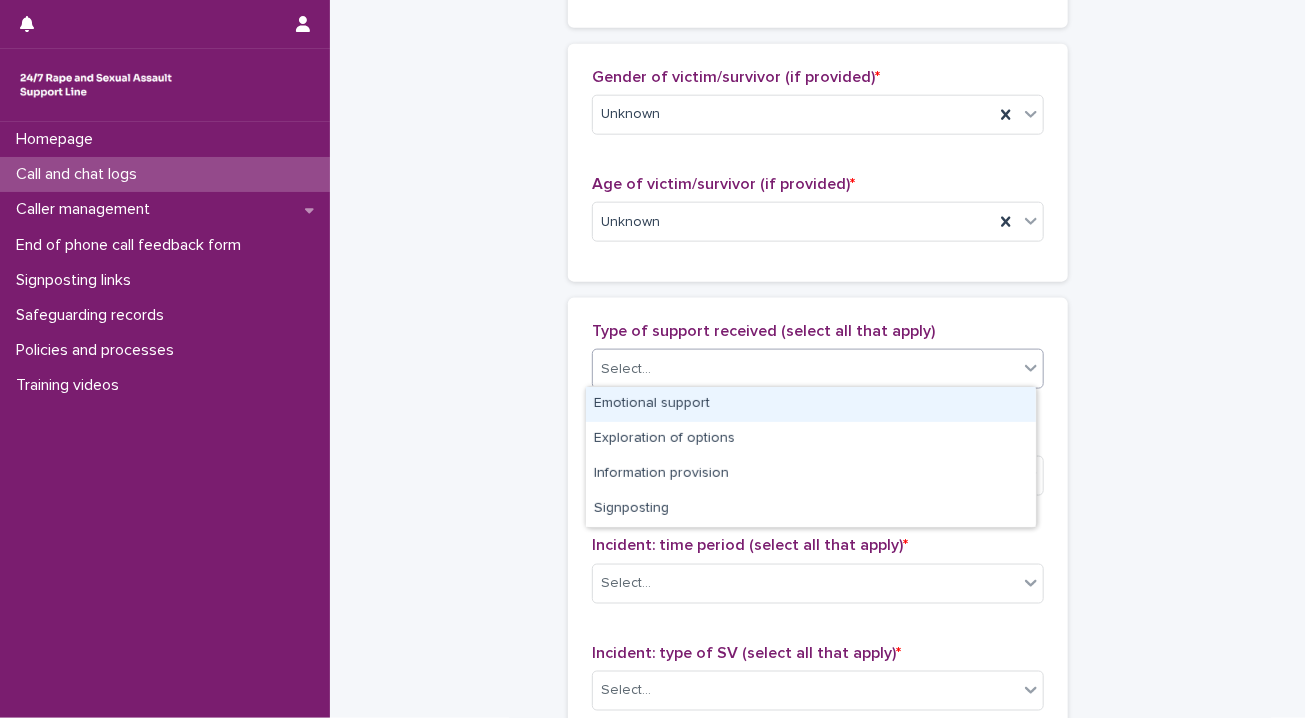 click on "Emotional support" at bounding box center (811, 404) 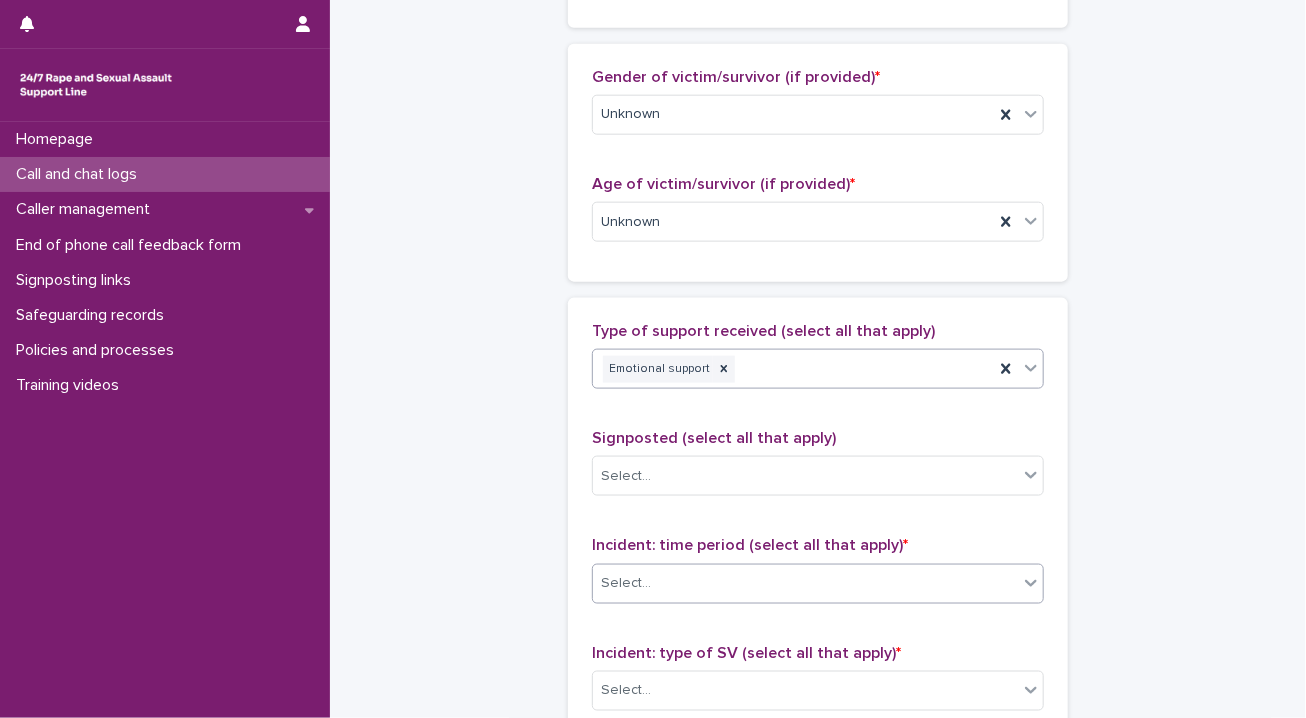 click 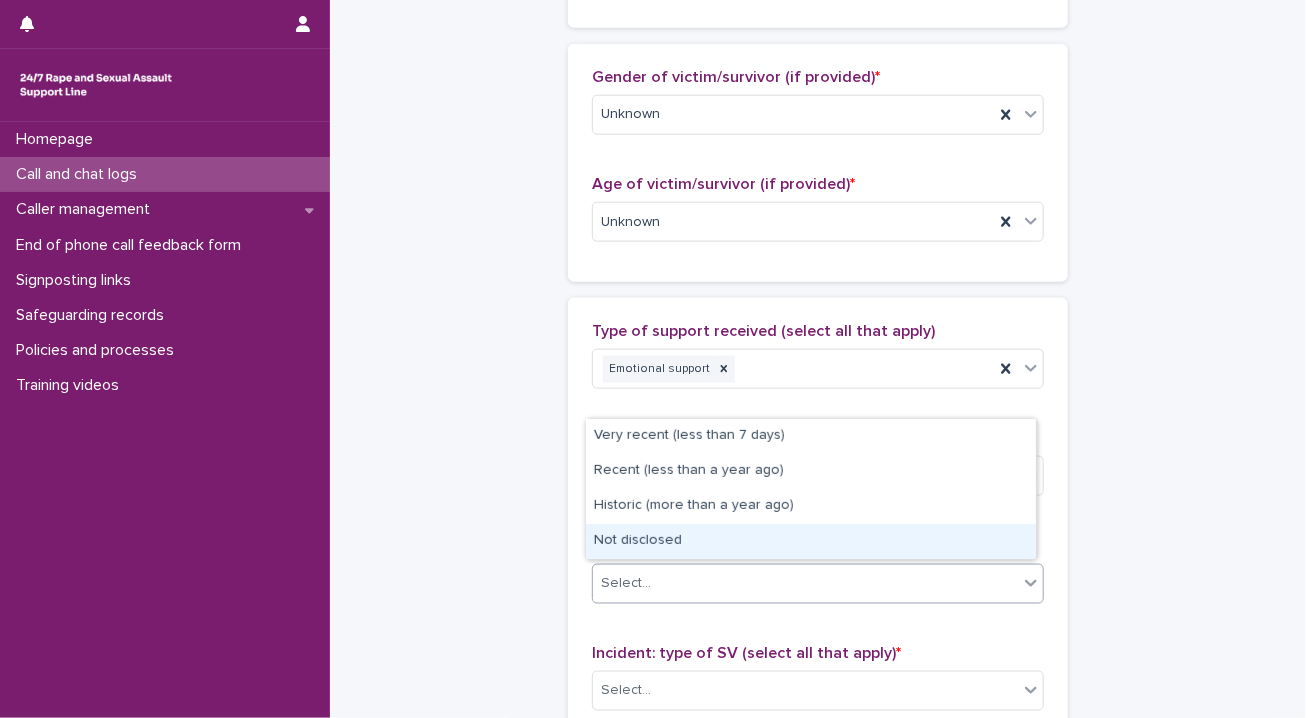 click on "Not disclosed" at bounding box center [811, 541] 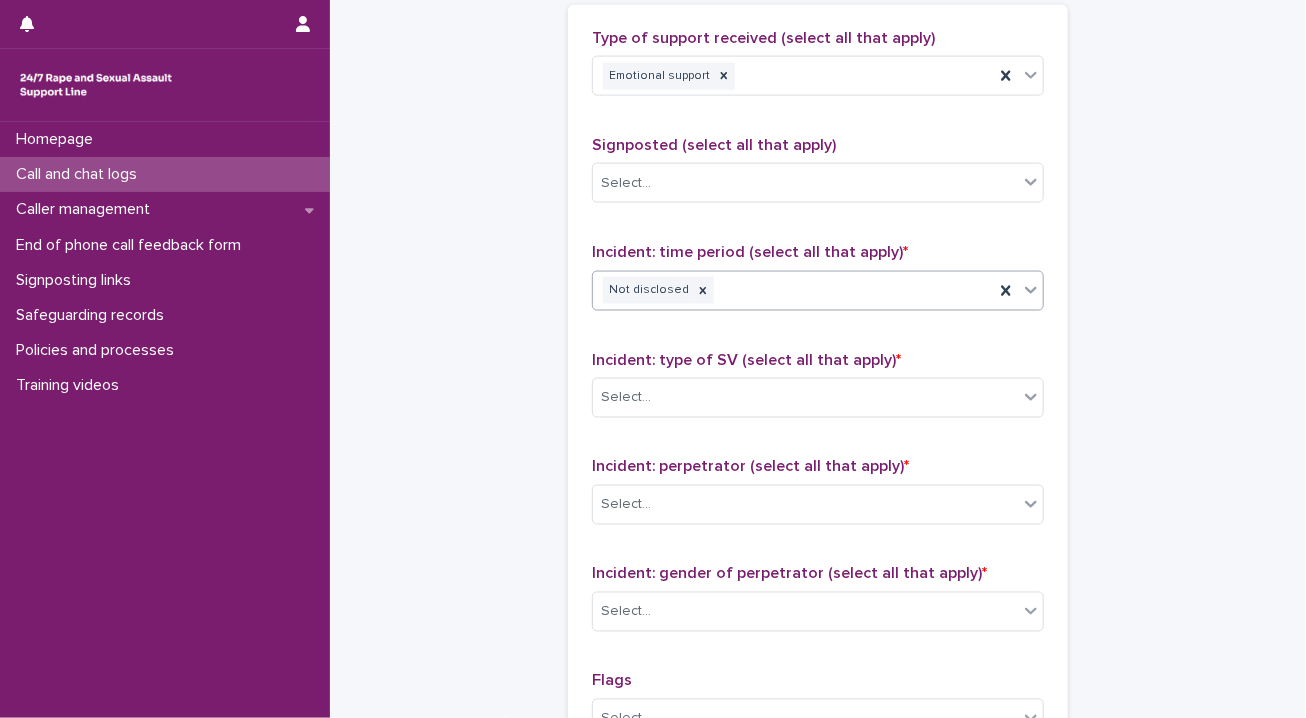 scroll, scrollTop: 1328, scrollLeft: 0, axis: vertical 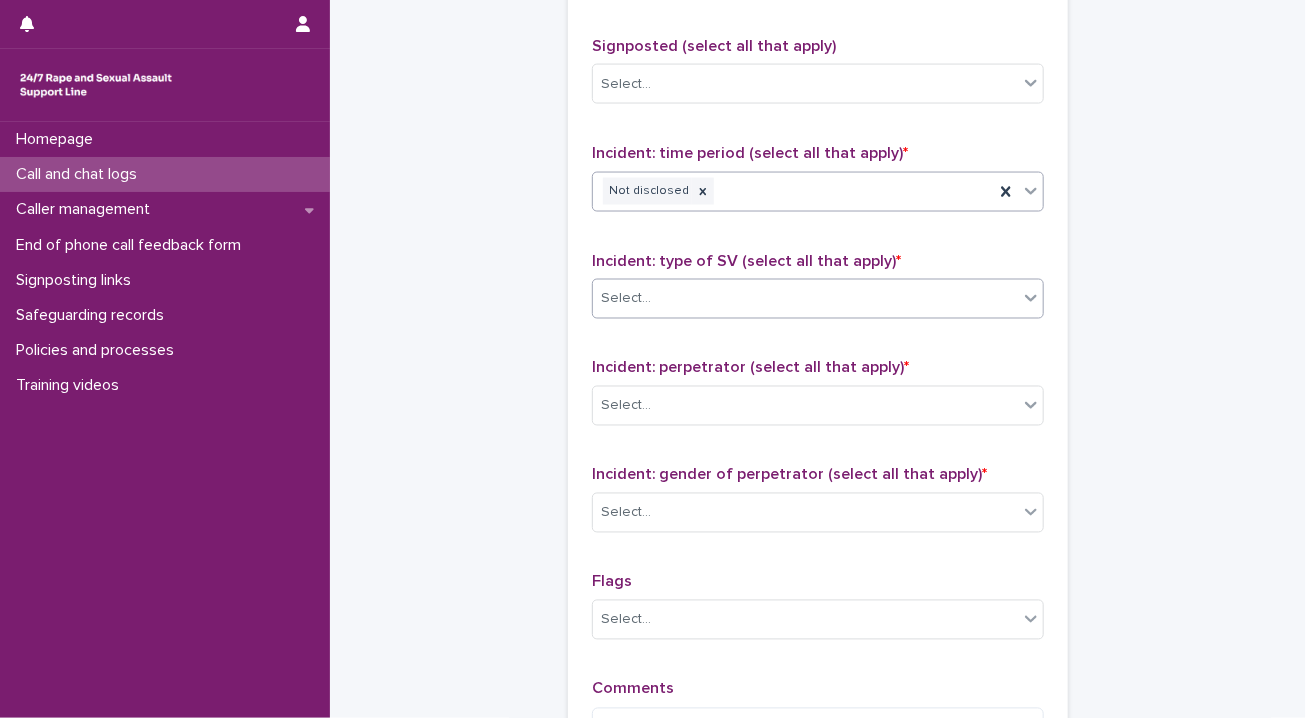 click 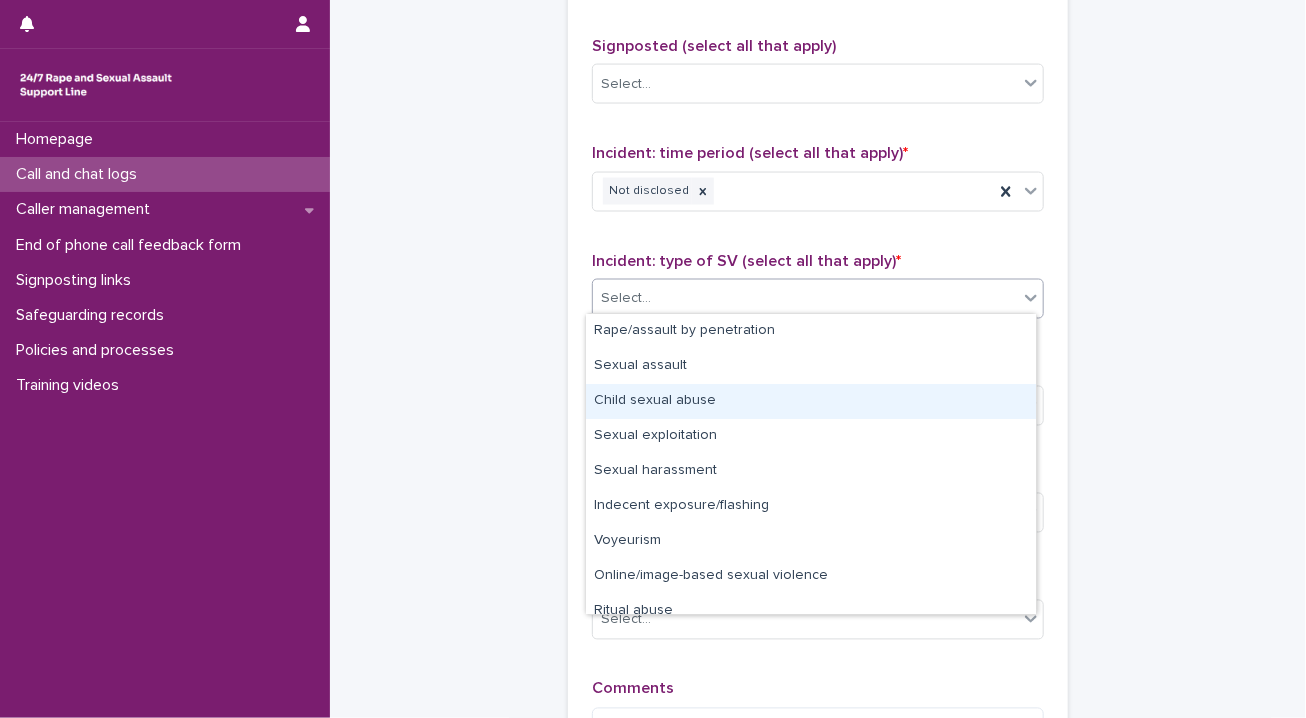 click on "Child sexual abuse" at bounding box center [811, 401] 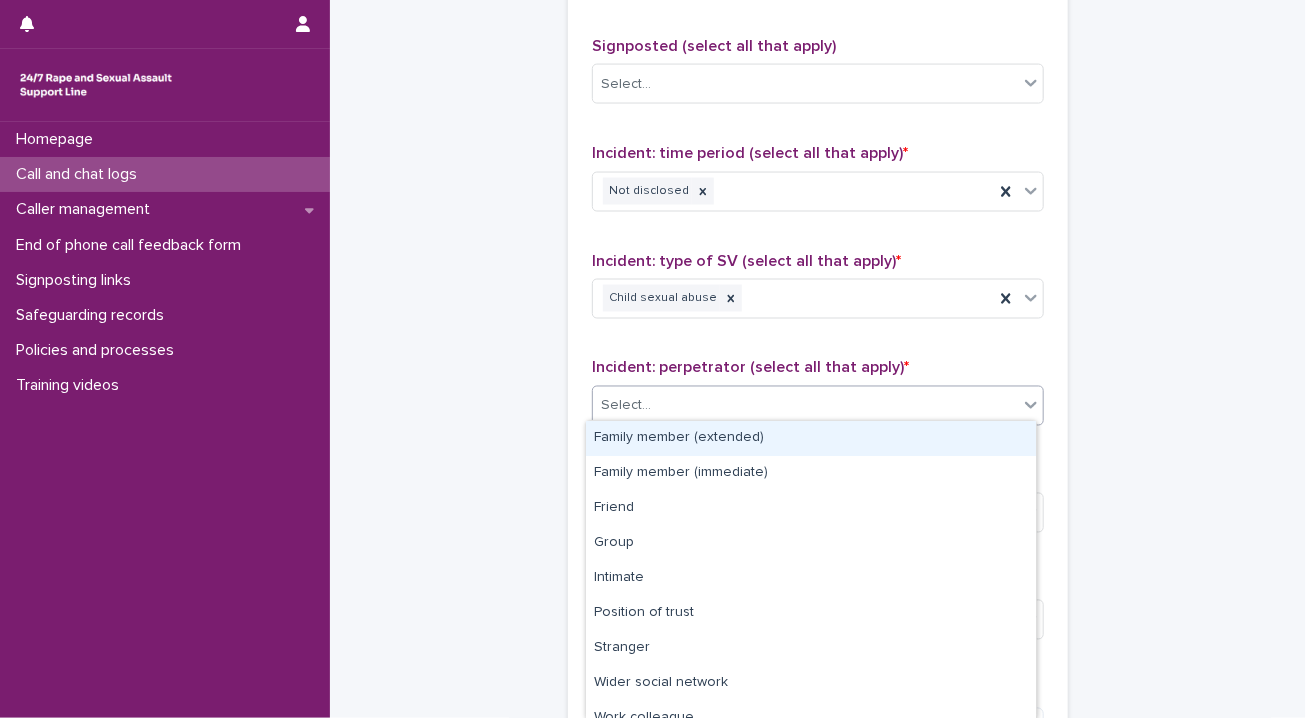 click at bounding box center [1031, 405] 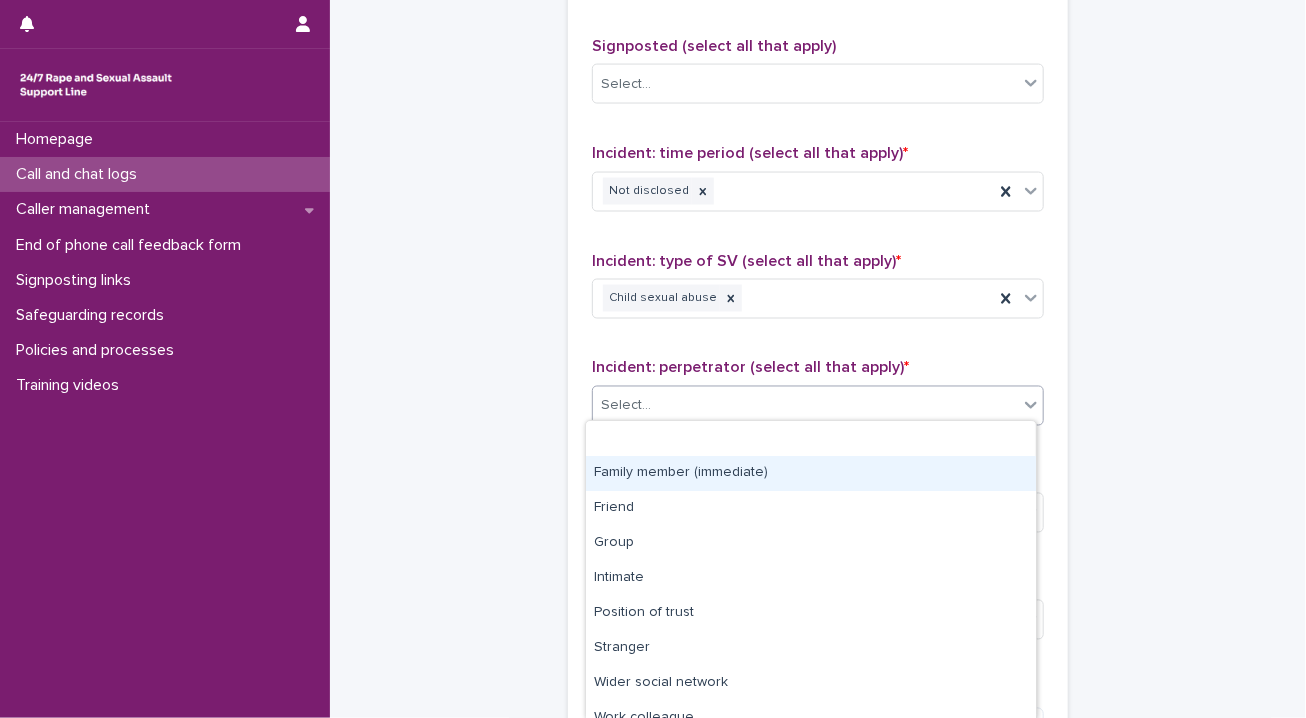 scroll, scrollTop: 86, scrollLeft: 0, axis: vertical 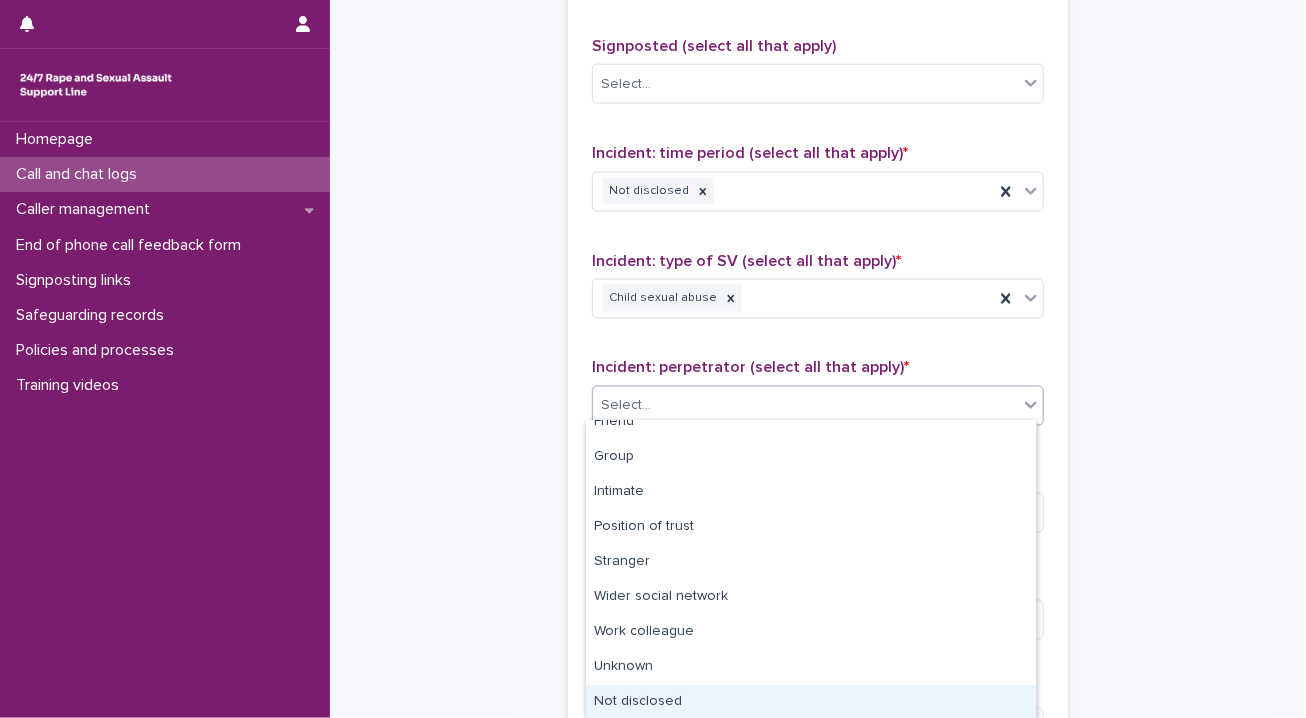 click on "Not disclosed" at bounding box center [811, 702] 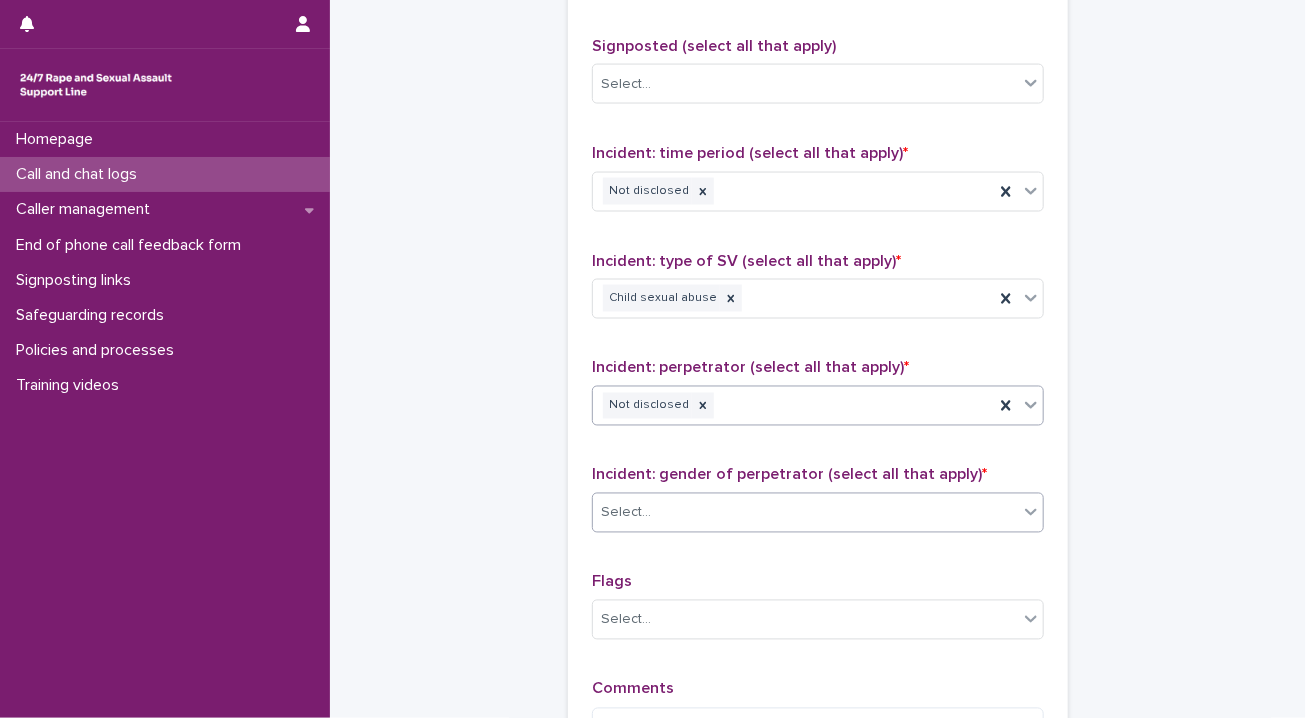 click on "Select..." at bounding box center [805, 513] 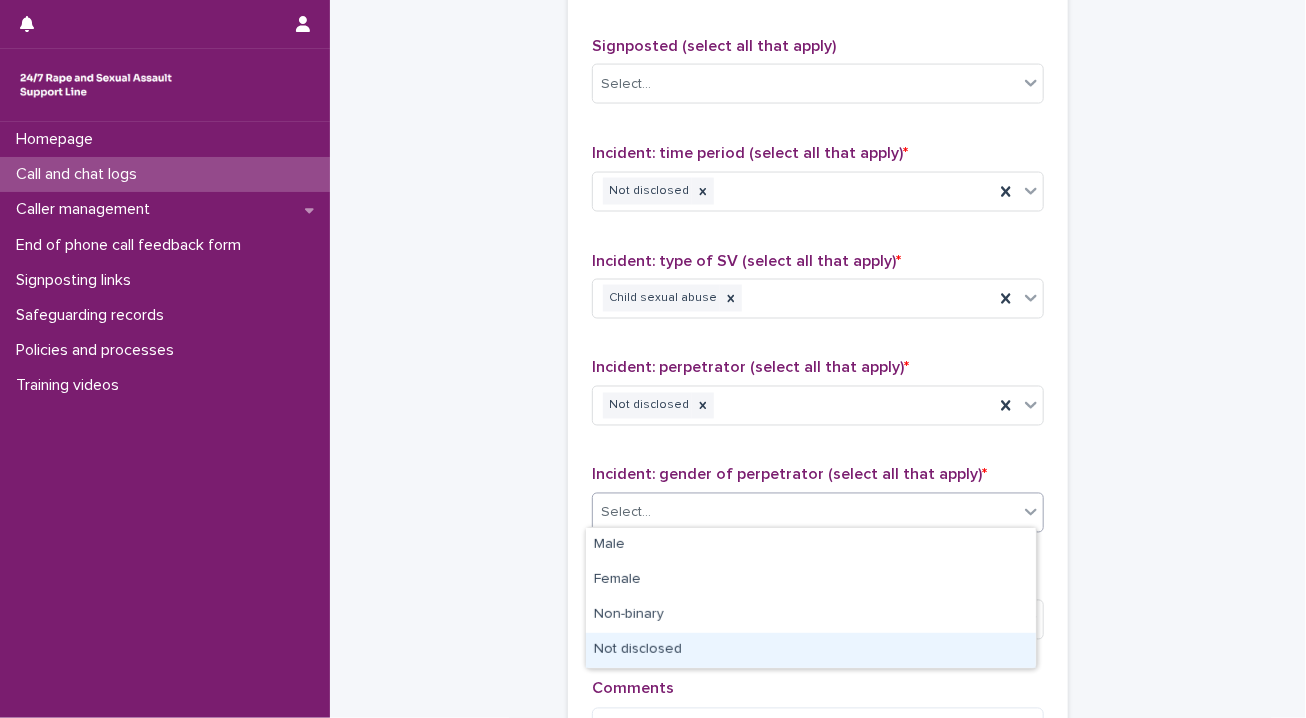 drag, startPoint x: 968, startPoint y: 539, endPoint x: 965, endPoint y: 654, distance: 115.03912 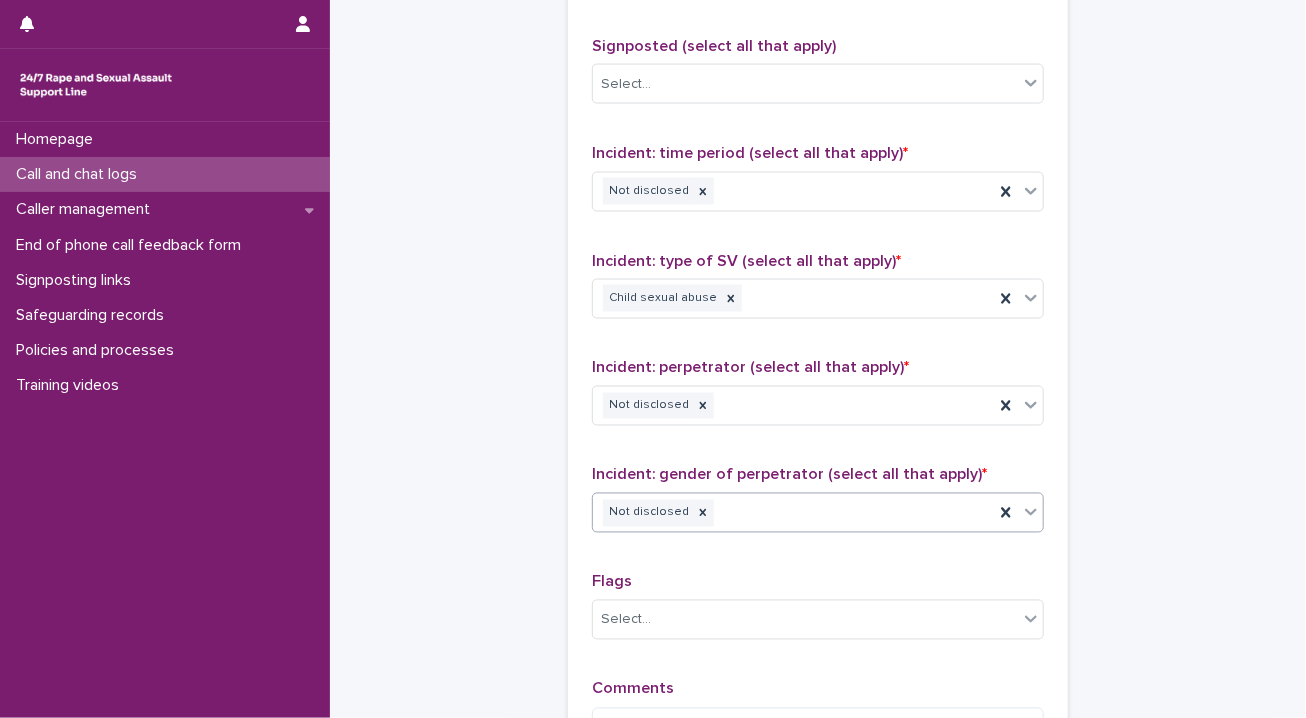 scroll, scrollTop: 1598, scrollLeft: 0, axis: vertical 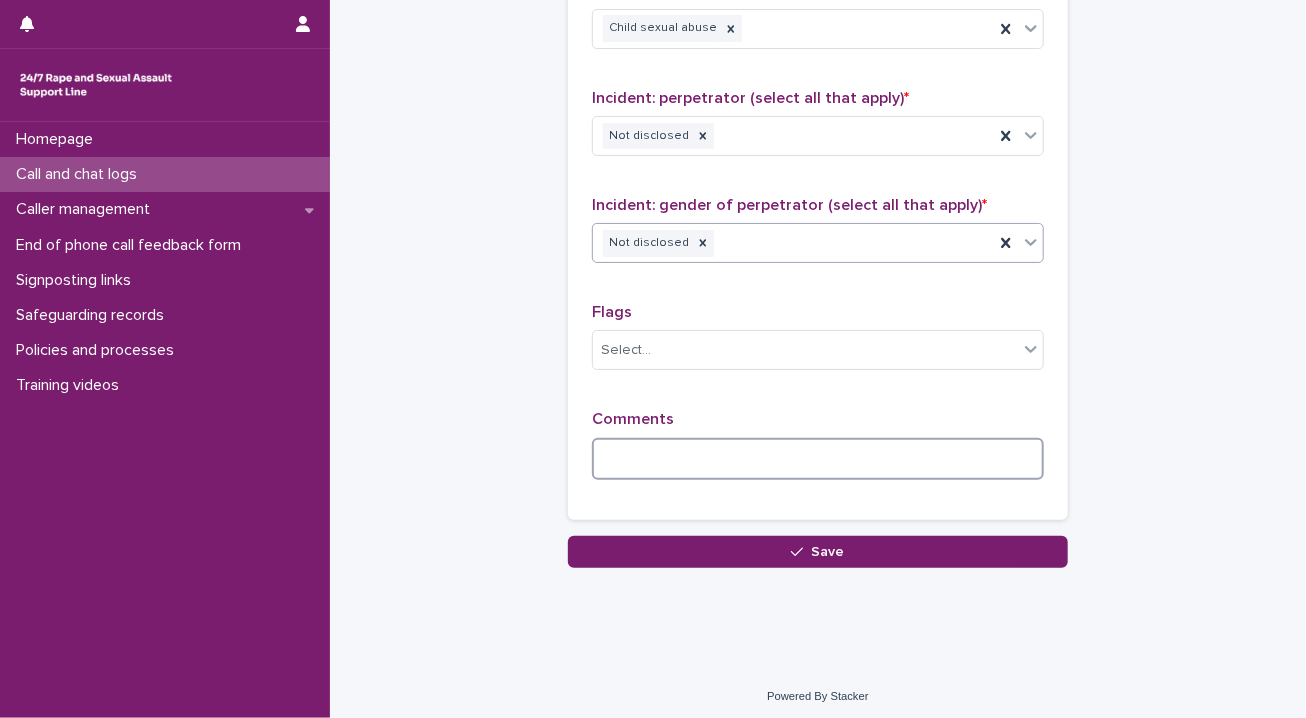 click at bounding box center (818, 459) 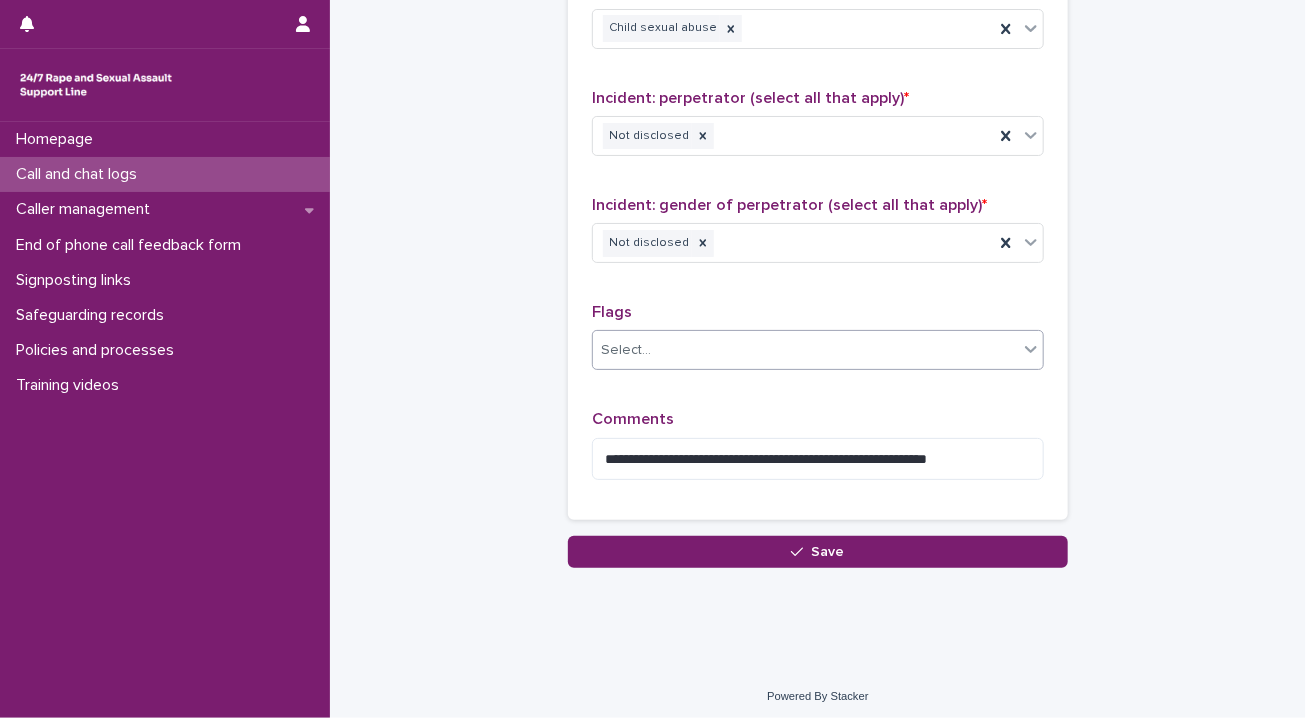 click 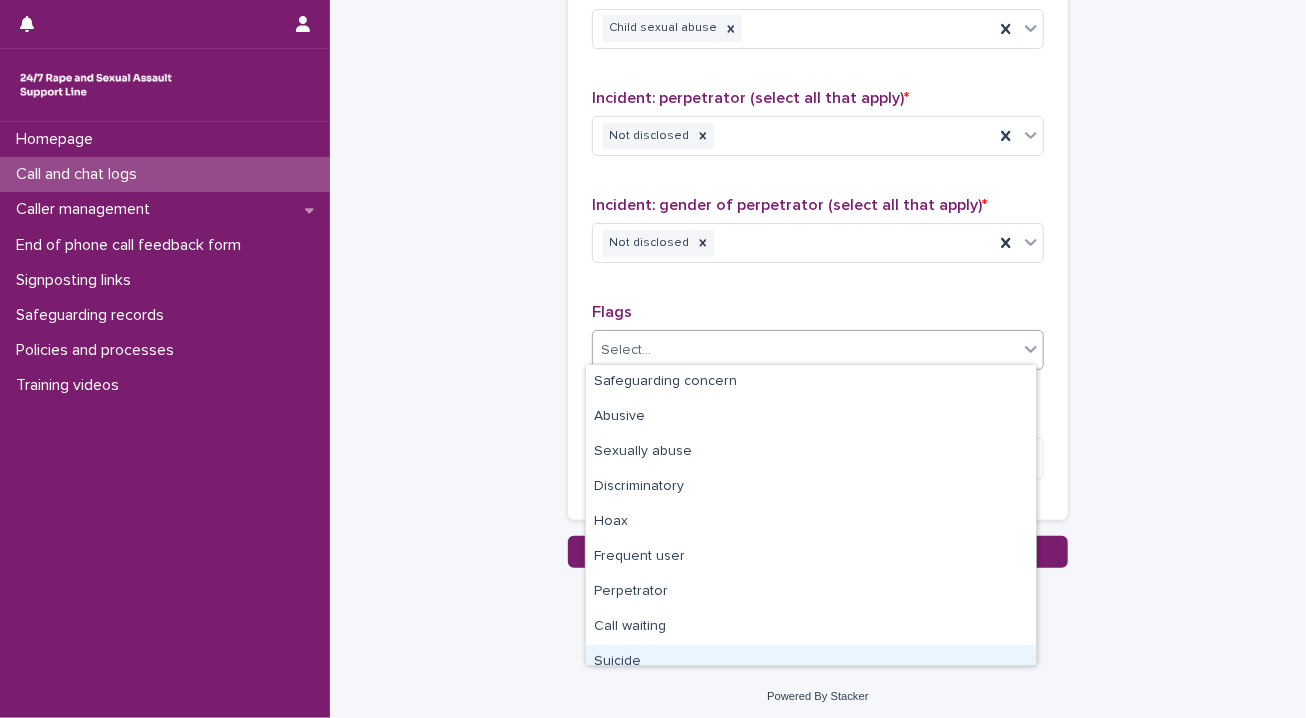 click on "Suicide" at bounding box center [811, 662] 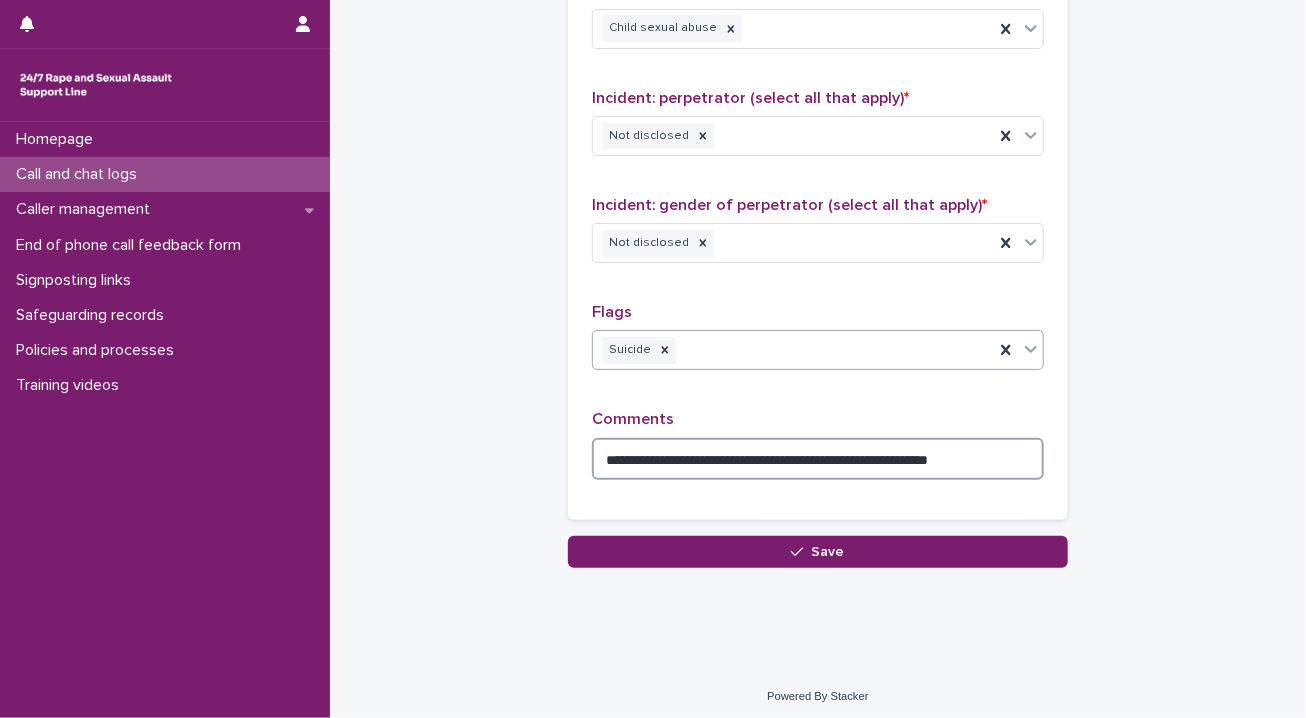 click on "**********" at bounding box center [818, 459] 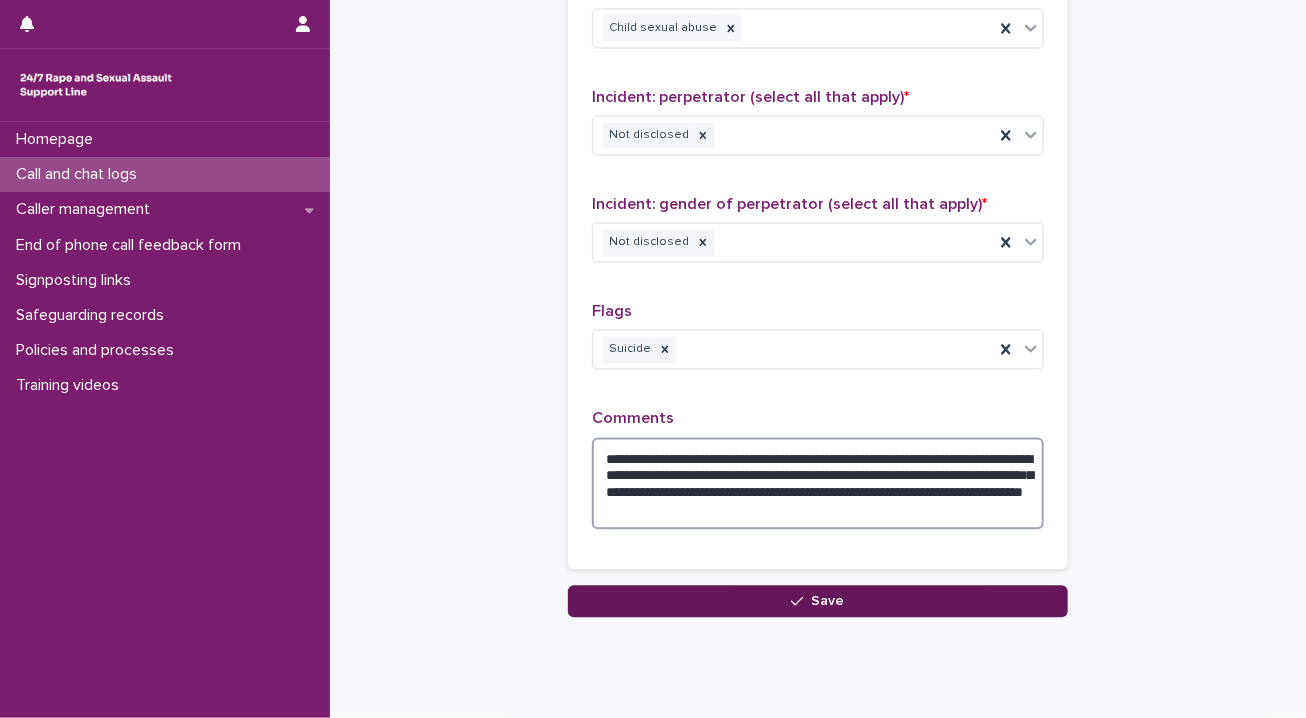 type on "**********" 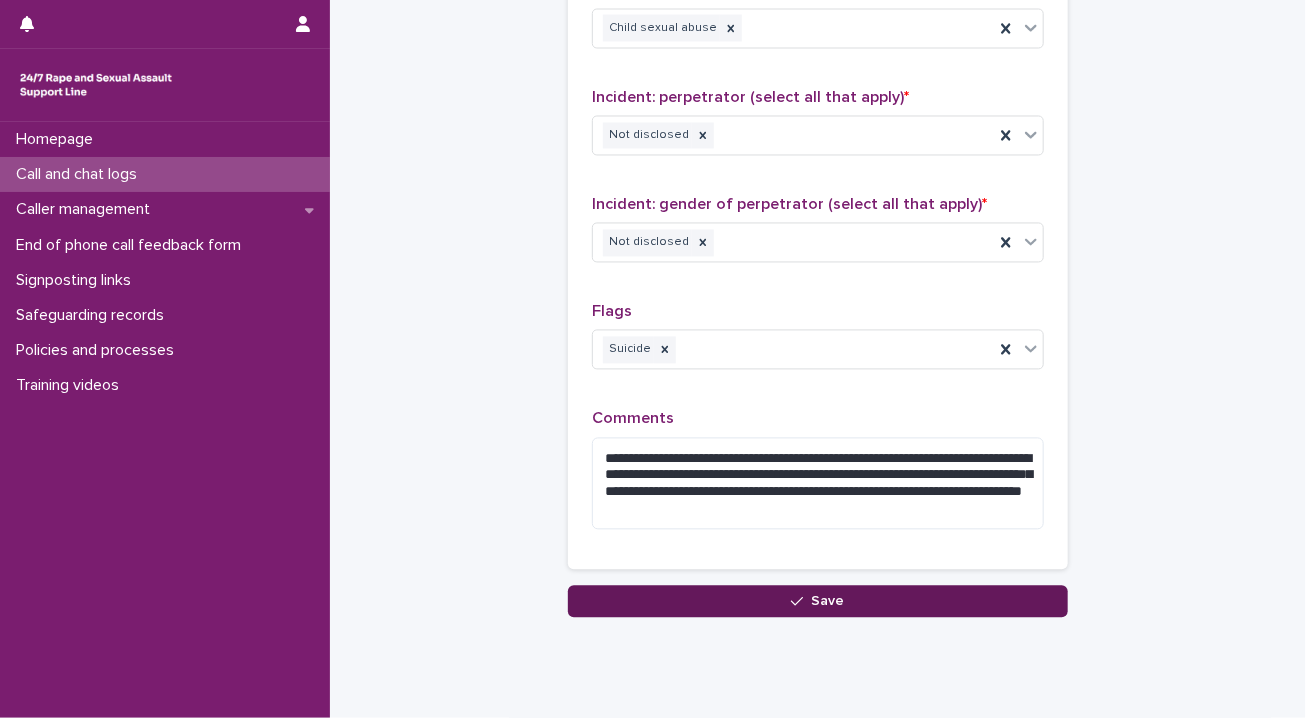 click on "Save" at bounding box center [818, 602] 